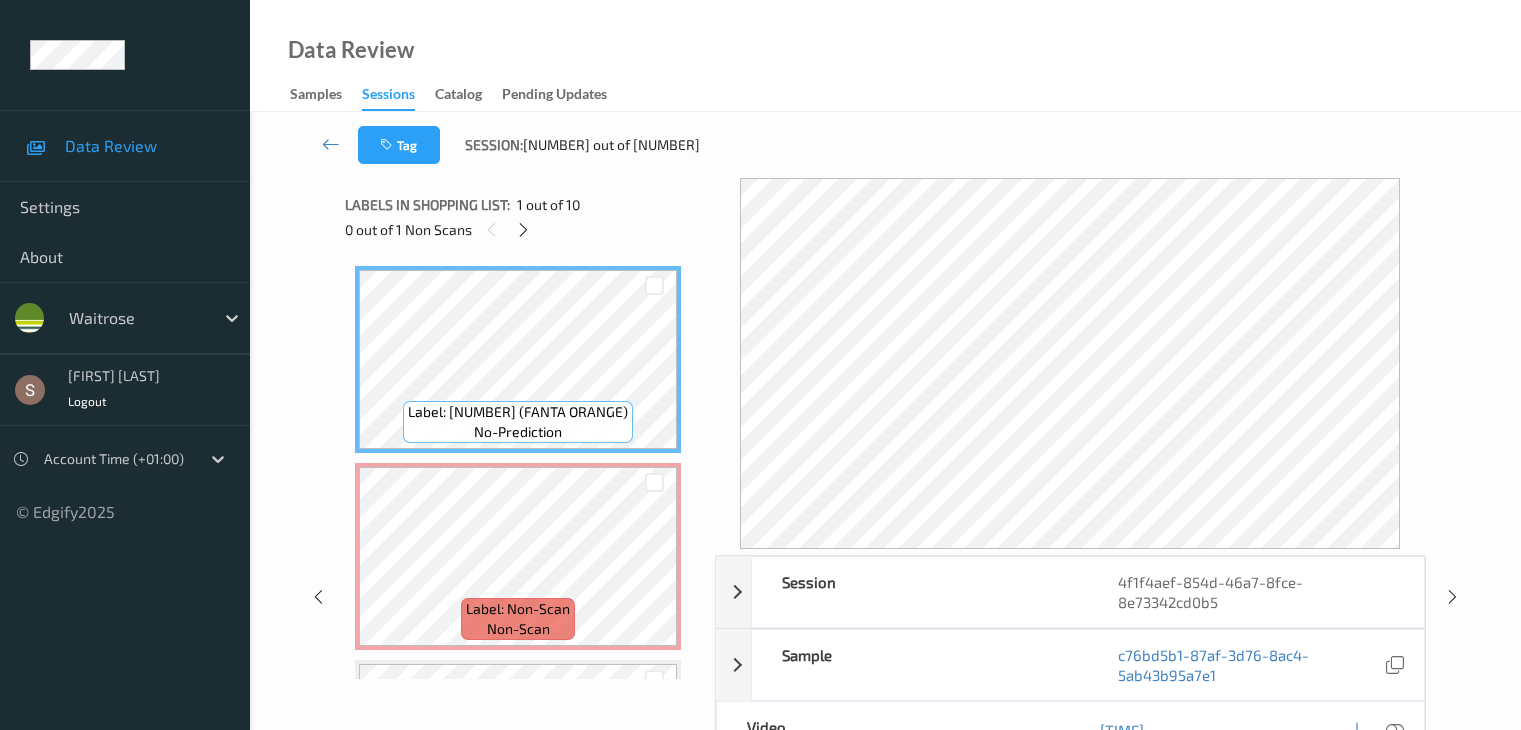 scroll, scrollTop: 0, scrollLeft: 0, axis: both 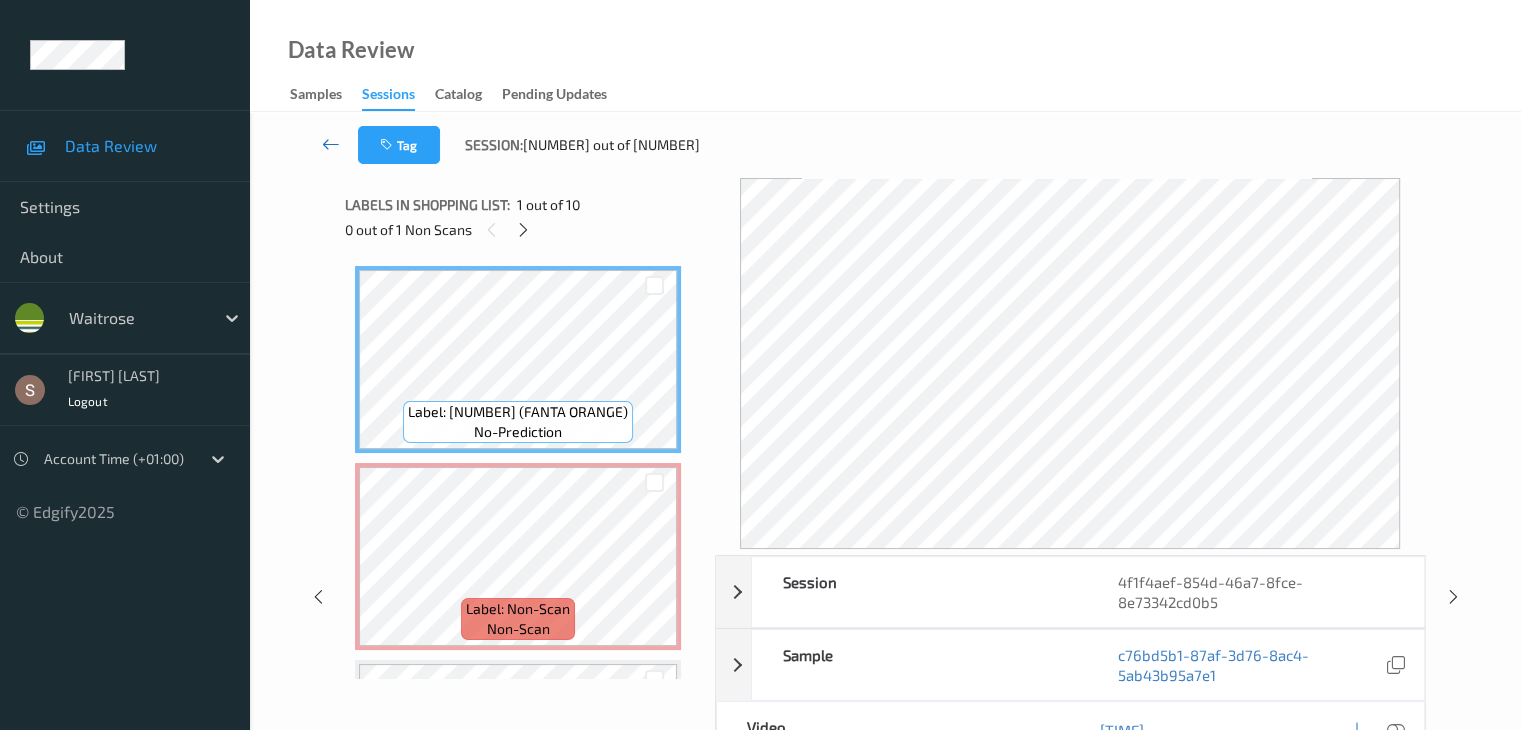click at bounding box center [331, 144] 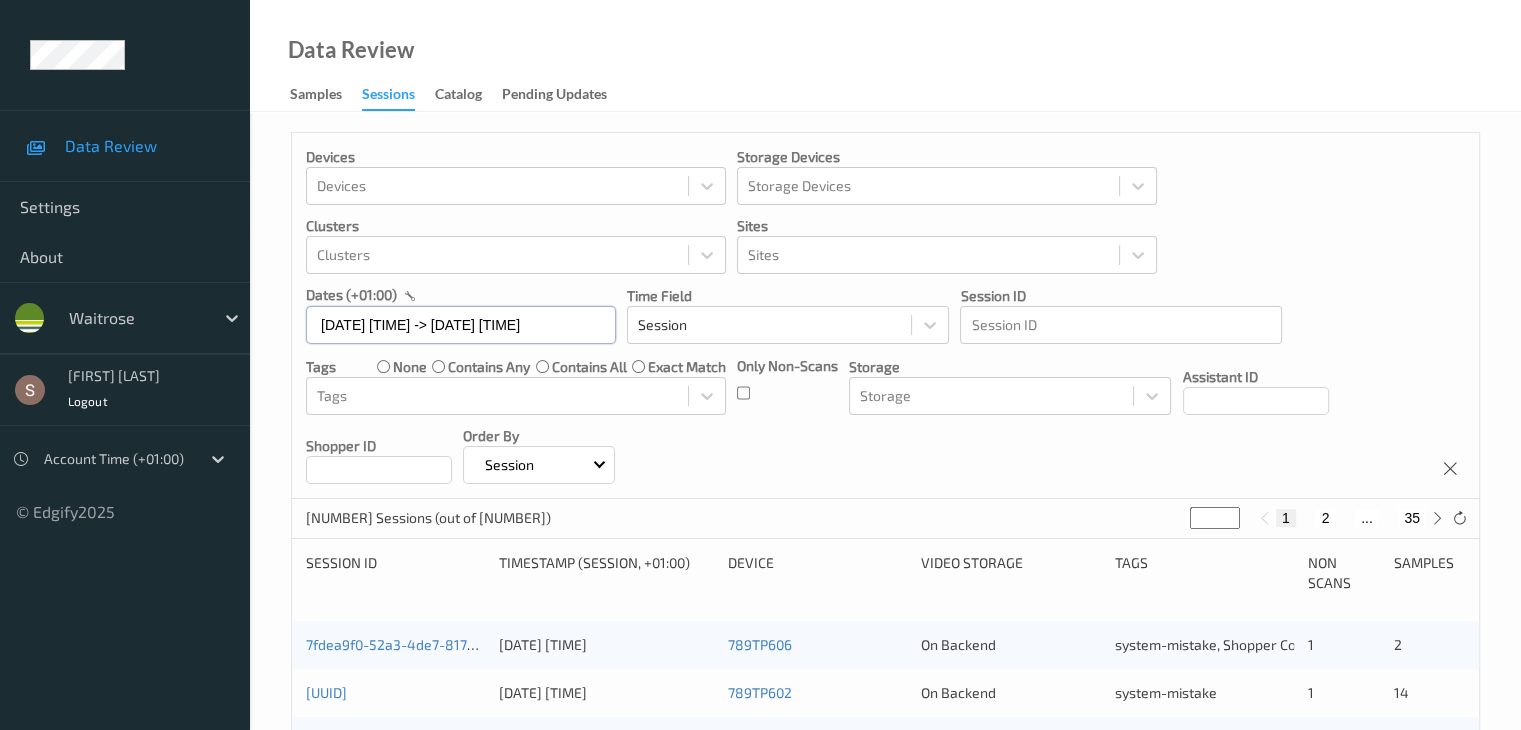 click on "[DATE] [TIME] -> [DATE] [TIME]" at bounding box center (461, 325) 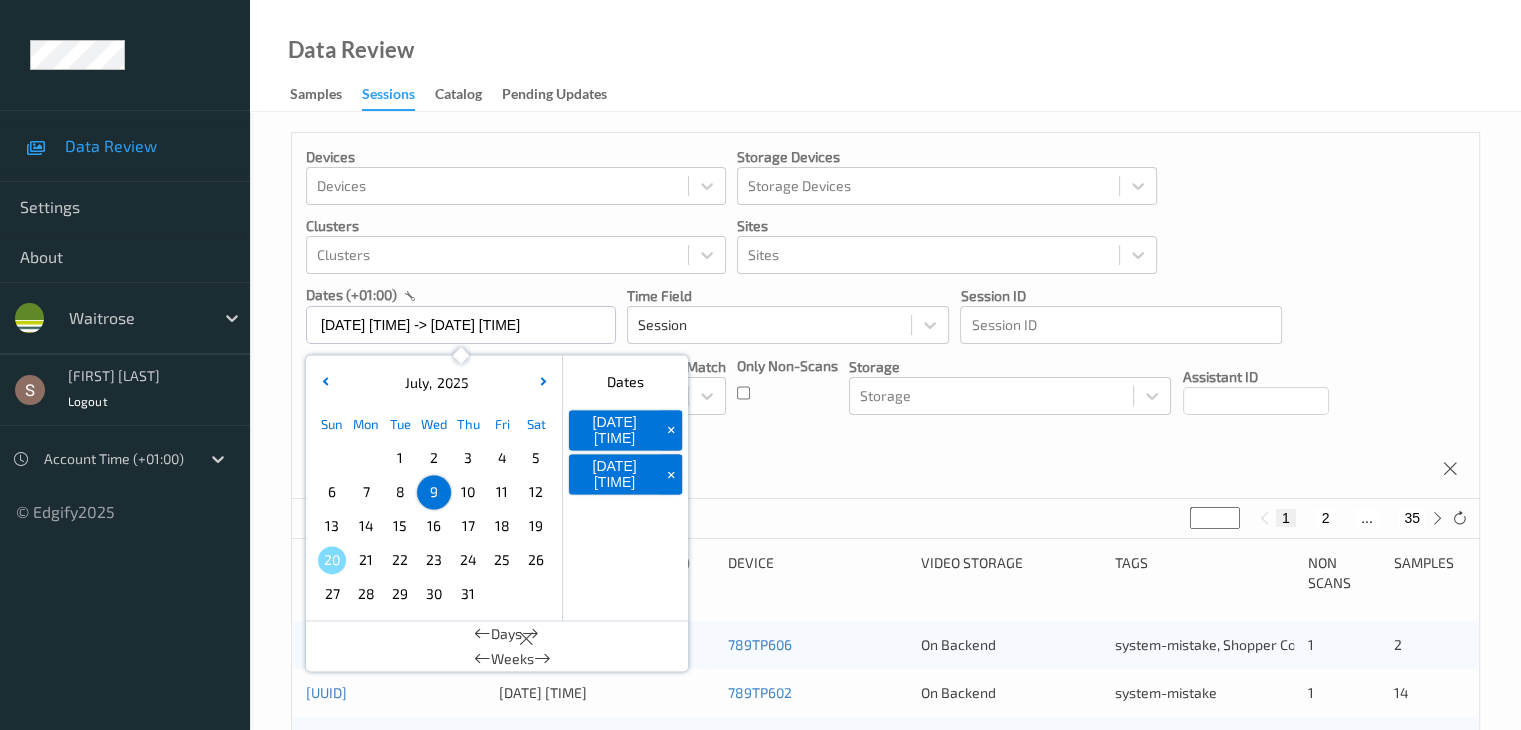 click on "+" at bounding box center (671, 430) 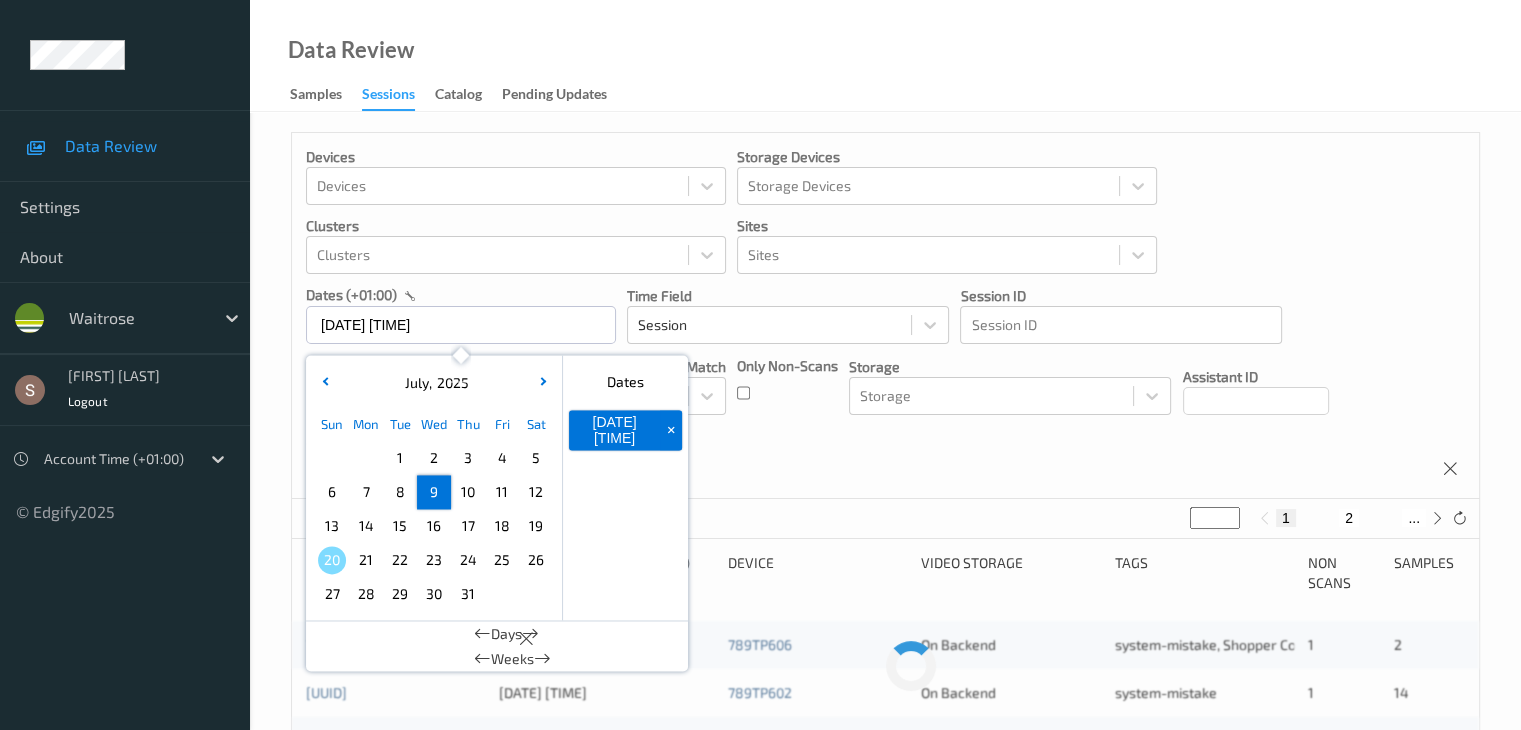 click on "+" at bounding box center [671, 430] 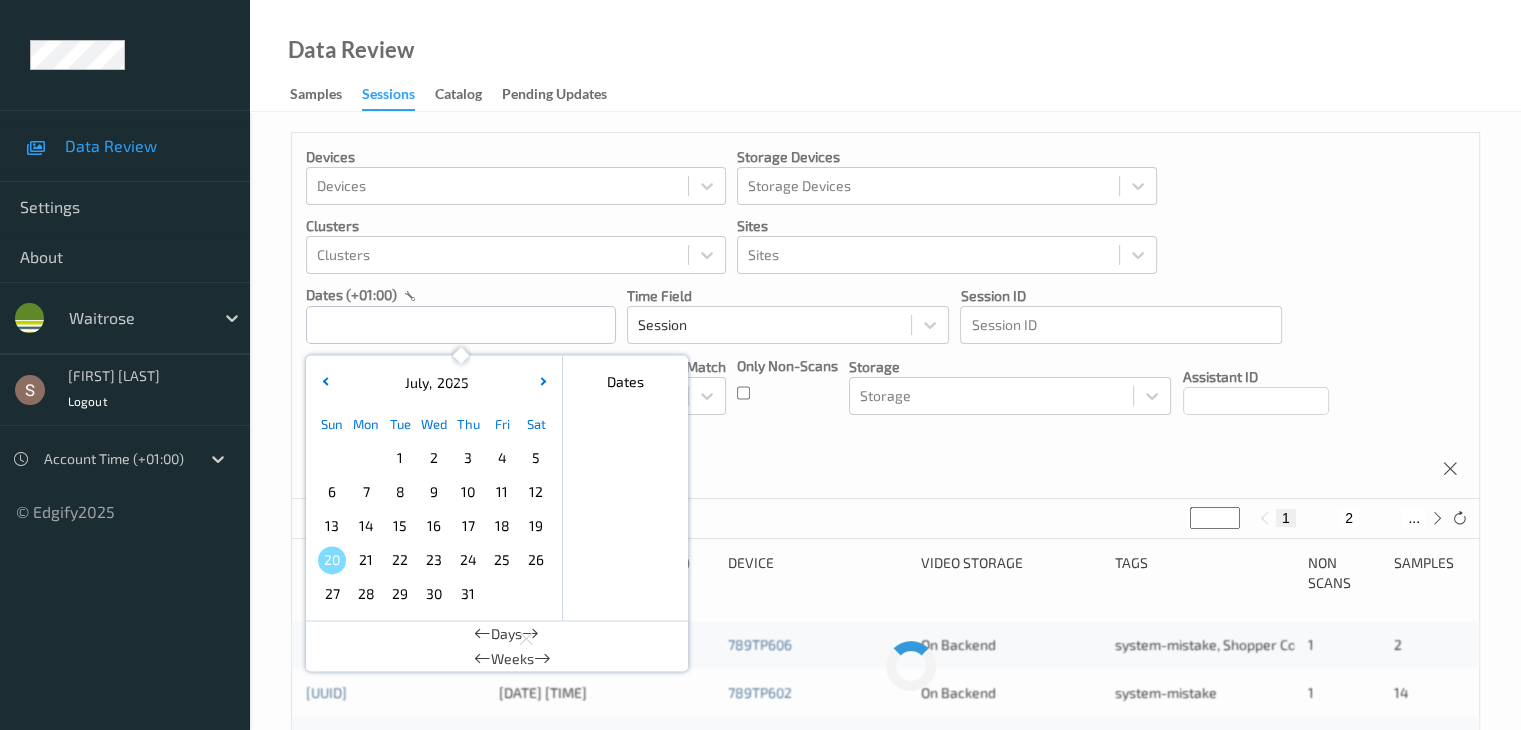 click on "13" at bounding box center [332, 526] 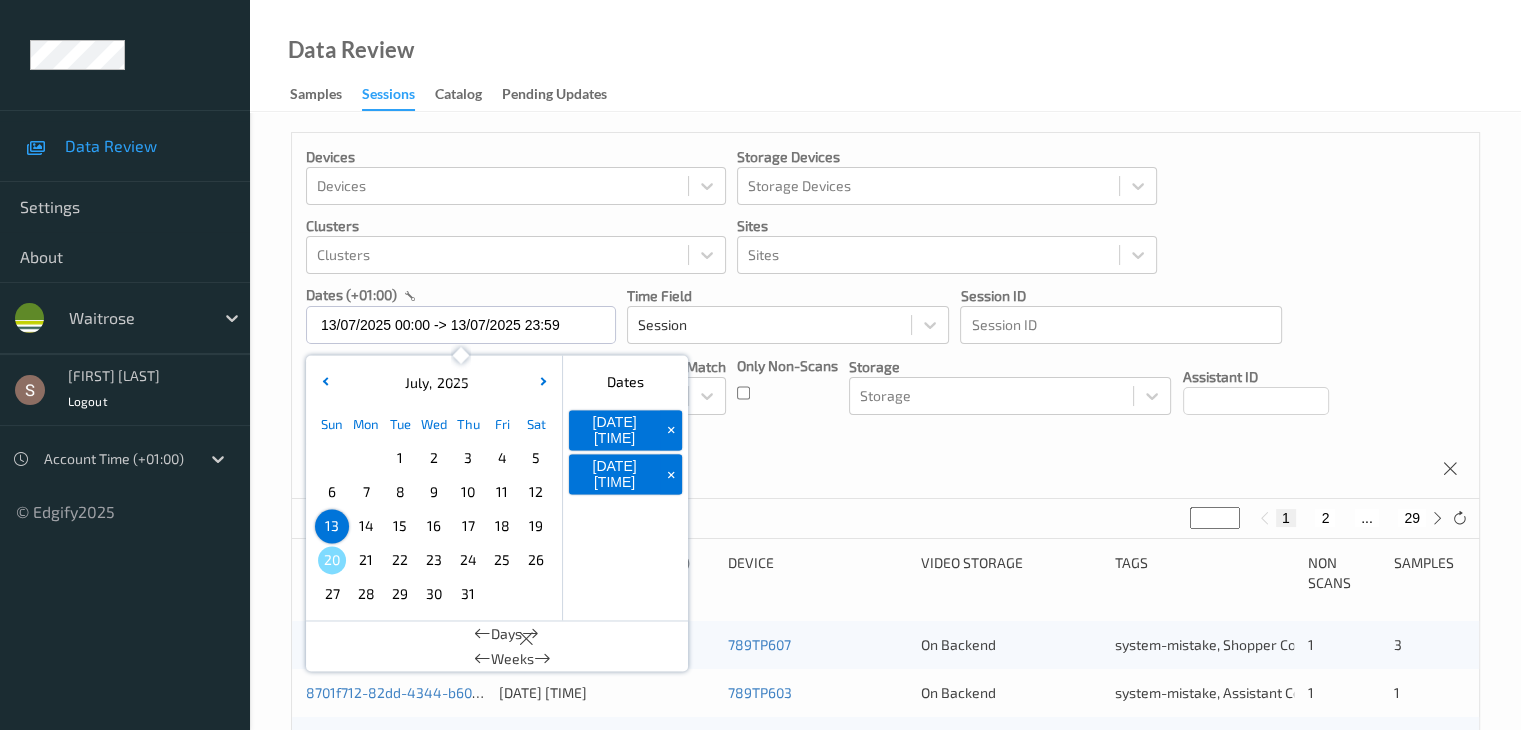 click on "Devices Devices Storage Devices Storage Devices Clusters Clusters Sites Sites dates (+01:00) [DATE] [TIME] -> [DATE] [TIME] July , 2025 Sun Mon Tue Wed Thu Fri Sat 1 2 3 4 5 6 7 8 9 10 11 12 13 14 15 16 17 18 19 20 21 22 23 24 25 26 27 28 29 30 31 January February March April May June July August September October November December 2021 2022 2023 2024 2025 2026 2027 2028 2029 2030 2031 2032 Dates [DATE] [TIME] + [DATE] [TIME] + Days Weeks Time Field Session Session ID Session ID Tags none contains any contains all exact match Tags Only Non-Scans Storage Storage Assistant ID Shopper ID Order By Session" at bounding box center (885, 316) 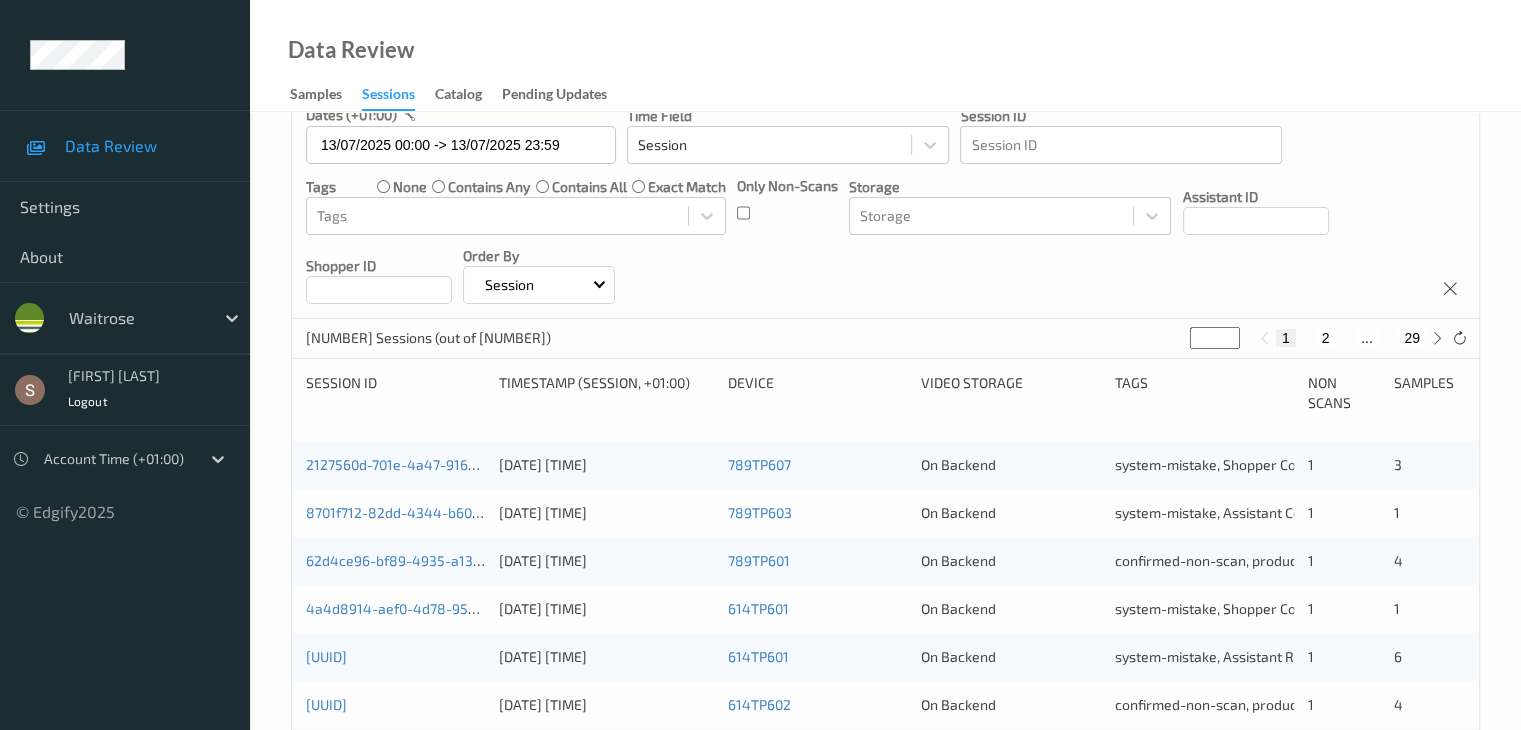 scroll, scrollTop: 132, scrollLeft: 0, axis: vertical 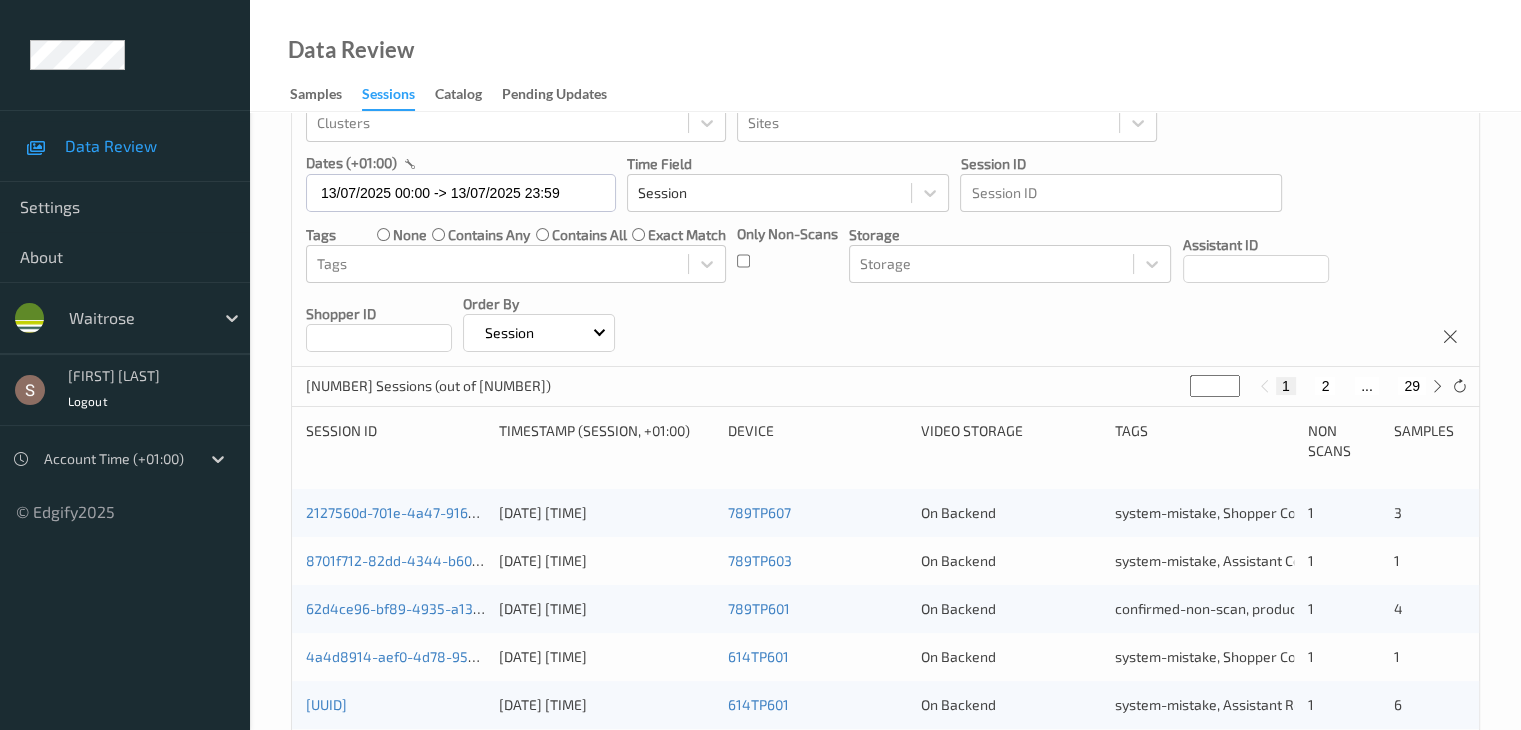 click on "2" at bounding box center [1325, 386] 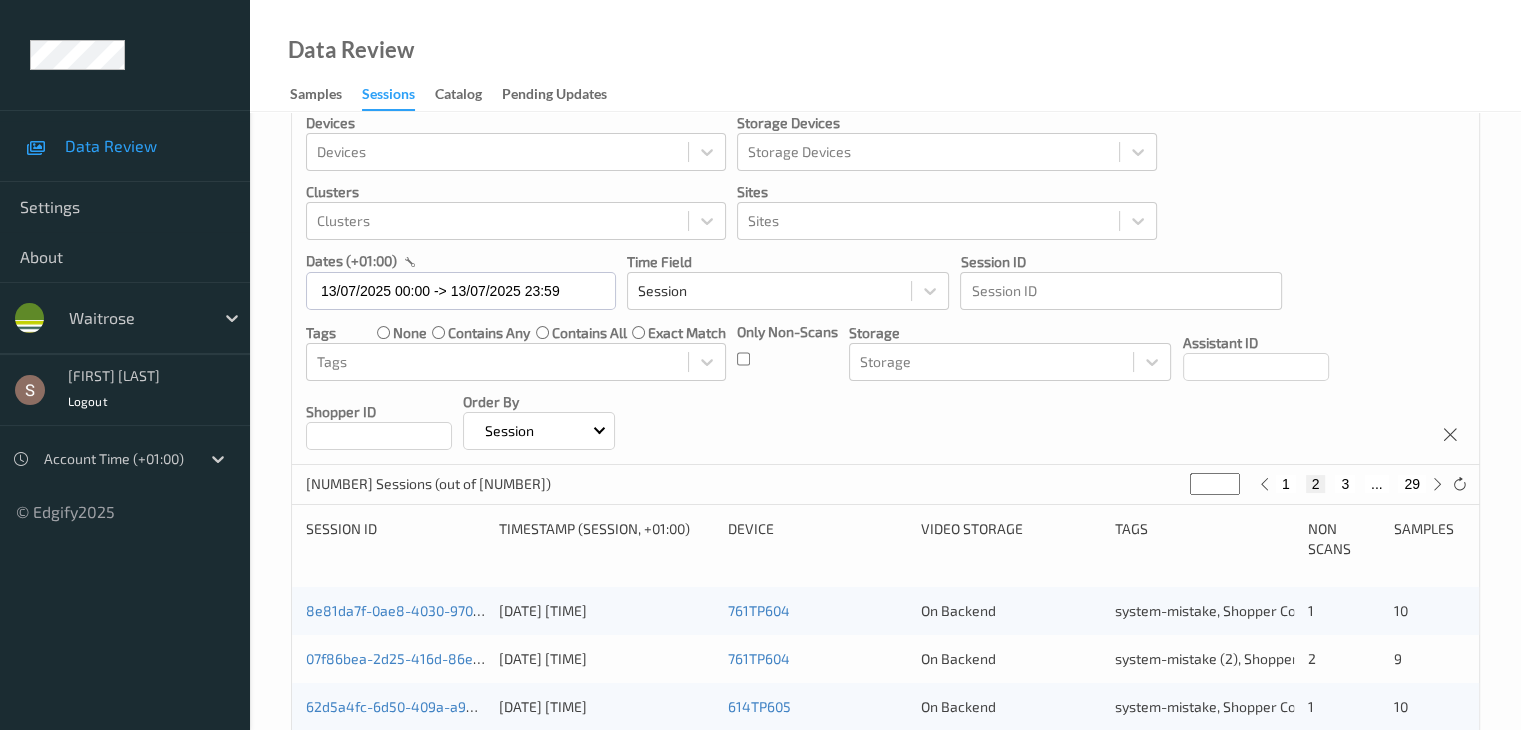 scroll, scrollTop: 32, scrollLeft: 0, axis: vertical 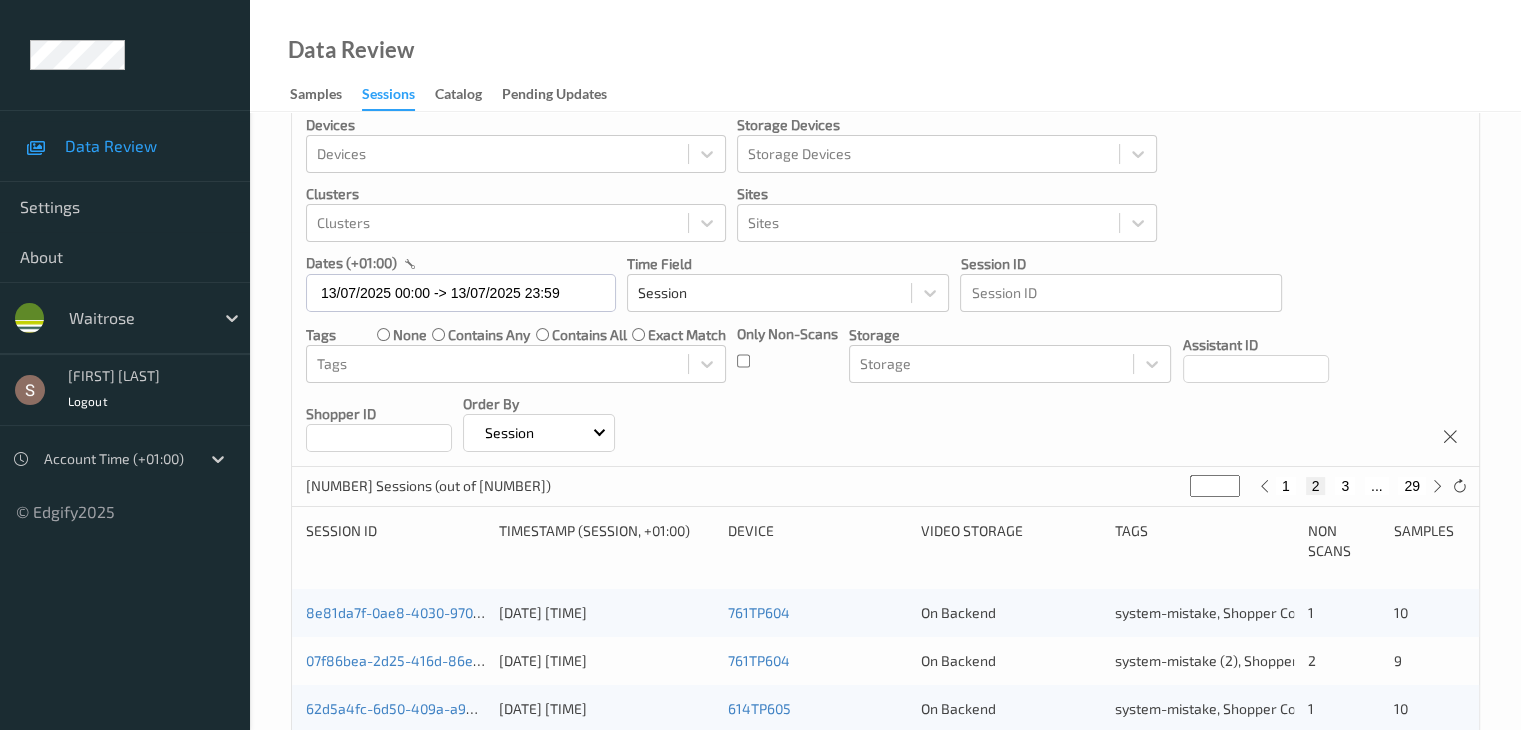 click on "3" at bounding box center (1345, 486) 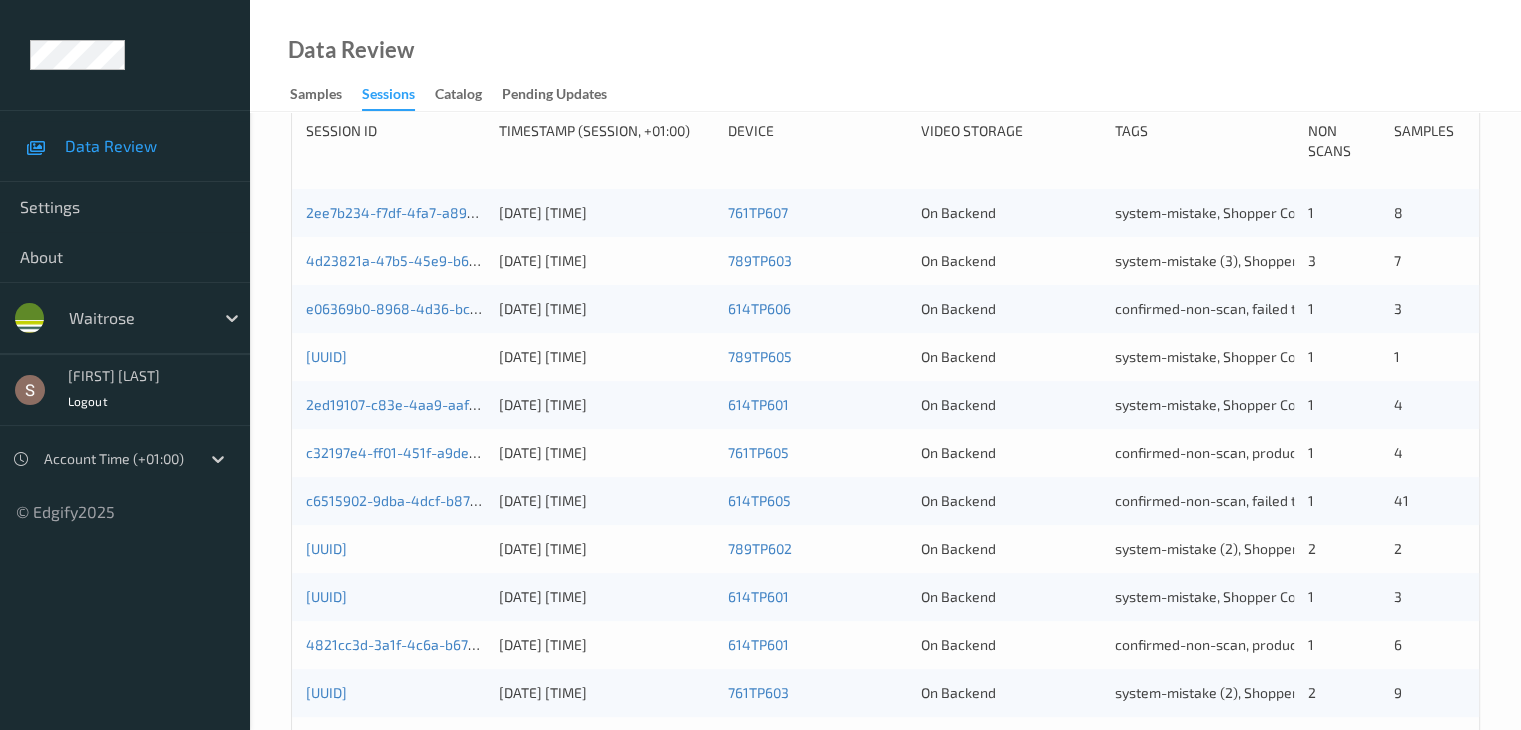 scroll, scrollTop: 32, scrollLeft: 0, axis: vertical 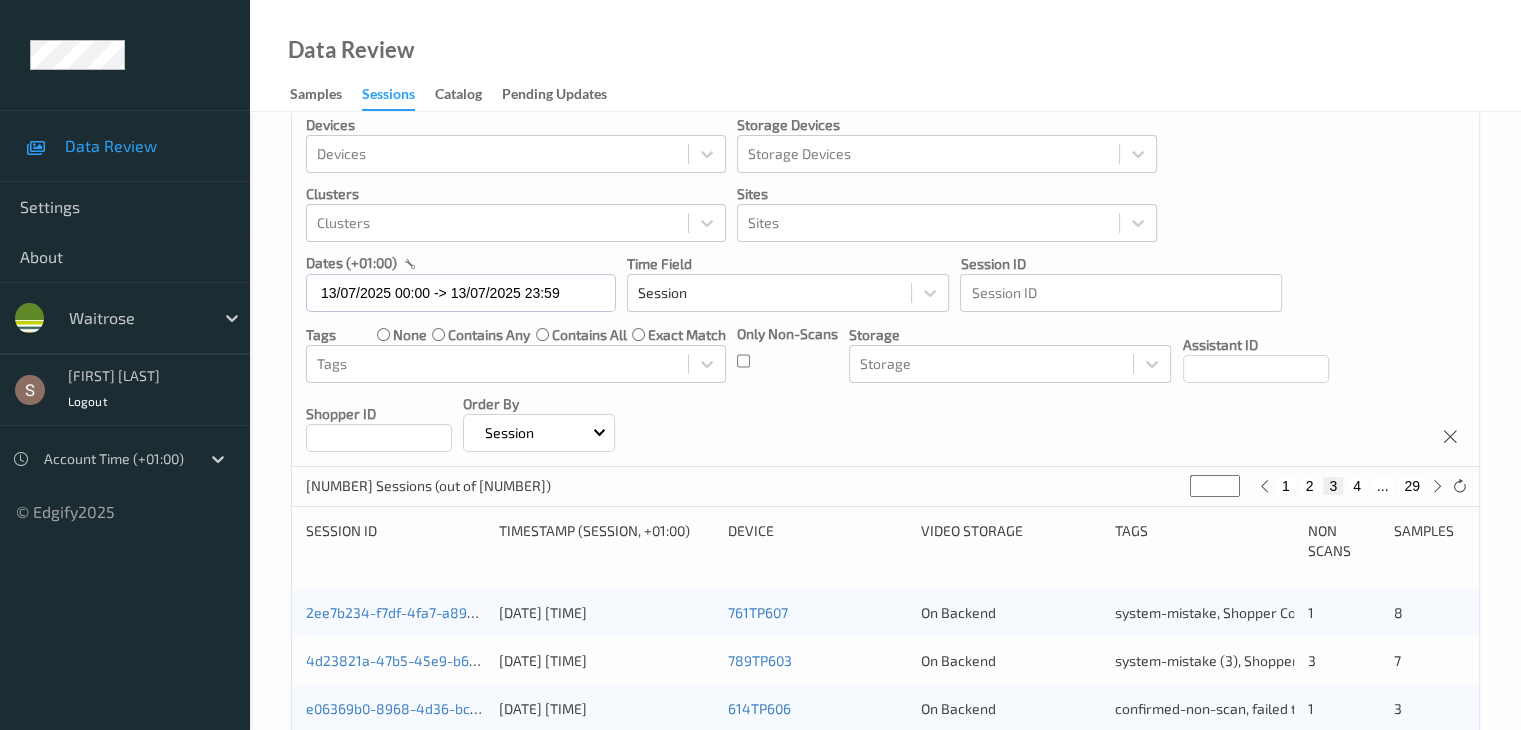 click on "4" at bounding box center [1357, 486] 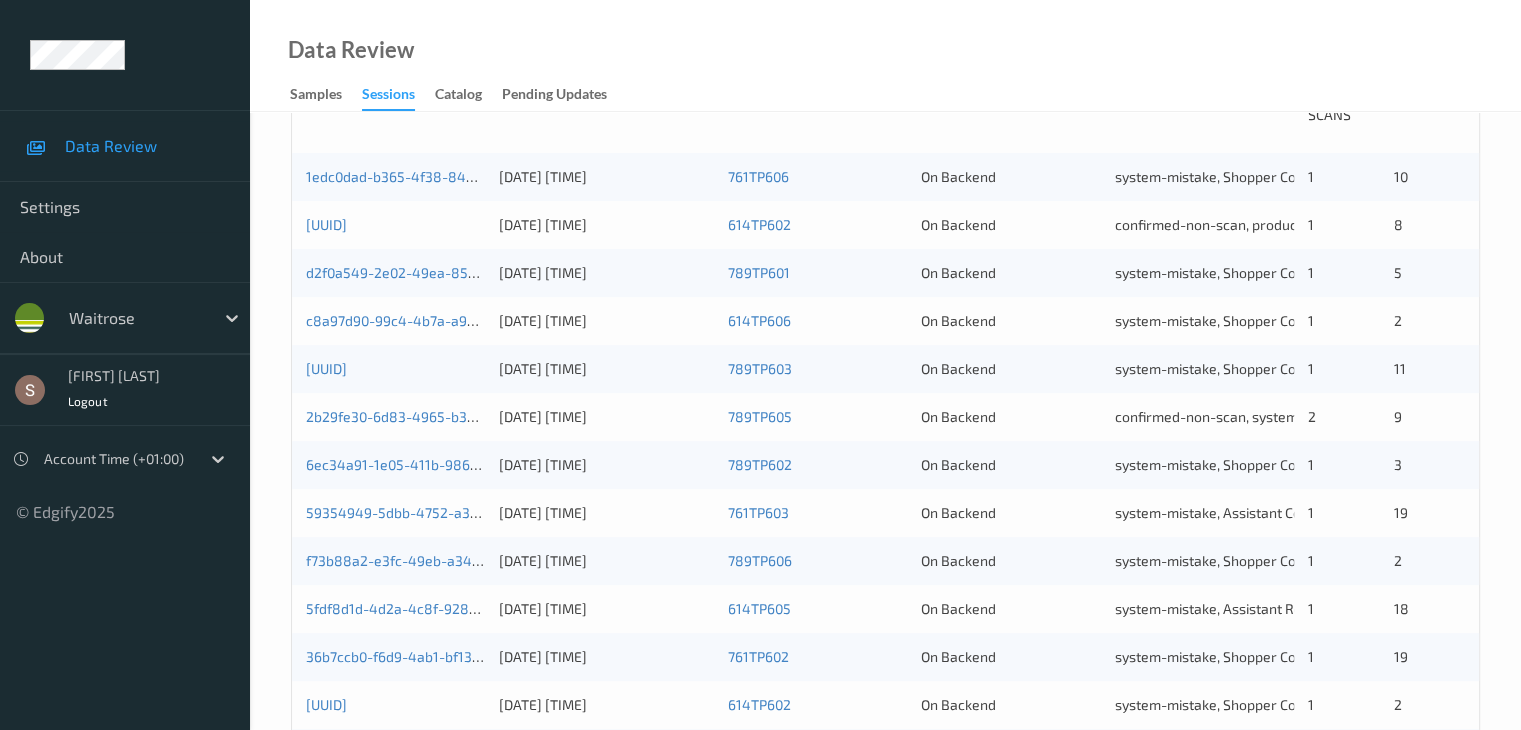 scroll, scrollTop: 500, scrollLeft: 0, axis: vertical 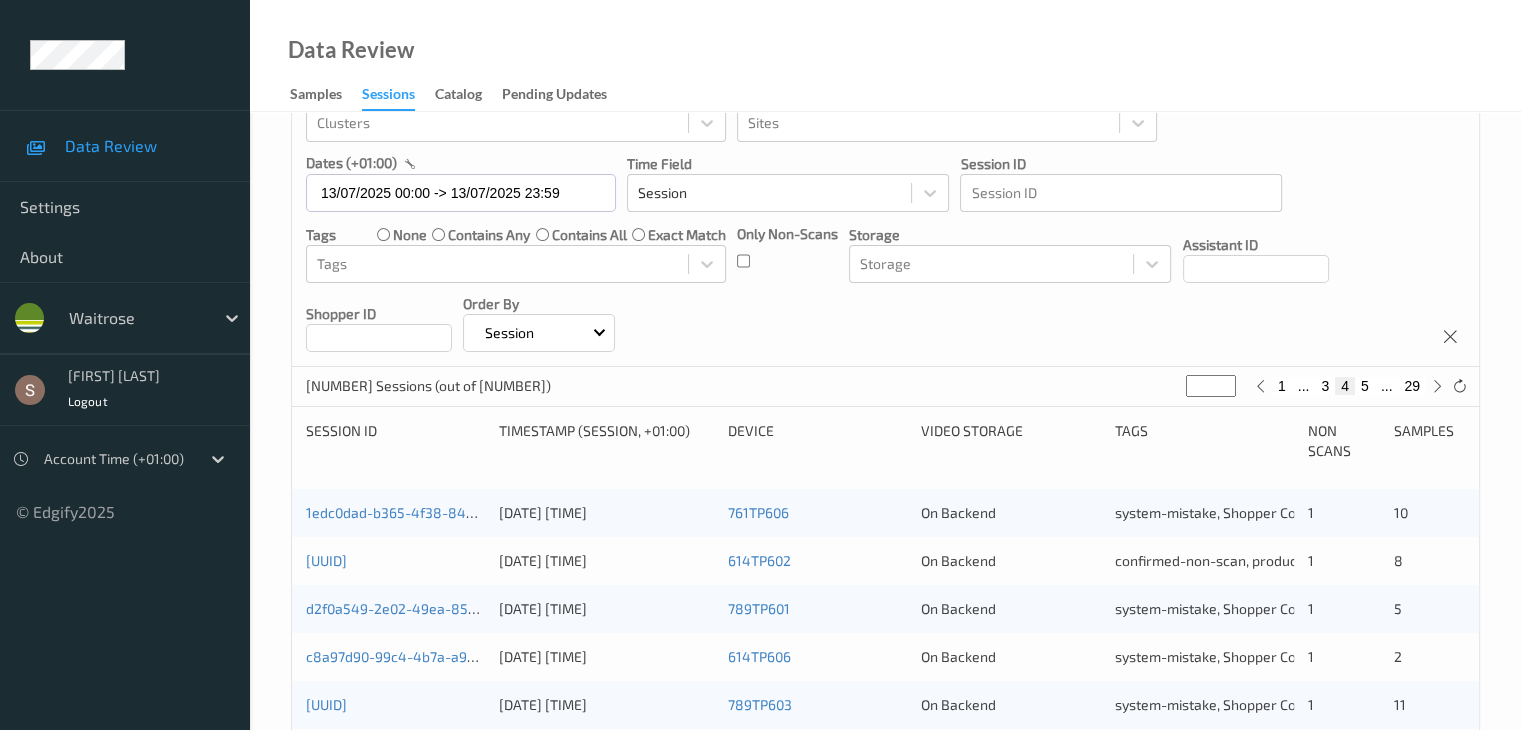 click on "5" at bounding box center (1365, 386) 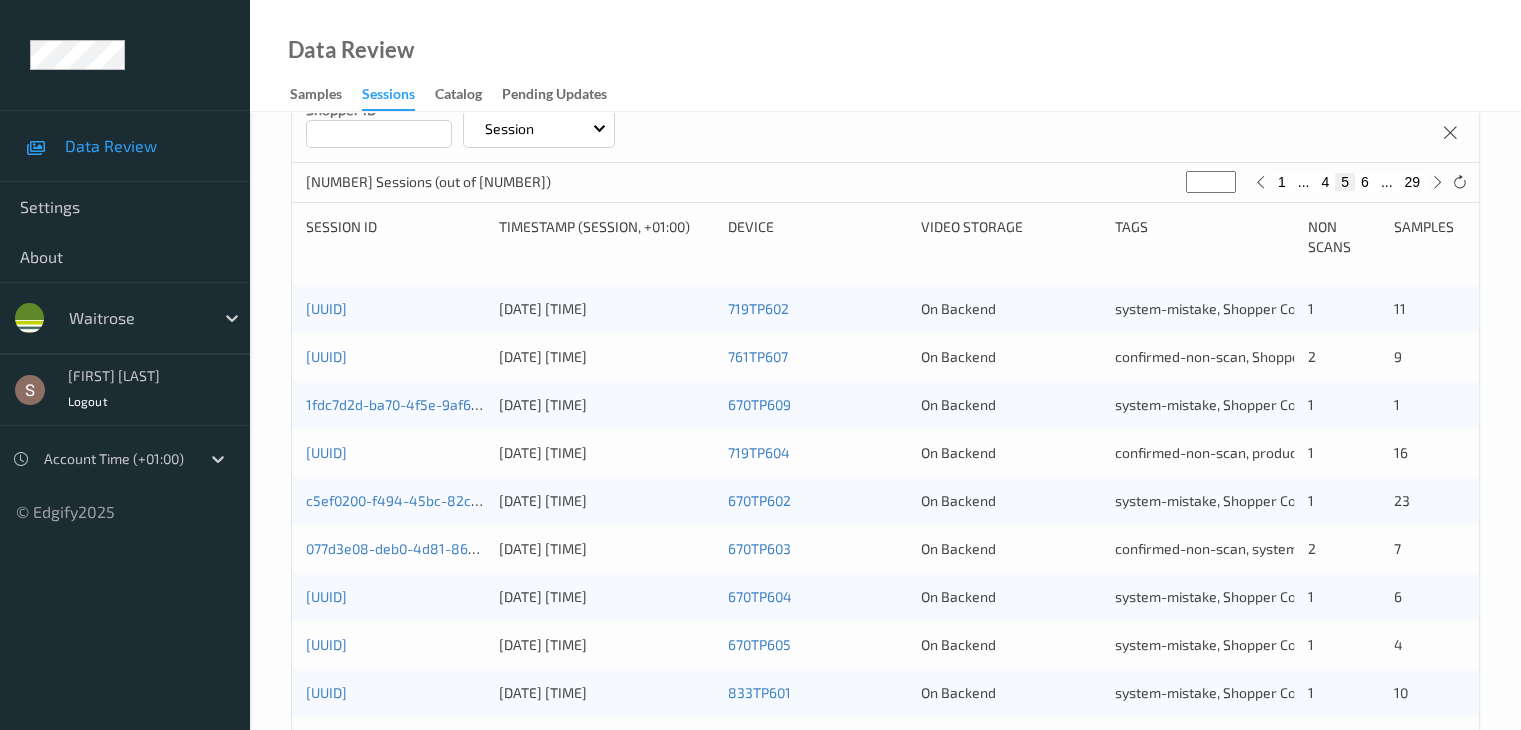 scroll, scrollTop: 232, scrollLeft: 0, axis: vertical 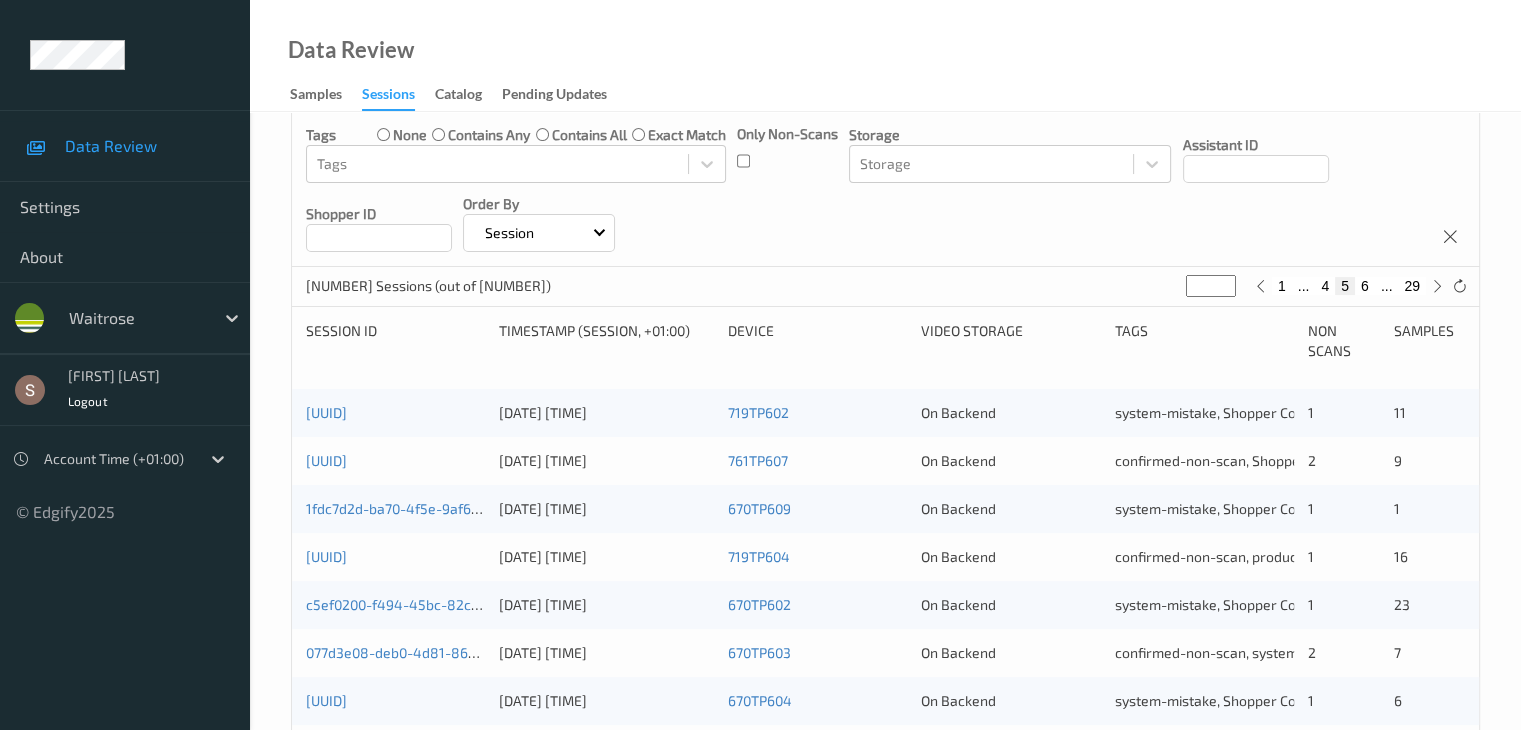 click on "6" at bounding box center (1365, 286) 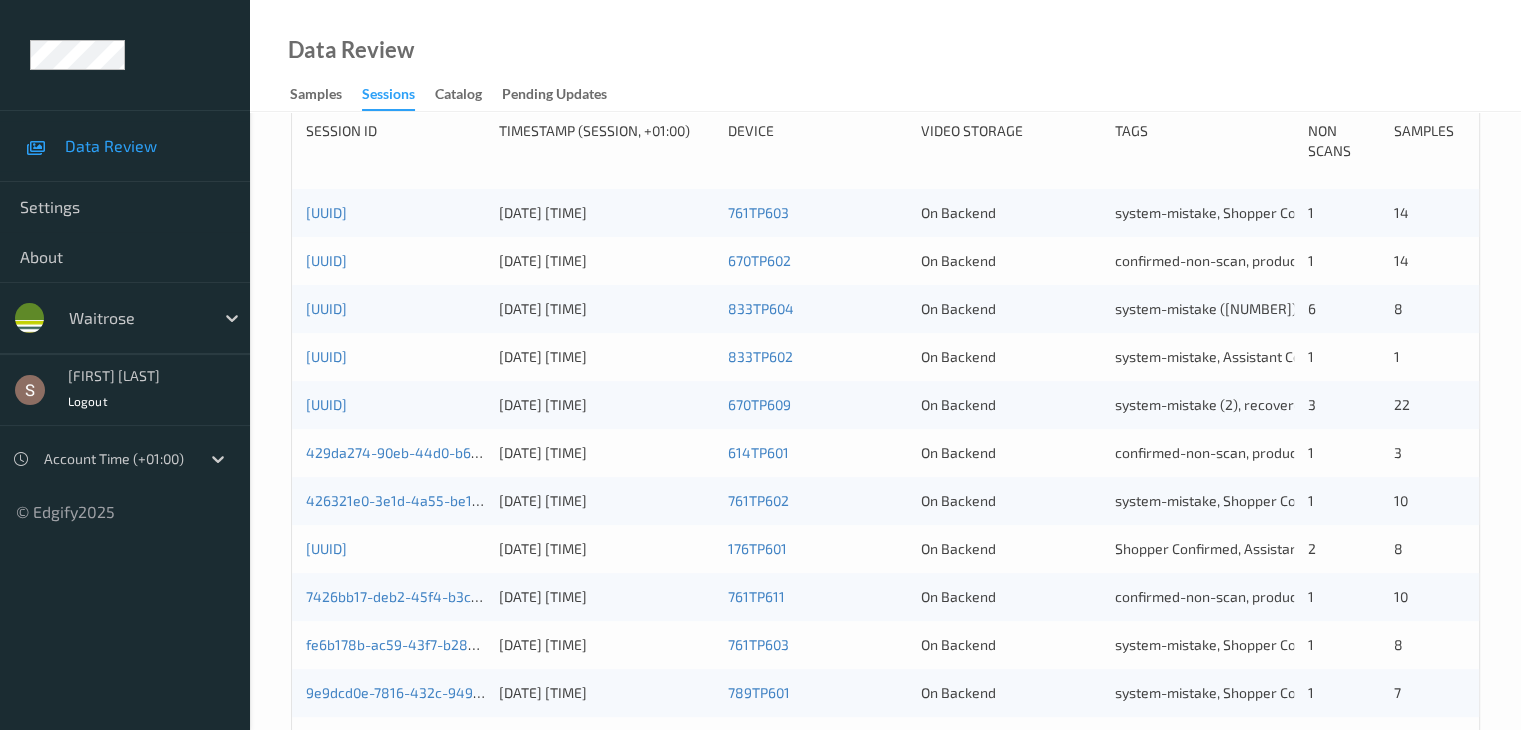 scroll, scrollTop: 32, scrollLeft: 0, axis: vertical 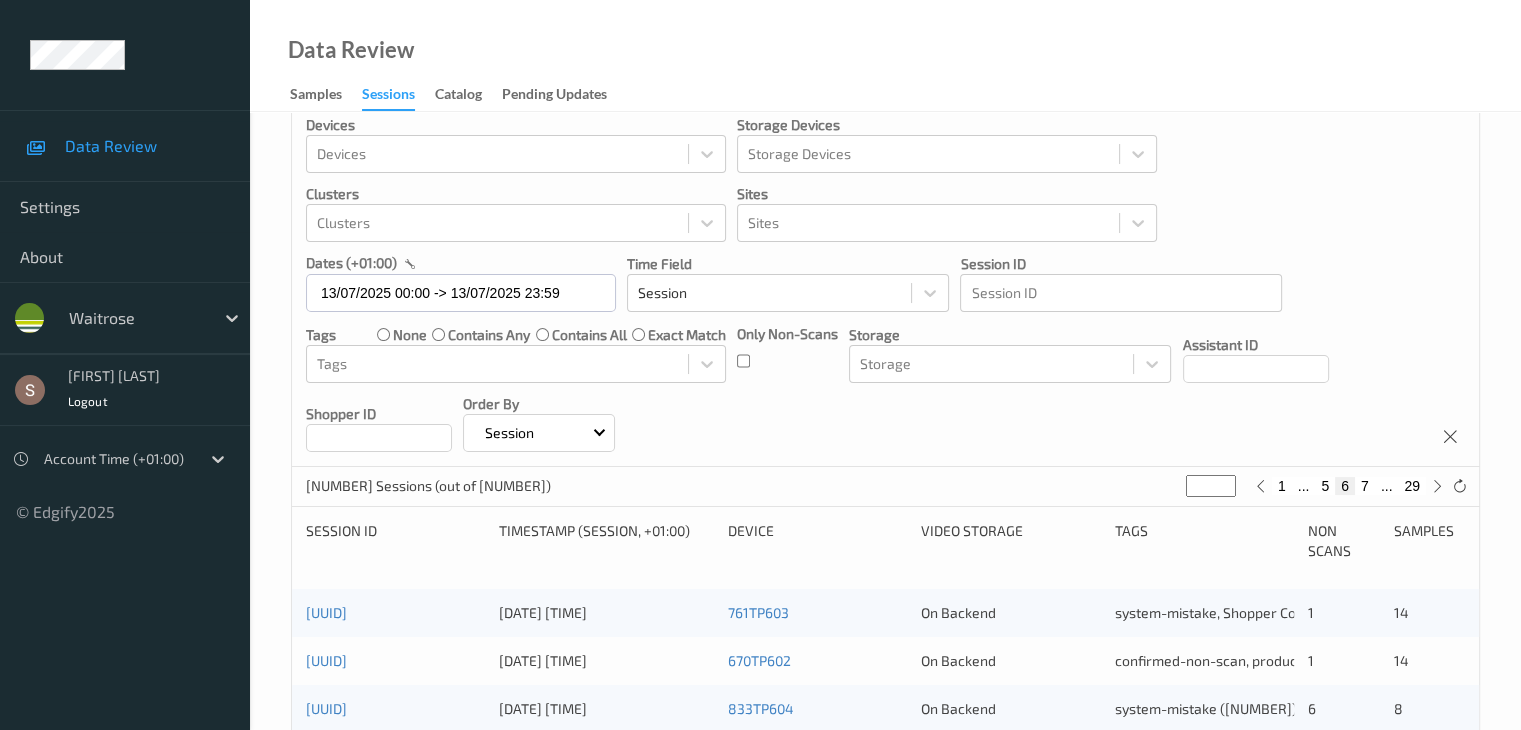 click on "7" at bounding box center (1365, 486) 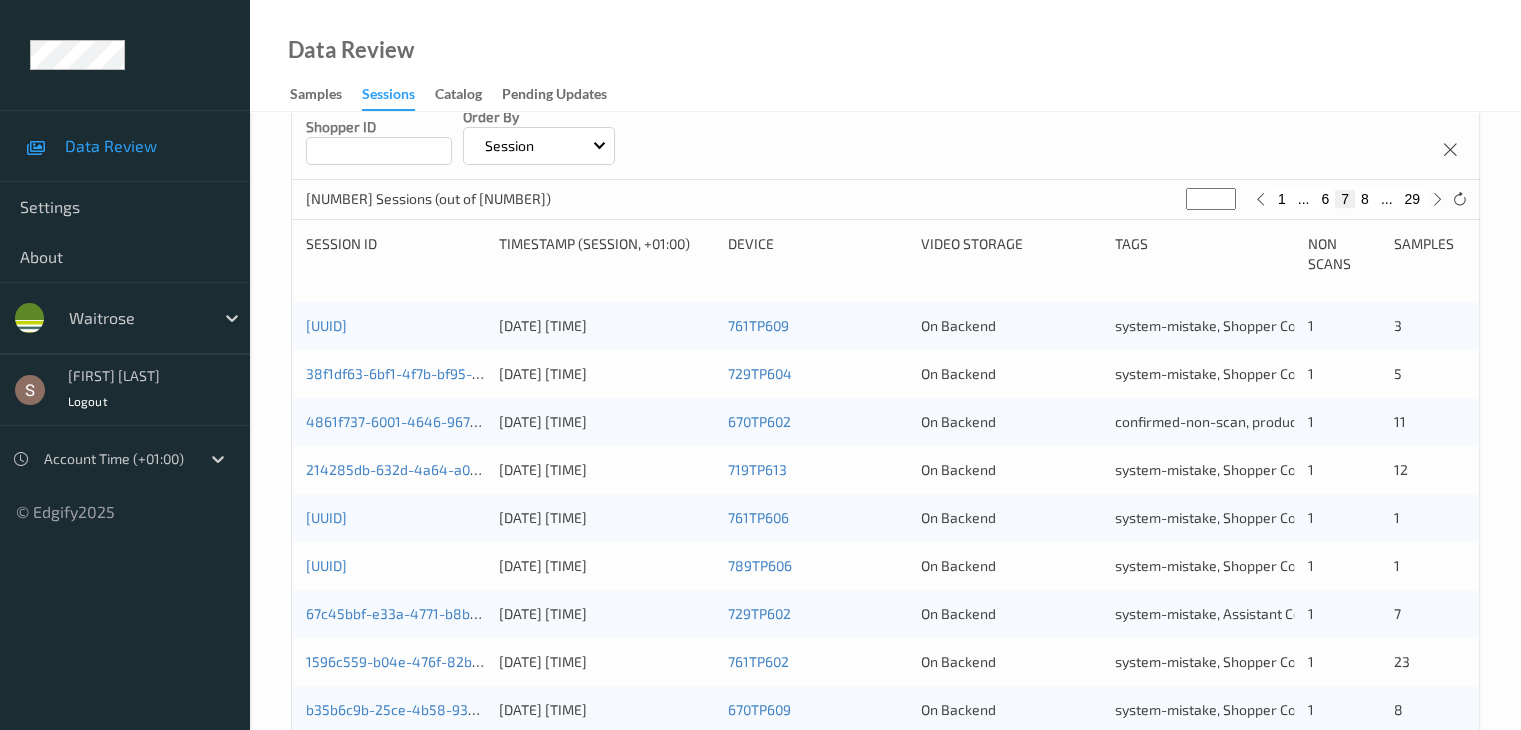 scroll, scrollTop: 300, scrollLeft: 0, axis: vertical 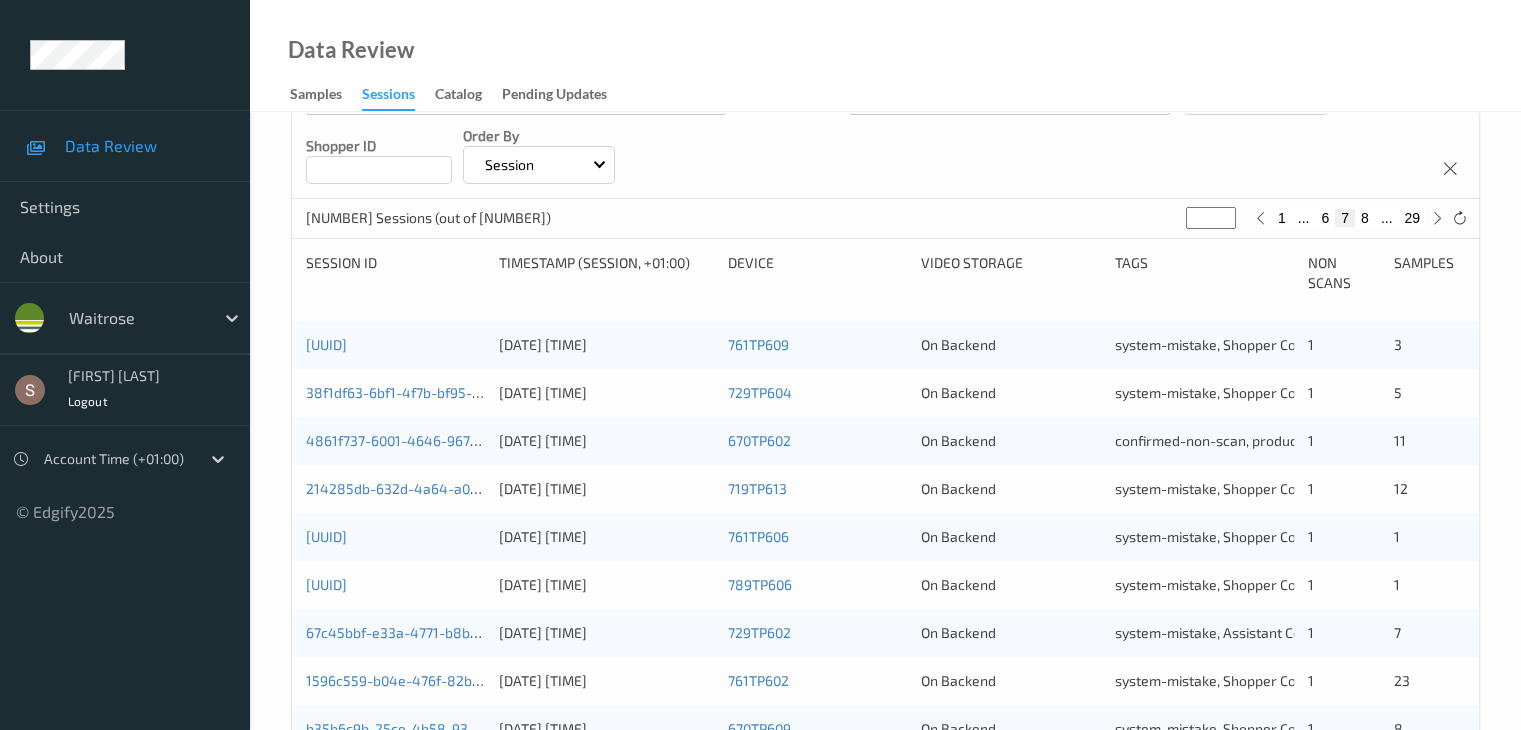 click on "8" at bounding box center [1365, 218] 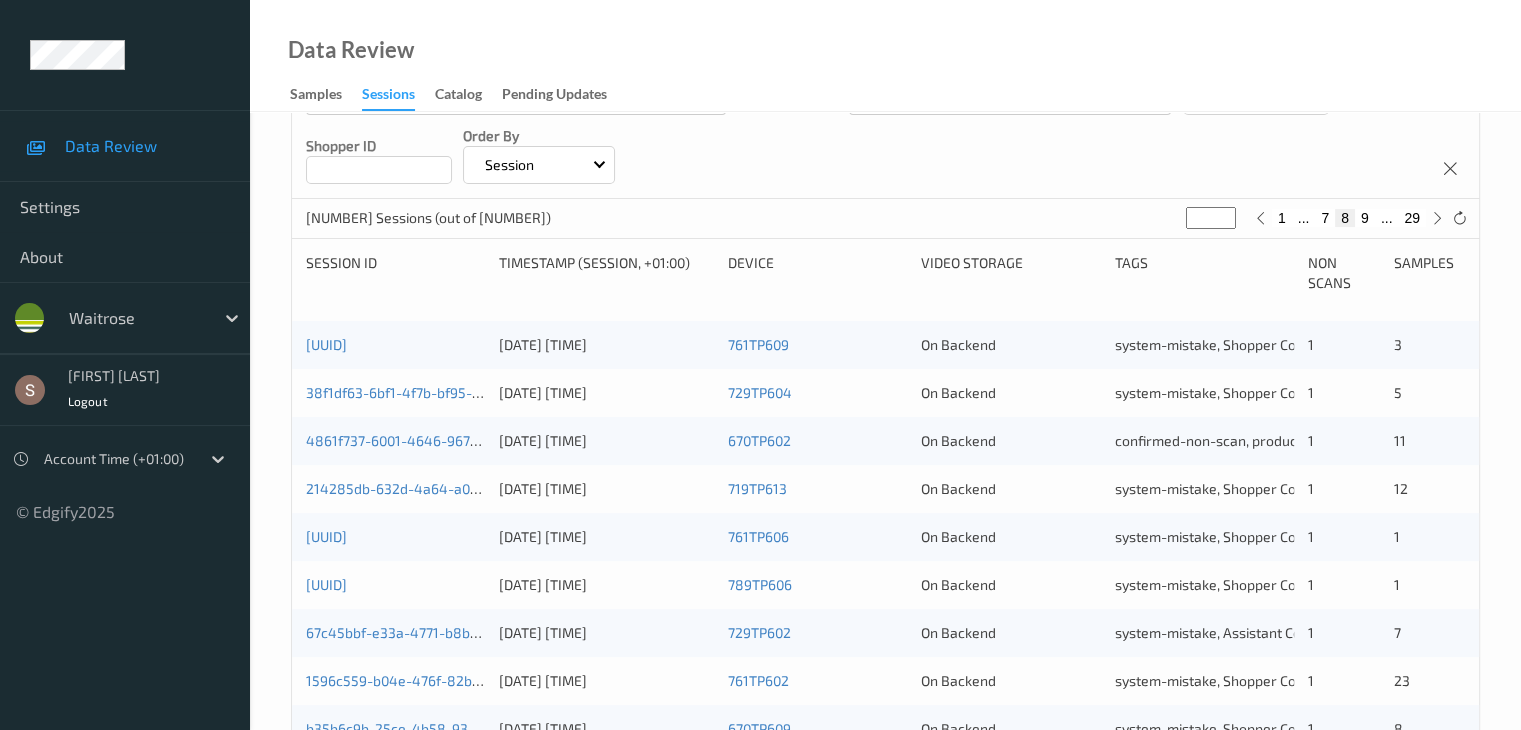 type on "*" 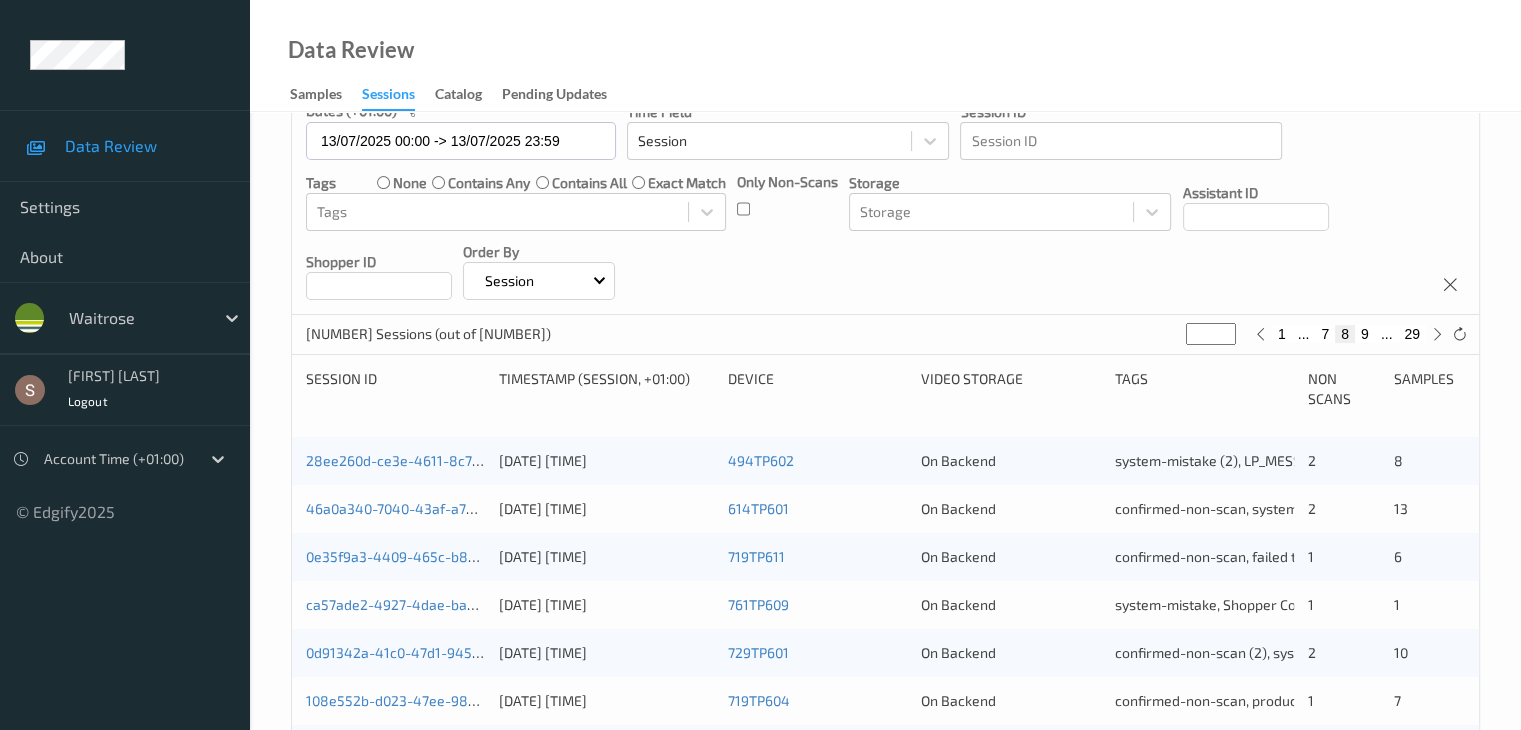 scroll, scrollTop: 32, scrollLeft: 0, axis: vertical 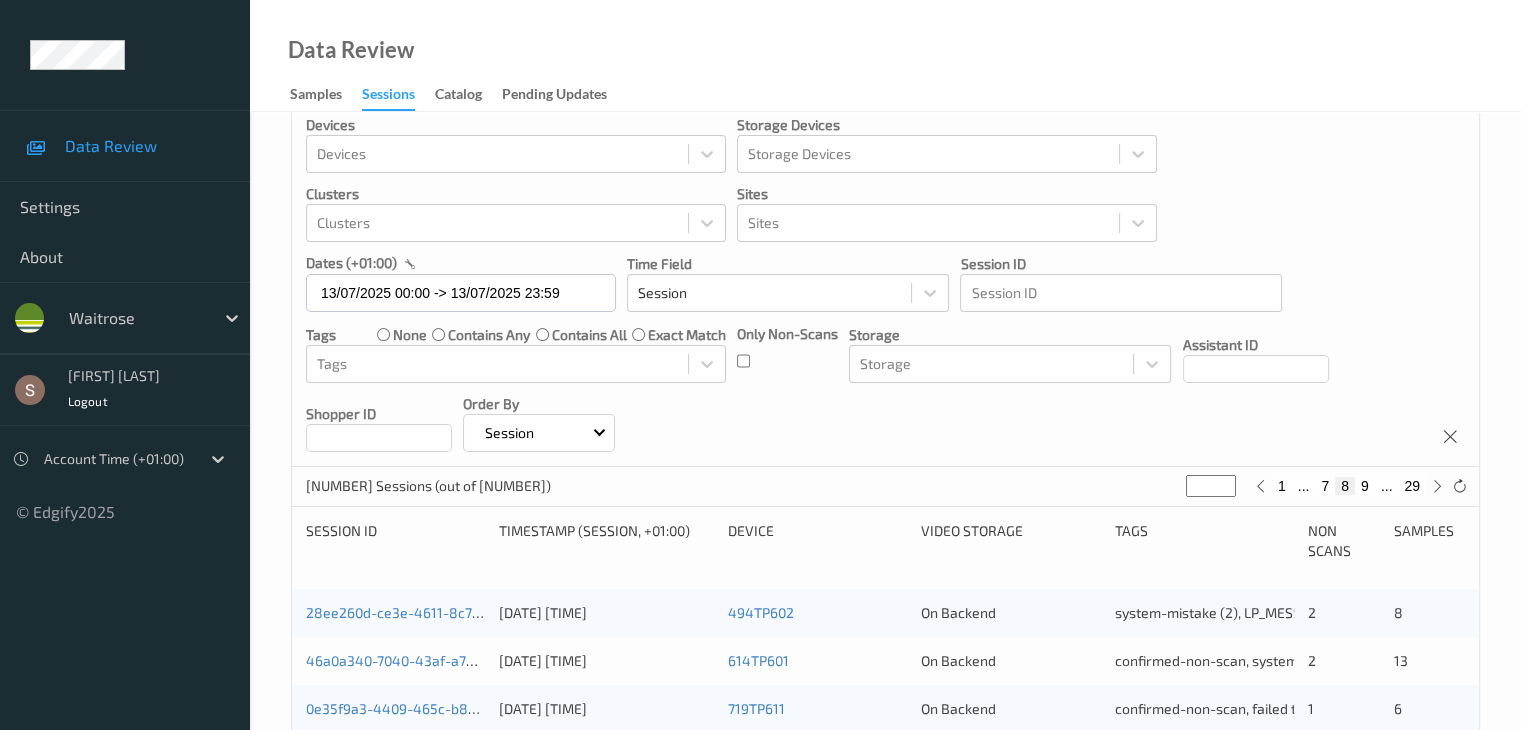 click on "9" at bounding box center (1365, 486) 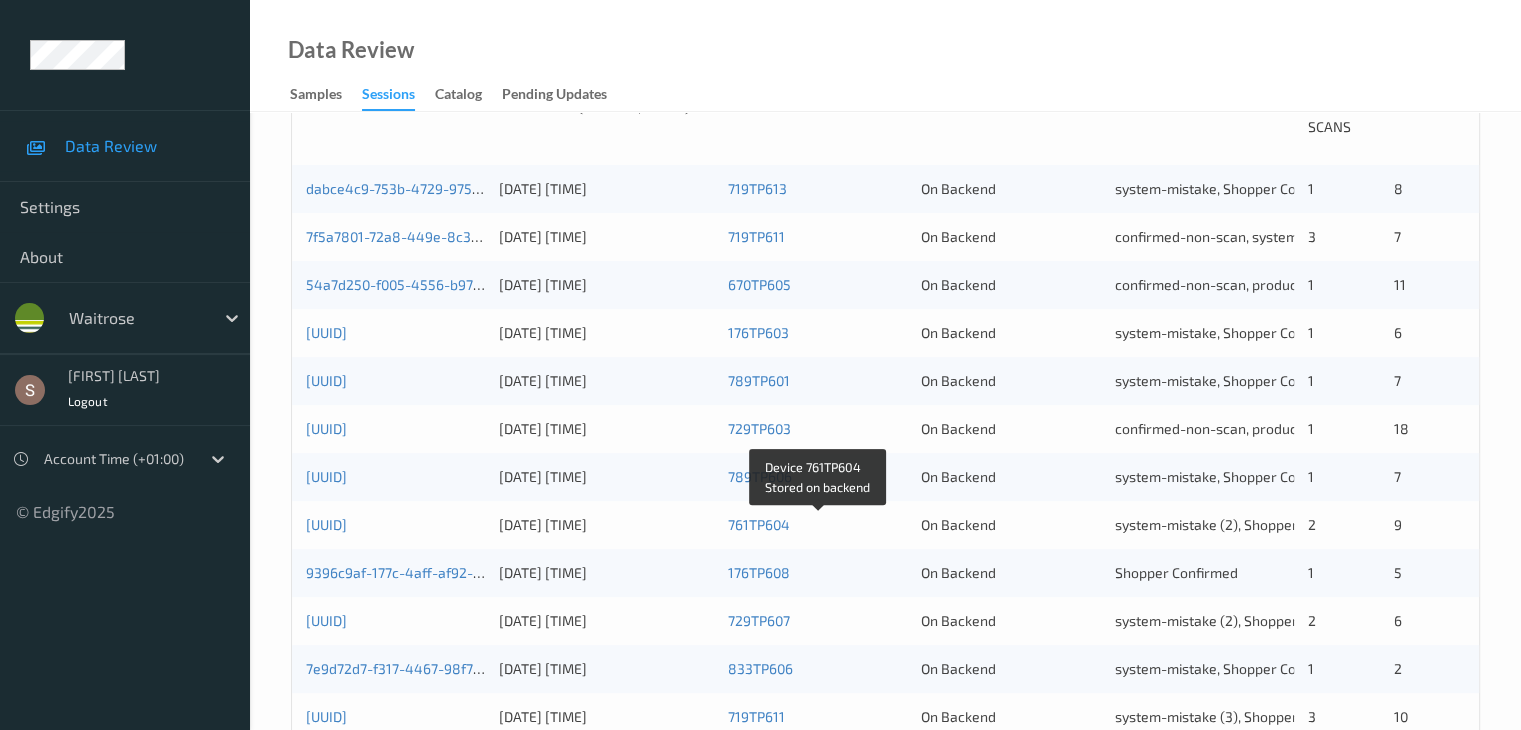 scroll, scrollTop: 500, scrollLeft: 0, axis: vertical 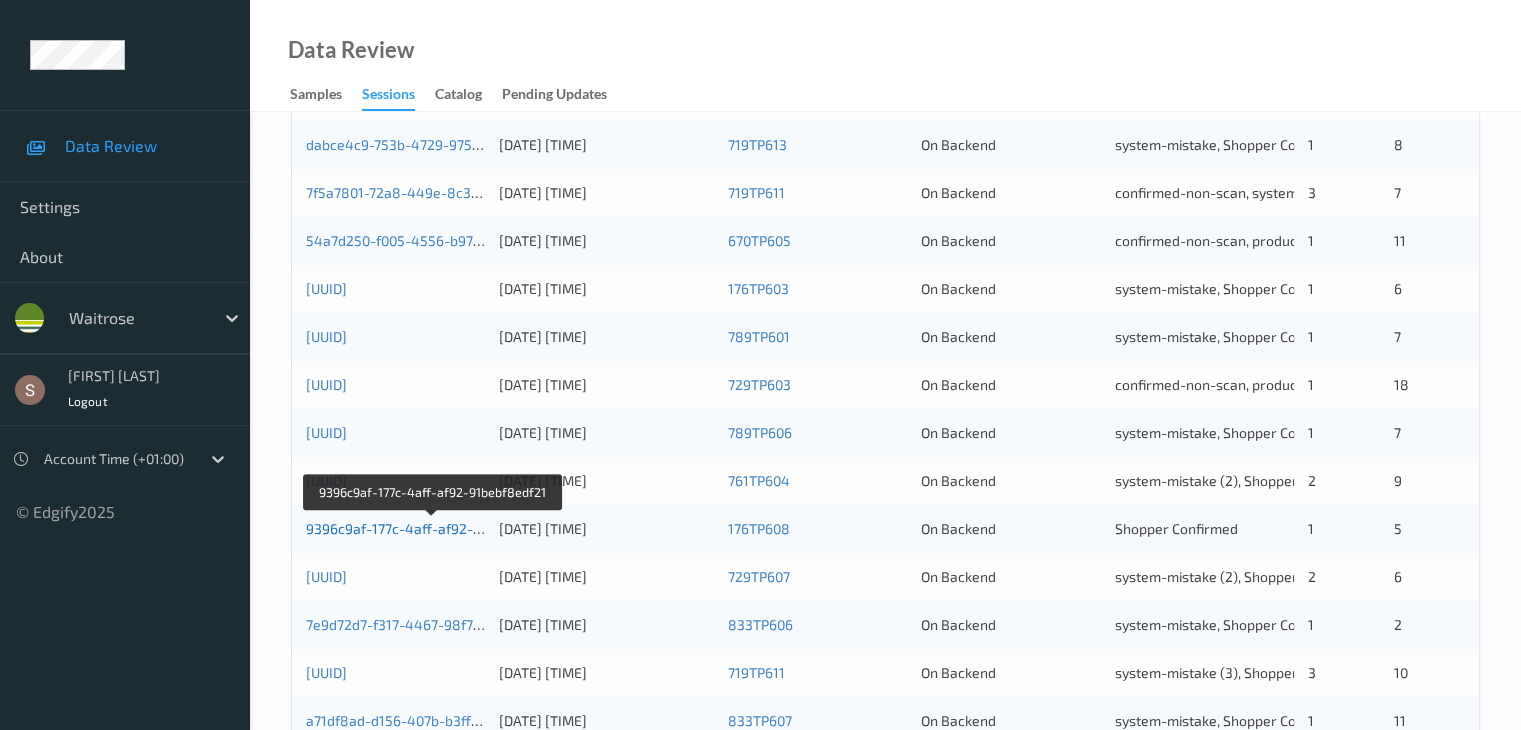click on "9396c9af-177c-4aff-af92-91bebf8edf21" at bounding box center [433, 528] 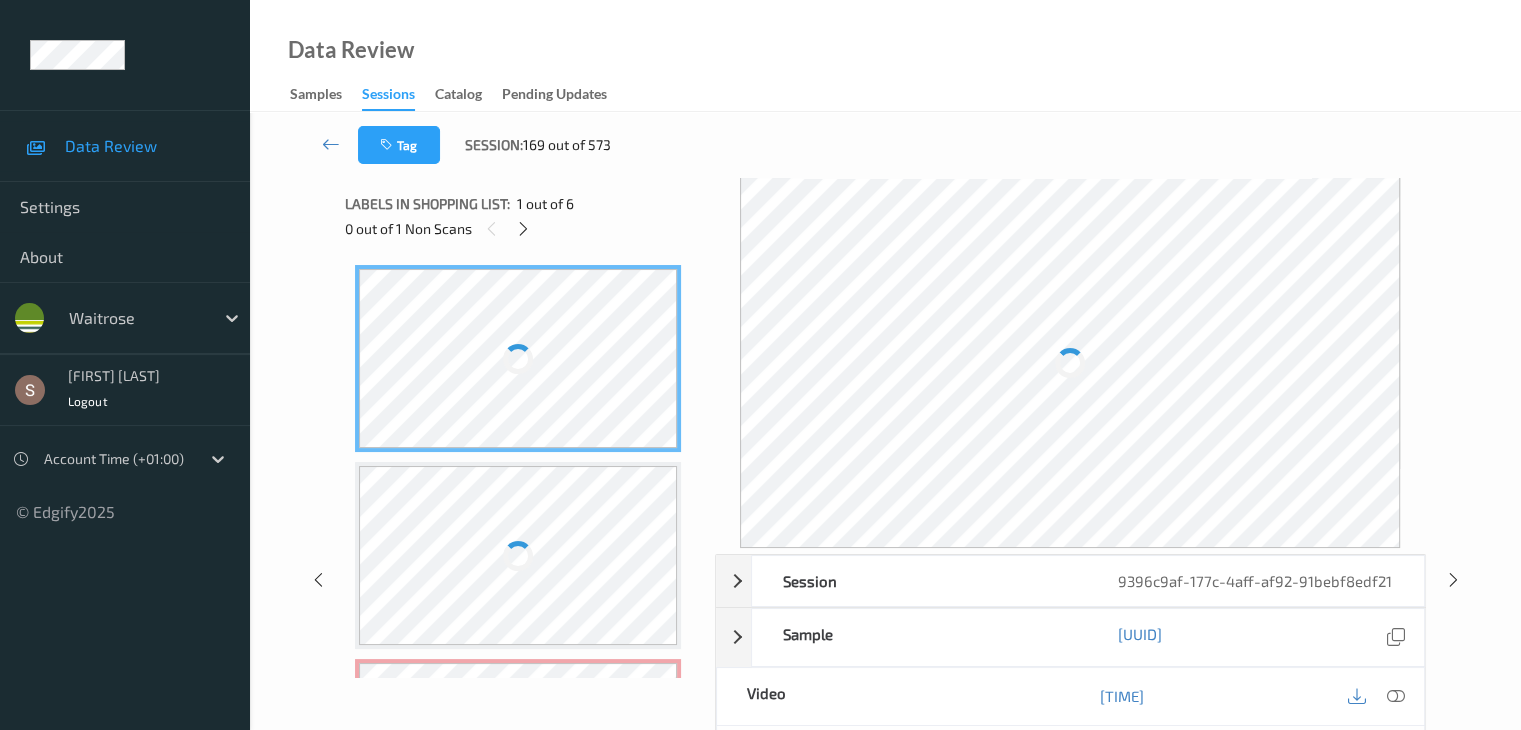 scroll, scrollTop: 0, scrollLeft: 0, axis: both 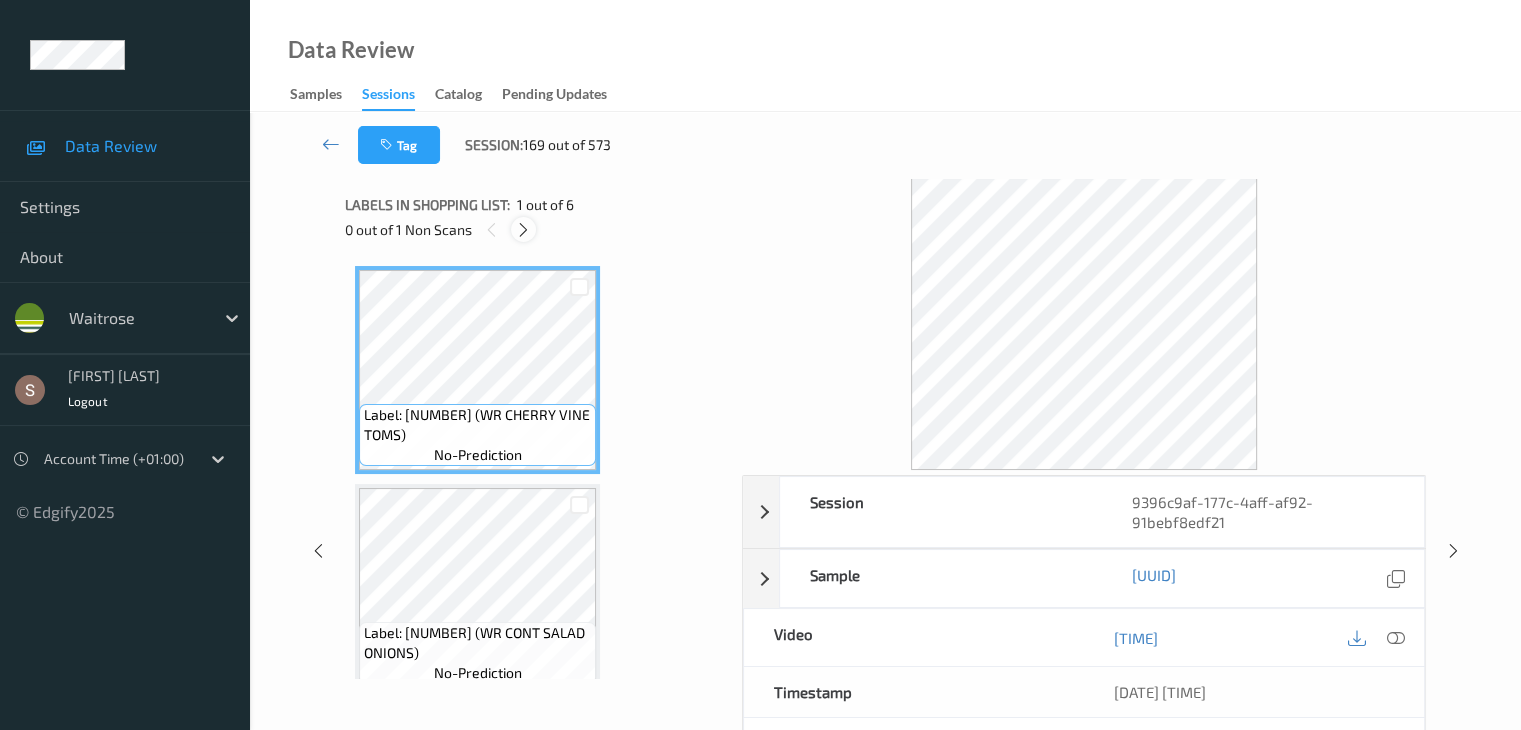 click at bounding box center (523, 230) 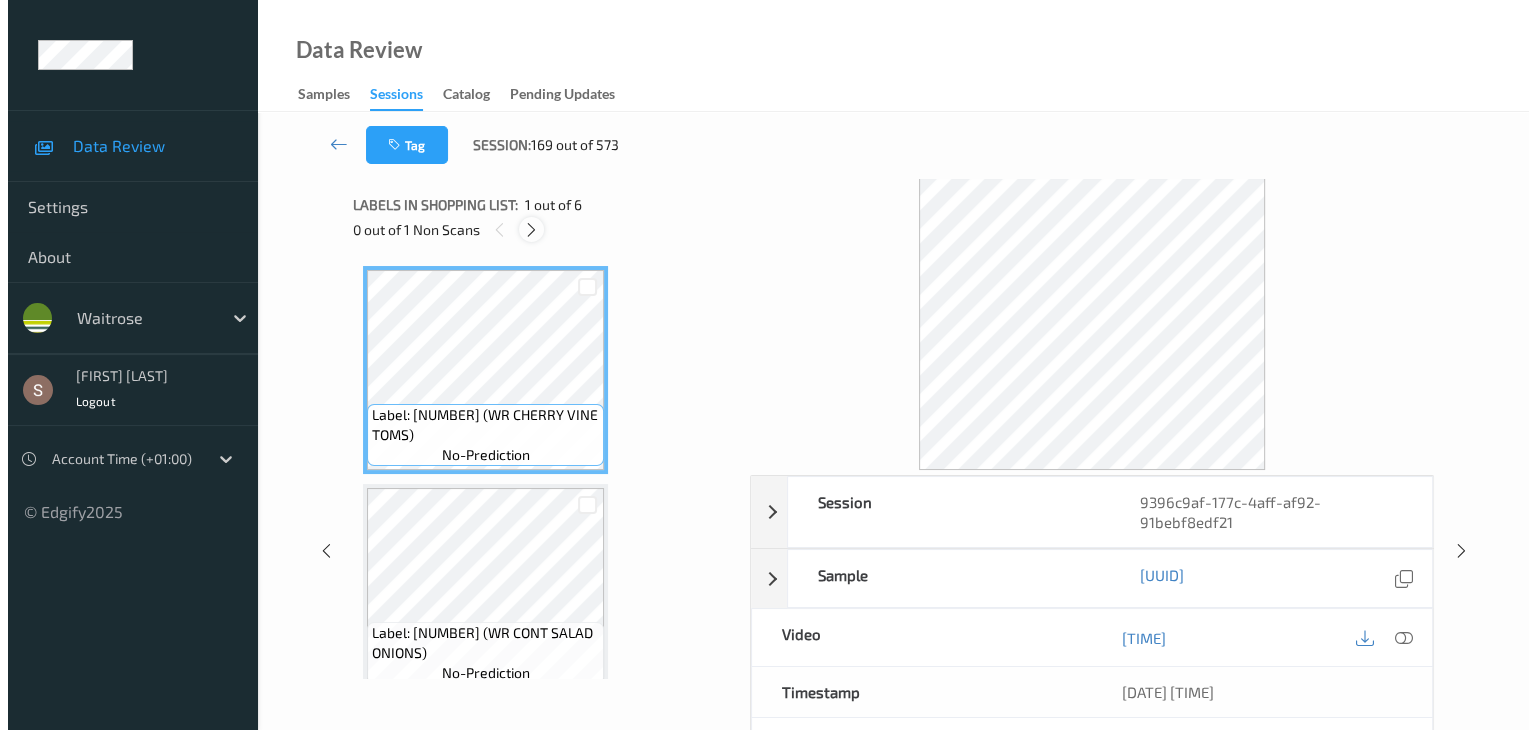 scroll, scrollTop: 228, scrollLeft: 0, axis: vertical 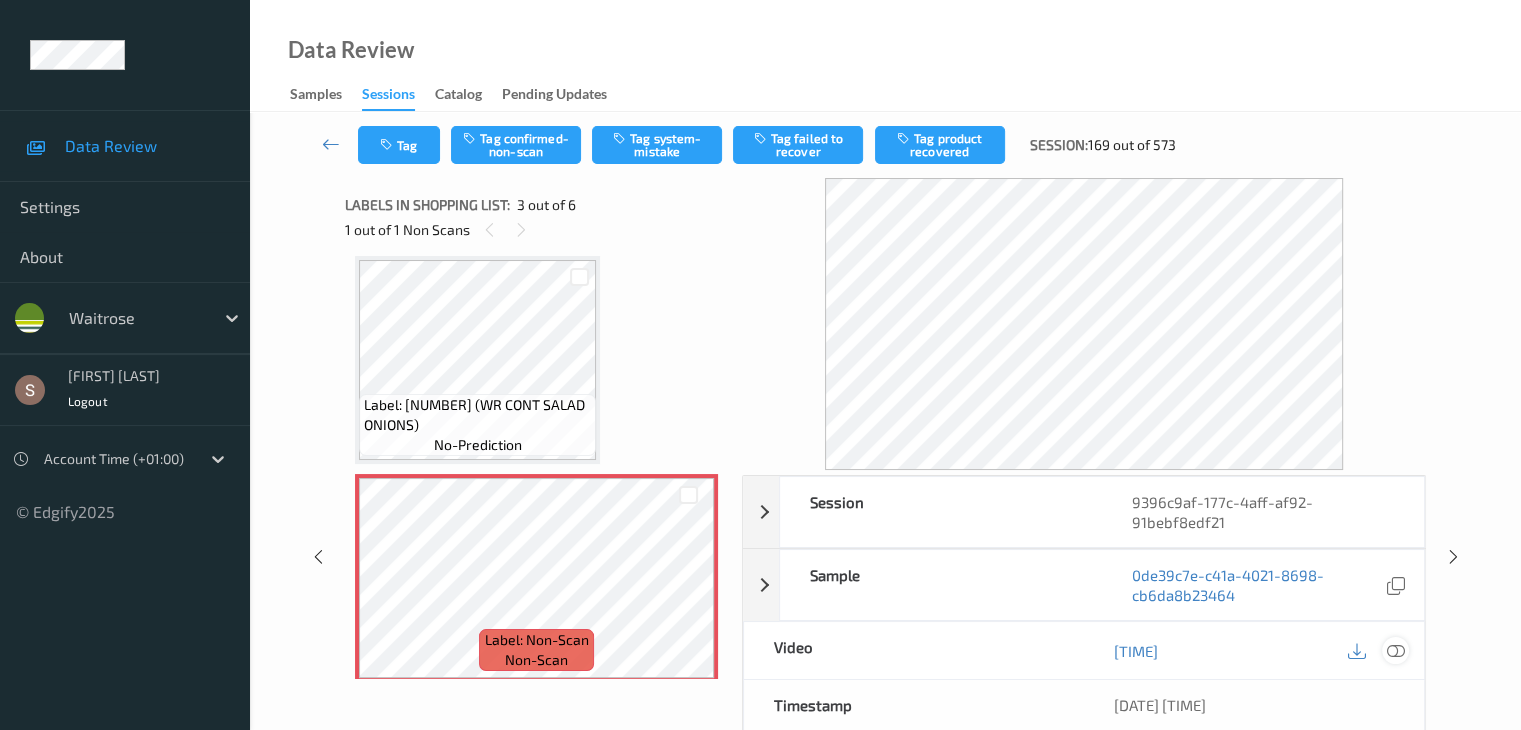 click at bounding box center (1395, 651) 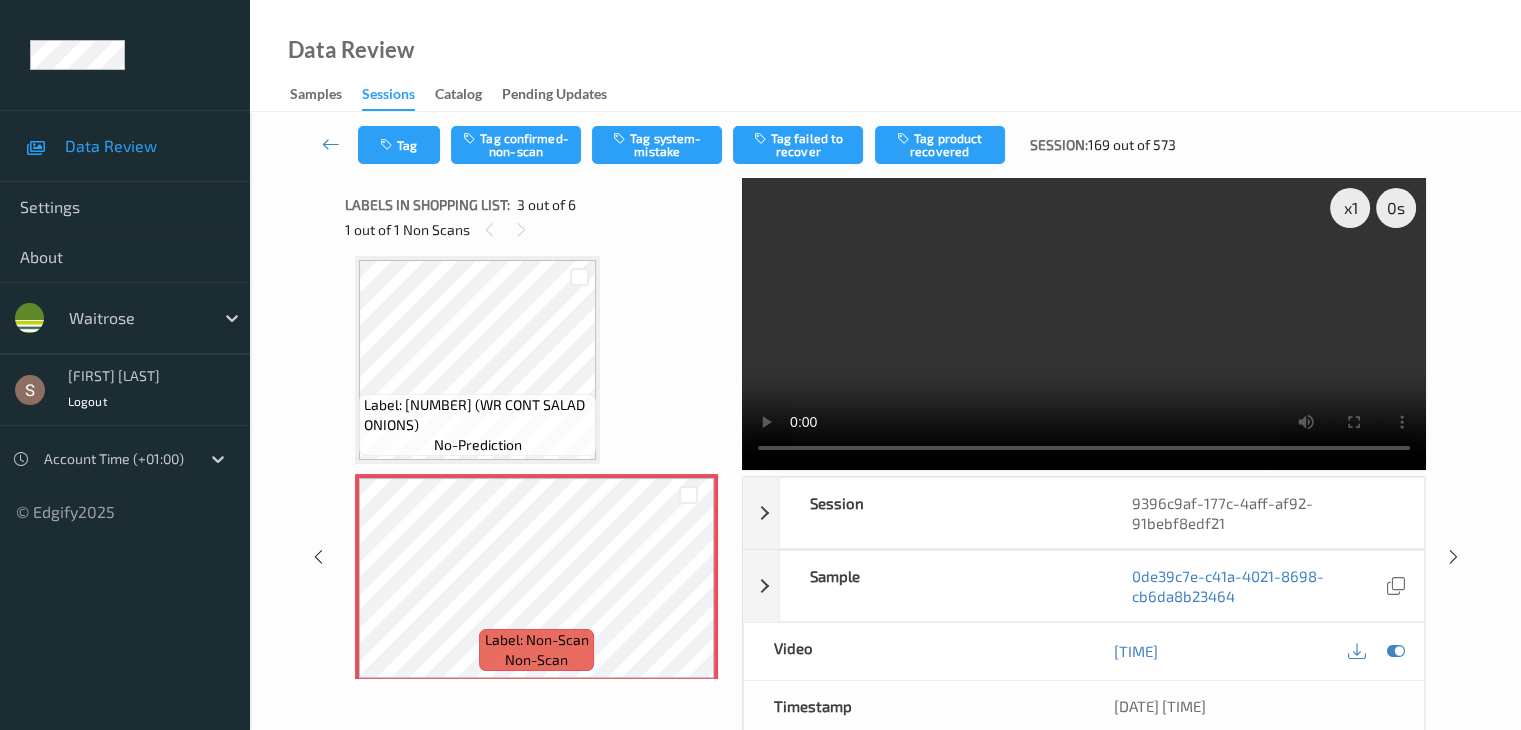 click at bounding box center (1084, 324) 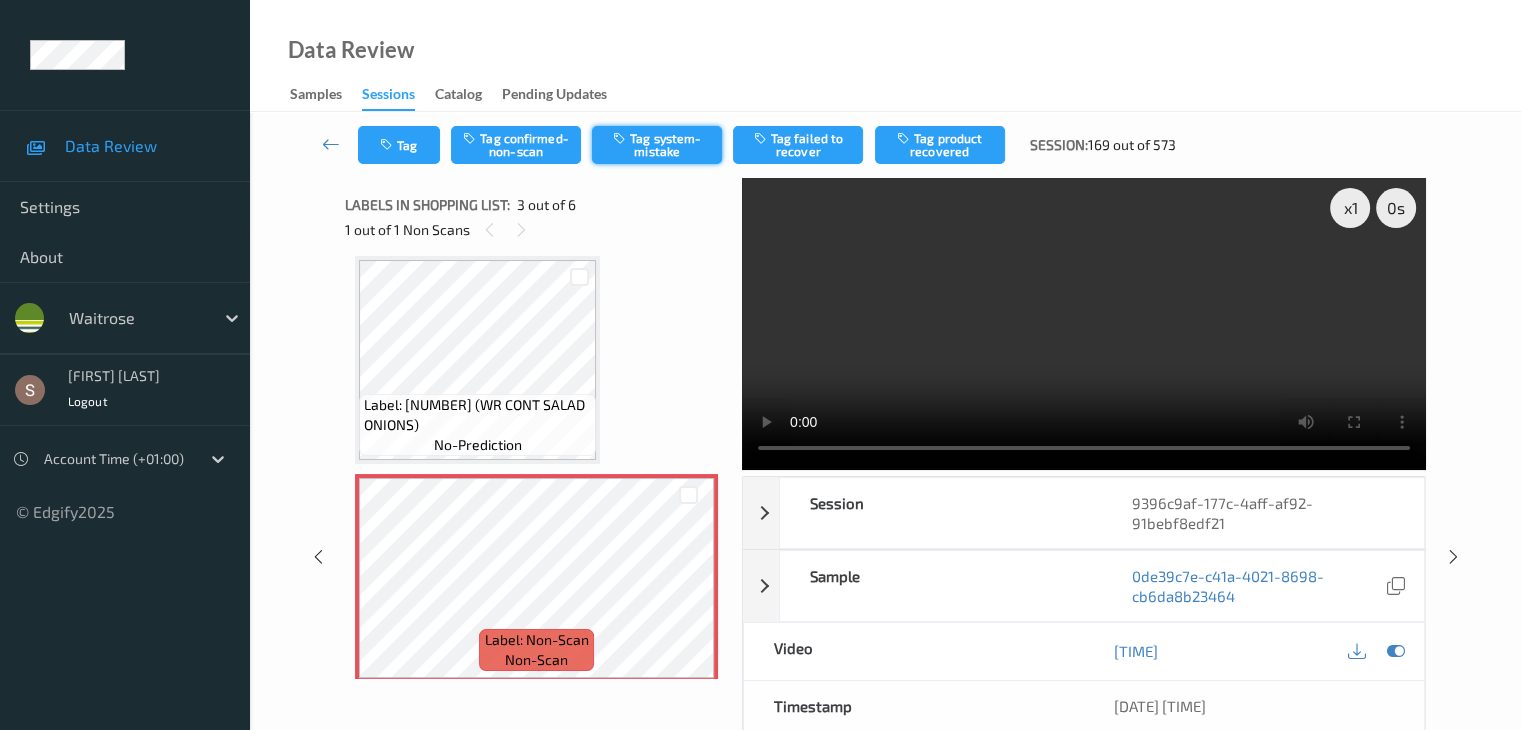 click on "Tag   system-mistake" at bounding box center (657, 145) 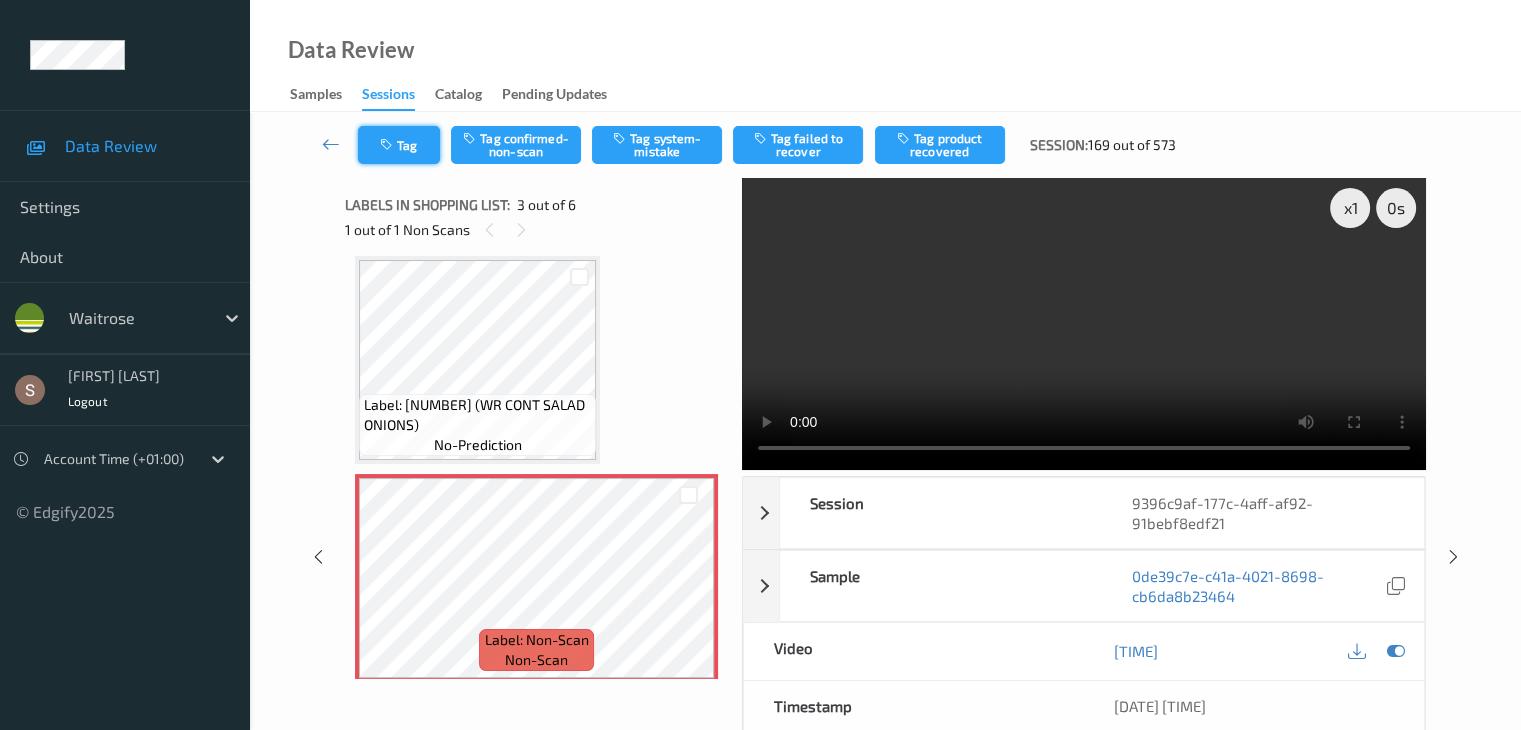 click on "Tag" at bounding box center [399, 145] 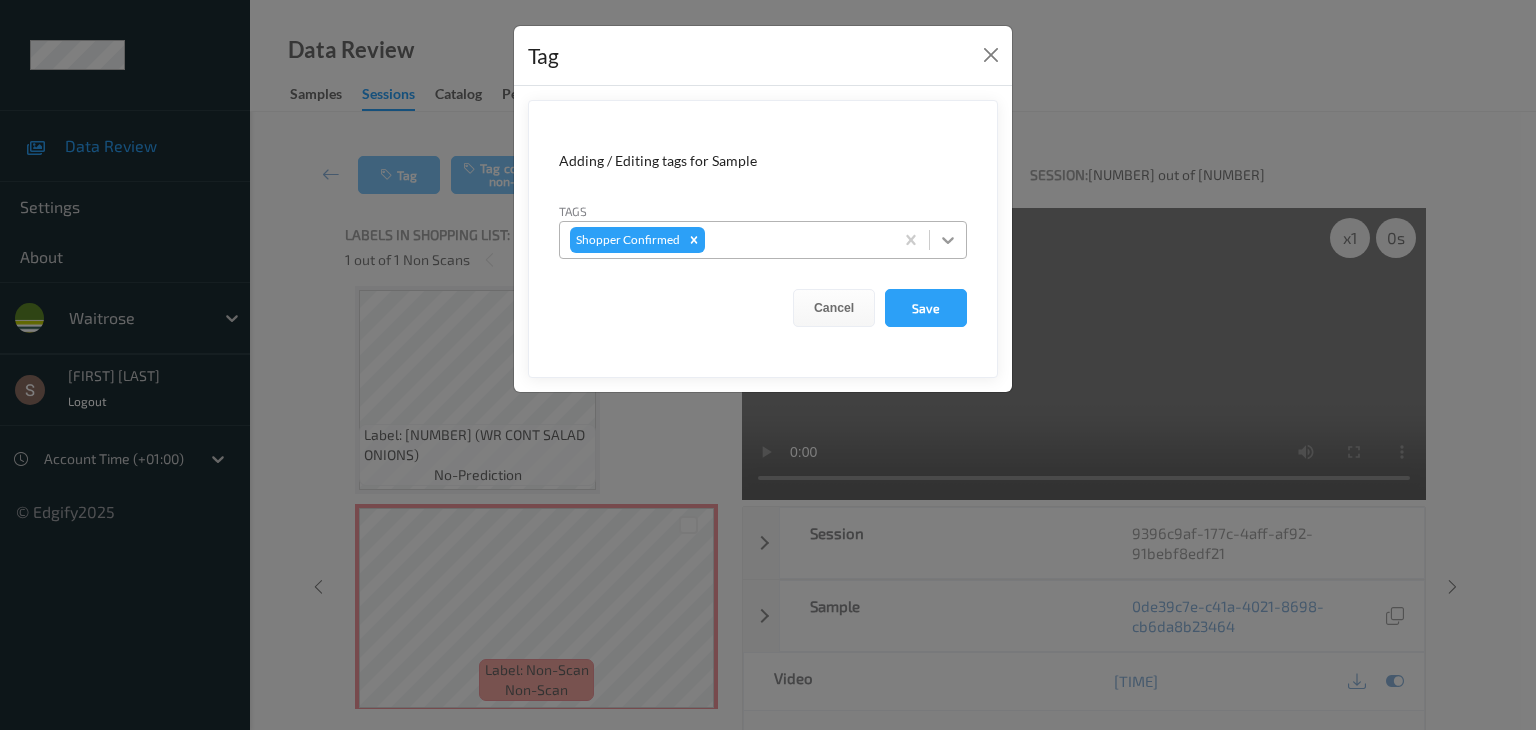 click 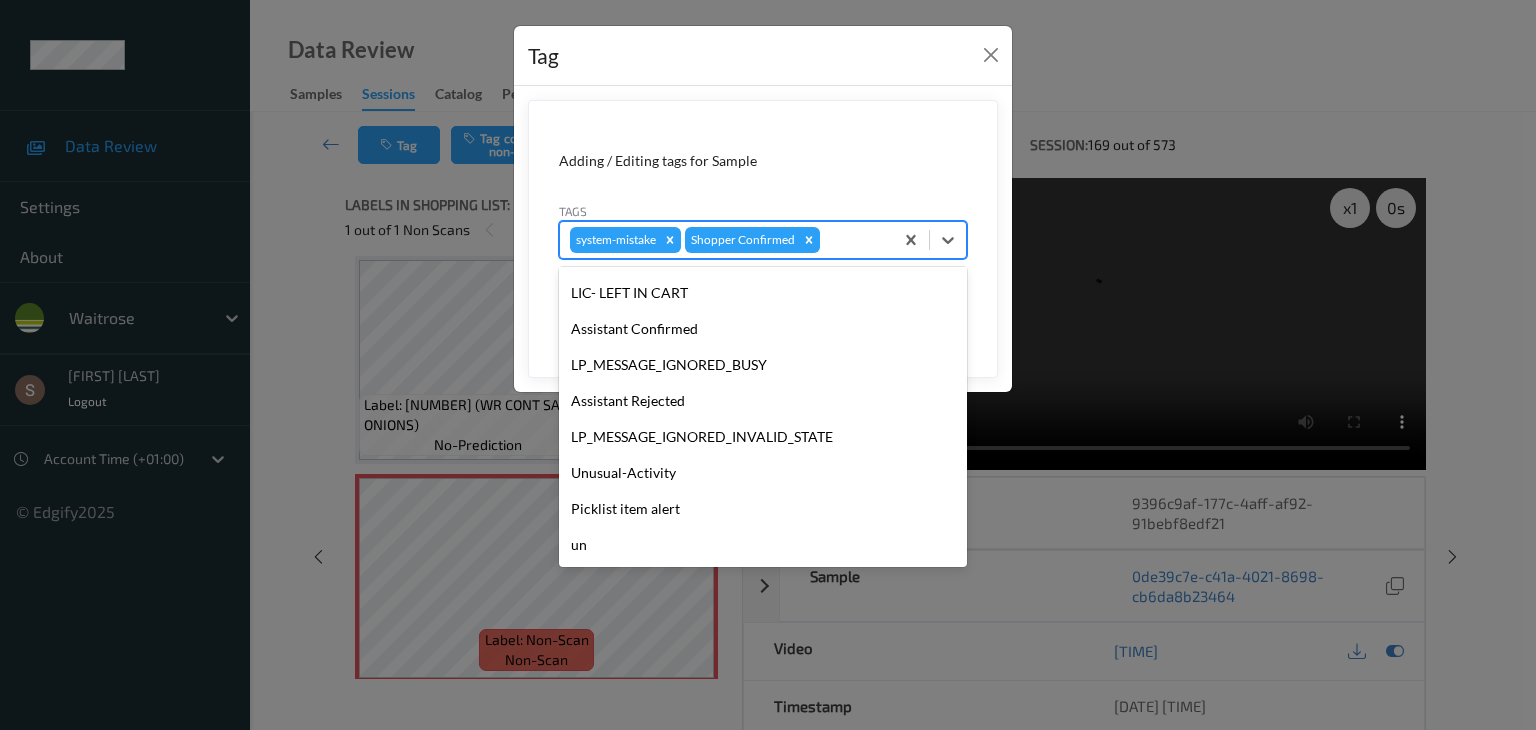 scroll, scrollTop: 356, scrollLeft: 0, axis: vertical 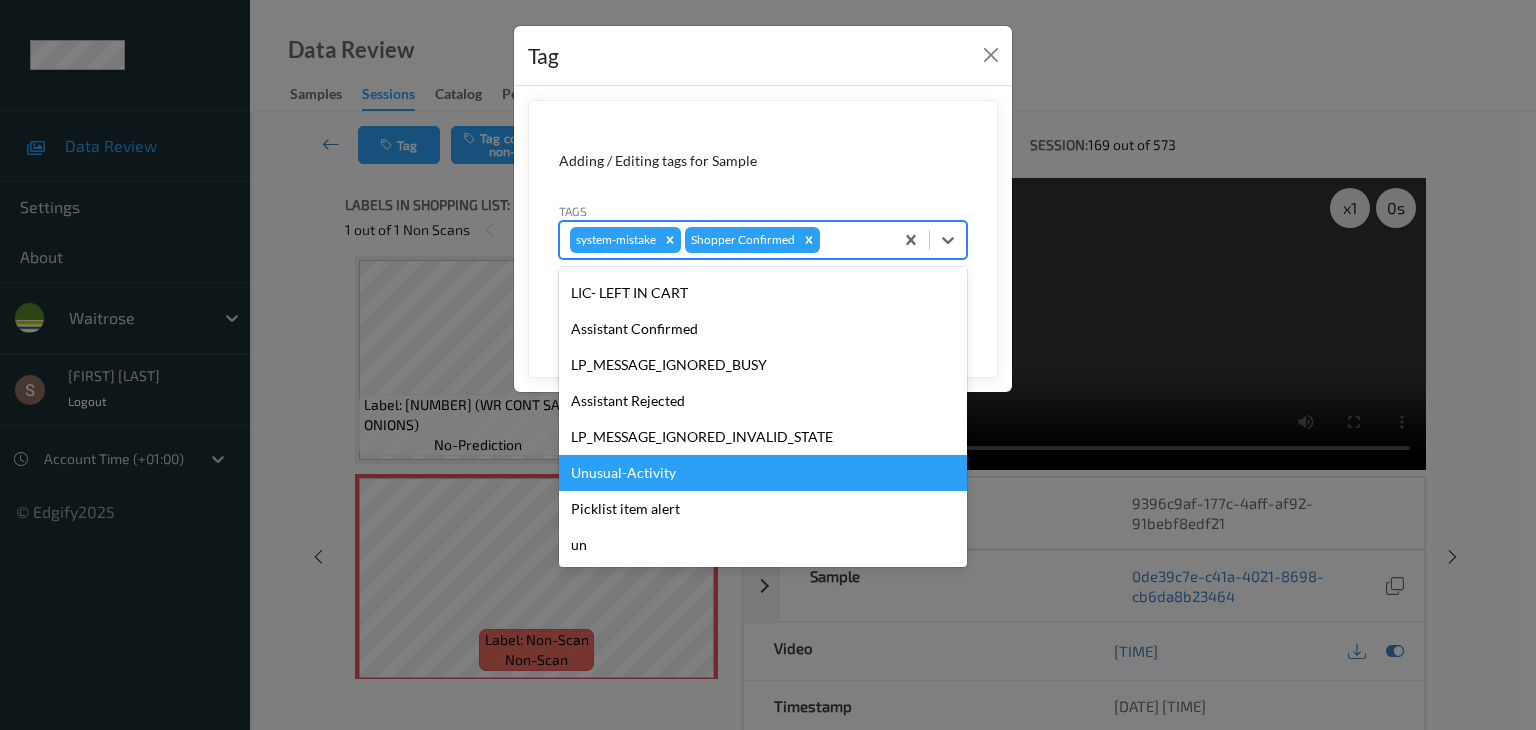 click on "Unusual-Activity" at bounding box center [763, 473] 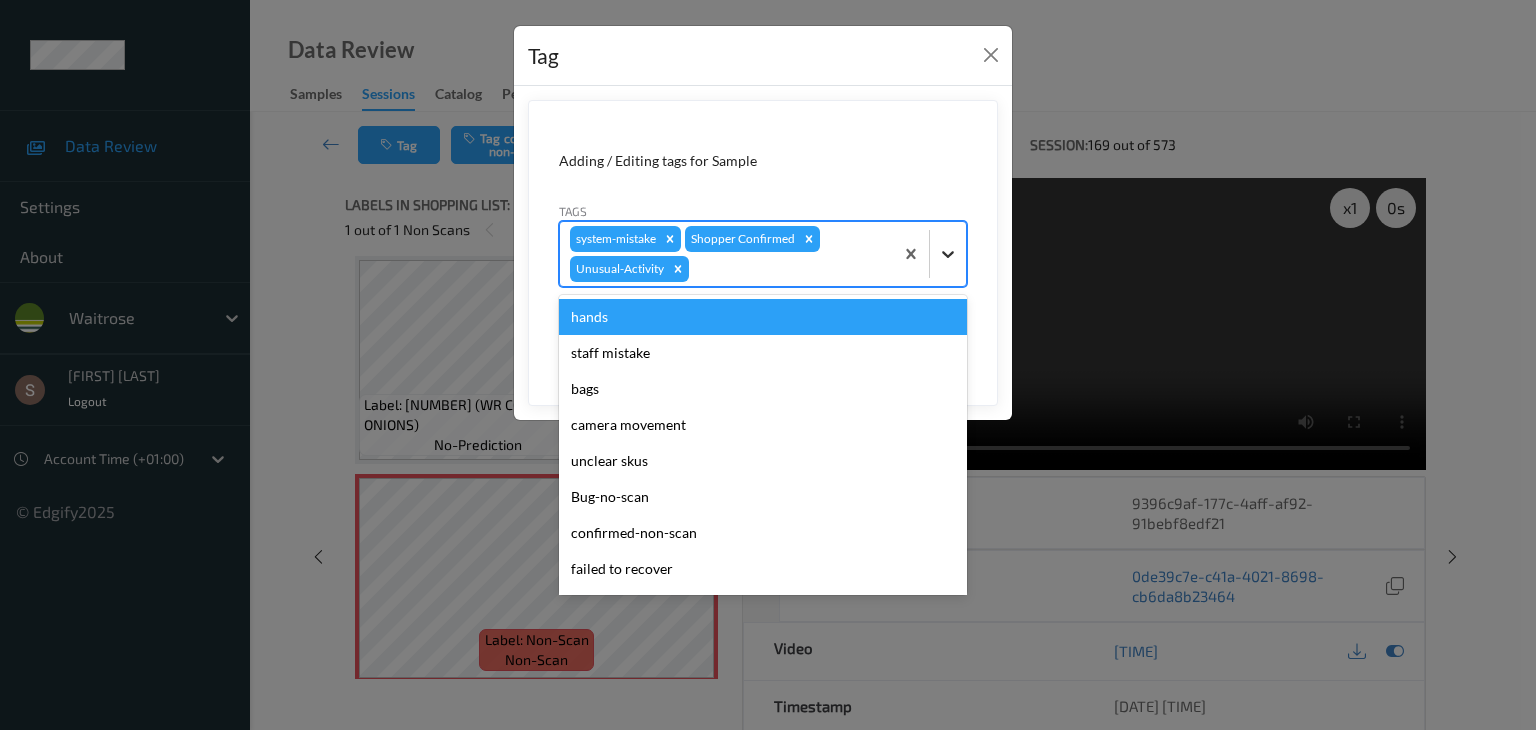 click 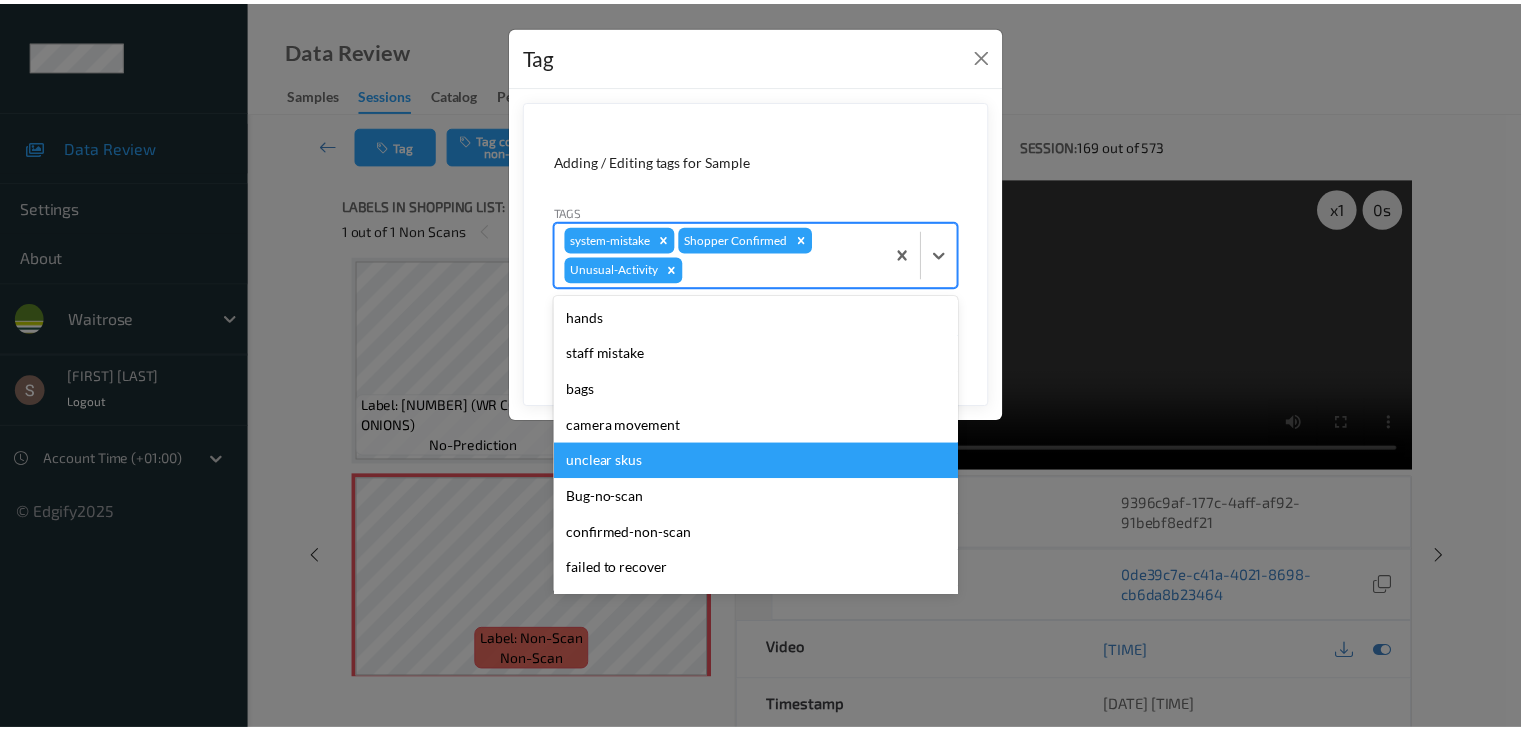 scroll, scrollTop: 320, scrollLeft: 0, axis: vertical 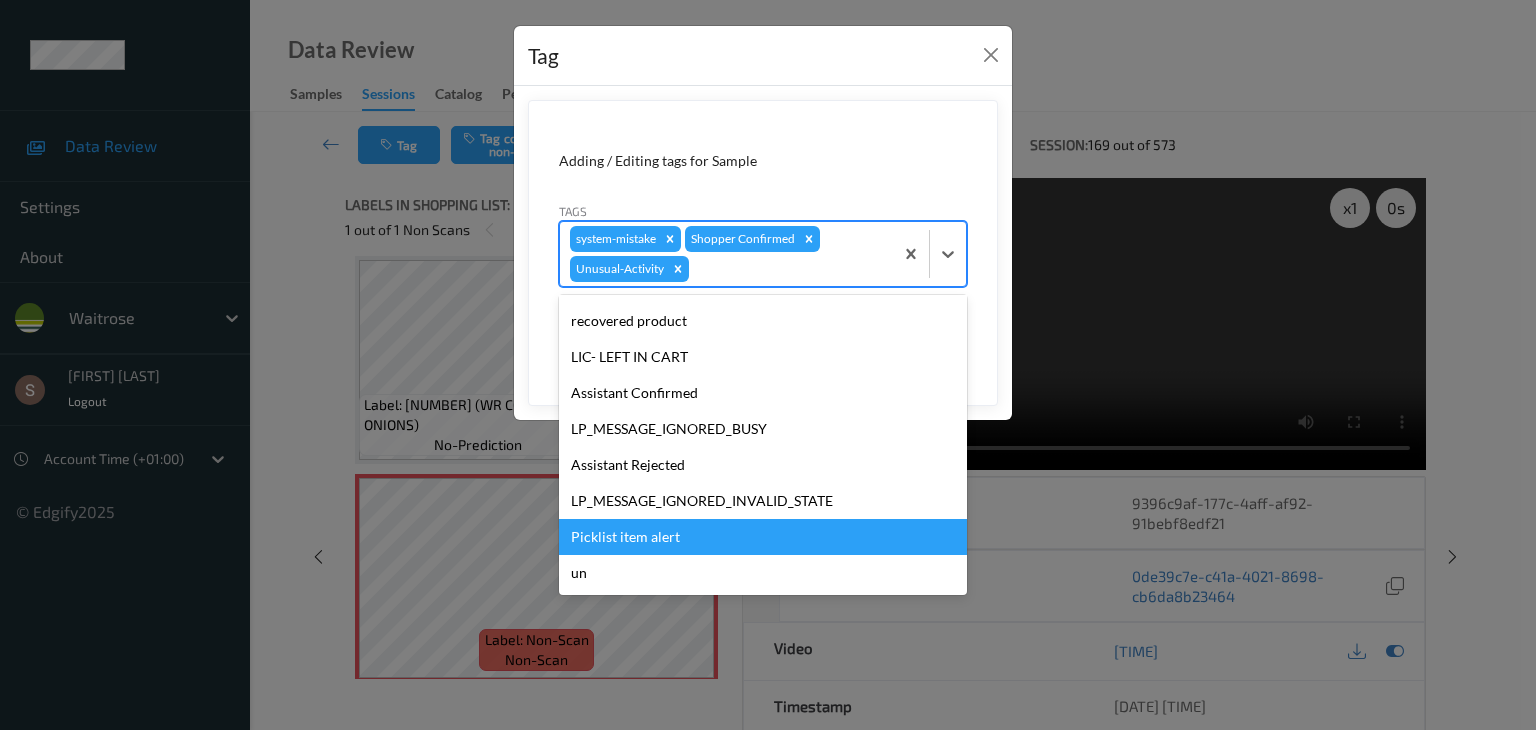 click on "Picklist item alert" at bounding box center (763, 537) 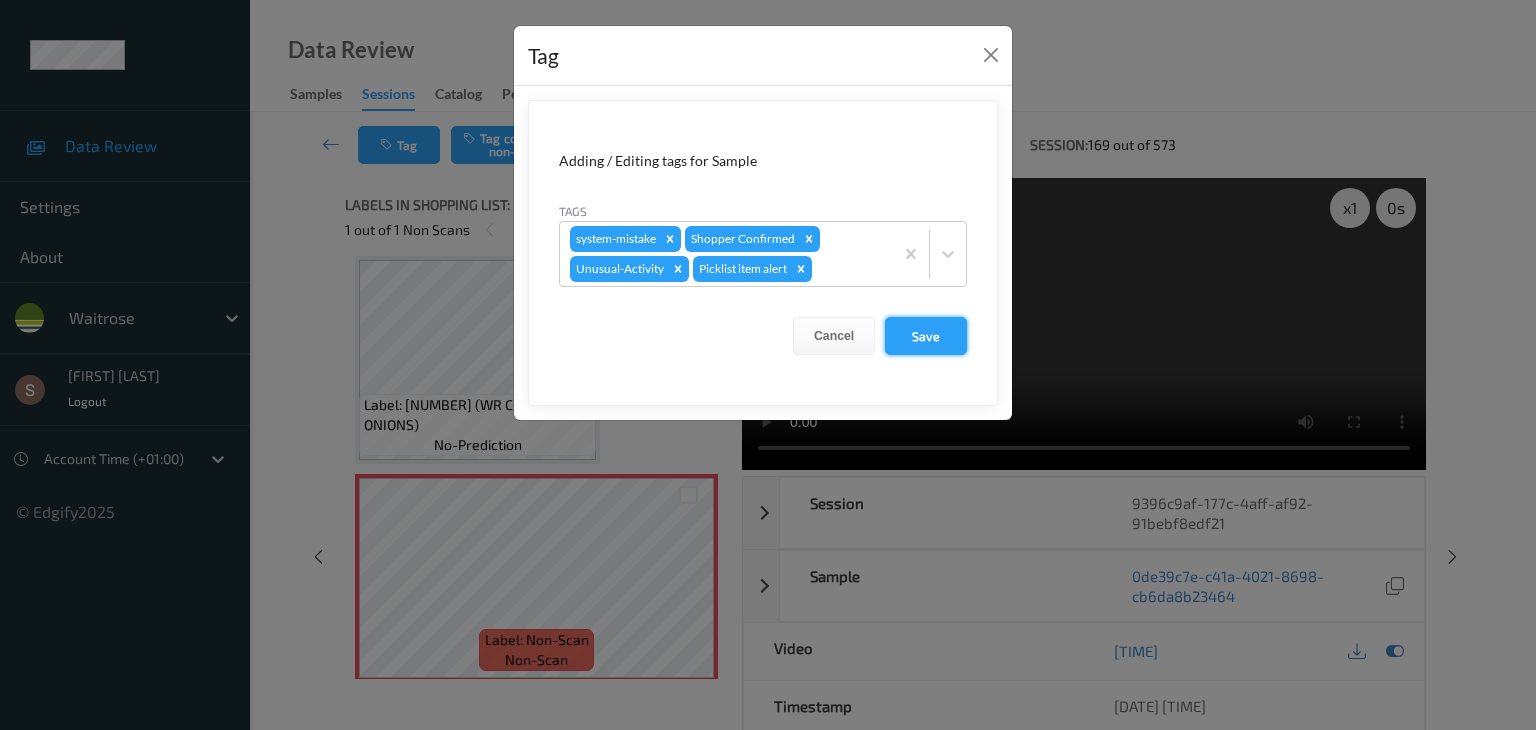 click on "Save" at bounding box center (926, 336) 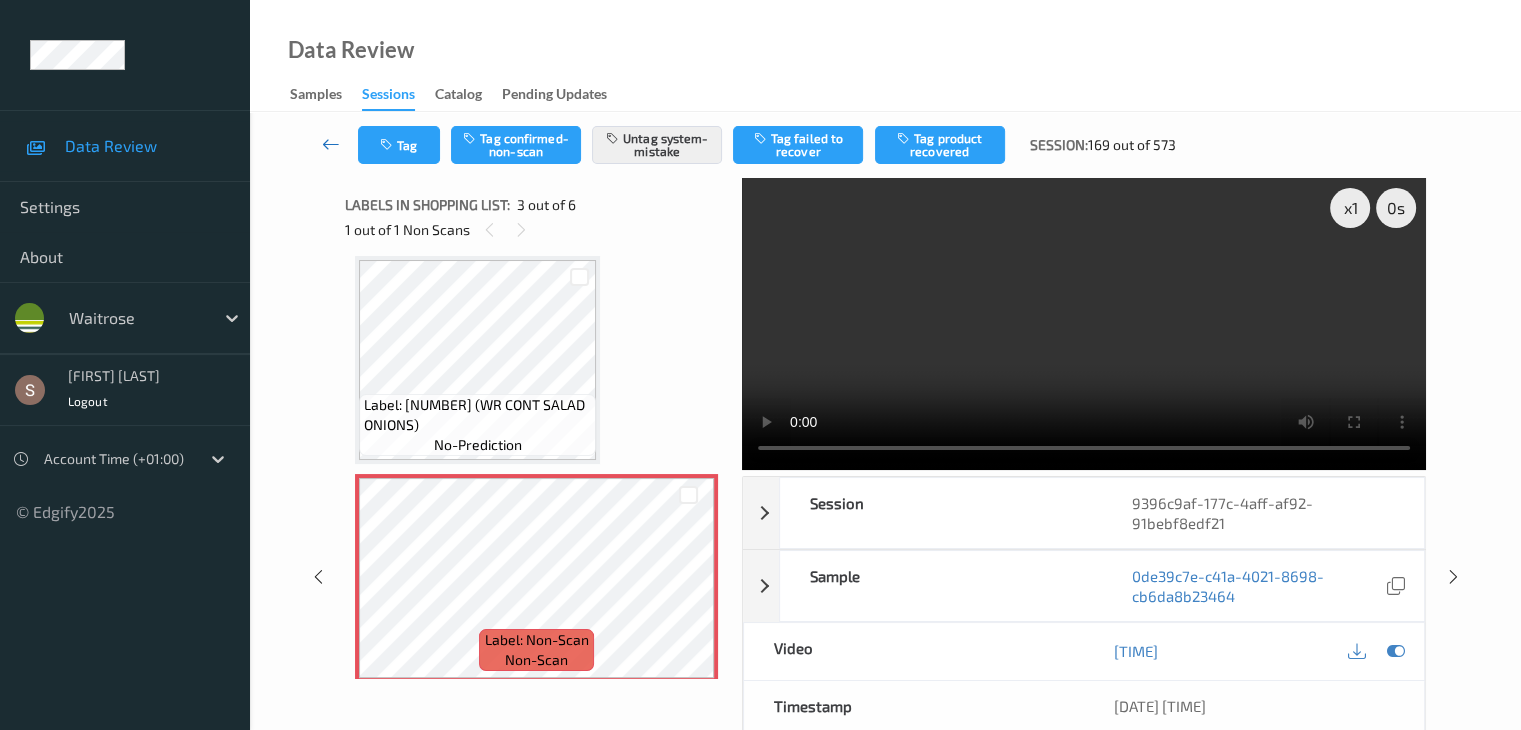 click at bounding box center (331, 144) 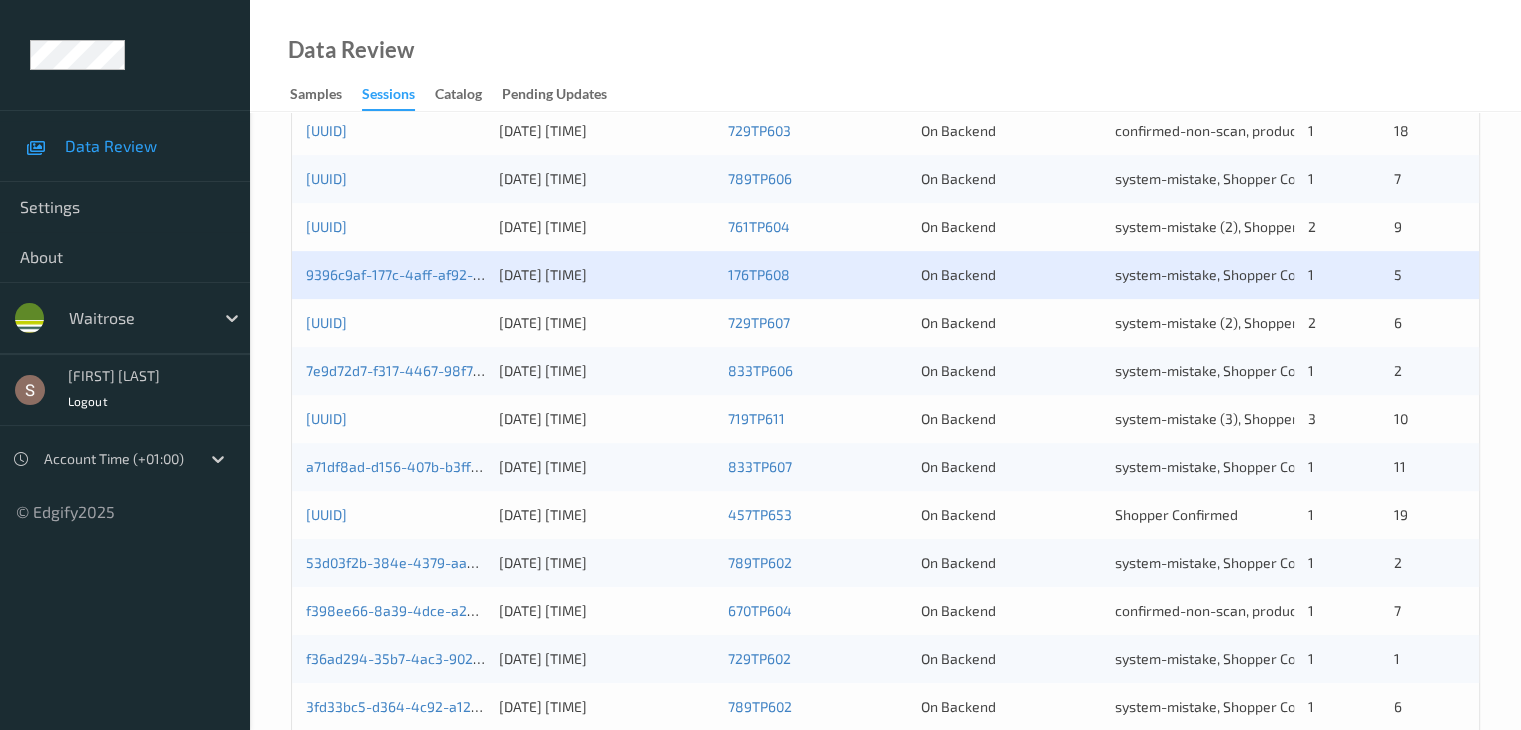 scroll, scrollTop: 800, scrollLeft: 0, axis: vertical 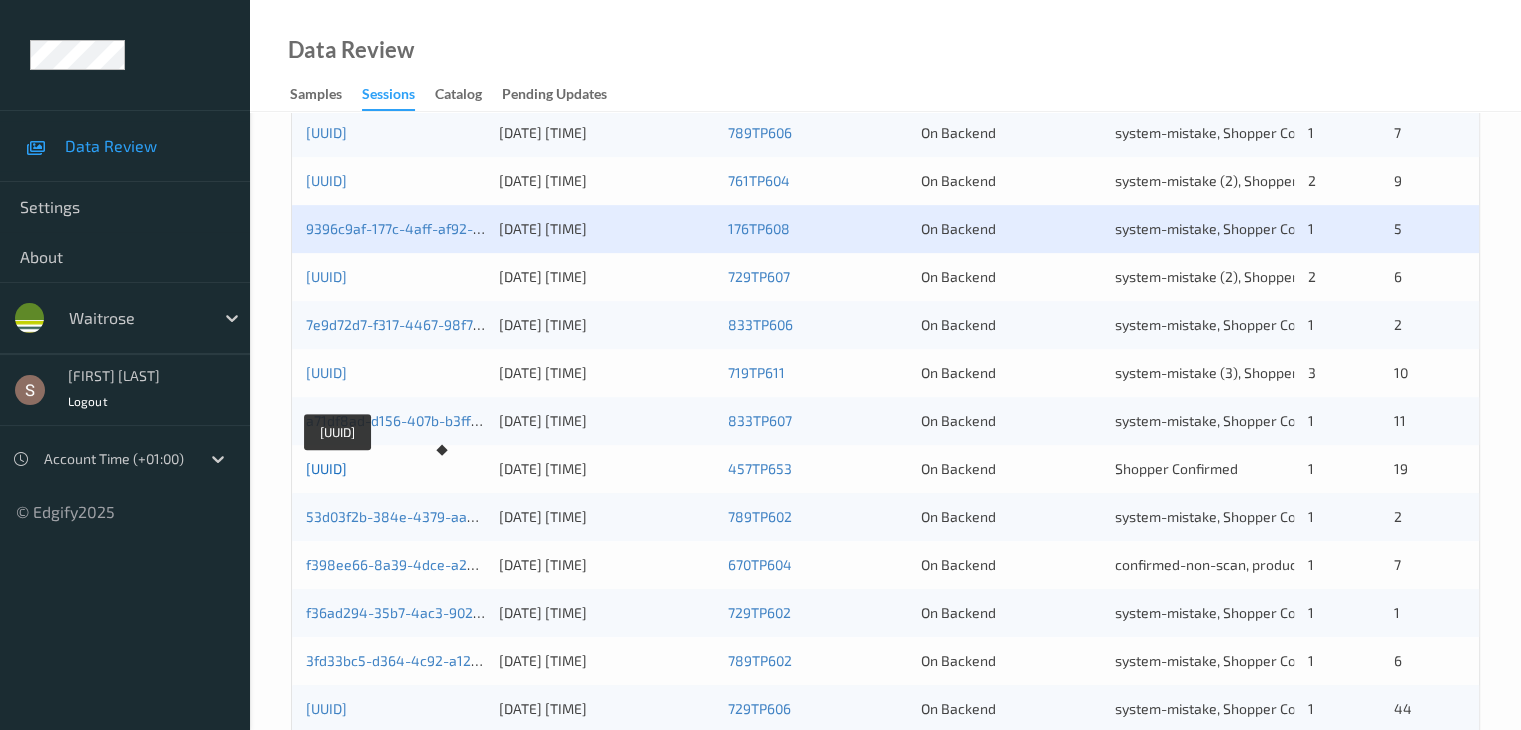 click on "[UUID]" at bounding box center [326, 468] 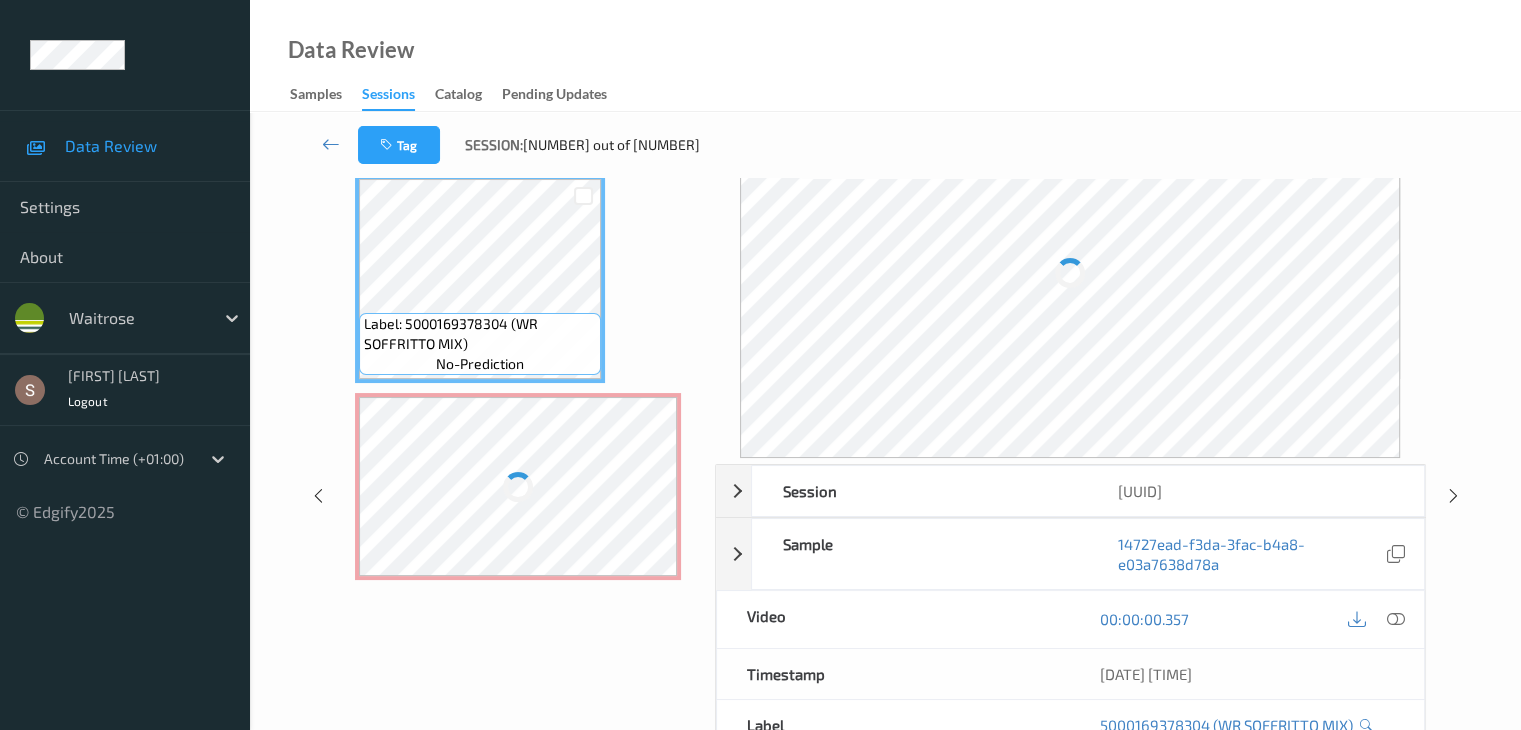 scroll, scrollTop: 0, scrollLeft: 0, axis: both 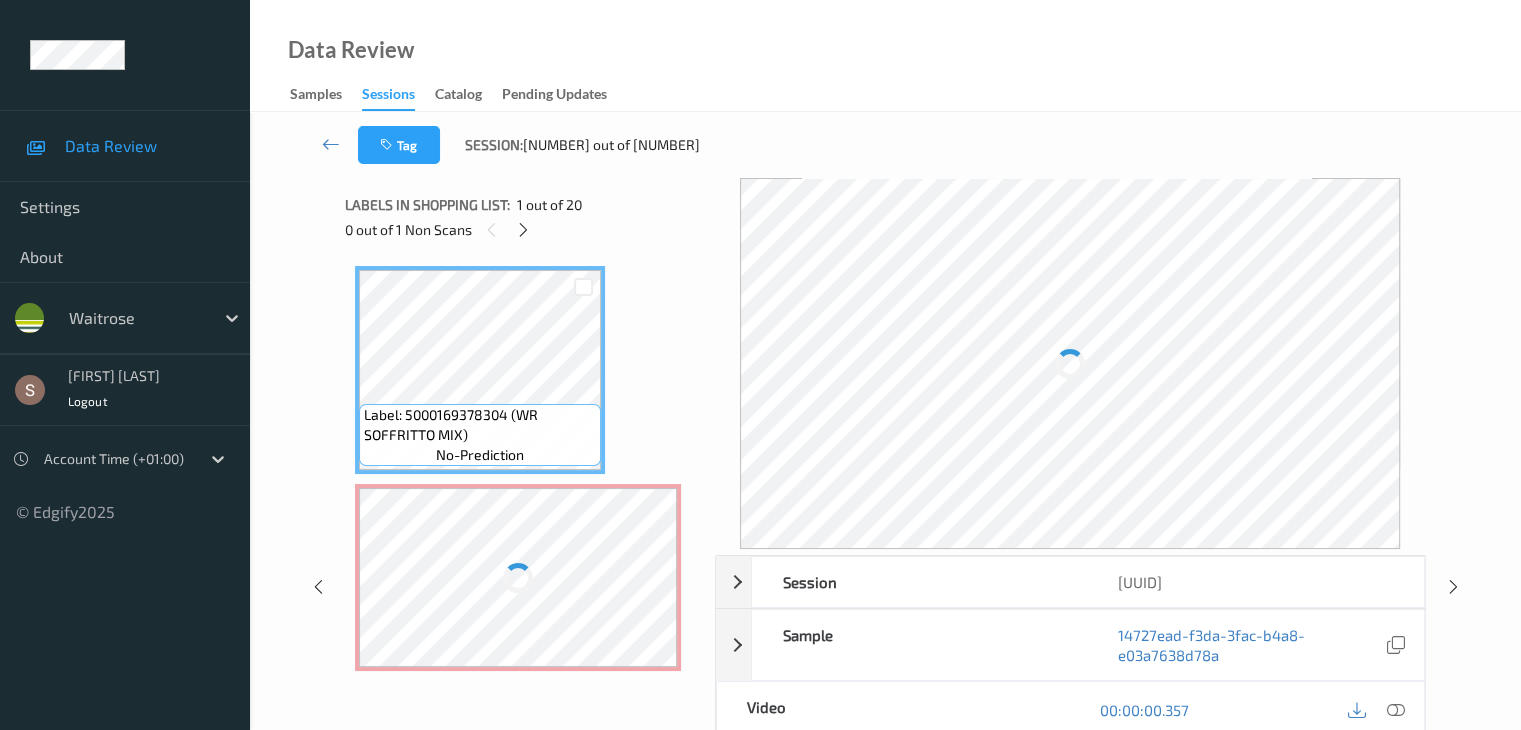 click on "0 out of 1 Non Scans" at bounding box center [523, 229] 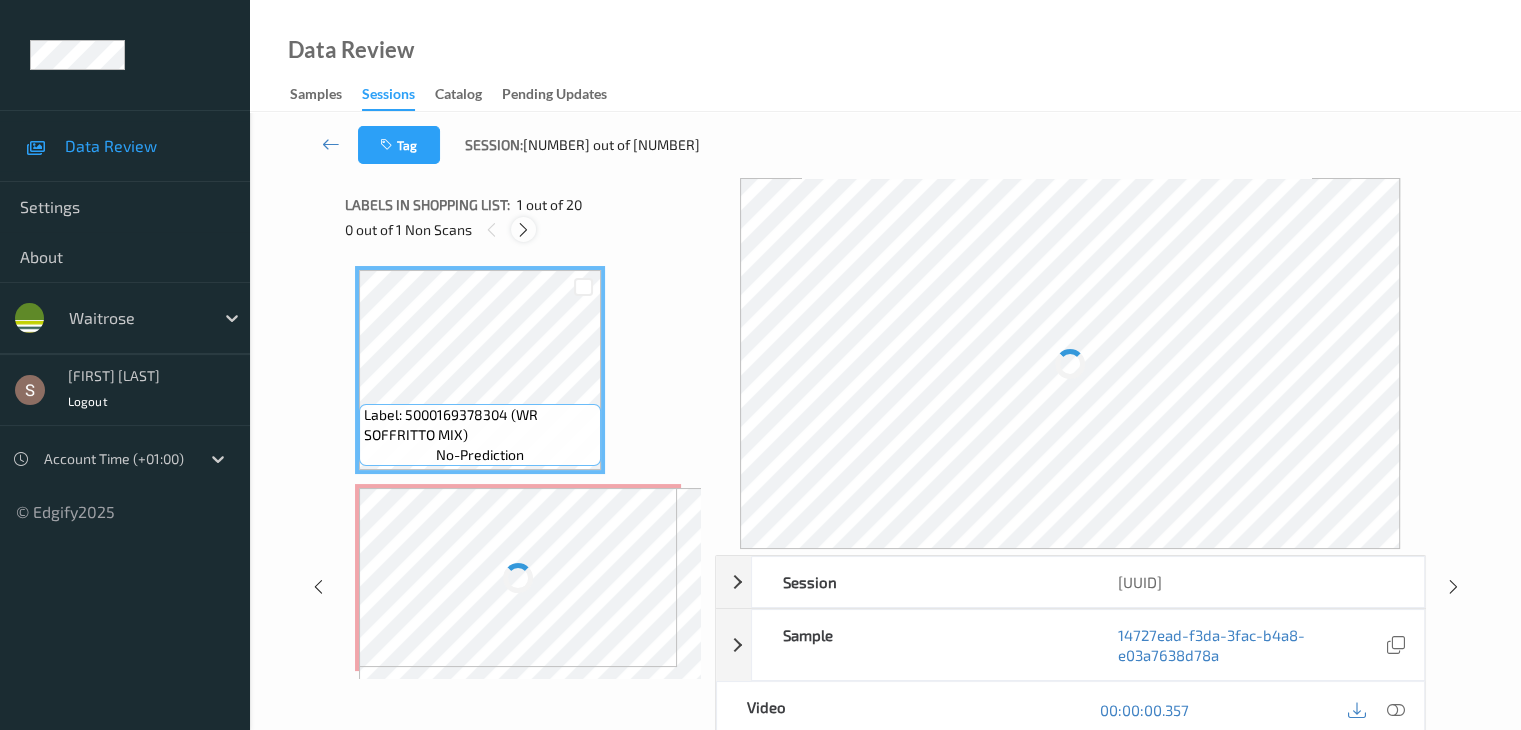 click at bounding box center [523, 230] 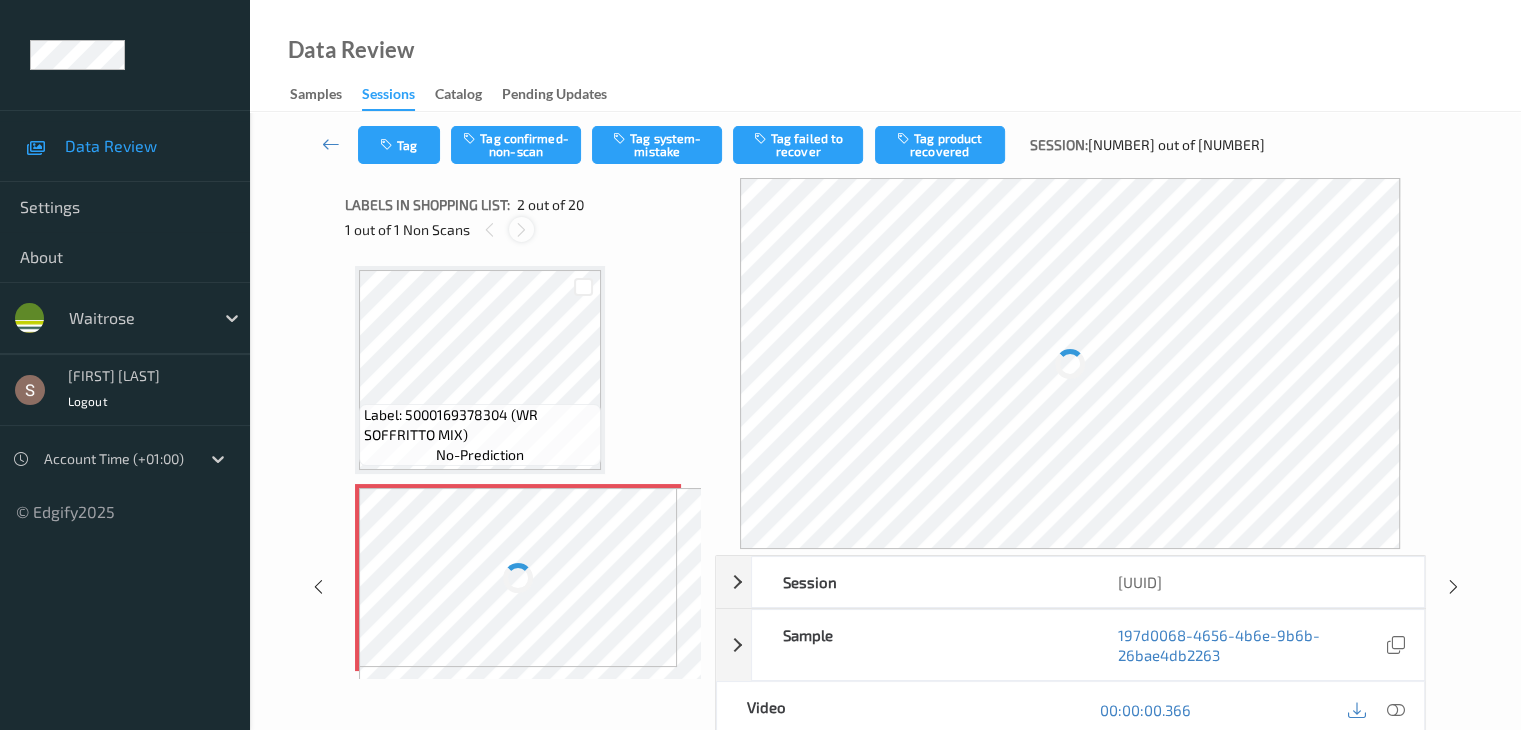 scroll, scrollTop: 10, scrollLeft: 0, axis: vertical 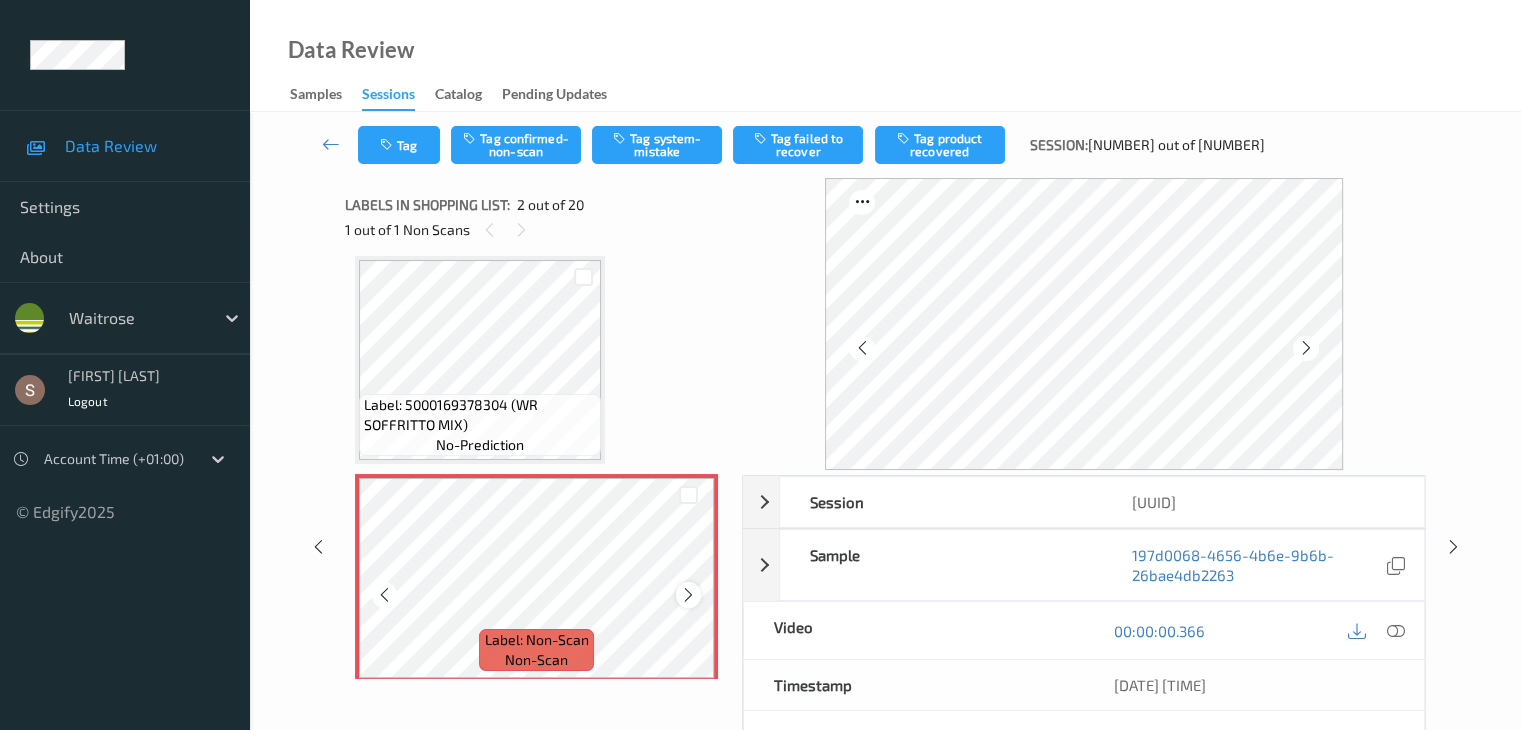 click at bounding box center [688, 595] 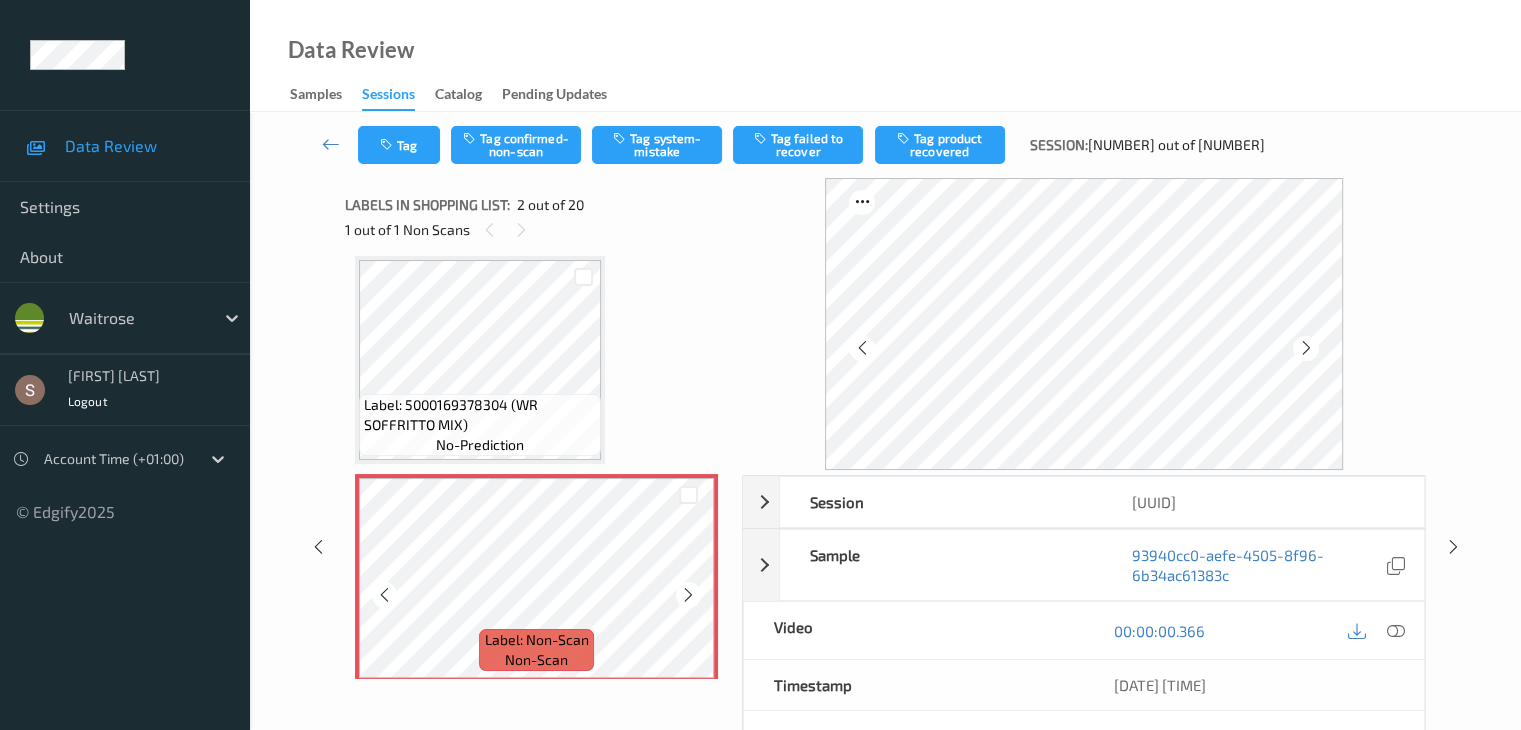 click at bounding box center [688, 595] 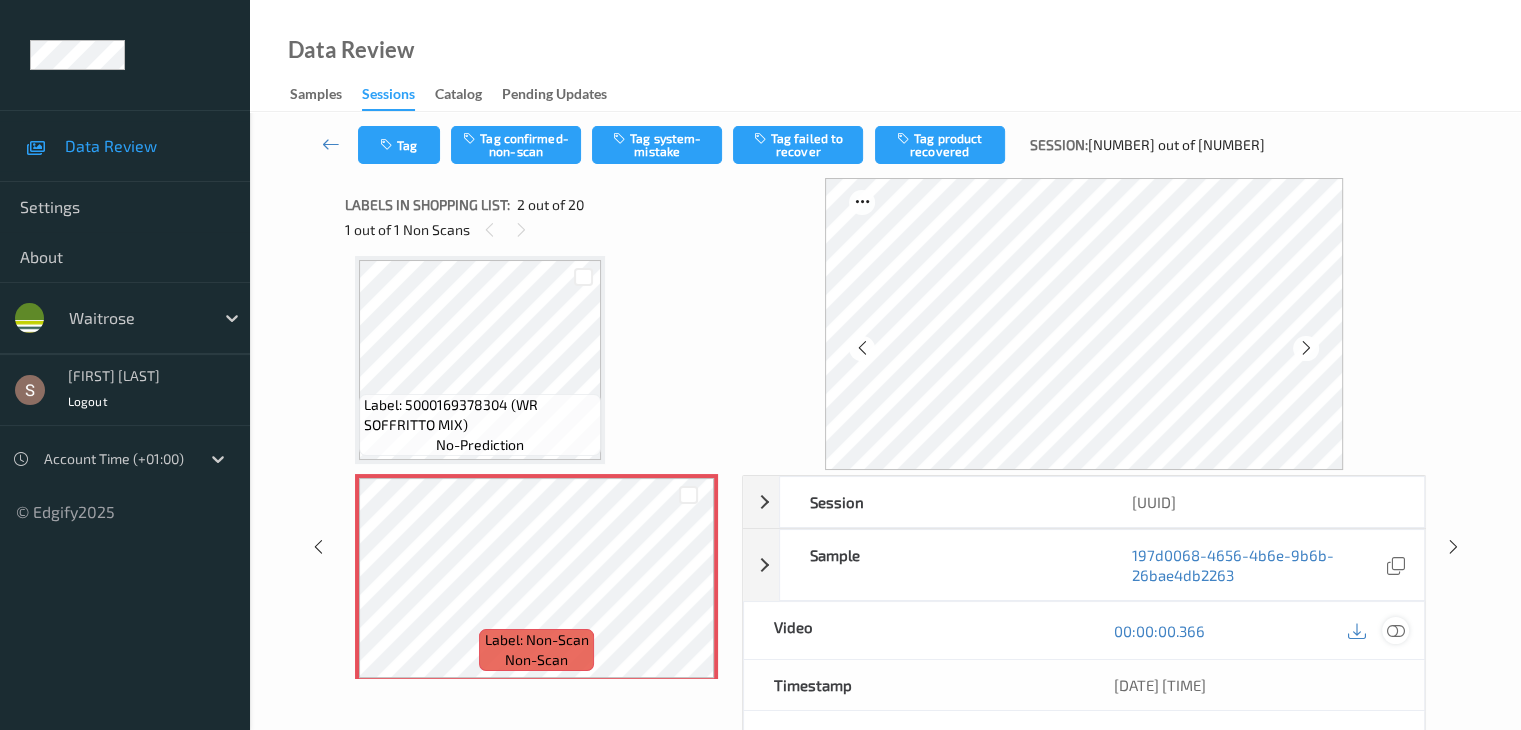 click at bounding box center (1395, 630) 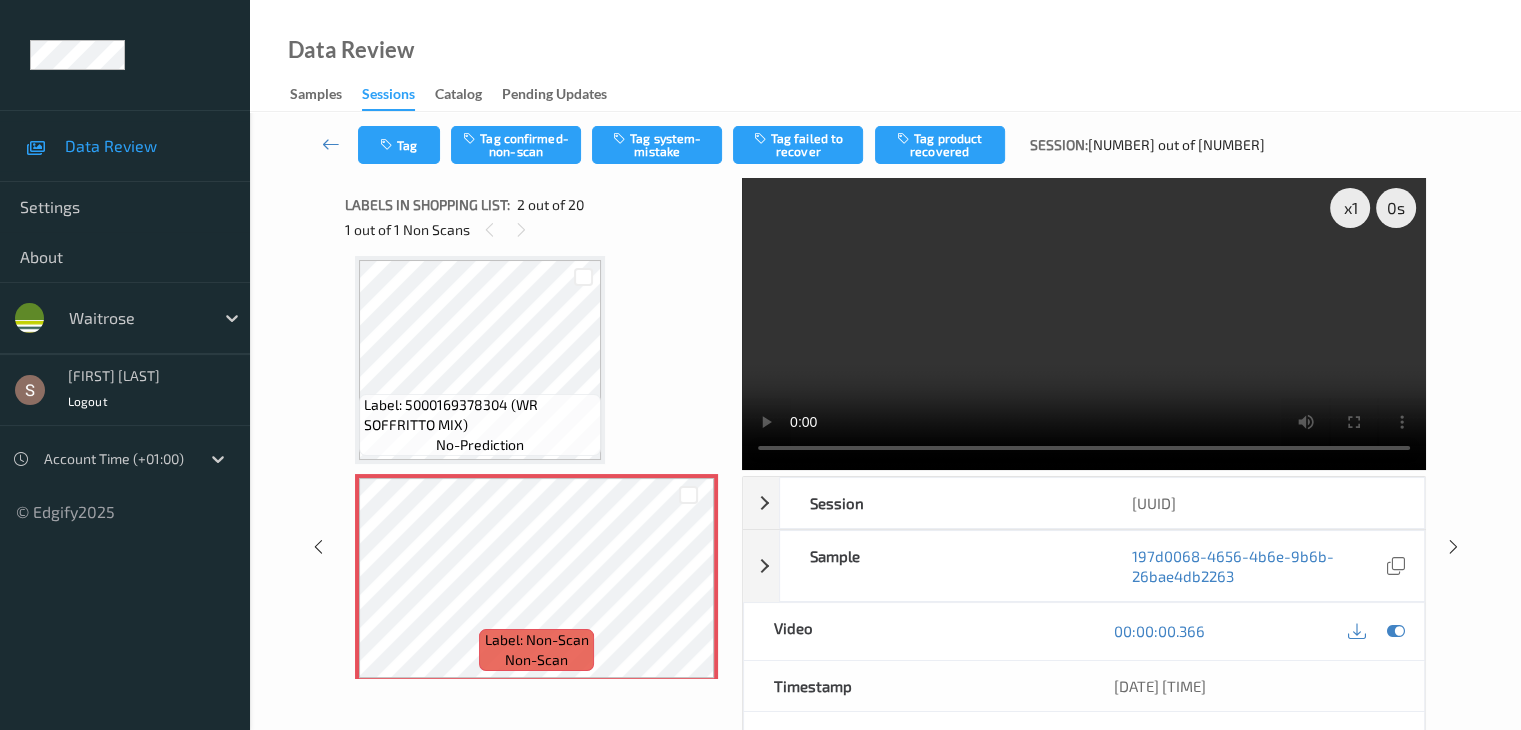 click at bounding box center (1084, 324) 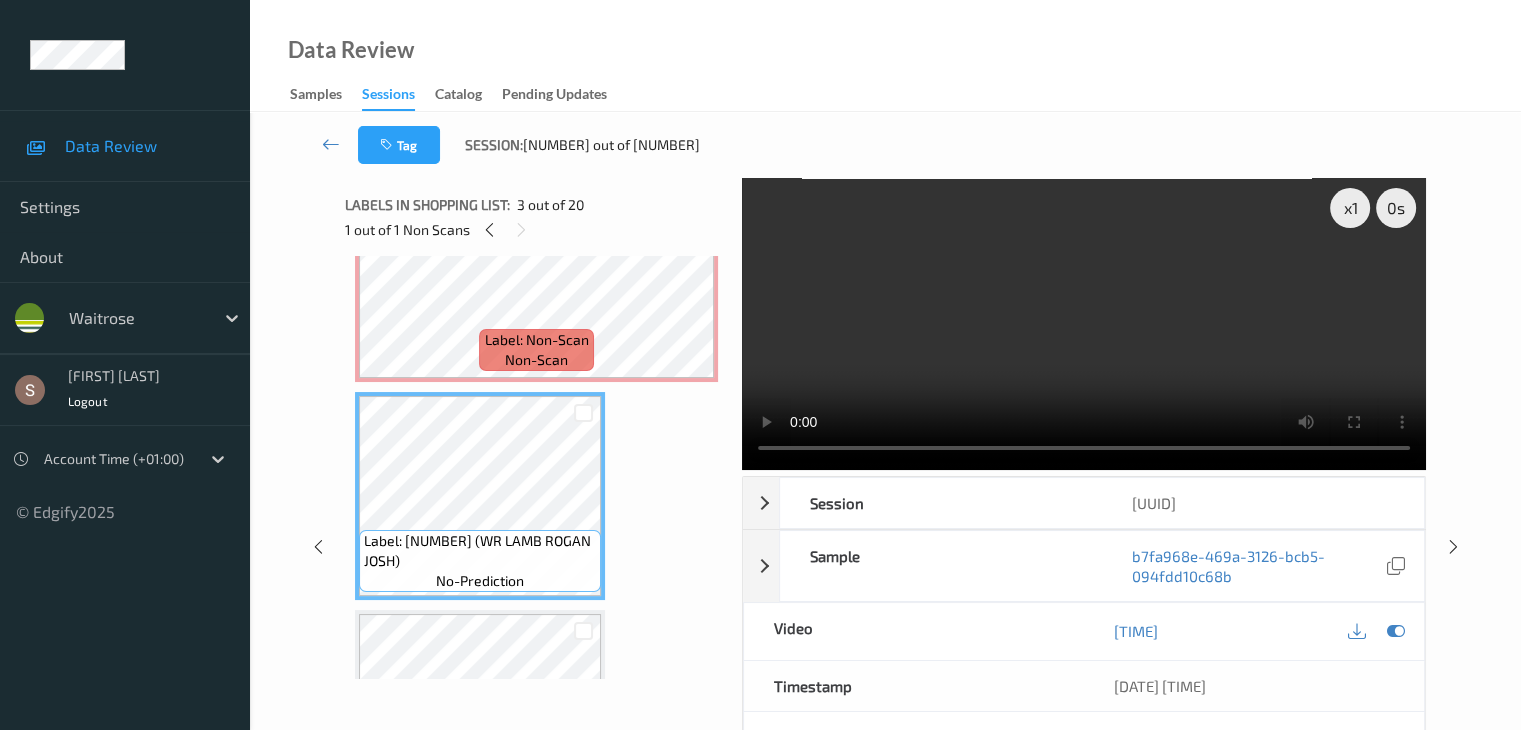 scroll, scrollTop: 210, scrollLeft: 0, axis: vertical 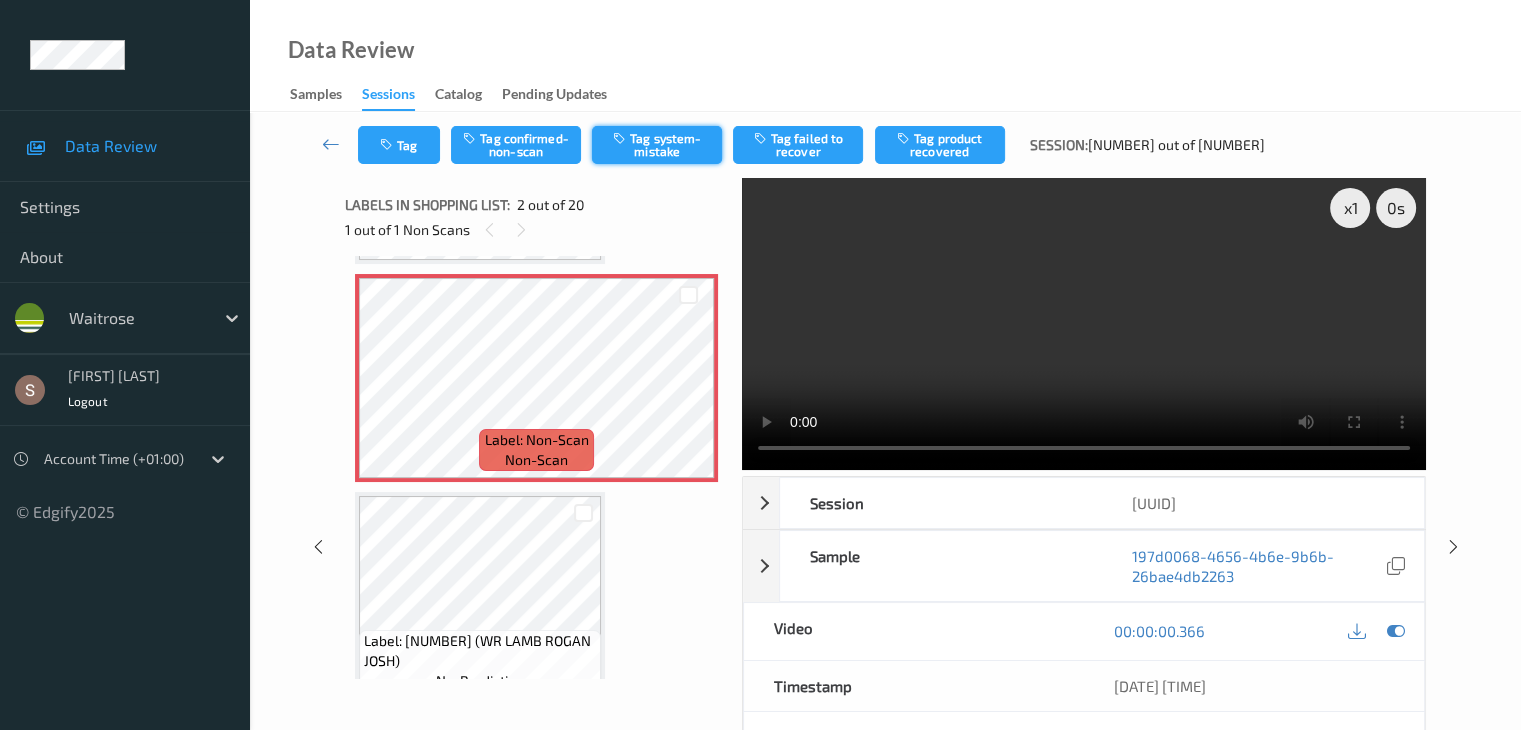 click on "Tag   system-mistake" at bounding box center [657, 145] 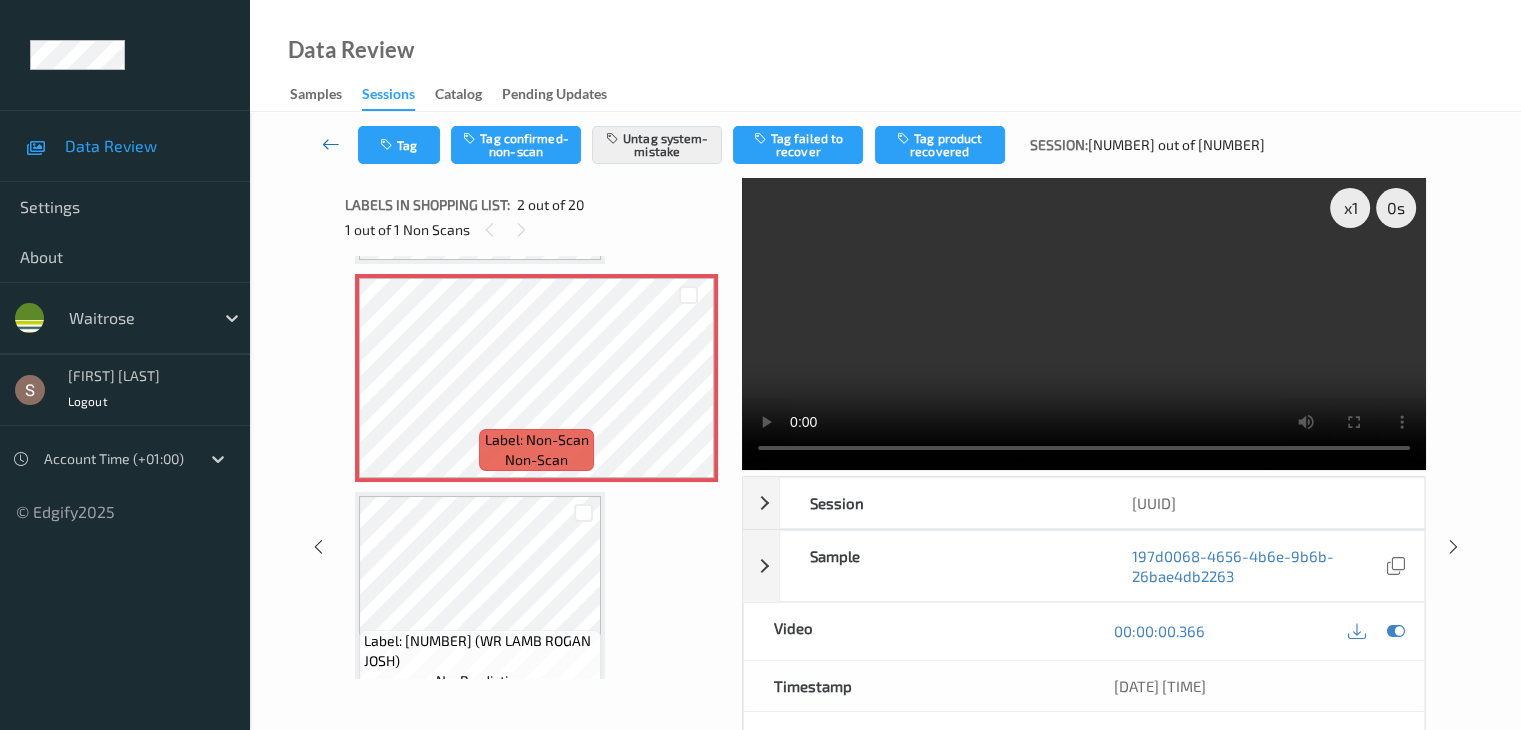 click at bounding box center (331, 144) 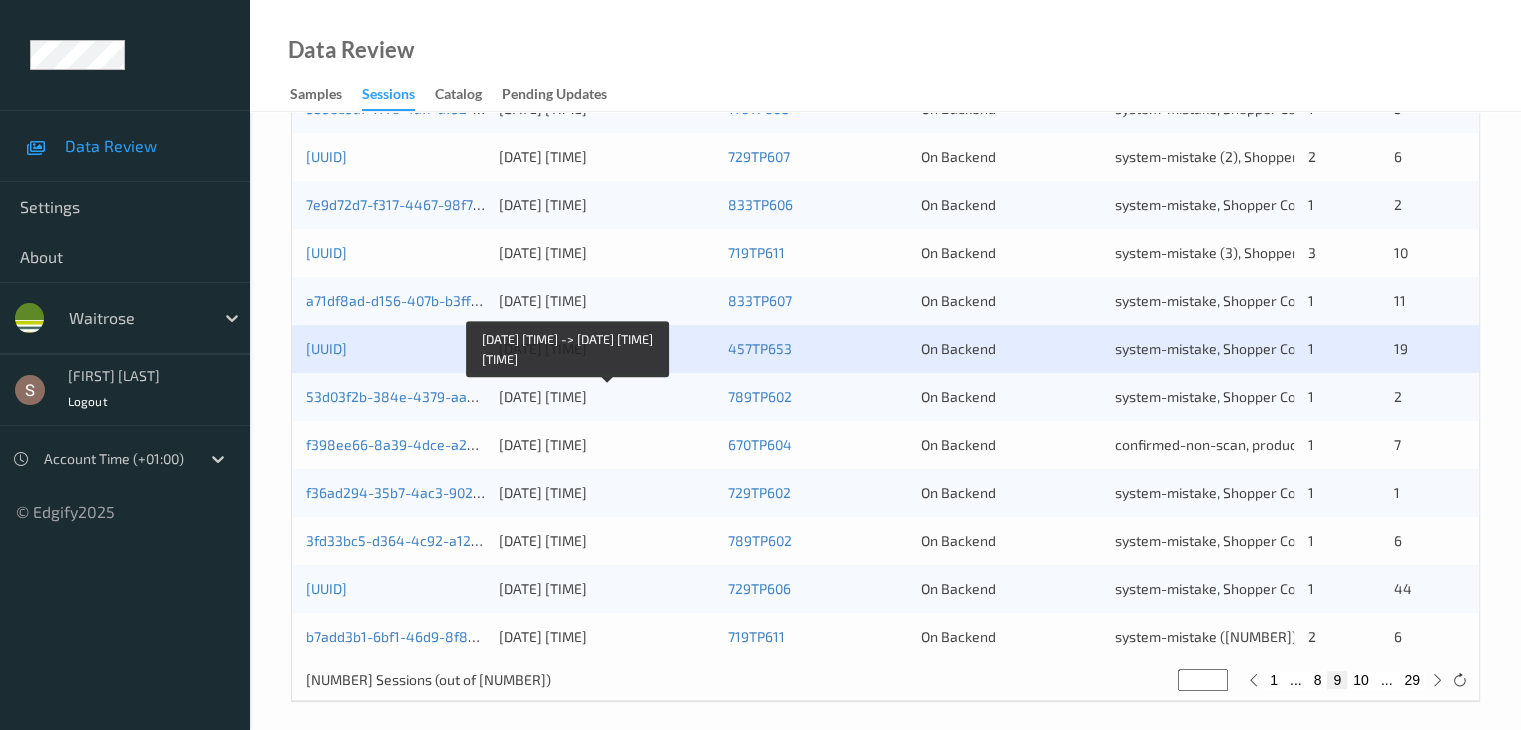 scroll, scrollTop: 932, scrollLeft: 0, axis: vertical 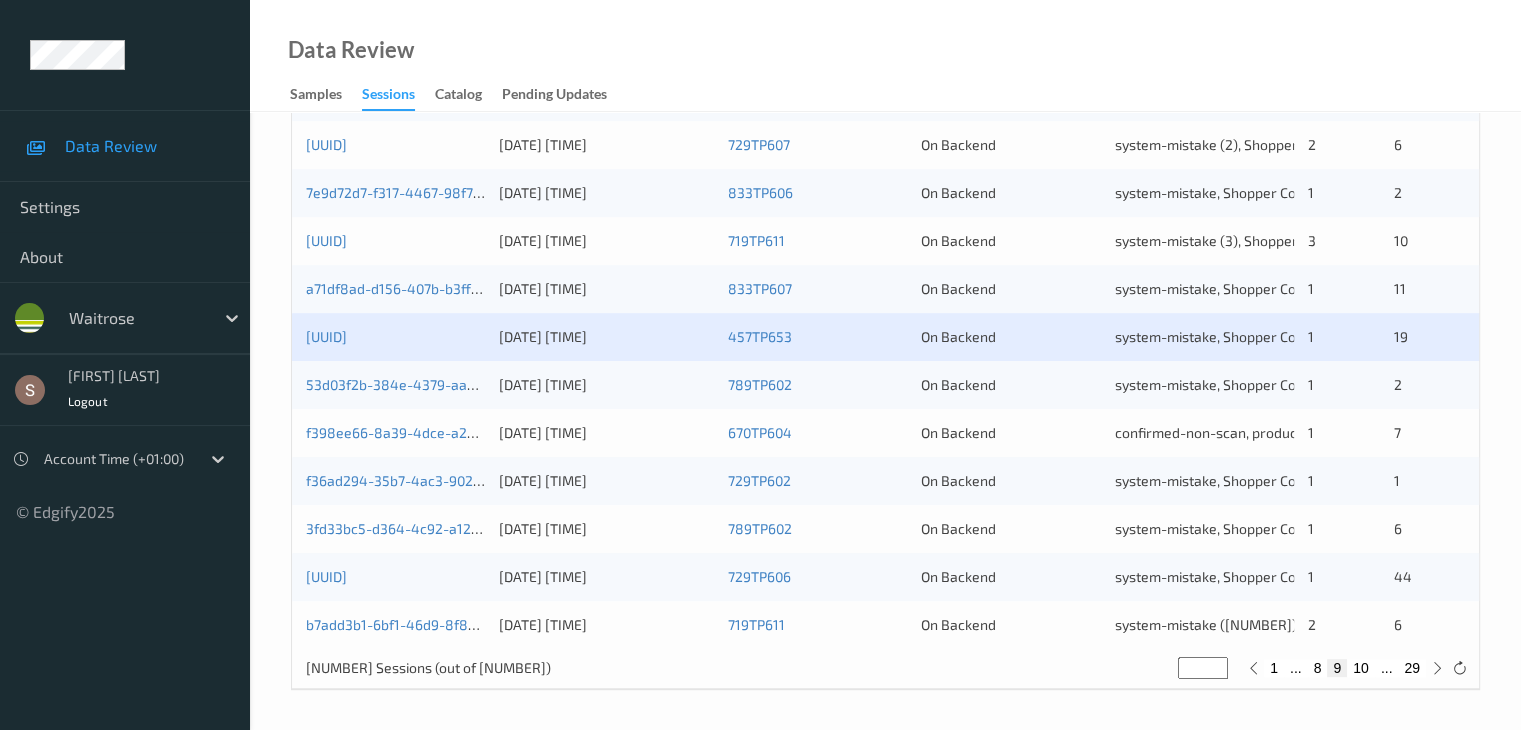 click on "10" at bounding box center [1361, 668] 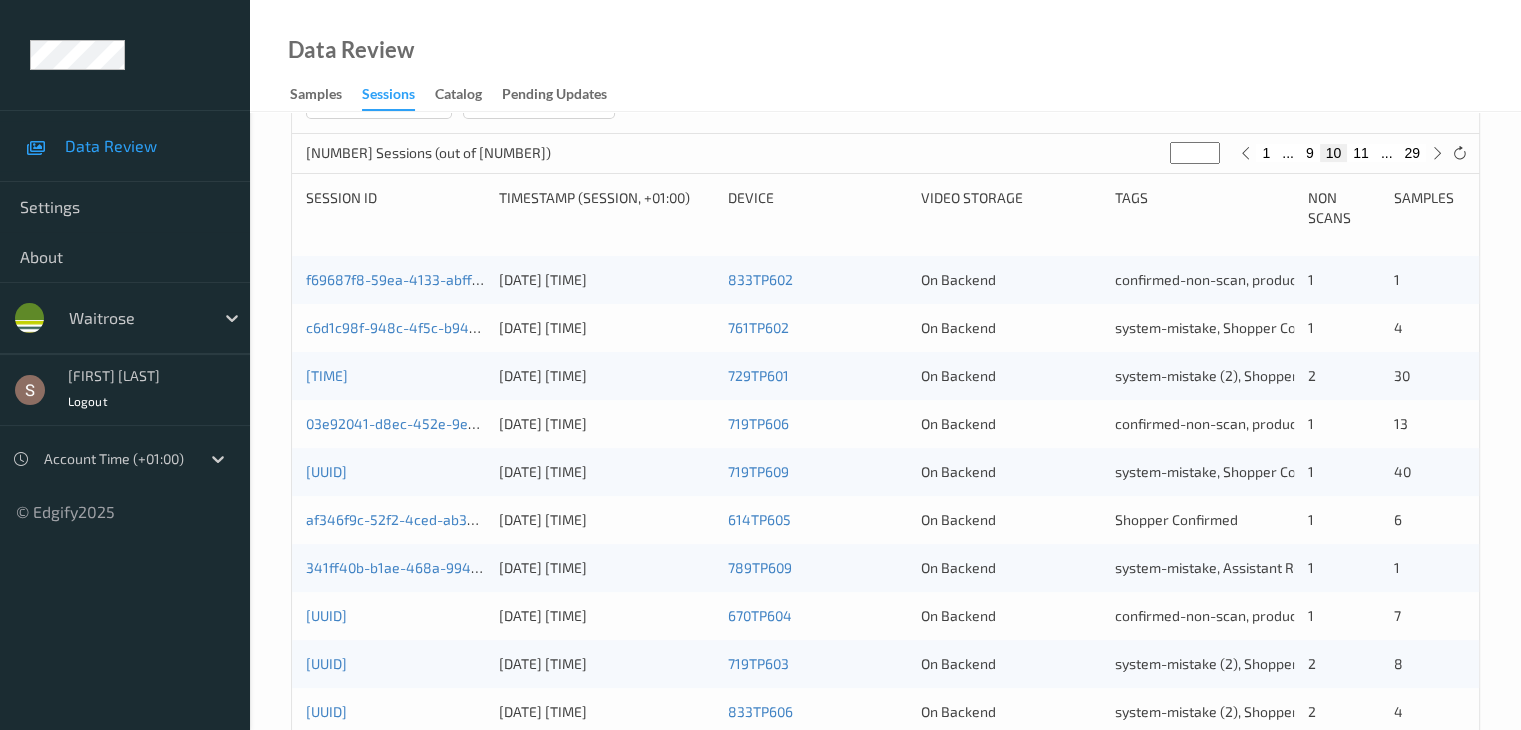 scroll, scrollTop: 400, scrollLeft: 0, axis: vertical 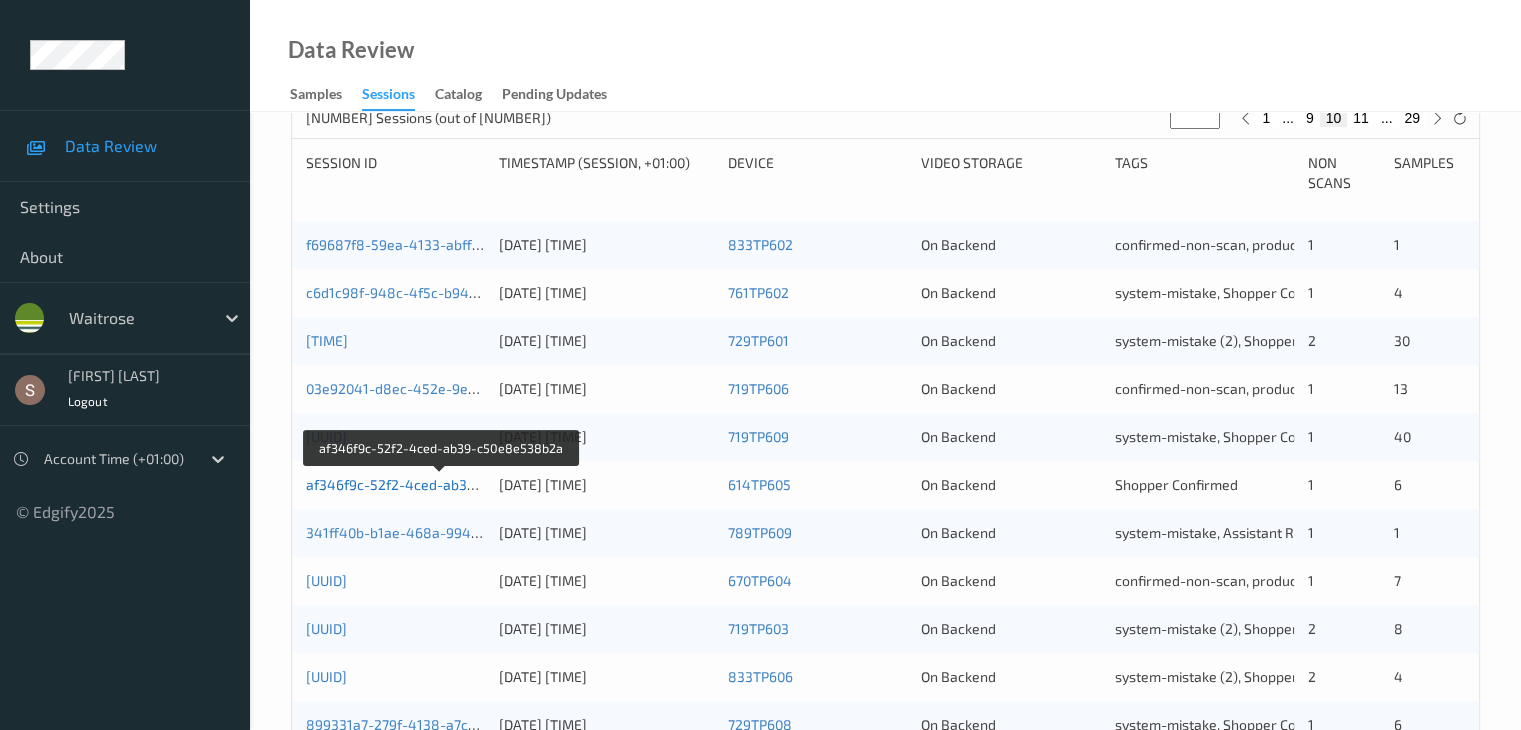click on "af346f9c-52f2-4ced-ab39-c50e8e538b2a" at bounding box center (442, 484) 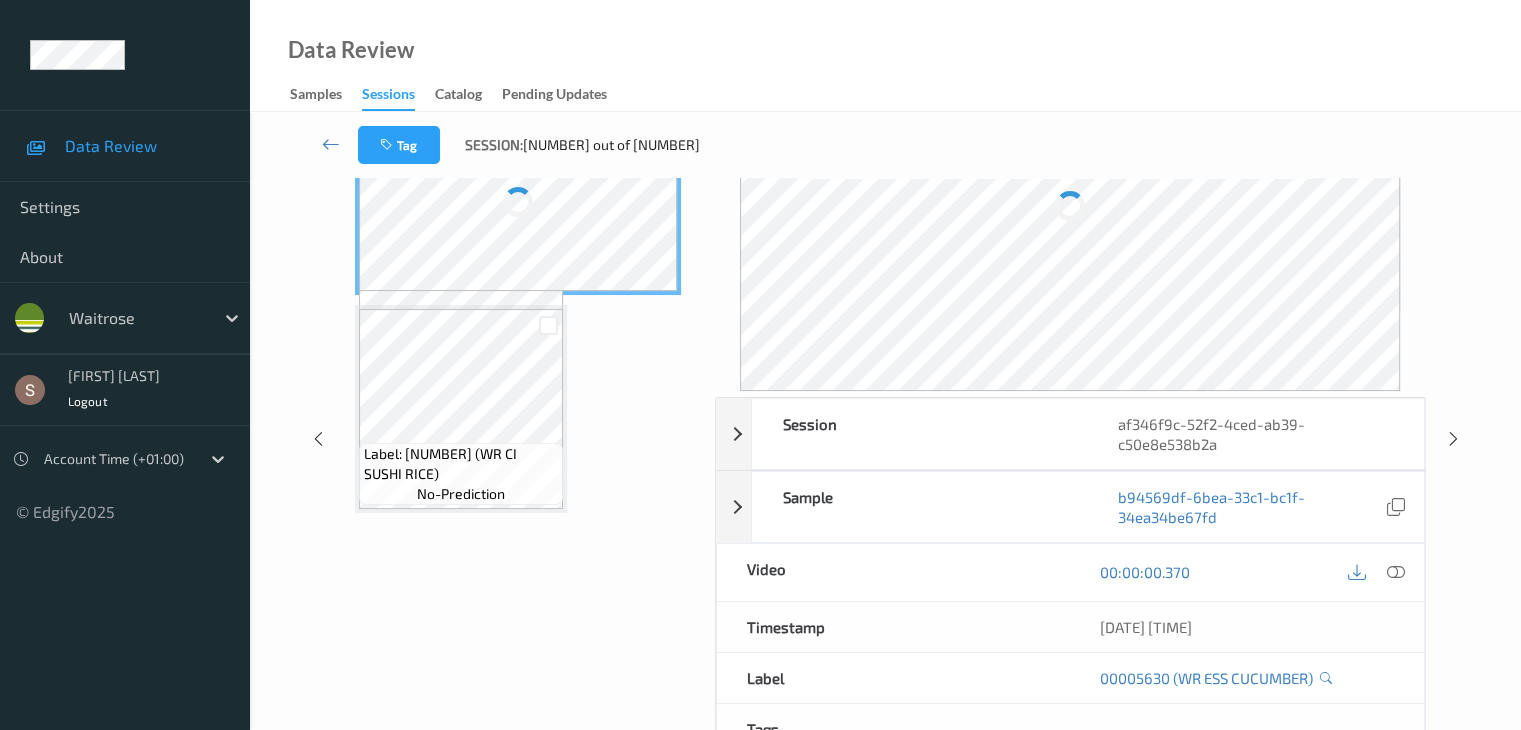 scroll, scrollTop: 0, scrollLeft: 0, axis: both 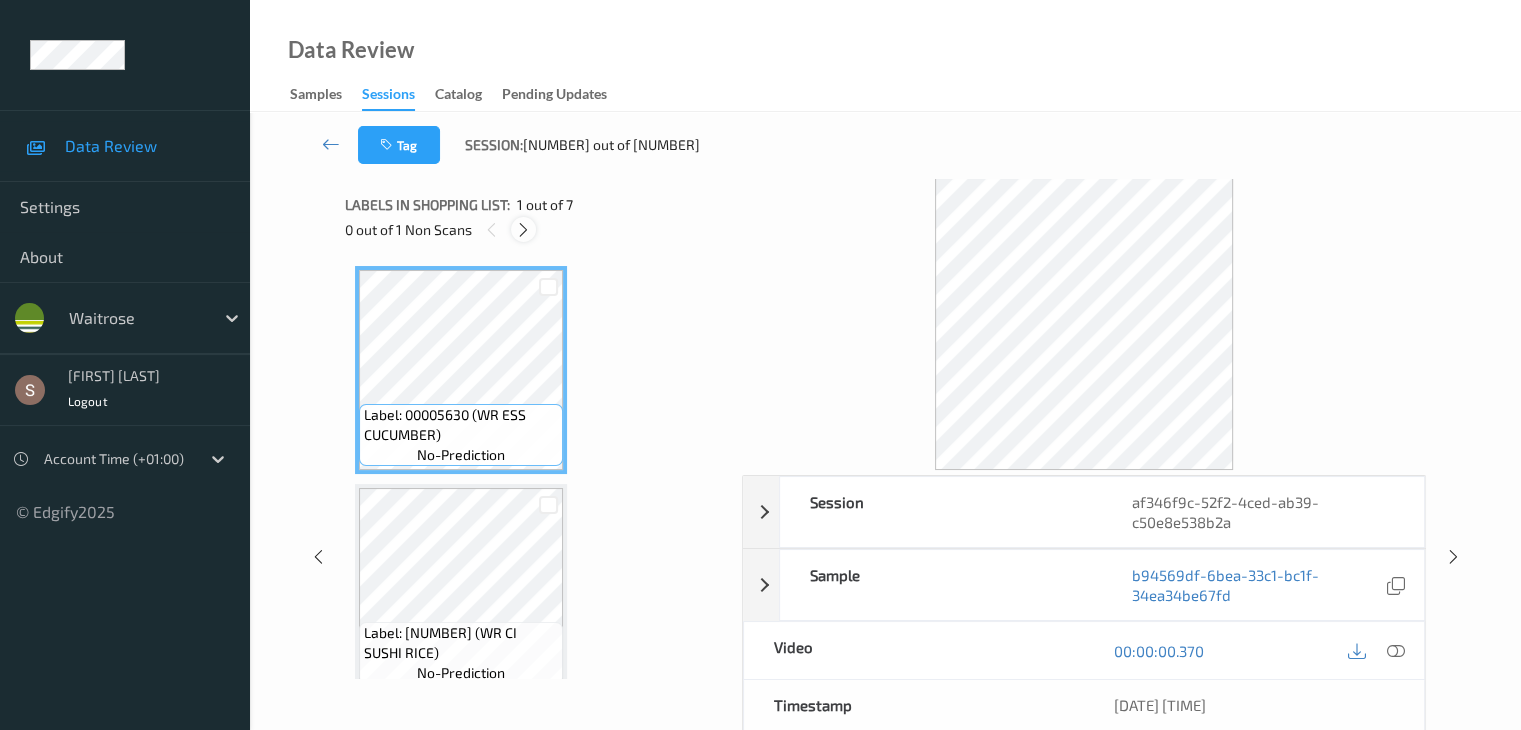 click at bounding box center (523, 229) 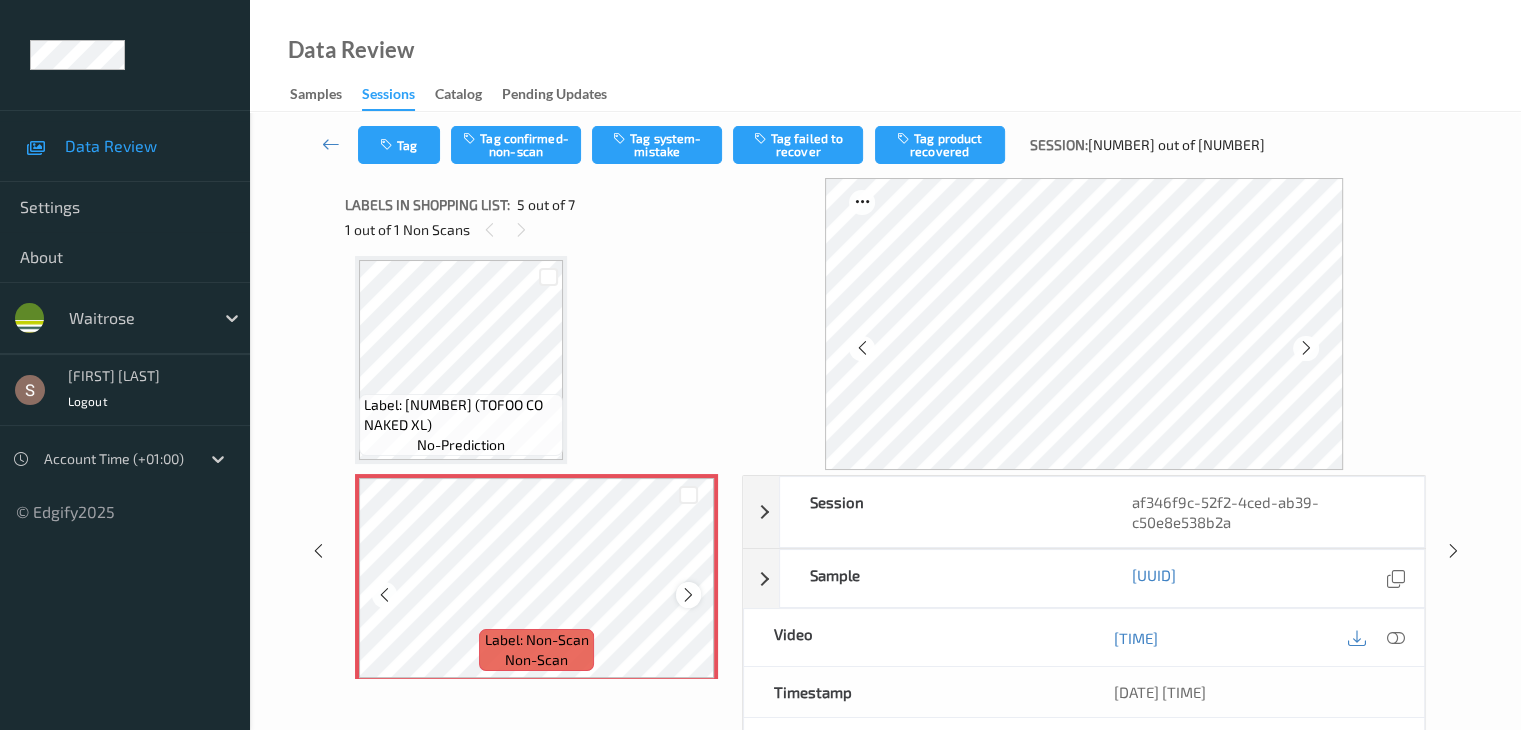click at bounding box center [688, 594] 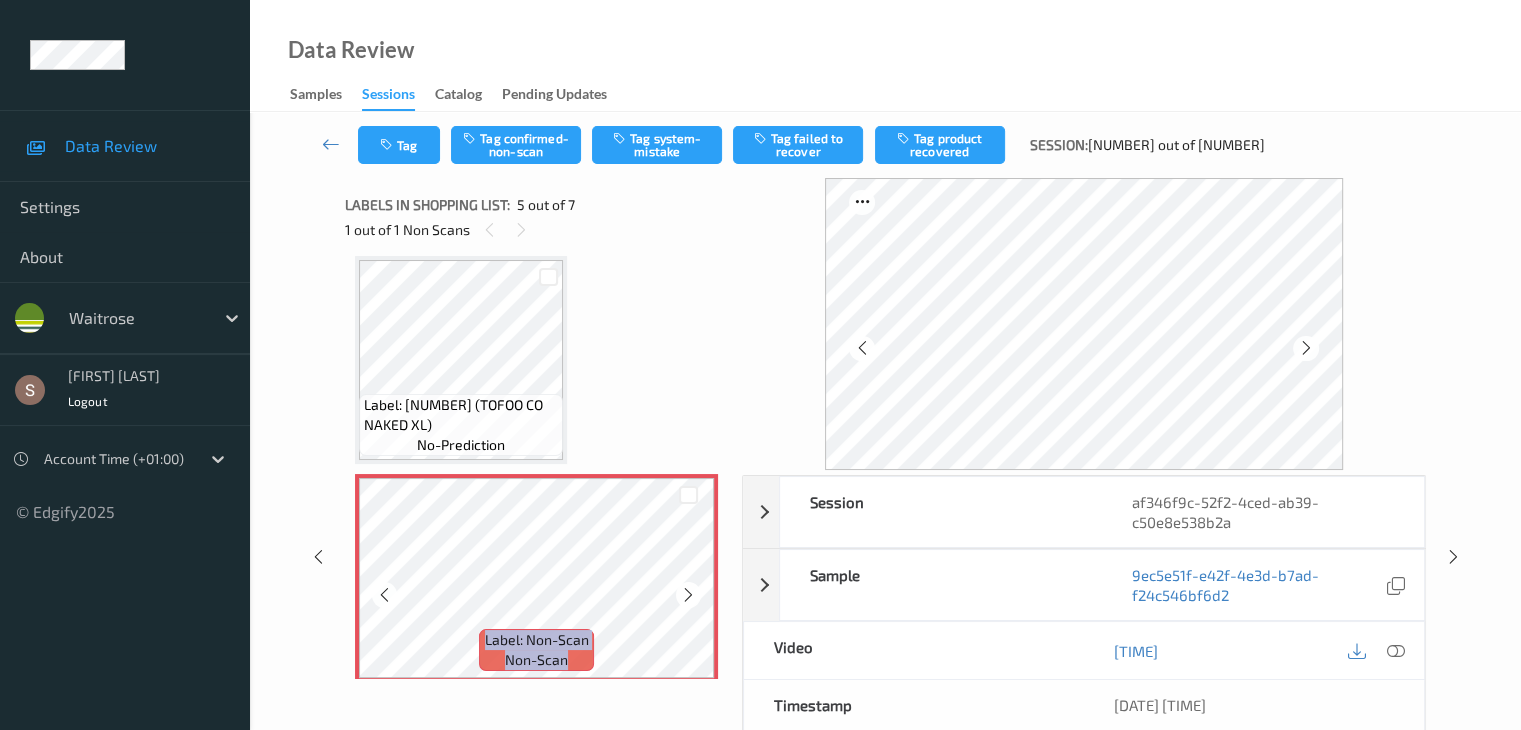 click at bounding box center [688, 594] 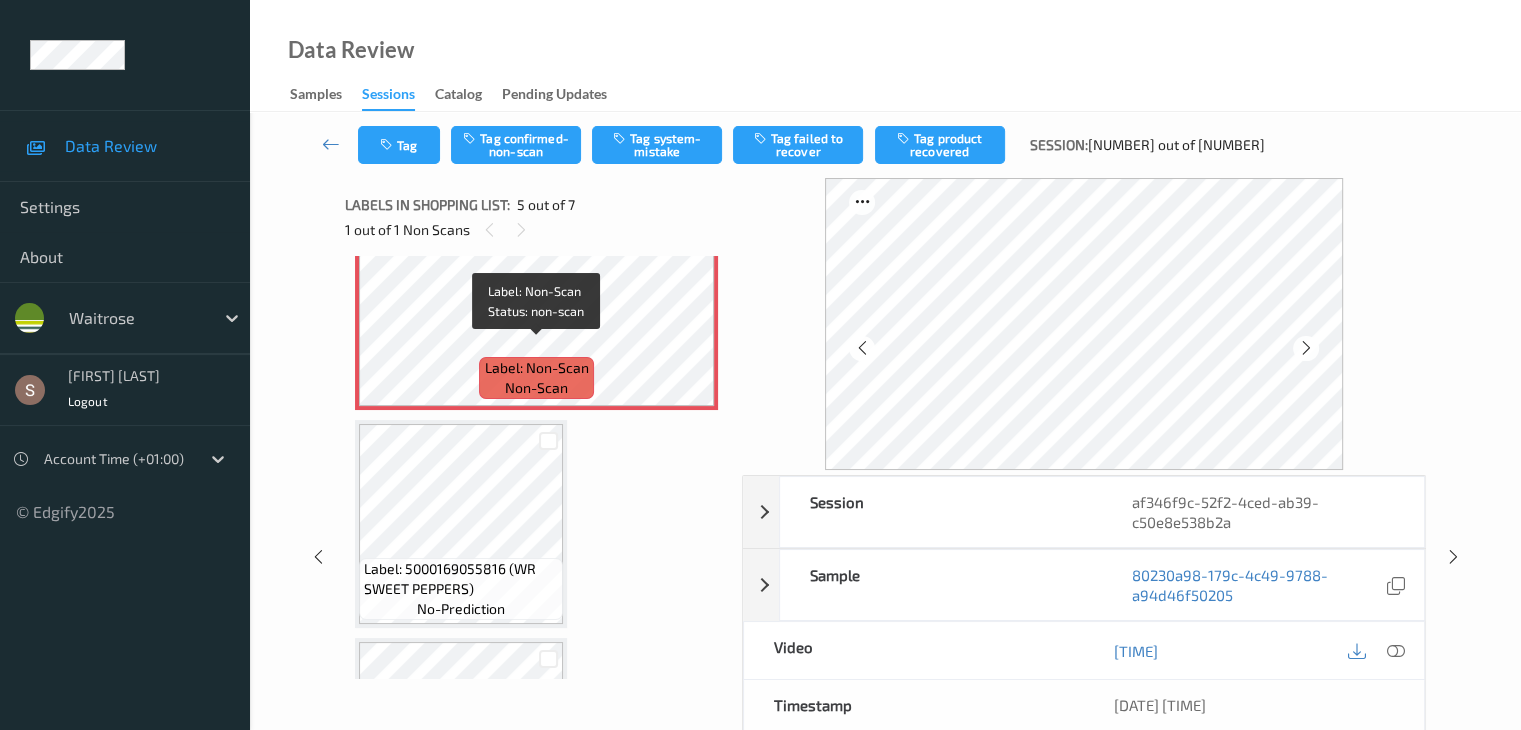 scroll, scrollTop: 964, scrollLeft: 0, axis: vertical 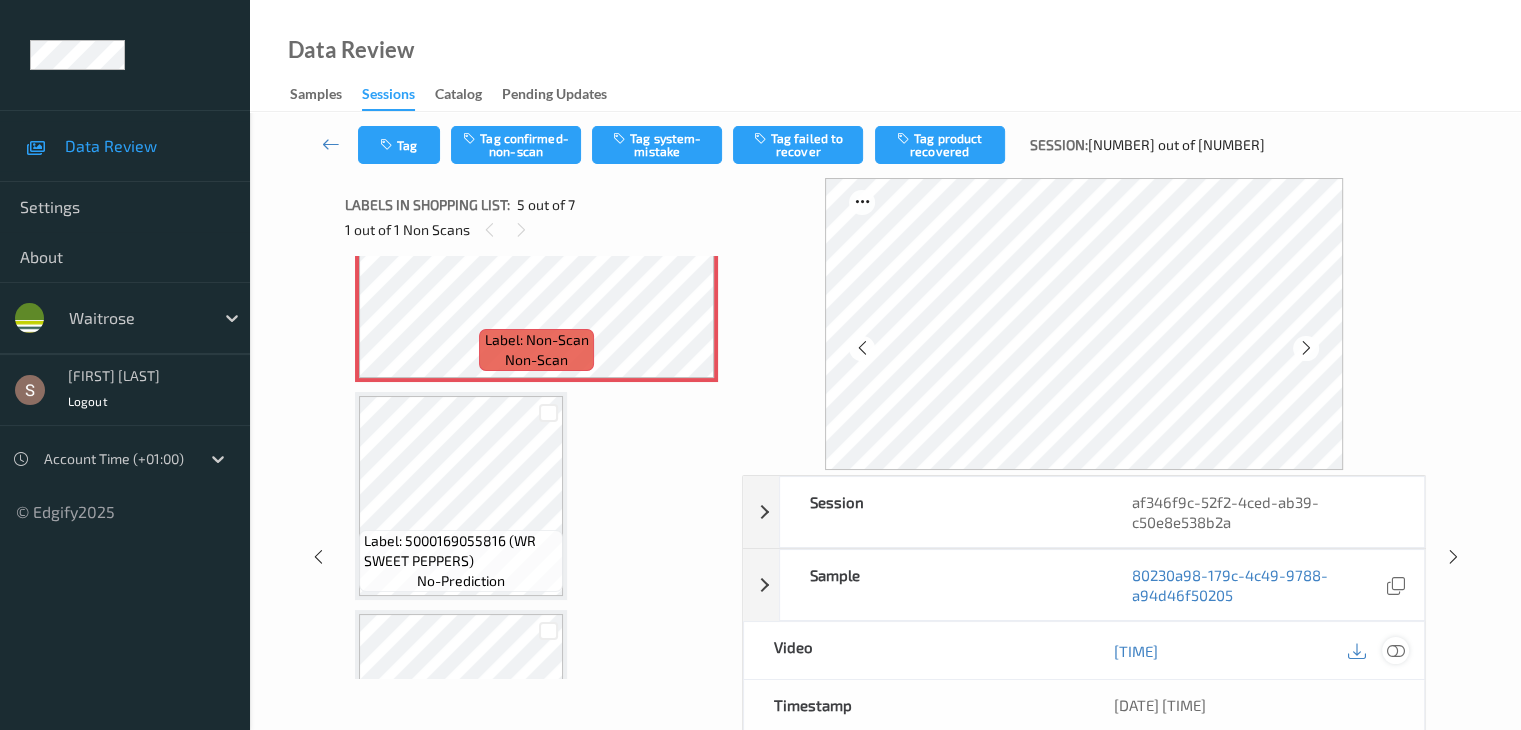 click at bounding box center [1395, 651] 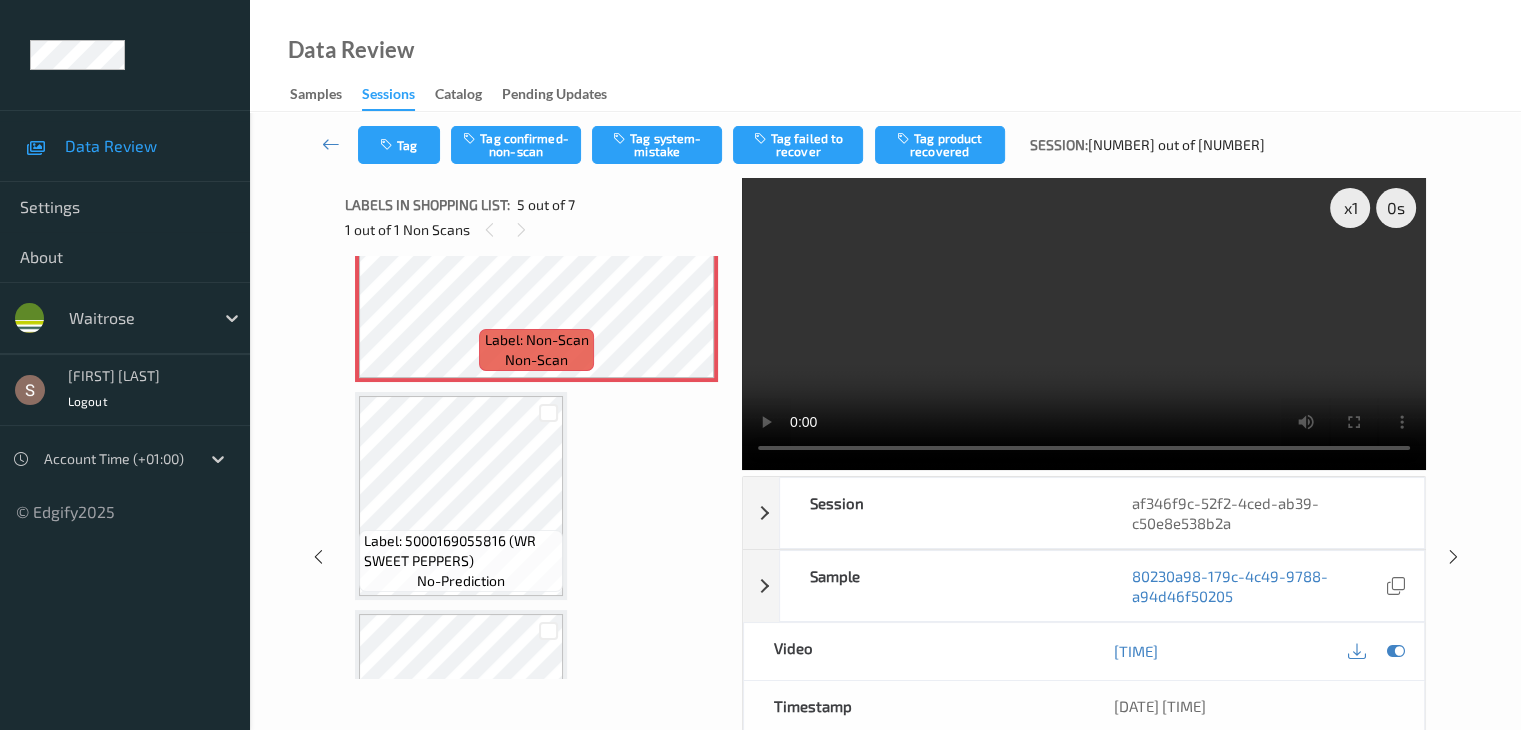 click at bounding box center [1084, 324] 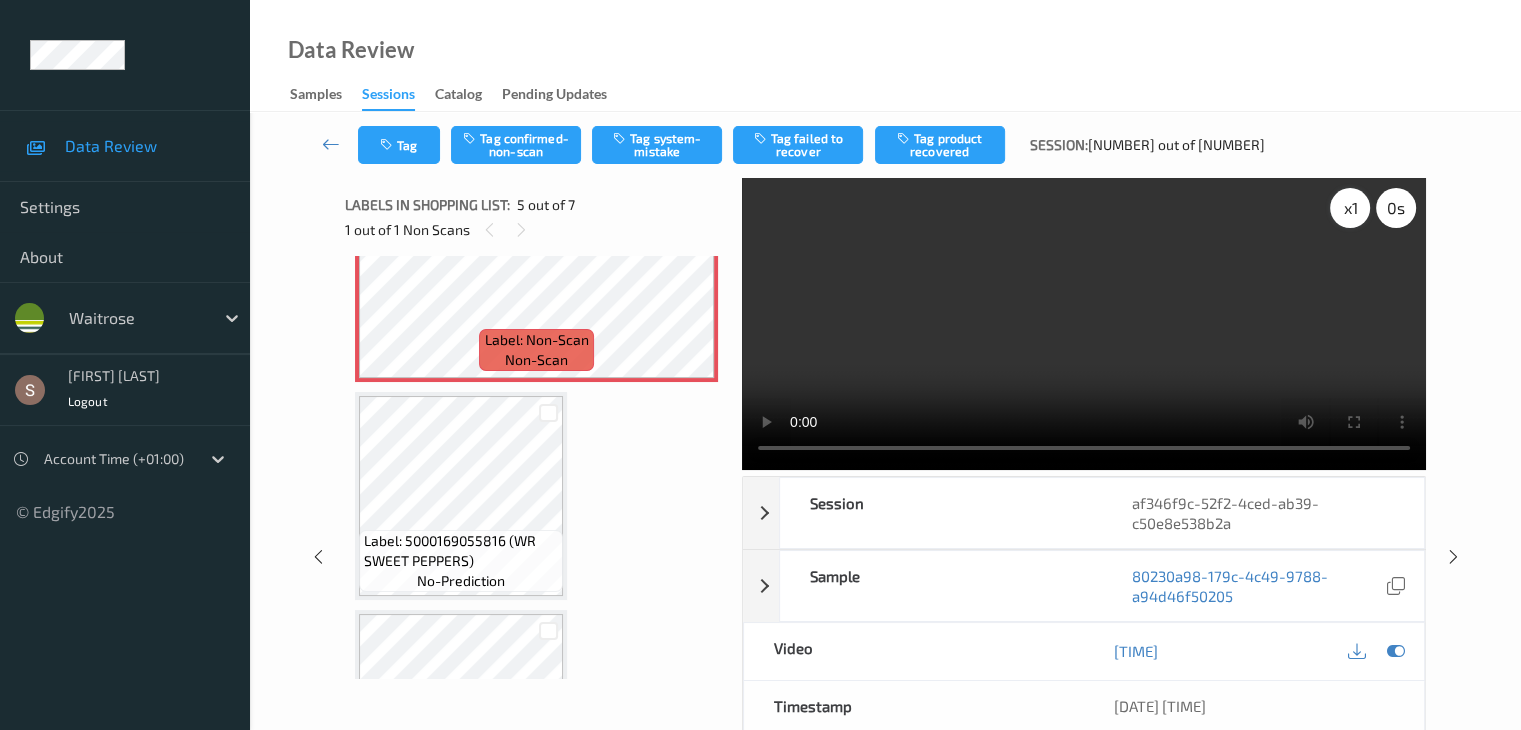 click on "x 1" at bounding box center (1350, 208) 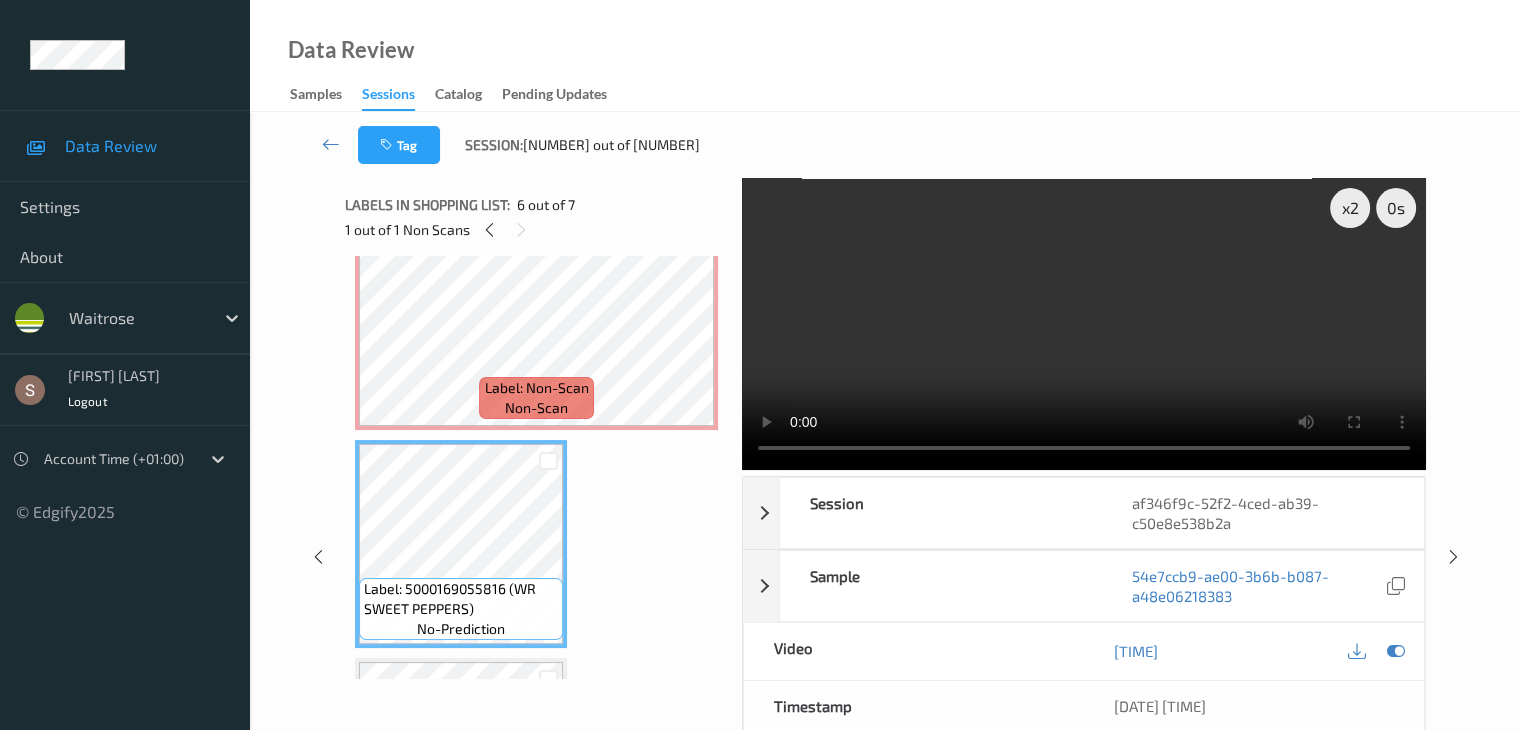 scroll, scrollTop: 913, scrollLeft: 0, axis: vertical 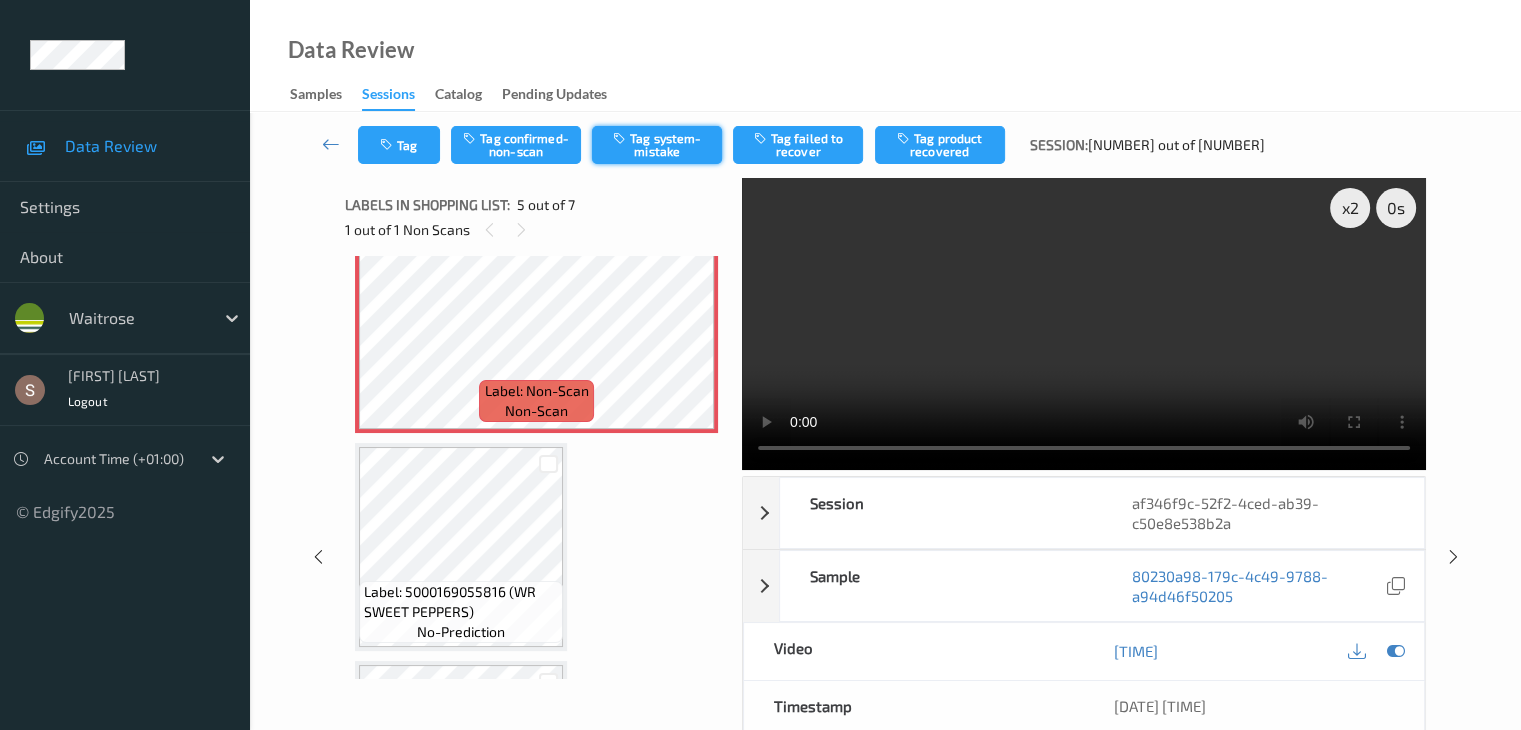 click on "Tag   system-mistake" at bounding box center [657, 145] 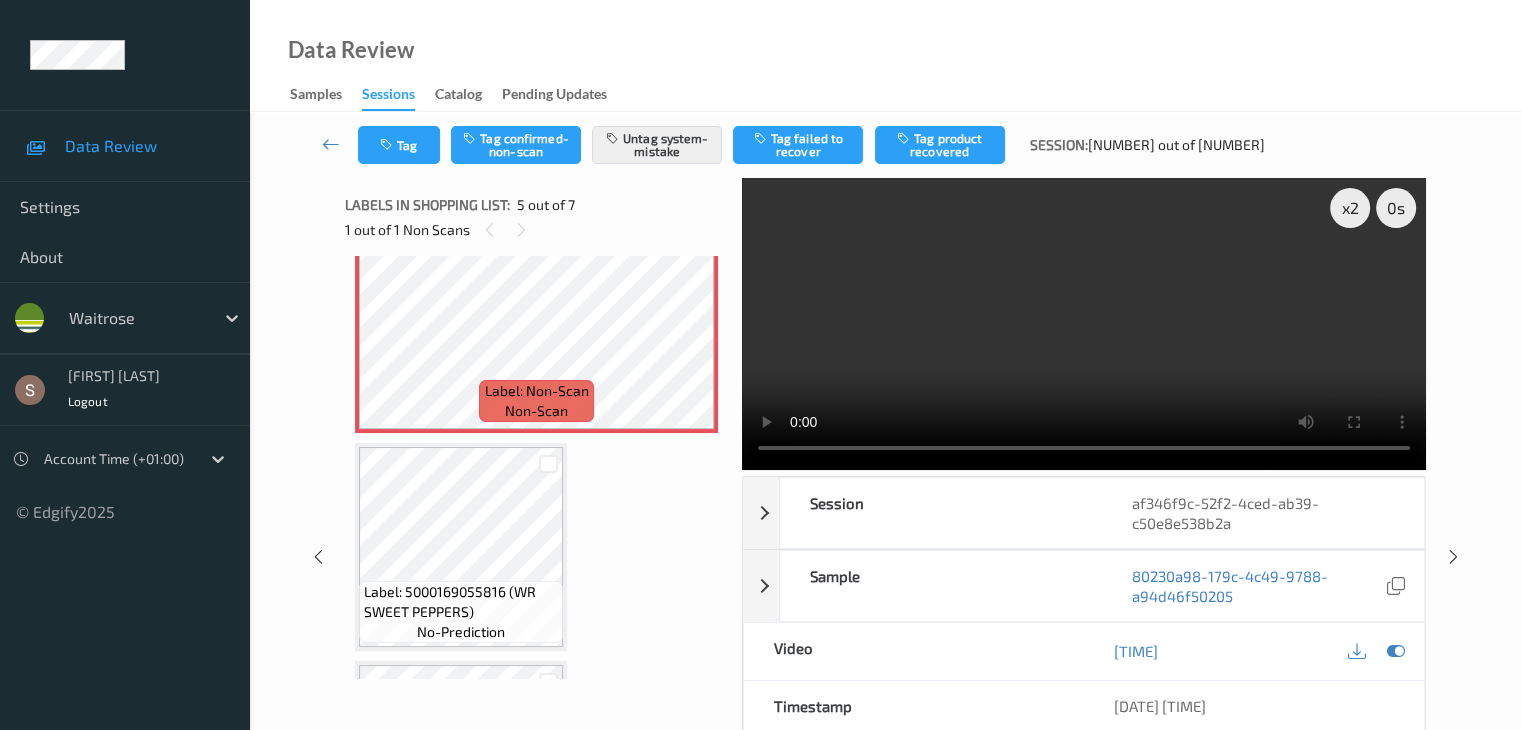 drag, startPoint x: 324, startPoint y: 138, endPoint x: 252, endPoint y: 202, distance: 96.332756 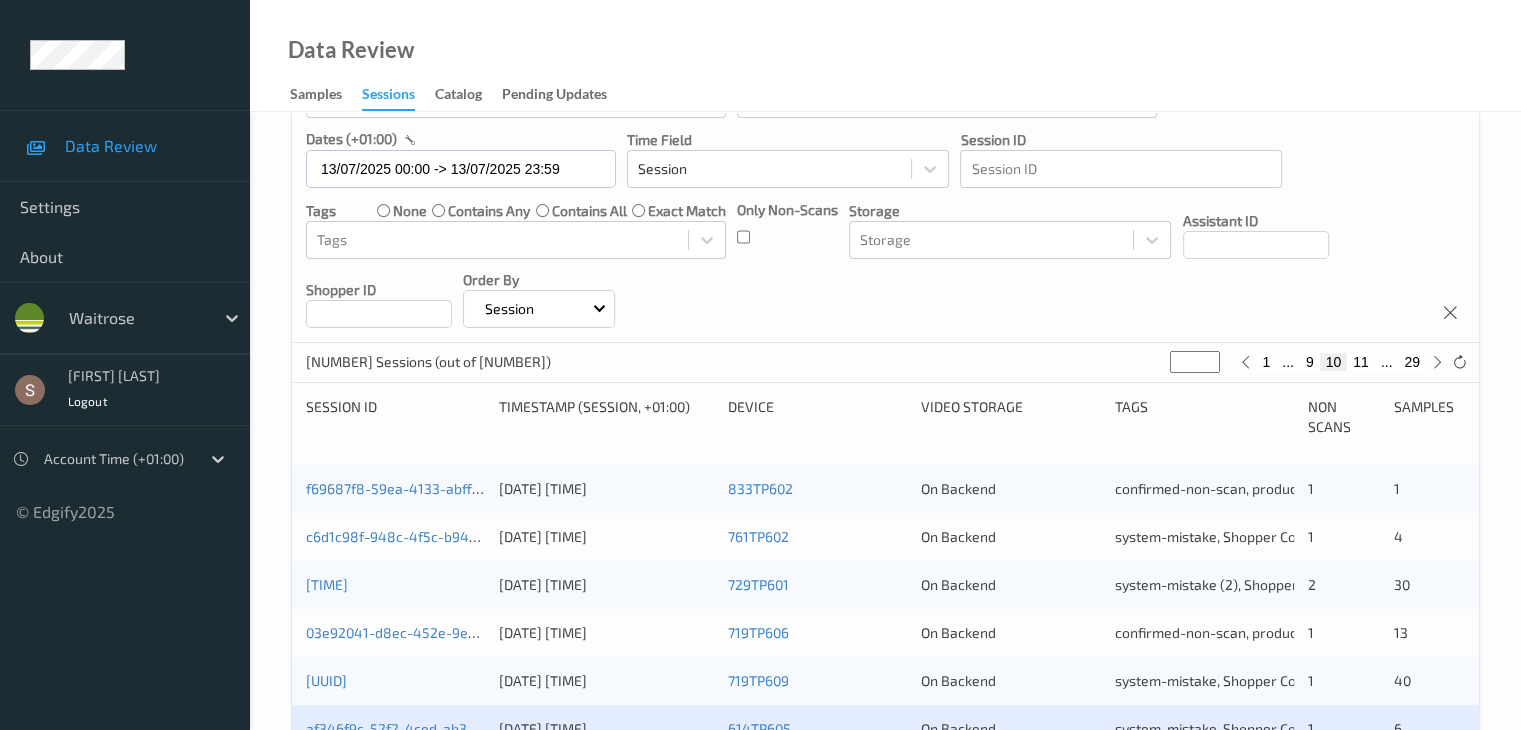 scroll, scrollTop: 700, scrollLeft: 0, axis: vertical 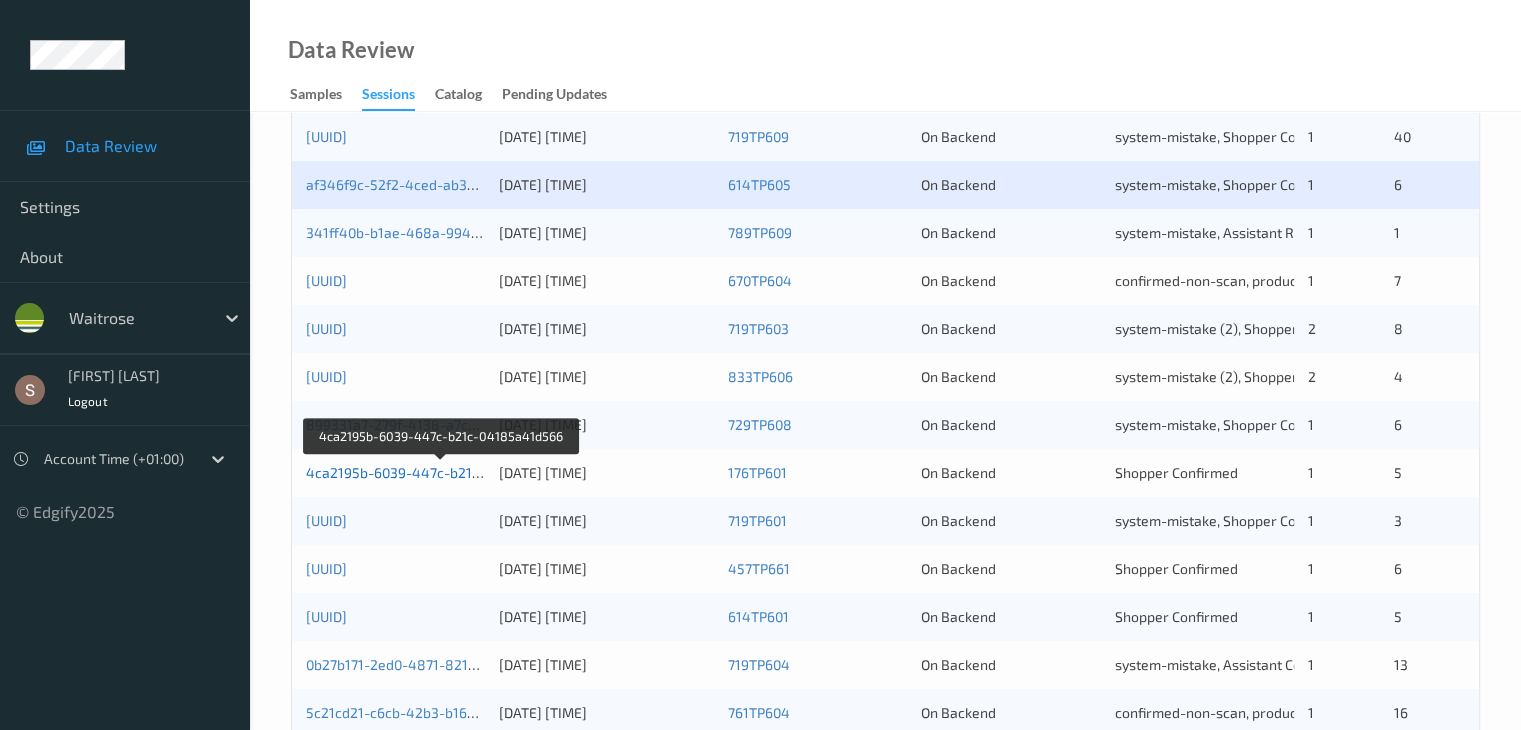 click on "4ca2195b-6039-447c-b21c-04185a41d566" at bounding box center [443, 472] 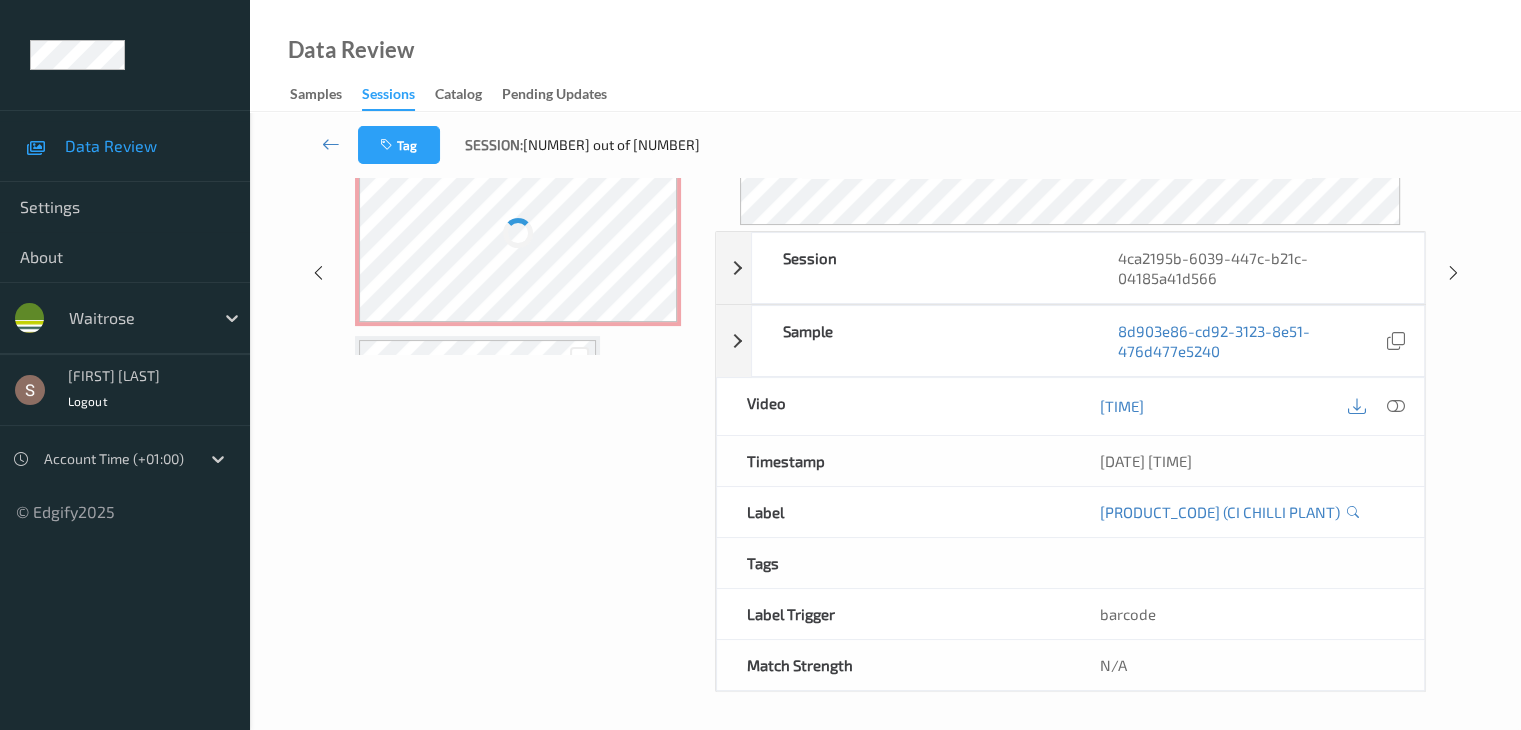 scroll, scrollTop: 0, scrollLeft: 0, axis: both 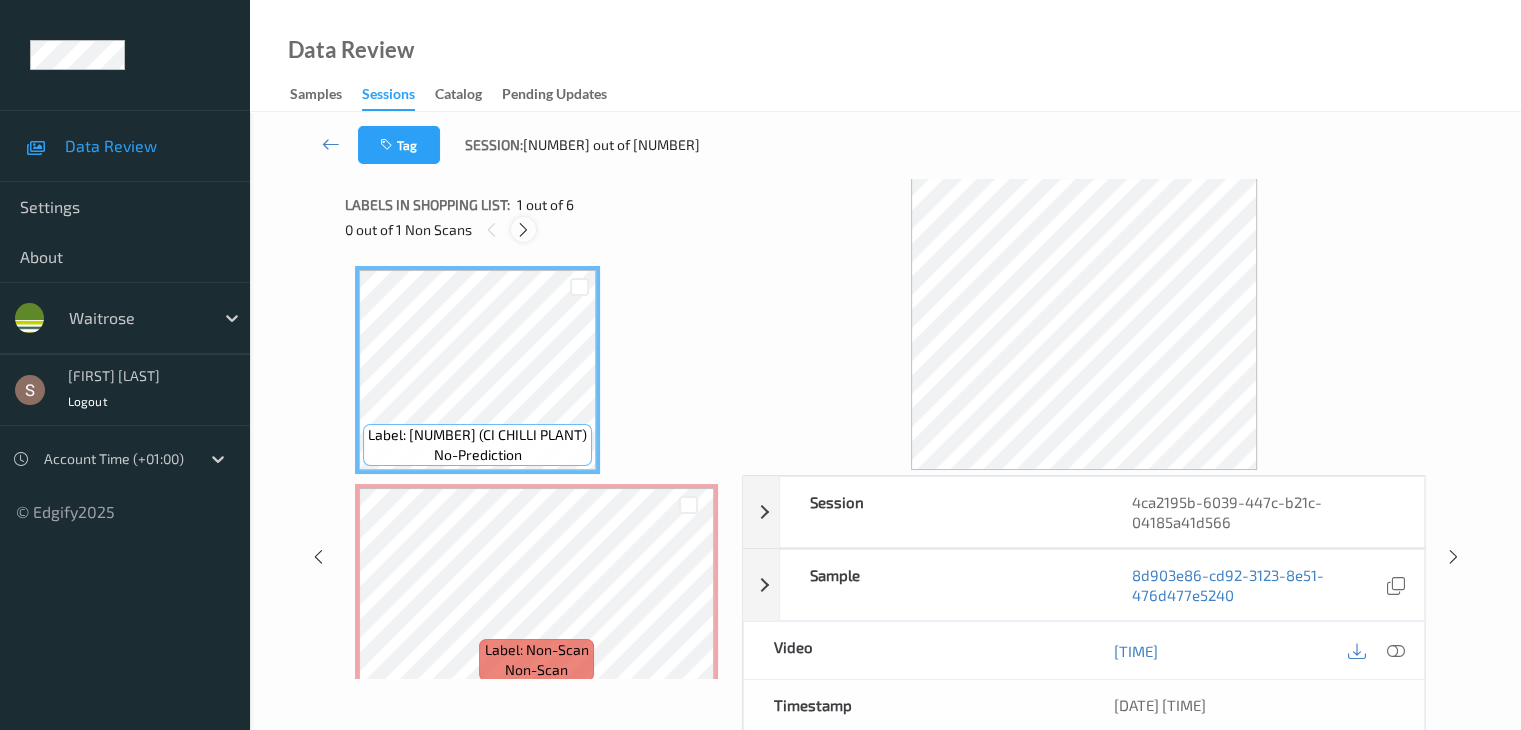 click at bounding box center [523, 230] 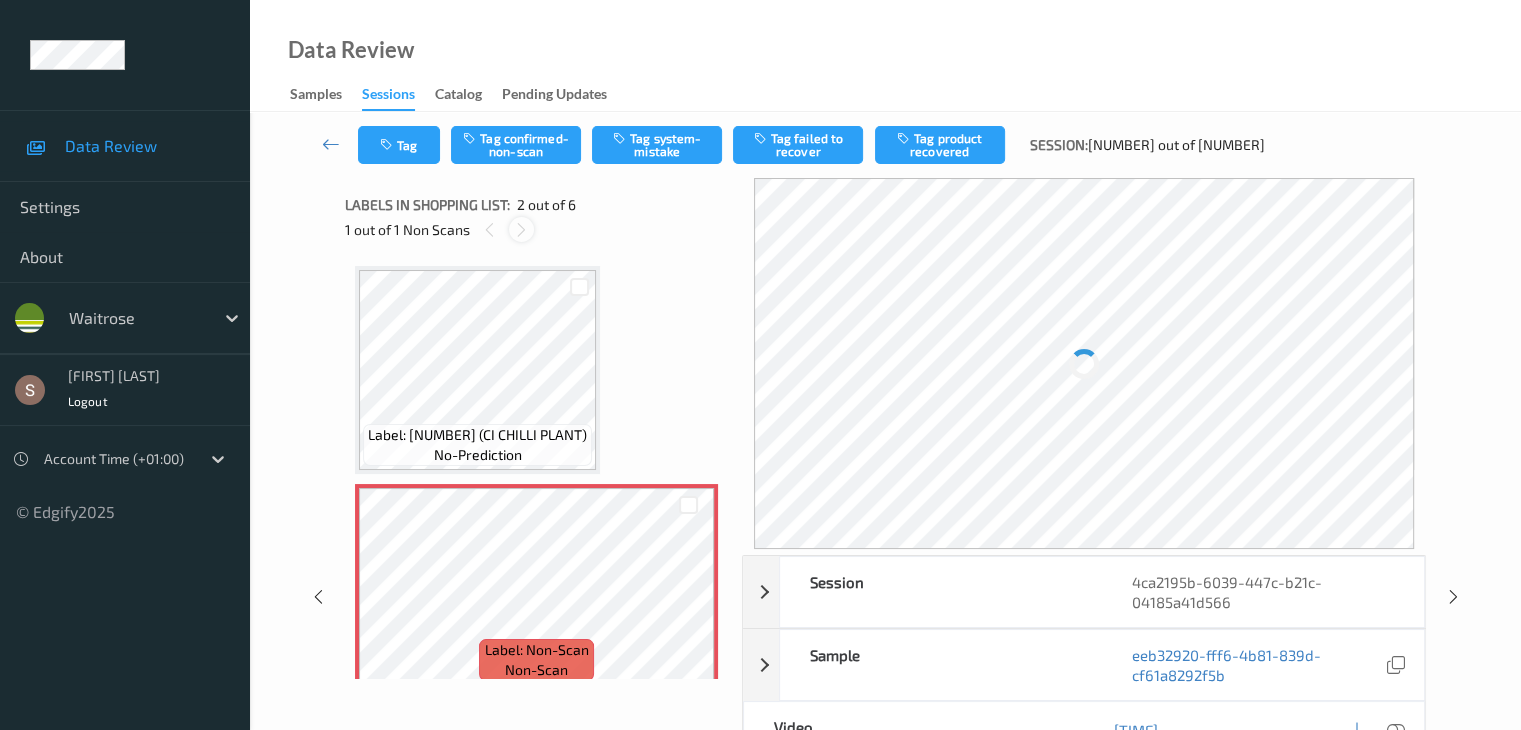scroll, scrollTop: 10, scrollLeft: 0, axis: vertical 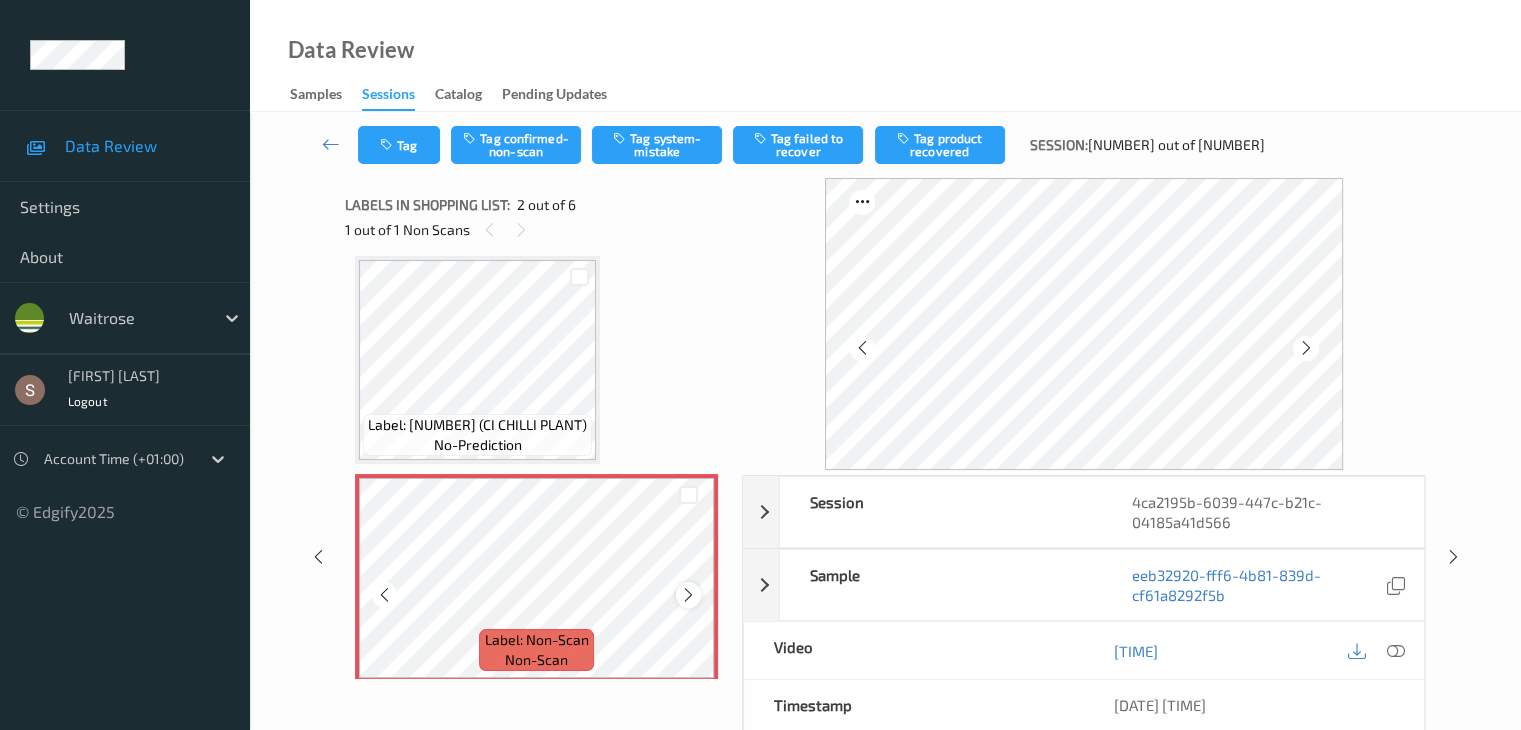 click at bounding box center (688, 595) 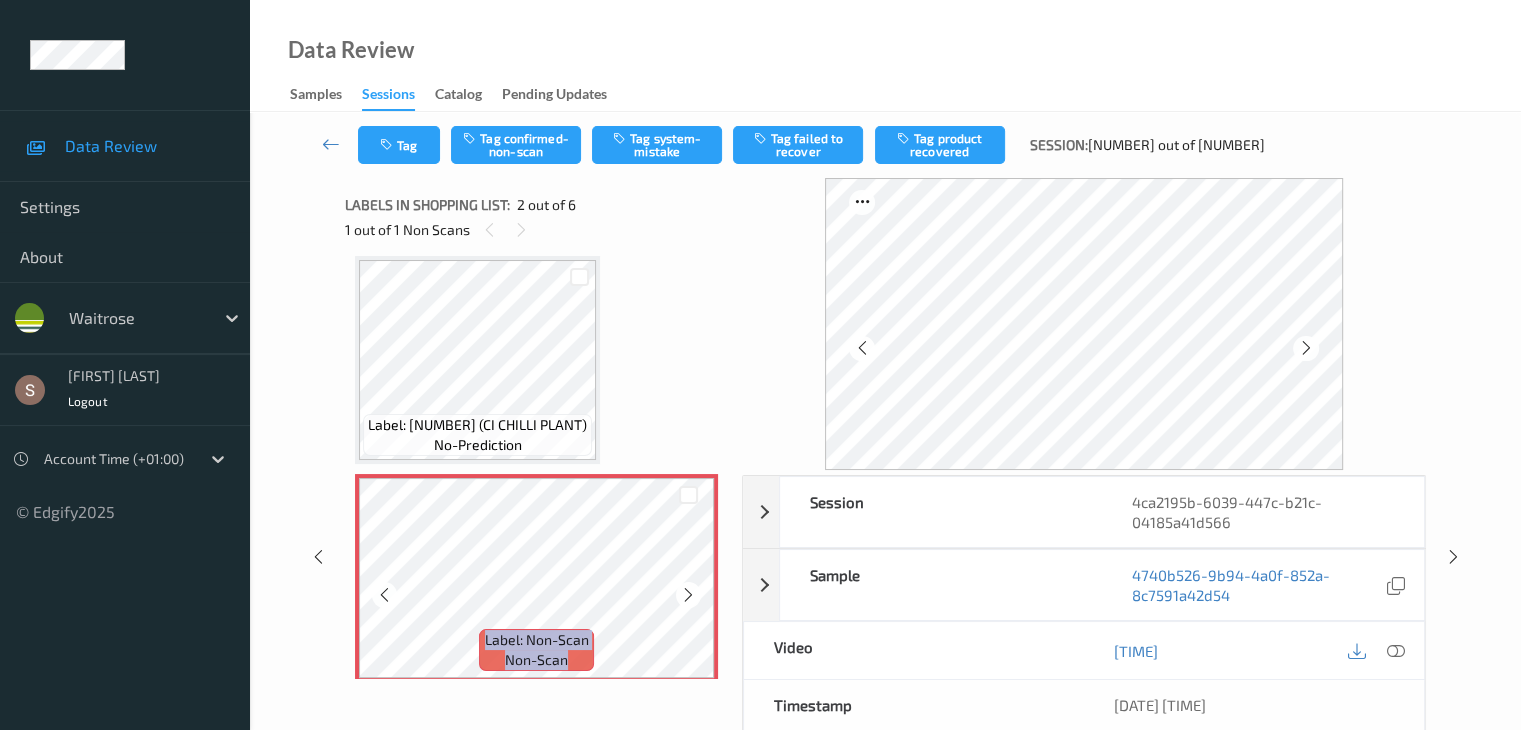 click at bounding box center [688, 595] 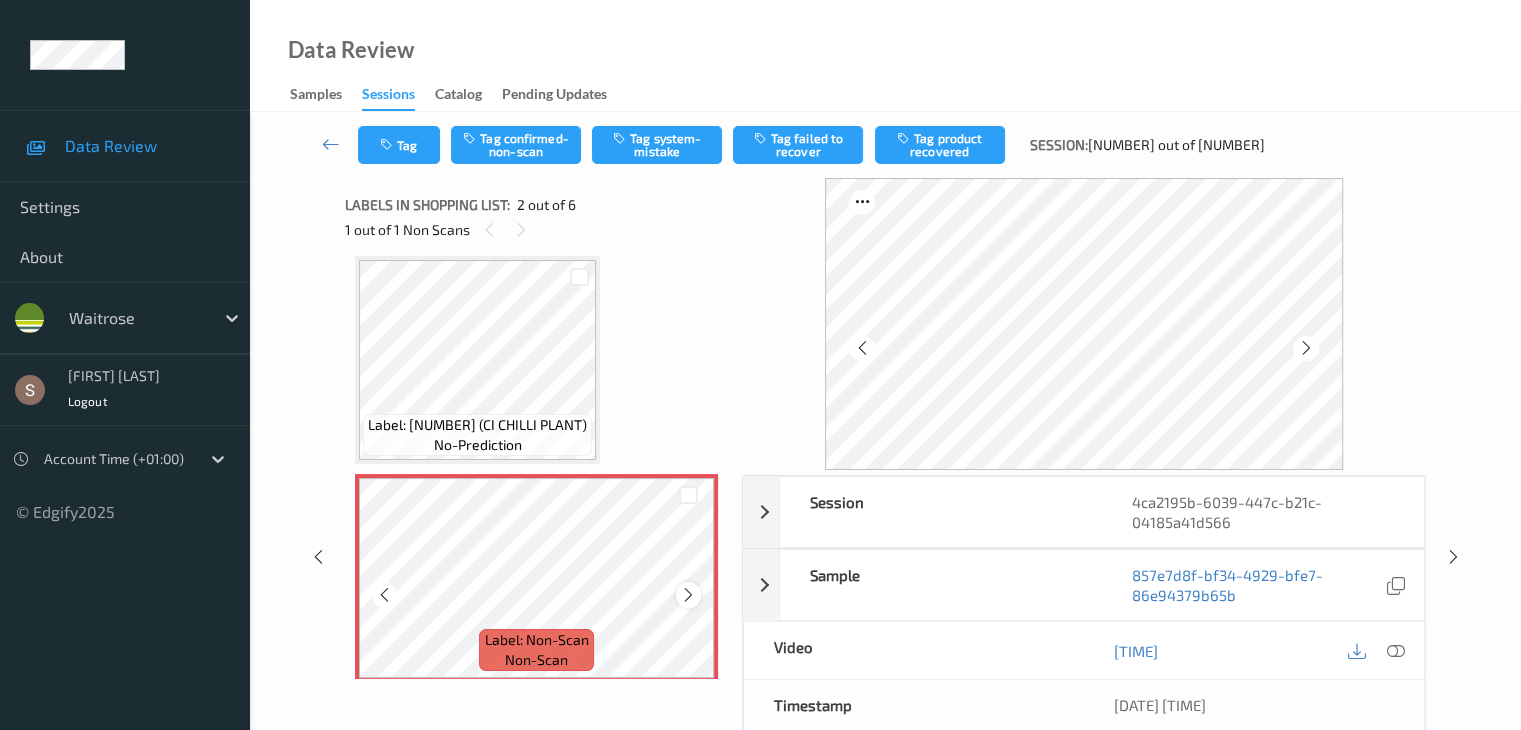 scroll, scrollTop: 110, scrollLeft: 0, axis: vertical 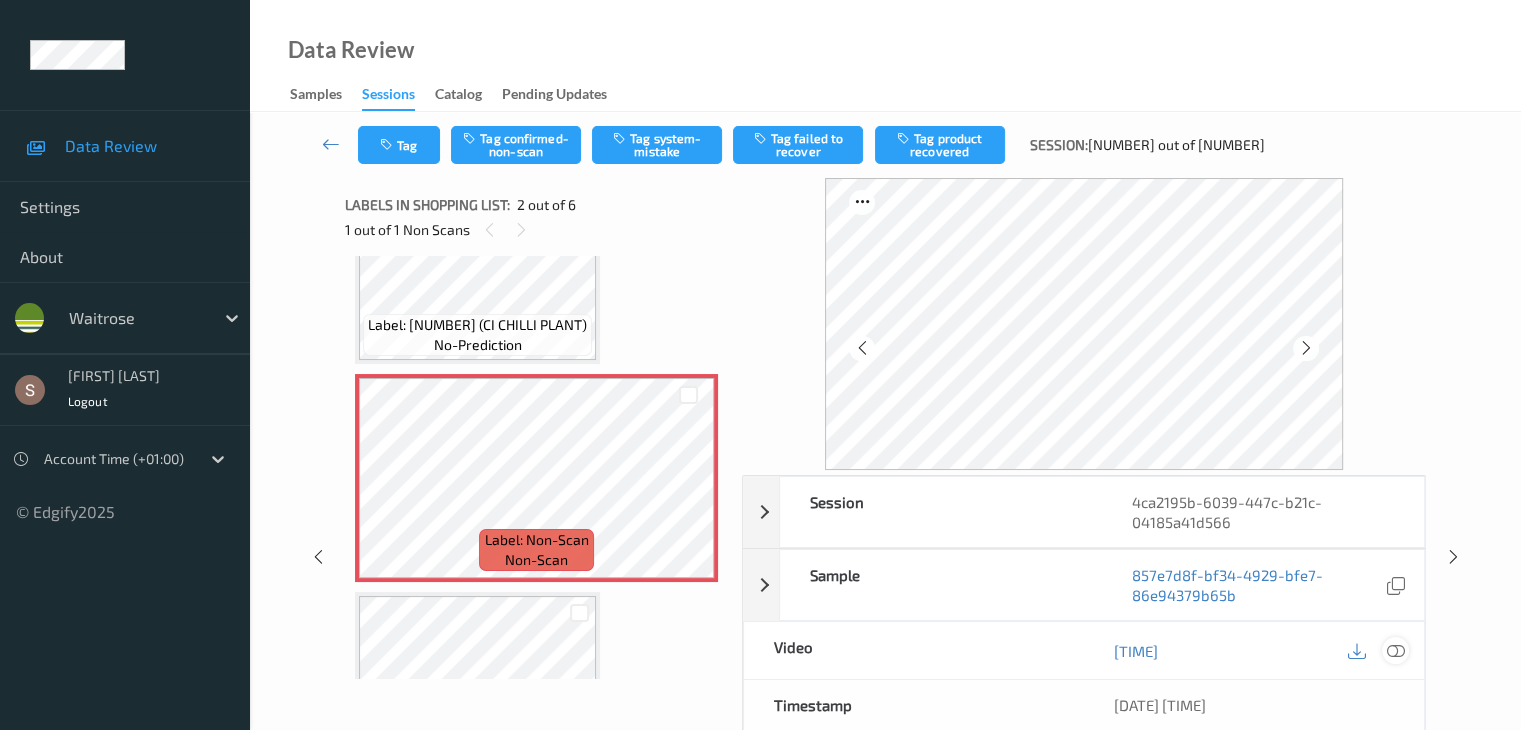 click at bounding box center [1395, 651] 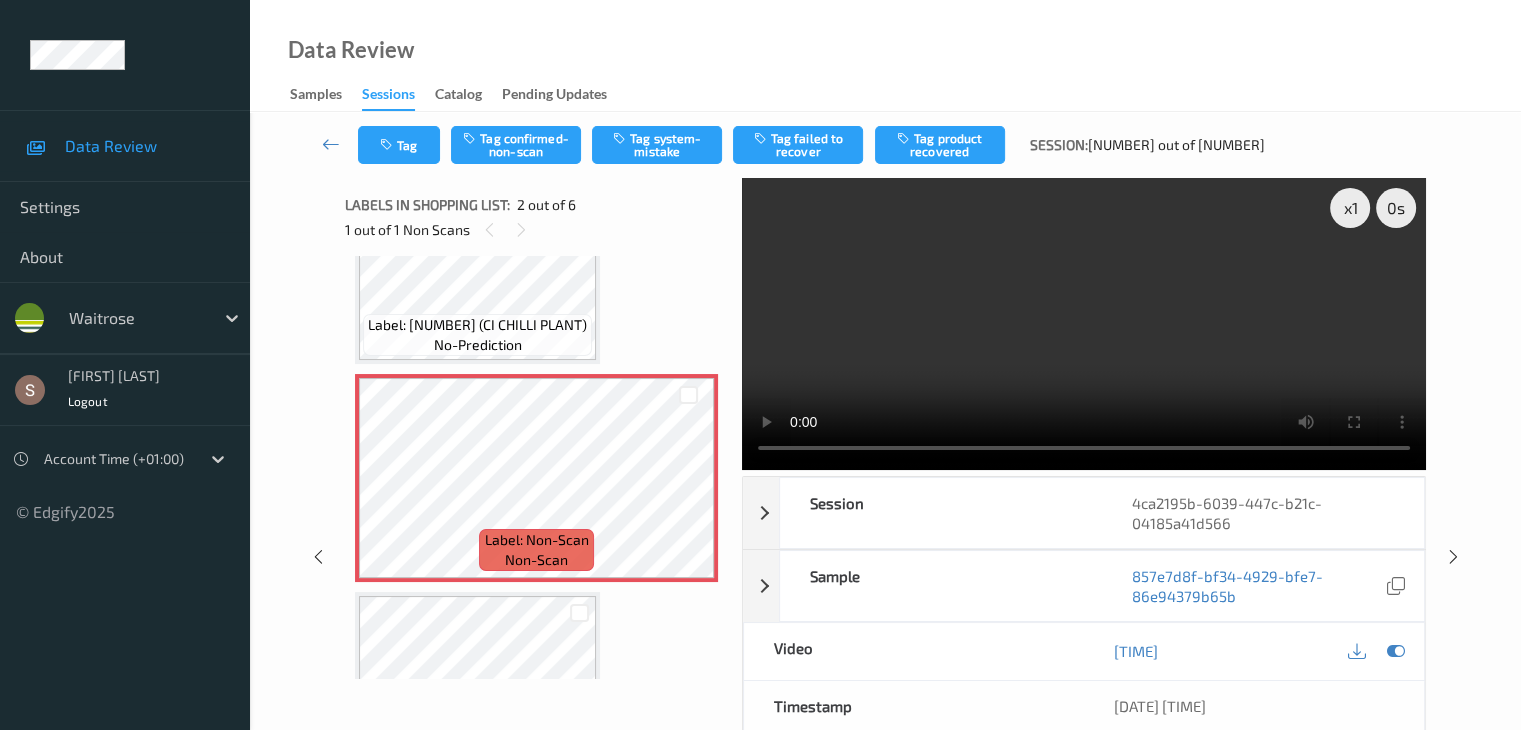 click at bounding box center [1084, 324] 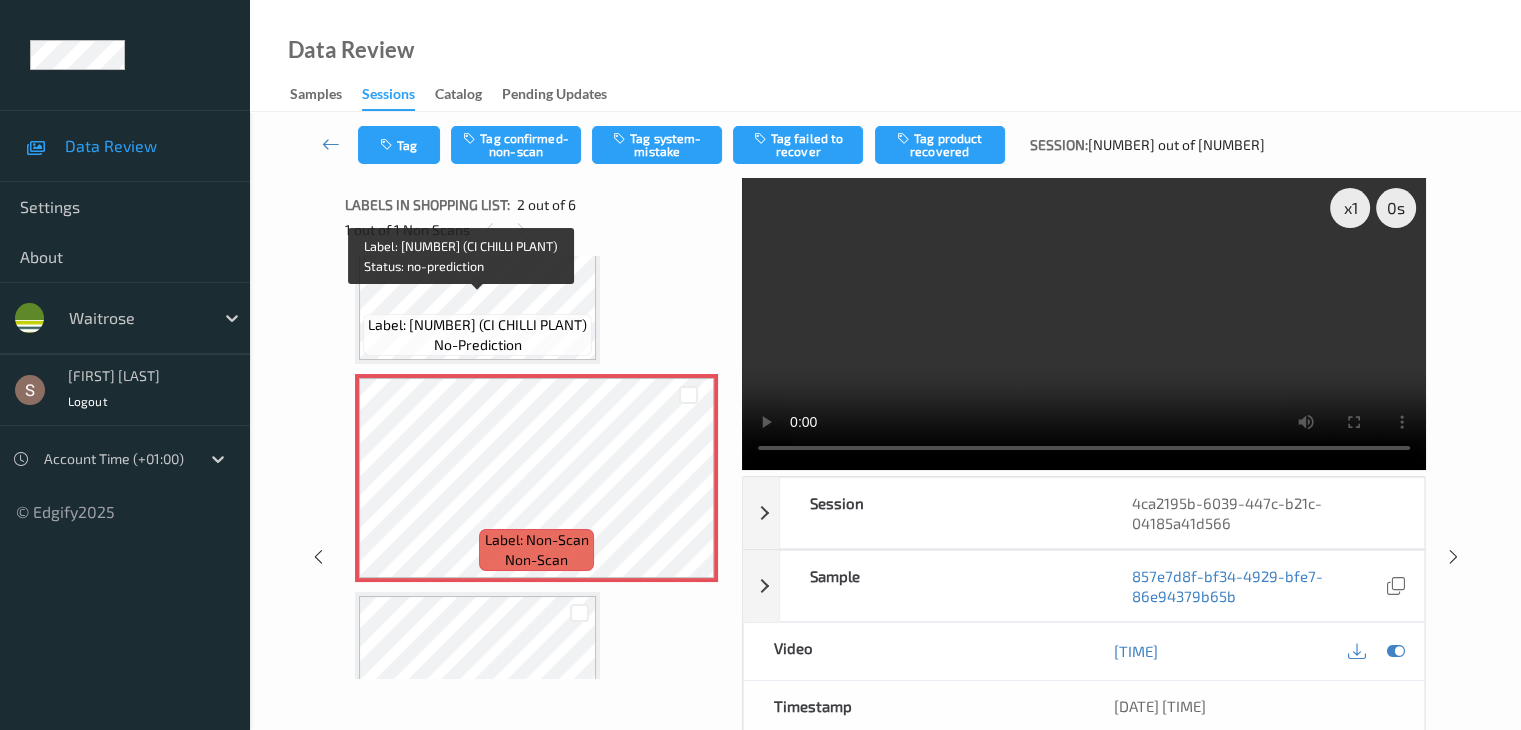 click on "Label: [NUMBER] (CI CHILLI PLANT)" at bounding box center (477, 325) 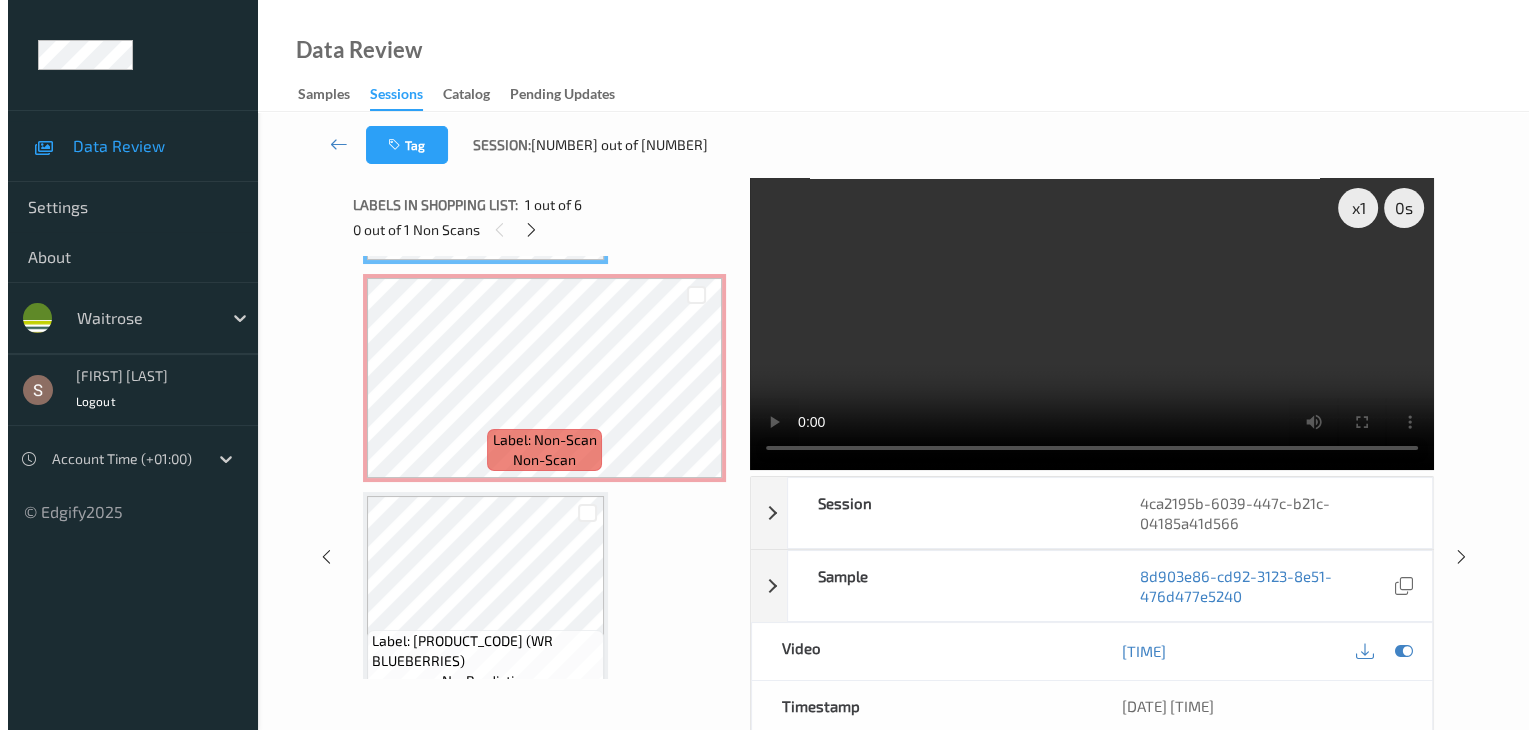scroll, scrollTop: 110, scrollLeft: 0, axis: vertical 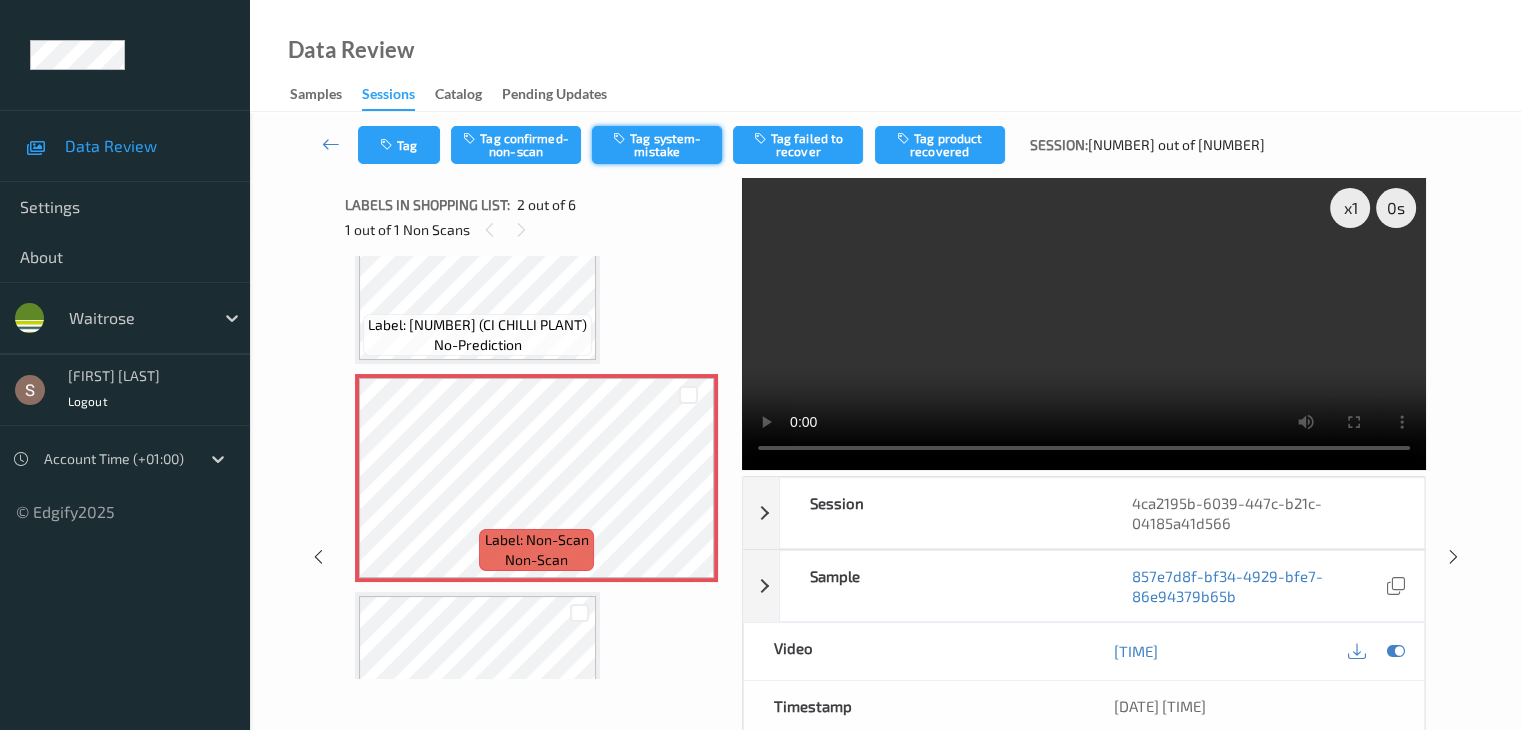 click on "Tag   system-mistake" at bounding box center [657, 145] 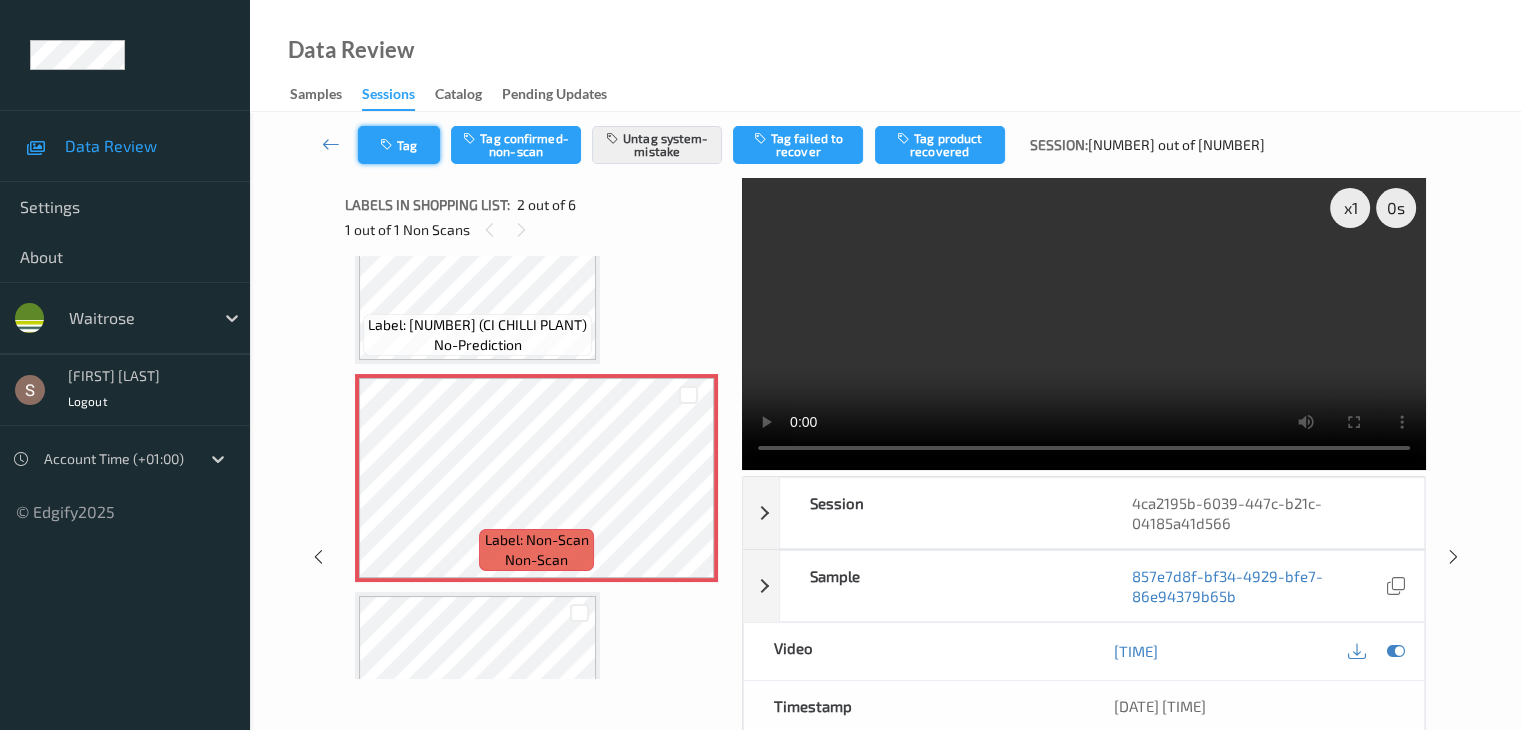 click on "Tag" at bounding box center [399, 145] 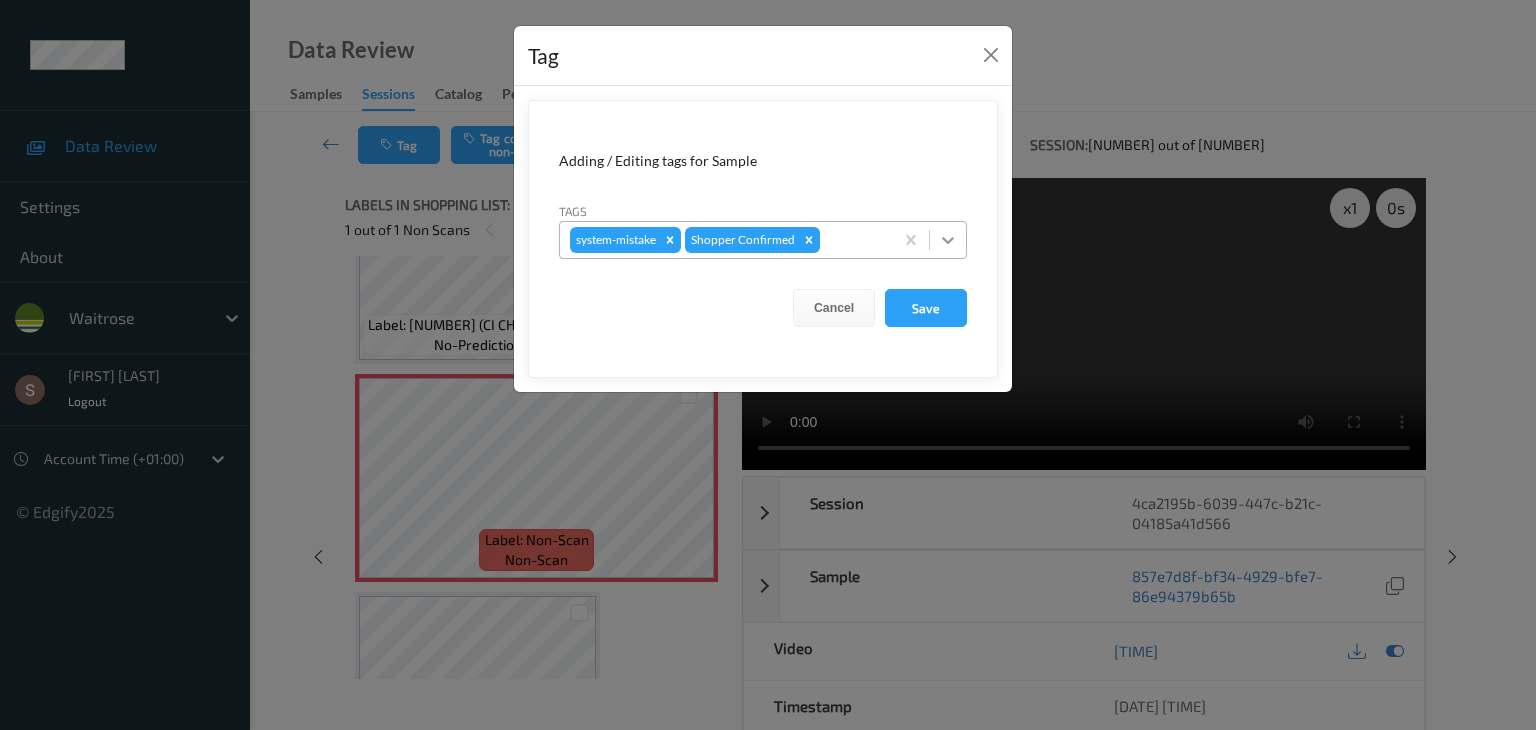click 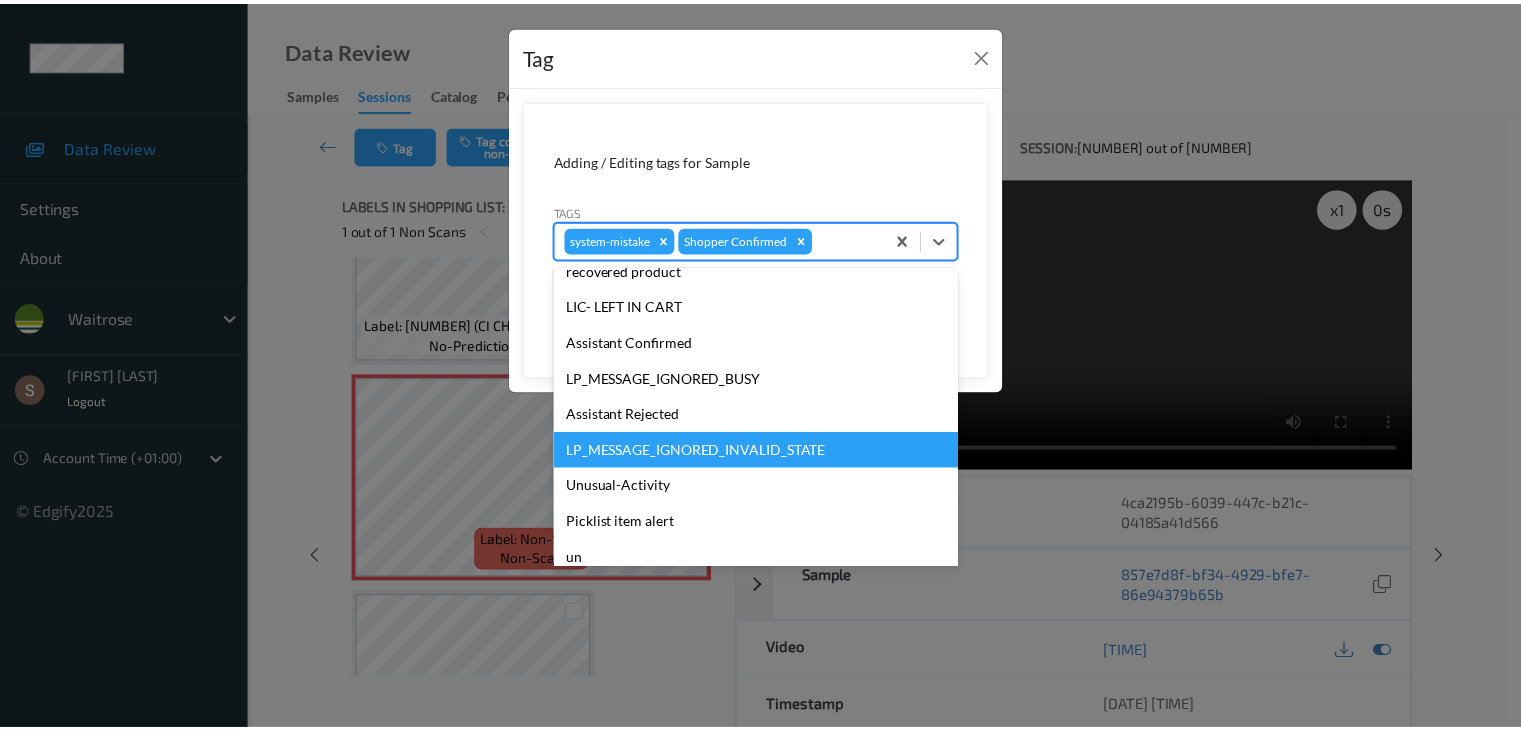 scroll, scrollTop: 356, scrollLeft: 0, axis: vertical 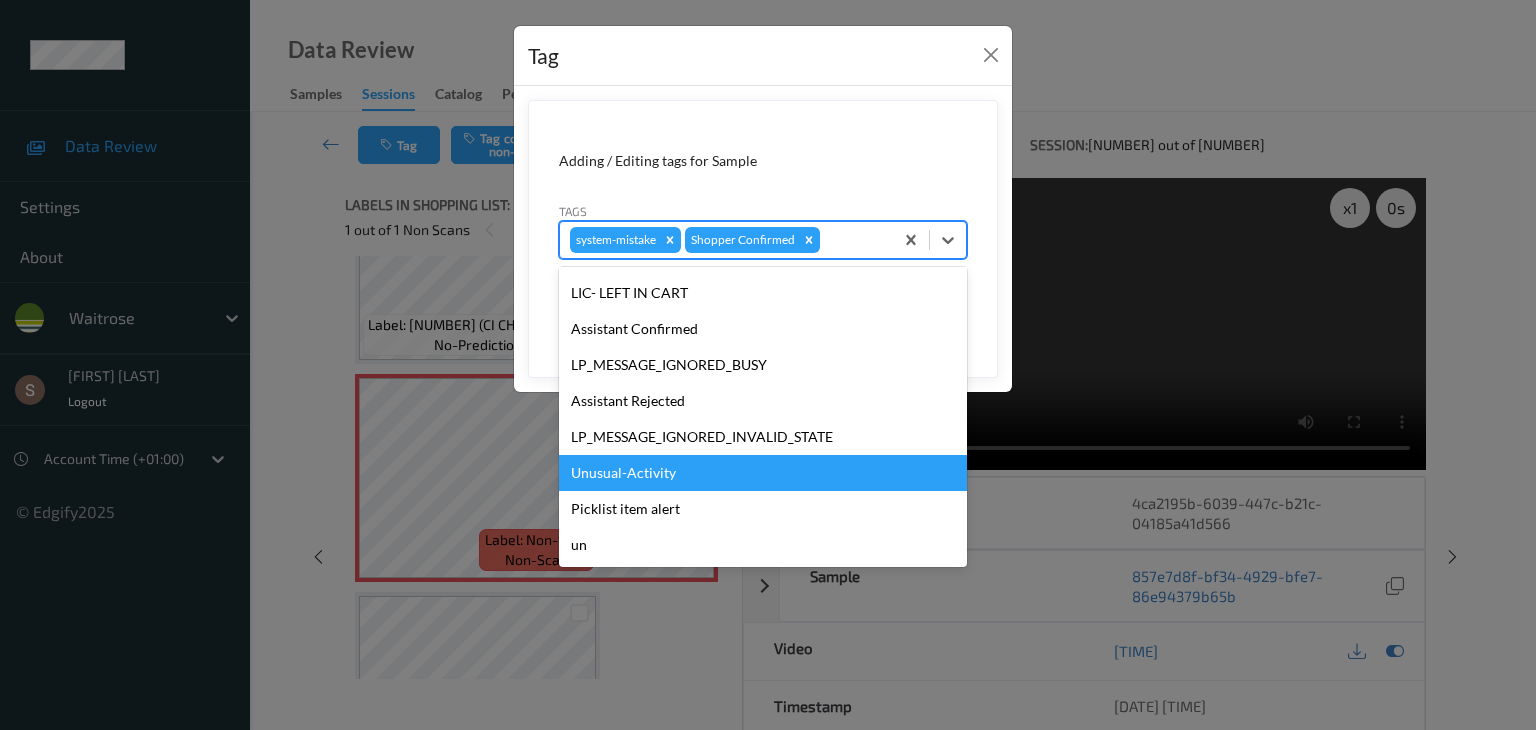 click on "Unusual-Activity" at bounding box center (763, 473) 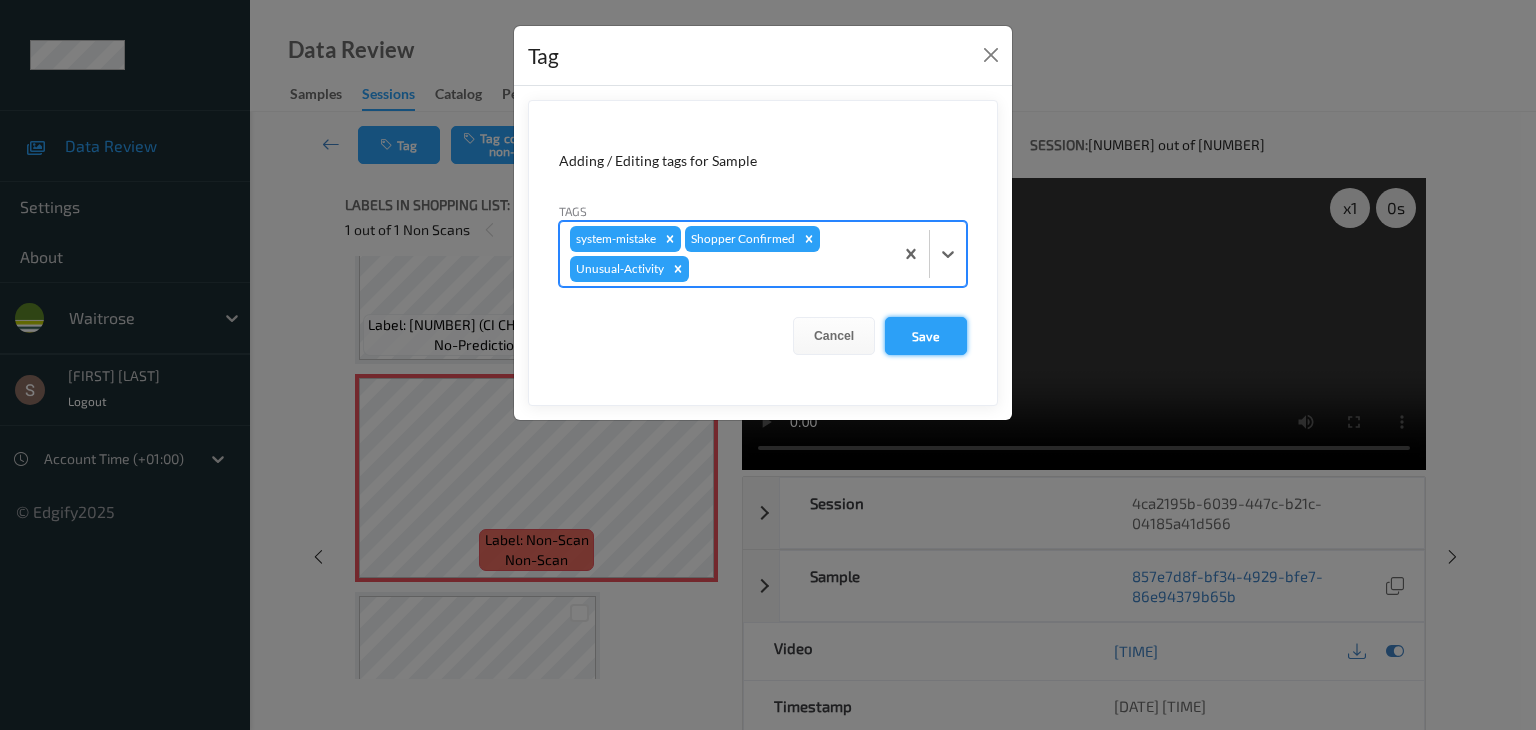 click on "Save" at bounding box center (926, 336) 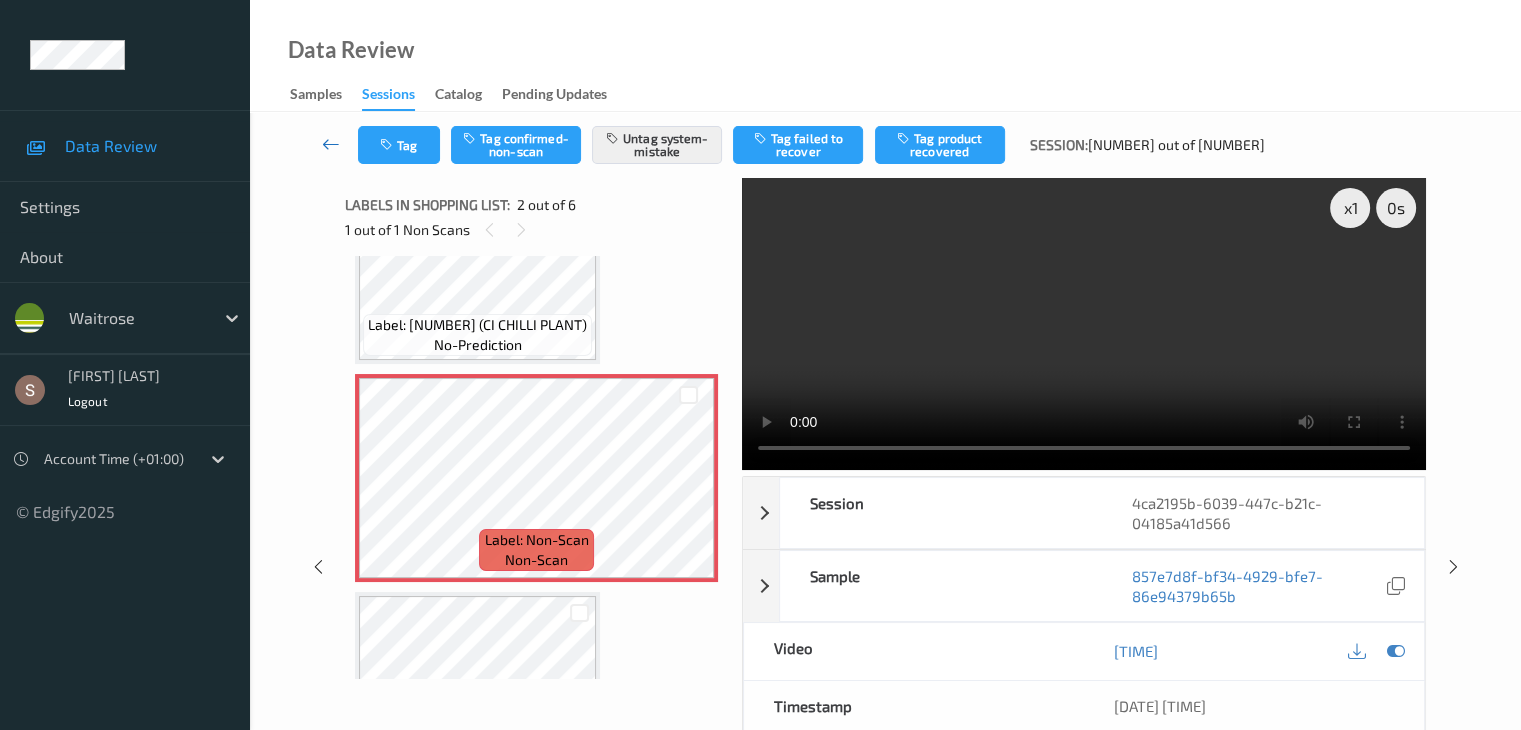 click at bounding box center (331, 144) 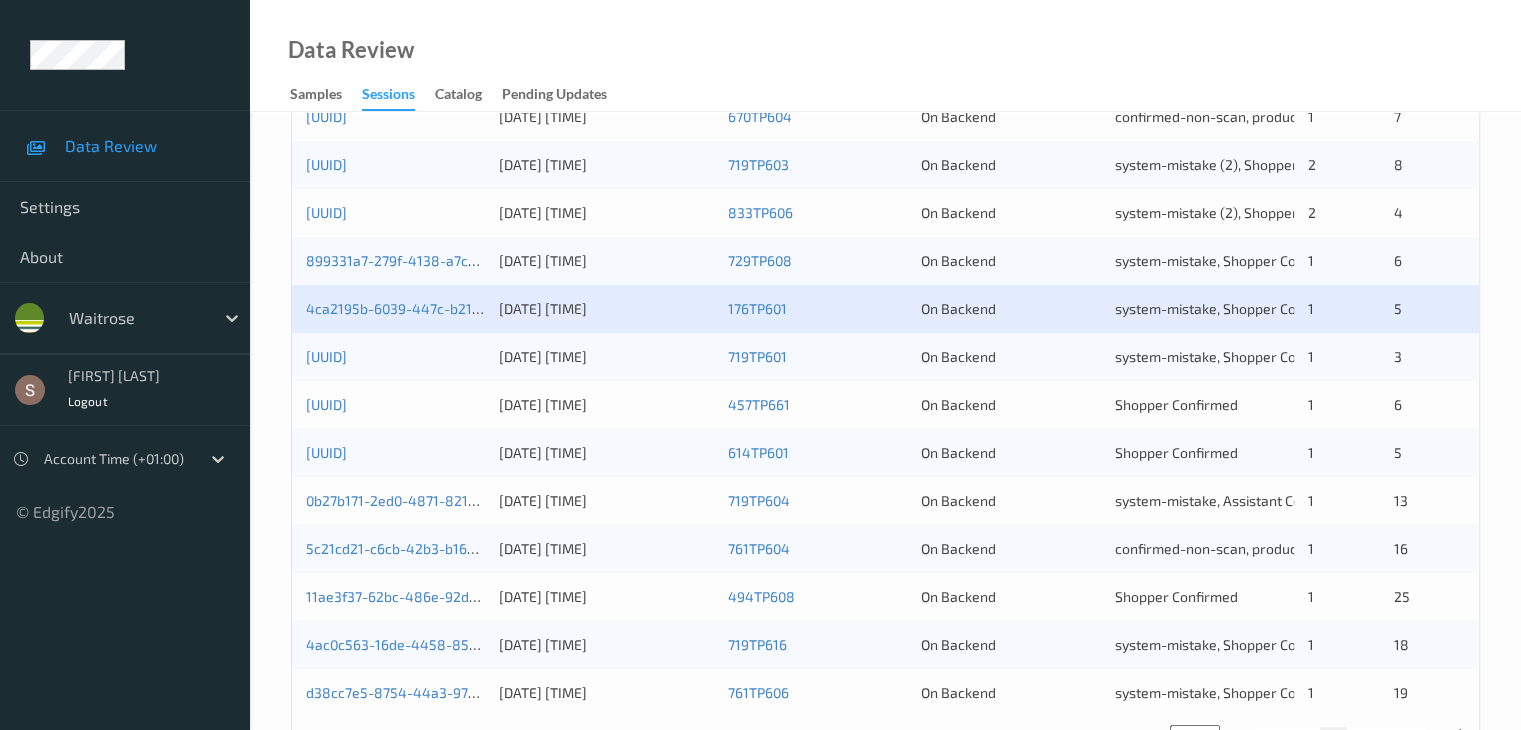 scroll, scrollTop: 832, scrollLeft: 0, axis: vertical 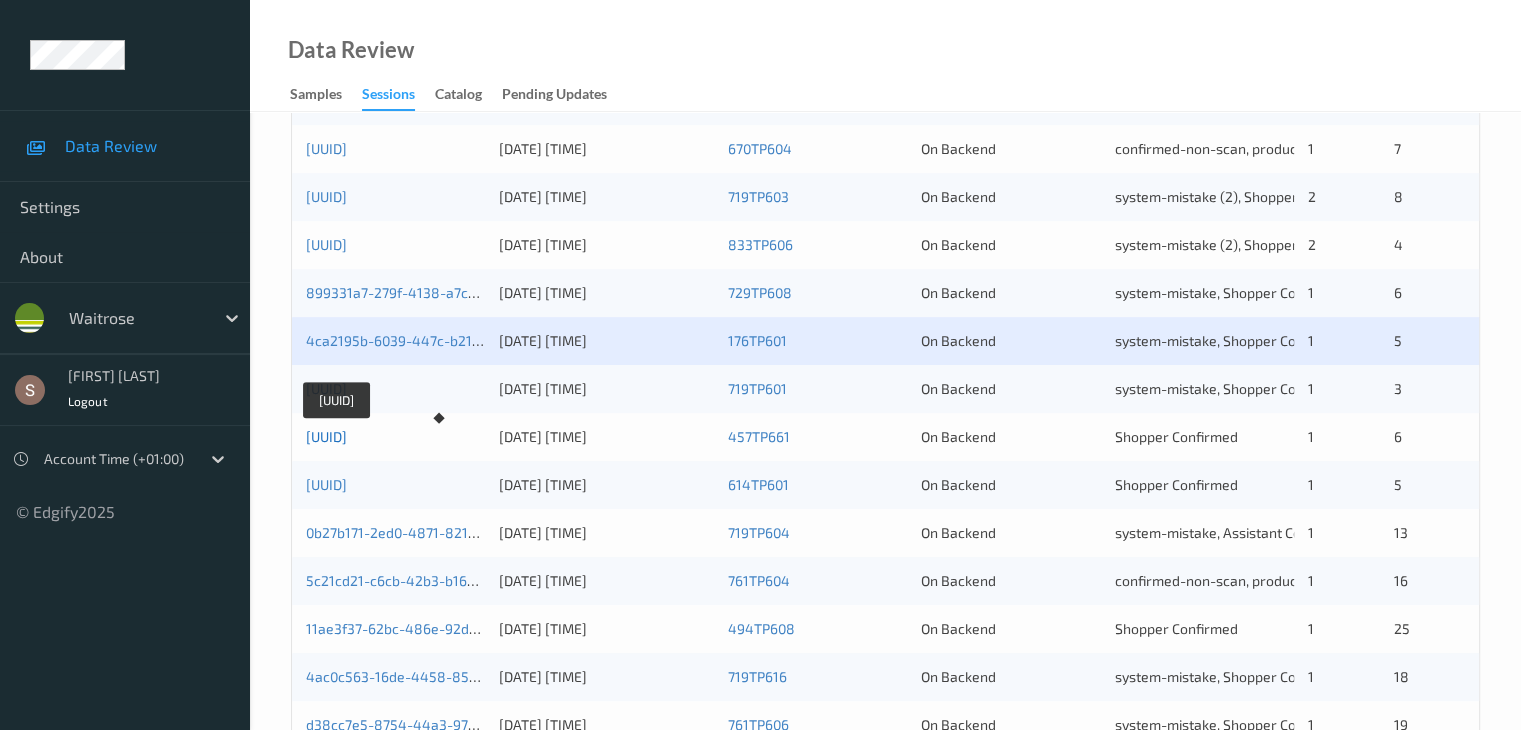 click on "[UUID]" at bounding box center (326, 436) 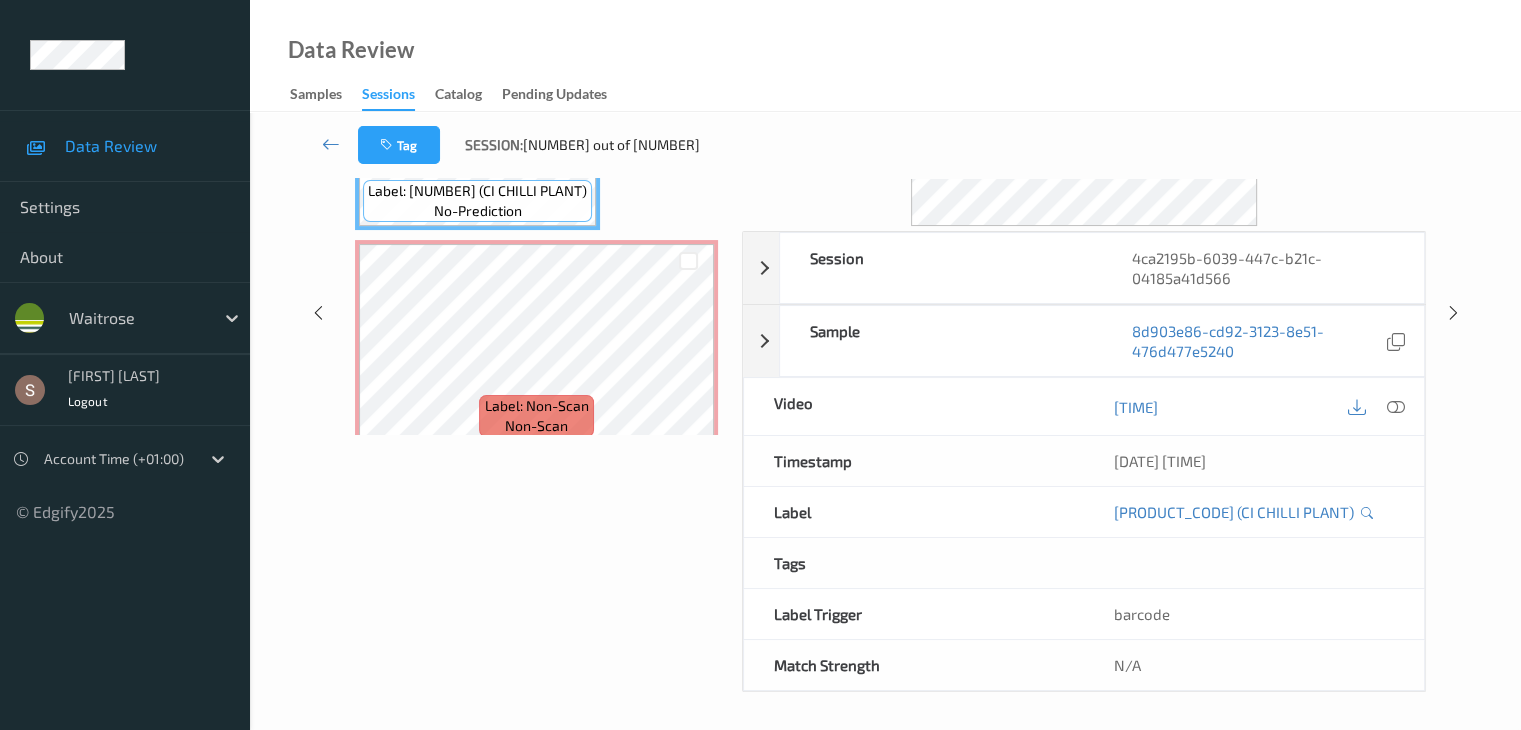 scroll, scrollTop: 0, scrollLeft: 0, axis: both 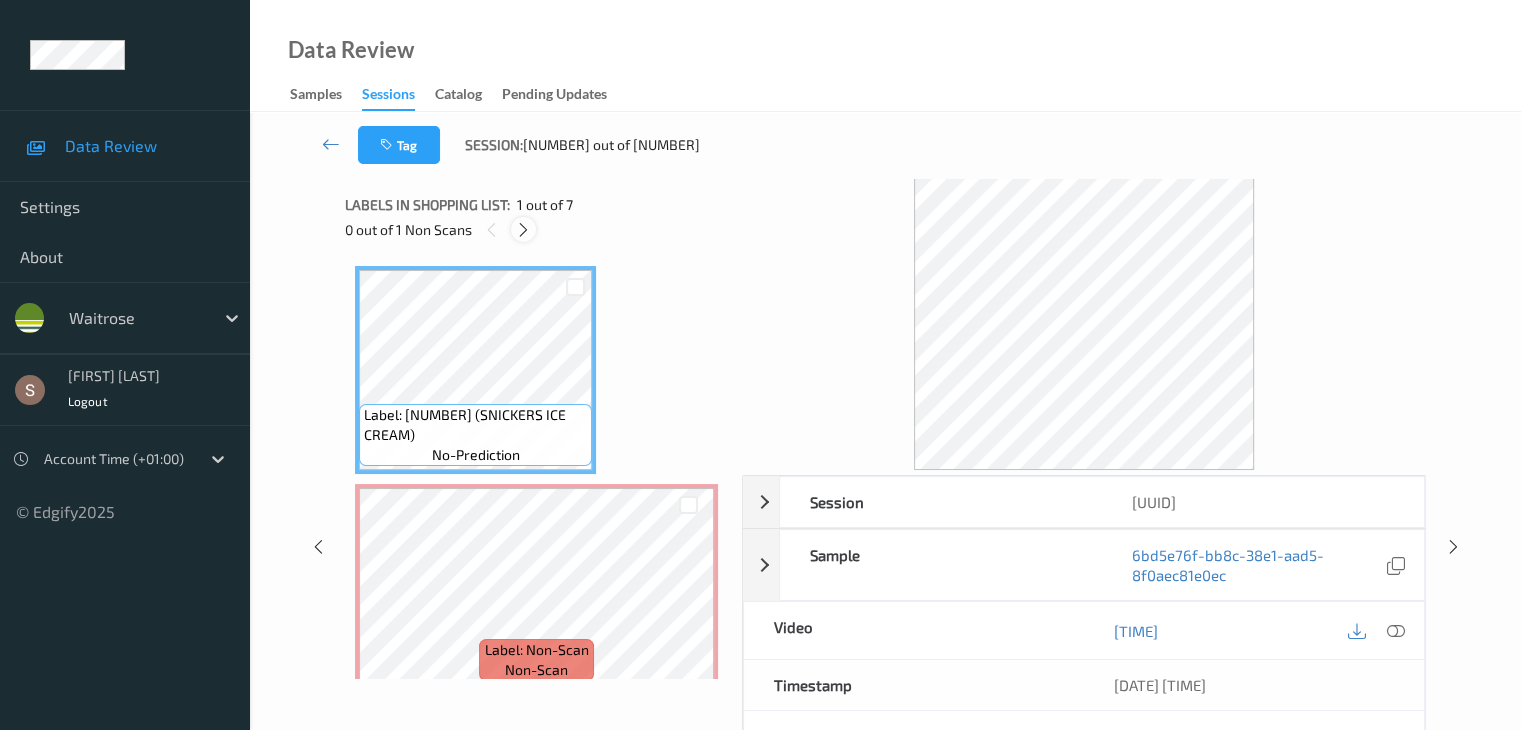 click at bounding box center (523, 230) 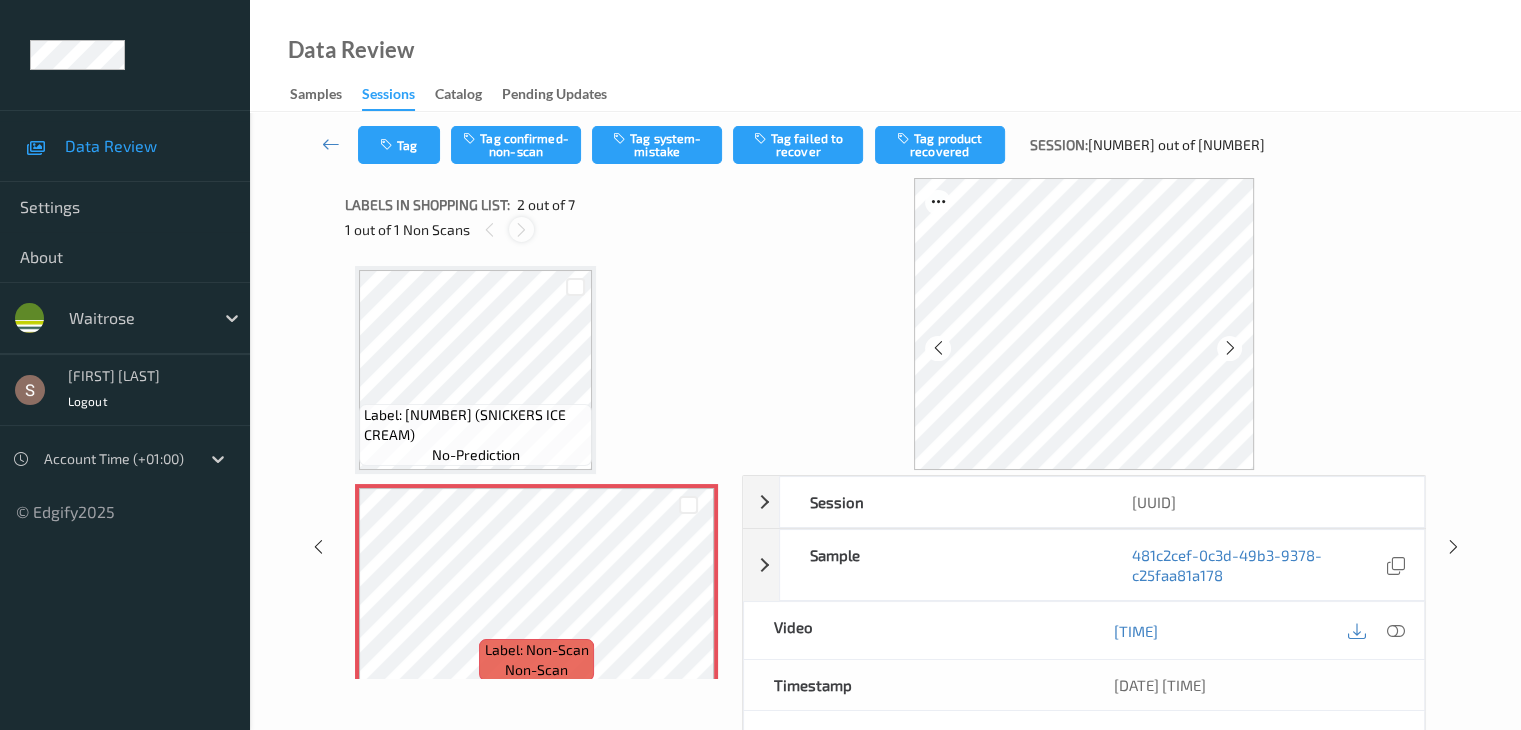 scroll, scrollTop: 10, scrollLeft: 0, axis: vertical 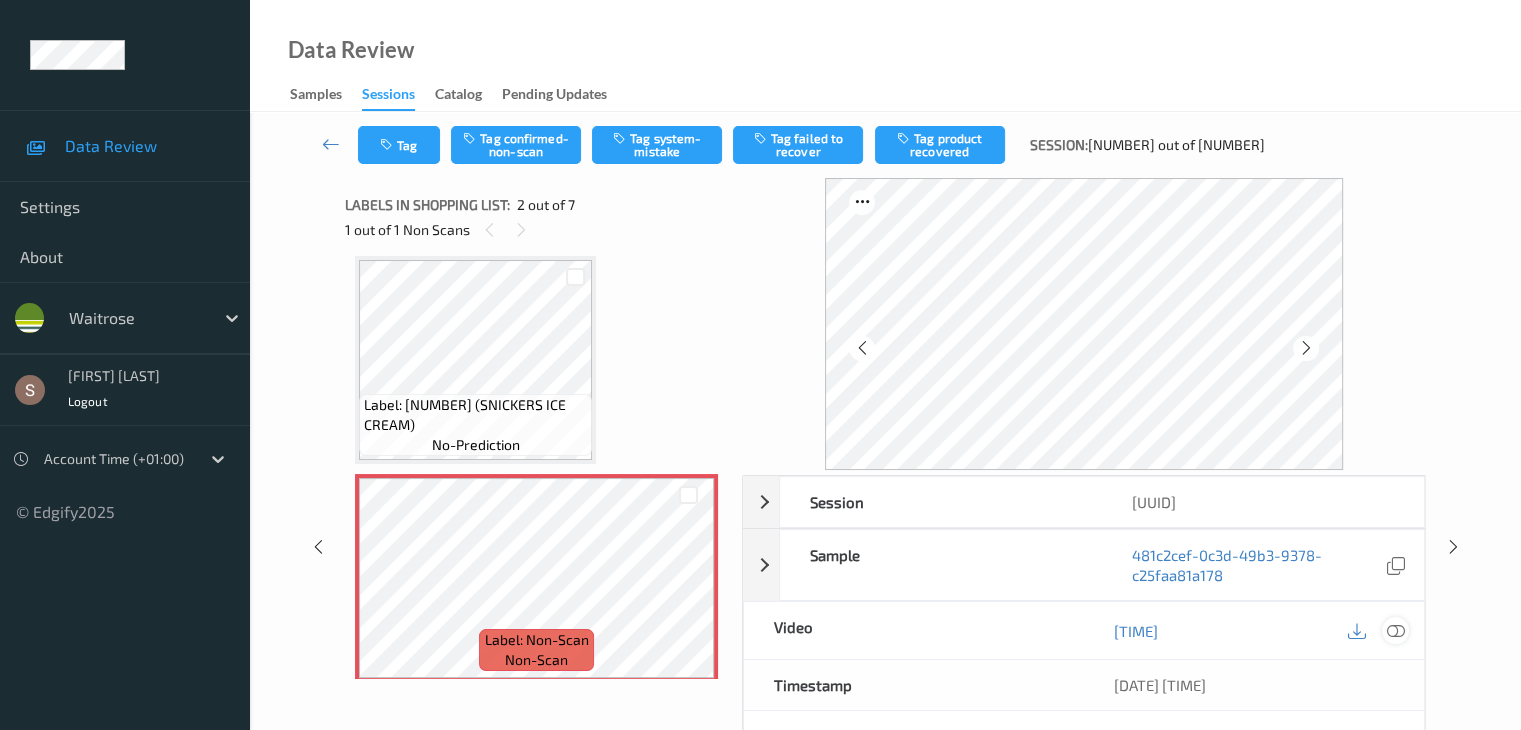 click at bounding box center (1395, 631) 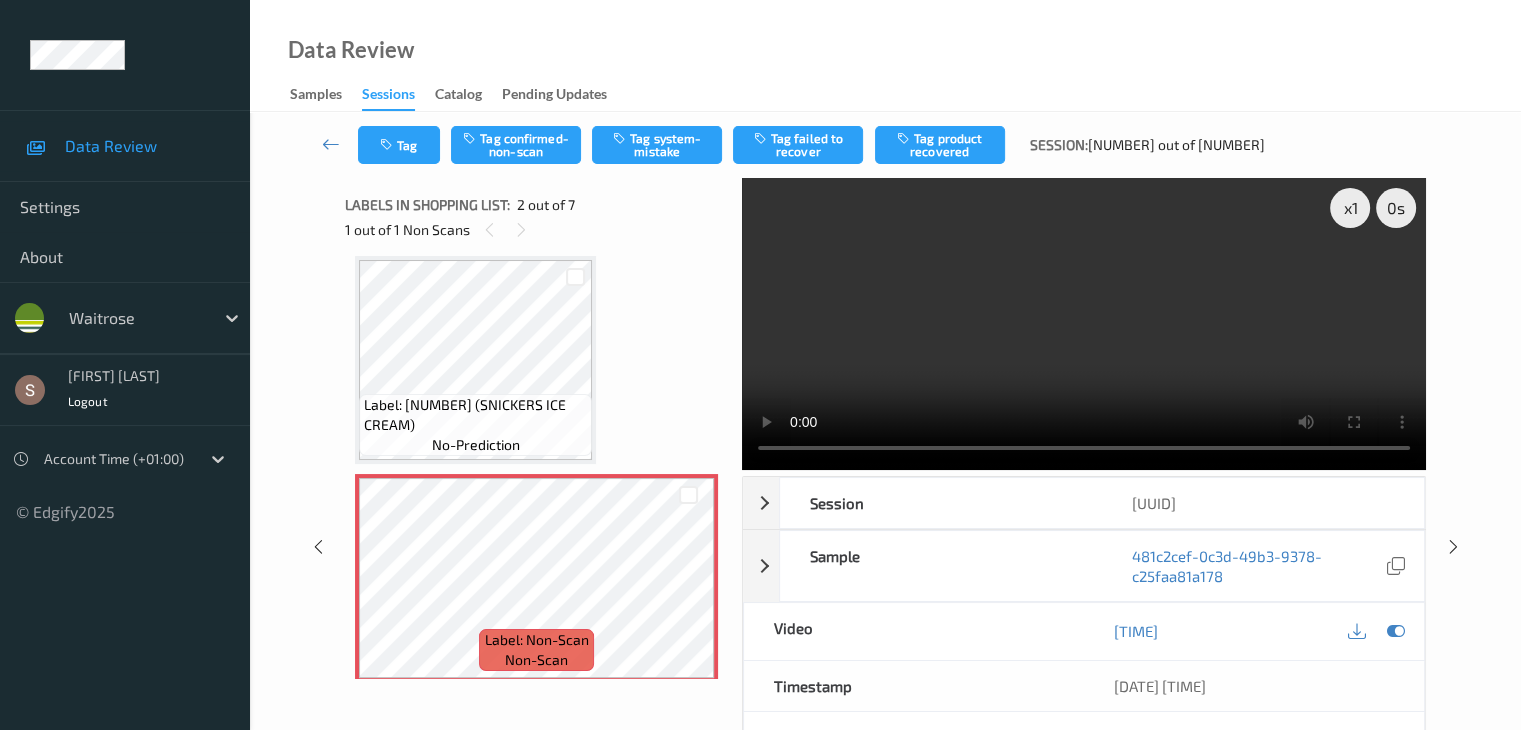 click at bounding box center [1084, 324] 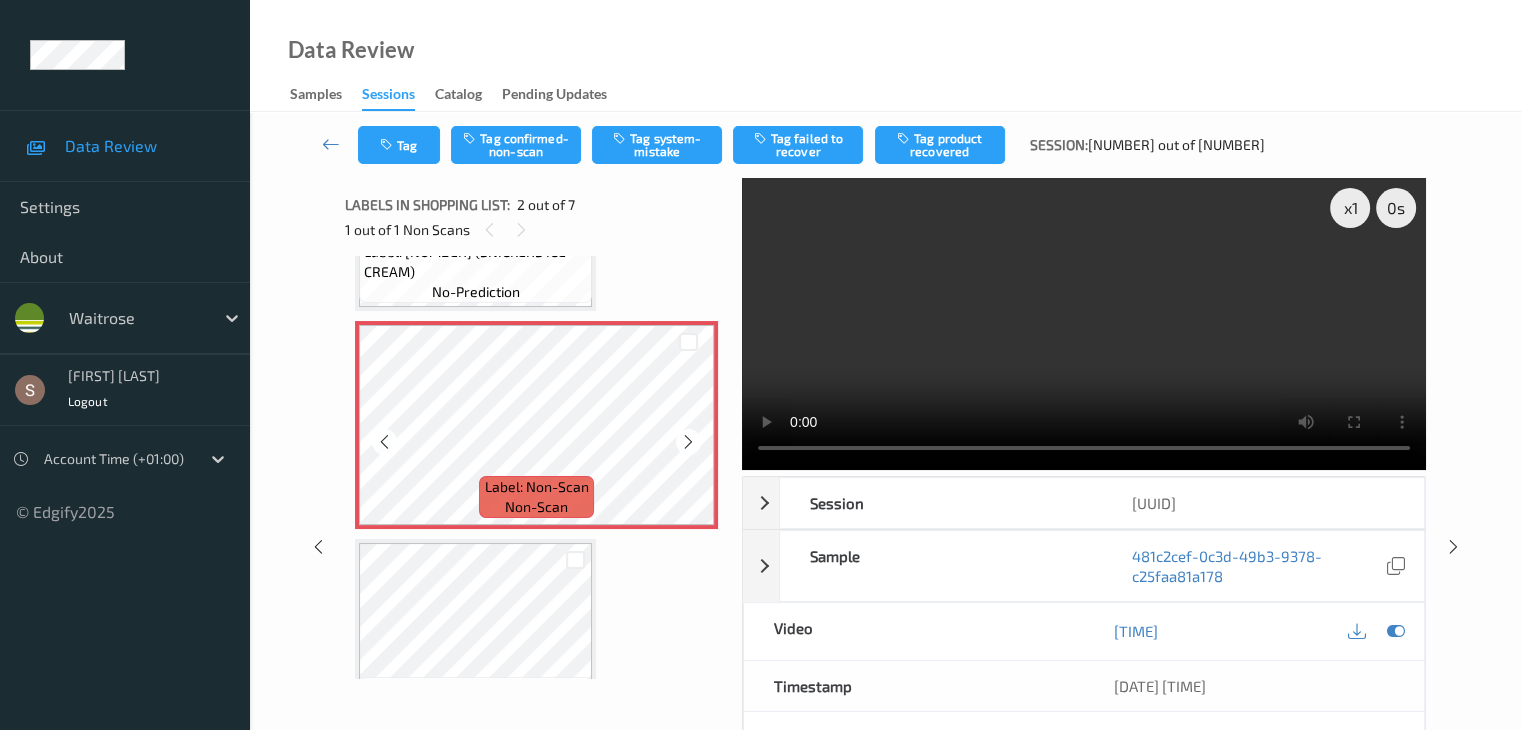 scroll, scrollTop: 210, scrollLeft: 0, axis: vertical 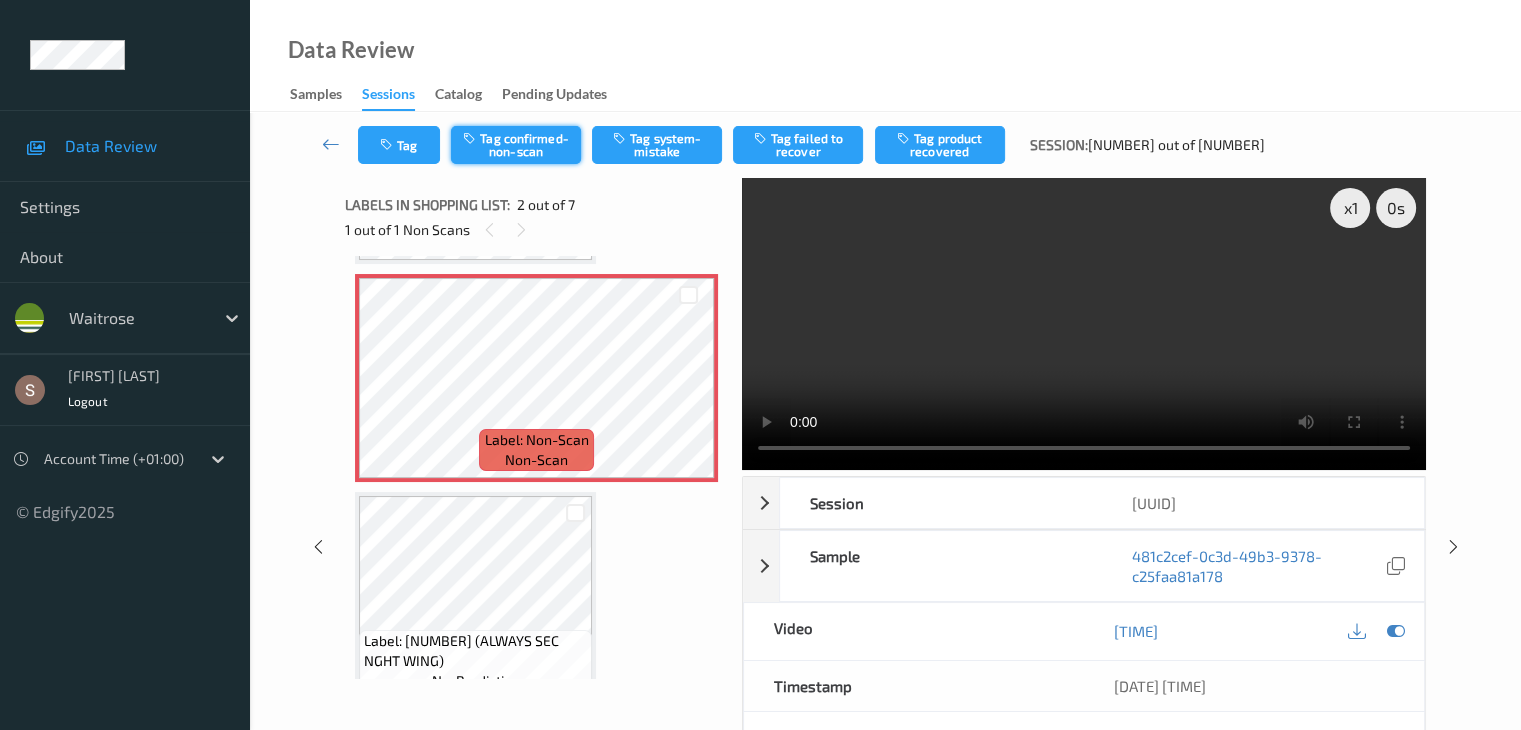 click on "Tag   confirmed-non-scan" at bounding box center (516, 145) 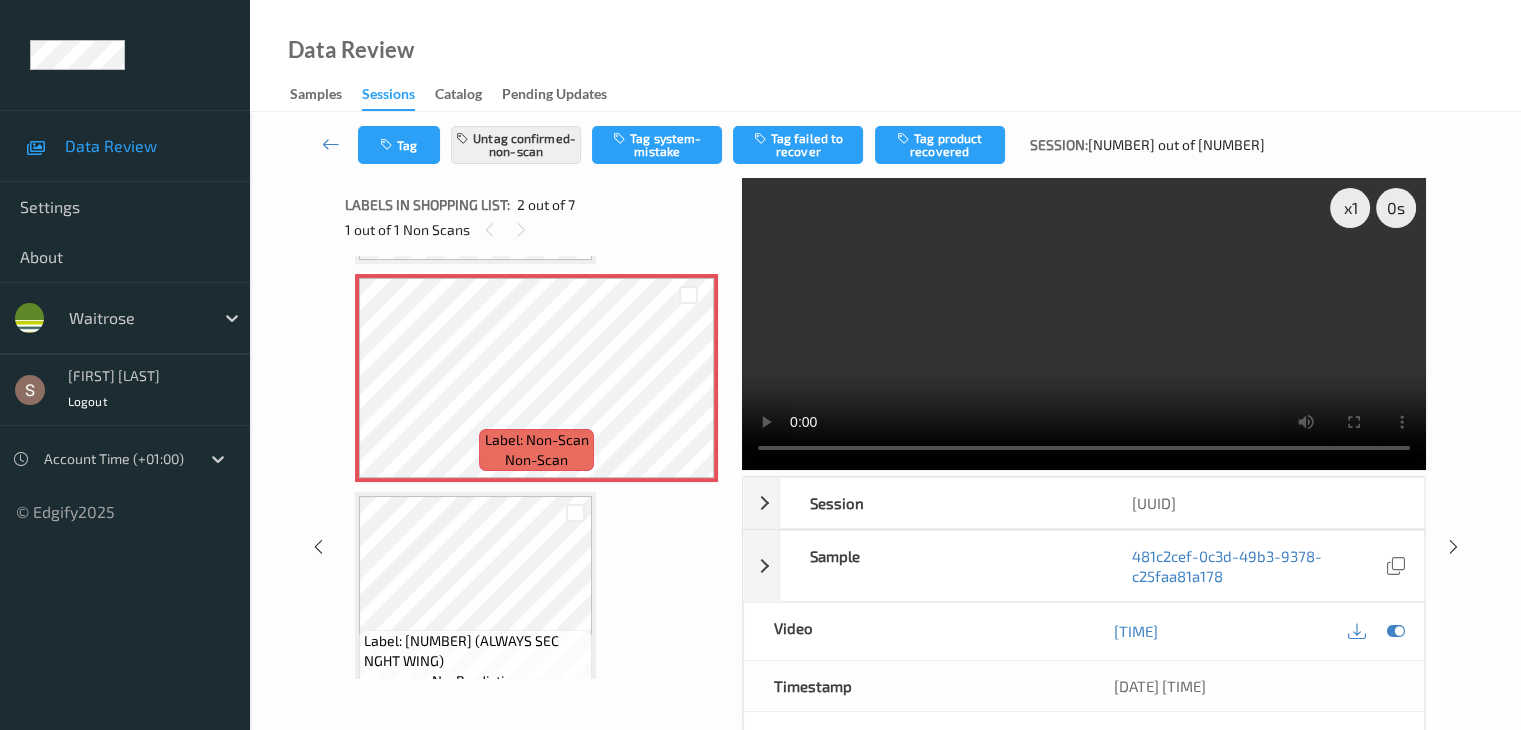 click on "Tag   product recovered" at bounding box center [940, 145] 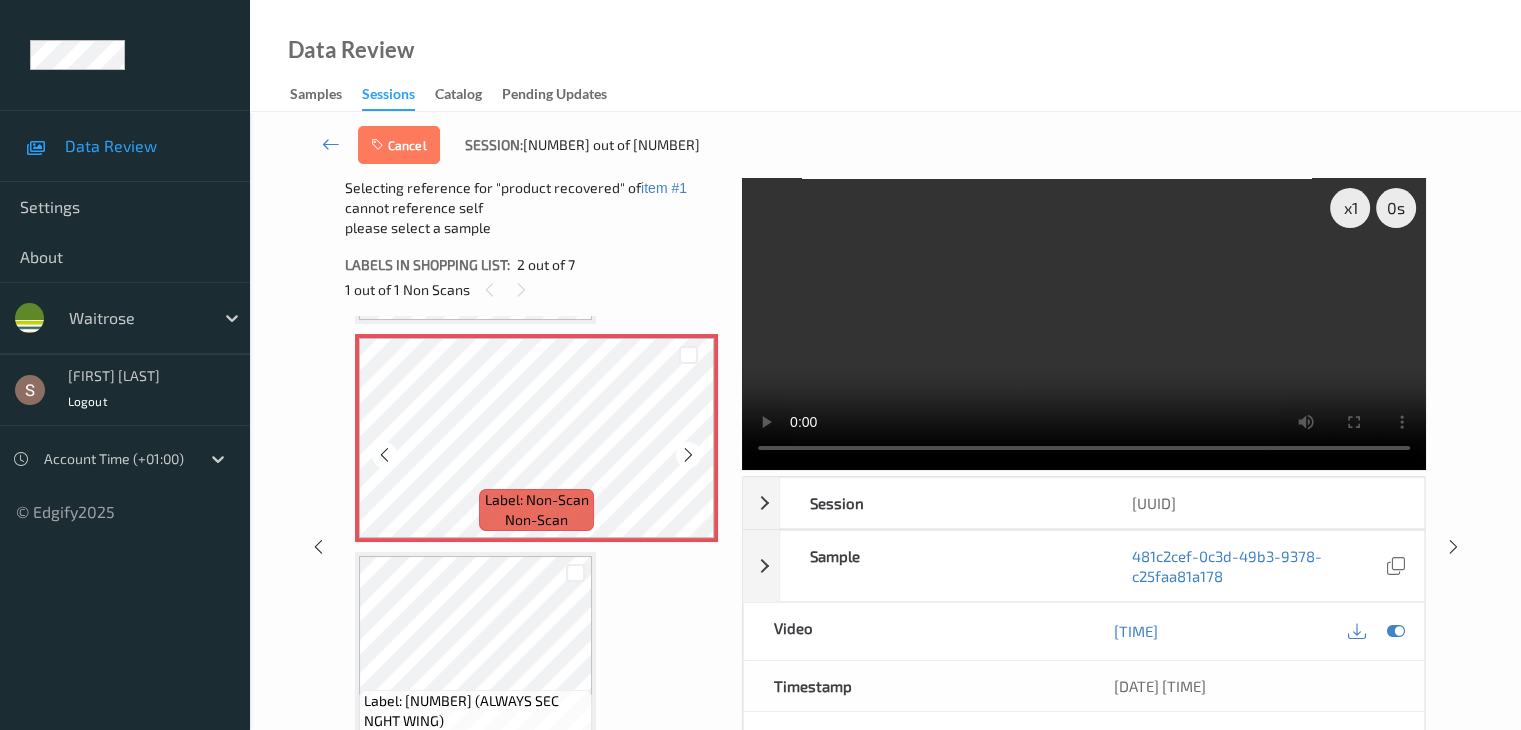 scroll, scrollTop: 310, scrollLeft: 0, axis: vertical 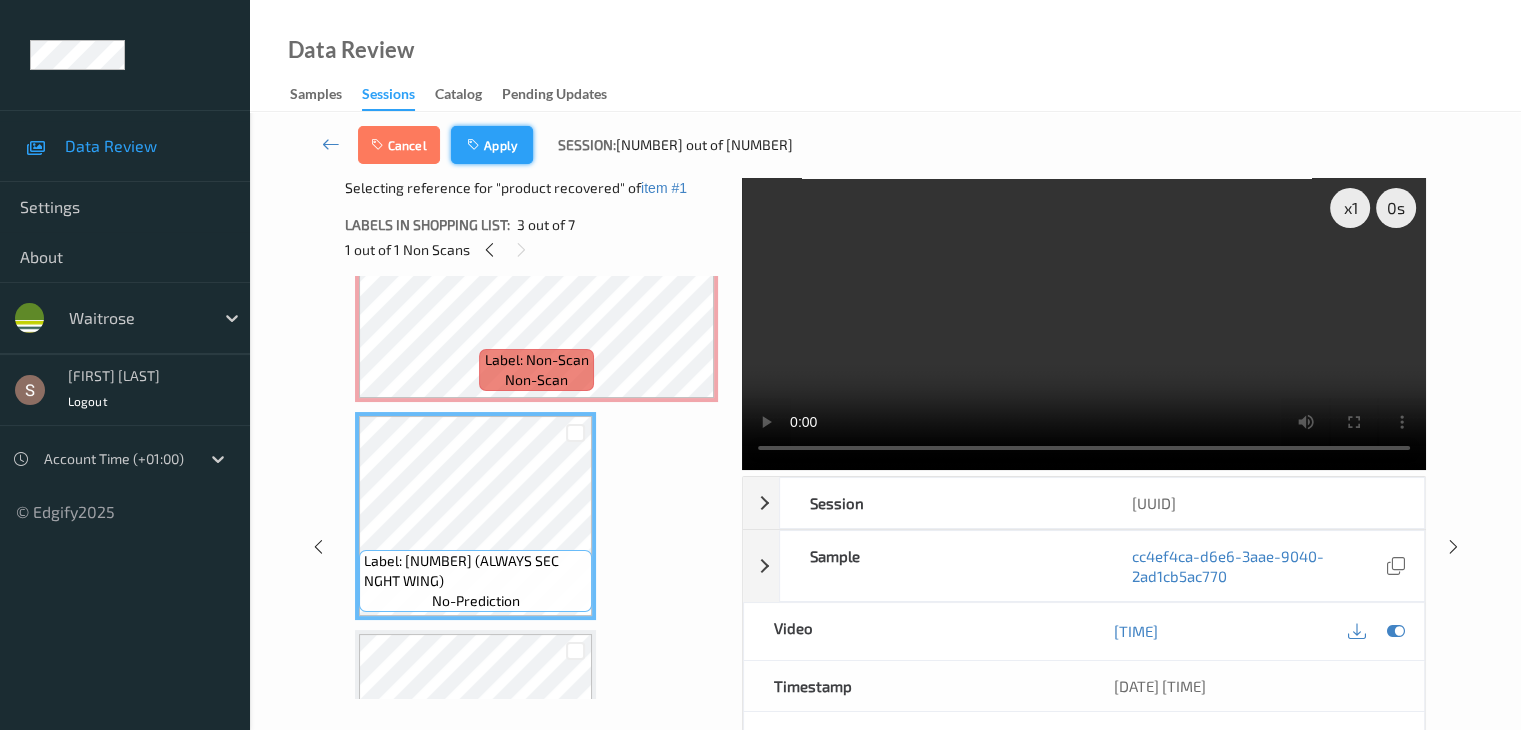 click on "Apply" at bounding box center [492, 145] 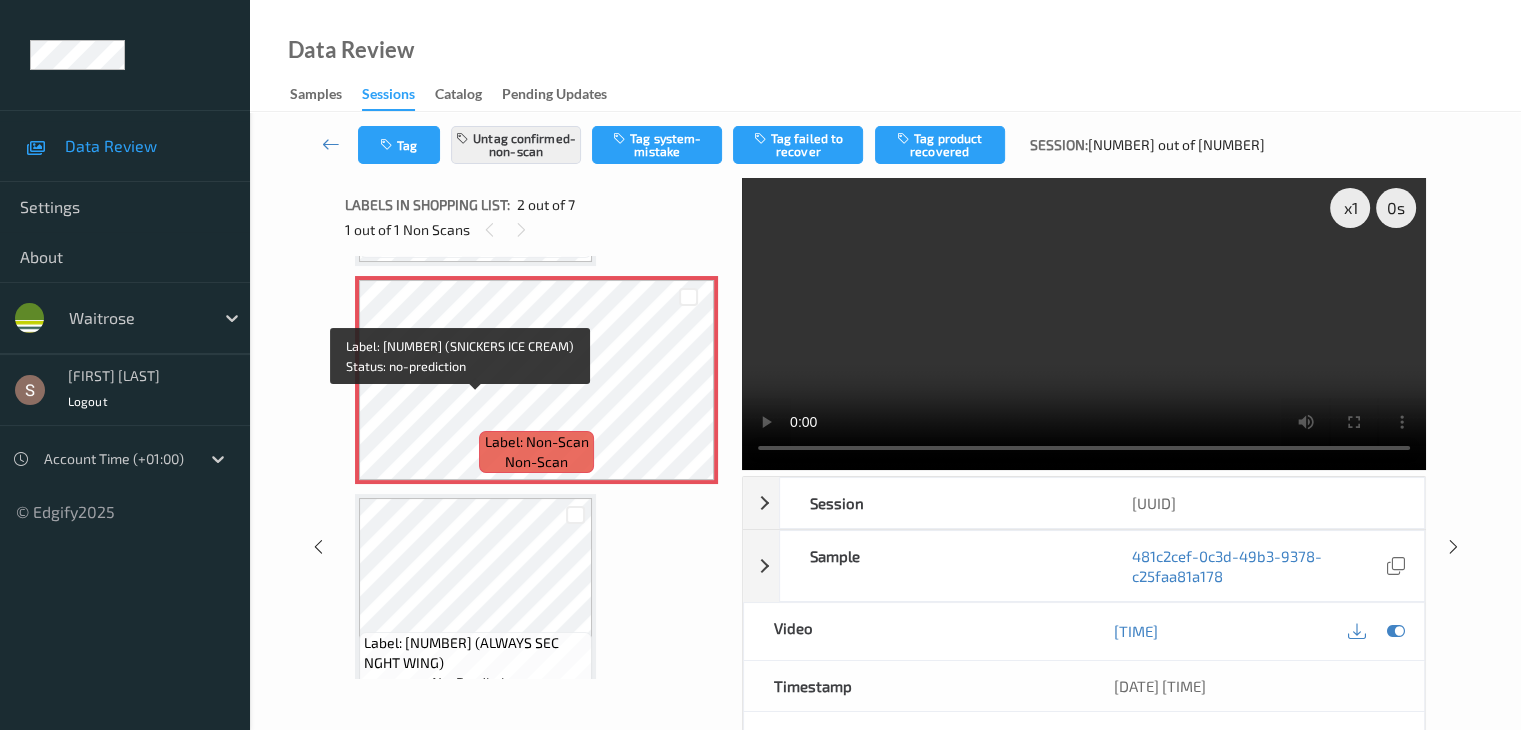 scroll, scrollTop: 210, scrollLeft: 0, axis: vertical 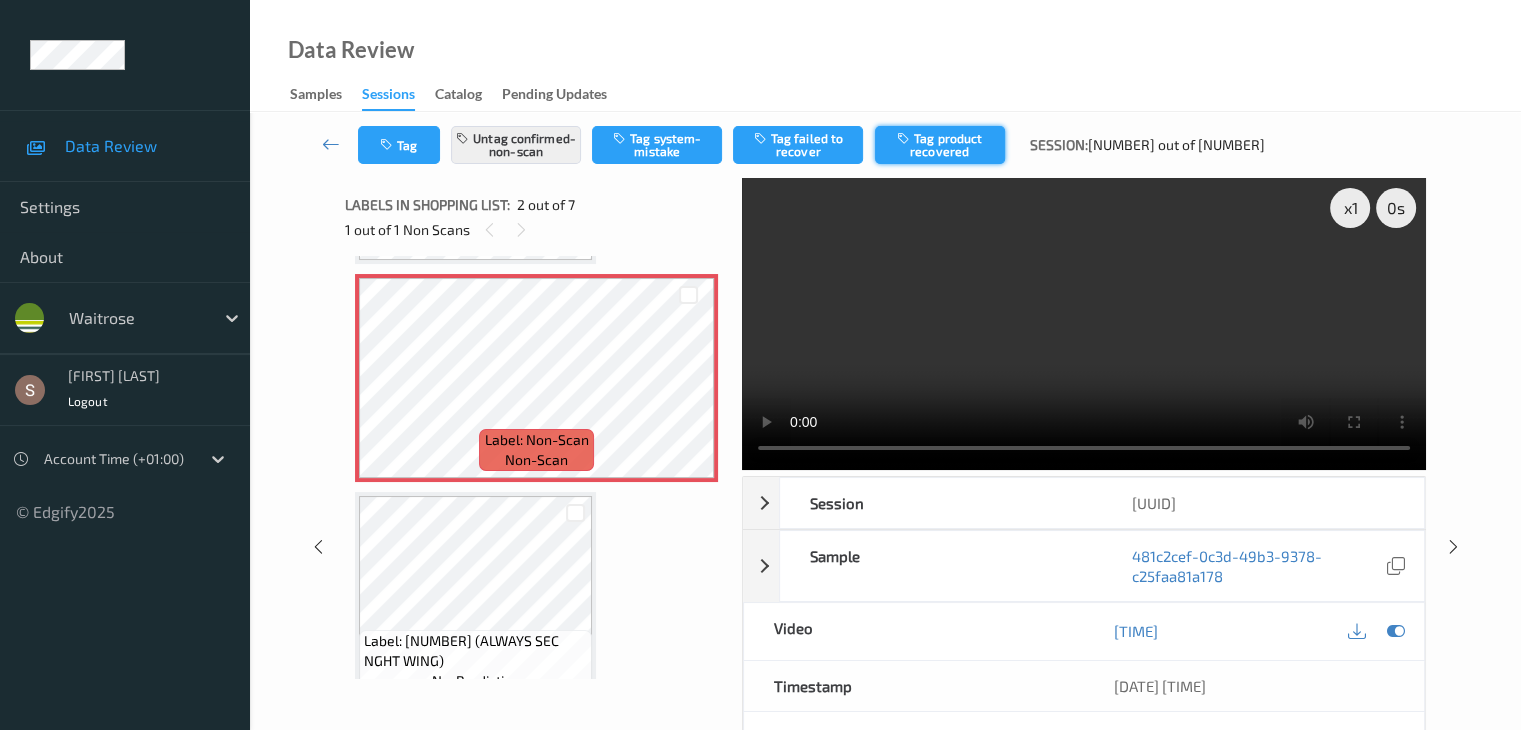 click on "Tag   product recovered" at bounding box center [940, 145] 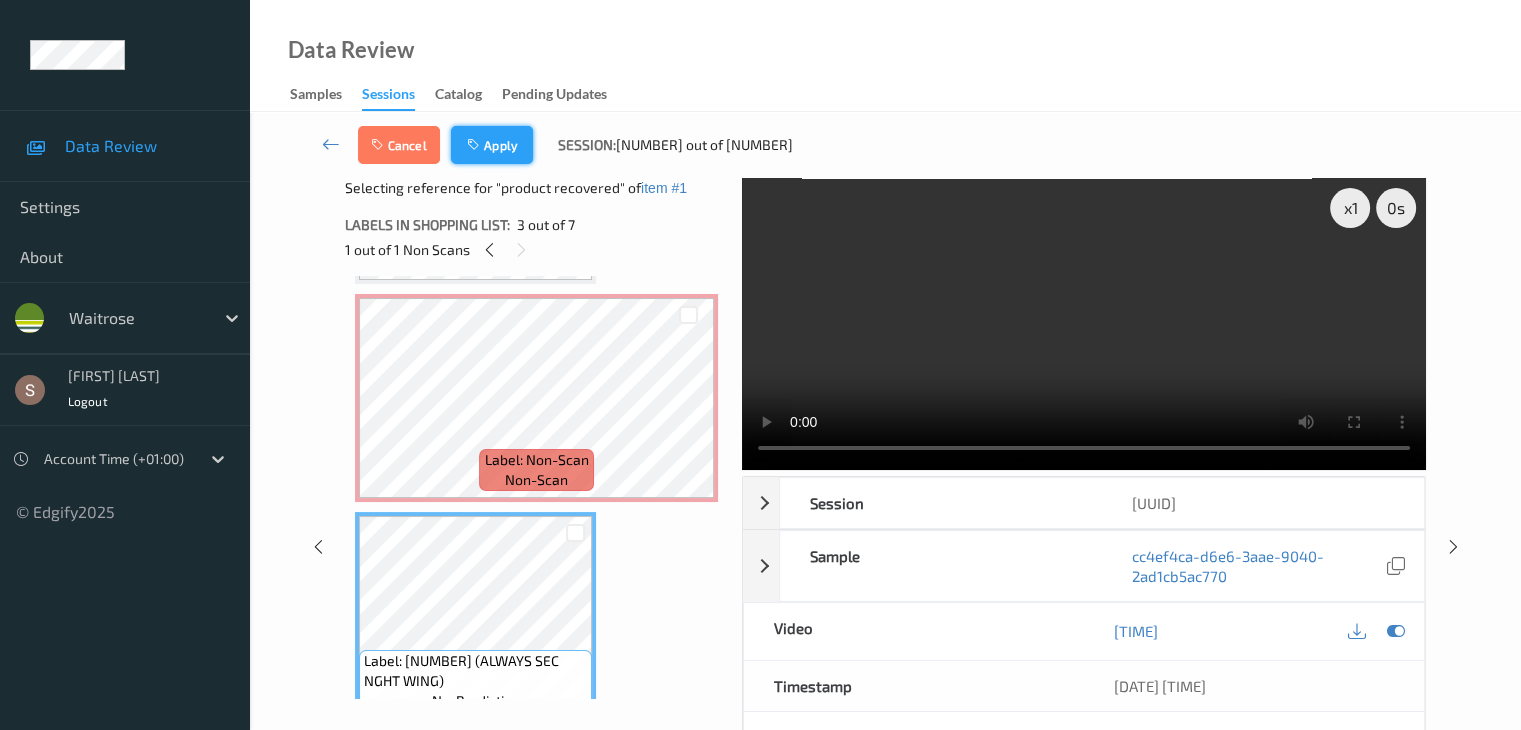 click on "Apply" at bounding box center [492, 145] 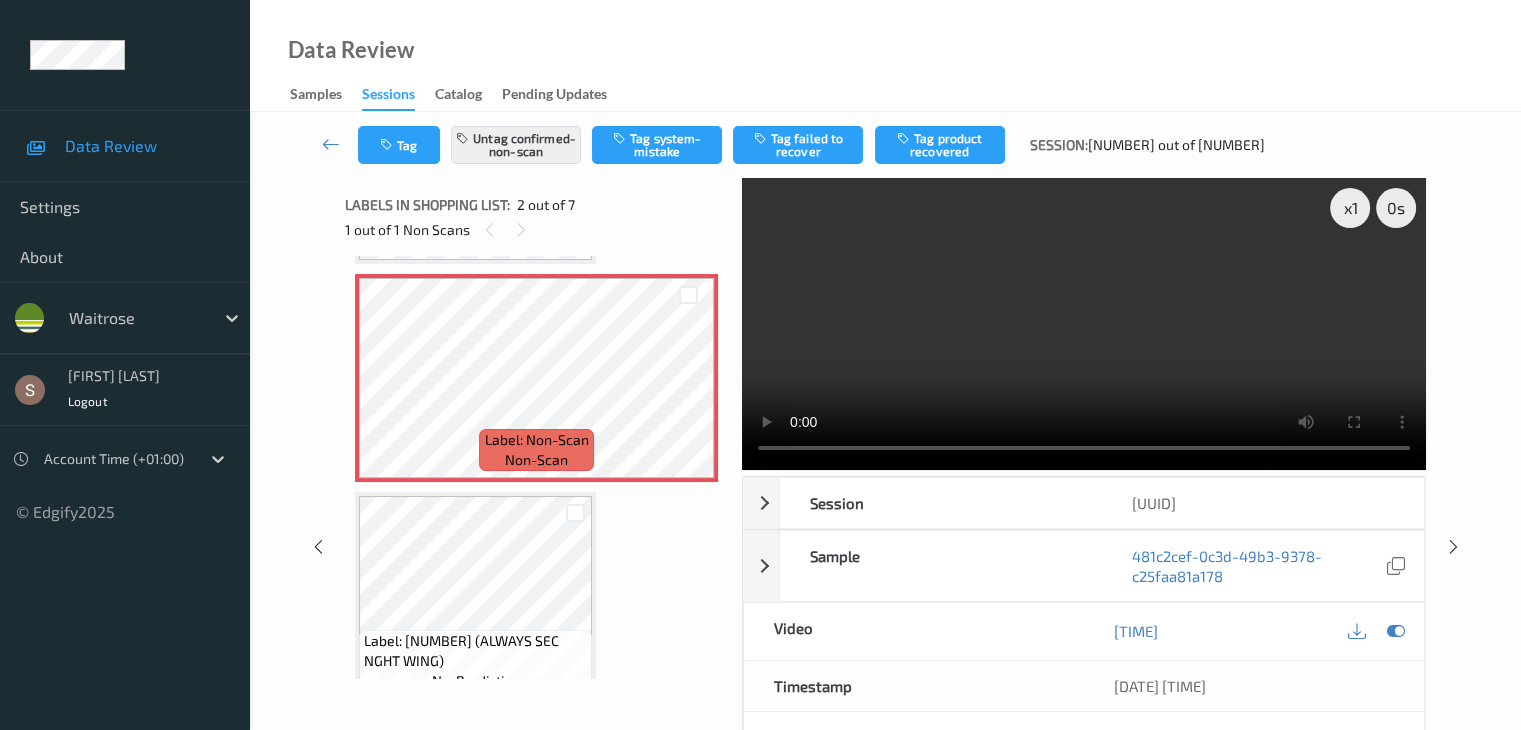 scroll, scrollTop: 10, scrollLeft: 0, axis: vertical 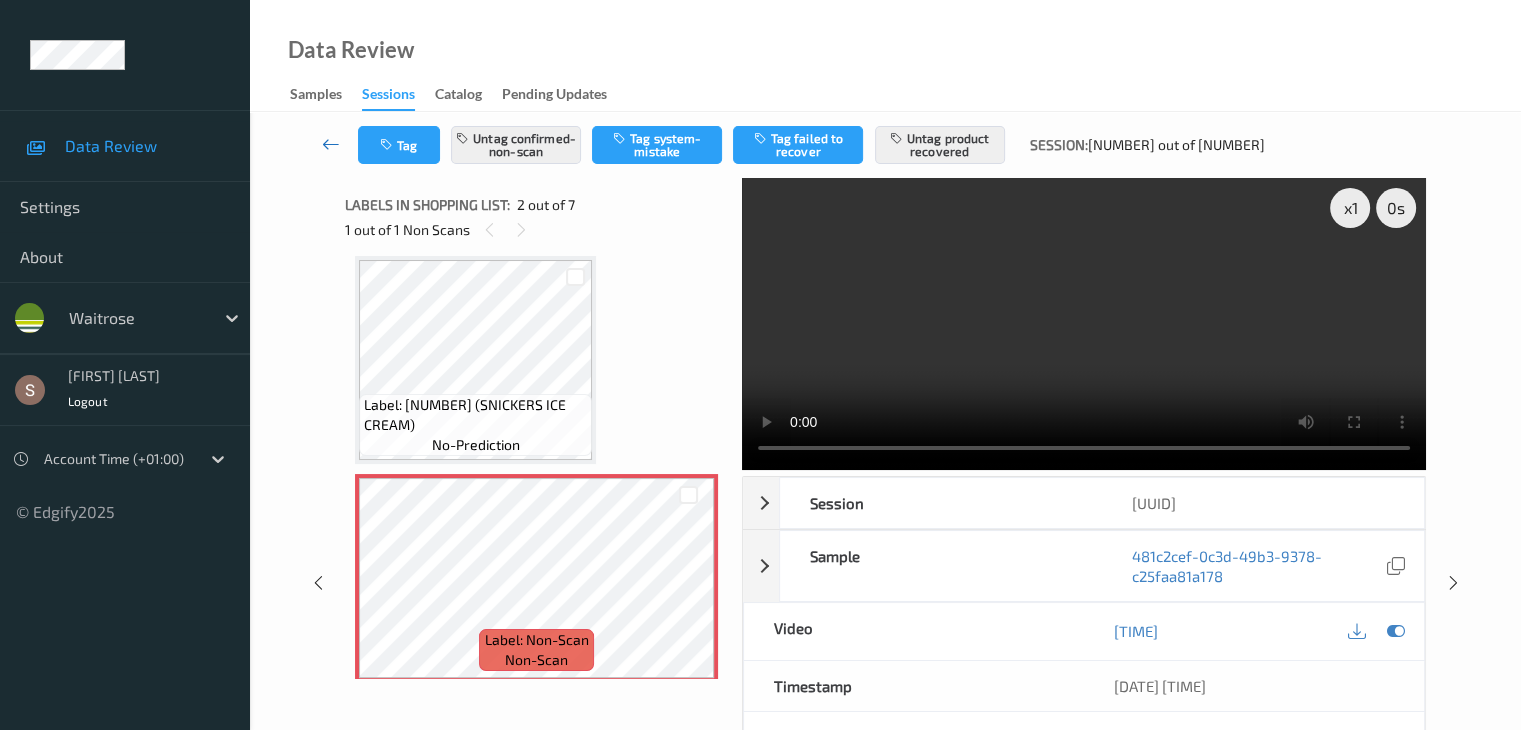 click at bounding box center (331, 144) 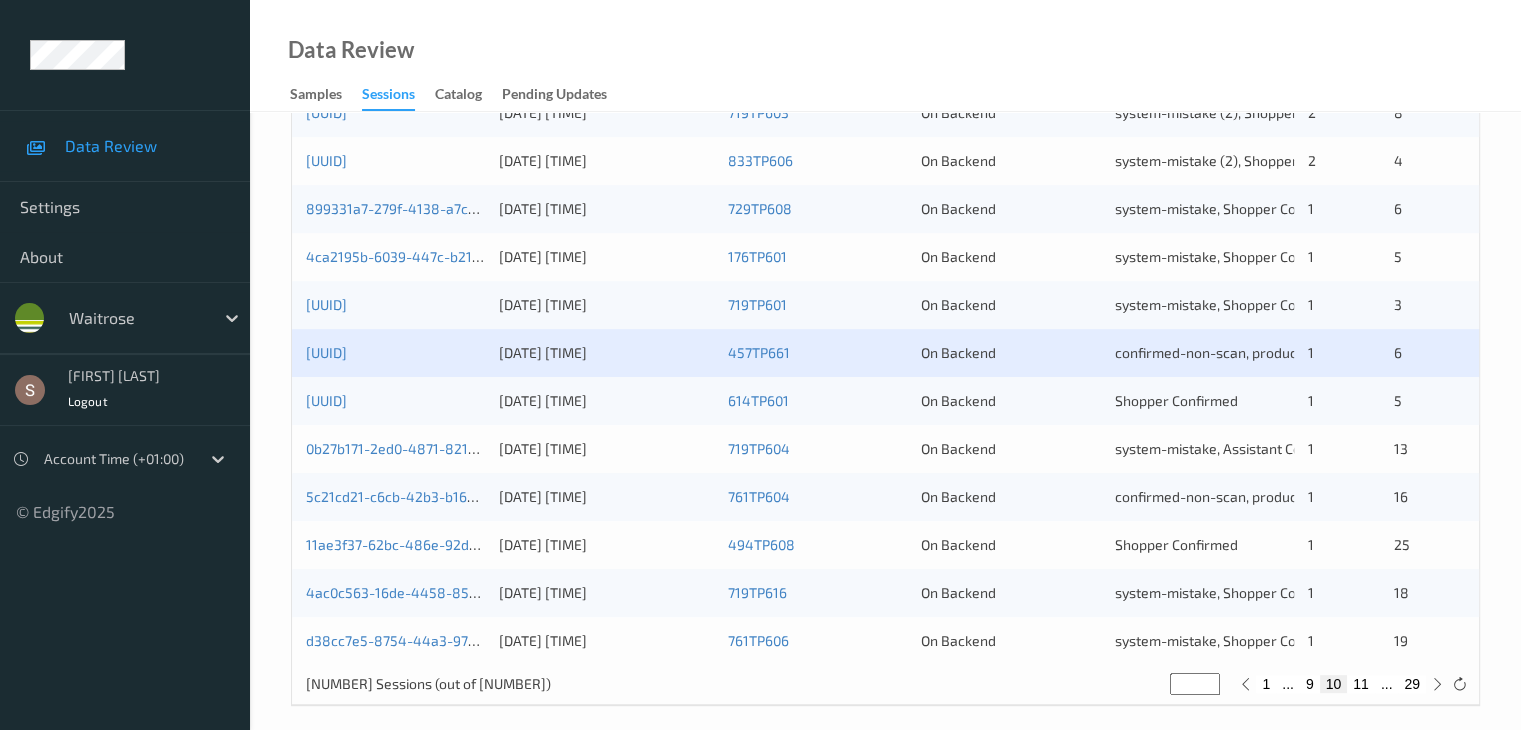 scroll, scrollTop: 932, scrollLeft: 0, axis: vertical 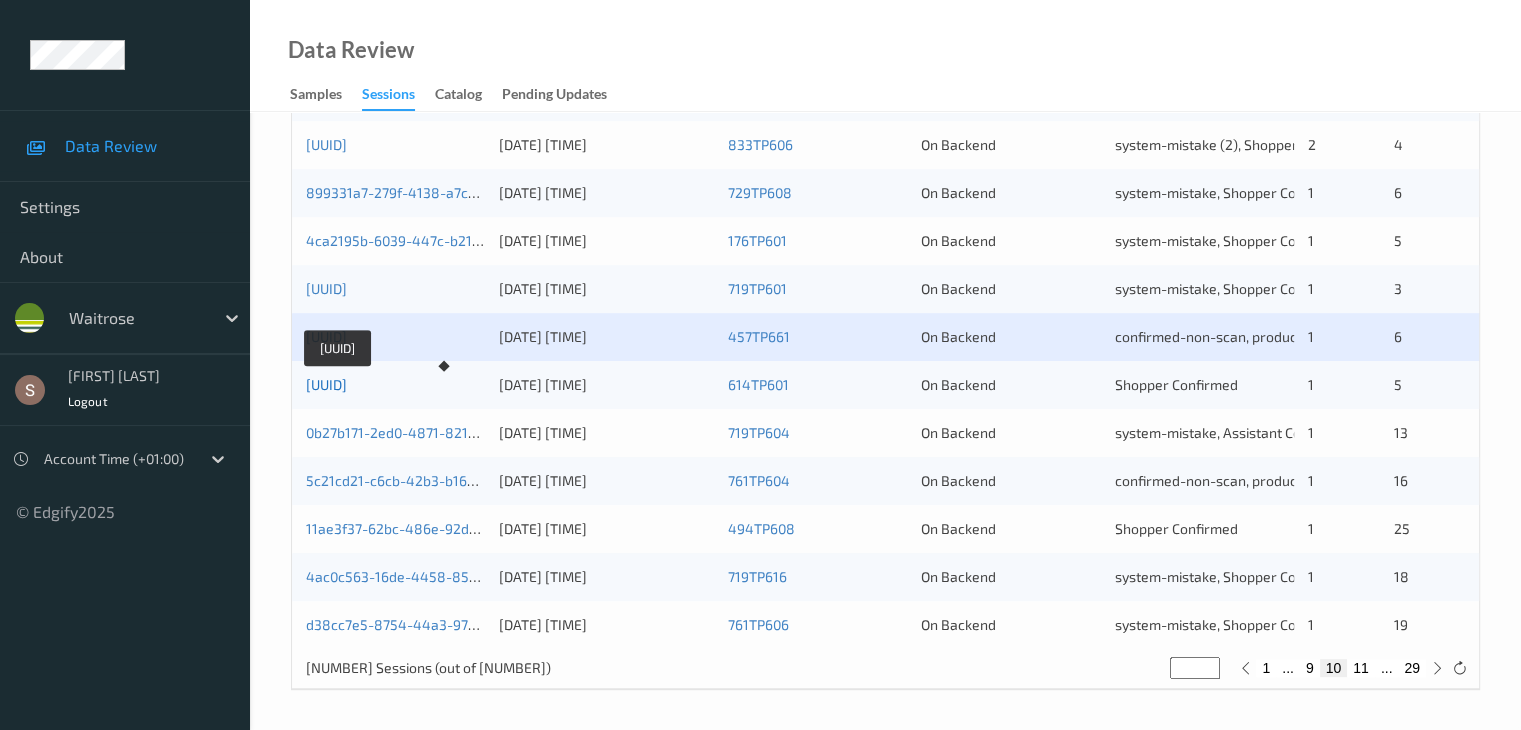 click on "[UUID]" at bounding box center (326, 384) 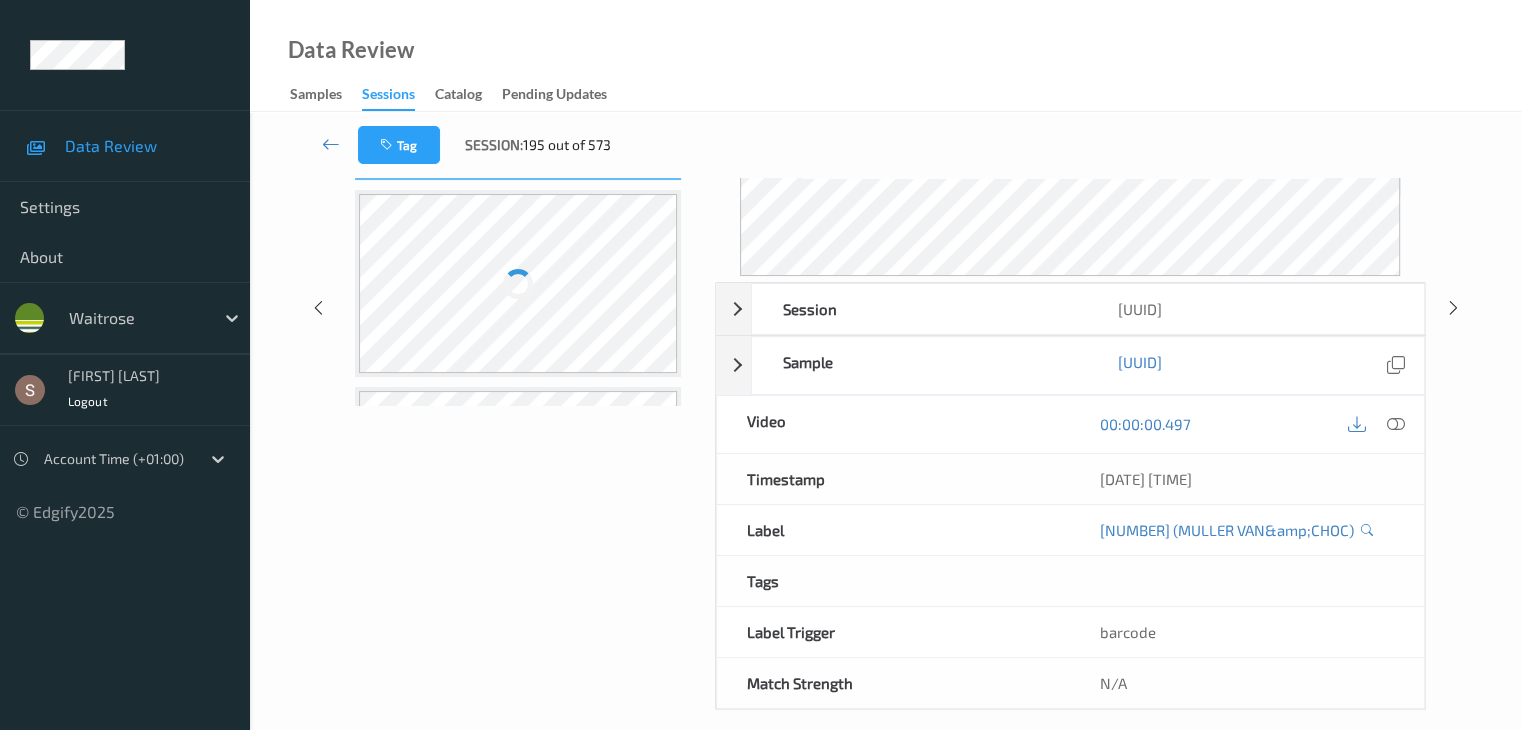 scroll, scrollTop: 0, scrollLeft: 0, axis: both 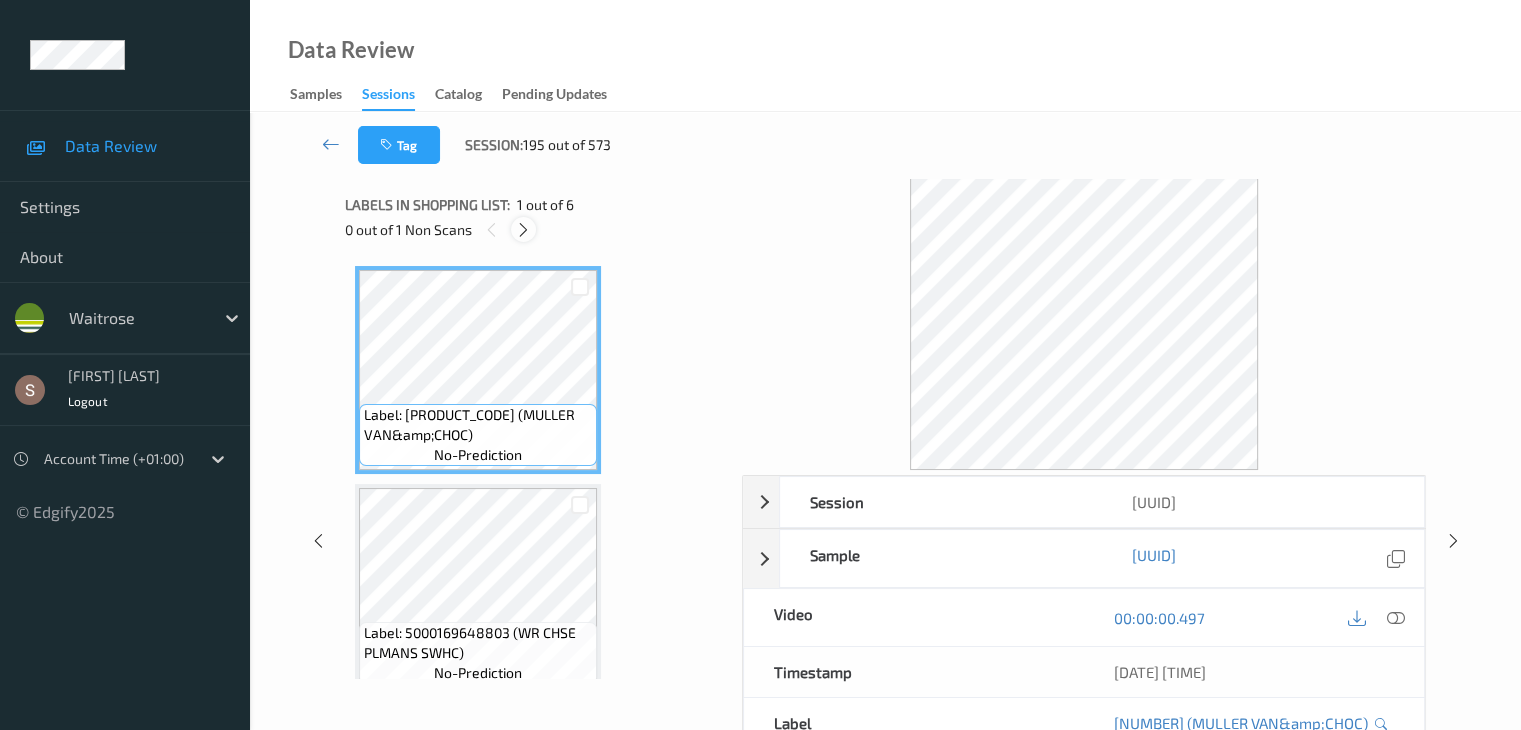 click at bounding box center (523, 230) 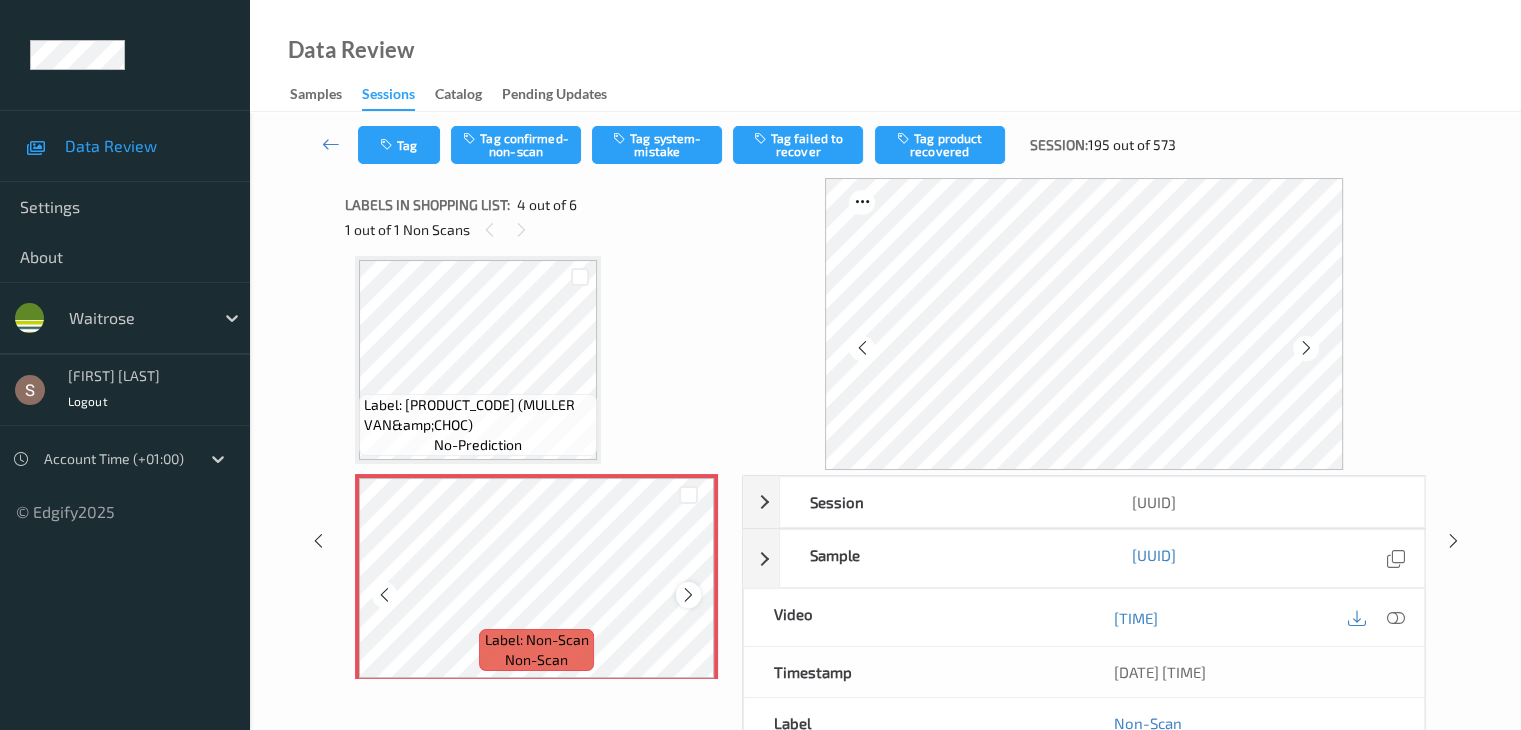 click at bounding box center [688, 595] 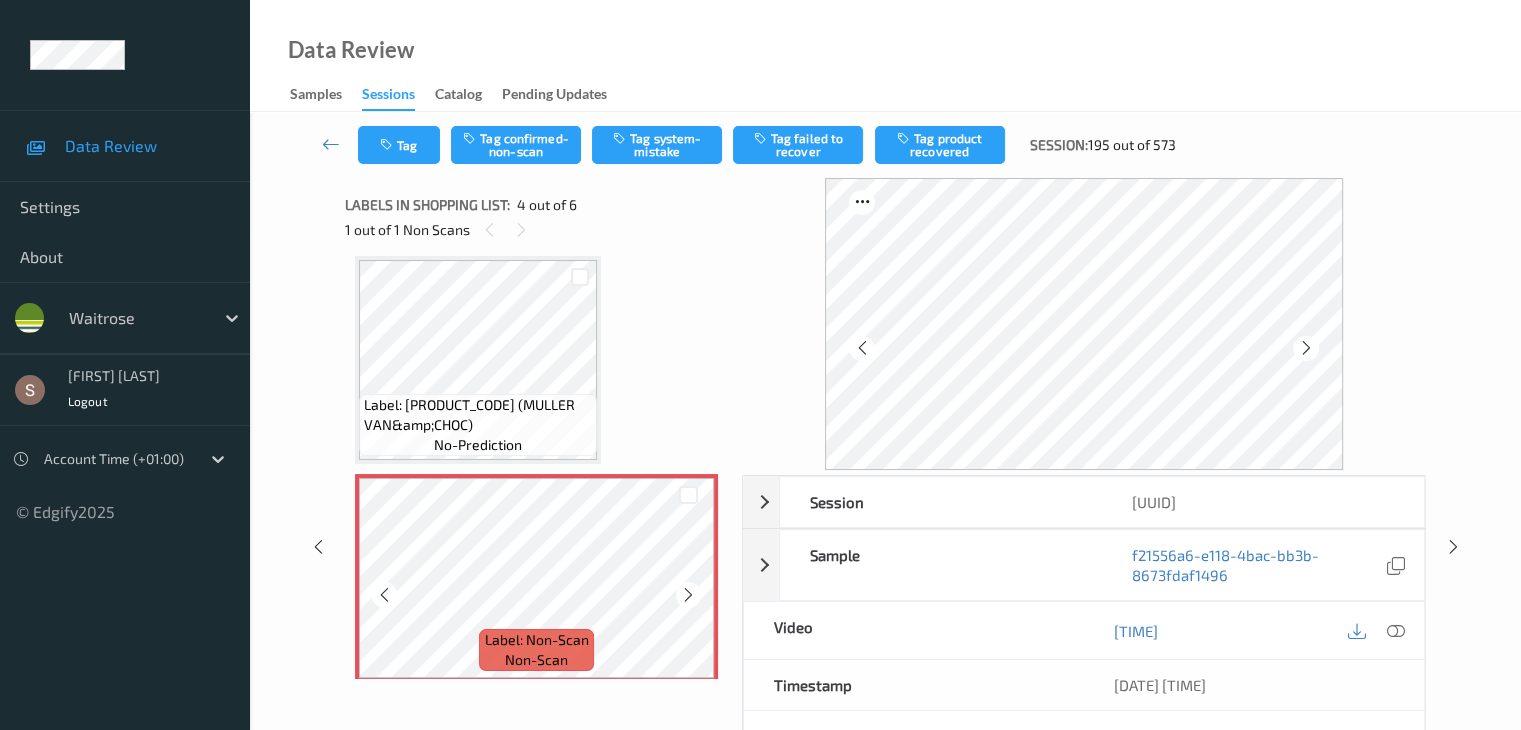 click at bounding box center (688, 595) 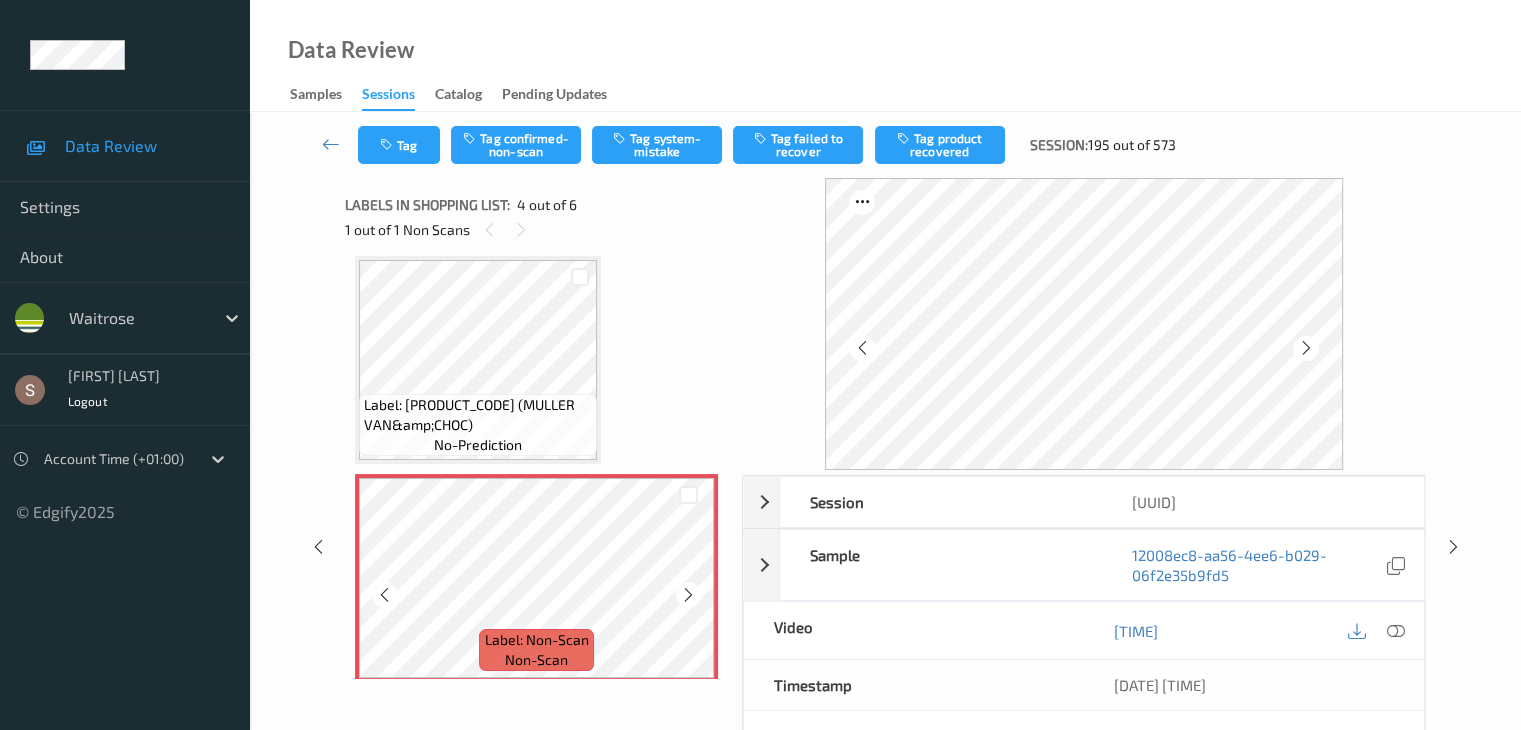 click at bounding box center (688, 595) 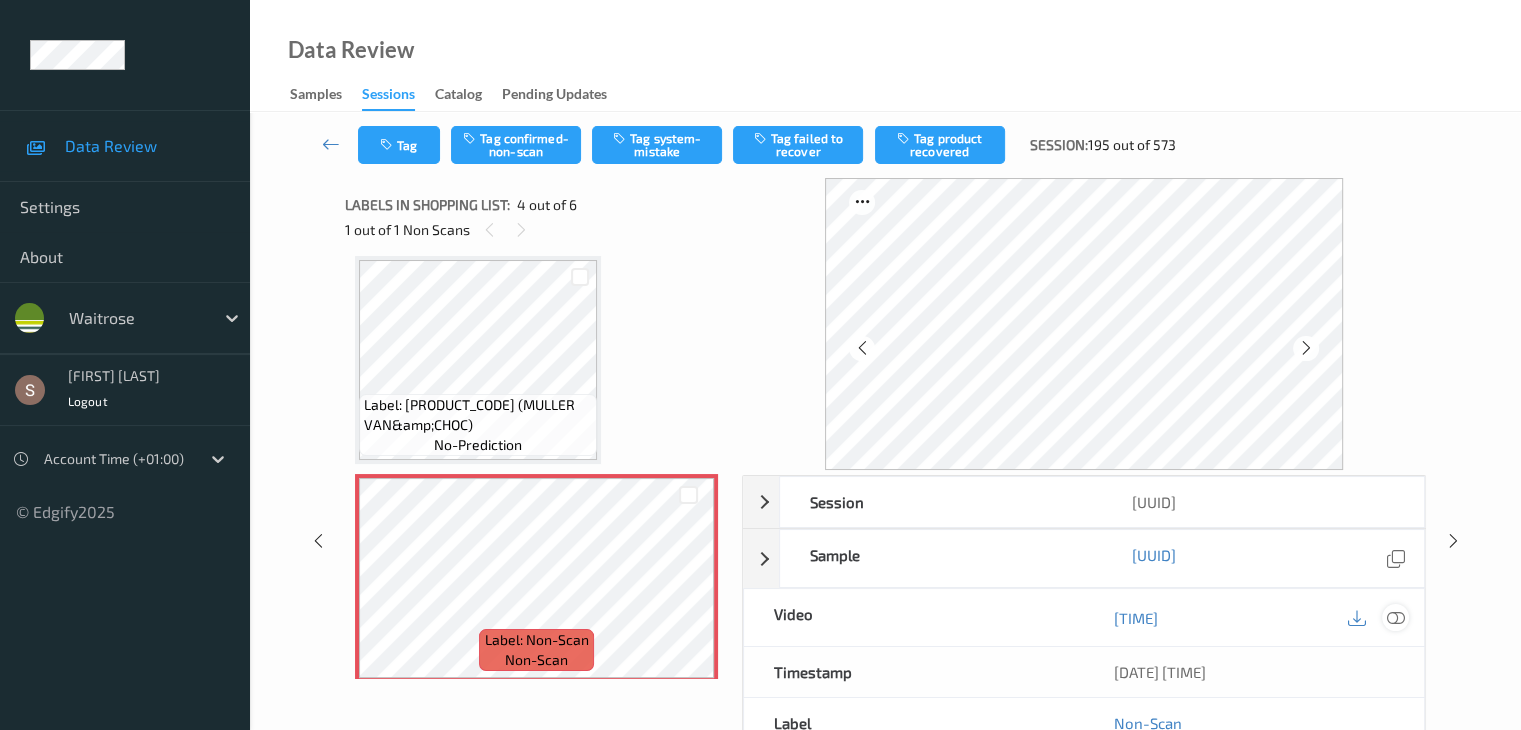 click at bounding box center (1395, 618) 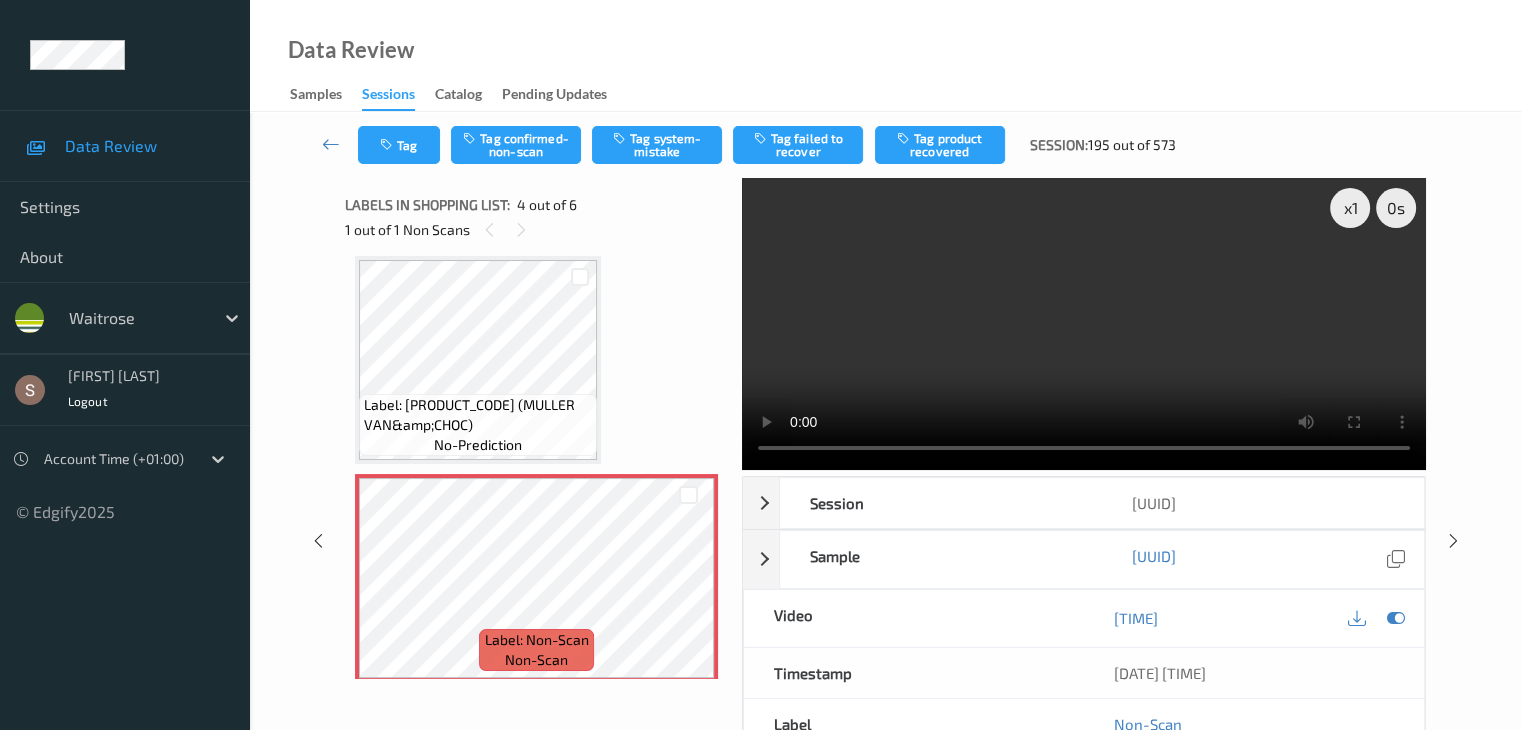 click at bounding box center (1084, 324) 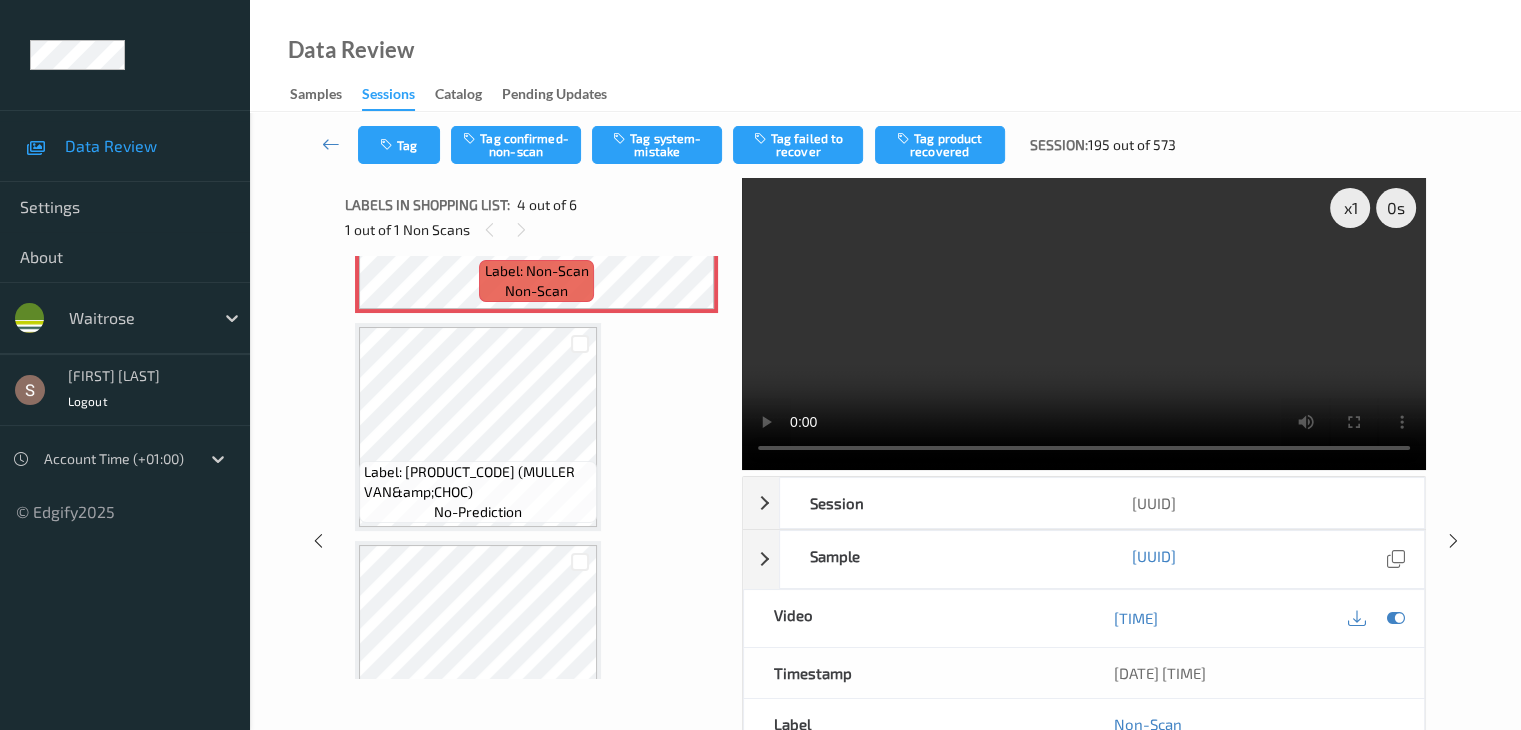 scroll, scrollTop: 895, scrollLeft: 0, axis: vertical 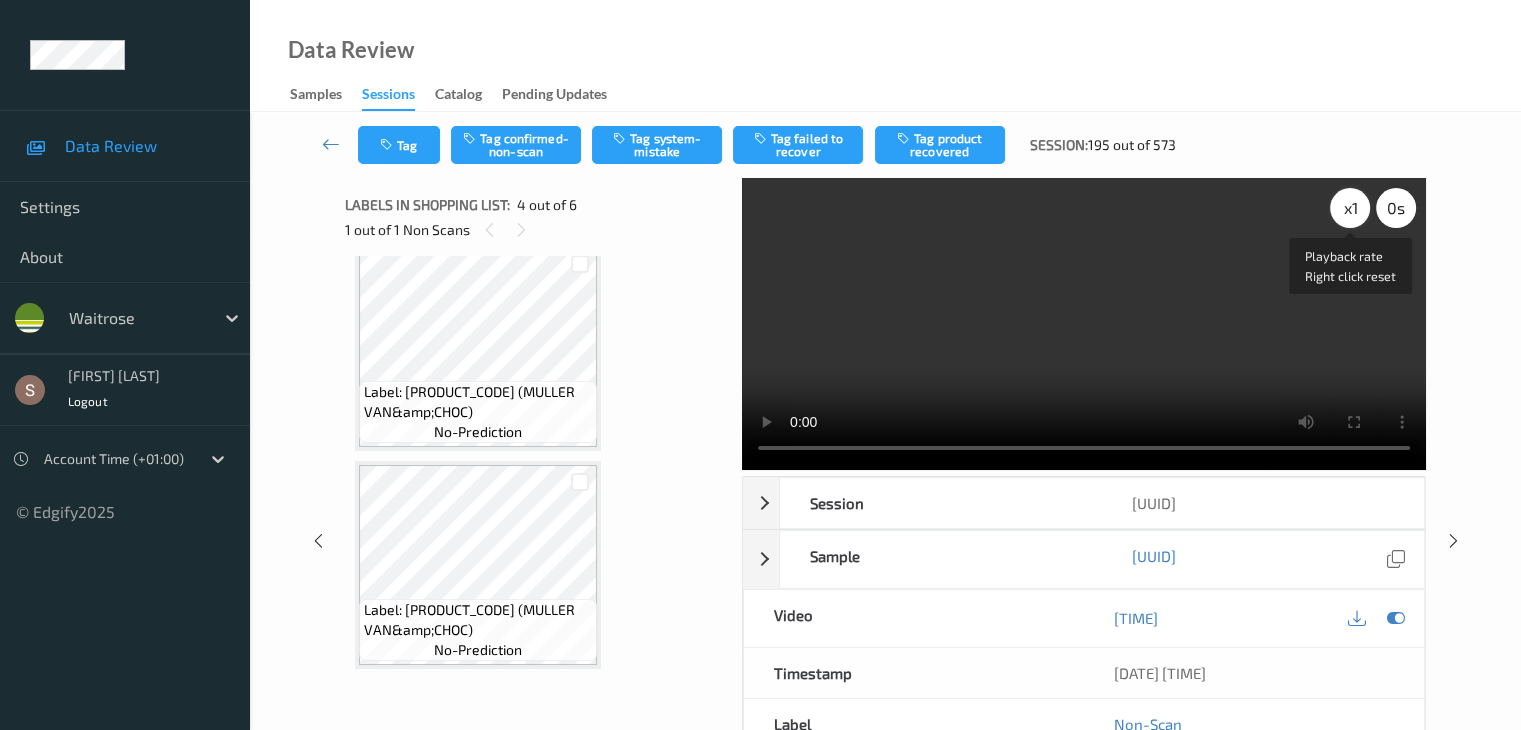 click on "x 1" at bounding box center (1350, 208) 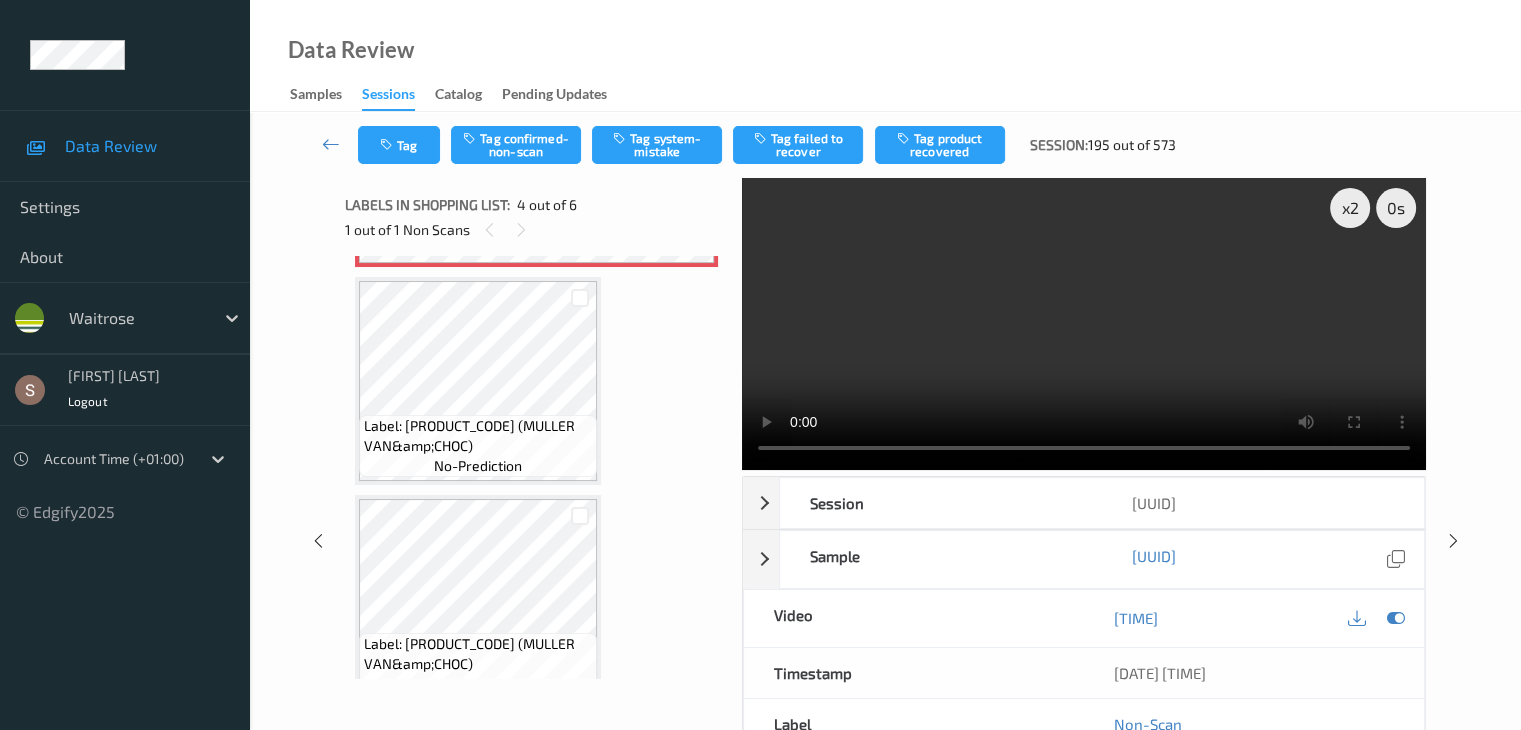 scroll, scrollTop: 895, scrollLeft: 0, axis: vertical 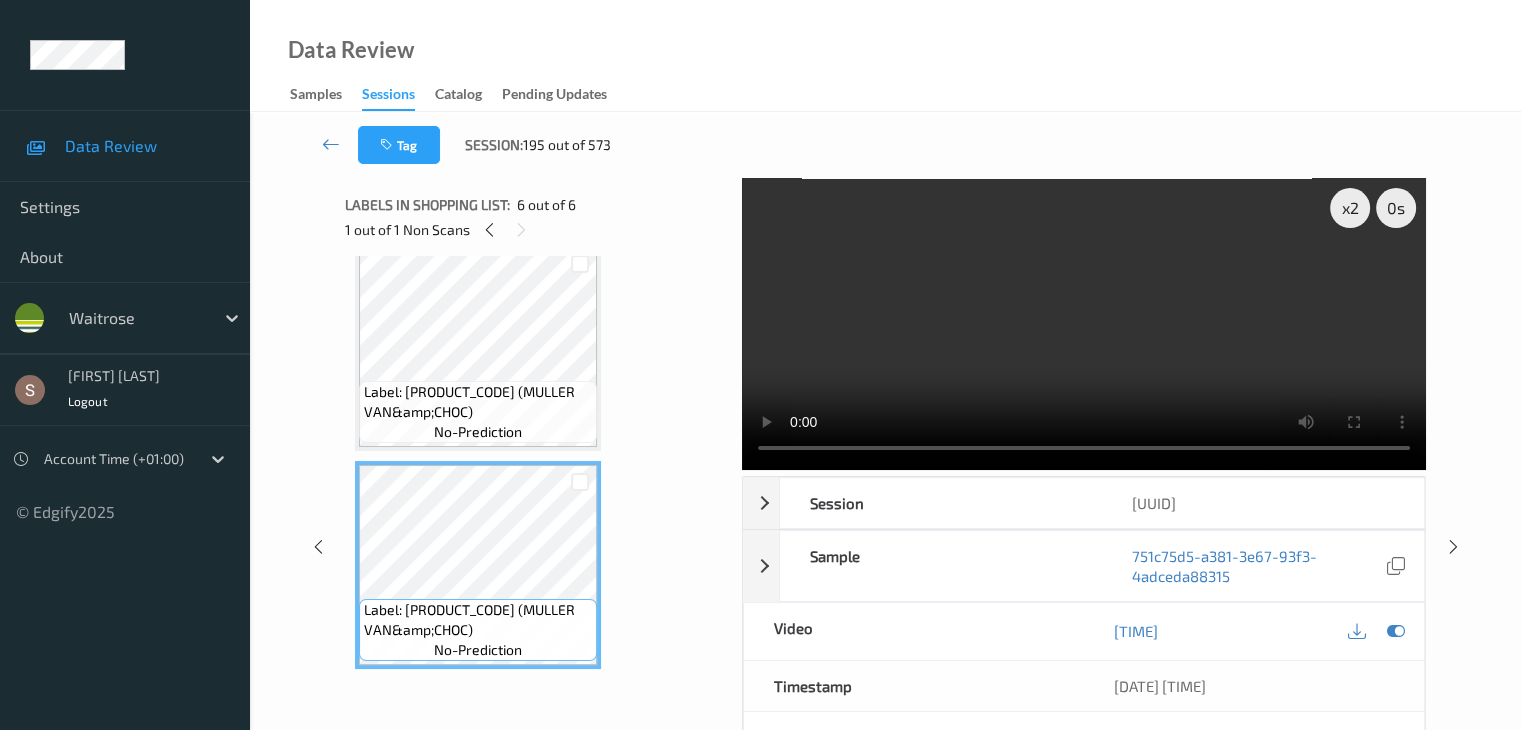 click at bounding box center [1084, 324] 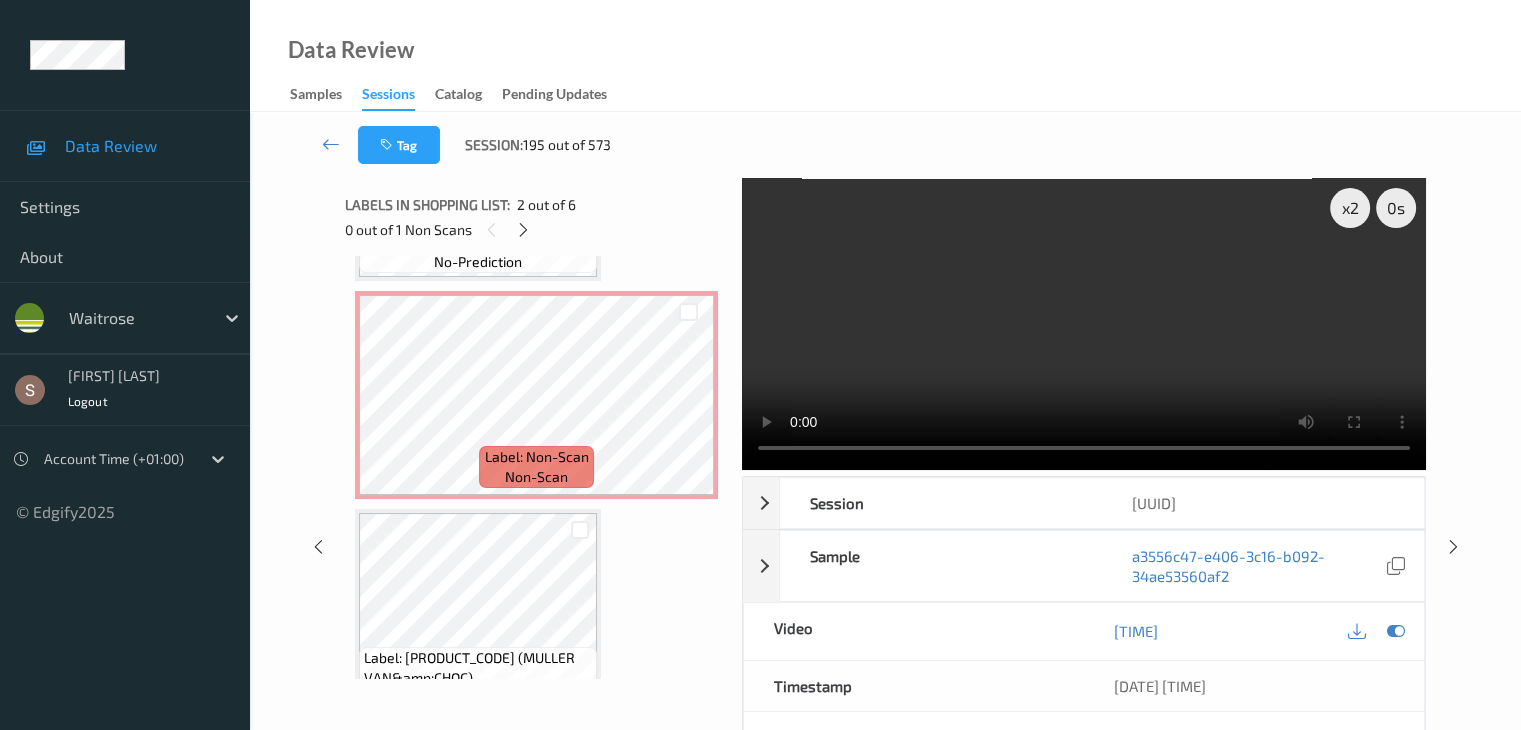 scroll, scrollTop: 700, scrollLeft: 0, axis: vertical 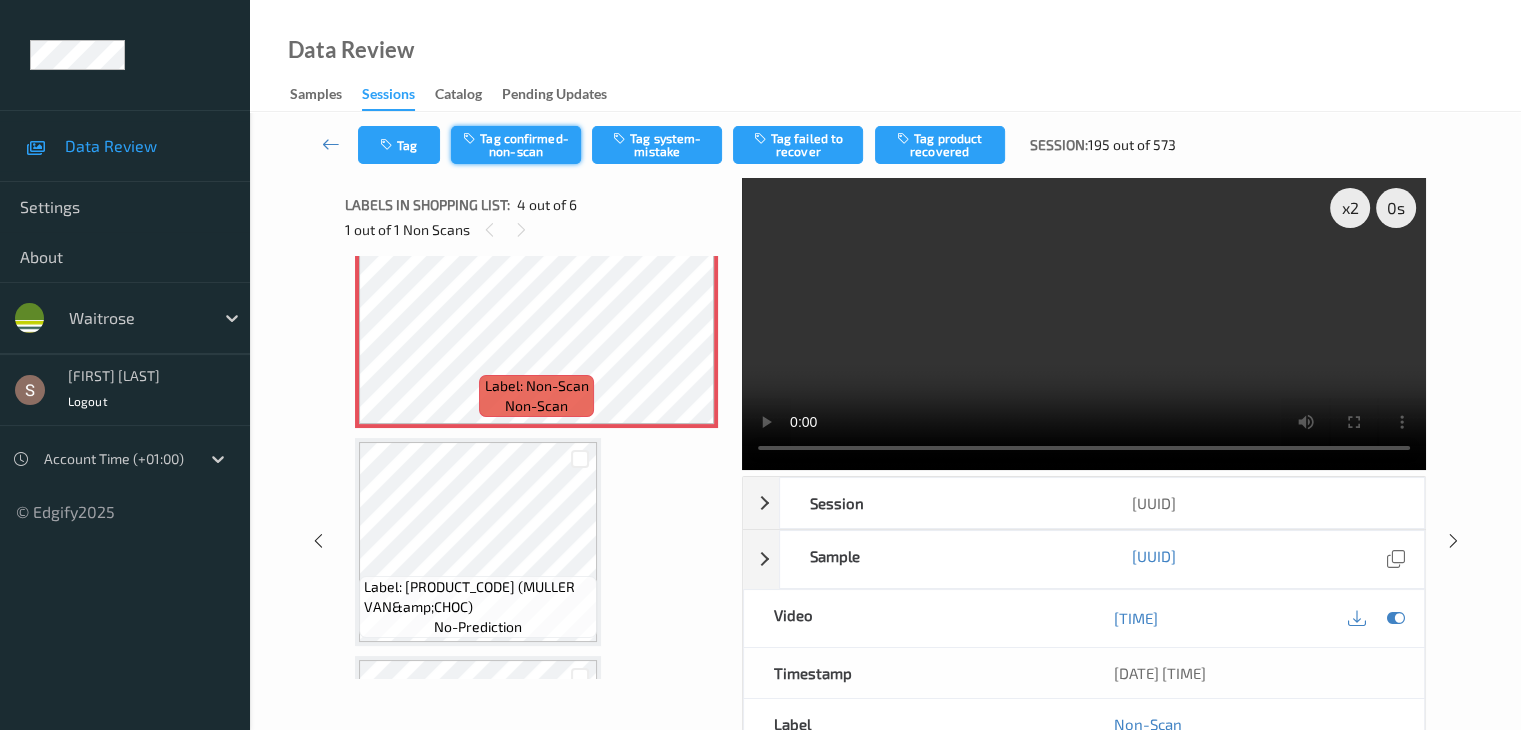 click on "Tag   confirmed-non-scan" at bounding box center [516, 145] 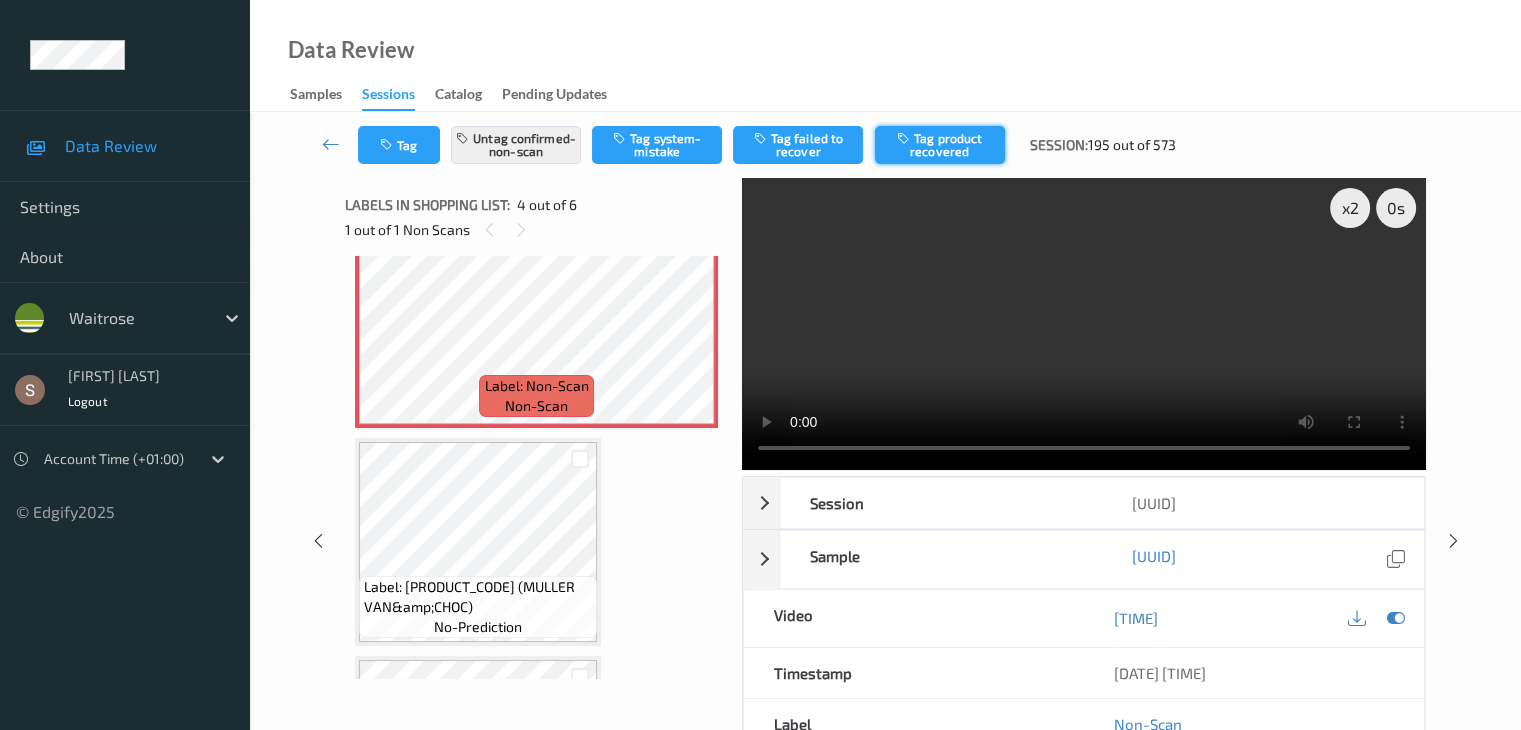 click on "Tag   product recovered" at bounding box center [940, 145] 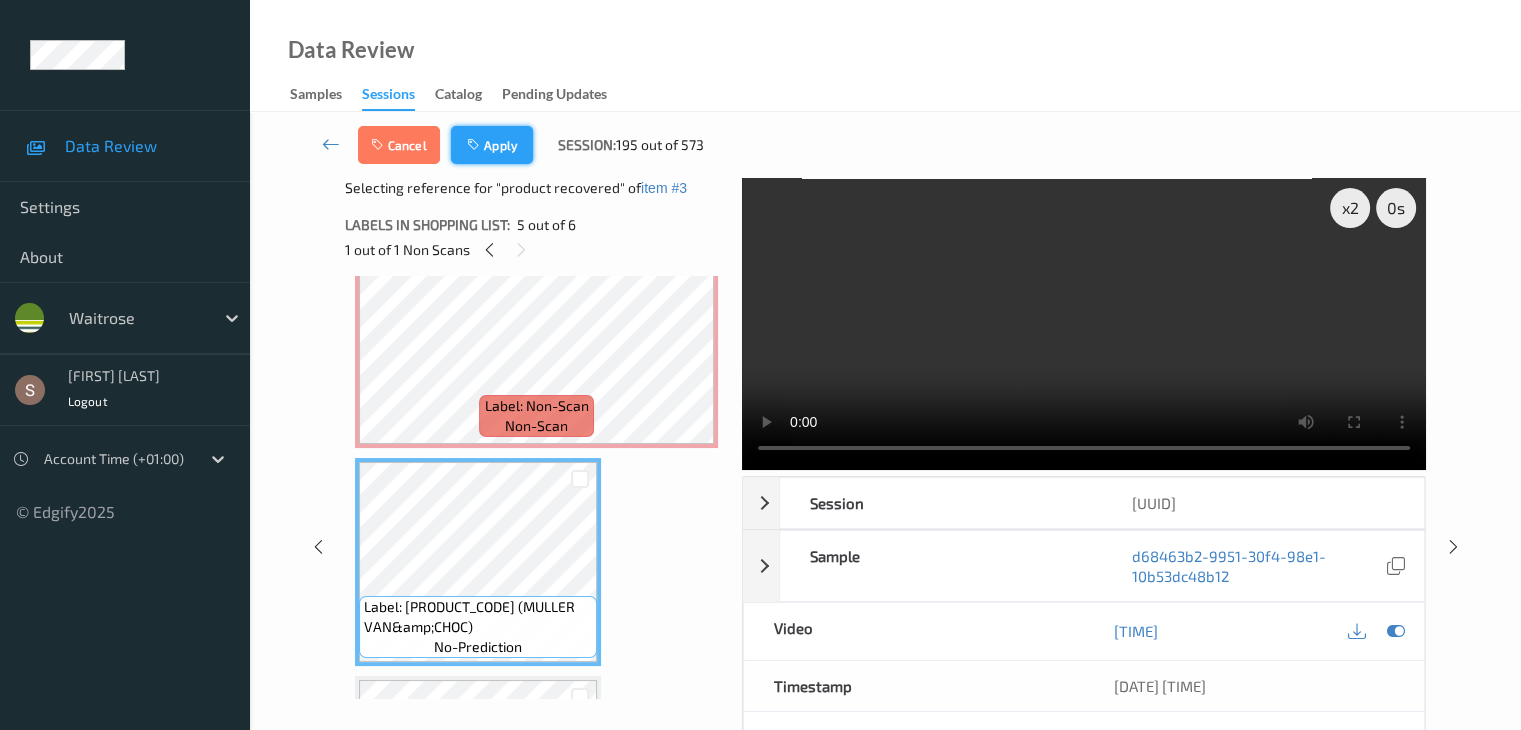 click on "Apply" at bounding box center [492, 145] 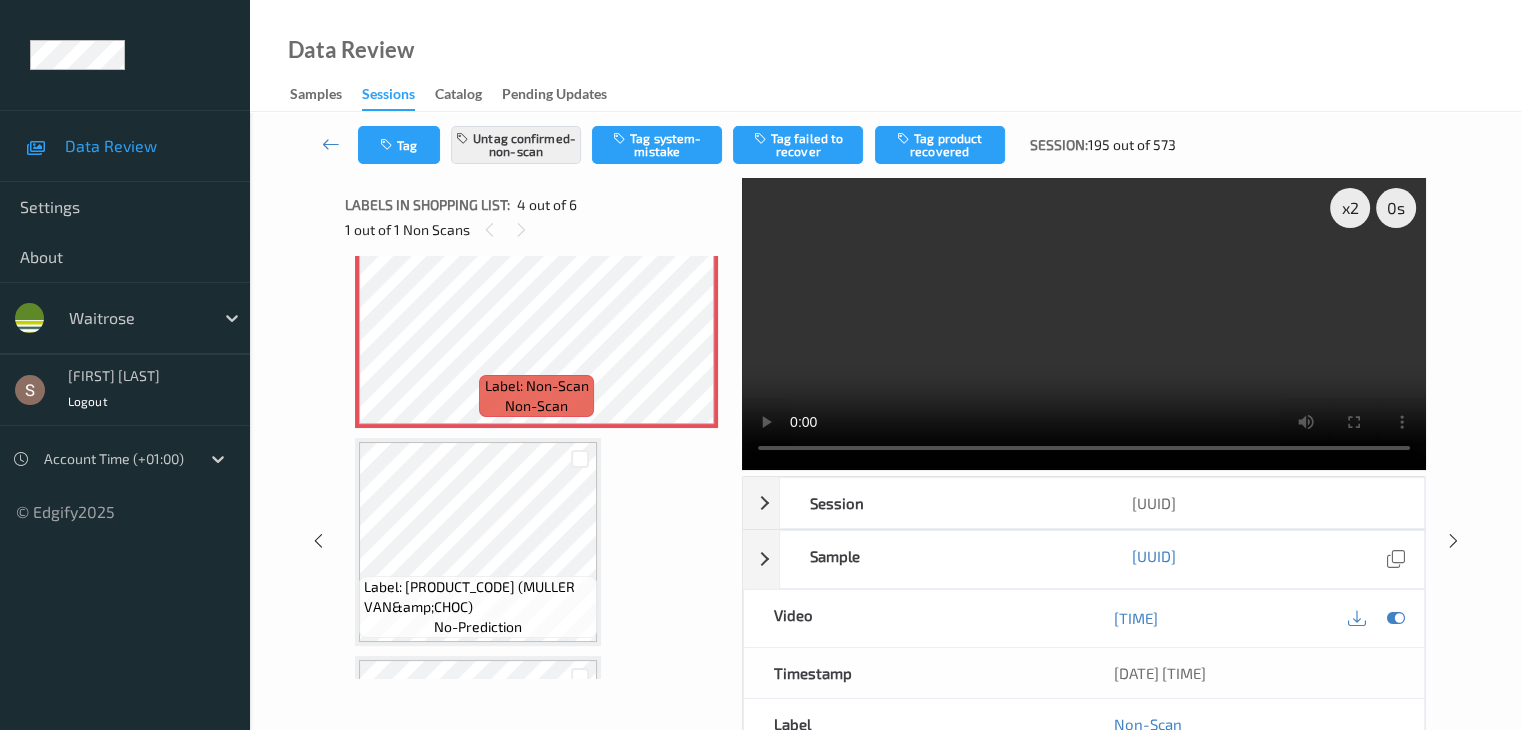 scroll, scrollTop: 446, scrollLeft: 0, axis: vertical 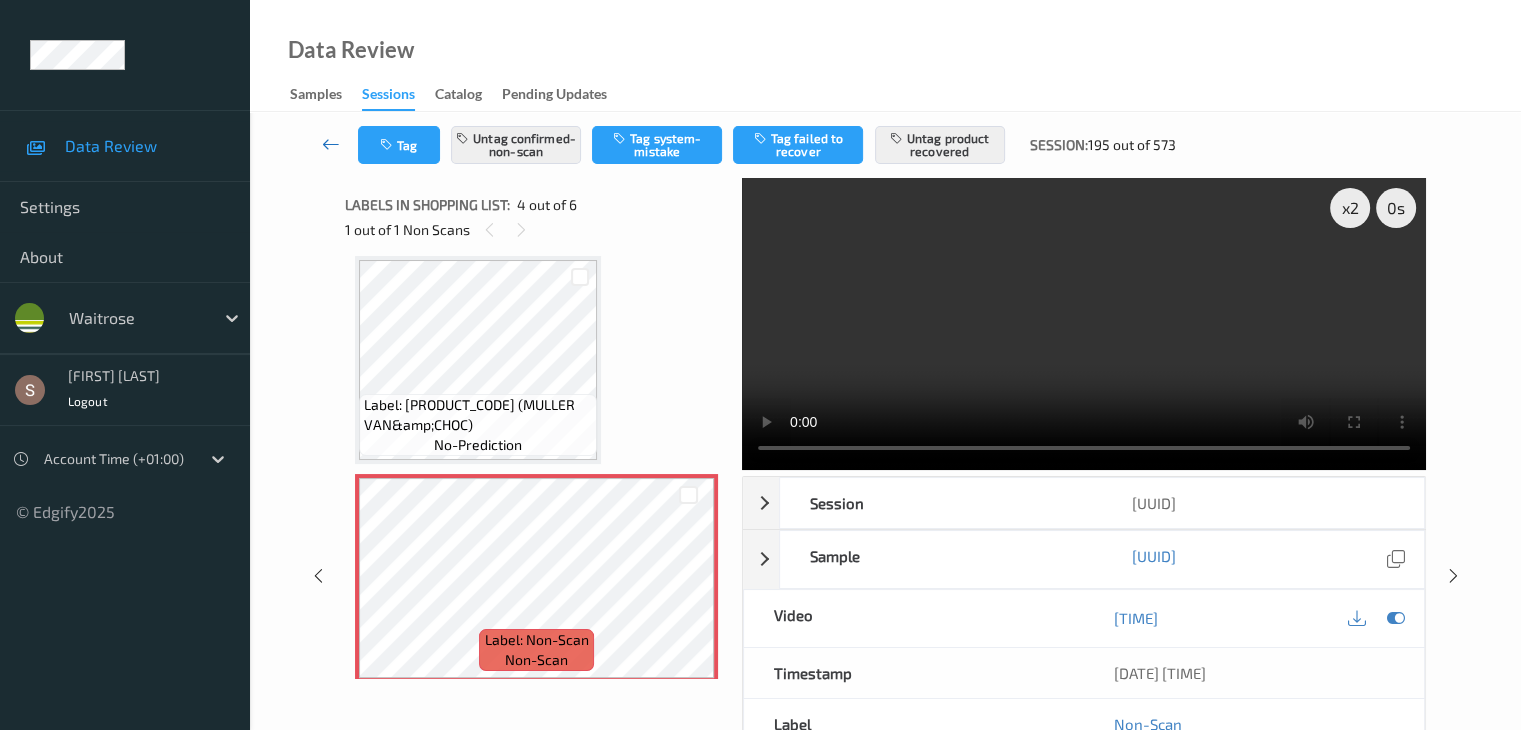 click at bounding box center (331, 144) 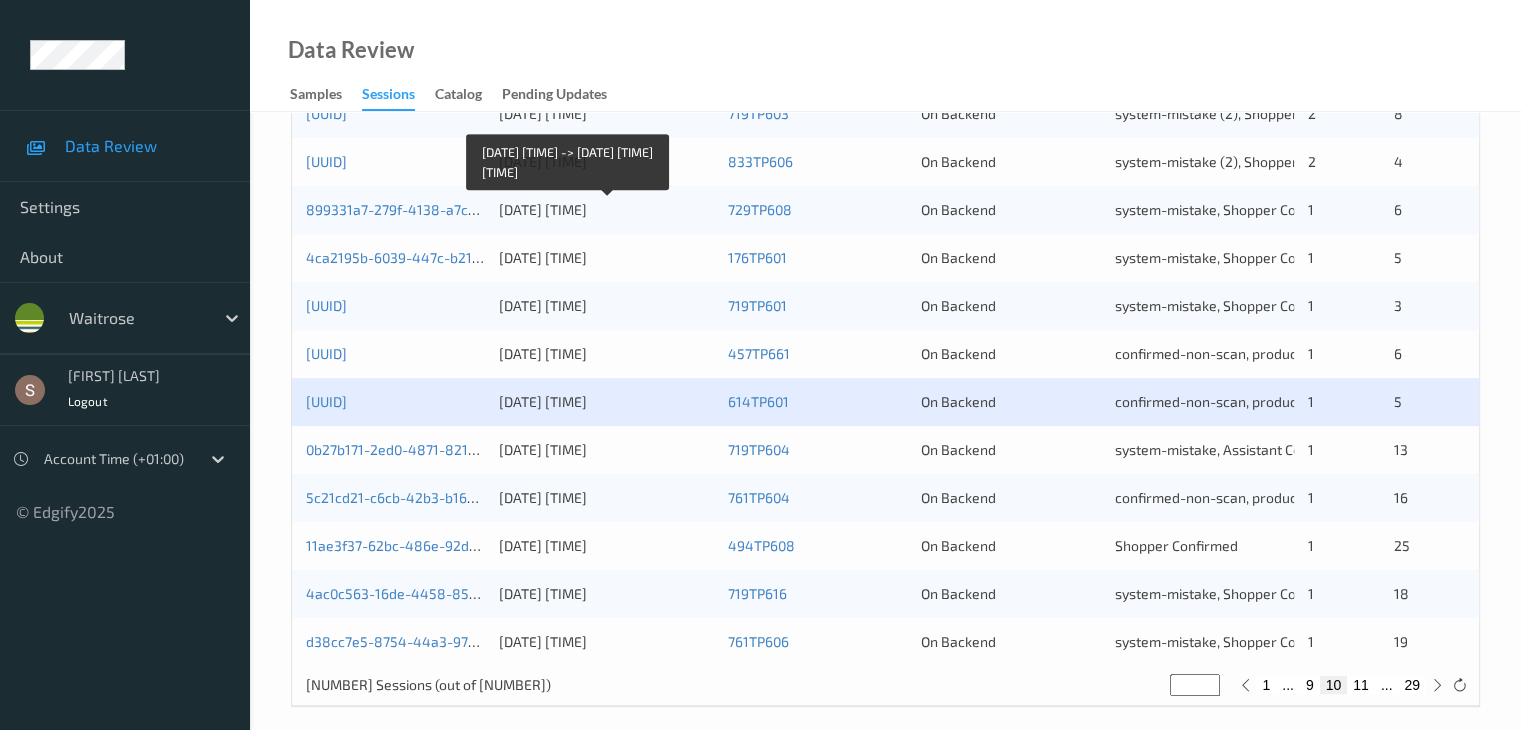 scroll, scrollTop: 932, scrollLeft: 0, axis: vertical 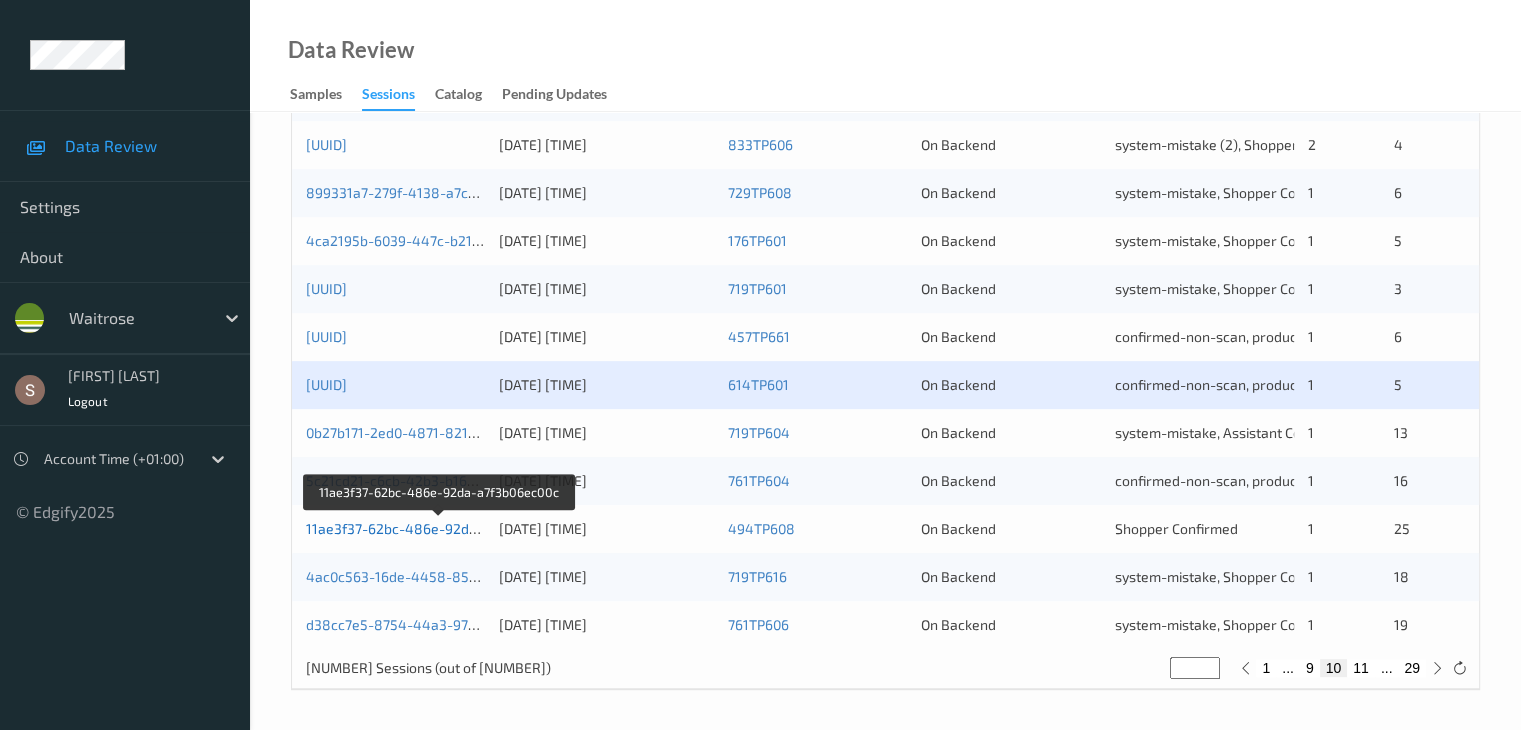 click on "11ae3f37-62bc-486e-92da-a7f3b06ec00c" at bounding box center (439, 528) 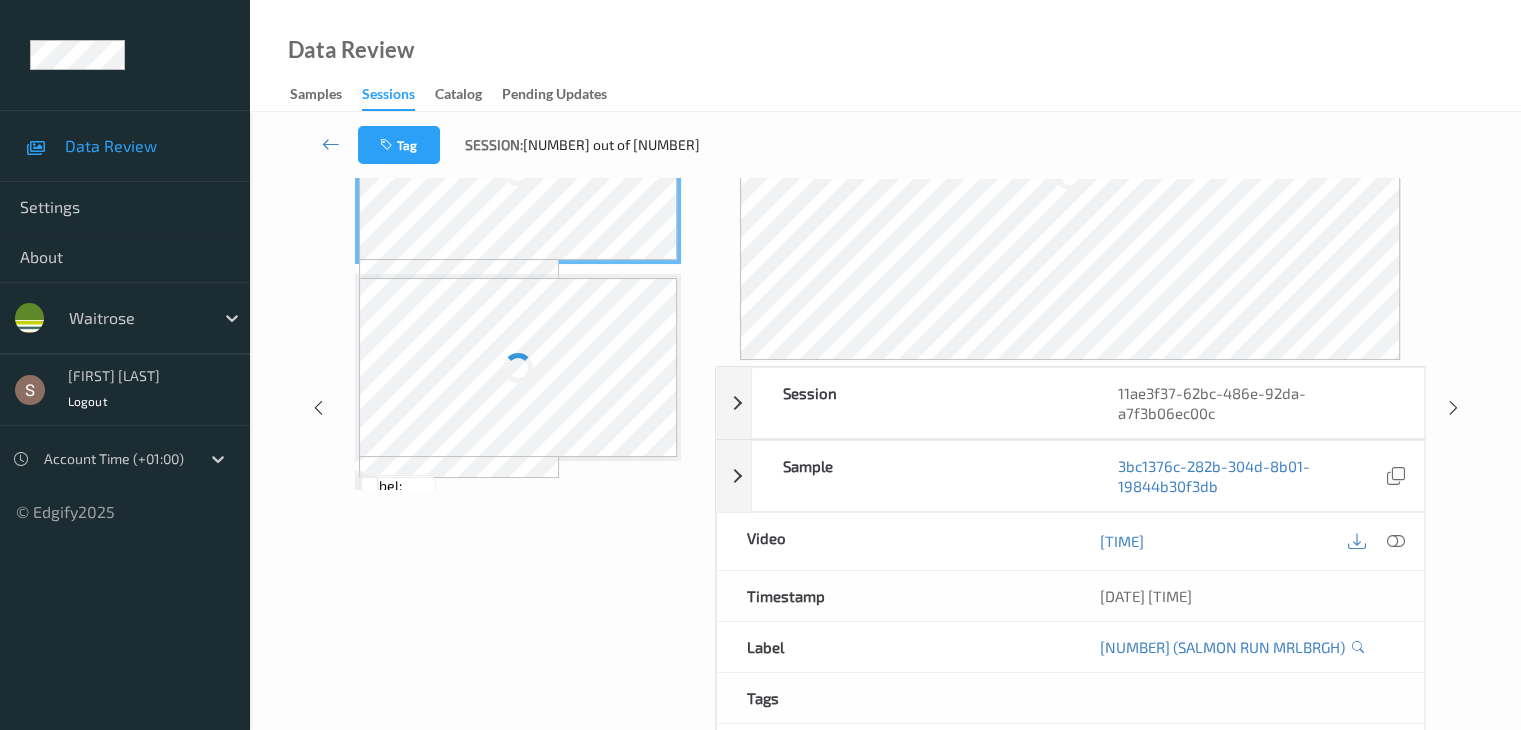 scroll, scrollTop: 0, scrollLeft: 0, axis: both 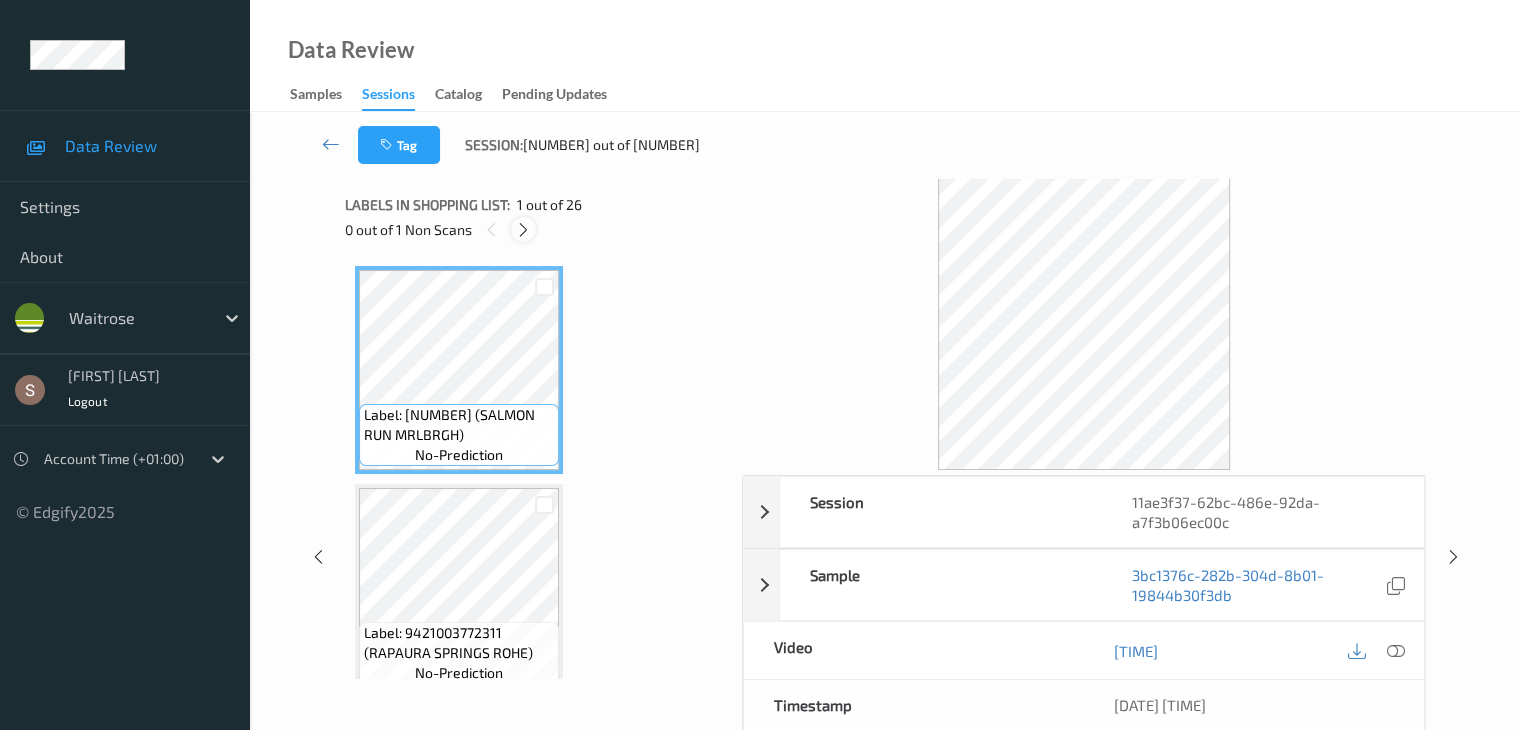click at bounding box center (523, 230) 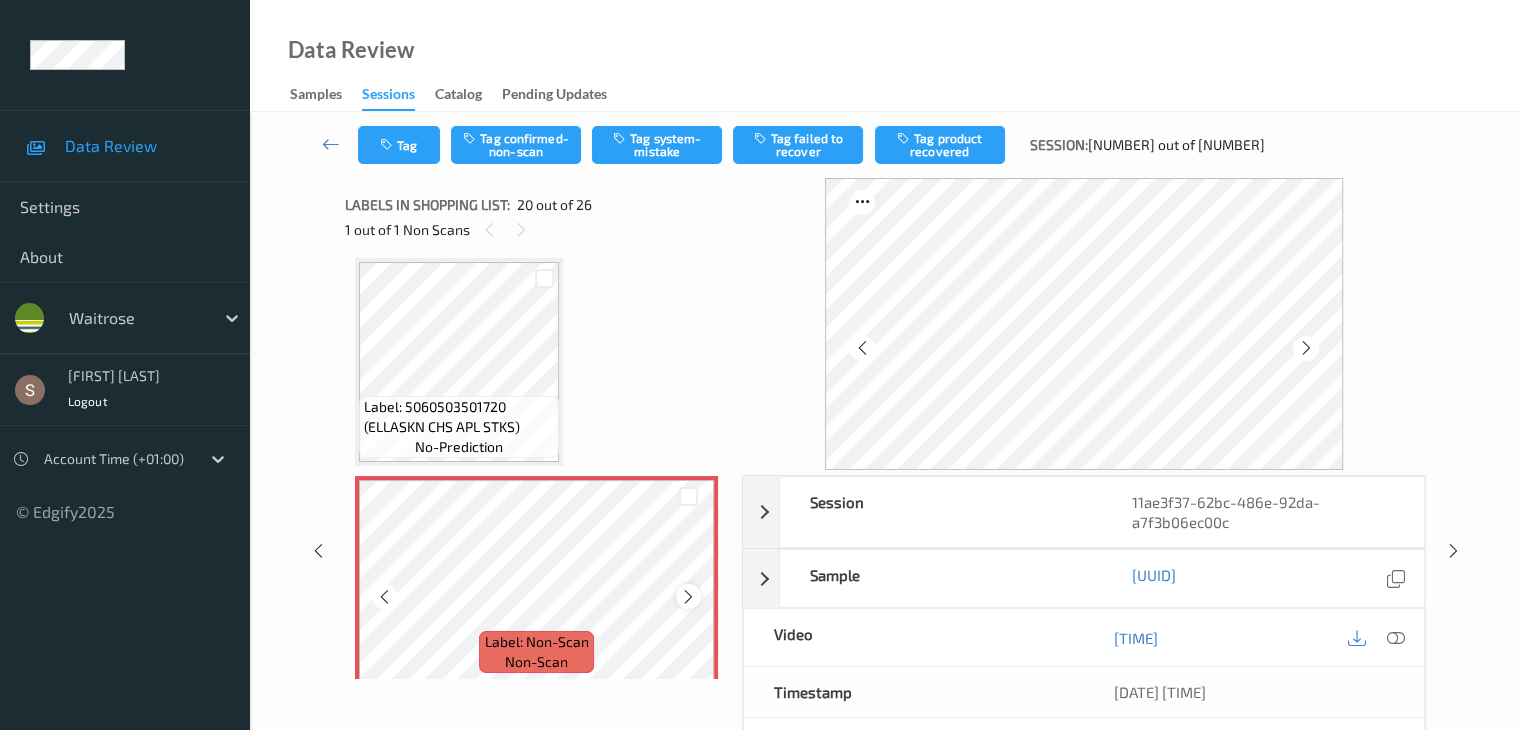 click at bounding box center (688, 596) 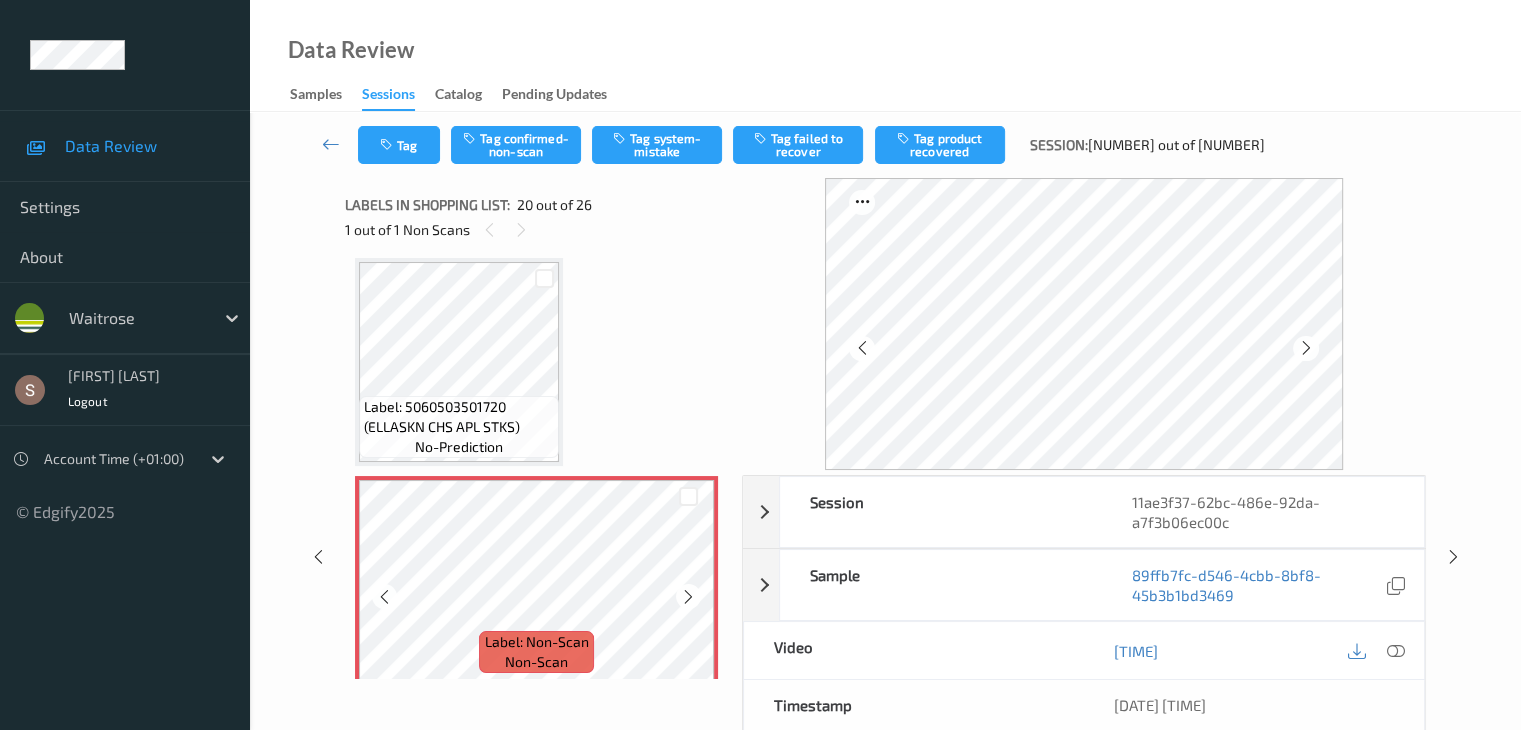 click at bounding box center (688, 596) 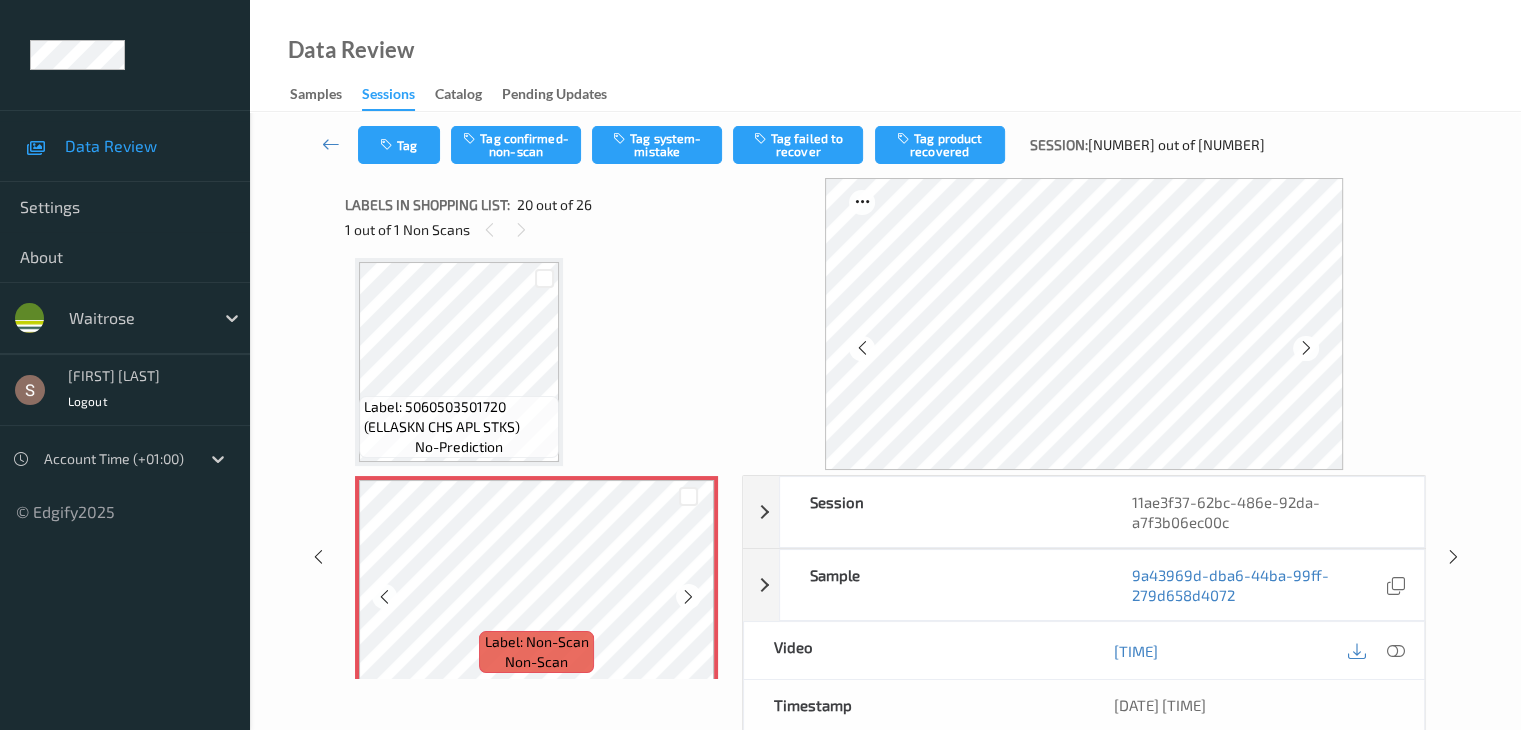 click at bounding box center [688, 596] 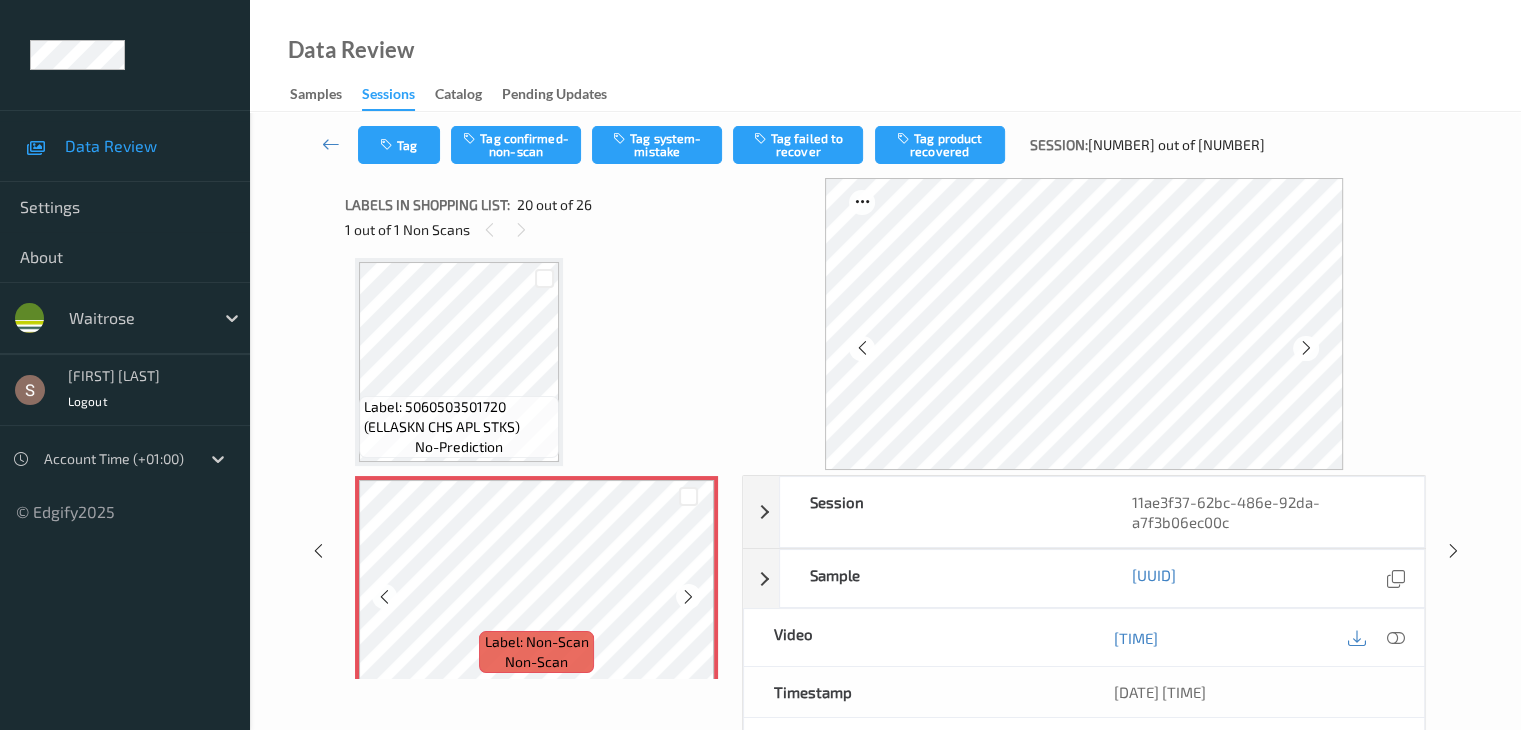 click at bounding box center [688, 596] 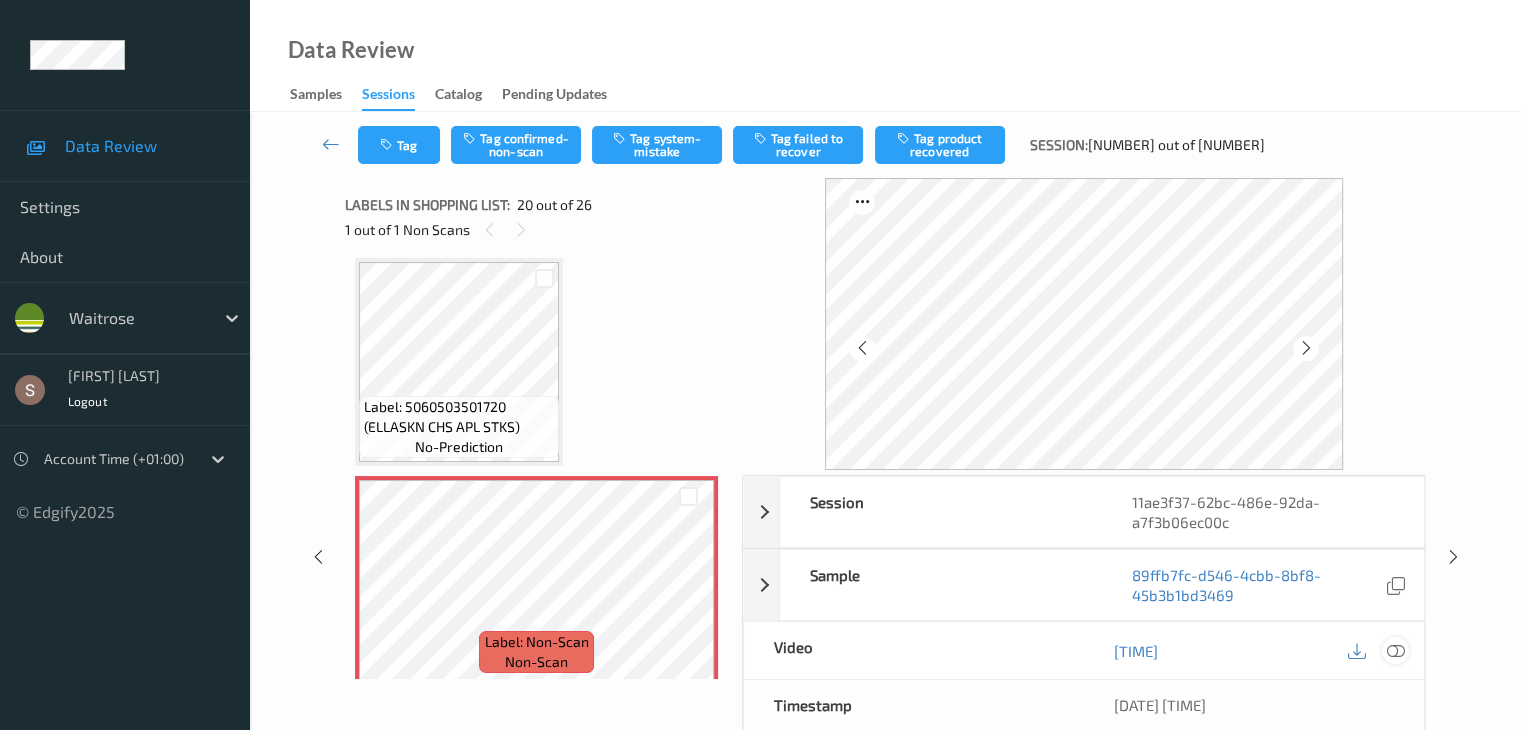 click at bounding box center (1395, 651) 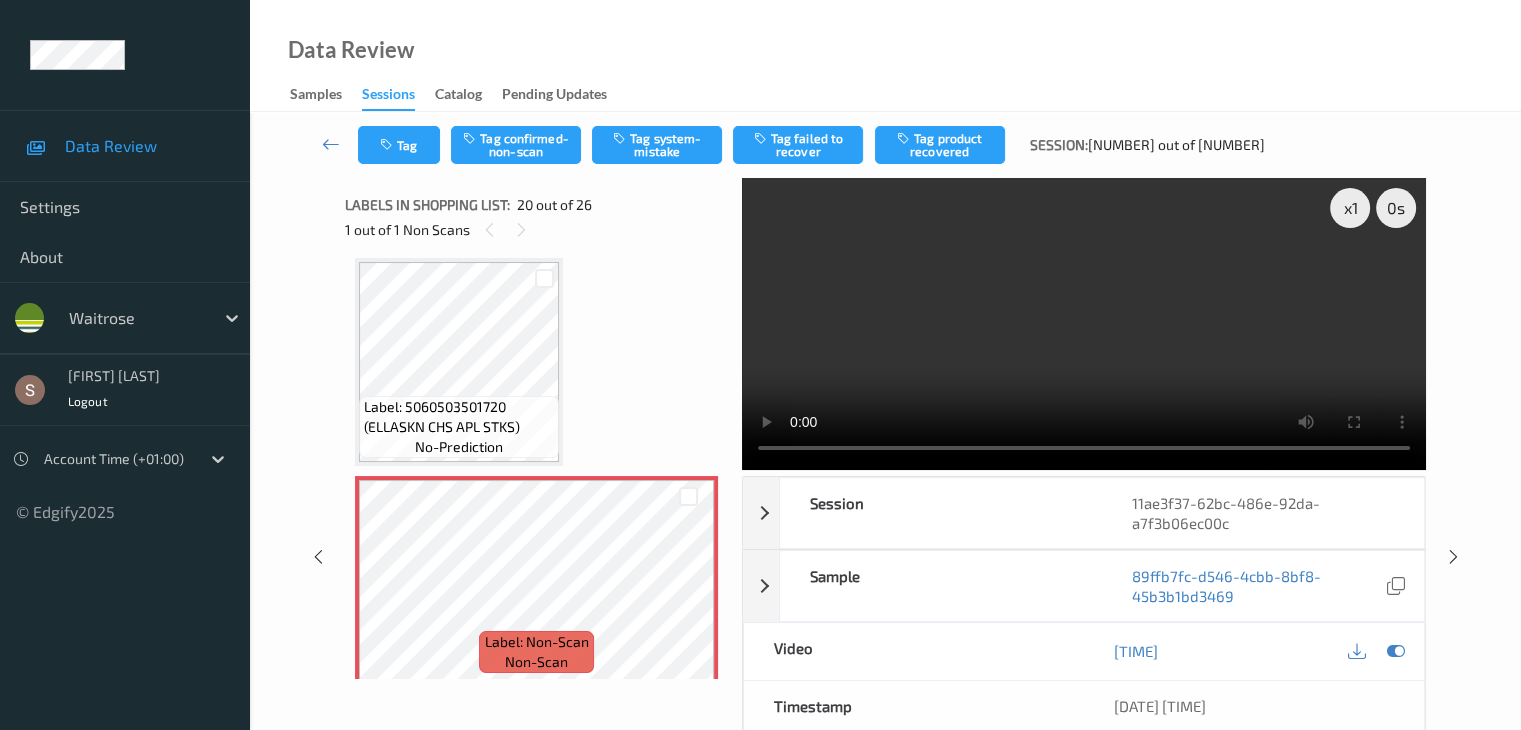 click at bounding box center (1084, 324) 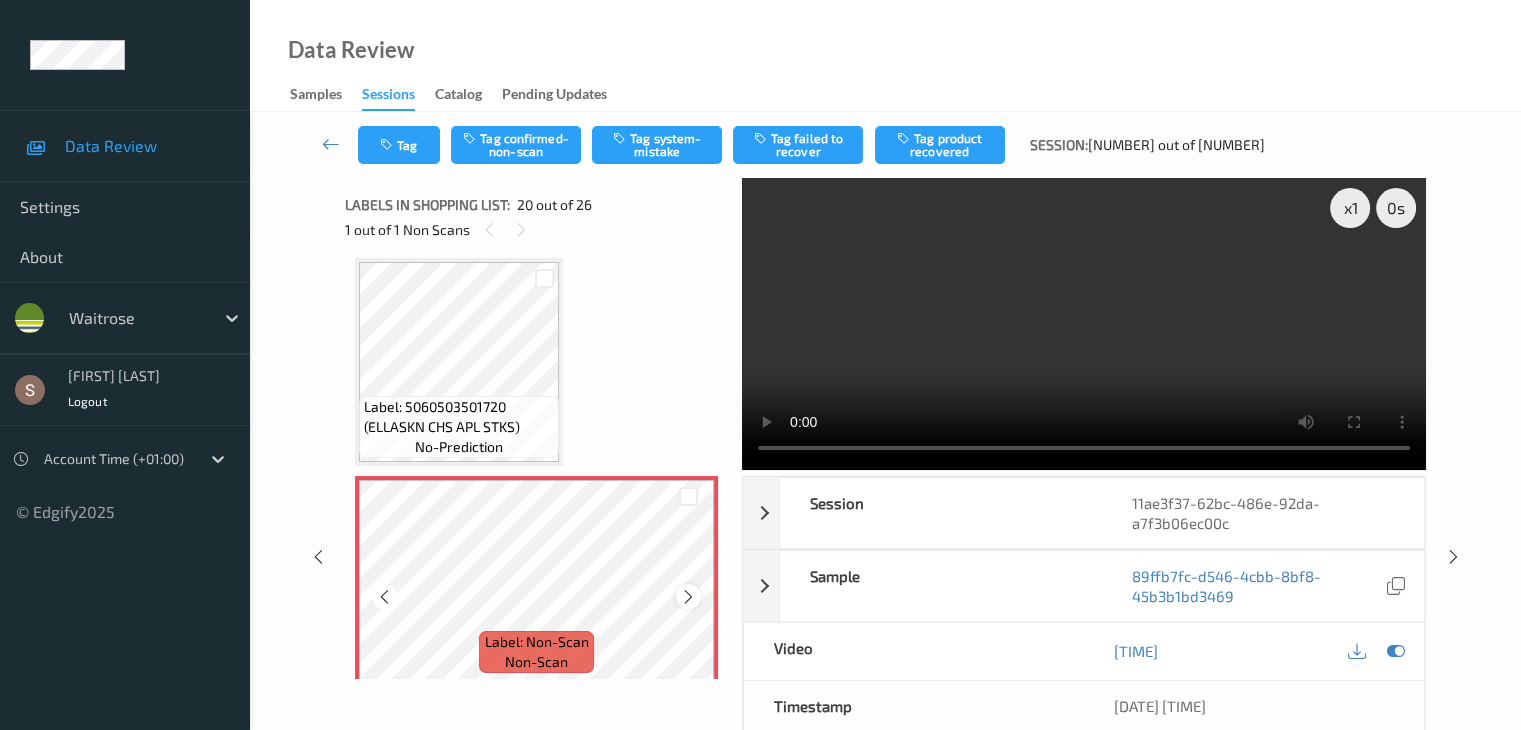 click at bounding box center [688, 596] 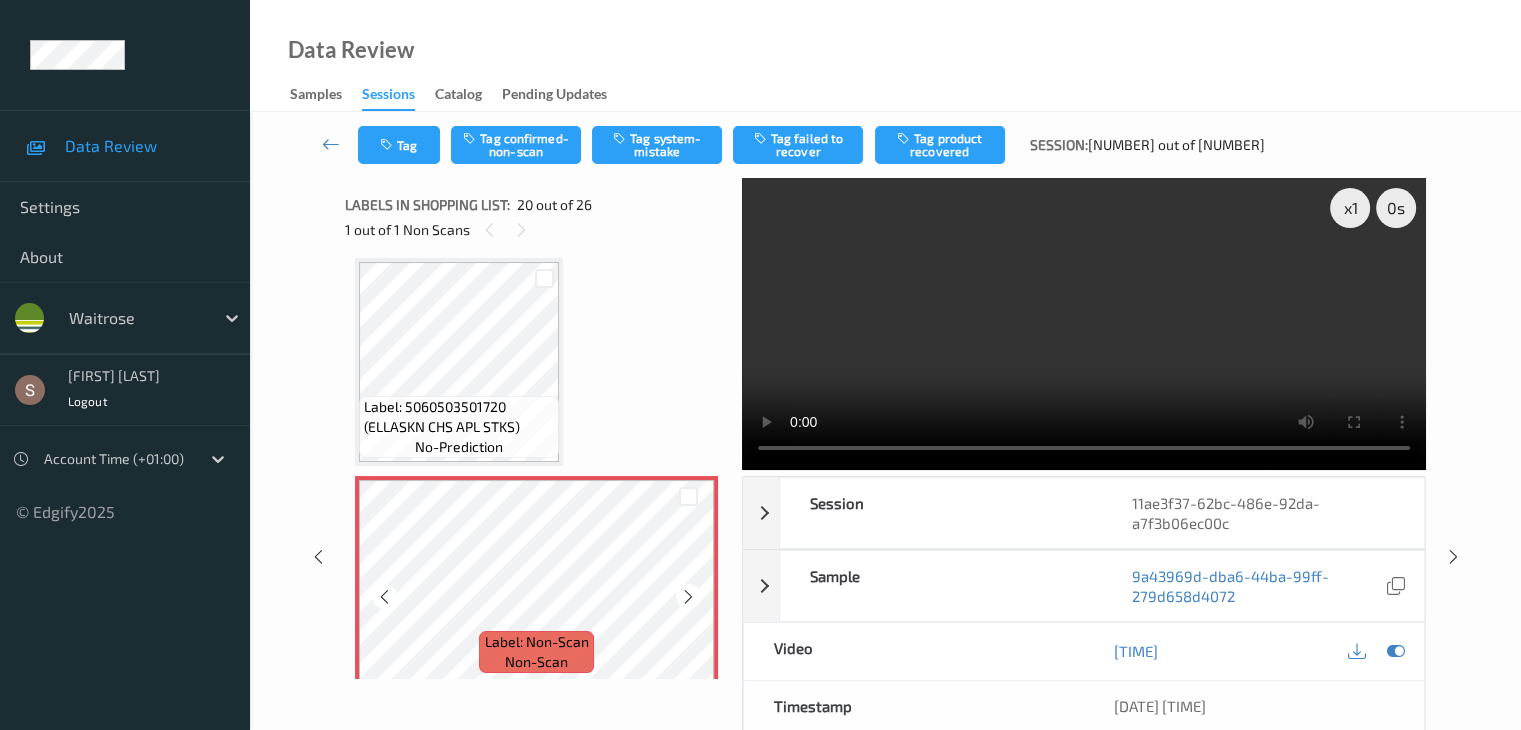 click at bounding box center [688, 596] 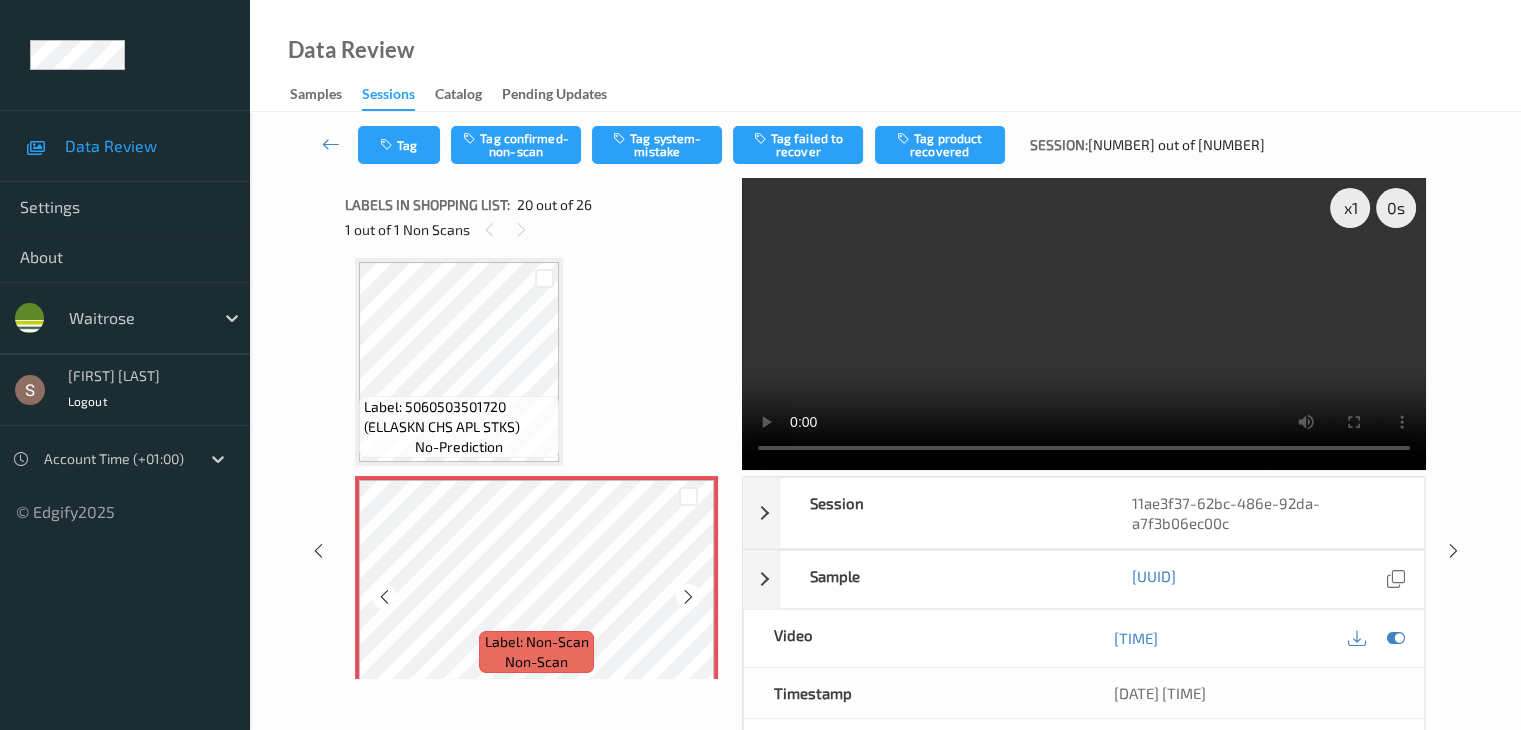 click at bounding box center [688, 596] 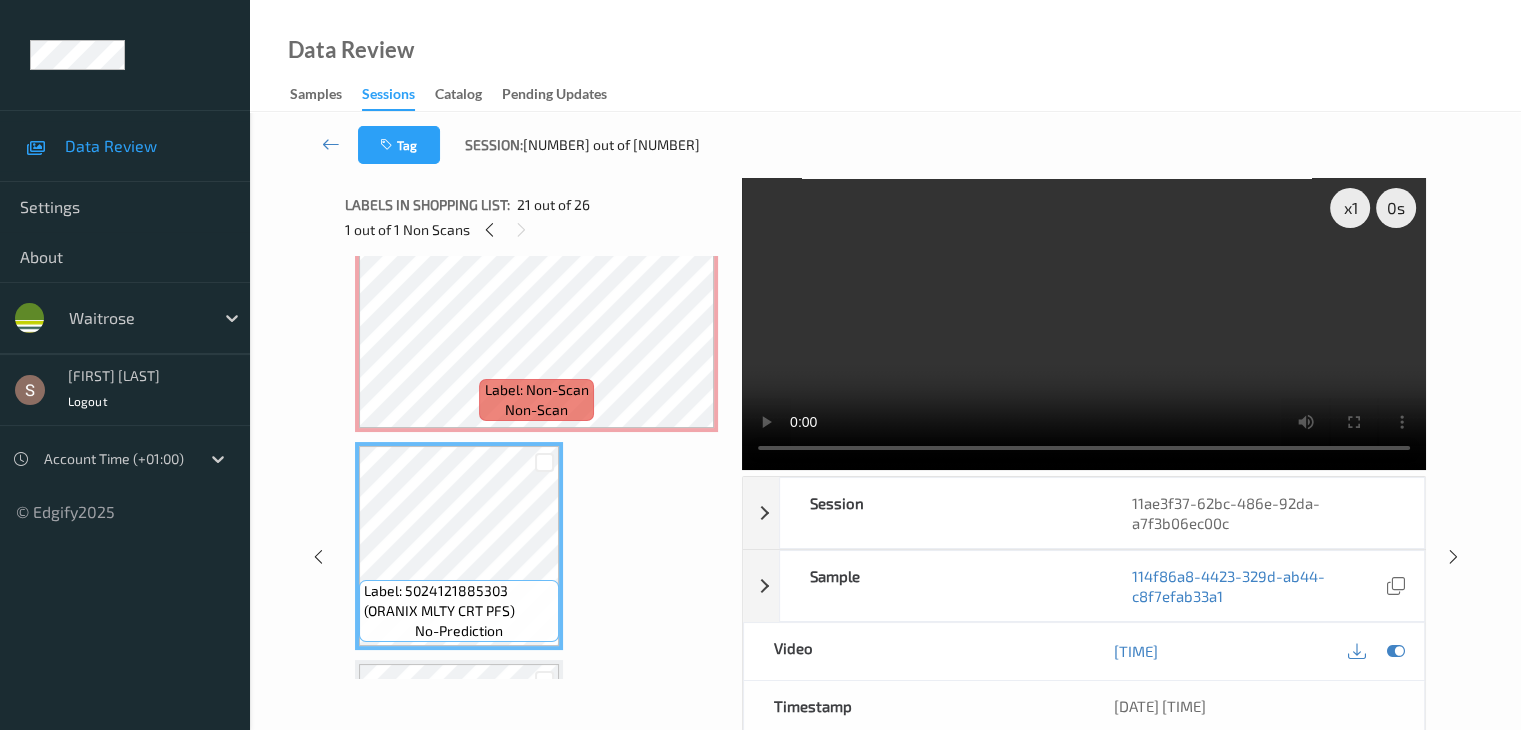 scroll, scrollTop: 4132, scrollLeft: 0, axis: vertical 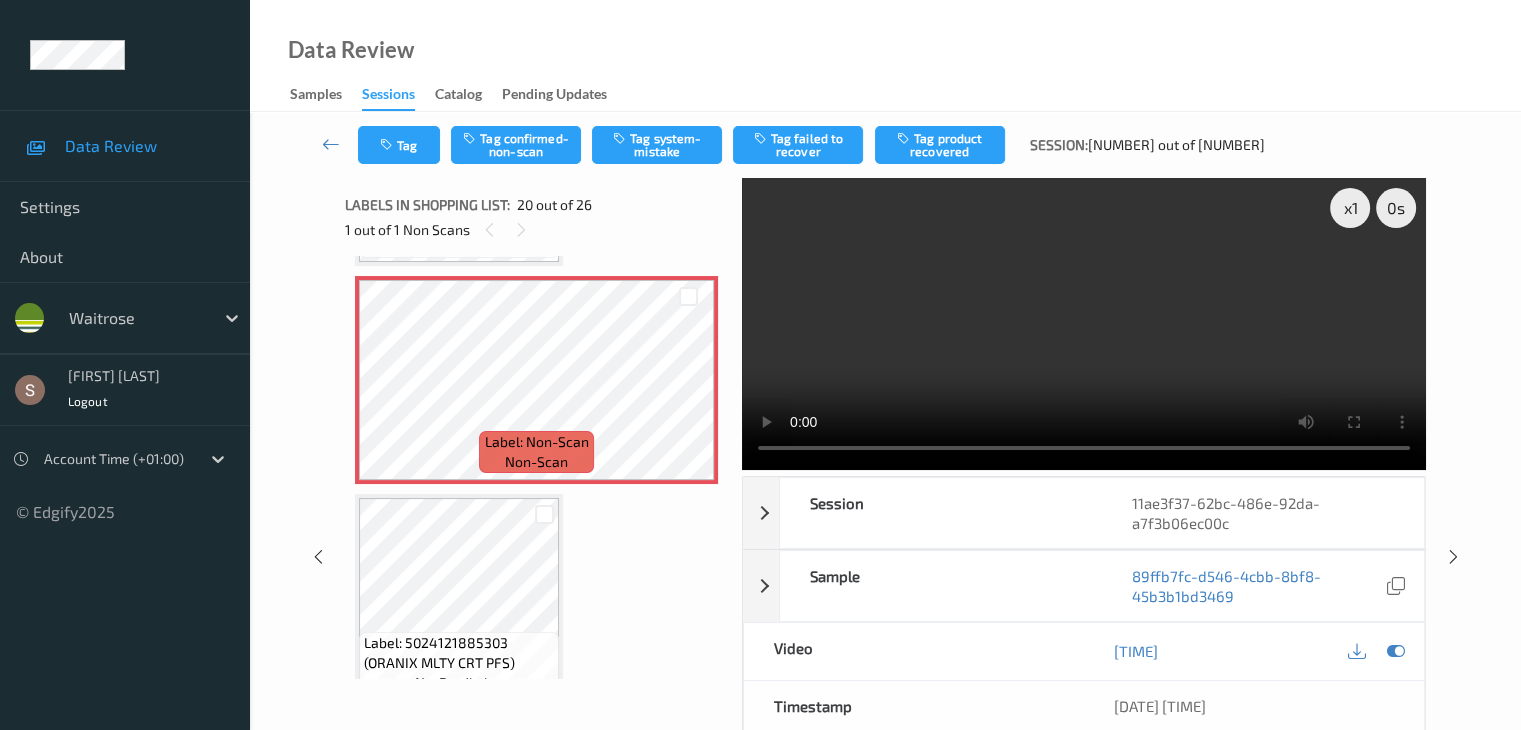 click on "Tag Tag confirmed-non-scan Tag system-mistake Tag failed to recover Tag product recovered Session: 198 out of 573" at bounding box center (885, 145) 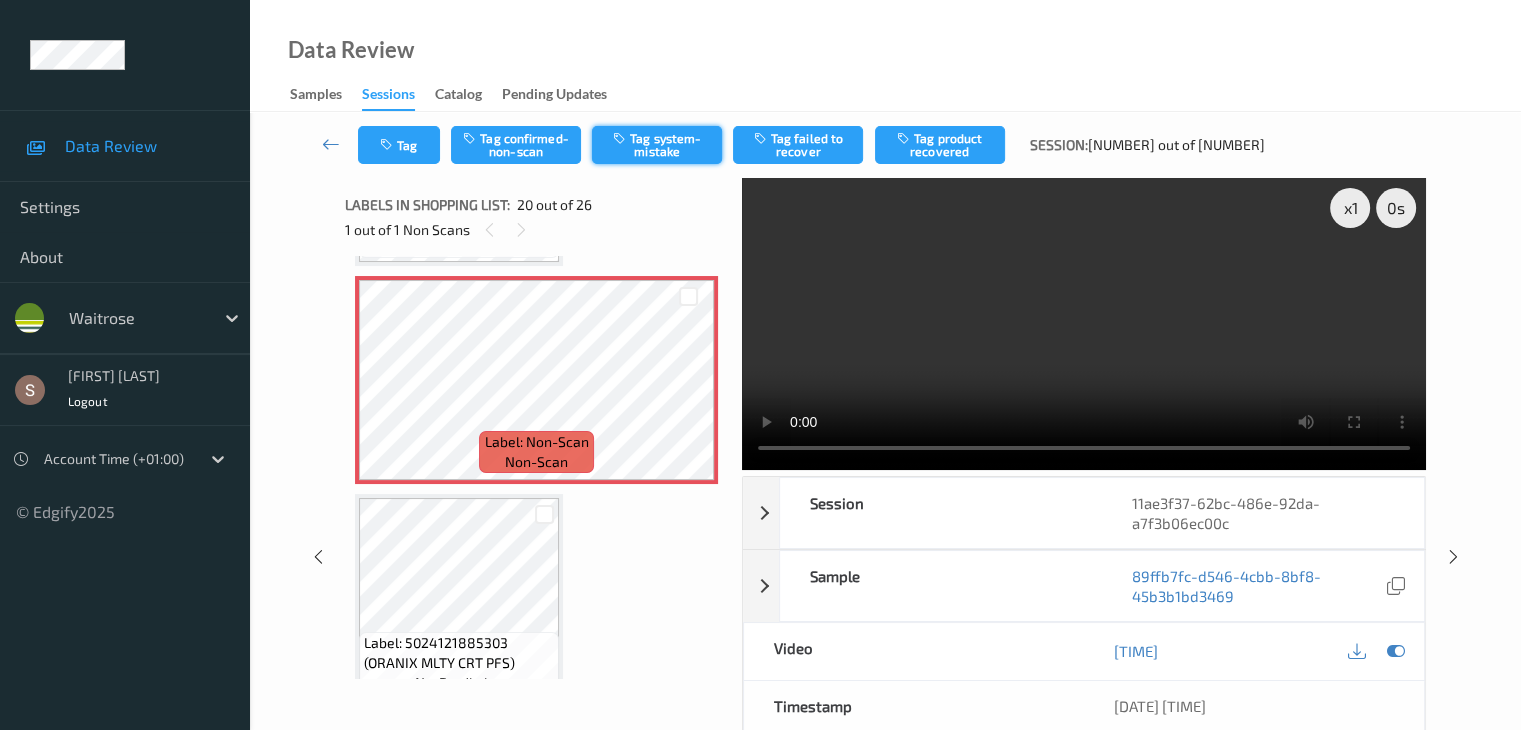 click on "Tag   system-mistake" at bounding box center [657, 145] 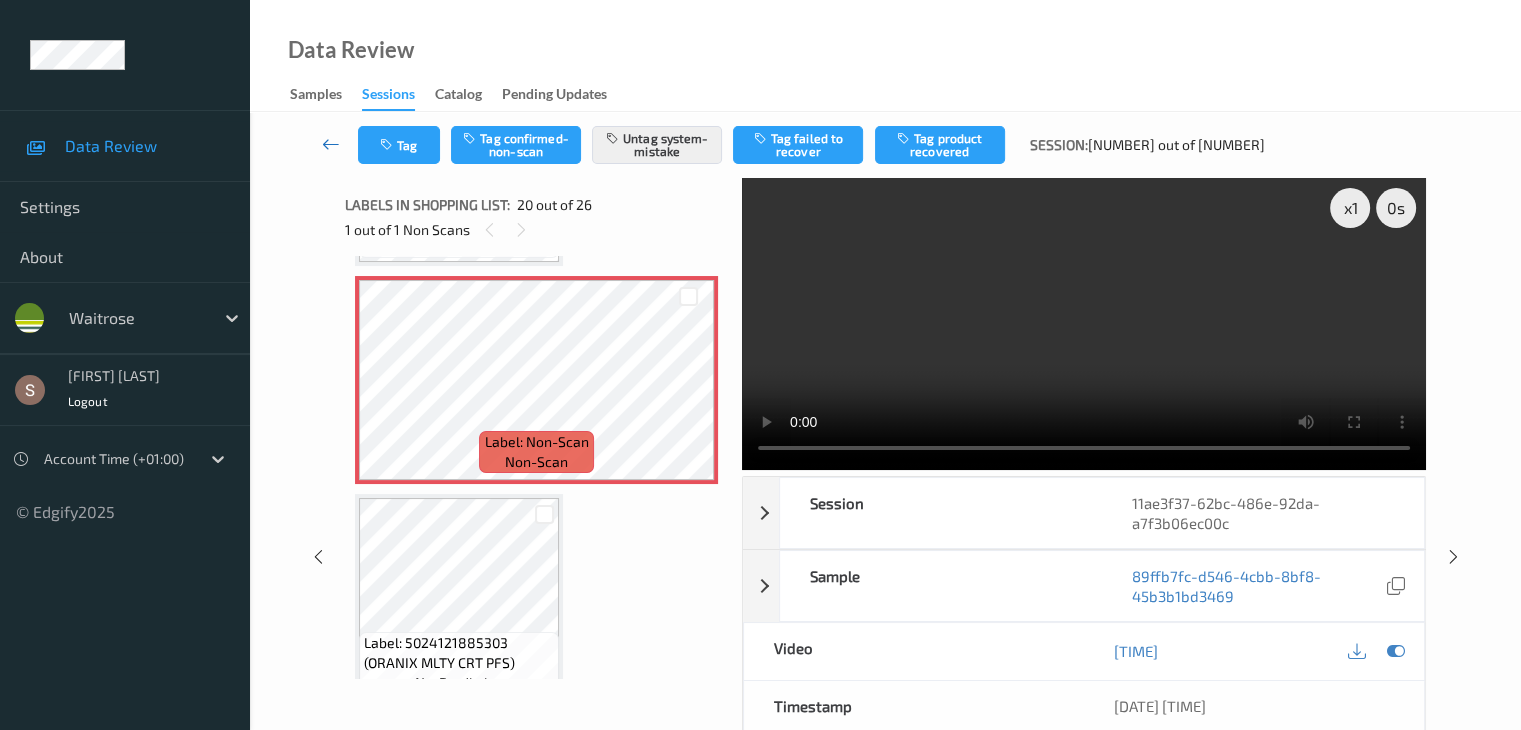 click at bounding box center (331, 144) 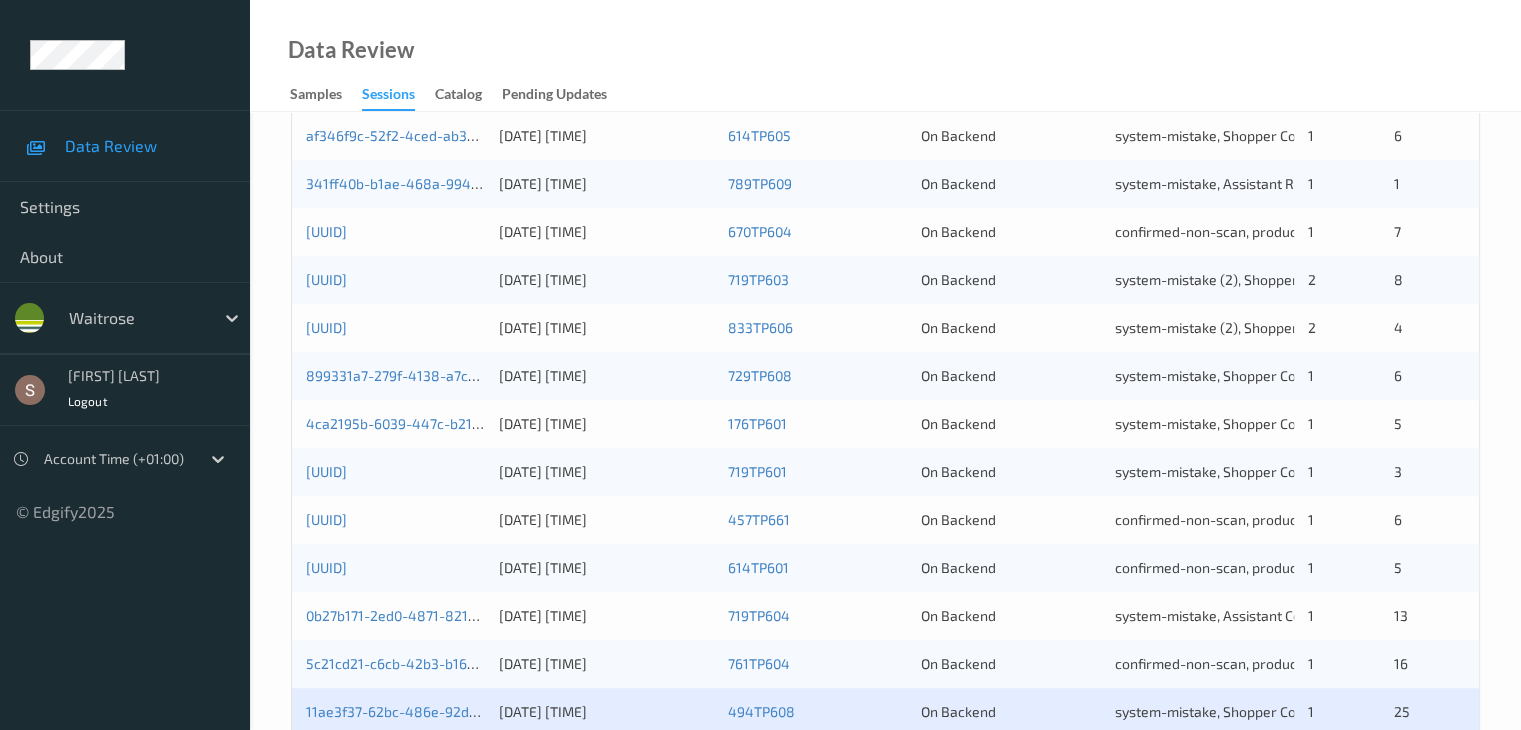 scroll, scrollTop: 932, scrollLeft: 0, axis: vertical 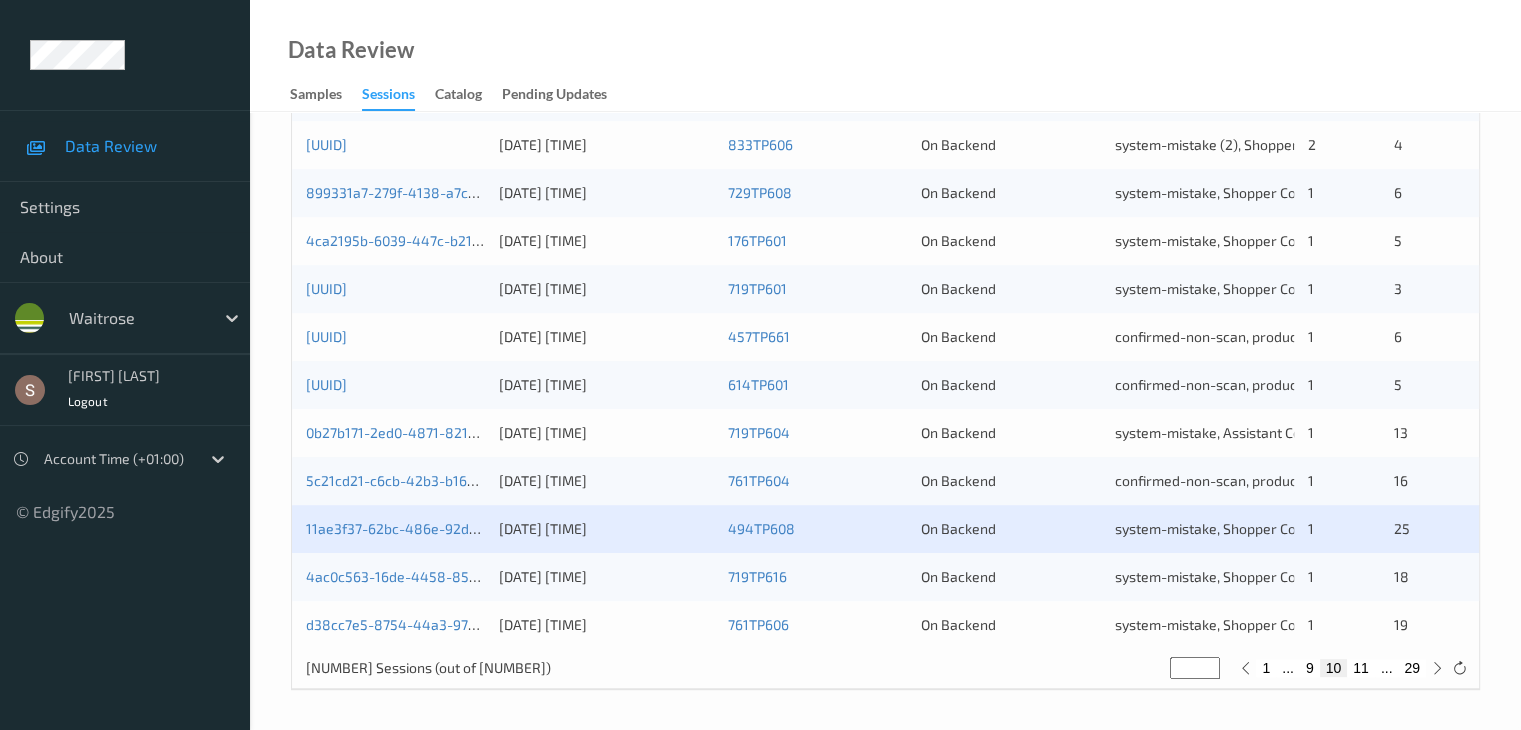 click on "11" at bounding box center [1361, 668] 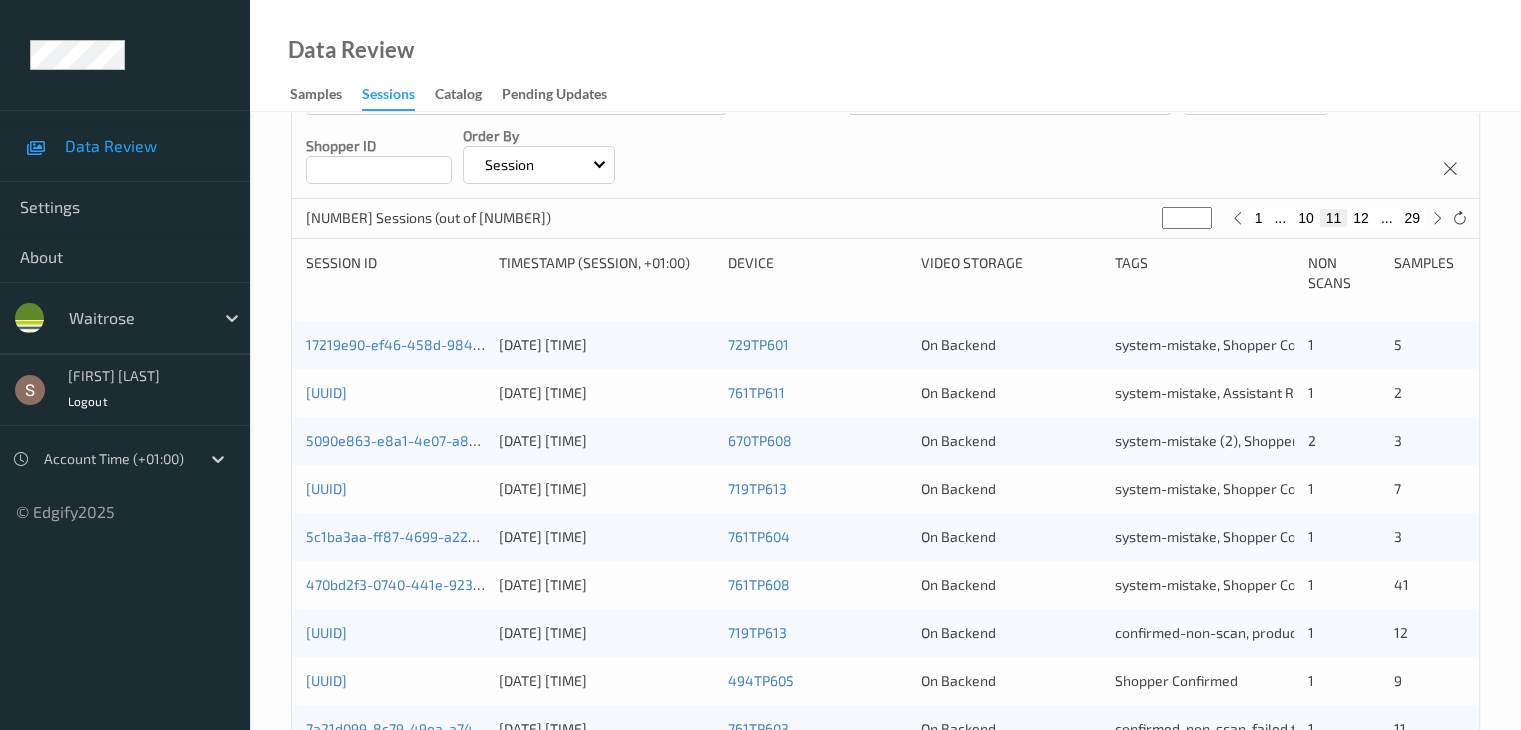 scroll, scrollTop: 400, scrollLeft: 0, axis: vertical 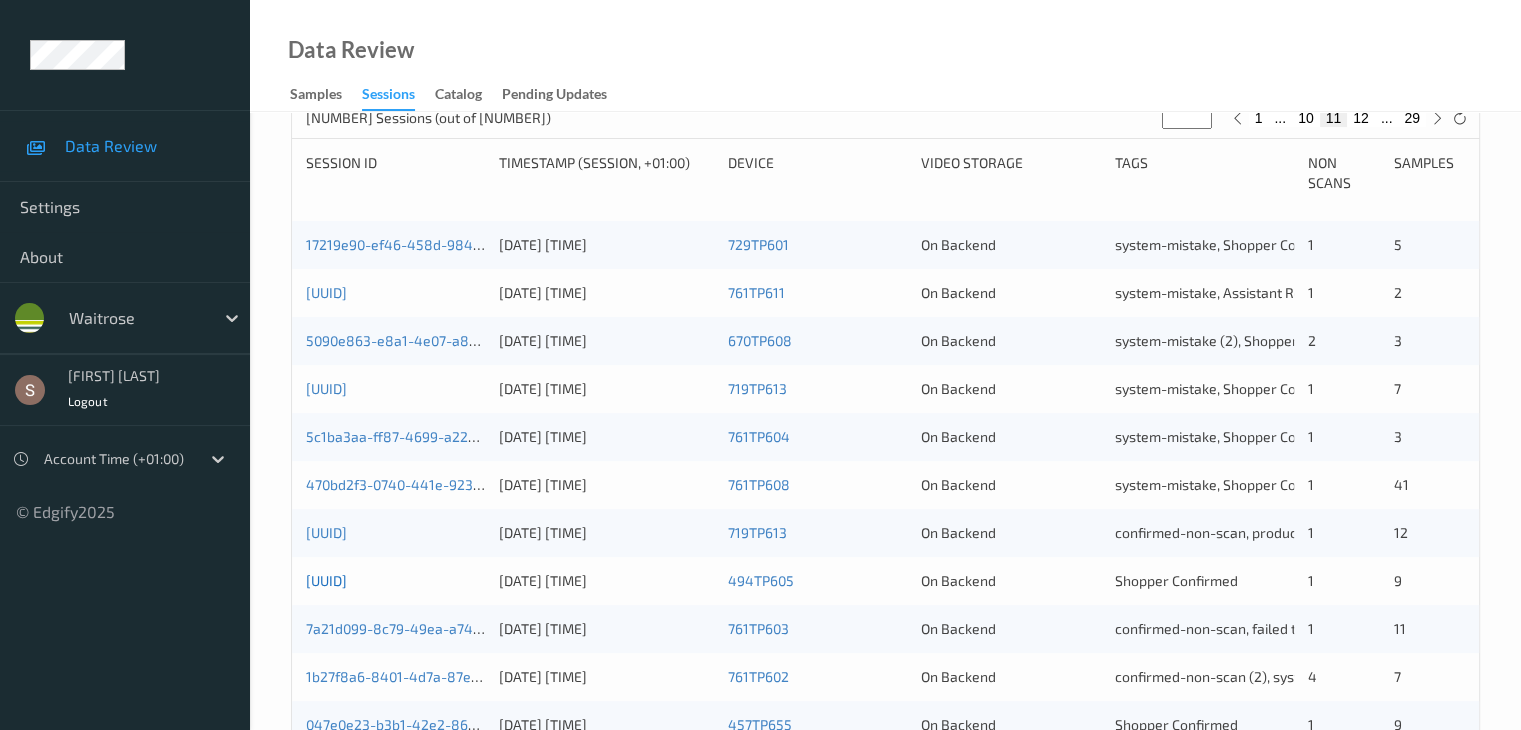 click on "[UUID]" at bounding box center (326, 580) 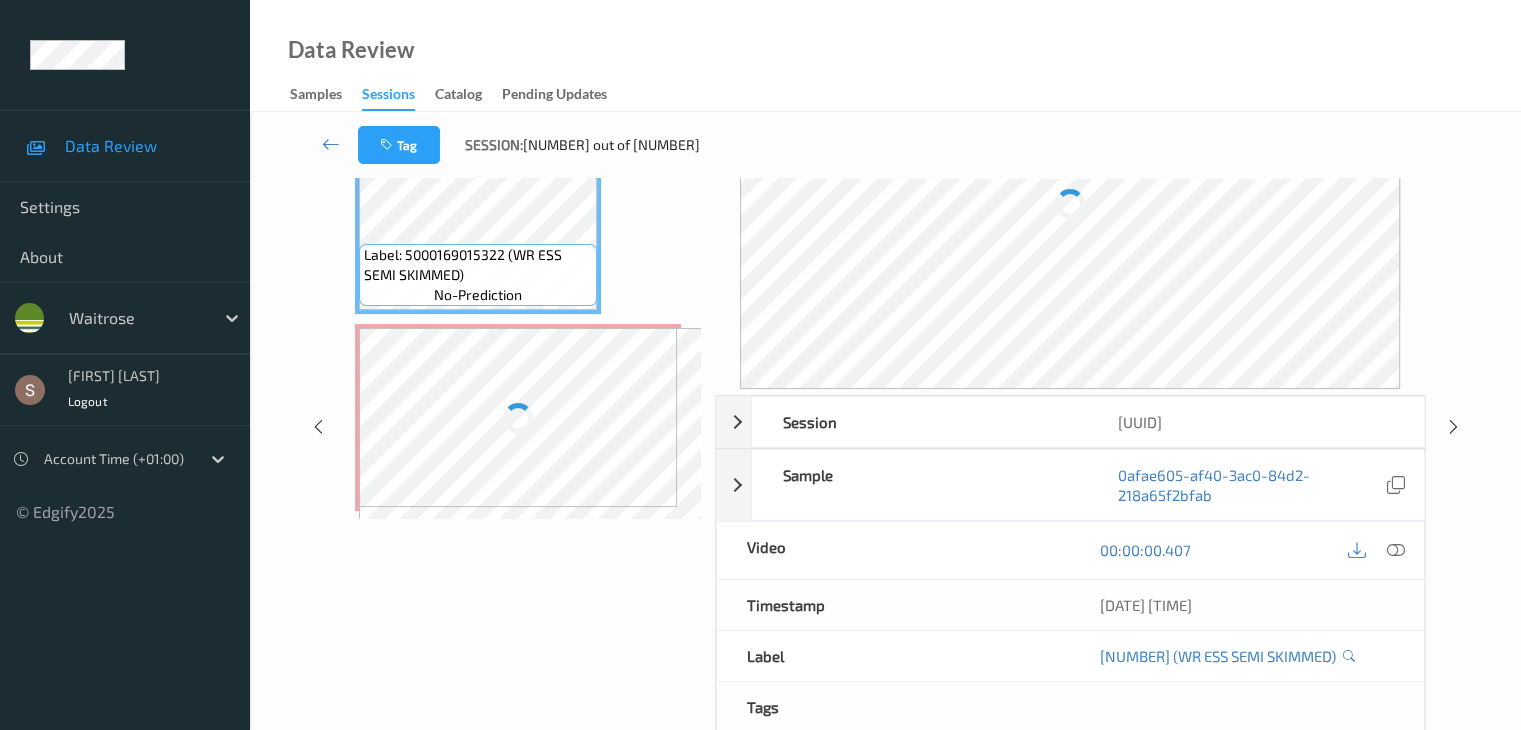 scroll, scrollTop: 0, scrollLeft: 0, axis: both 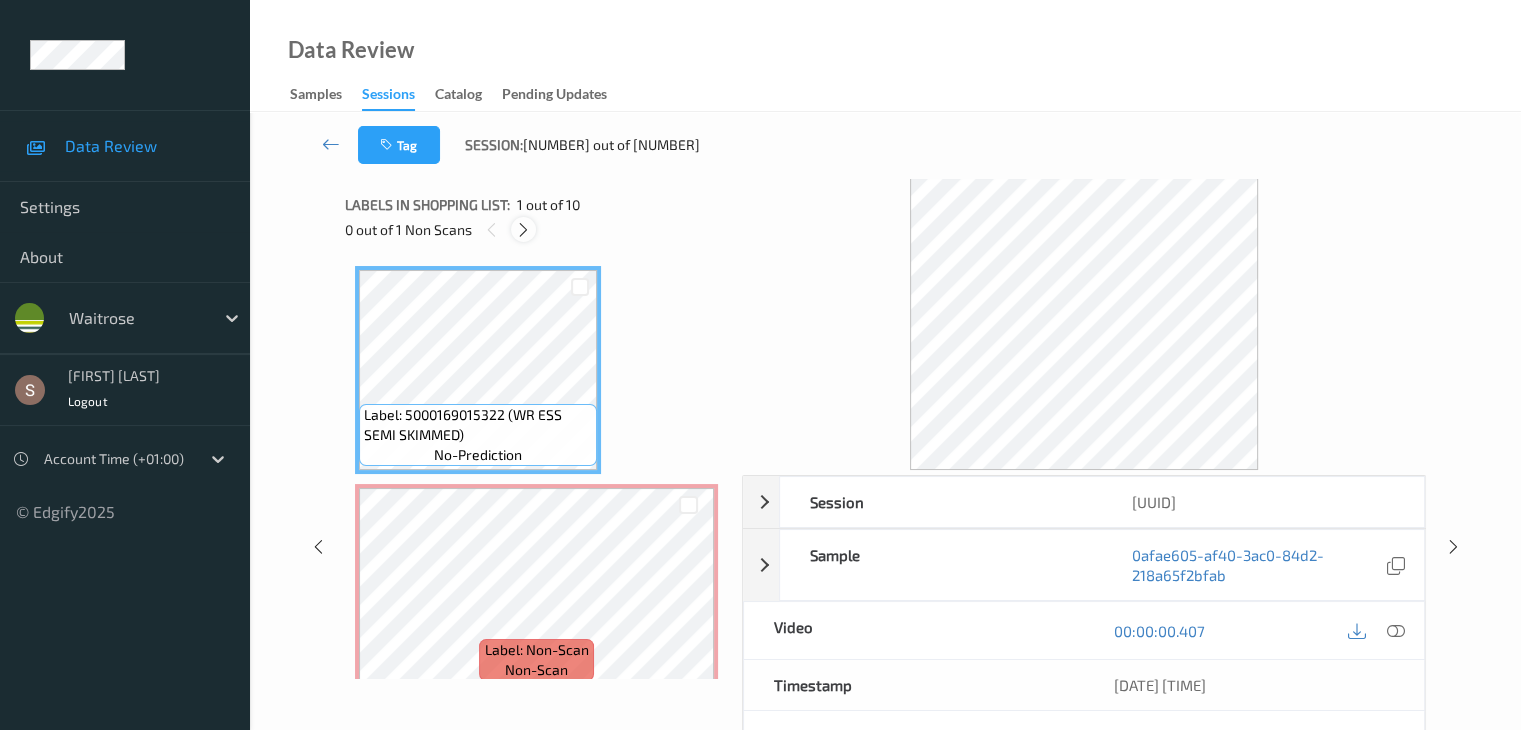 click at bounding box center [523, 230] 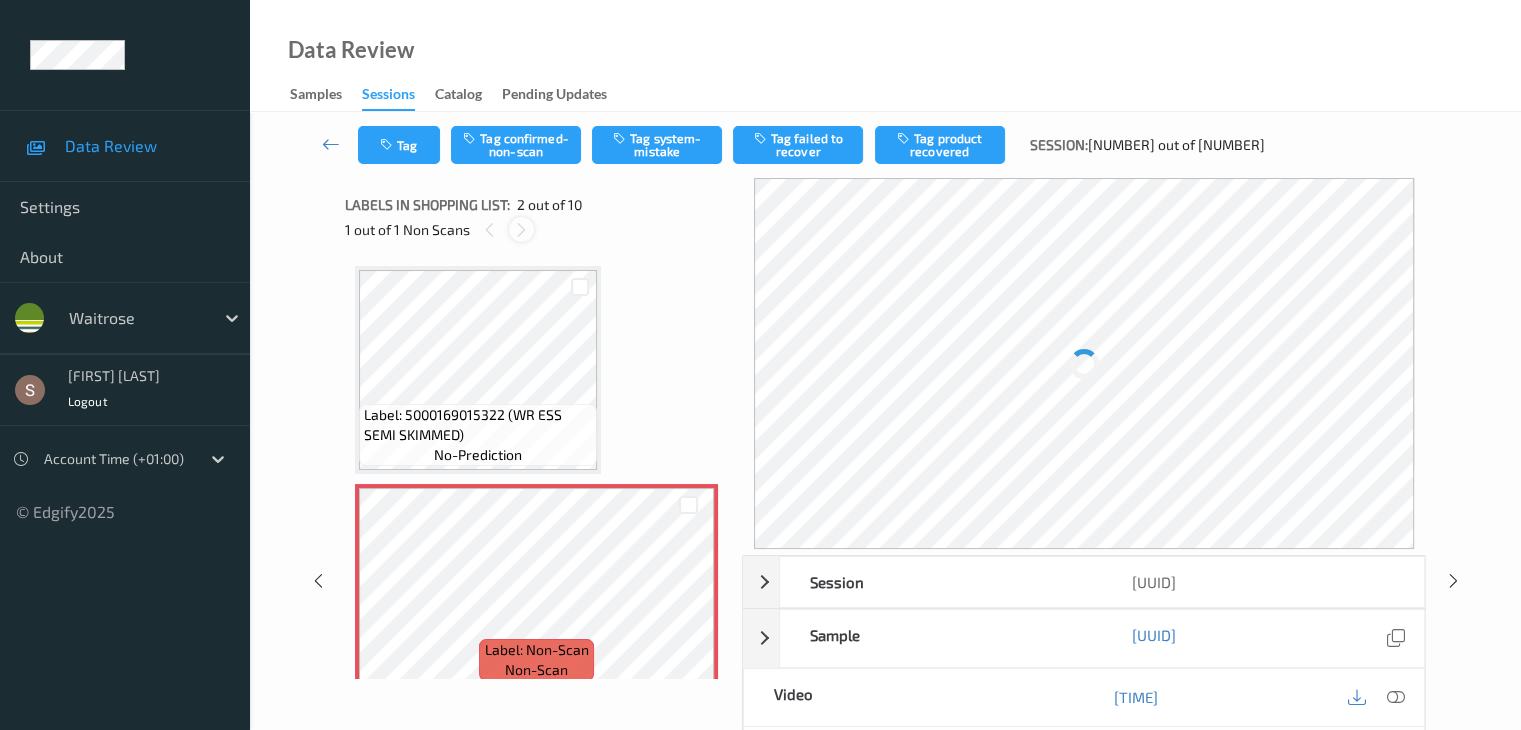 scroll, scrollTop: 10, scrollLeft: 0, axis: vertical 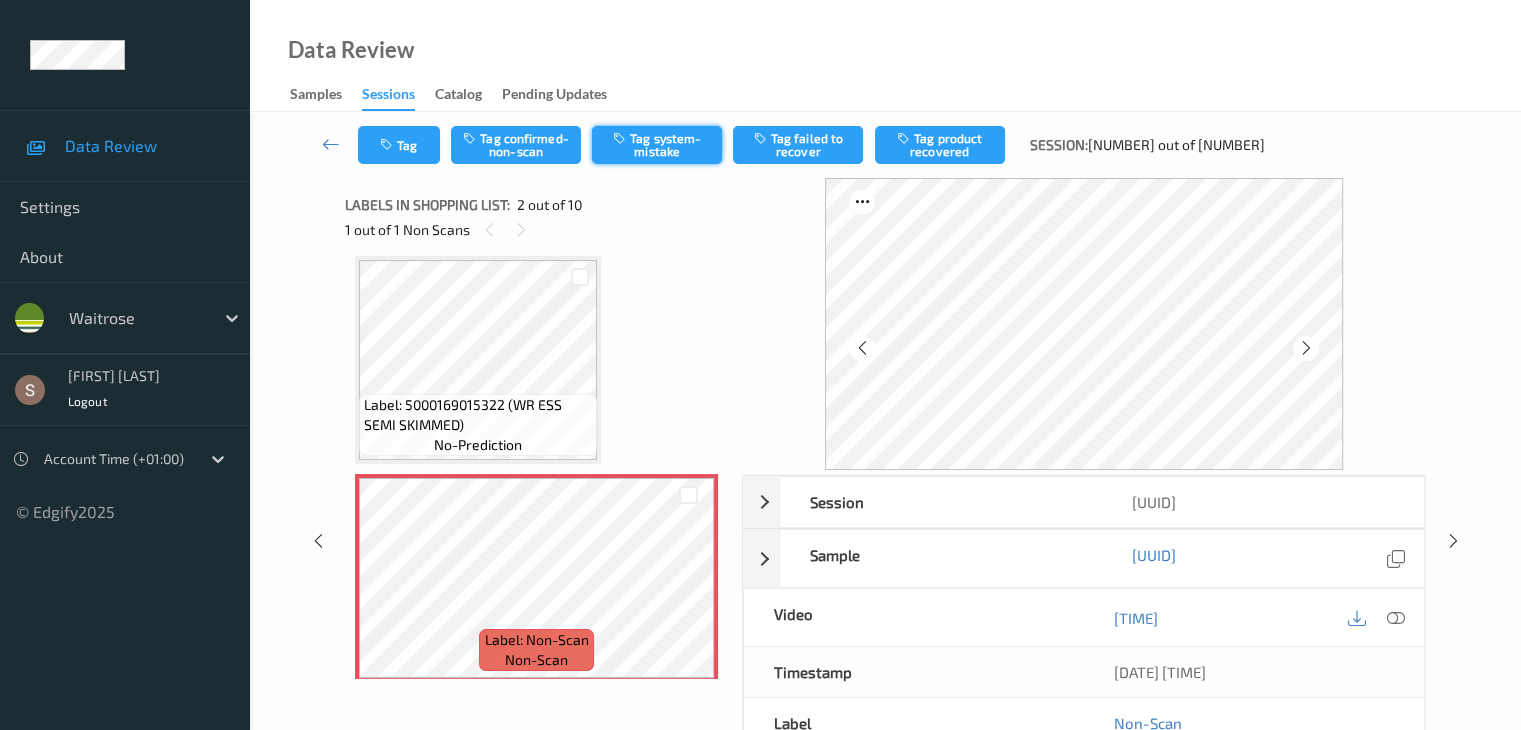 click on "Tag   system-mistake" at bounding box center (657, 145) 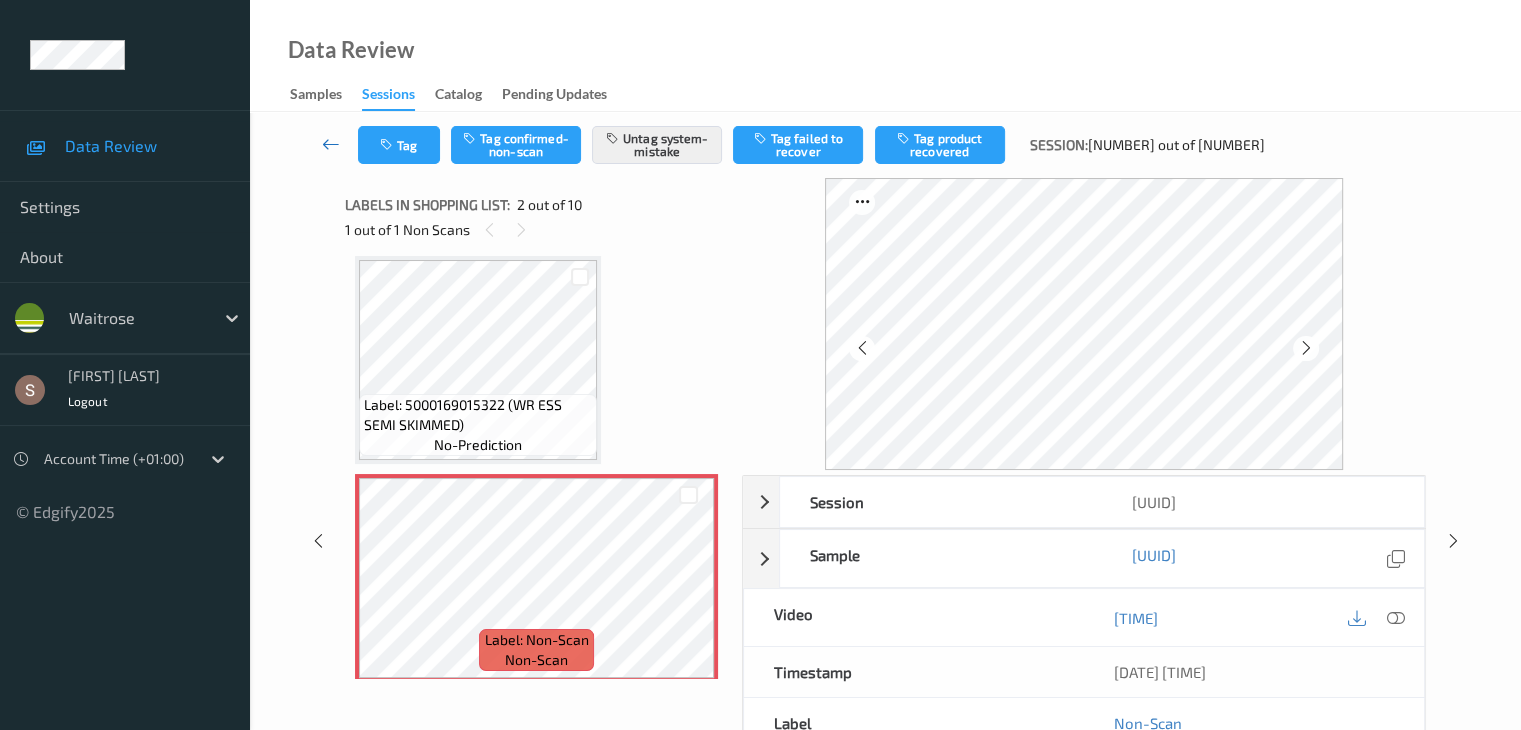 click at bounding box center [331, 144] 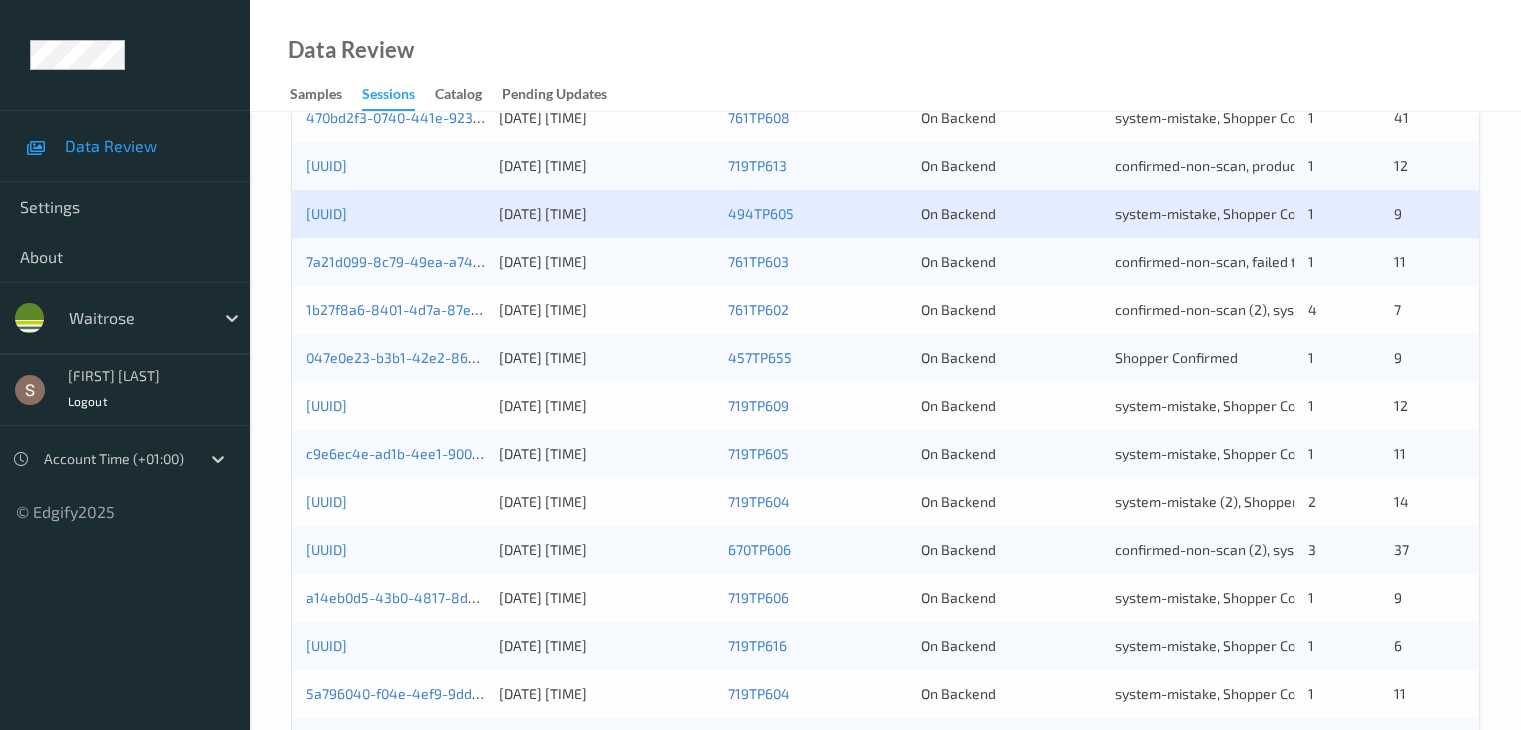 scroll, scrollTop: 800, scrollLeft: 0, axis: vertical 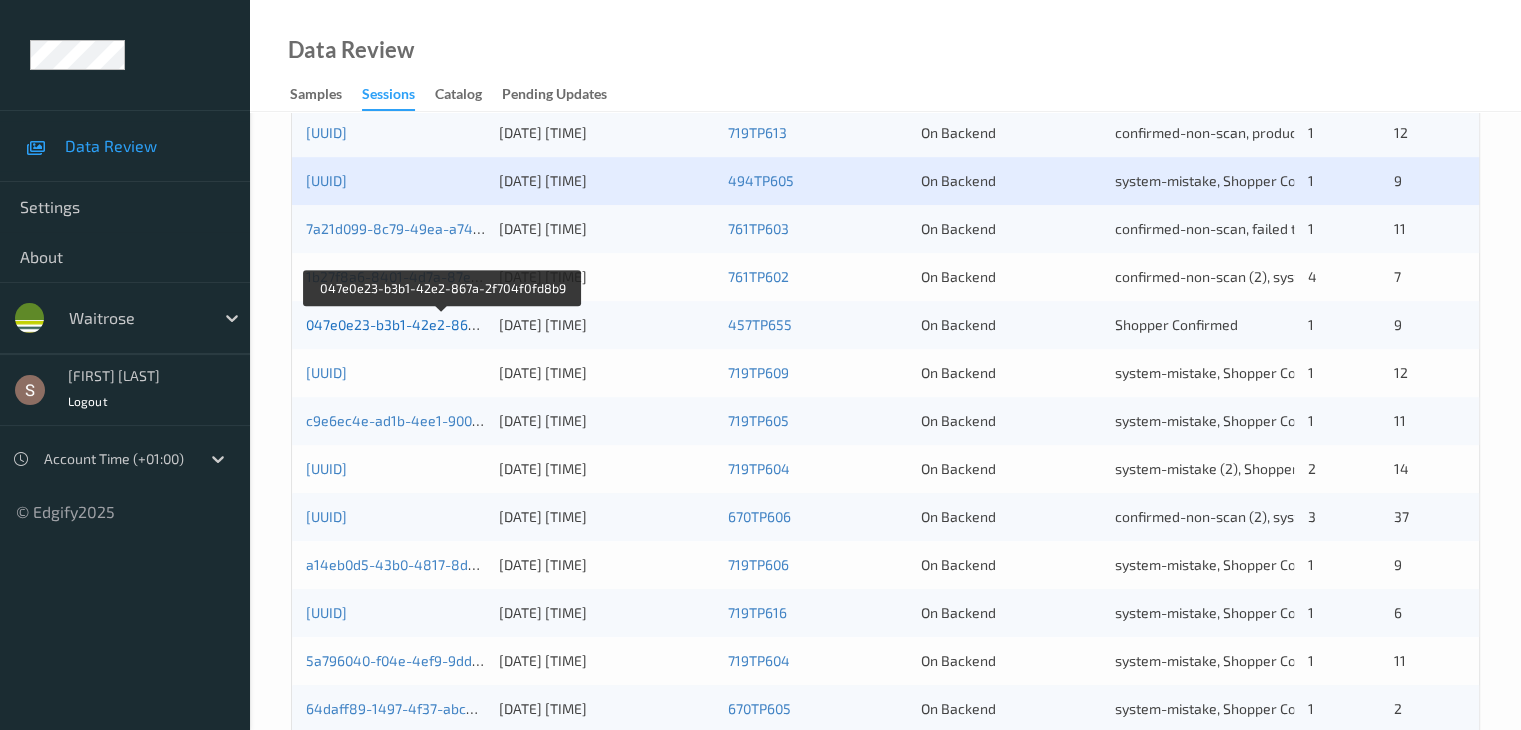 click on "047e0e23-b3b1-42e2-867a-2f704f0fd8b9" at bounding box center (441, 324) 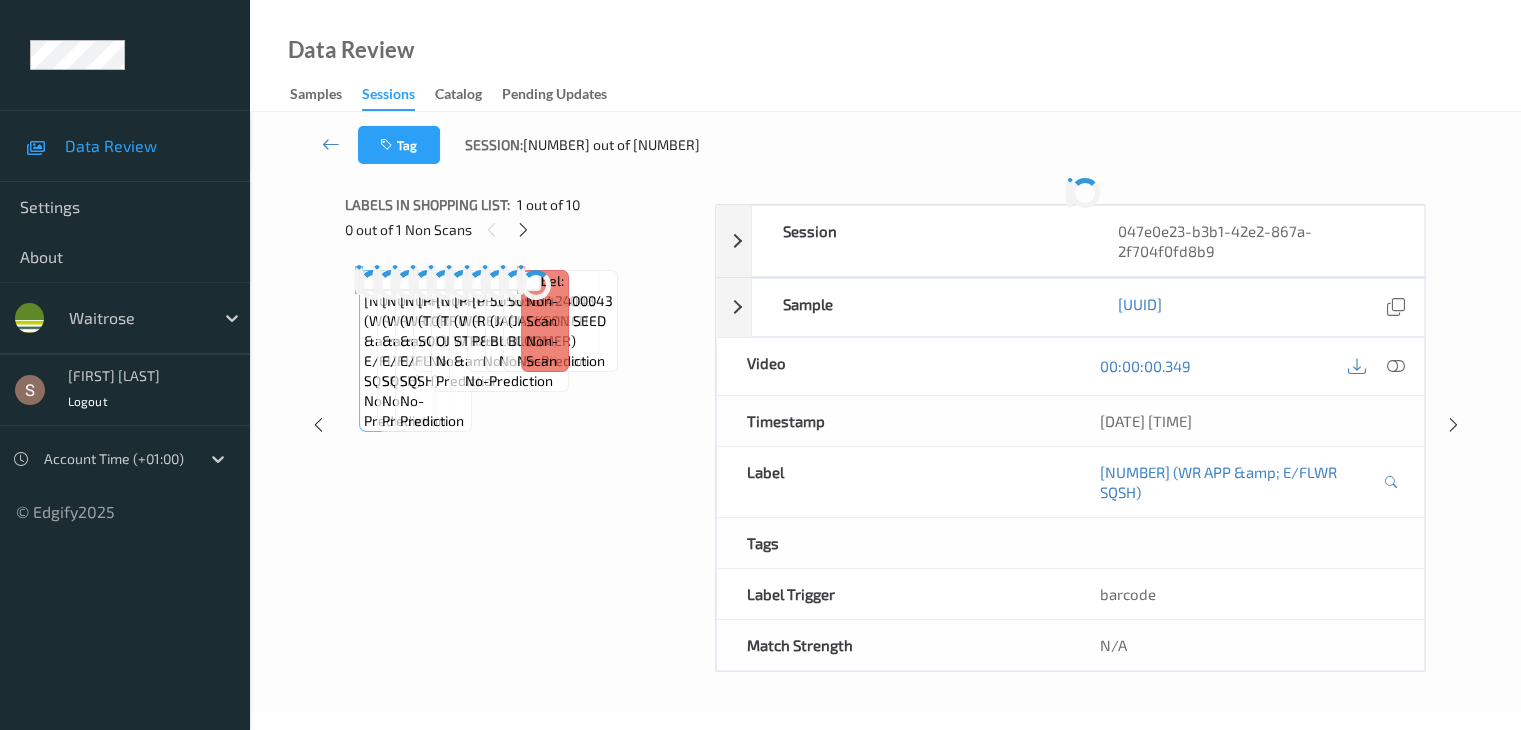 scroll, scrollTop: 0, scrollLeft: 0, axis: both 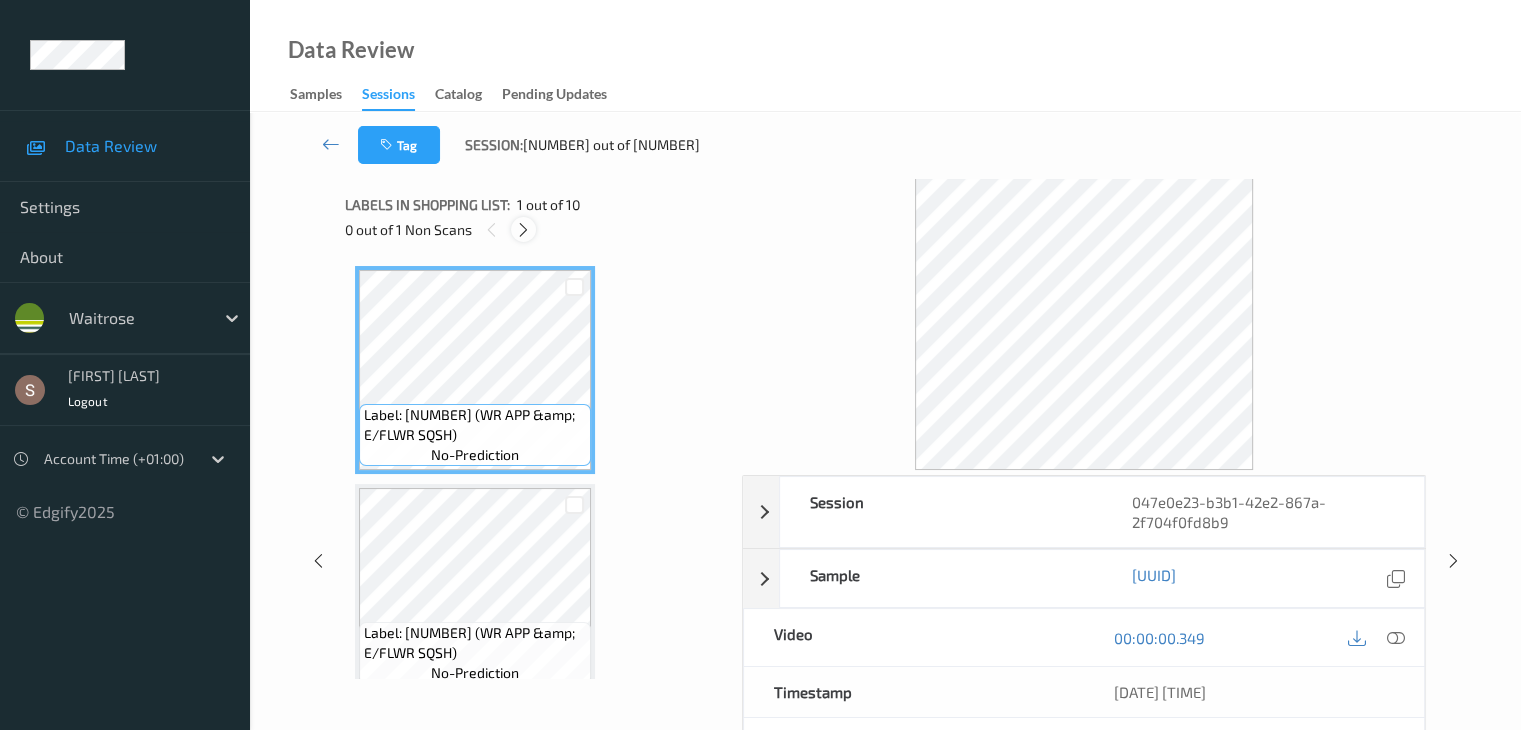 click at bounding box center [523, 230] 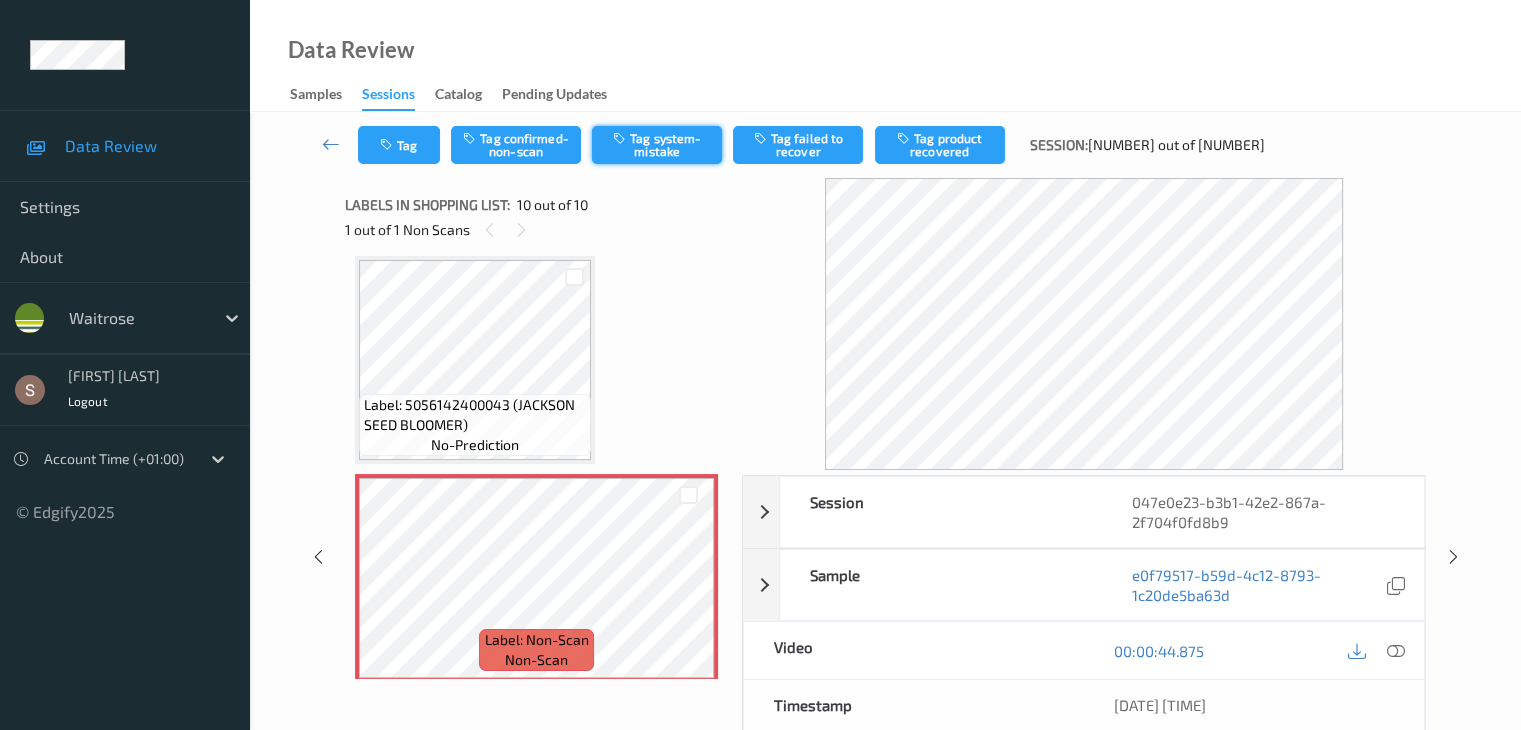 click on "Tag   system-mistake" at bounding box center (657, 145) 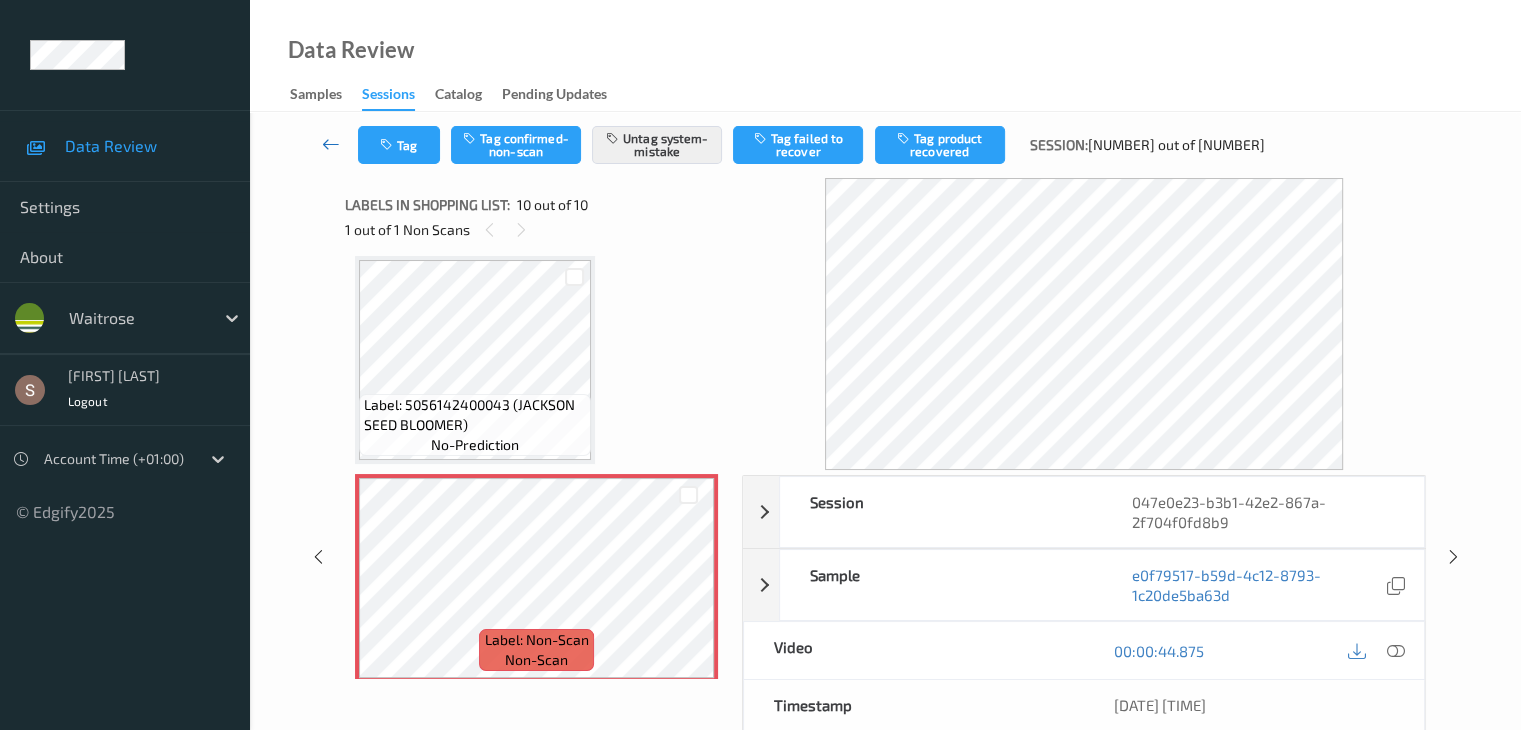 click at bounding box center [331, 144] 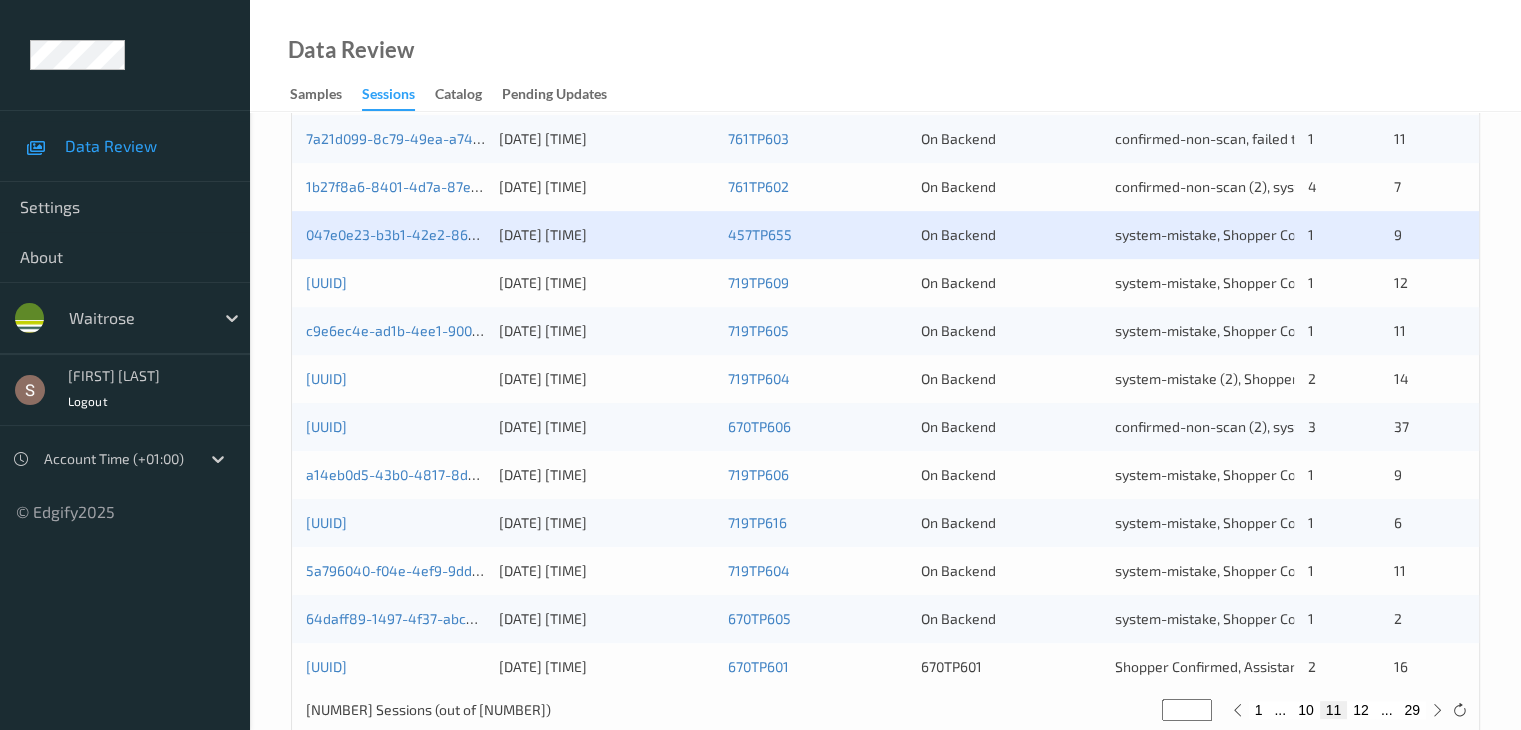scroll, scrollTop: 900, scrollLeft: 0, axis: vertical 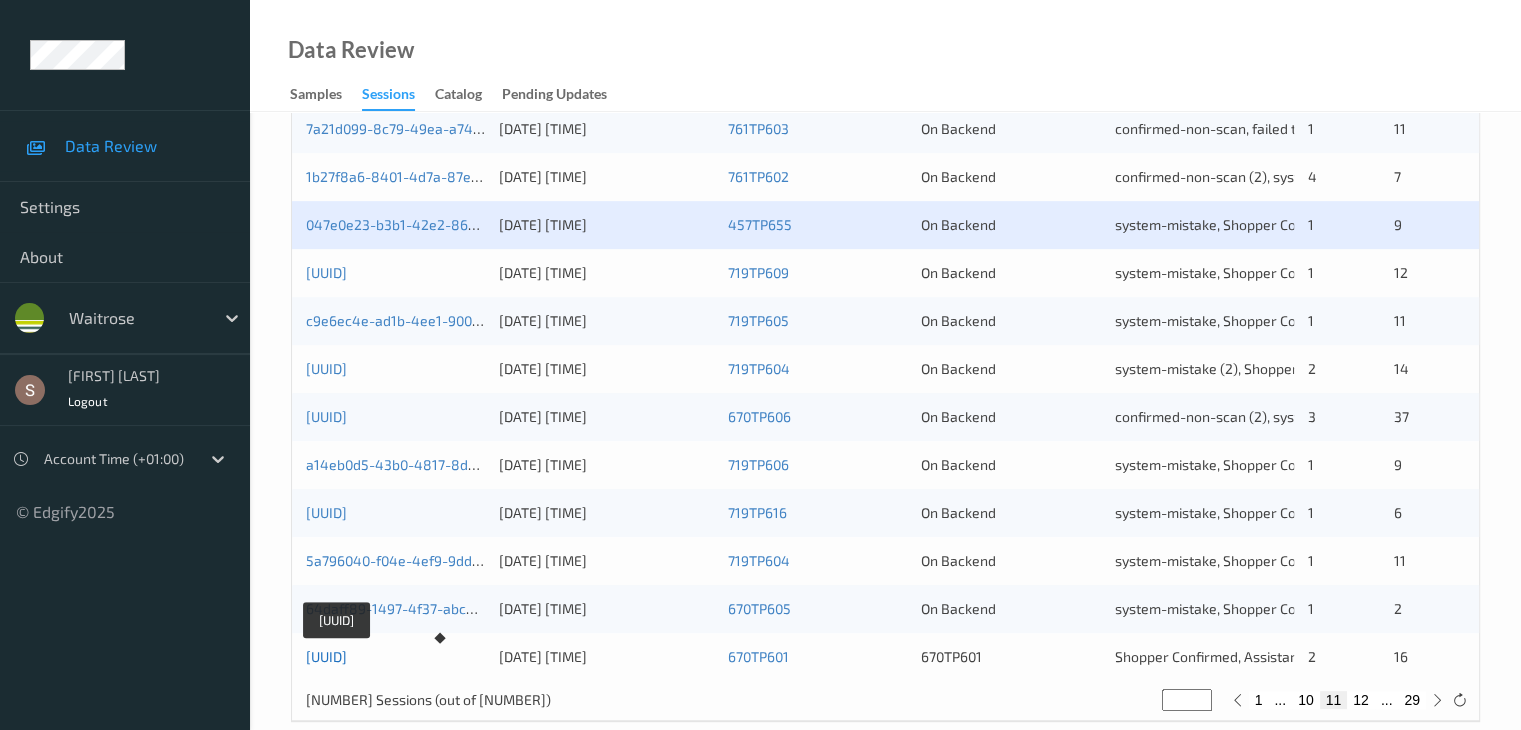 click on "[UUID]" at bounding box center (326, 656) 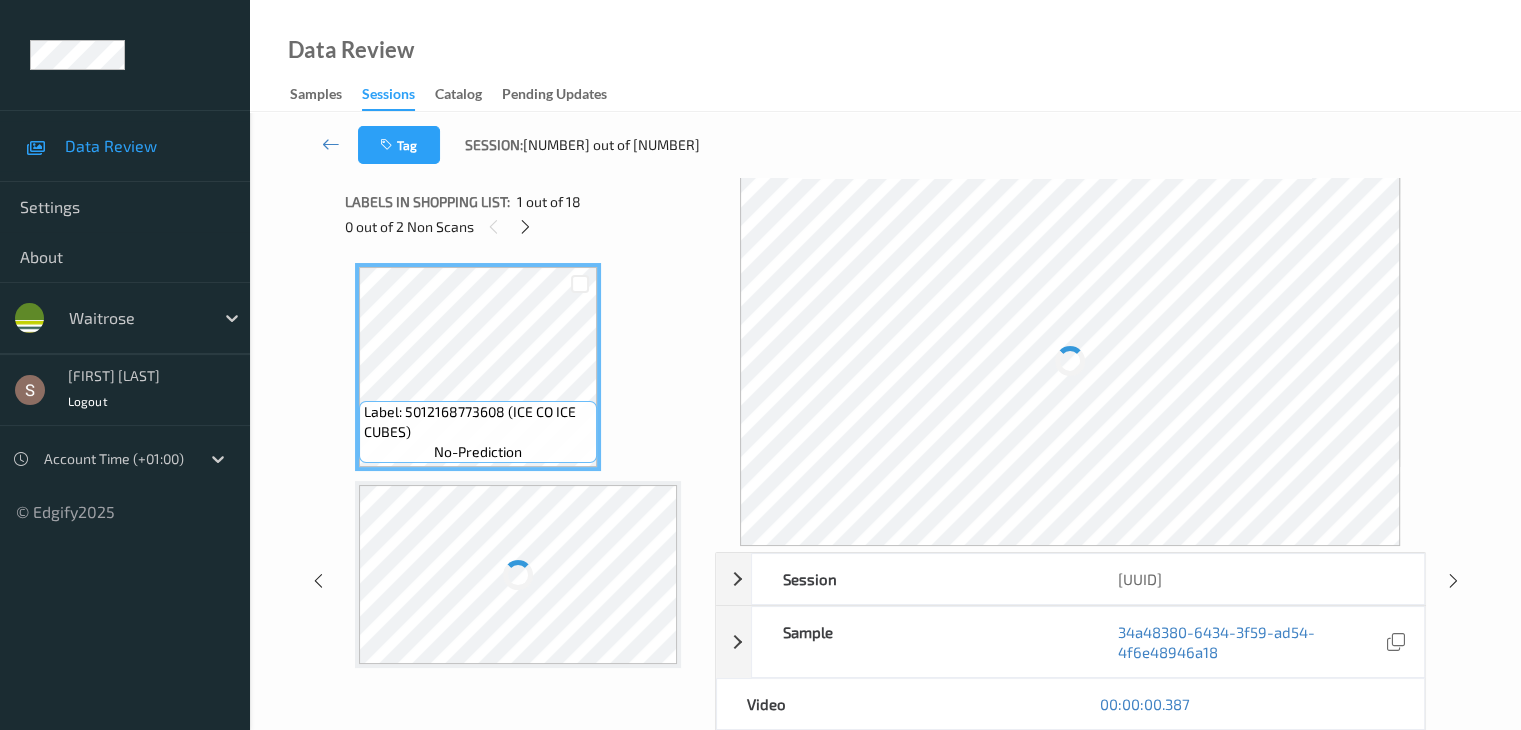 scroll, scrollTop: 0, scrollLeft: 0, axis: both 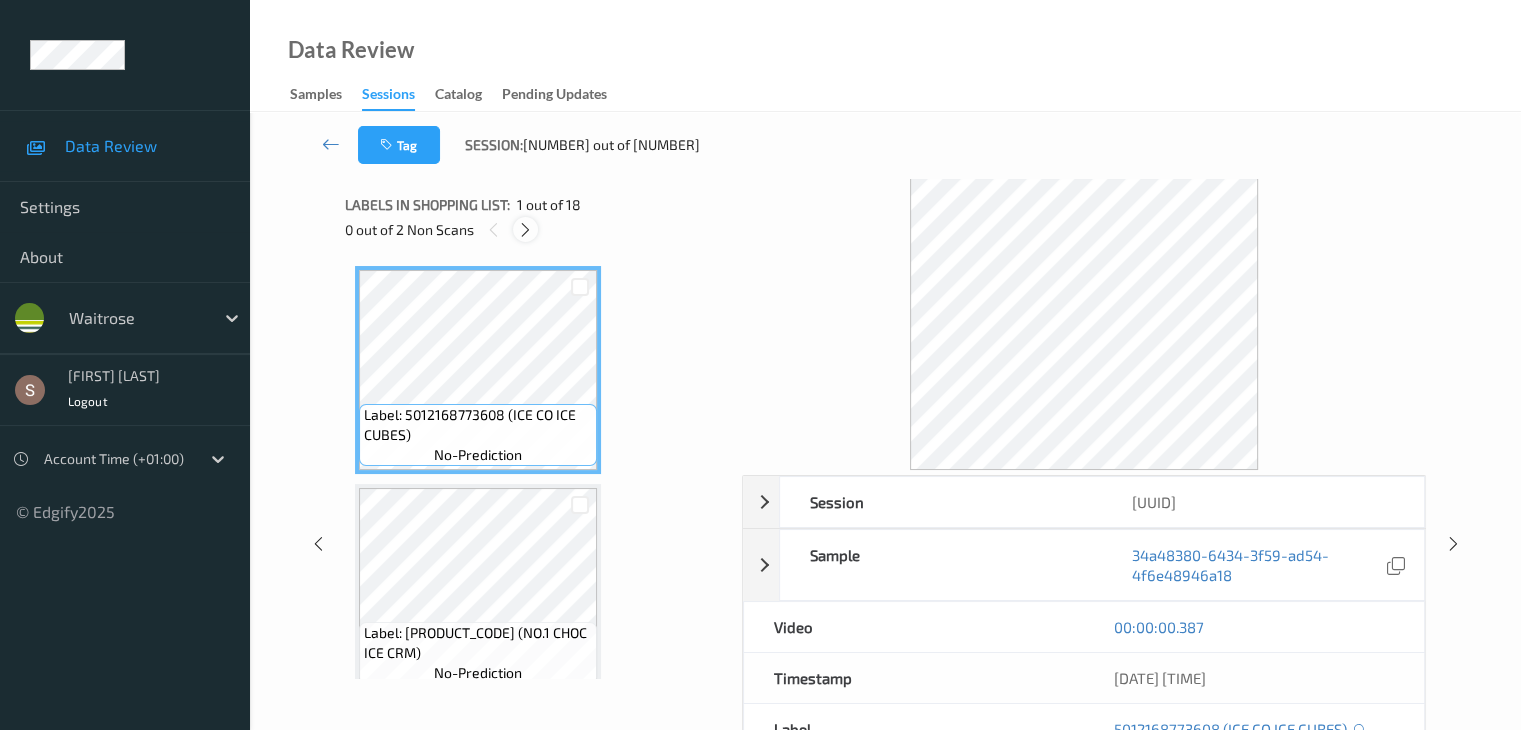 click at bounding box center (525, 230) 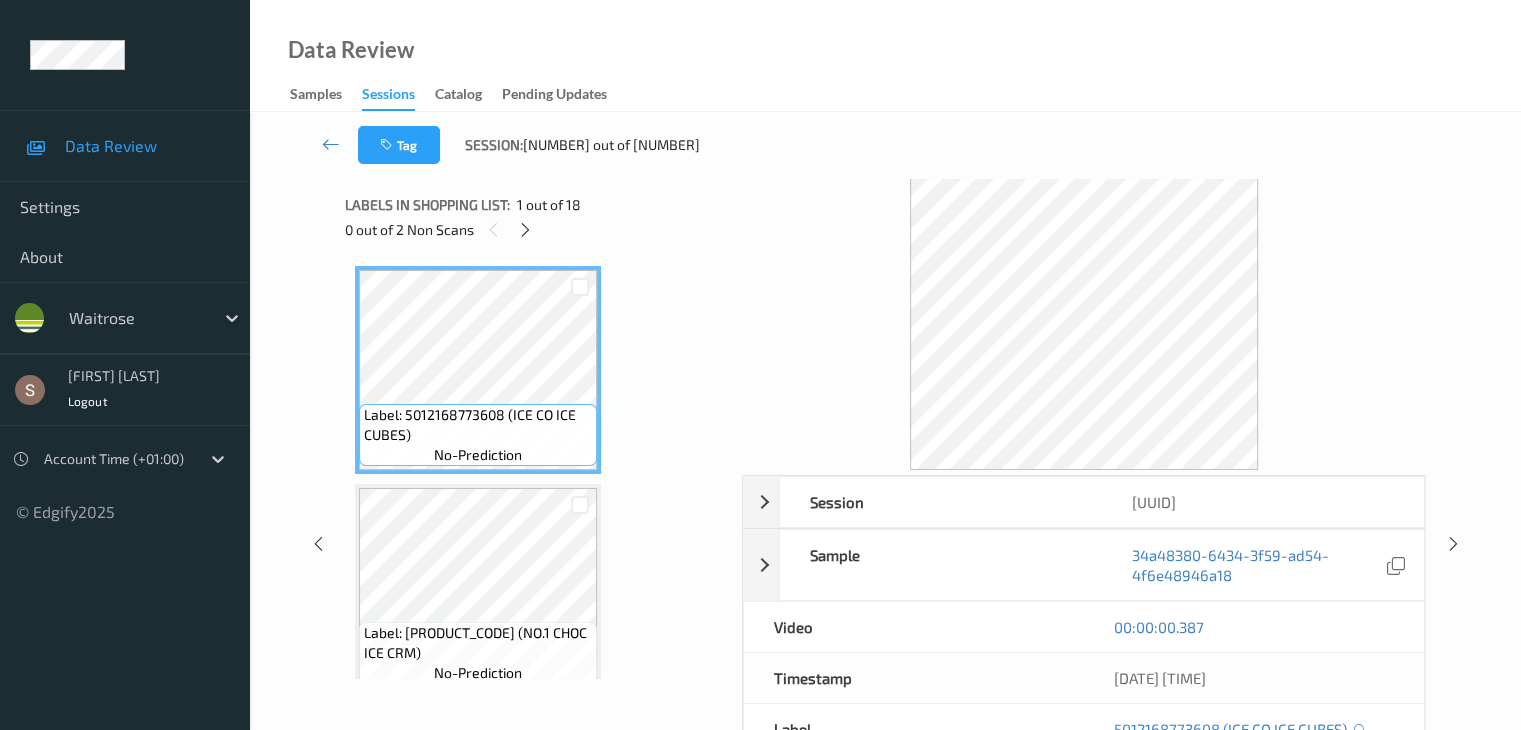 scroll, scrollTop: 2408, scrollLeft: 0, axis: vertical 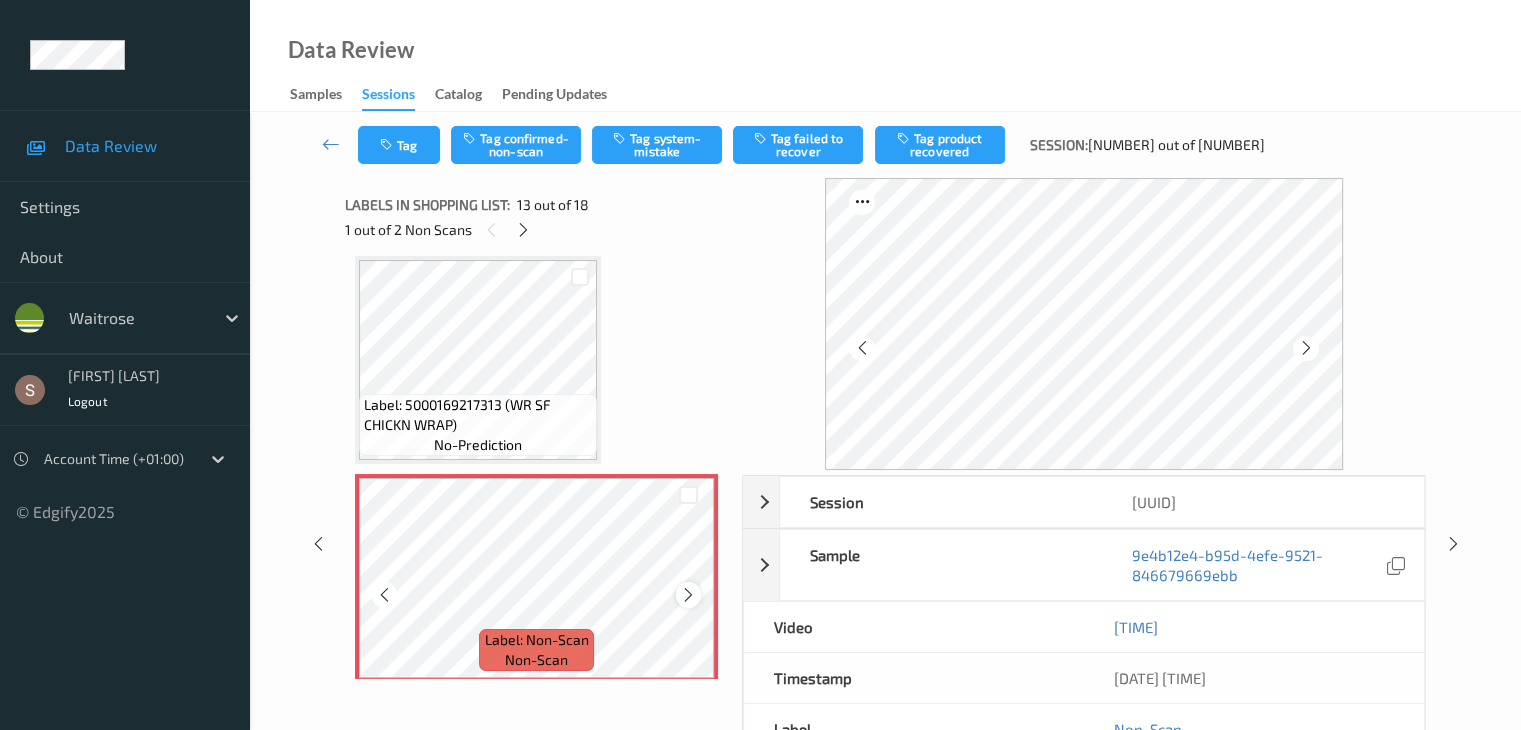 click at bounding box center [688, 595] 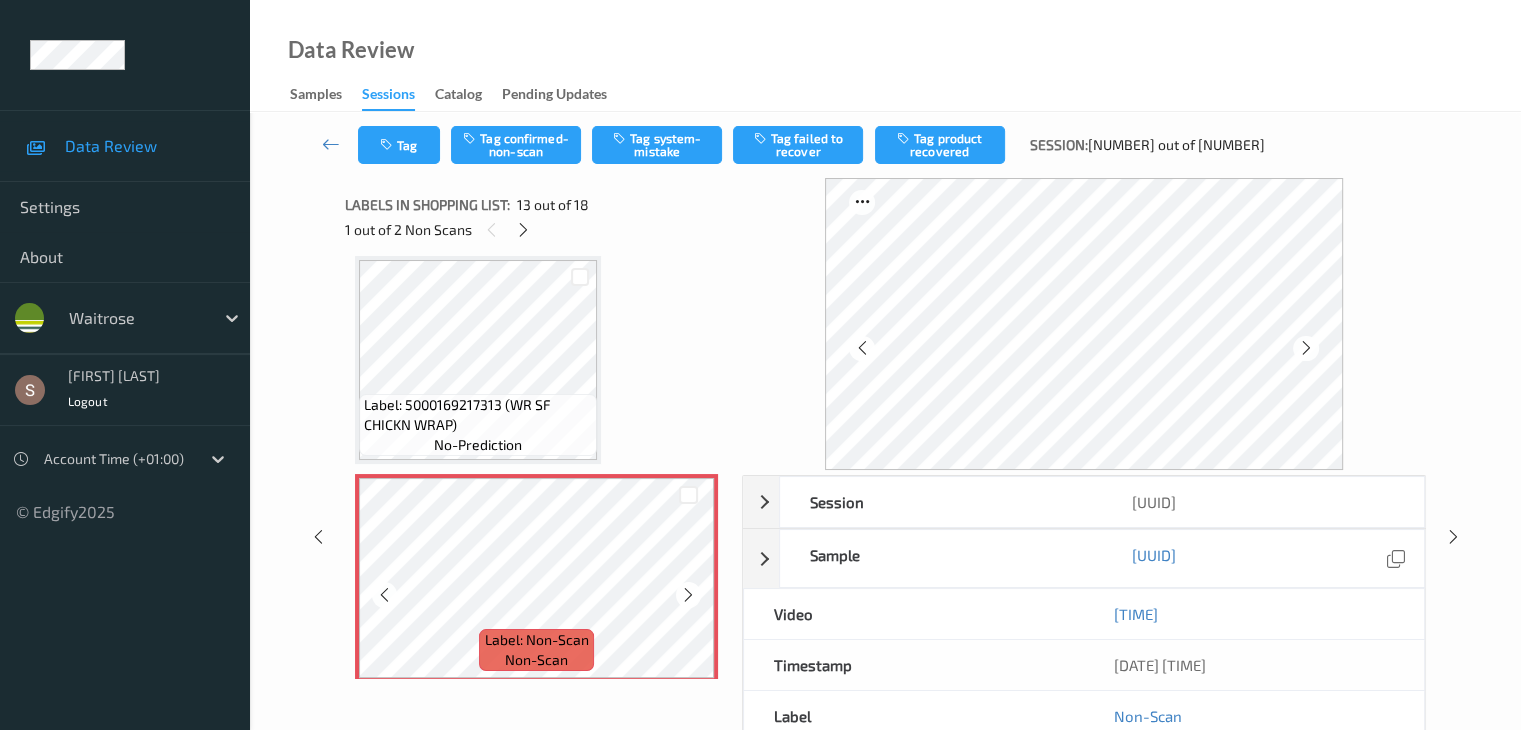click at bounding box center (688, 595) 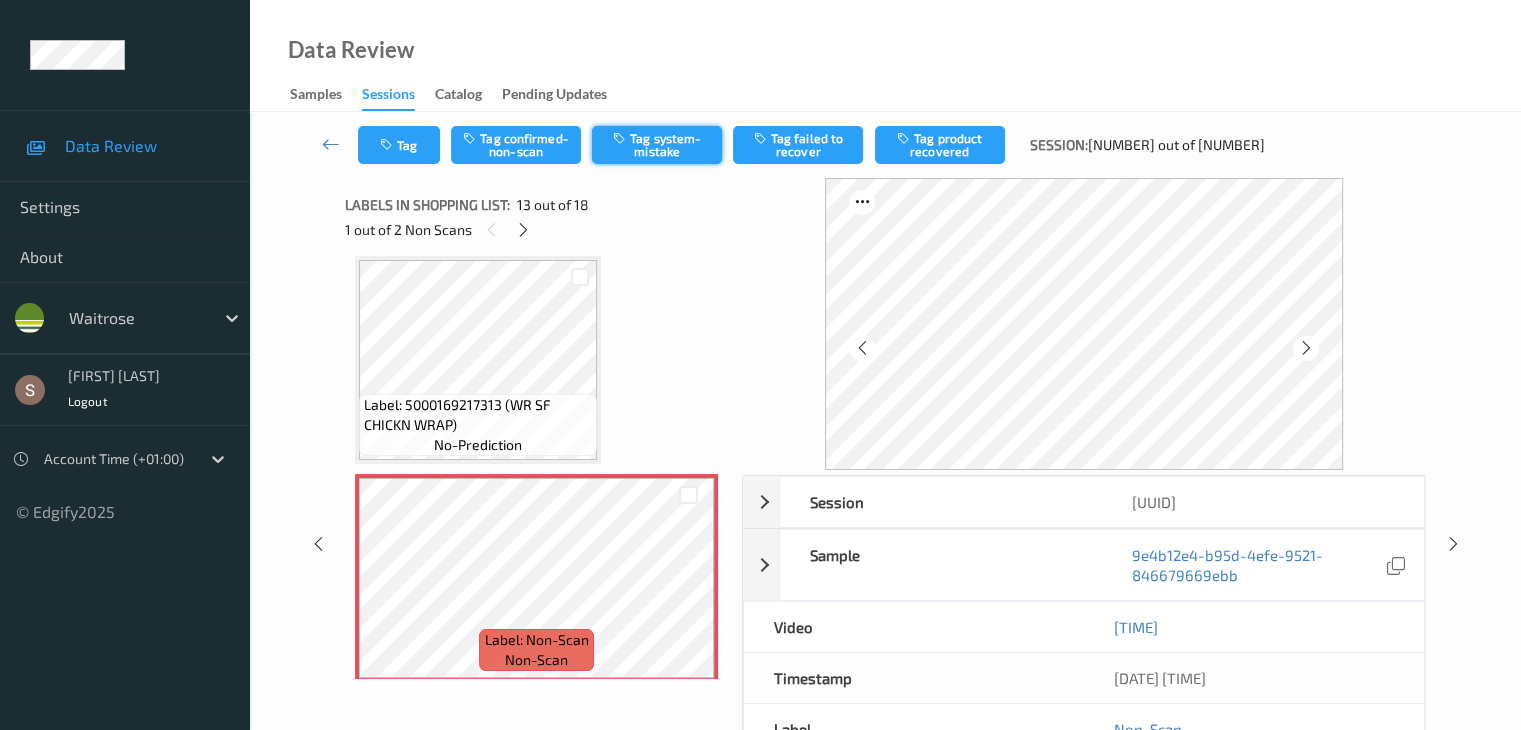 click on "Tag   system-mistake" at bounding box center (657, 145) 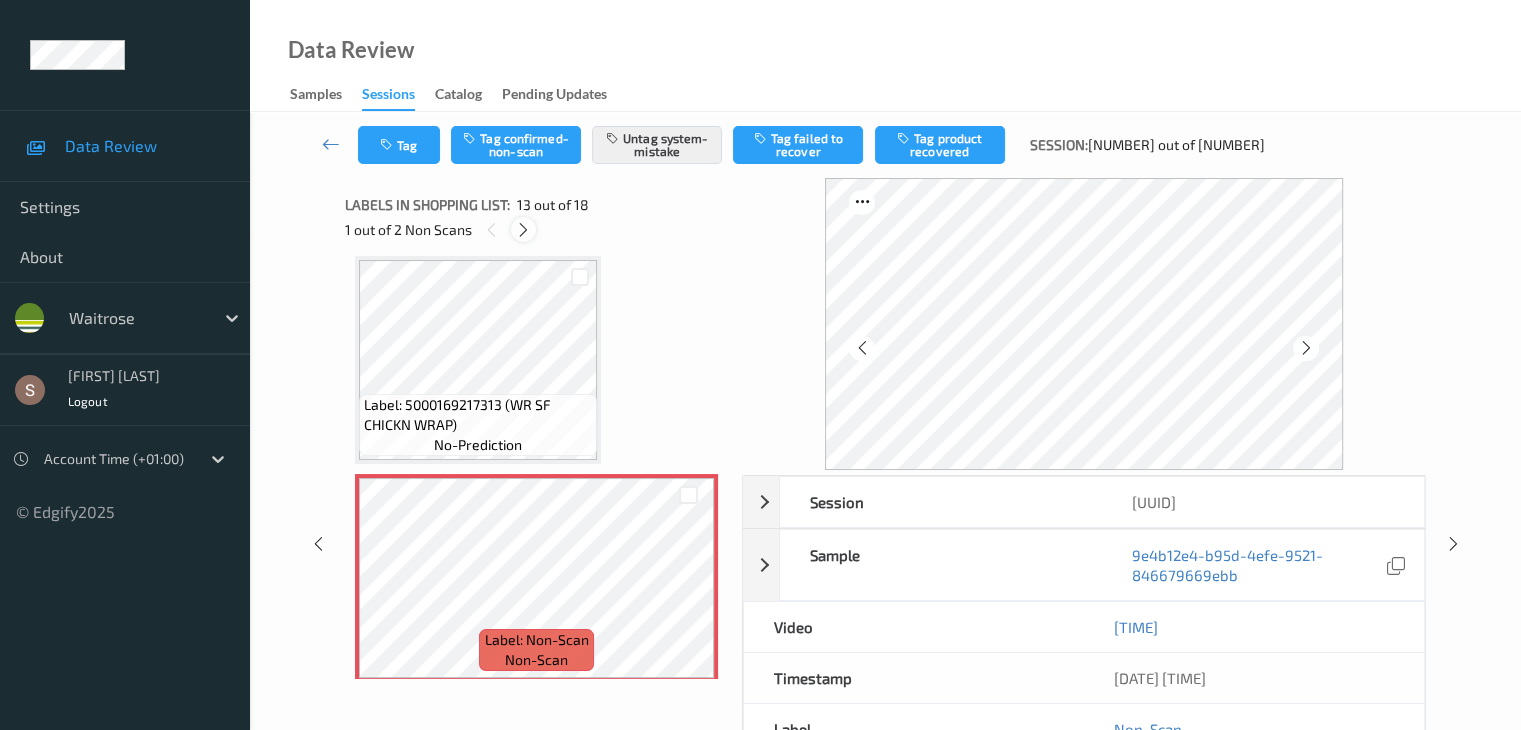 click at bounding box center [523, 229] 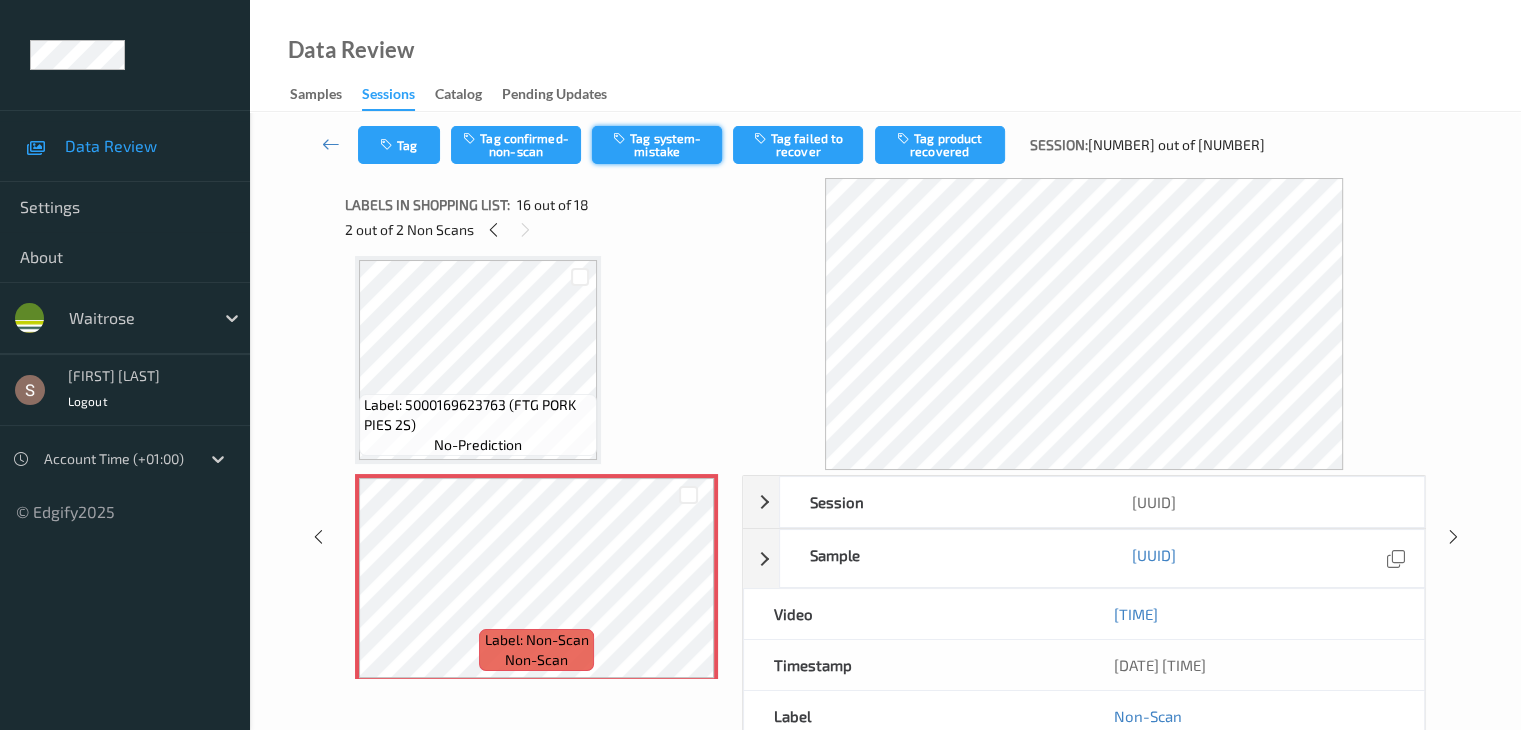 click on "Tag   system-mistake" at bounding box center [657, 145] 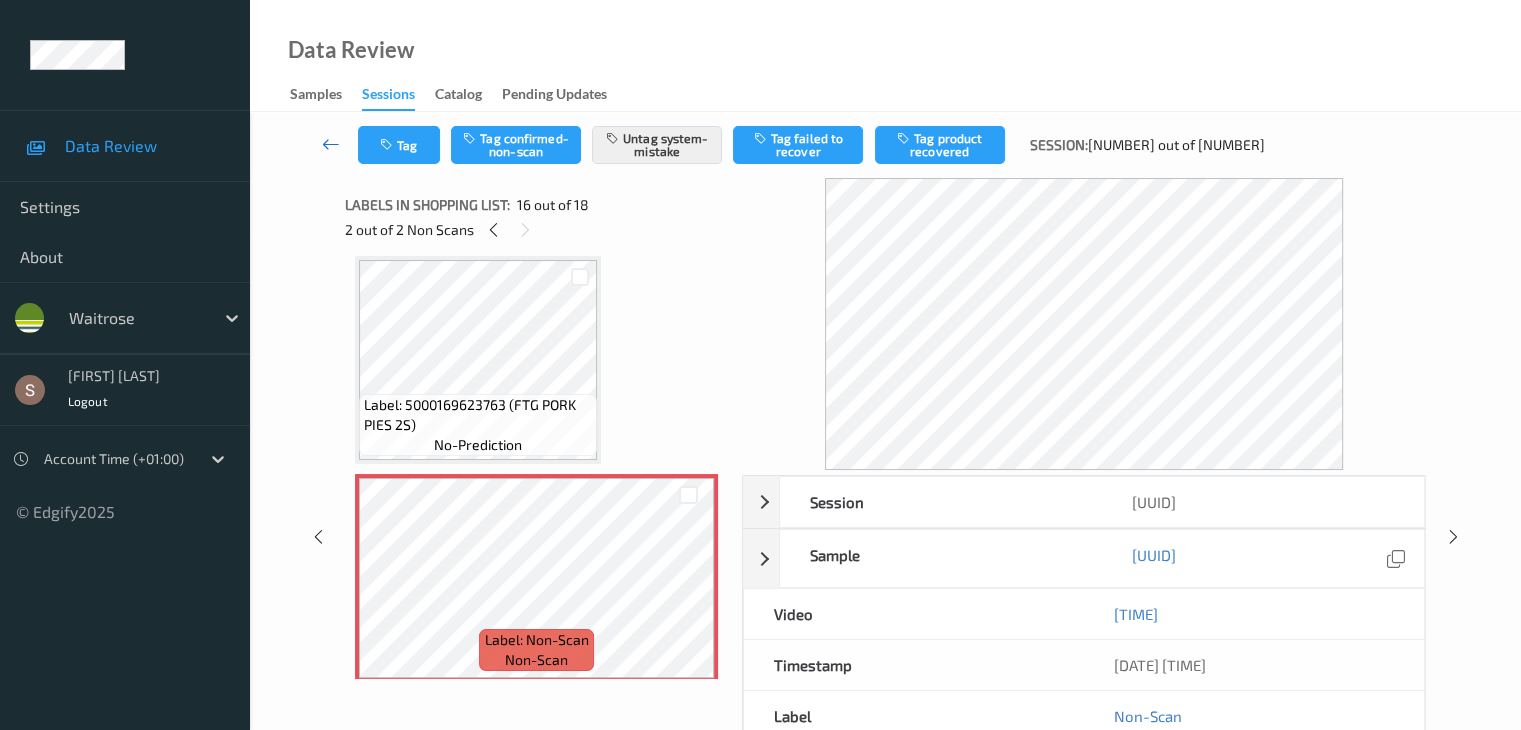 click at bounding box center [331, 145] 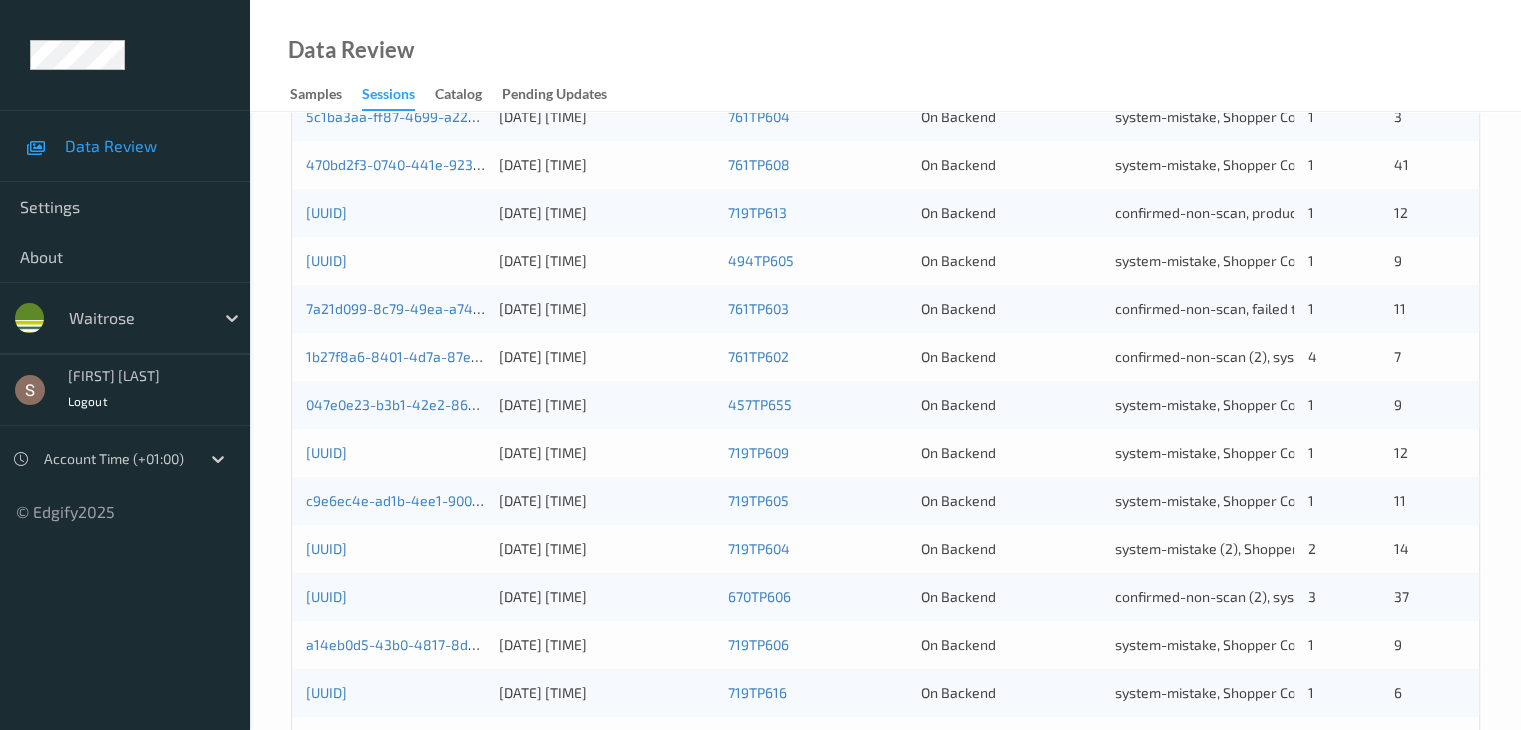 scroll, scrollTop: 932, scrollLeft: 0, axis: vertical 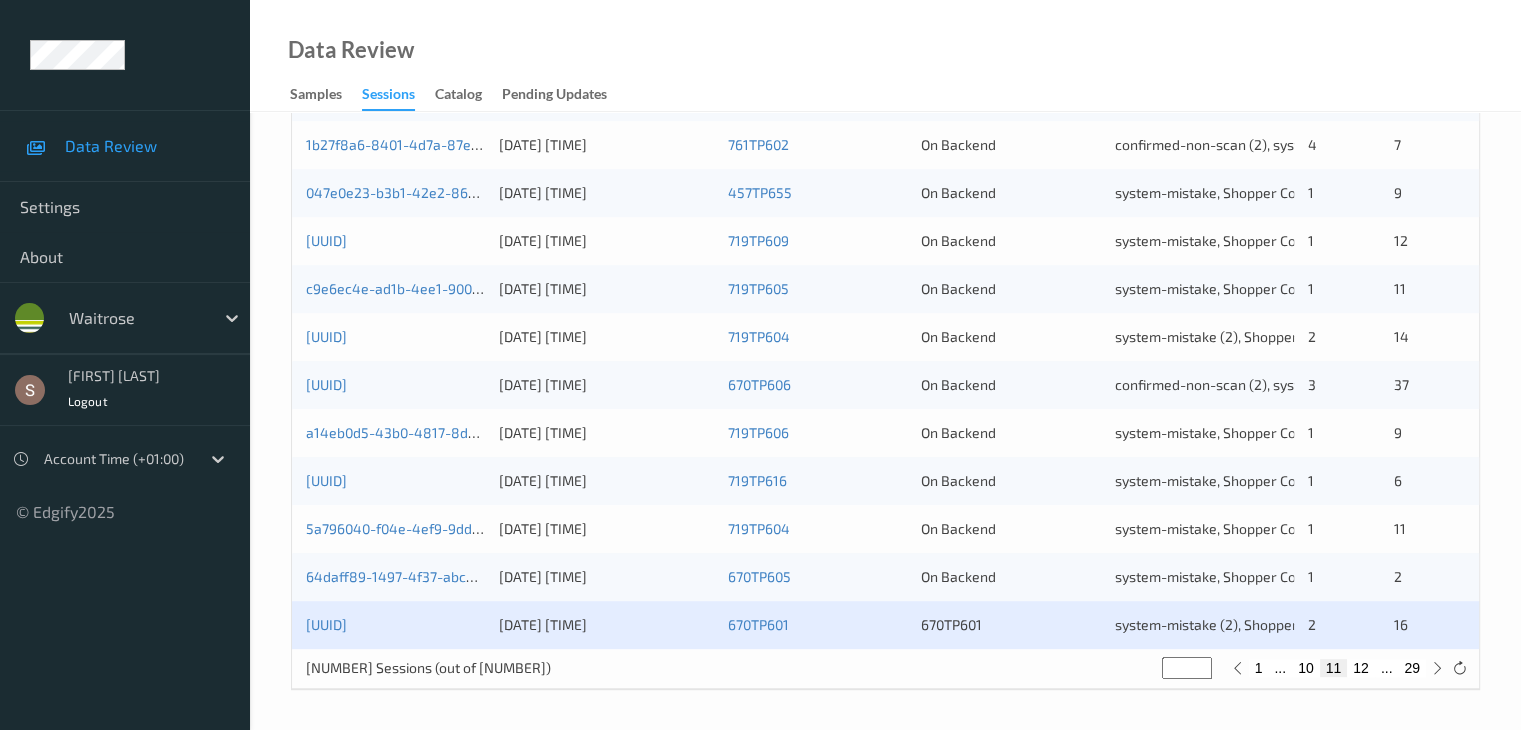 click on "12" at bounding box center [1361, 668] 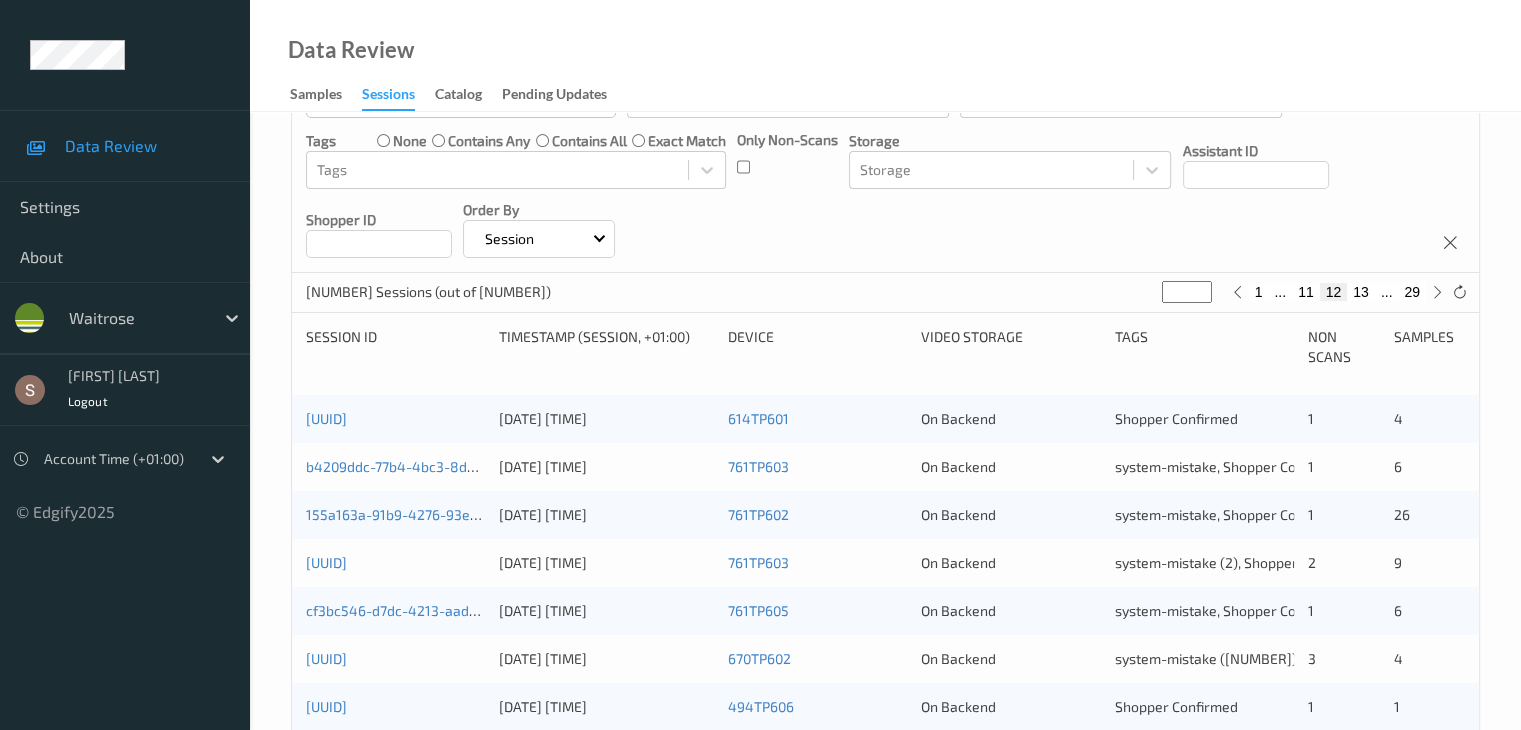 scroll, scrollTop: 300, scrollLeft: 0, axis: vertical 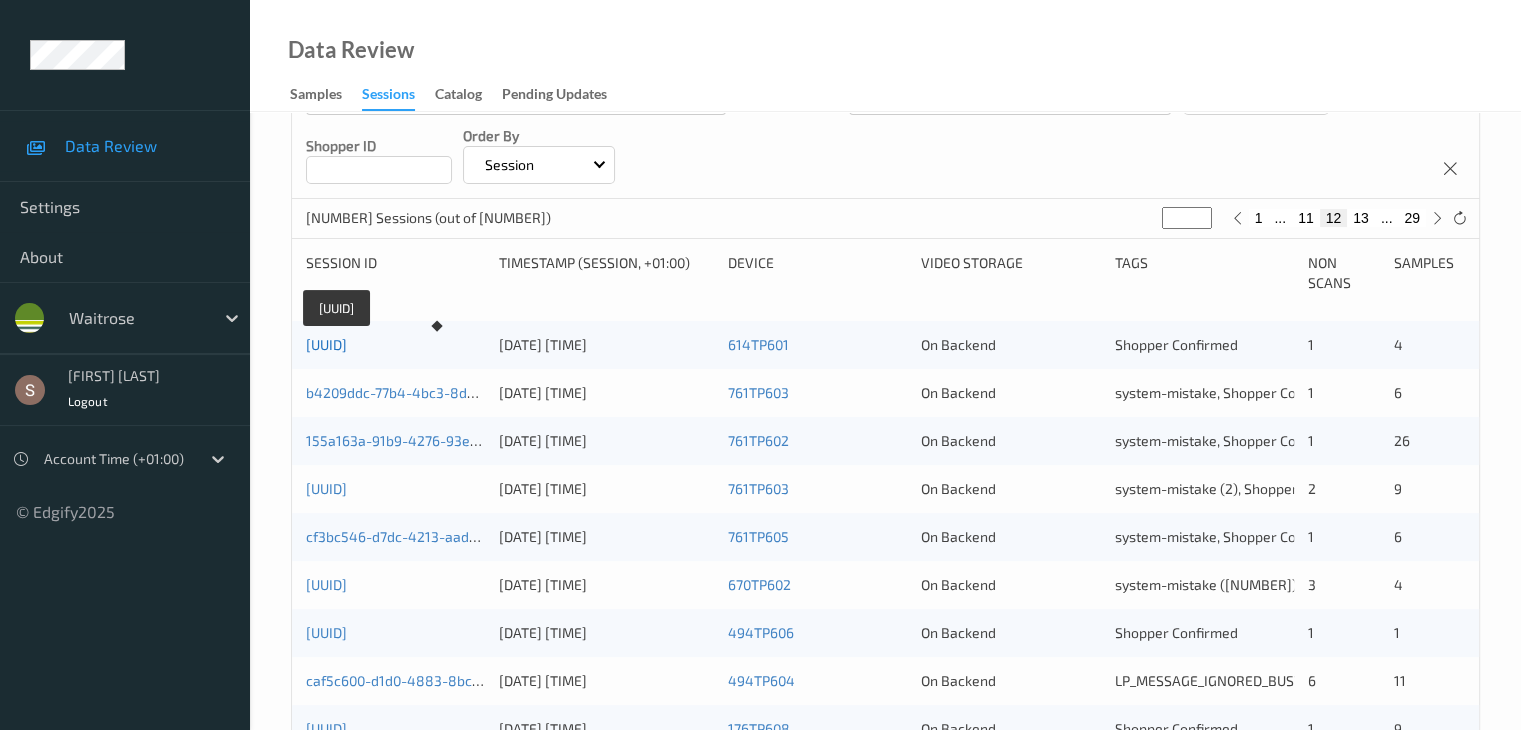 click on "[UUID]" at bounding box center (326, 344) 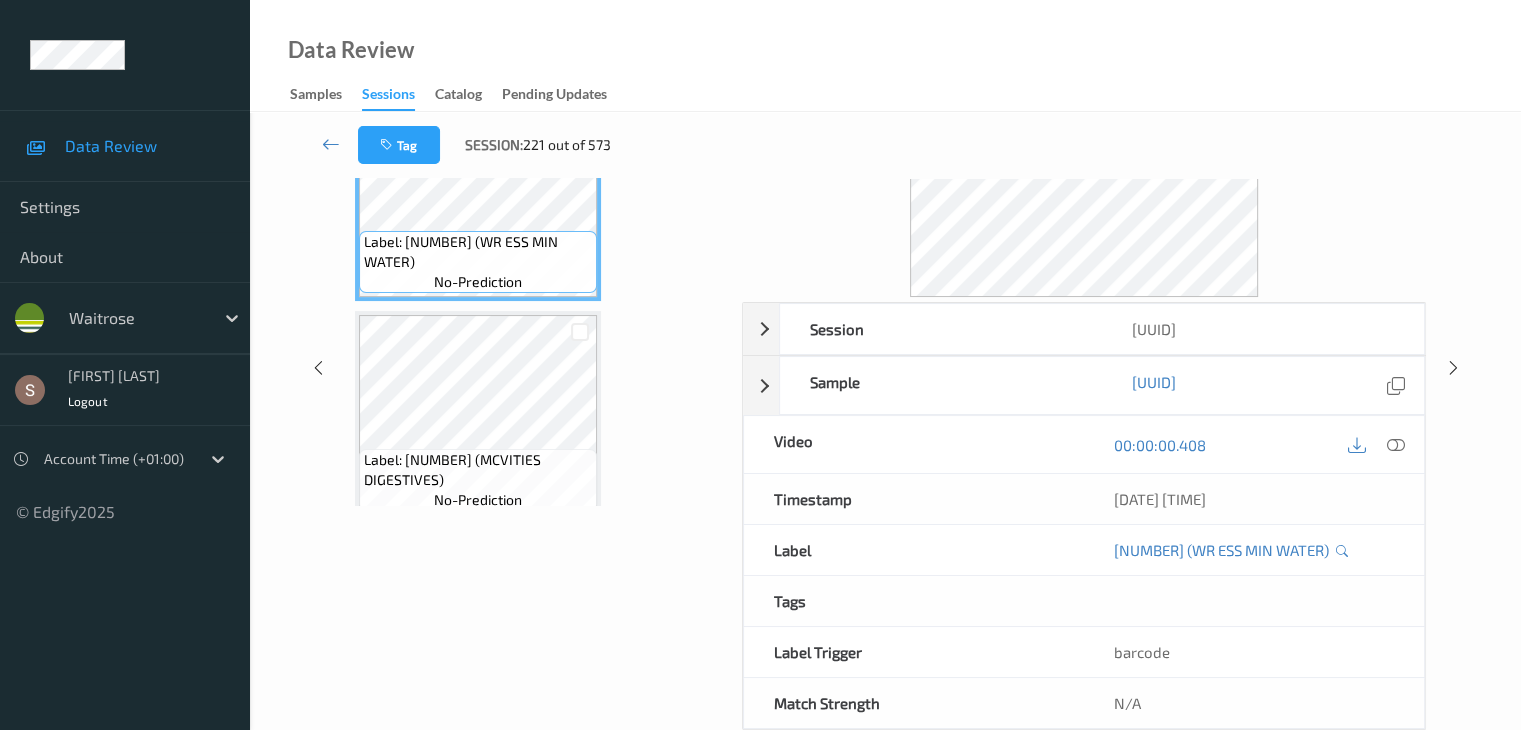 scroll, scrollTop: 0, scrollLeft: 0, axis: both 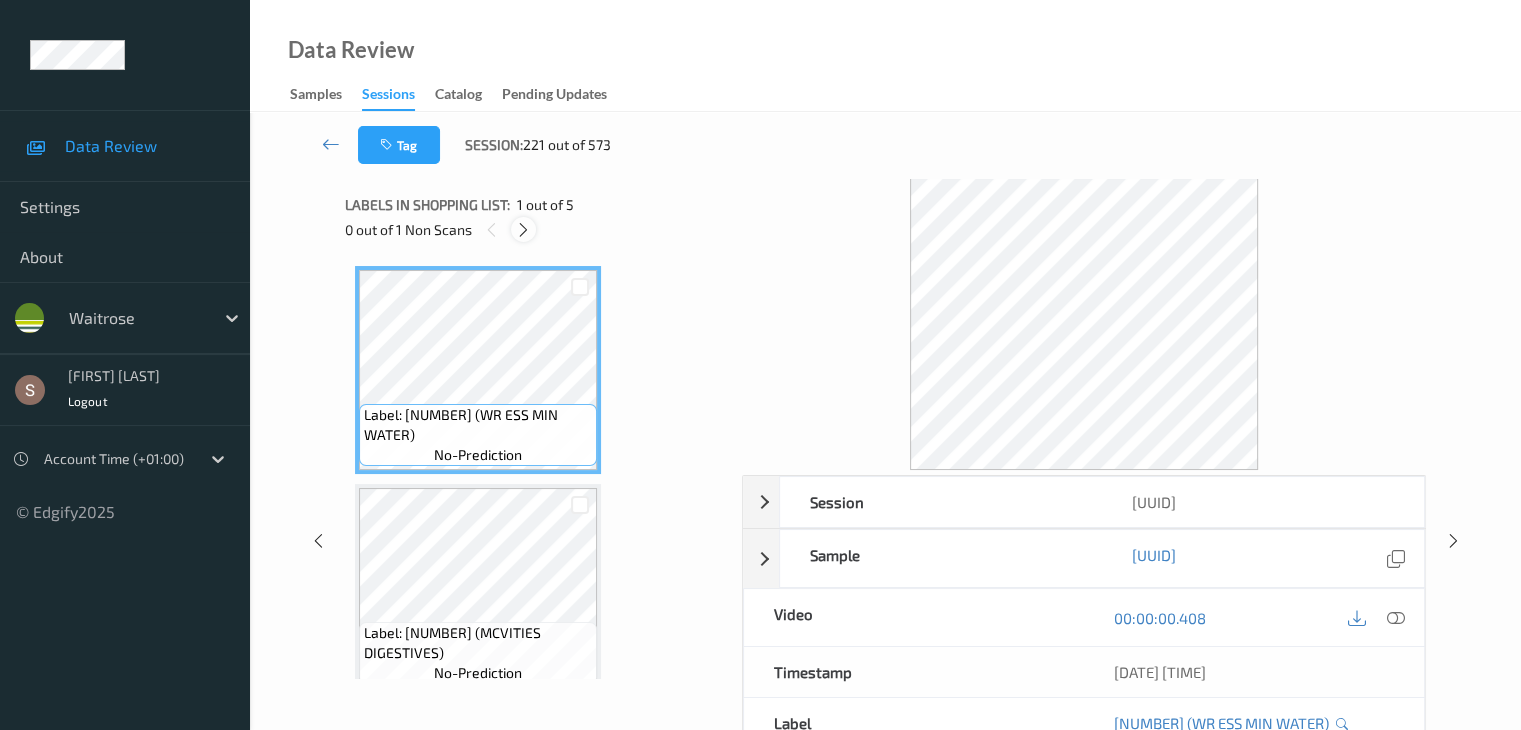 click at bounding box center [523, 230] 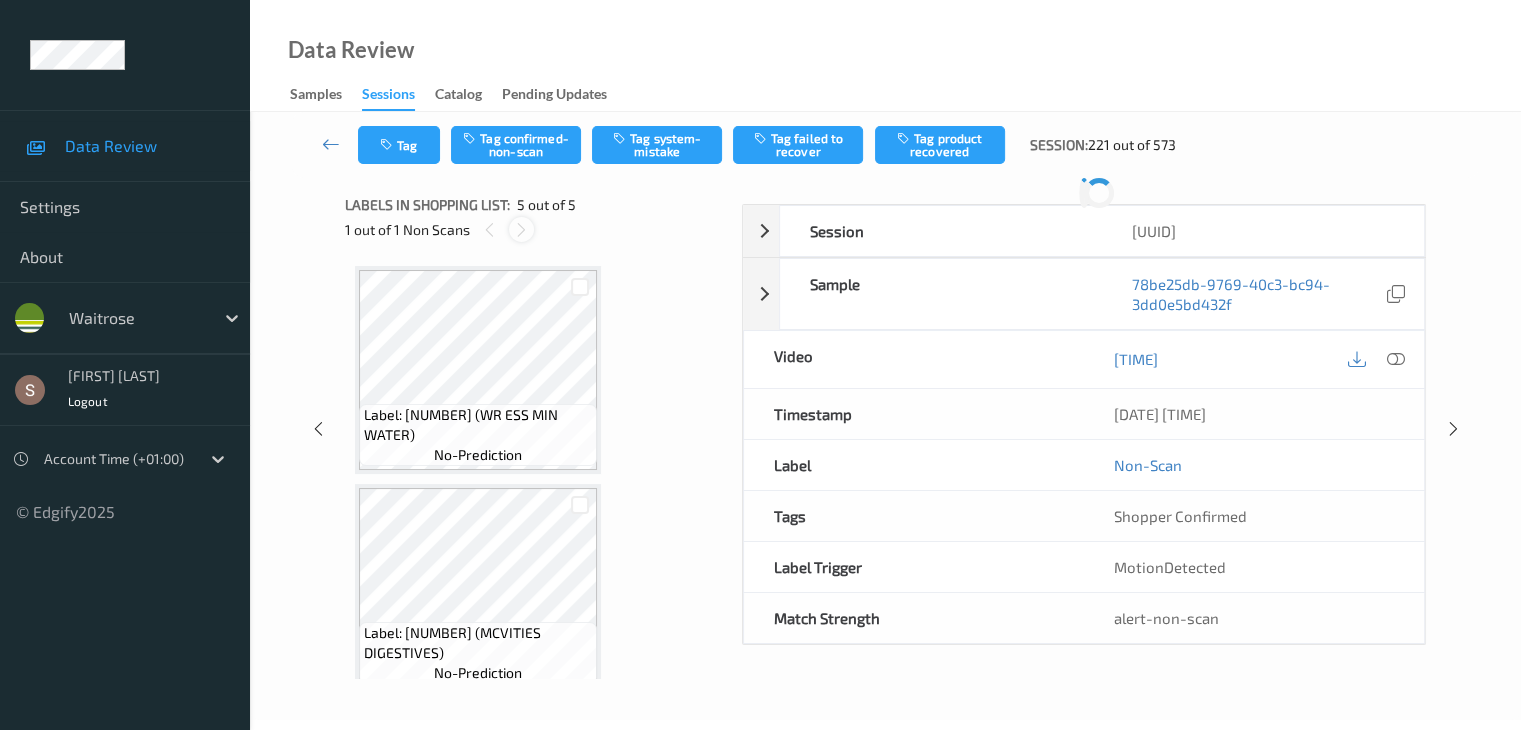 scroll, scrollTop: 664, scrollLeft: 0, axis: vertical 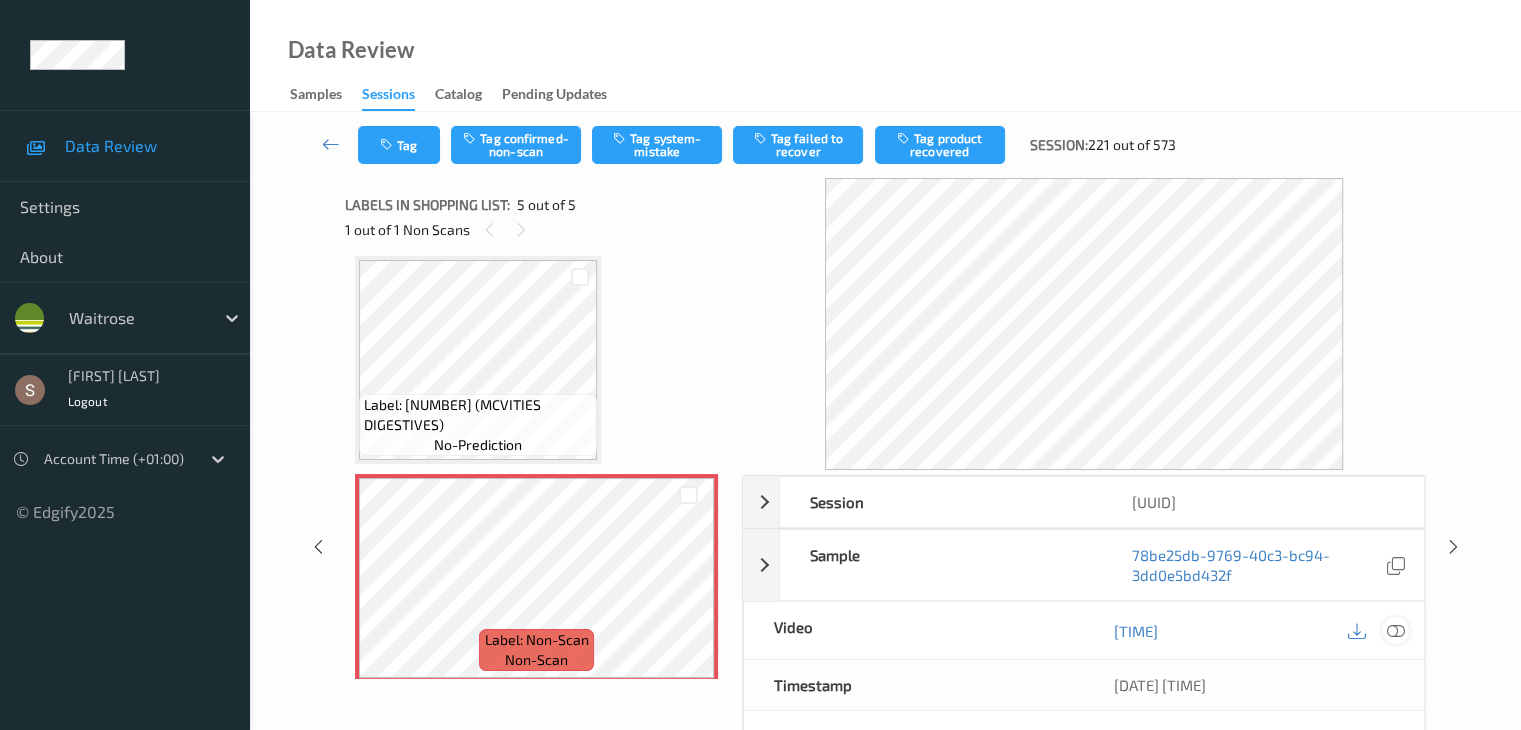 click at bounding box center (1395, 631) 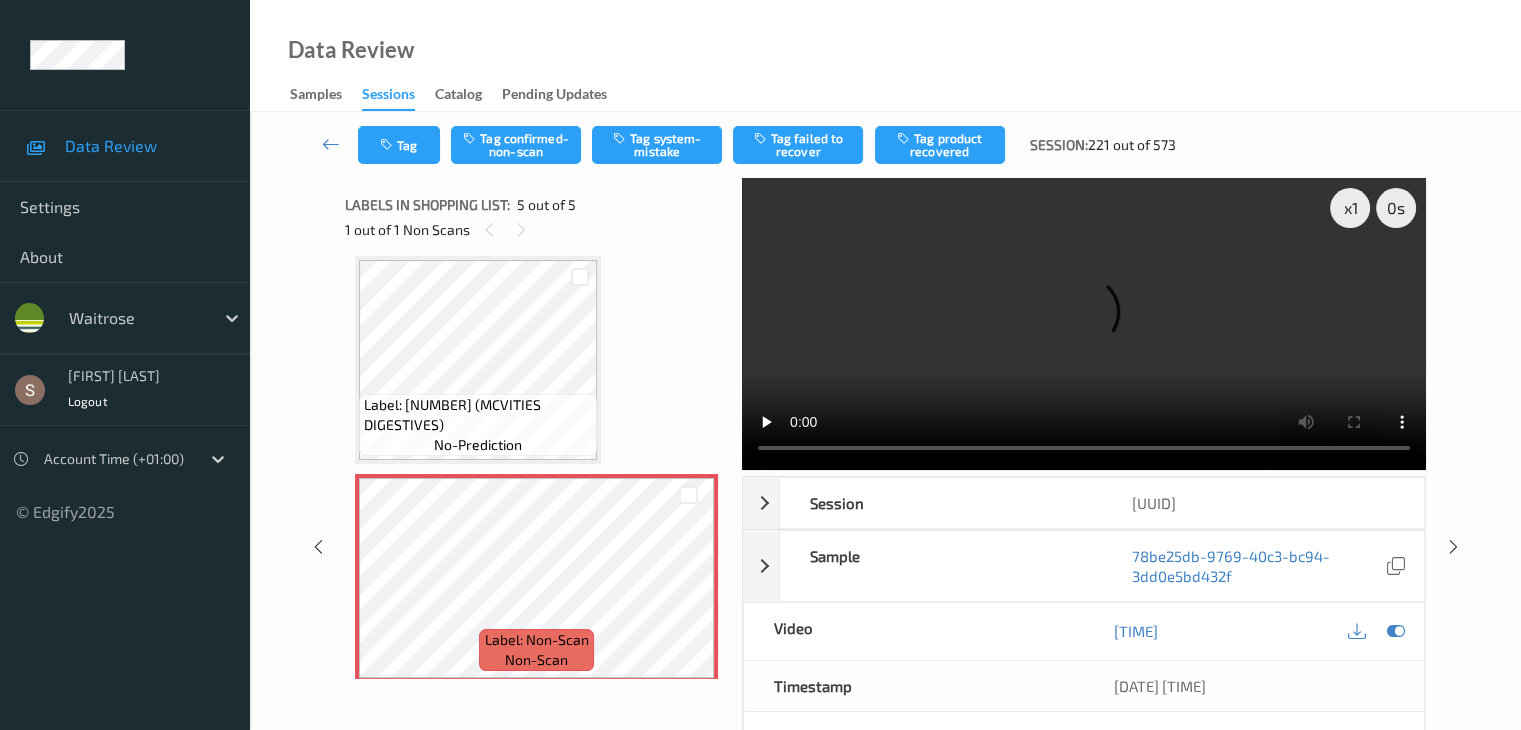 click at bounding box center (1084, 324) 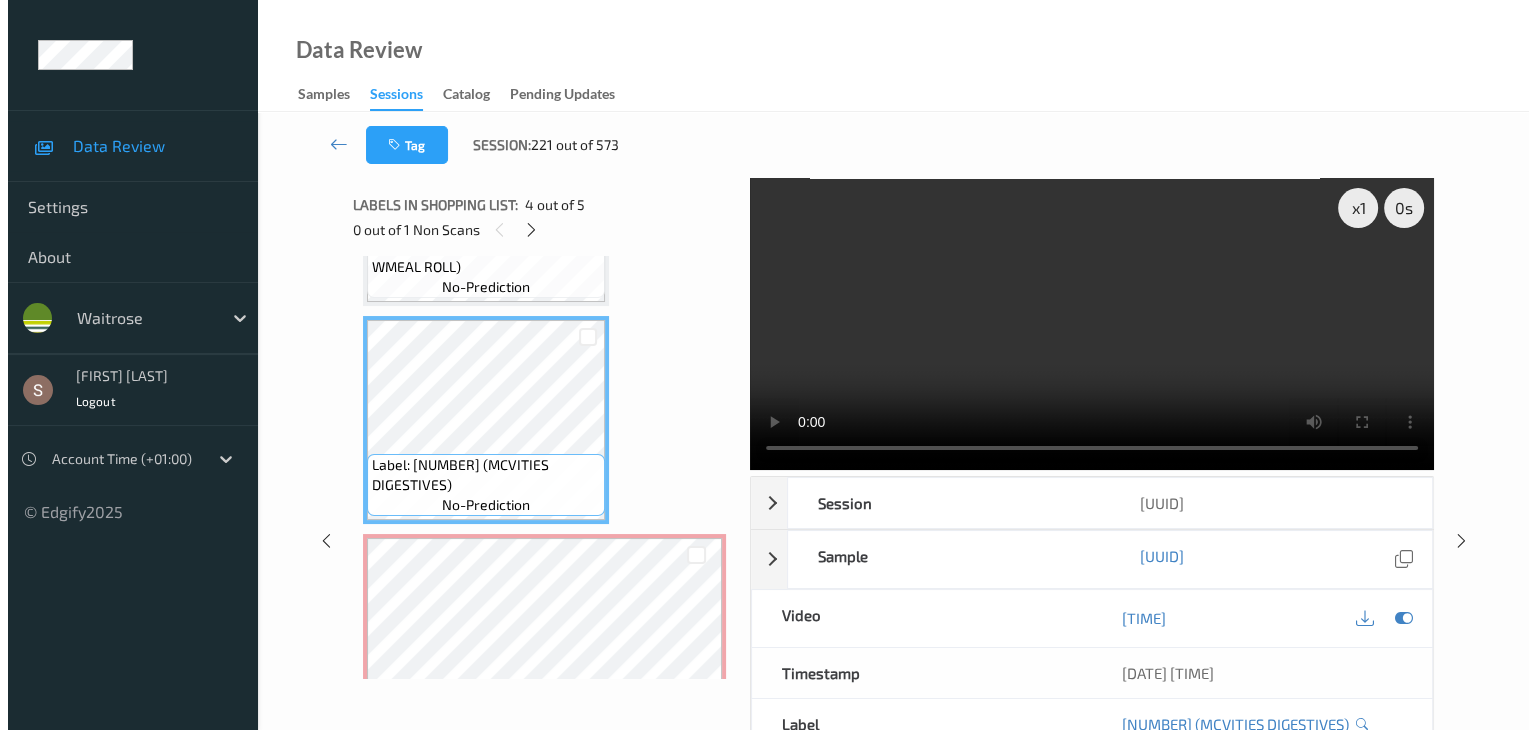 scroll, scrollTop: 677, scrollLeft: 0, axis: vertical 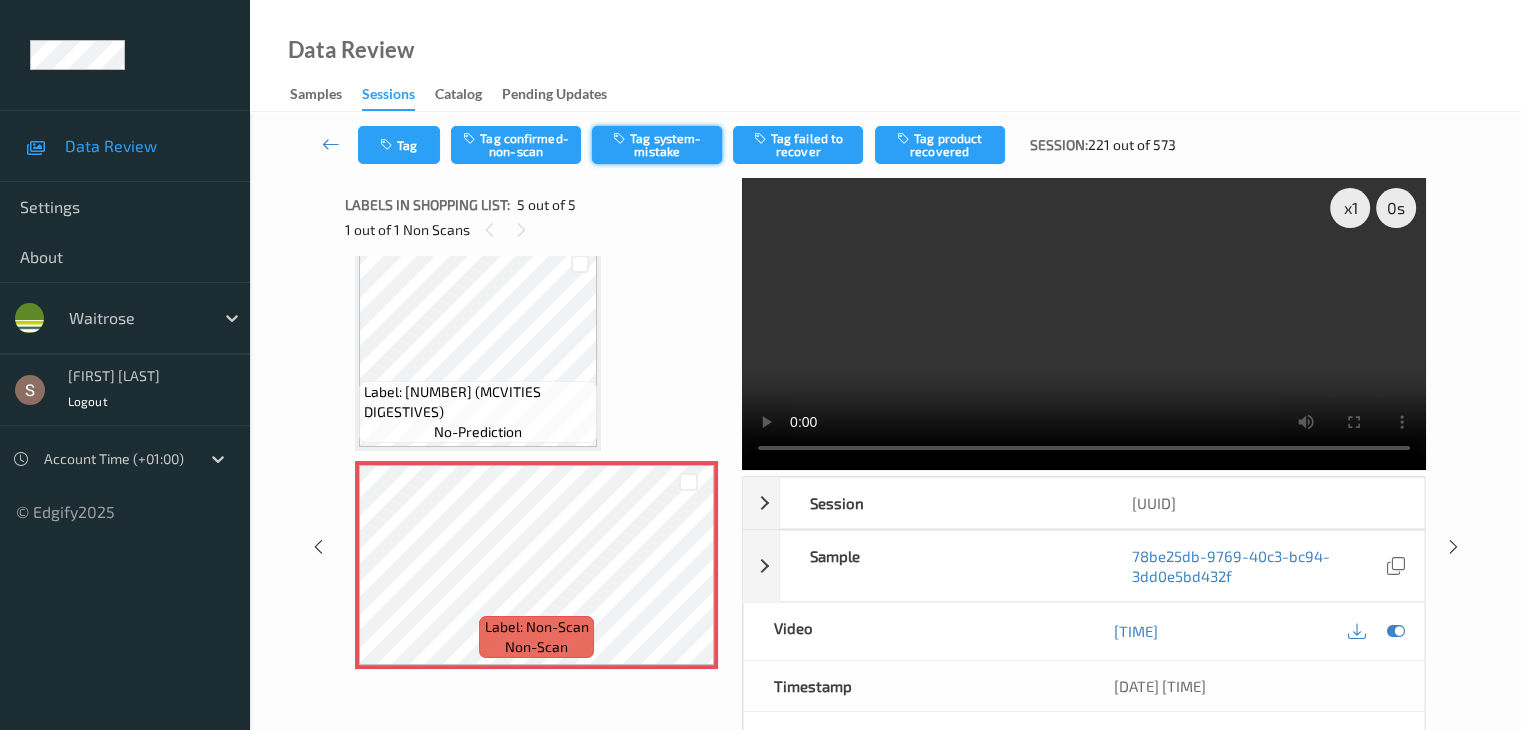 click on "Tag   system-mistake" at bounding box center [657, 145] 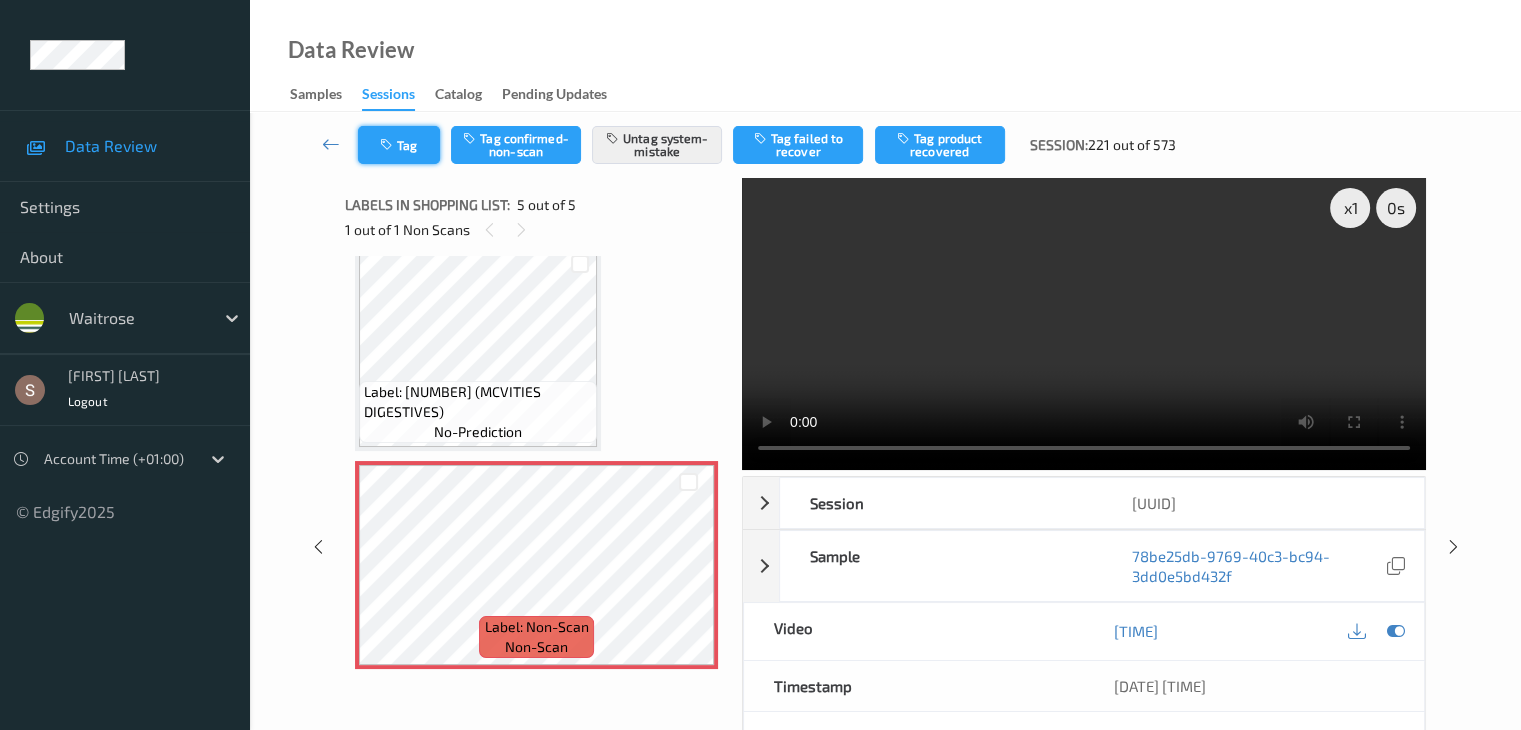 click at bounding box center [388, 145] 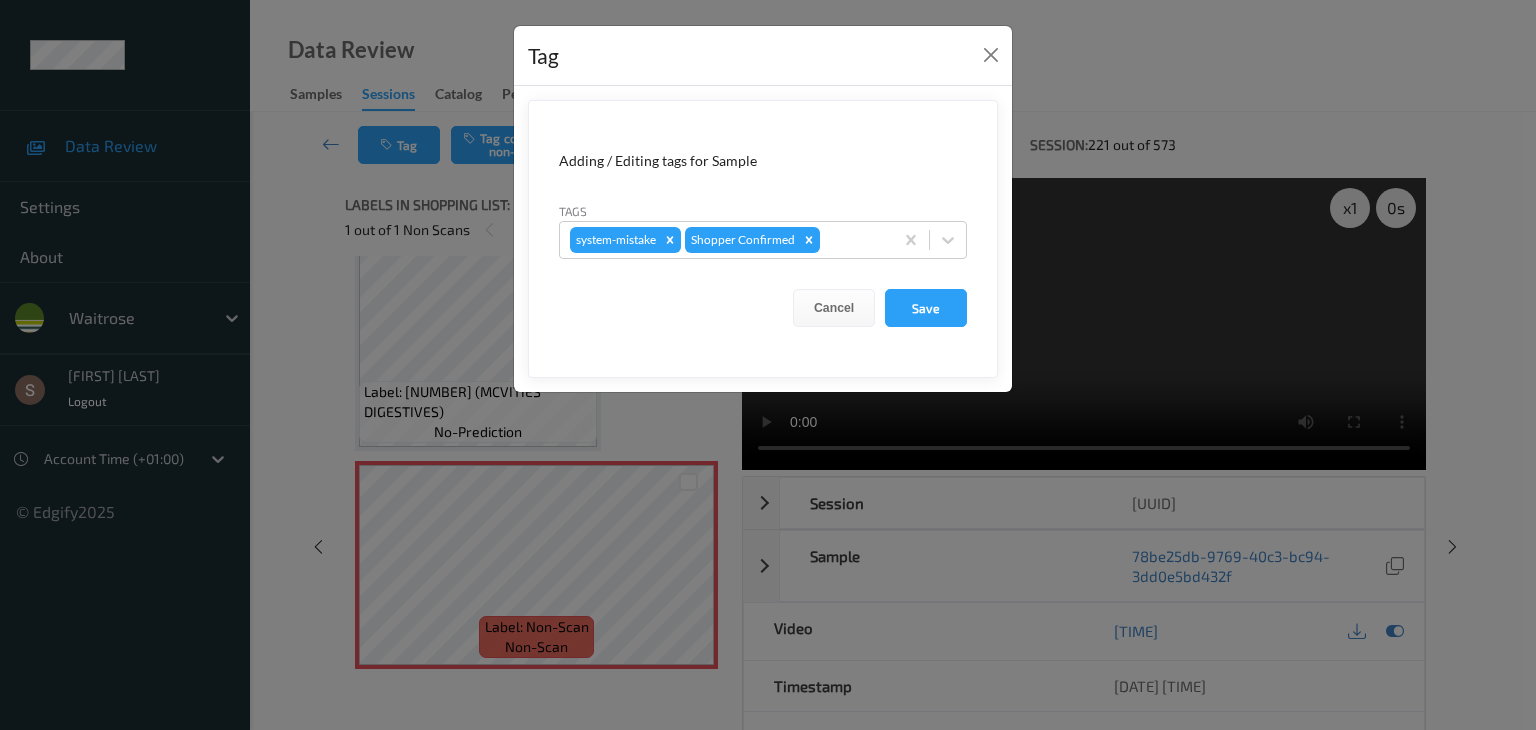 drag, startPoint x: 948, startPoint y: 227, endPoint x: 939, endPoint y: 261, distance: 35.17101 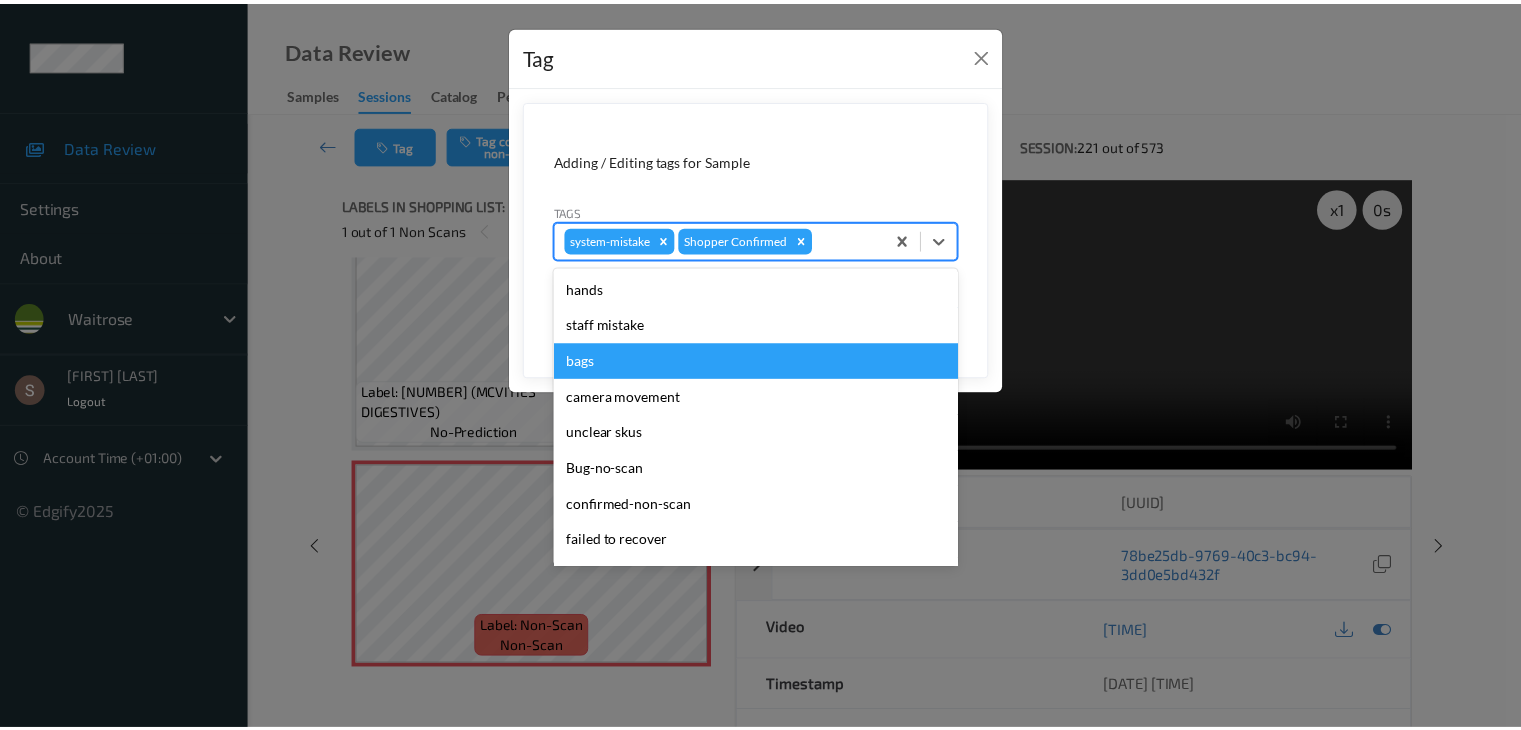scroll, scrollTop: 356, scrollLeft: 0, axis: vertical 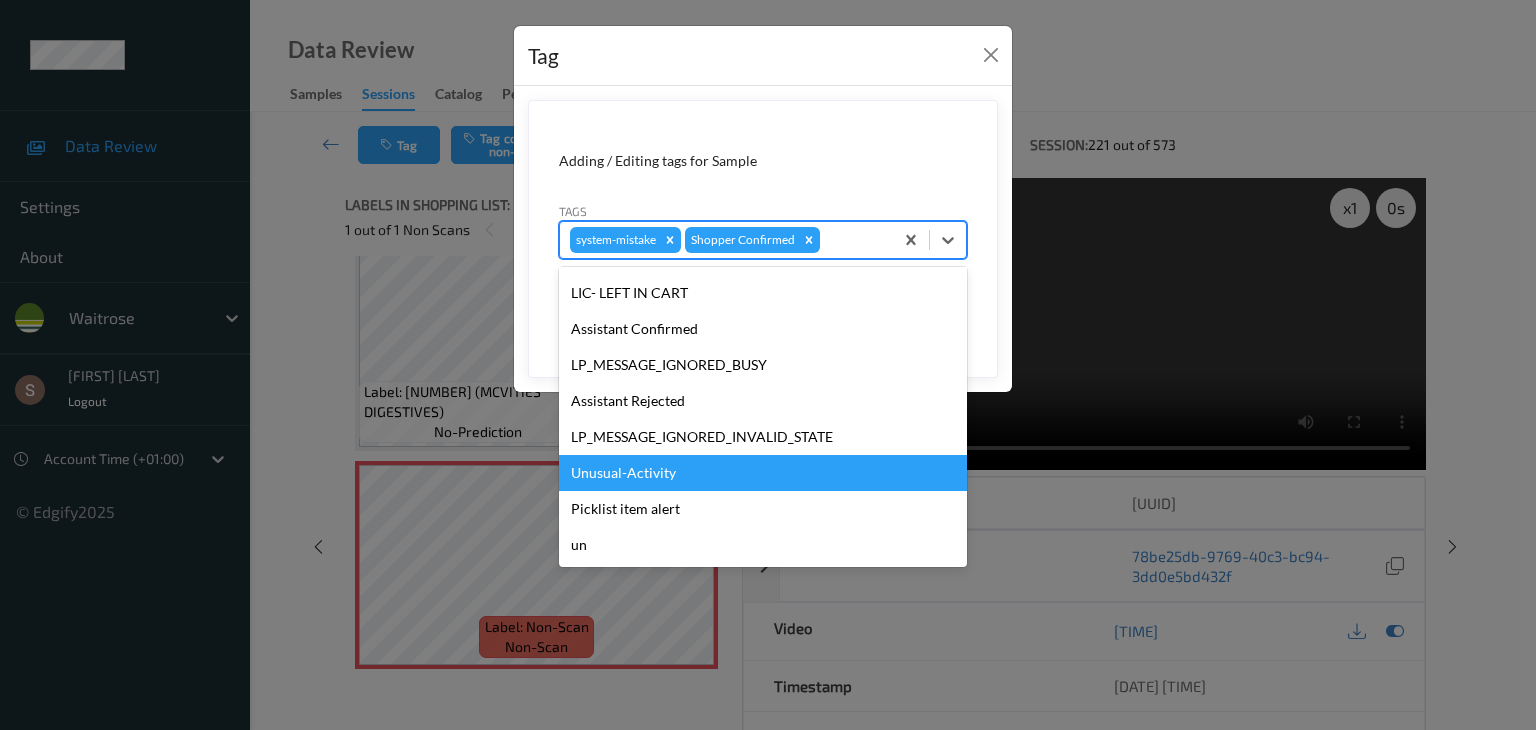 click on "Unusual-Activity" at bounding box center (763, 473) 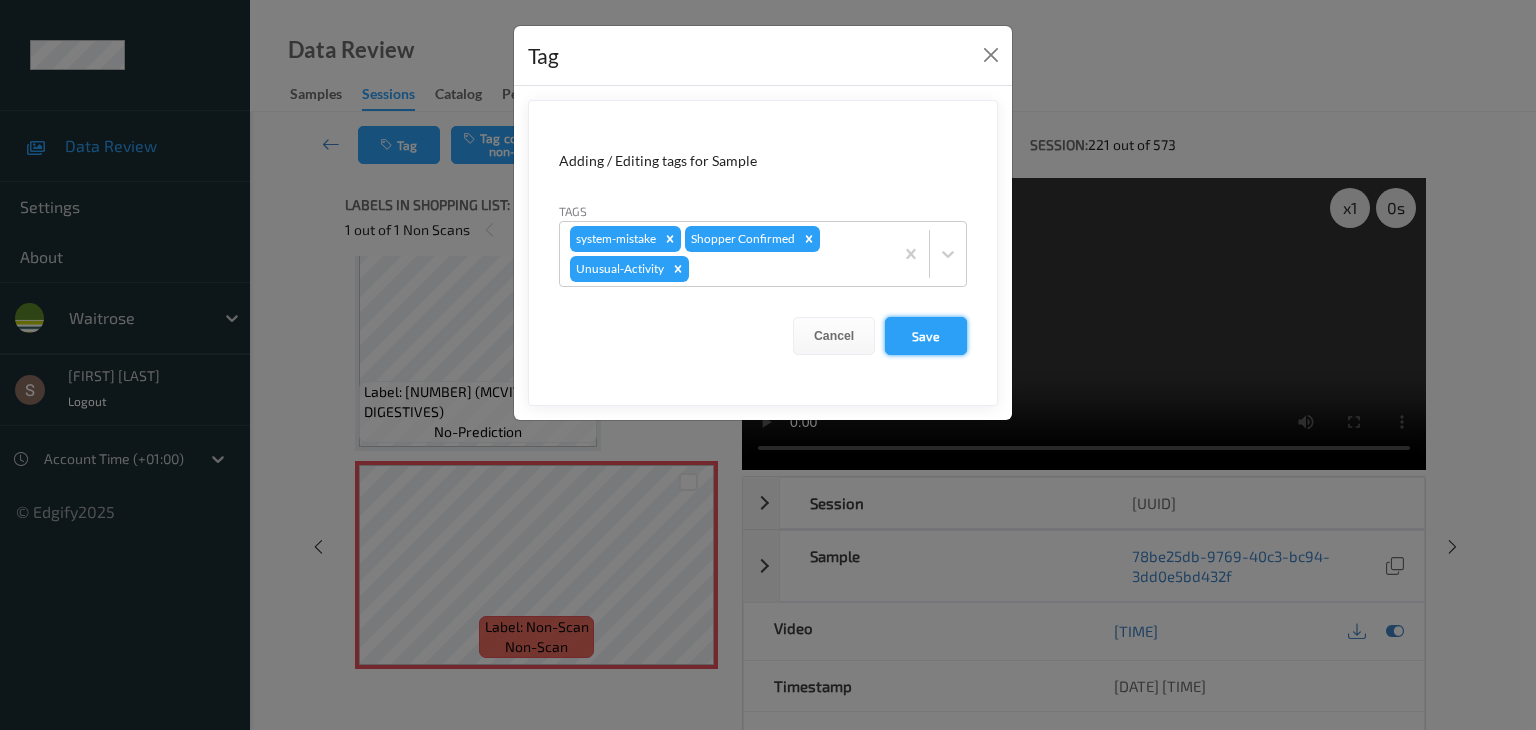 click on "Save" at bounding box center [926, 336] 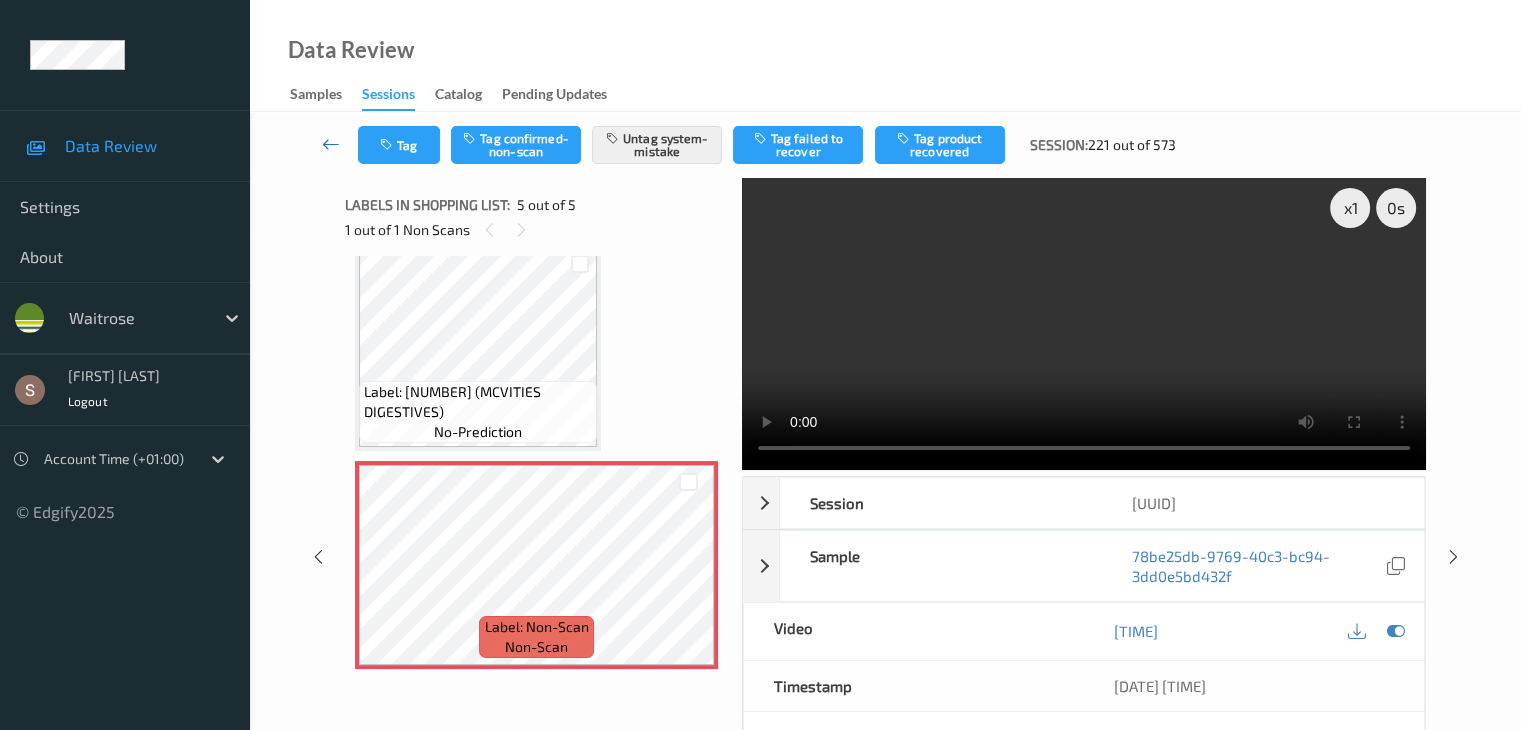 click at bounding box center [331, 144] 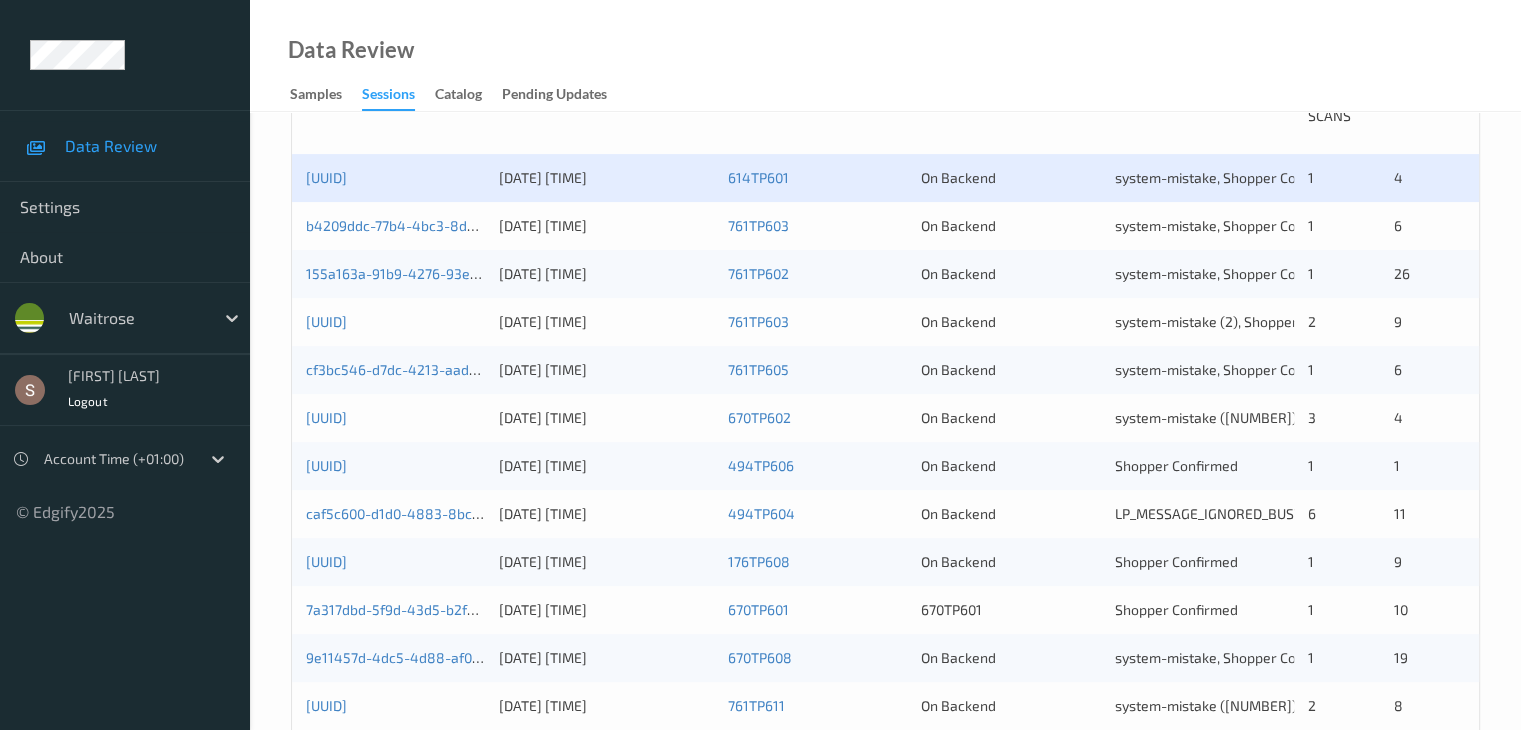 scroll, scrollTop: 500, scrollLeft: 0, axis: vertical 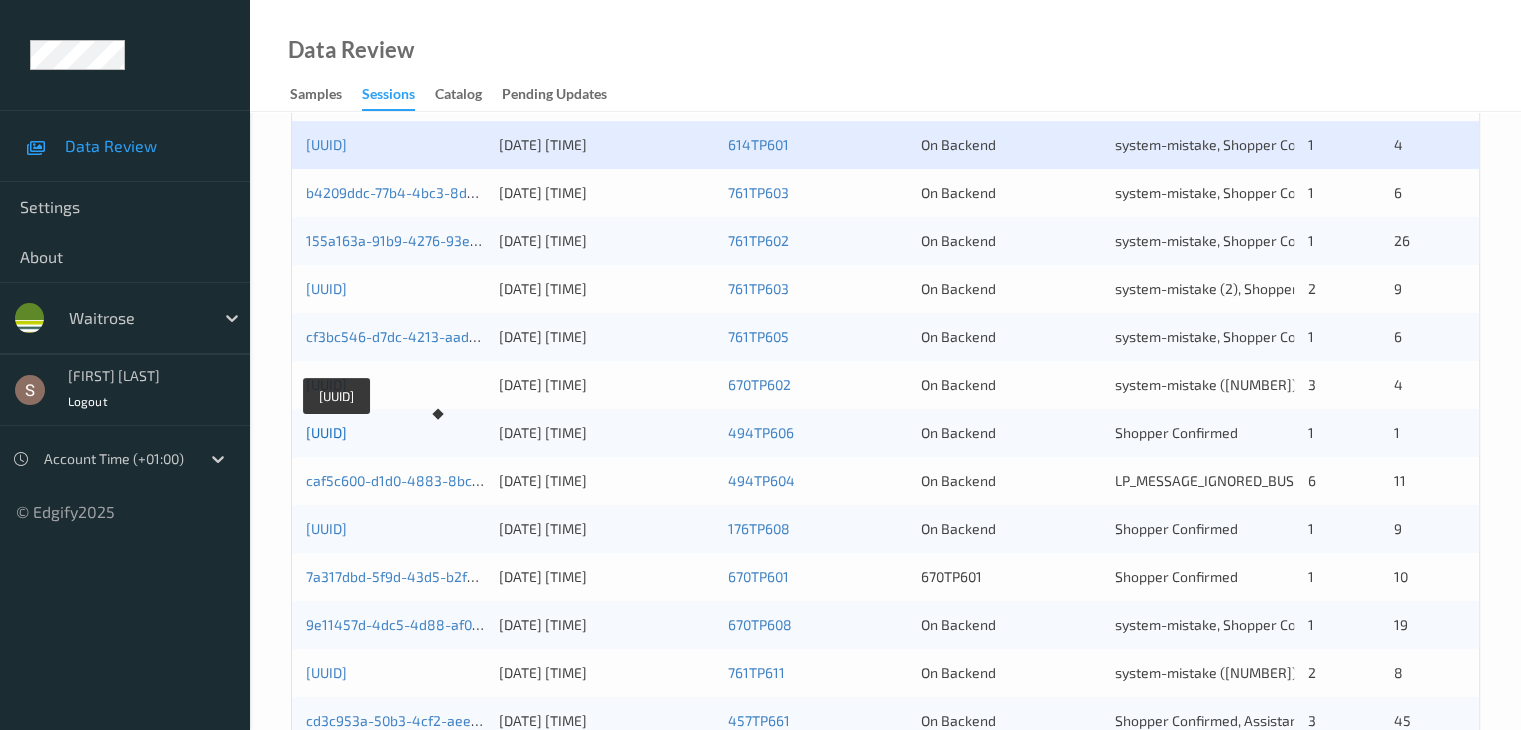 click on "[UUID]" at bounding box center (326, 432) 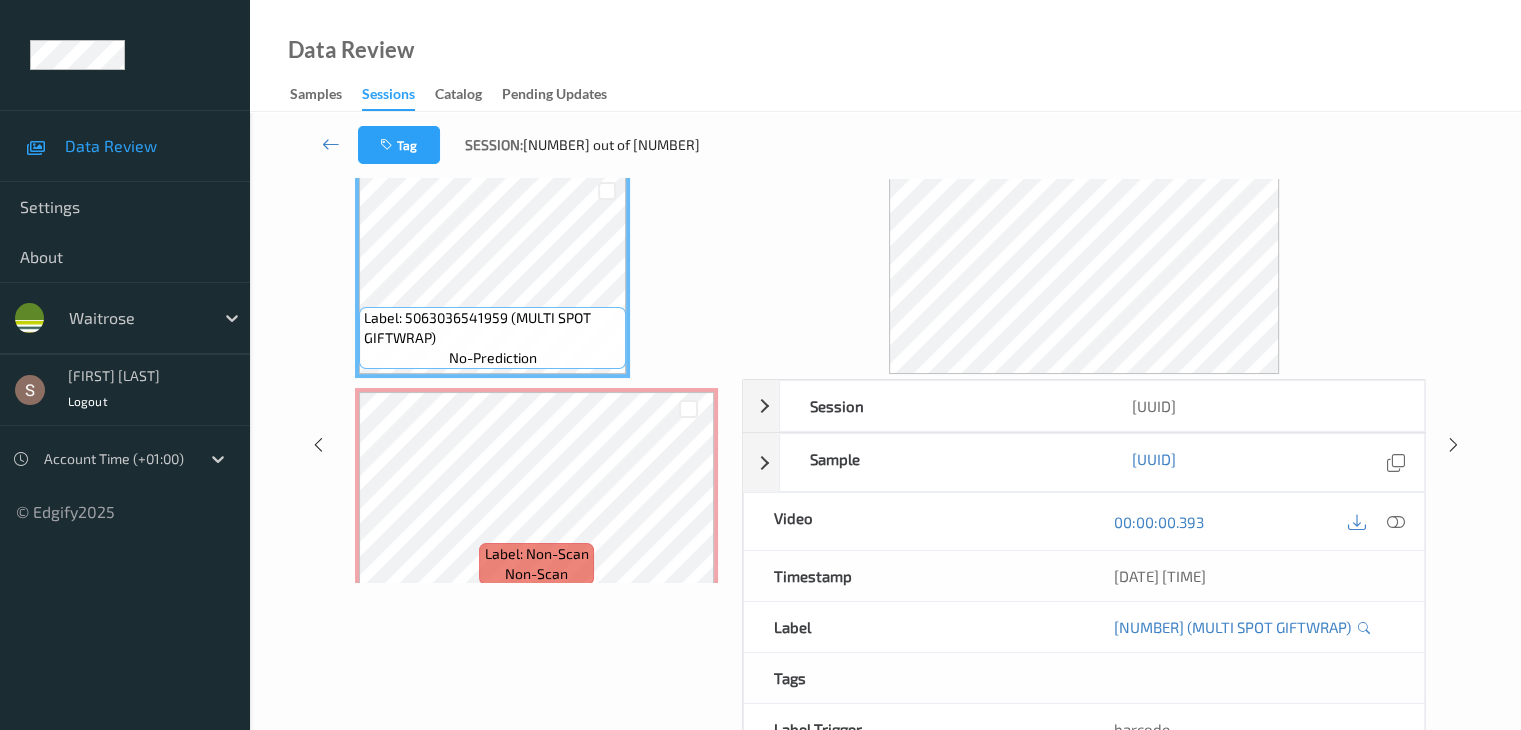 scroll, scrollTop: 0, scrollLeft: 0, axis: both 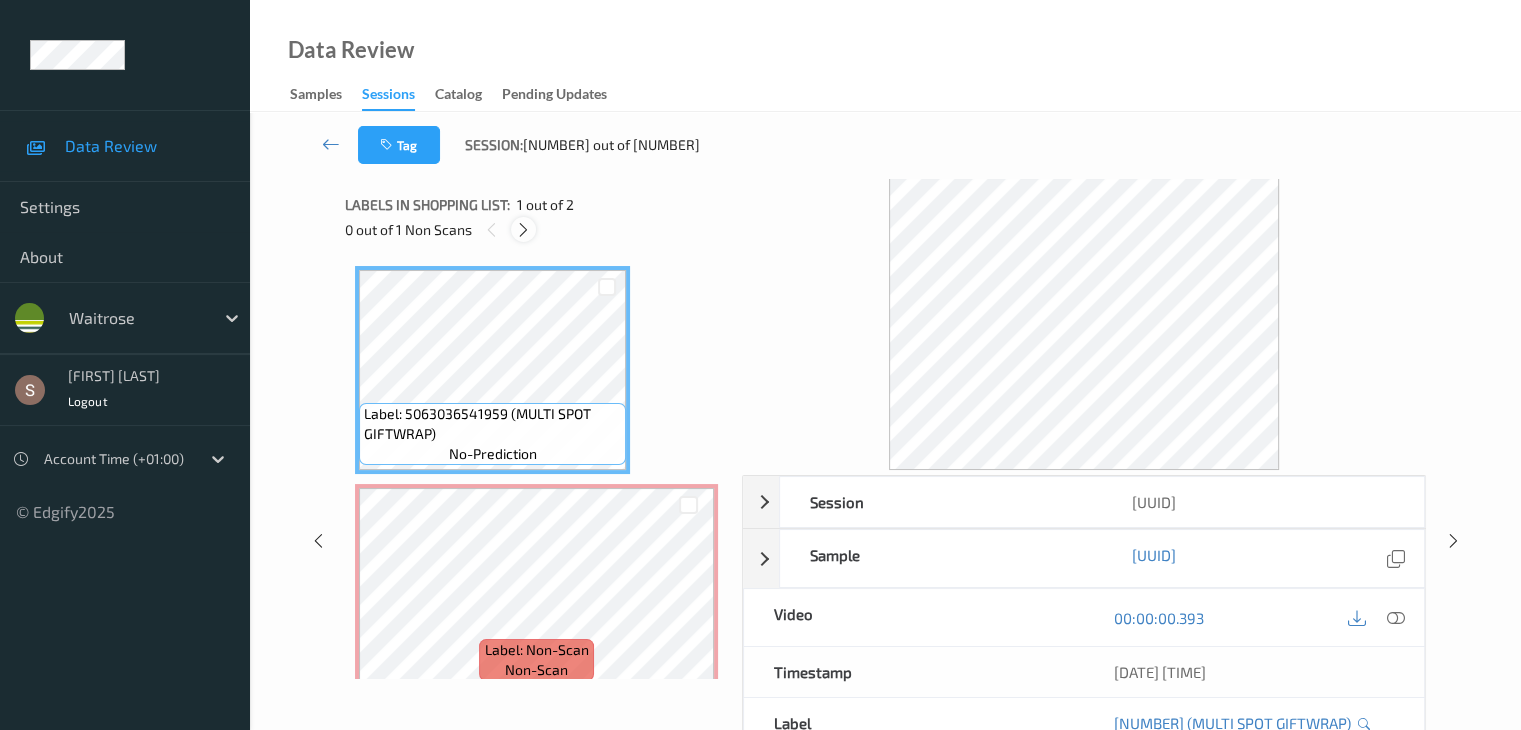 click at bounding box center (523, 229) 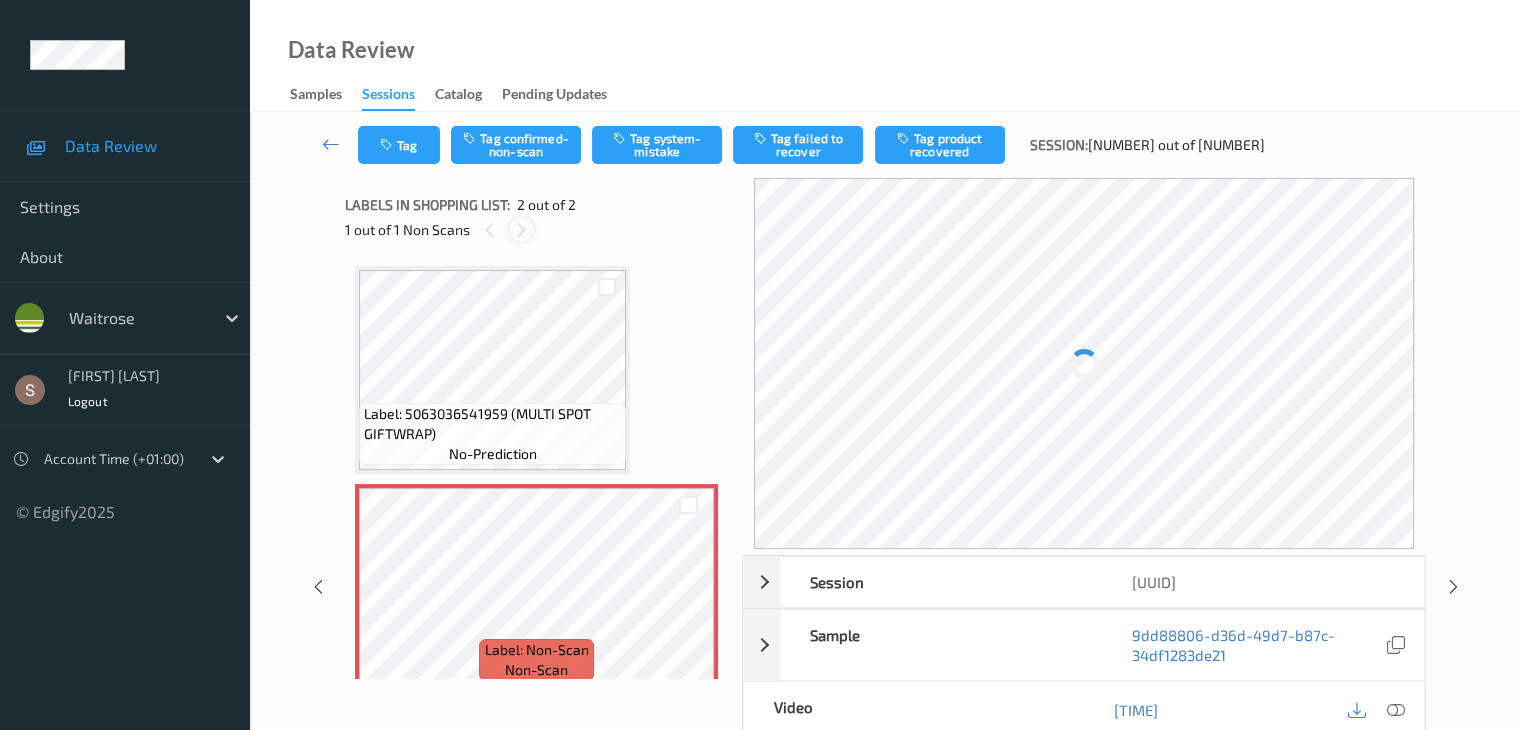 scroll, scrollTop: 10, scrollLeft: 0, axis: vertical 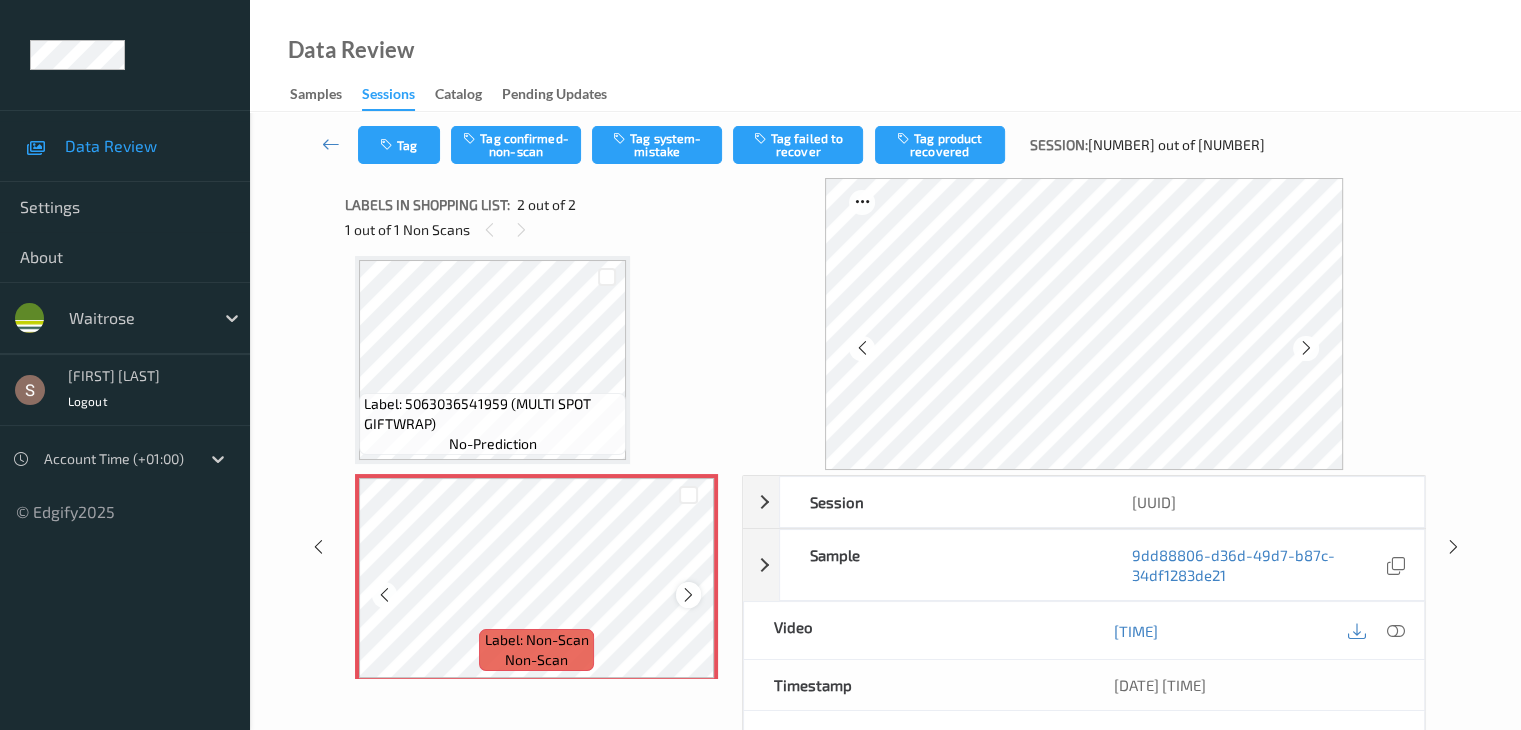 click at bounding box center [688, 595] 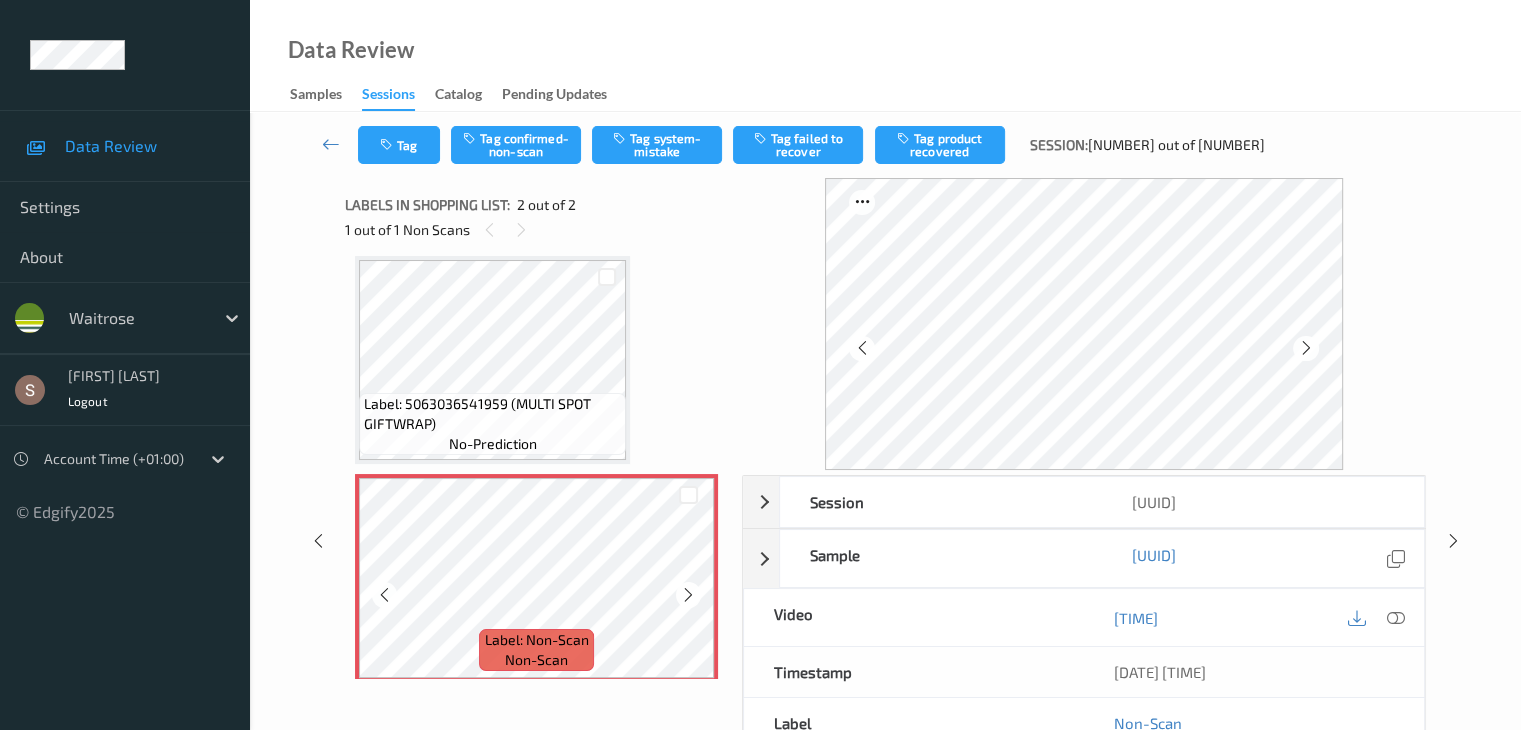 click at bounding box center [688, 595] 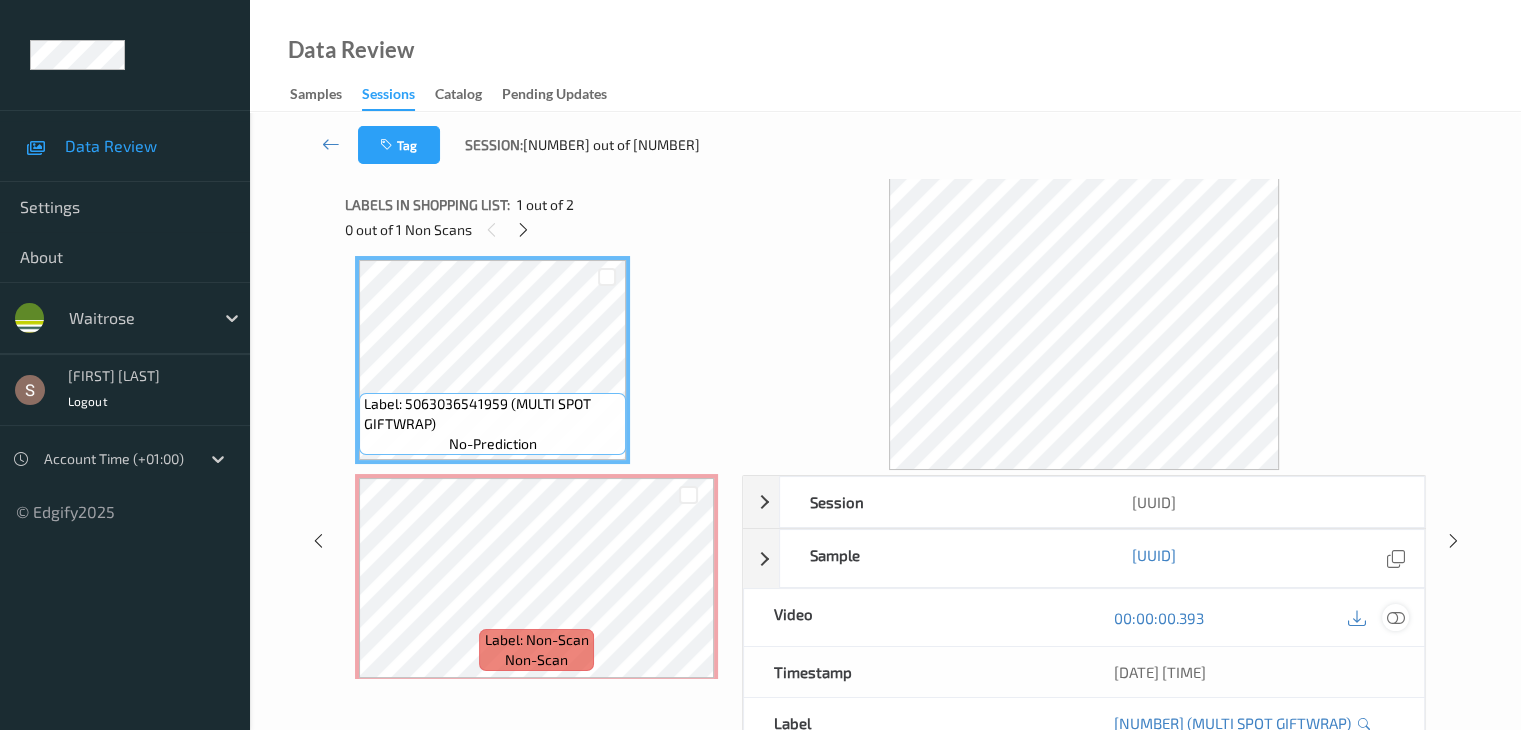 click at bounding box center (1395, 618) 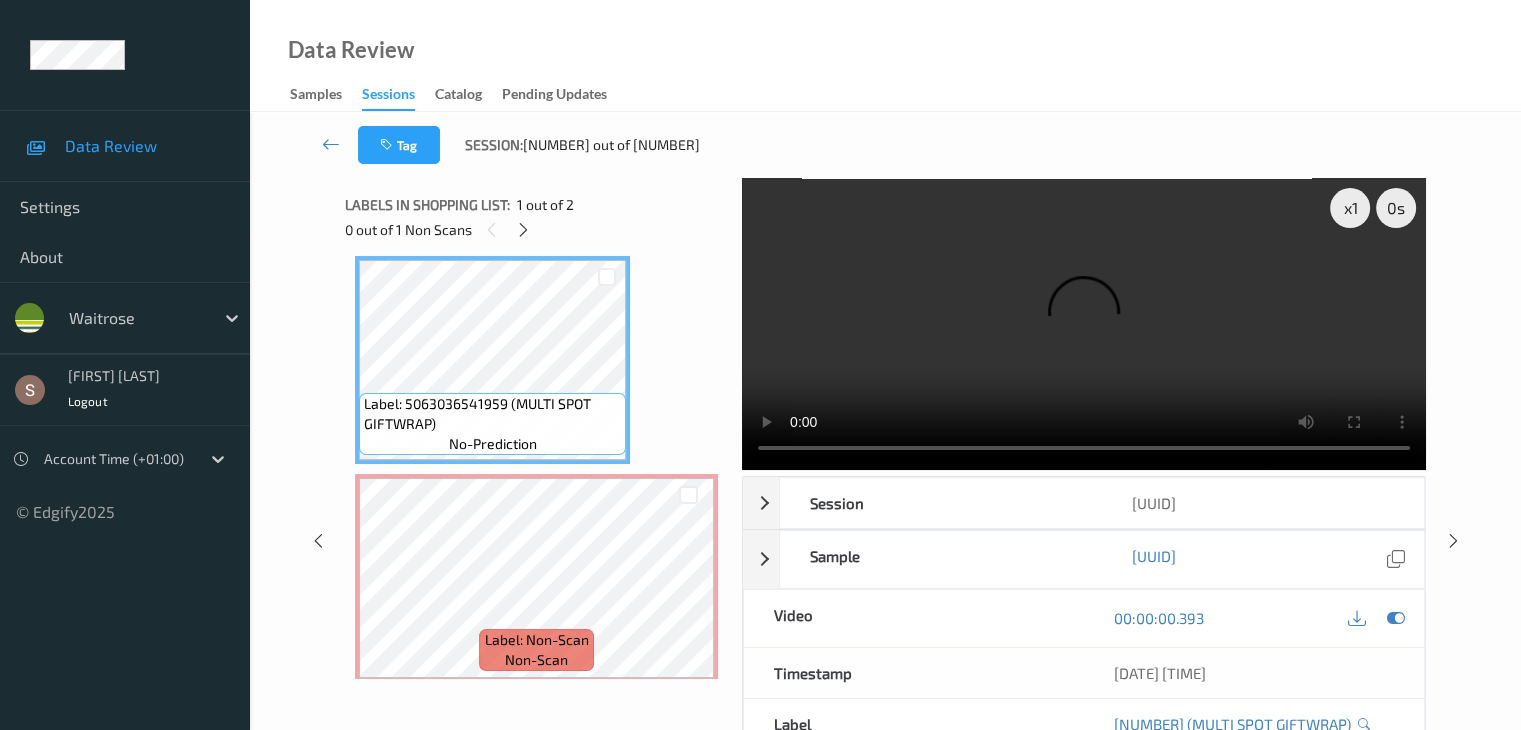 click at bounding box center [1084, 324] 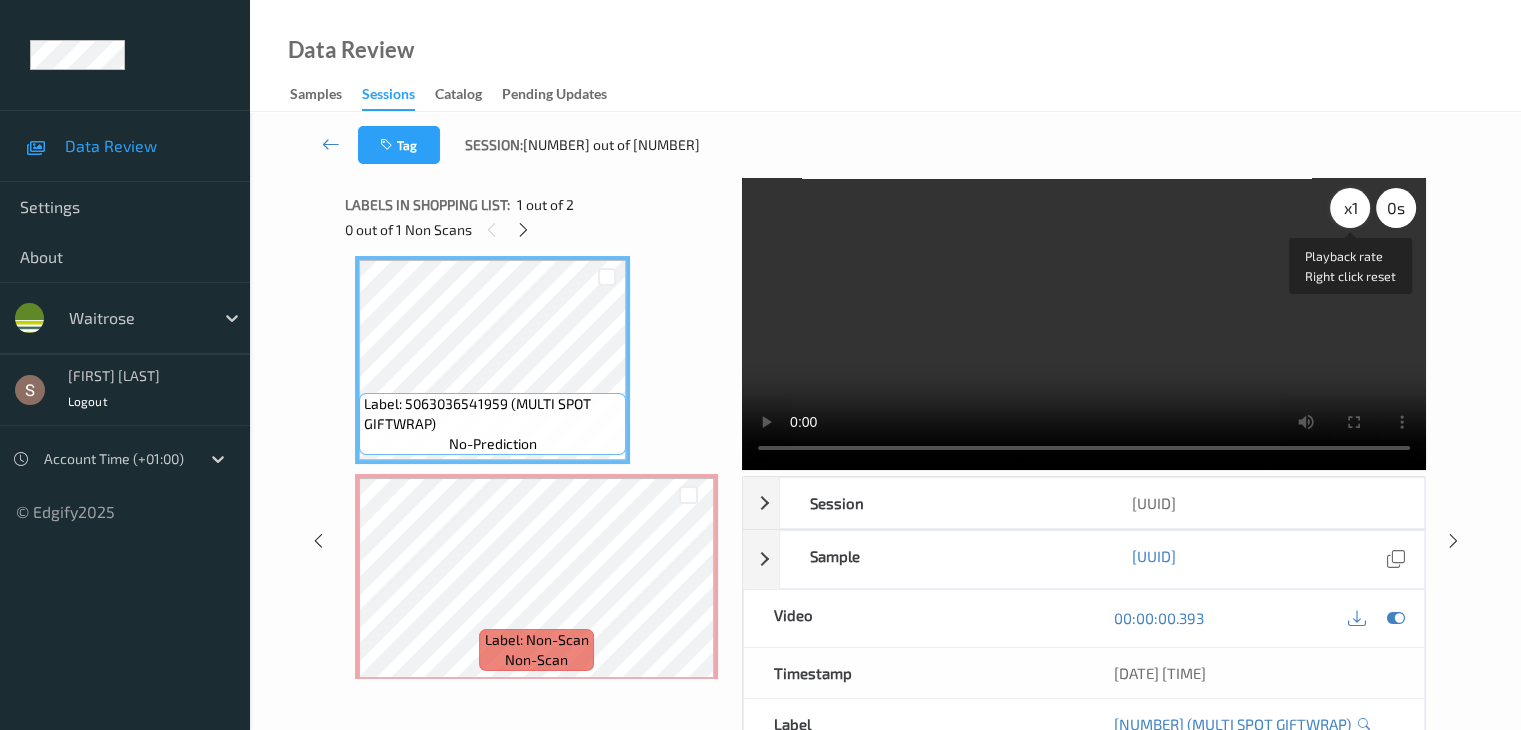 click on "x 1" at bounding box center [1350, 208] 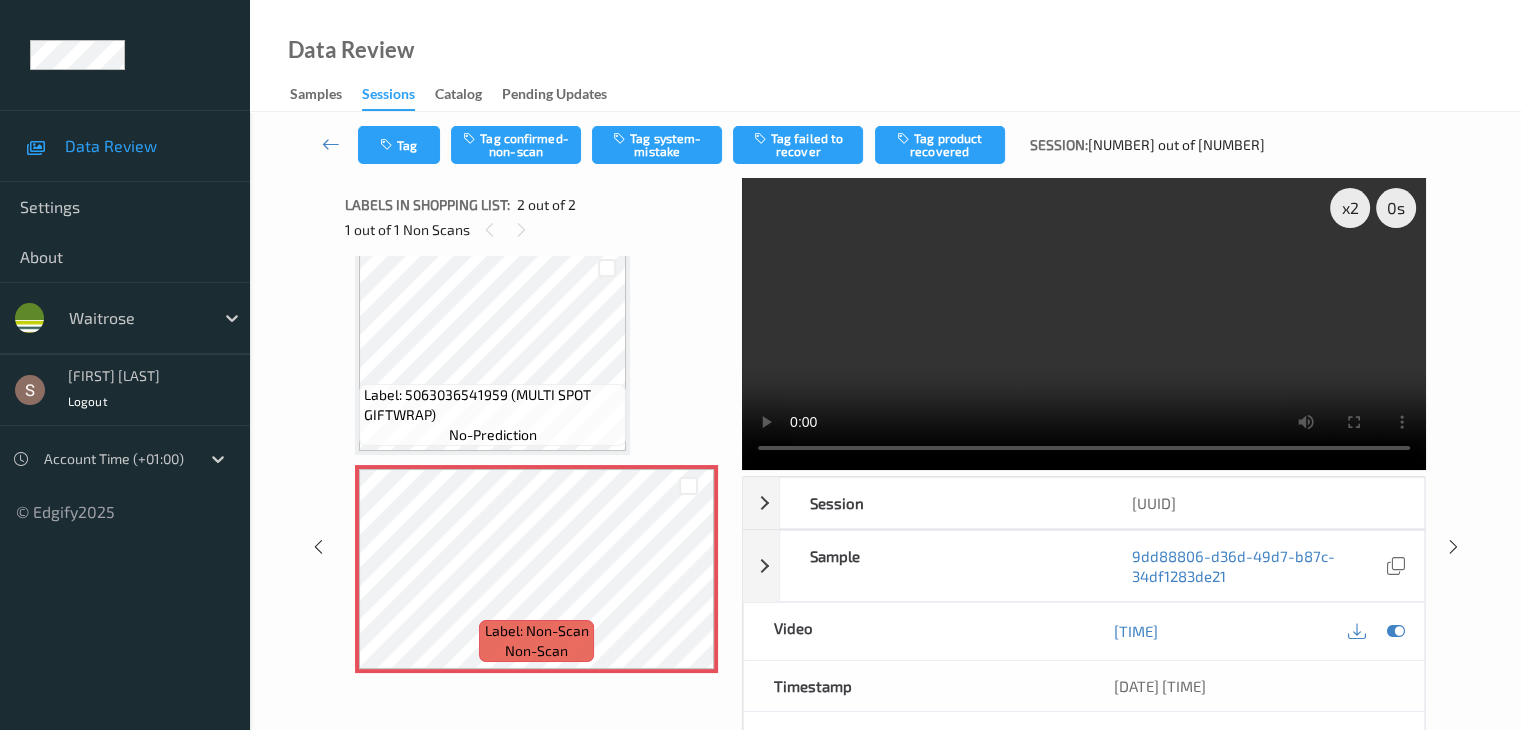 scroll, scrollTop: 23, scrollLeft: 0, axis: vertical 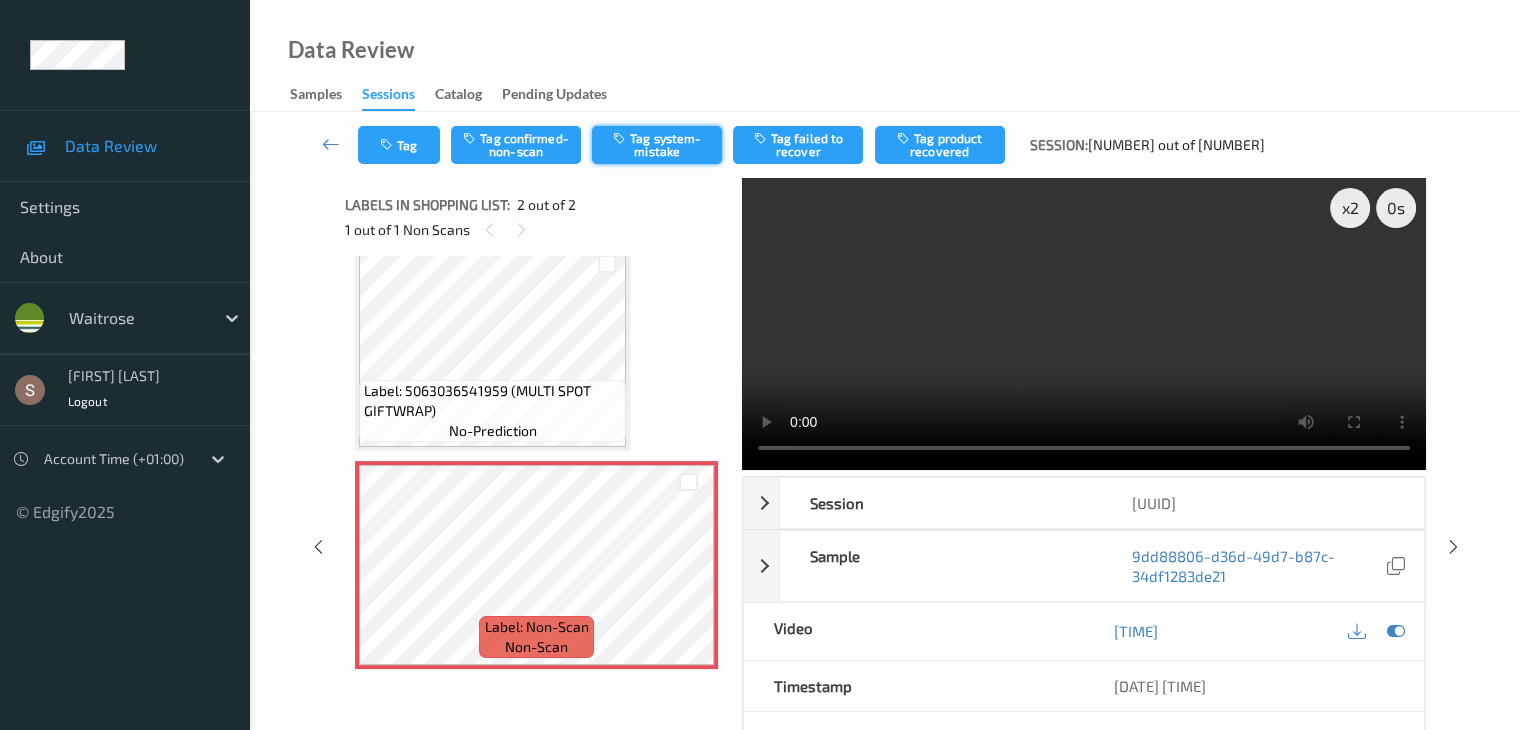click at bounding box center (621, 138) 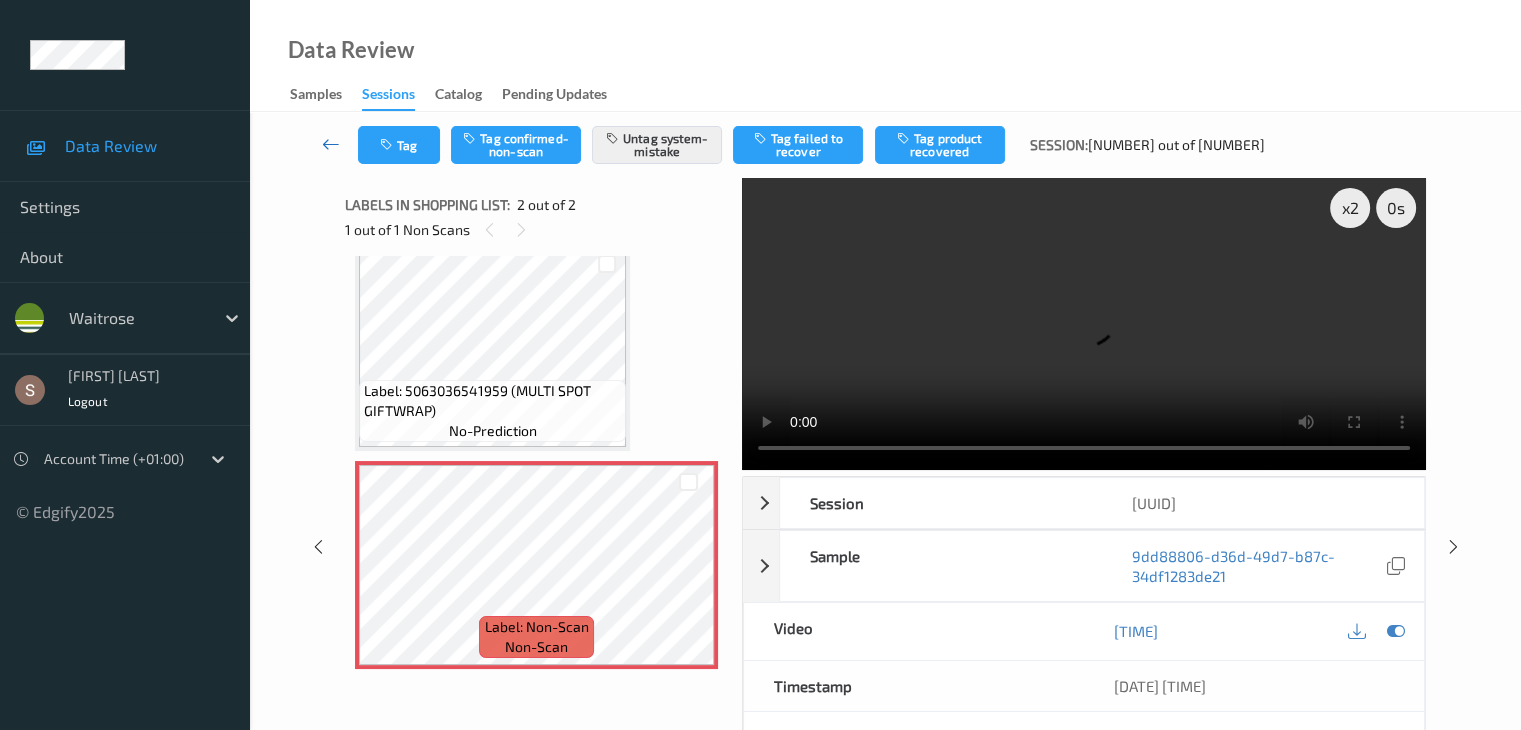 click at bounding box center [331, 144] 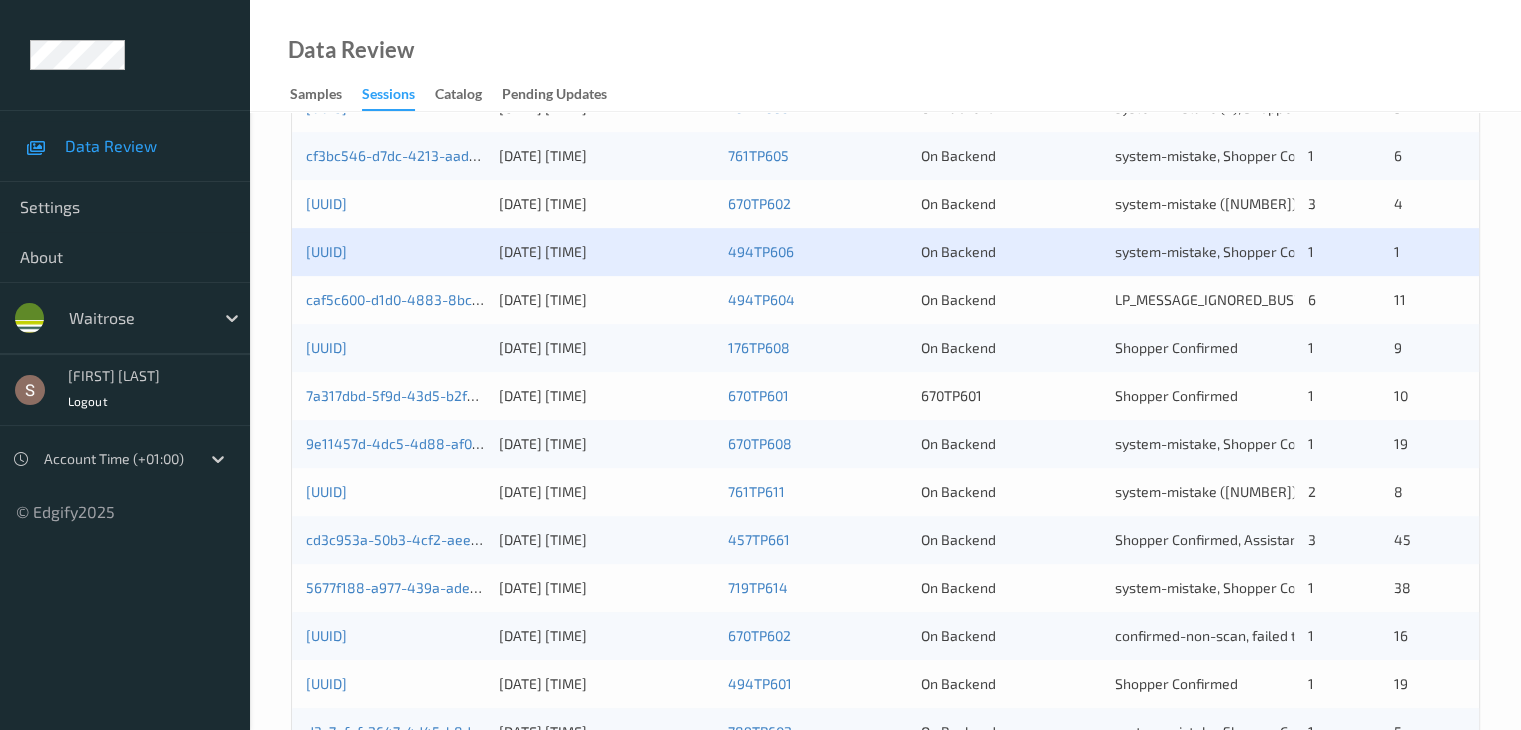 scroll, scrollTop: 700, scrollLeft: 0, axis: vertical 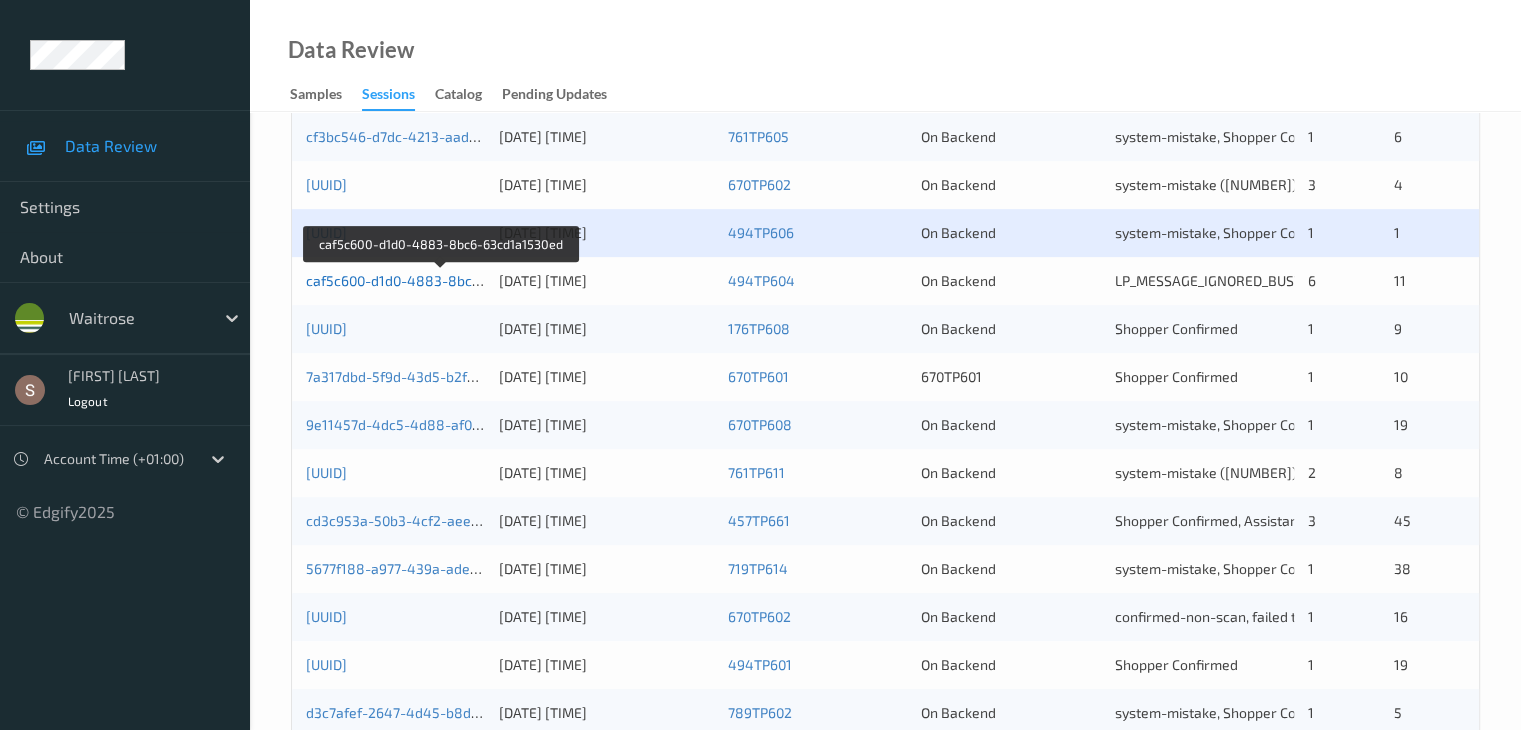 click on "caf5c600-d1d0-4883-8bc6-63cd1a1530ed" at bounding box center [441, 280] 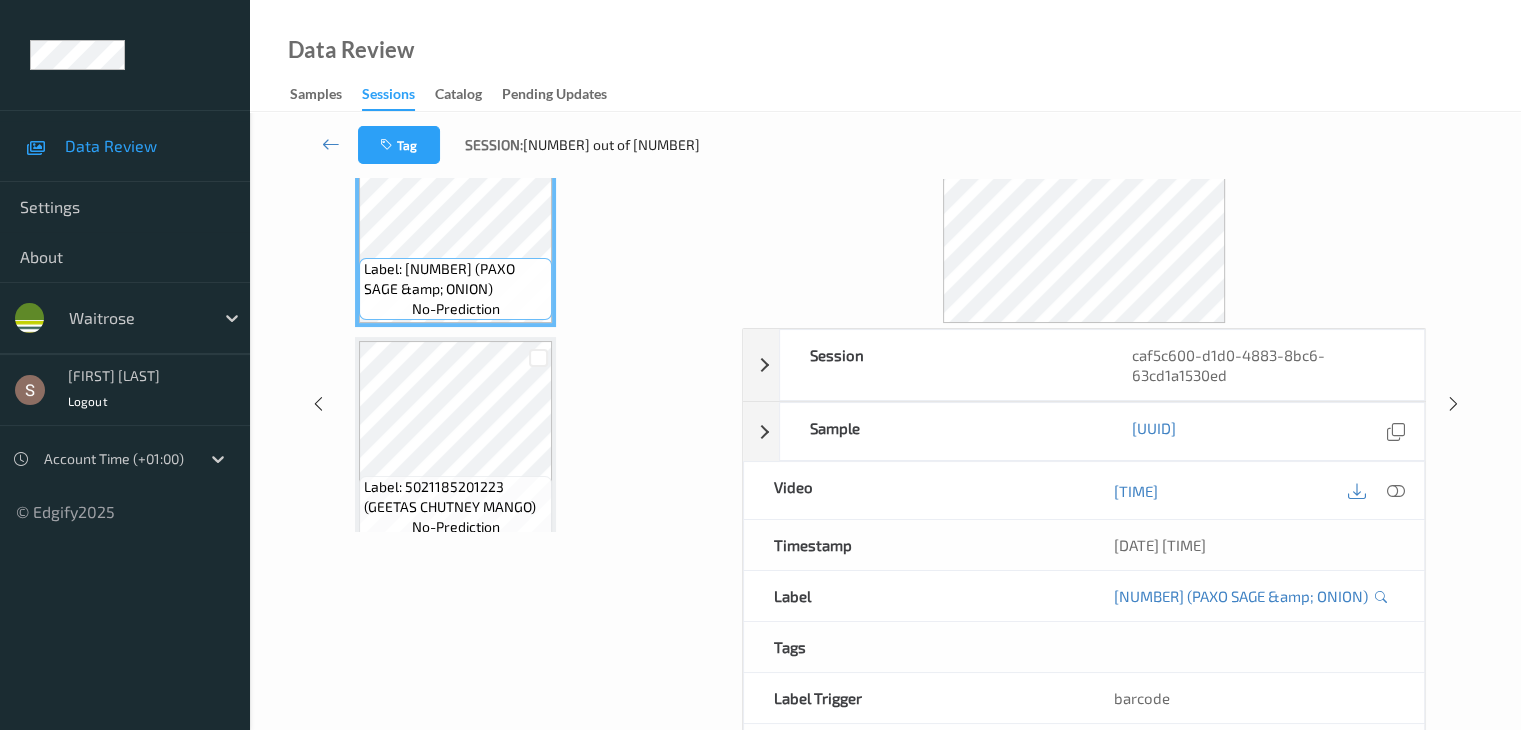 scroll, scrollTop: 0, scrollLeft: 0, axis: both 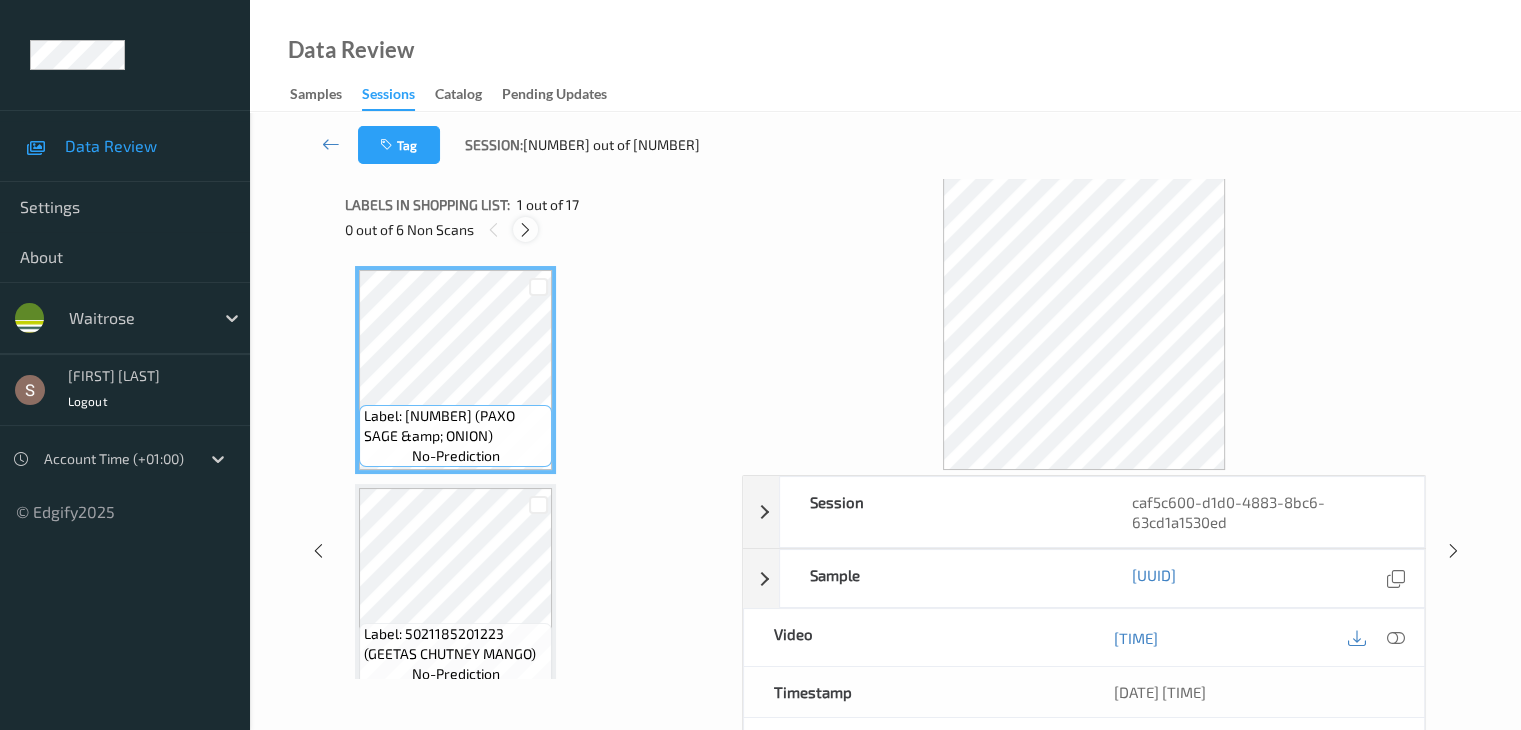 click at bounding box center [525, 230] 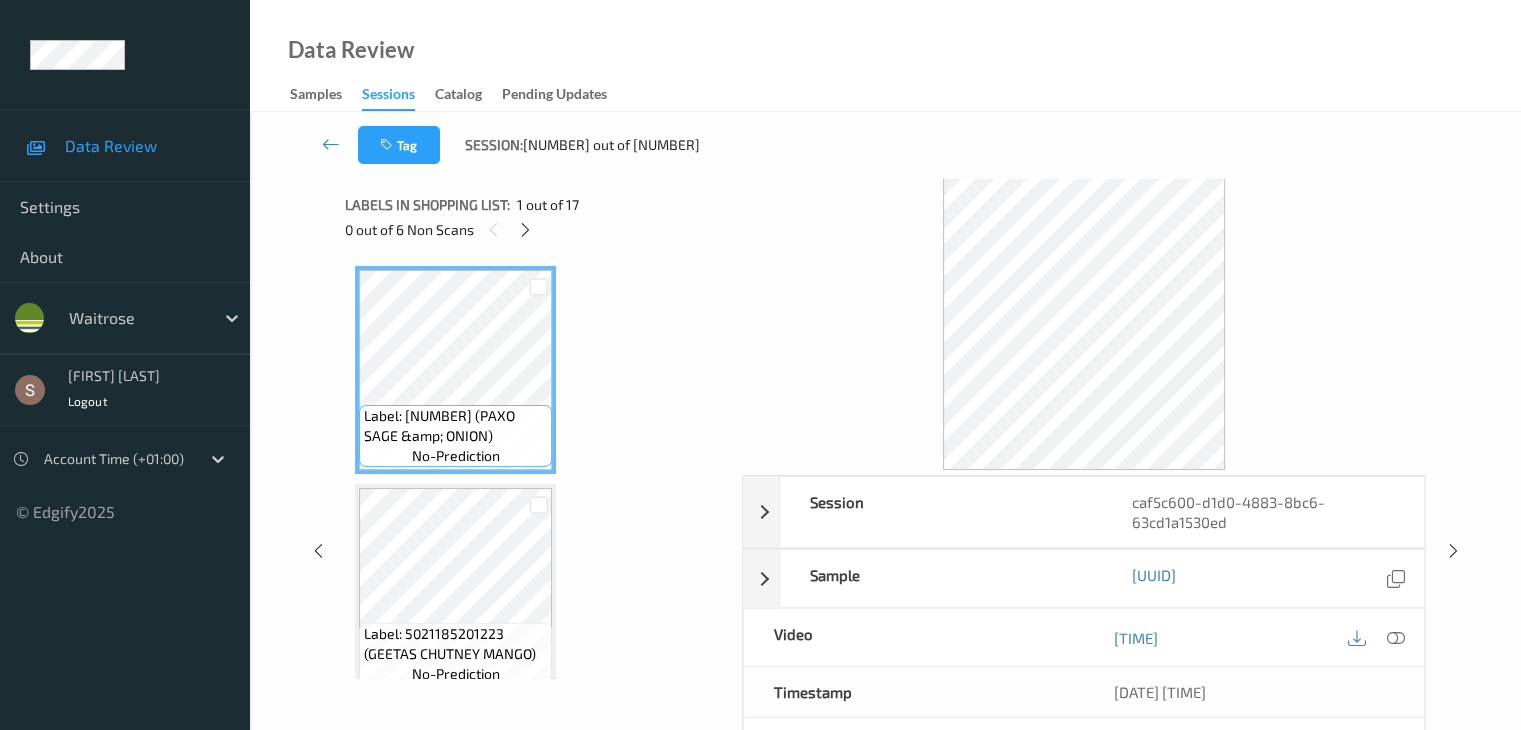 scroll, scrollTop: 2190, scrollLeft: 0, axis: vertical 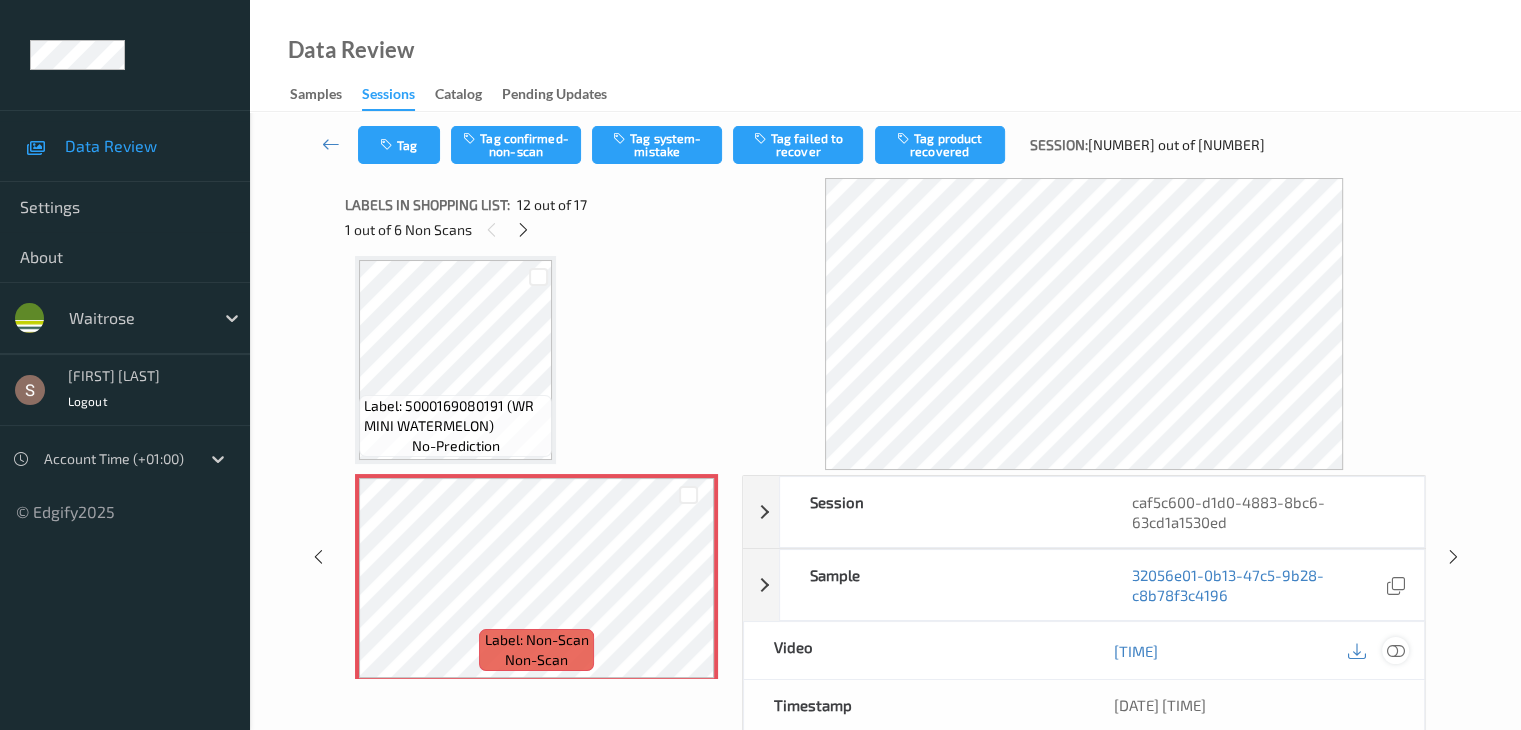 click at bounding box center [1395, 651] 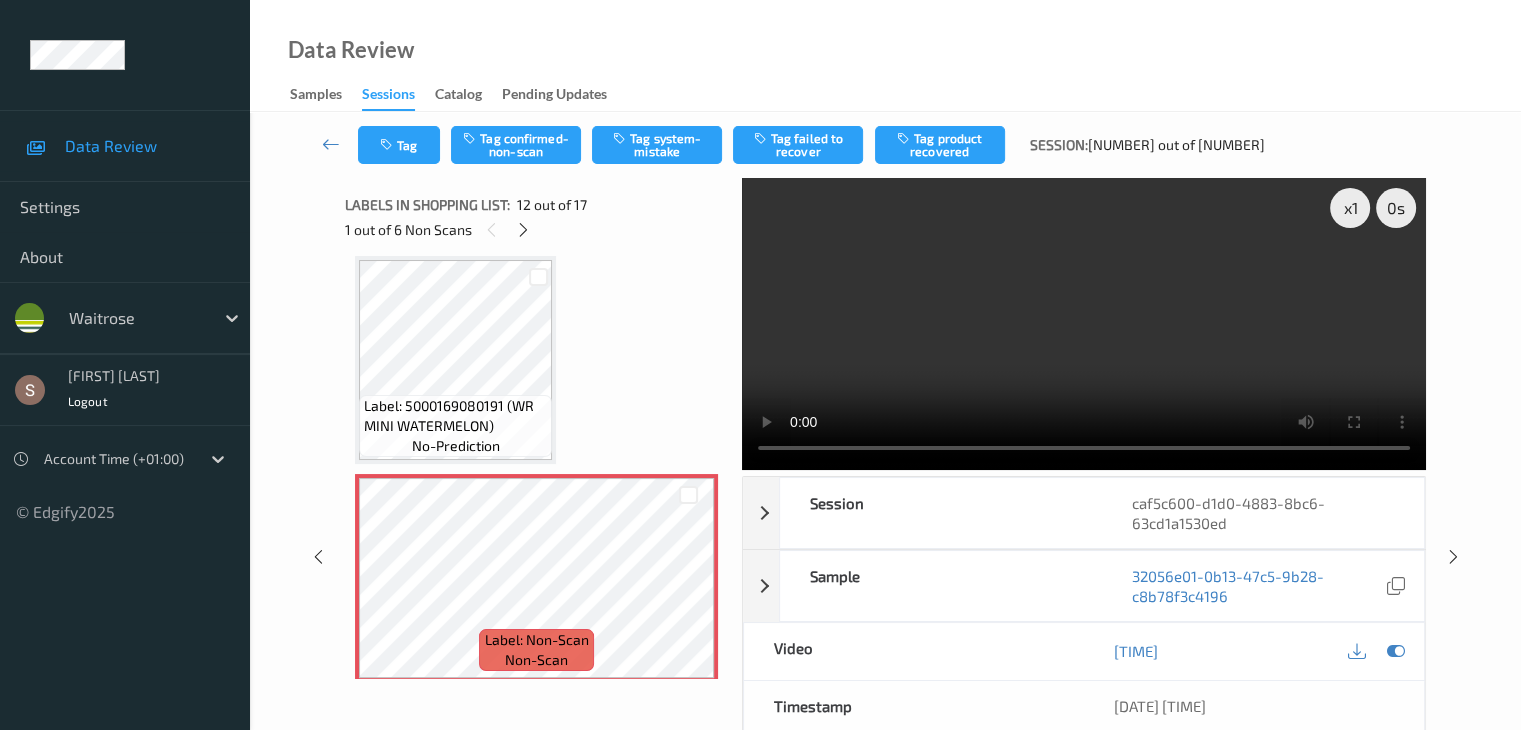 click at bounding box center (1084, 324) 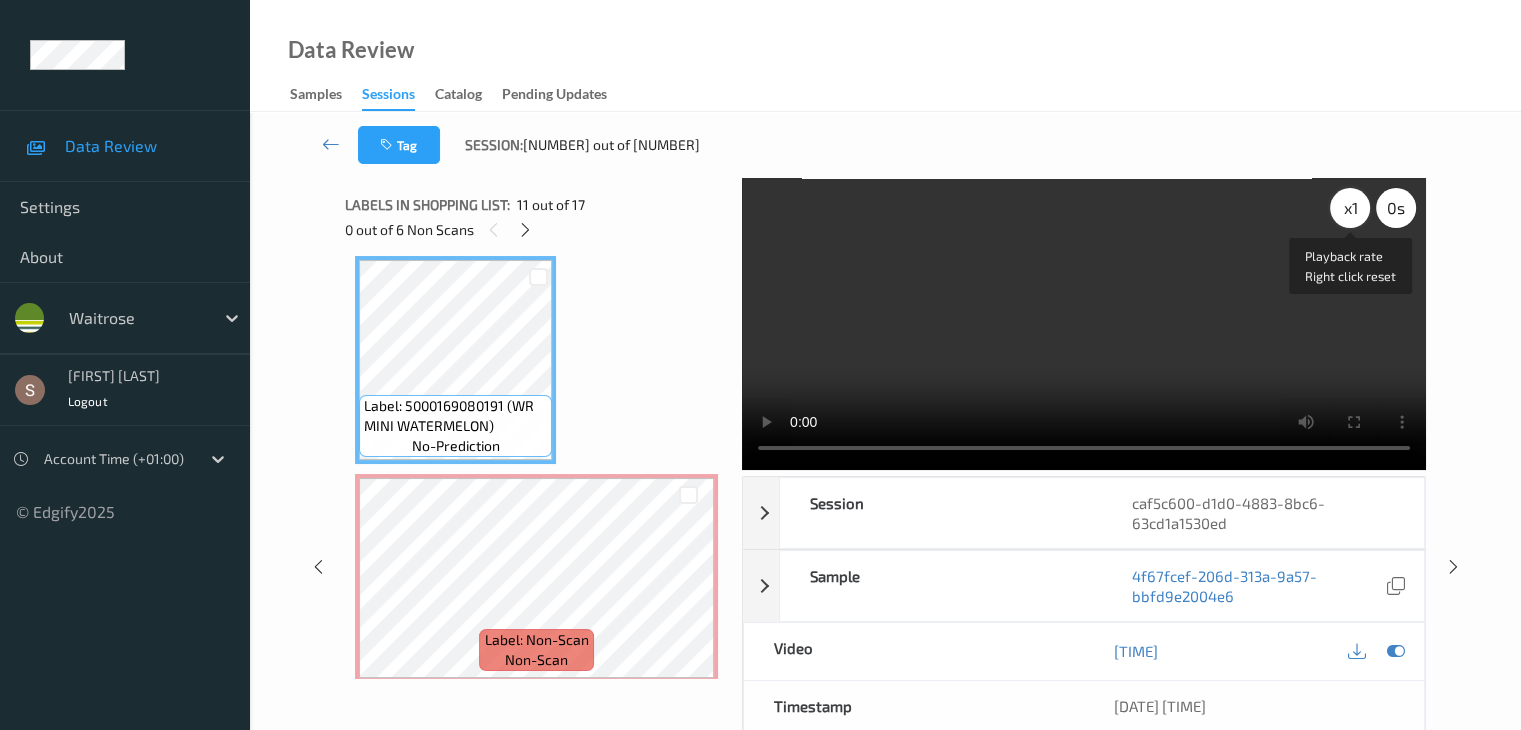 click on "x 1" at bounding box center (1350, 208) 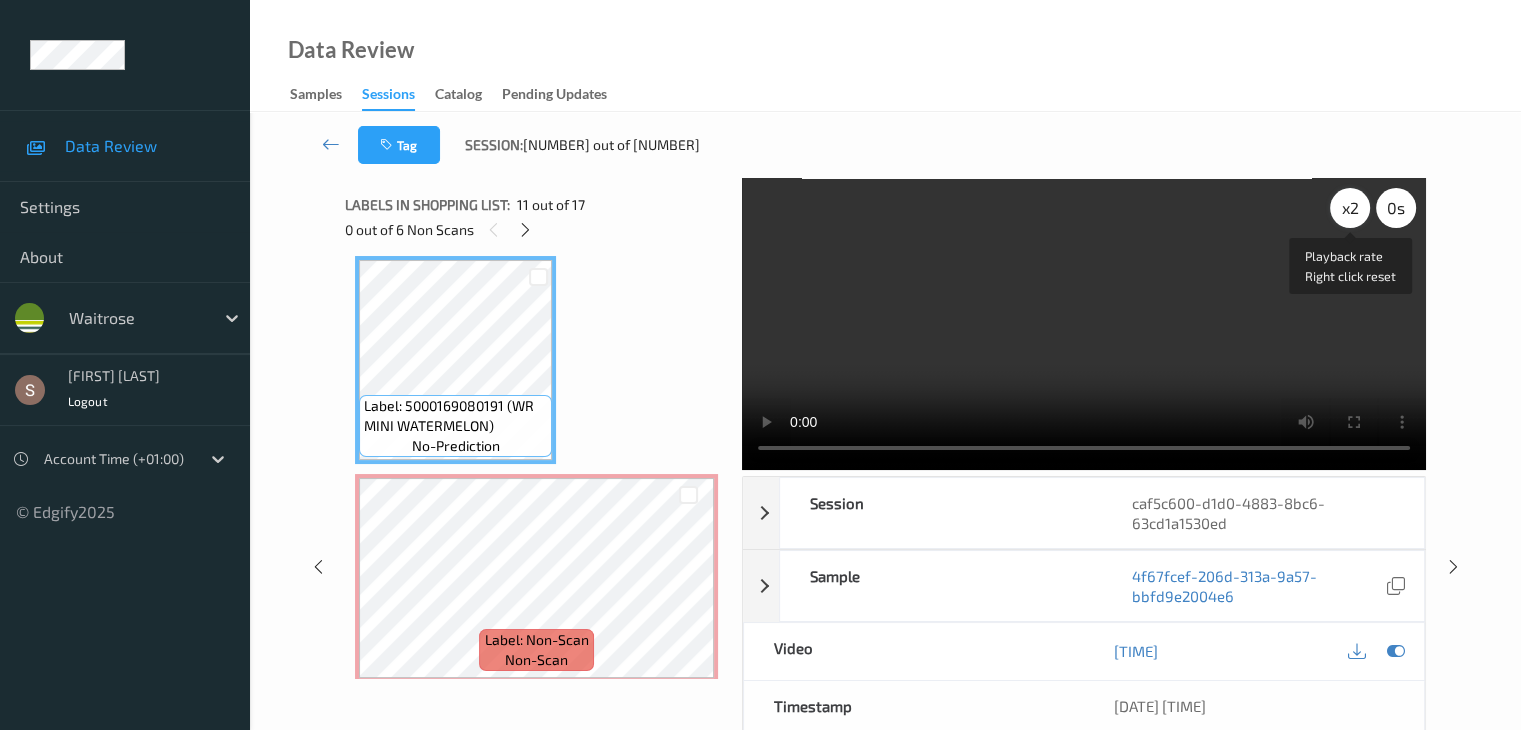 click on "x 2" at bounding box center (1350, 208) 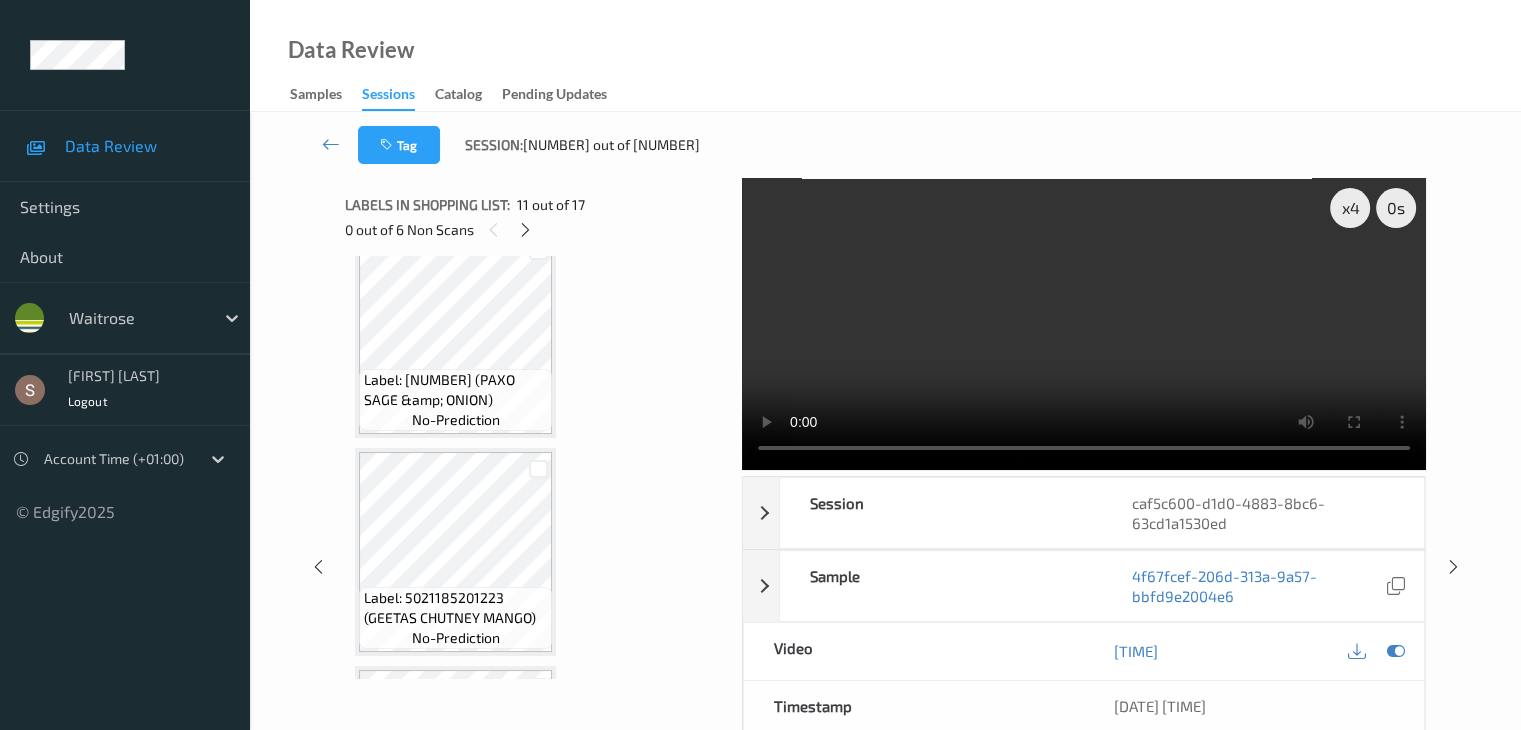 scroll, scrollTop: 0, scrollLeft: 0, axis: both 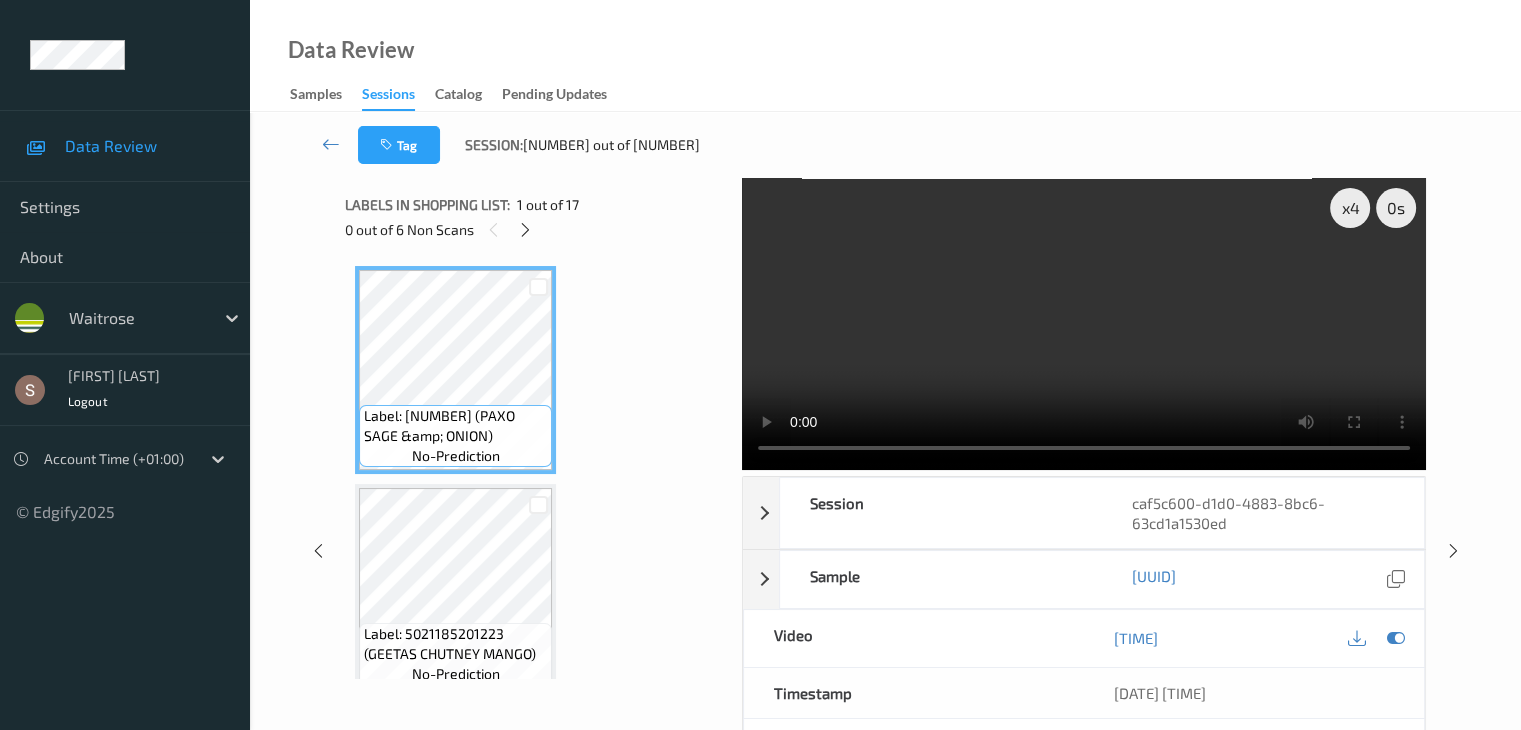 click at bounding box center (1084, 324) 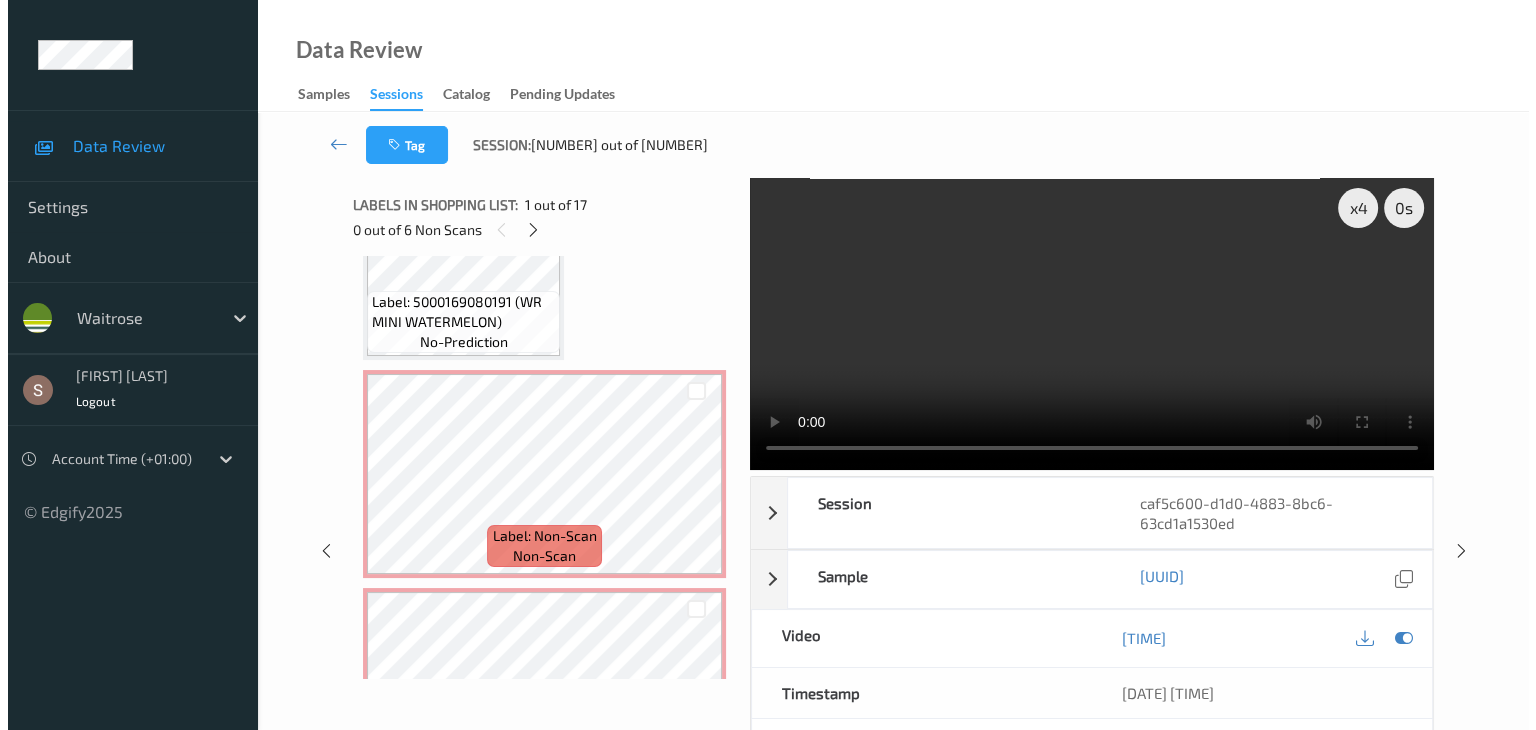 scroll, scrollTop: 2300, scrollLeft: 0, axis: vertical 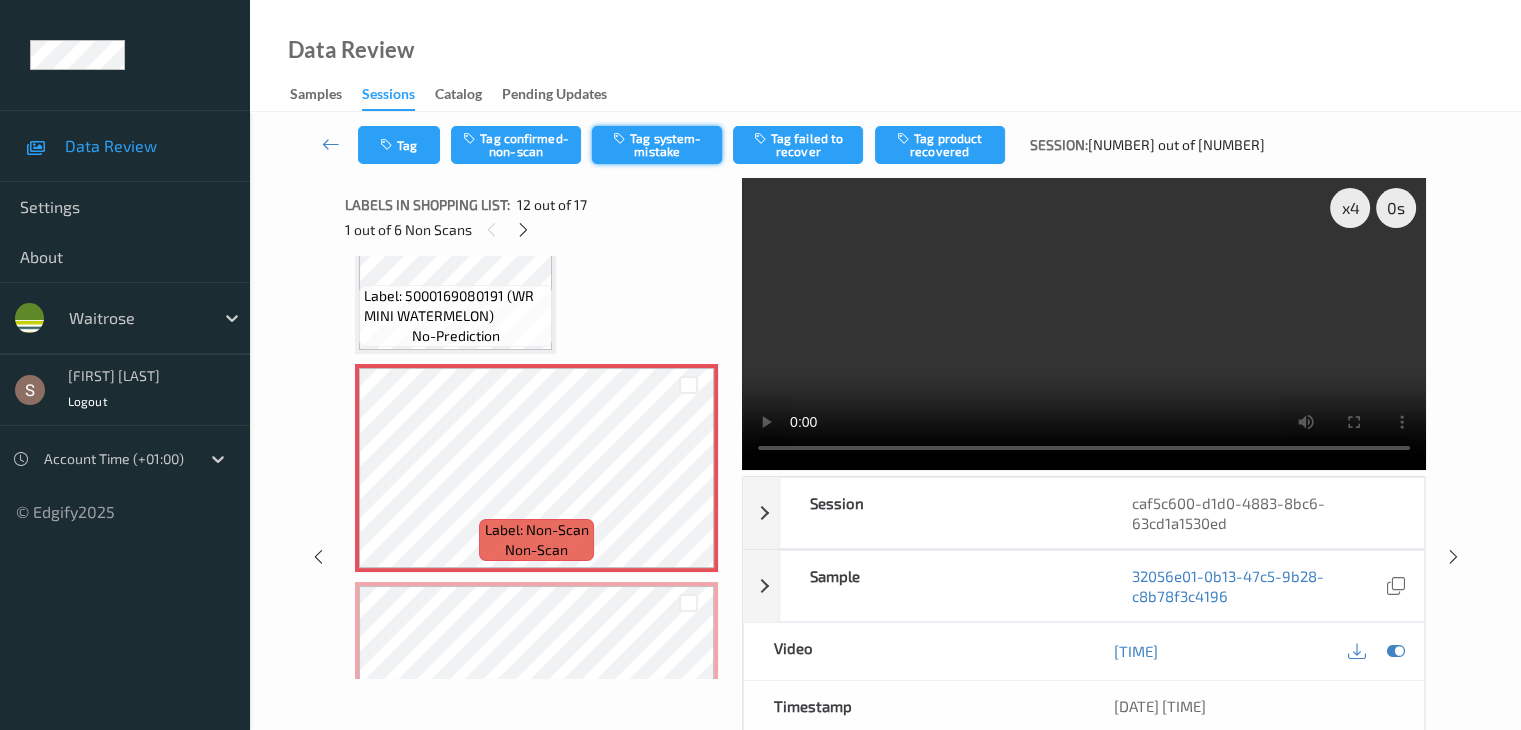 click on "Tag   system-mistake" at bounding box center (657, 145) 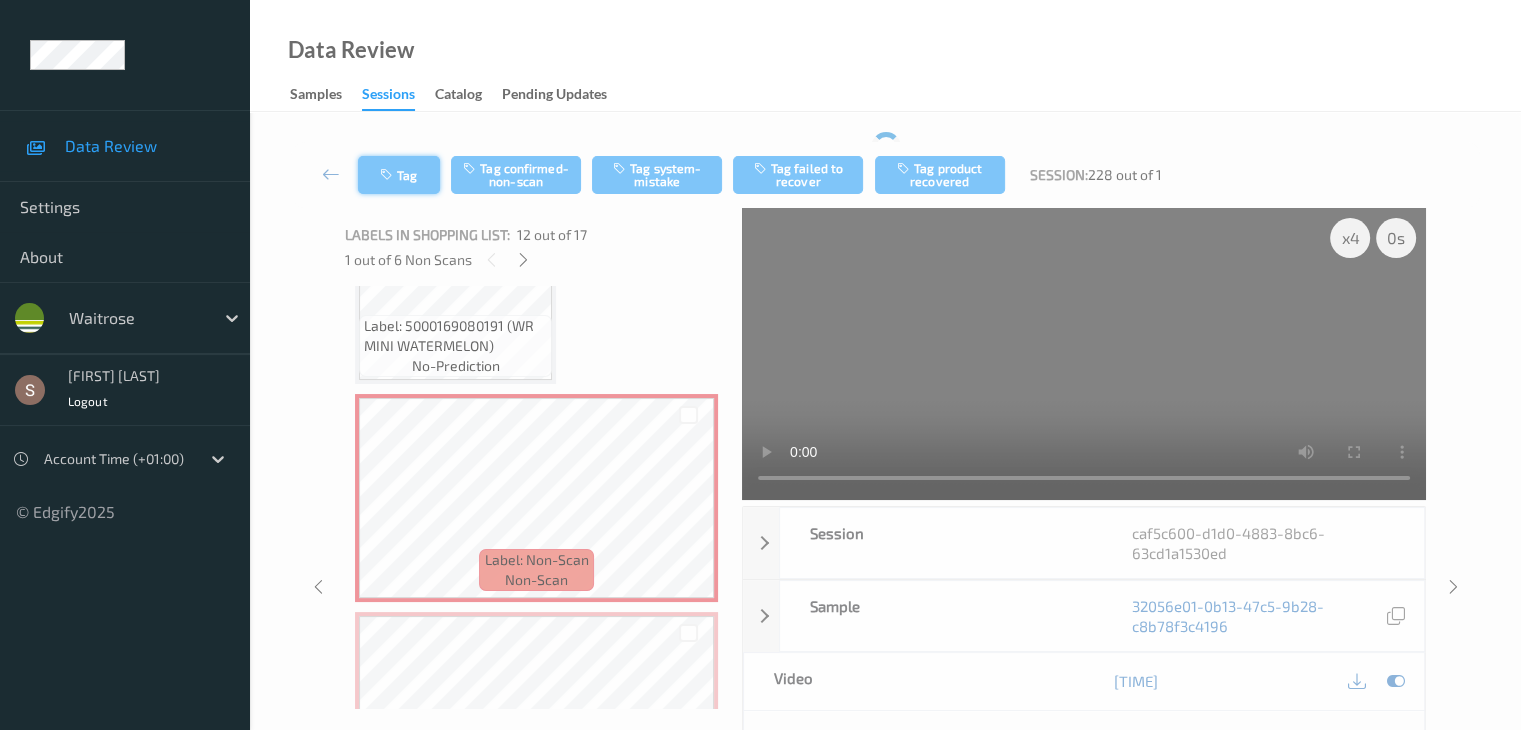 click on "Tag" at bounding box center [399, 175] 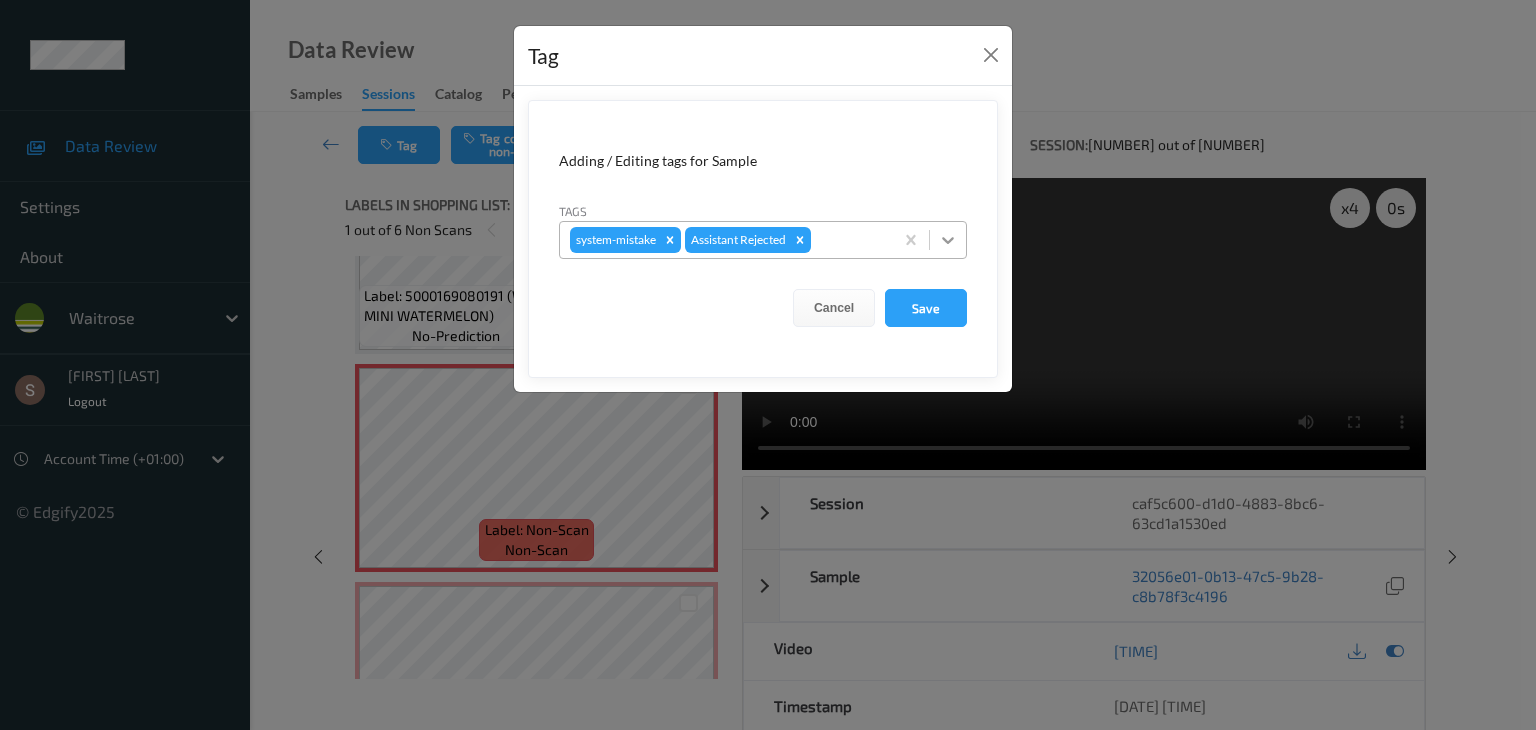 click 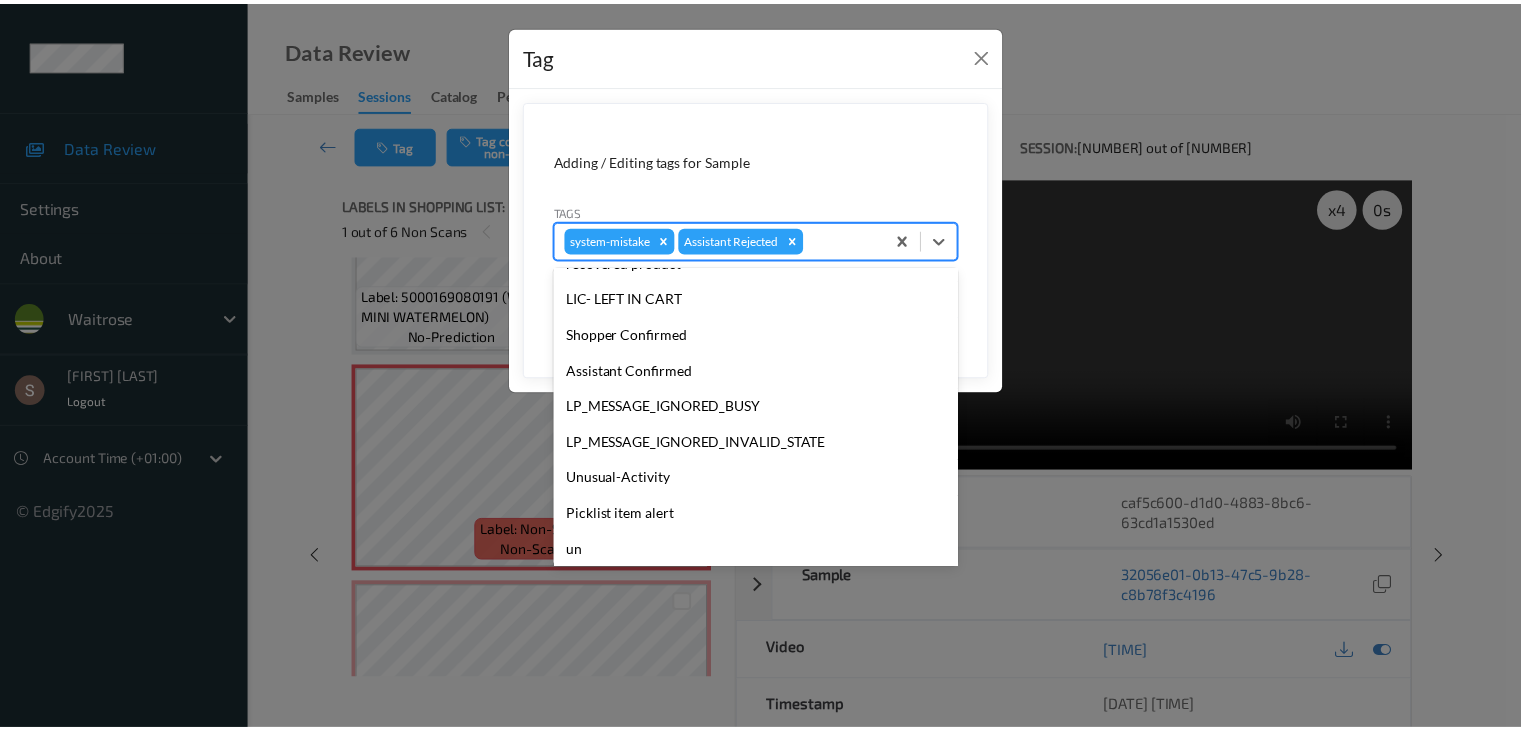 scroll, scrollTop: 356, scrollLeft: 0, axis: vertical 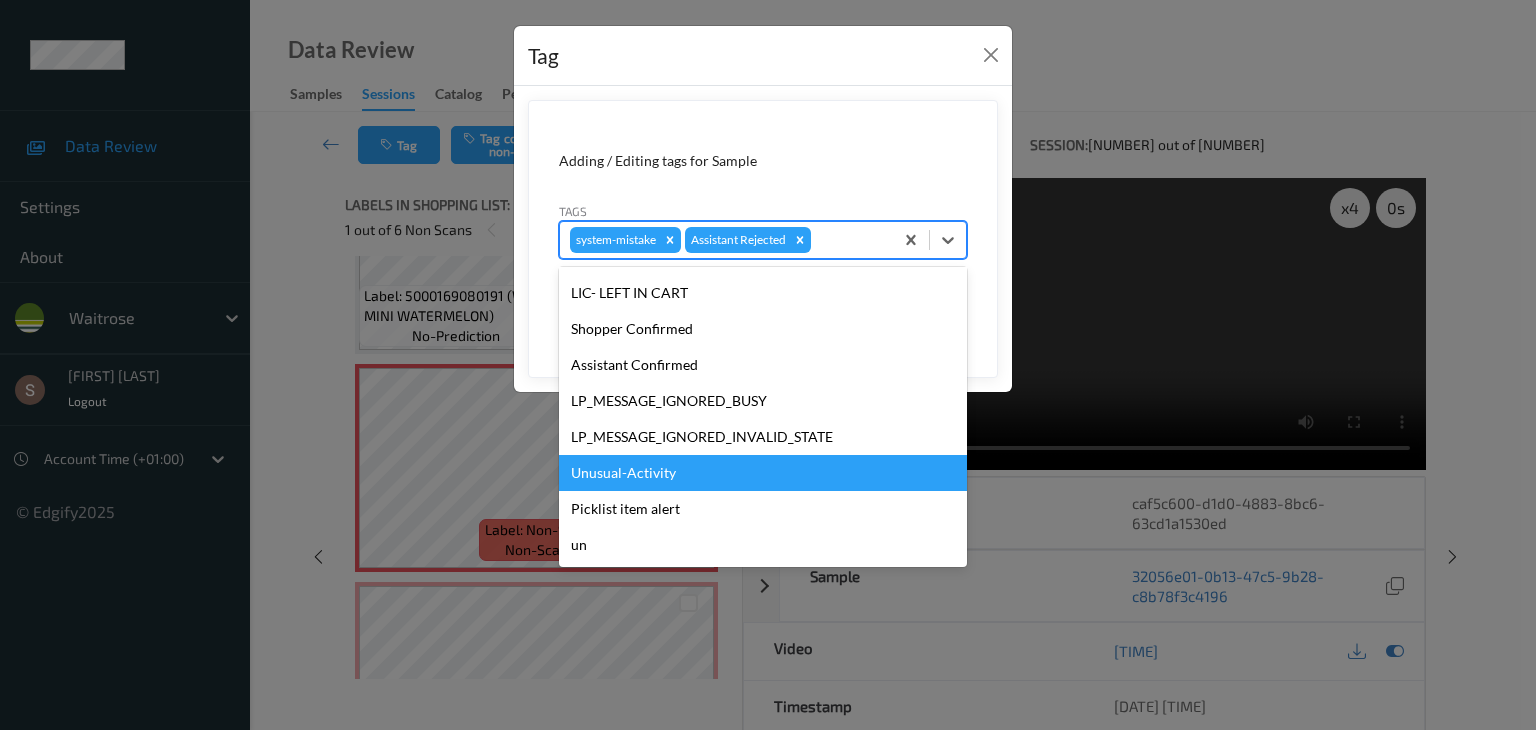 click on "Unusual-Activity" at bounding box center (763, 473) 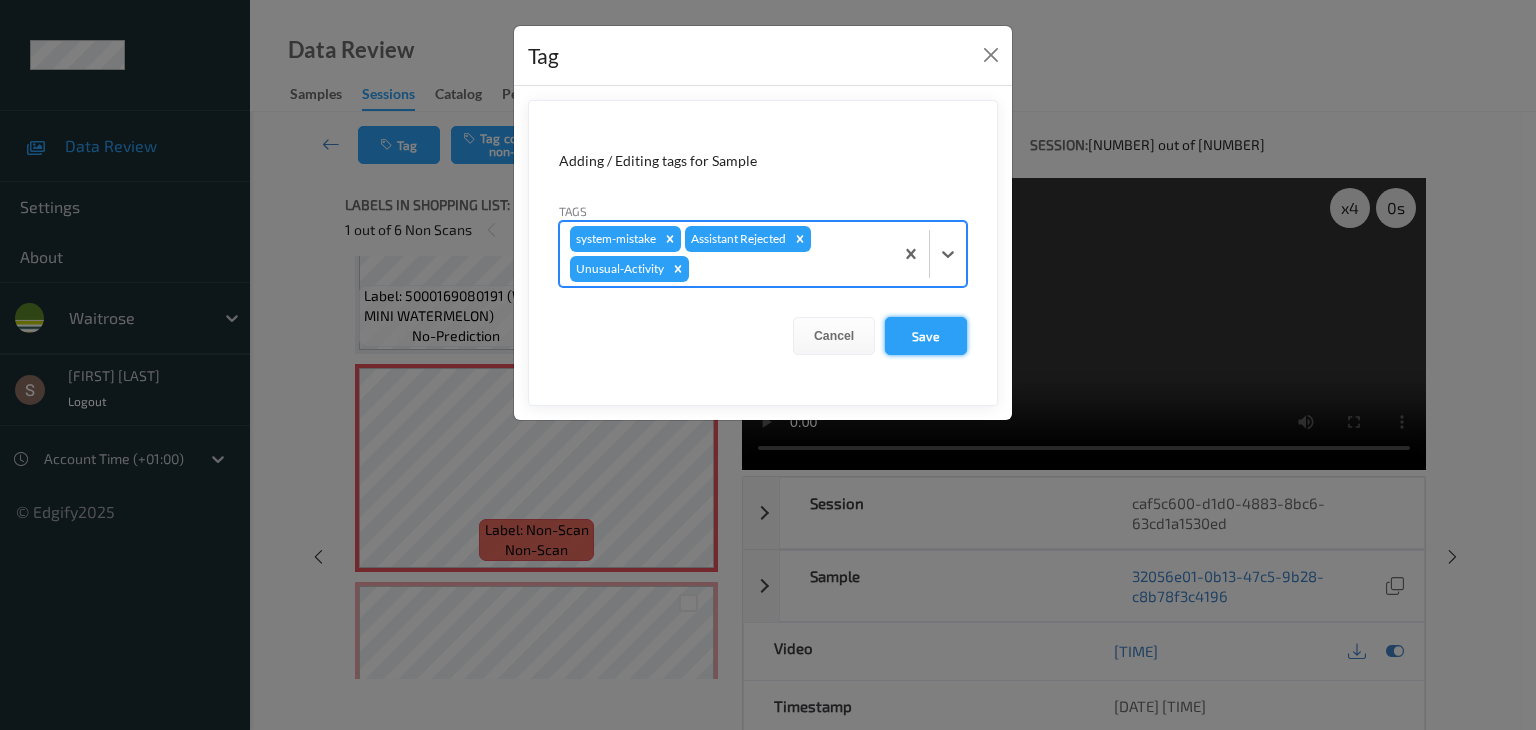 click on "Save" at bounding box center (926, 336) 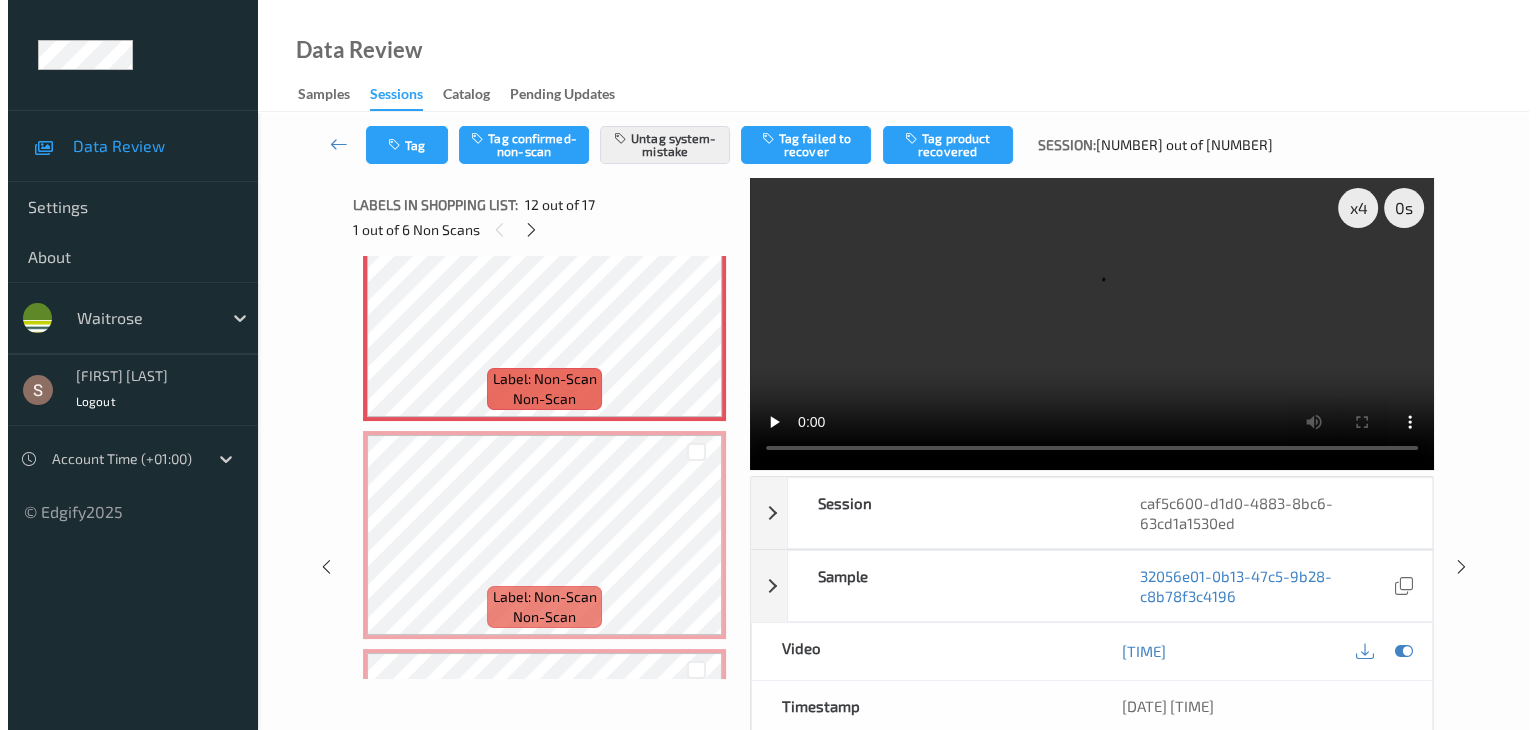 scroll, scrollTop: 2500, scrollLeft: 0, axis: vertical 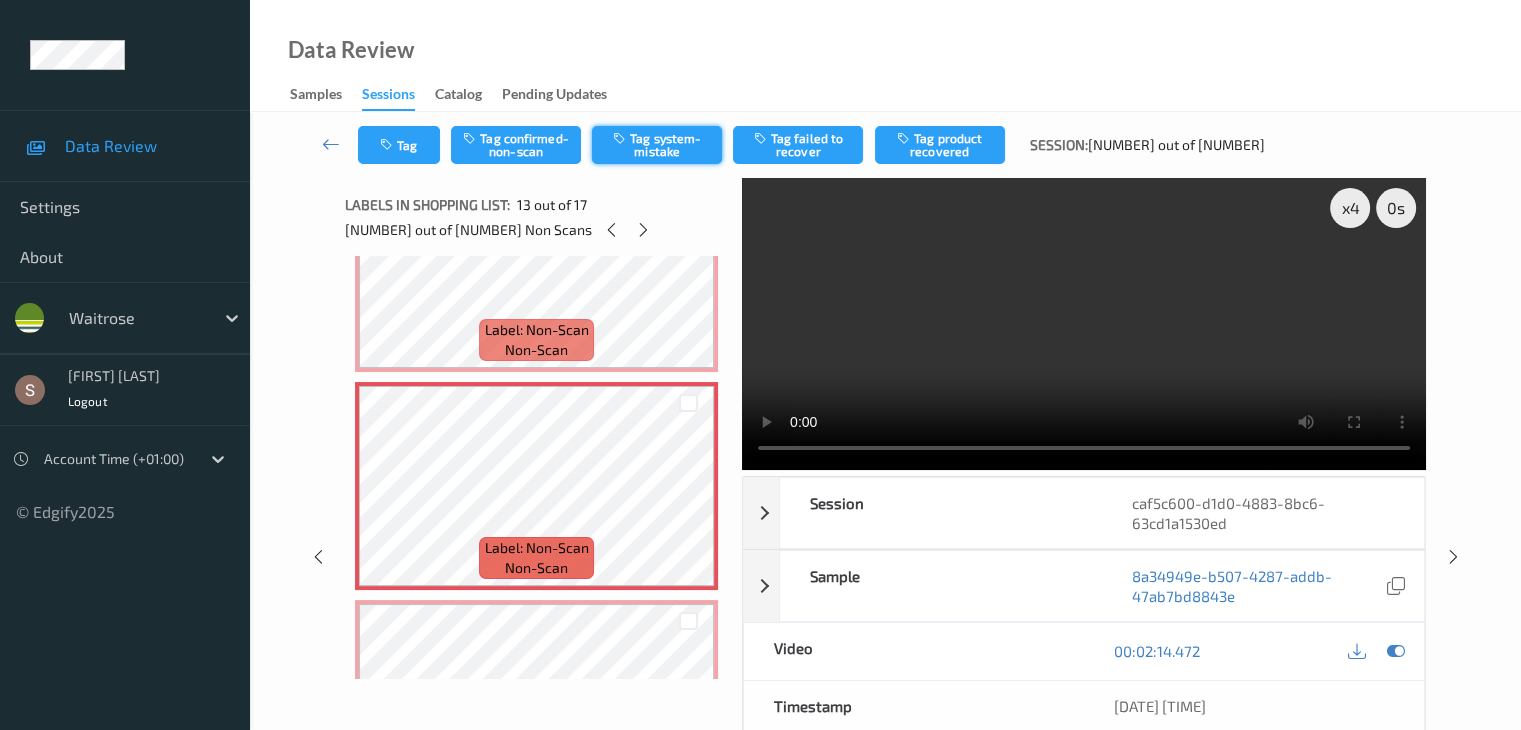 click on "Tag   system-mistake" at bounding box center (657, 145) 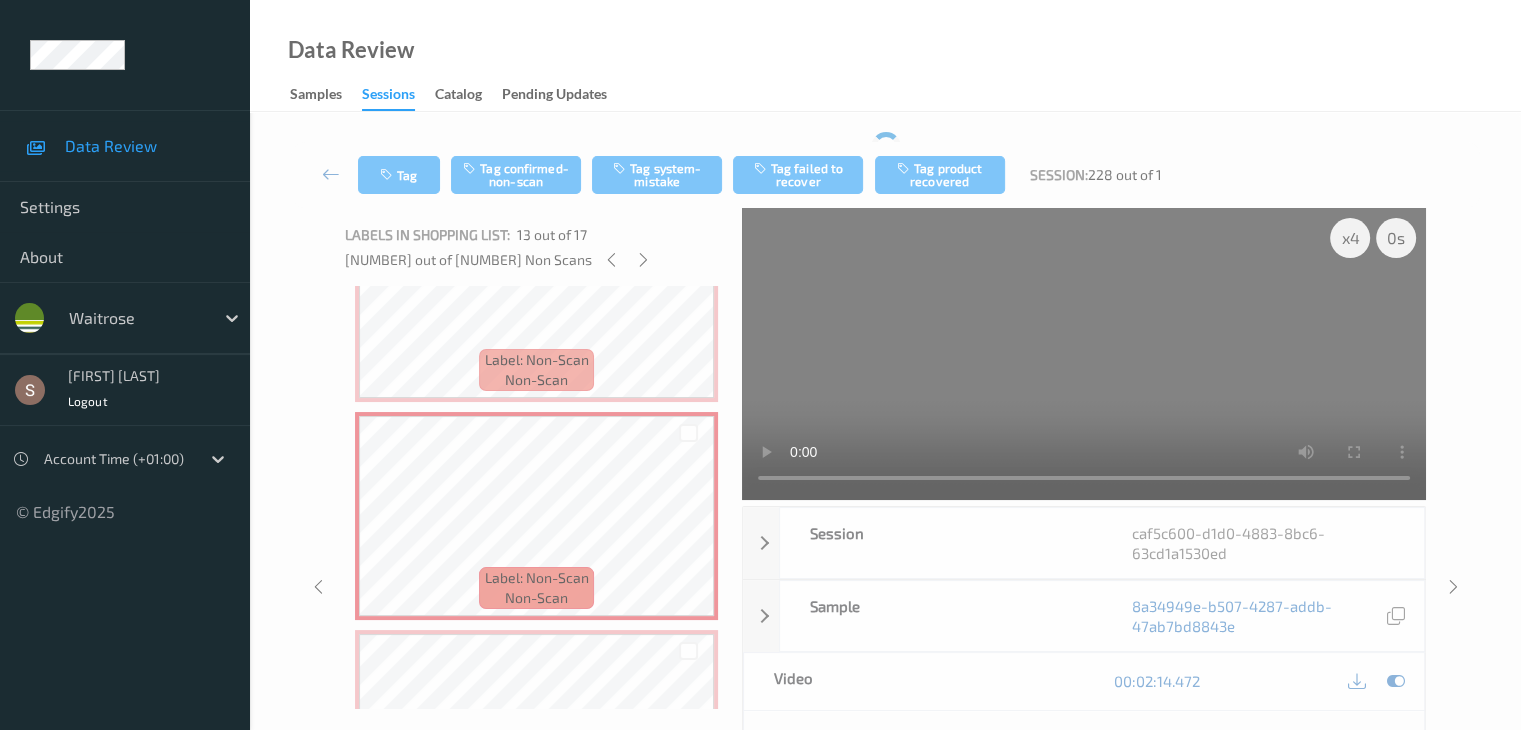 click on "Tag Tag   confirmed-non-scan Tag   system-mistake Tag   failed to recover Tag   product recovered Session: [NUMBER] out of [NUMBER]" at bounding box center (885, 175) 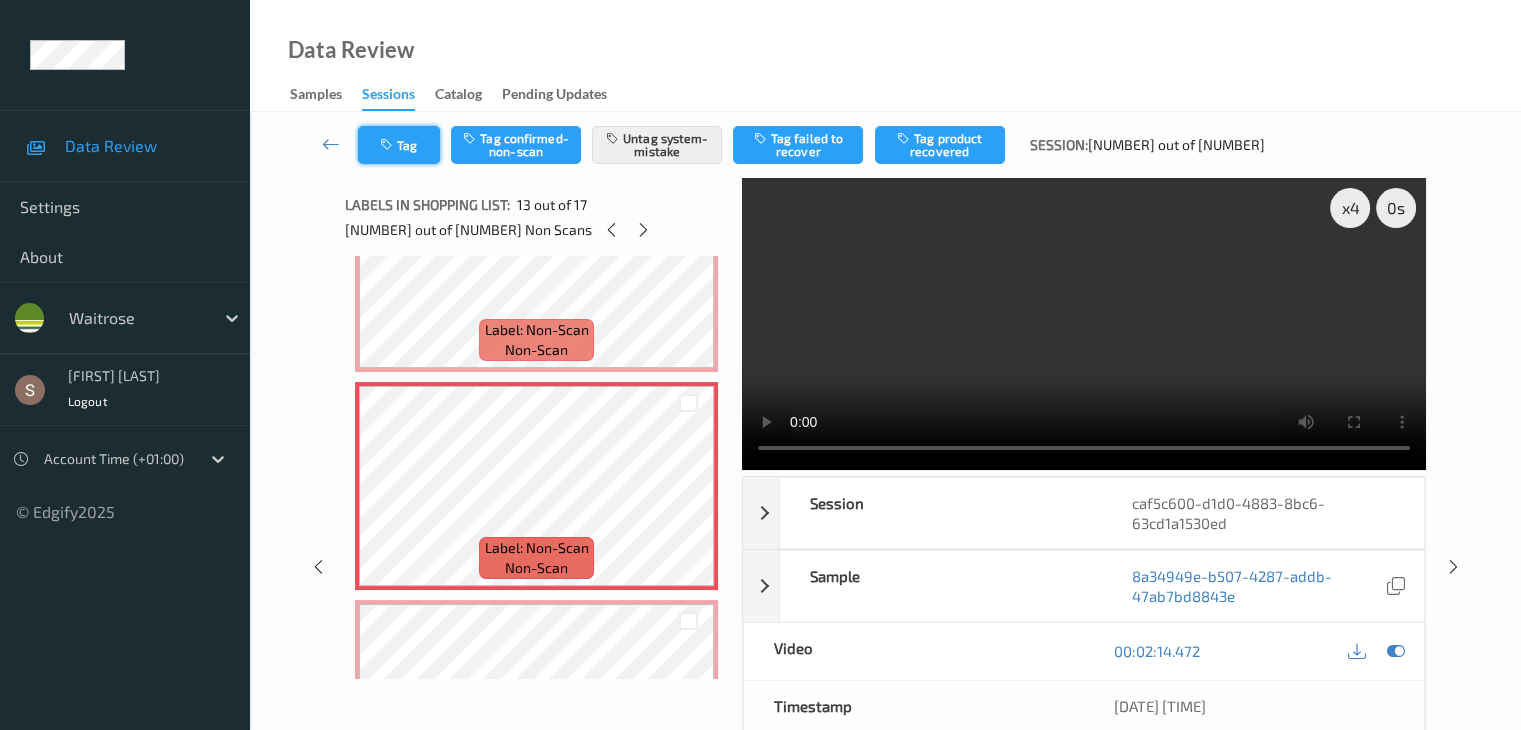 click on "Tag" at bounding box center [399, 145] 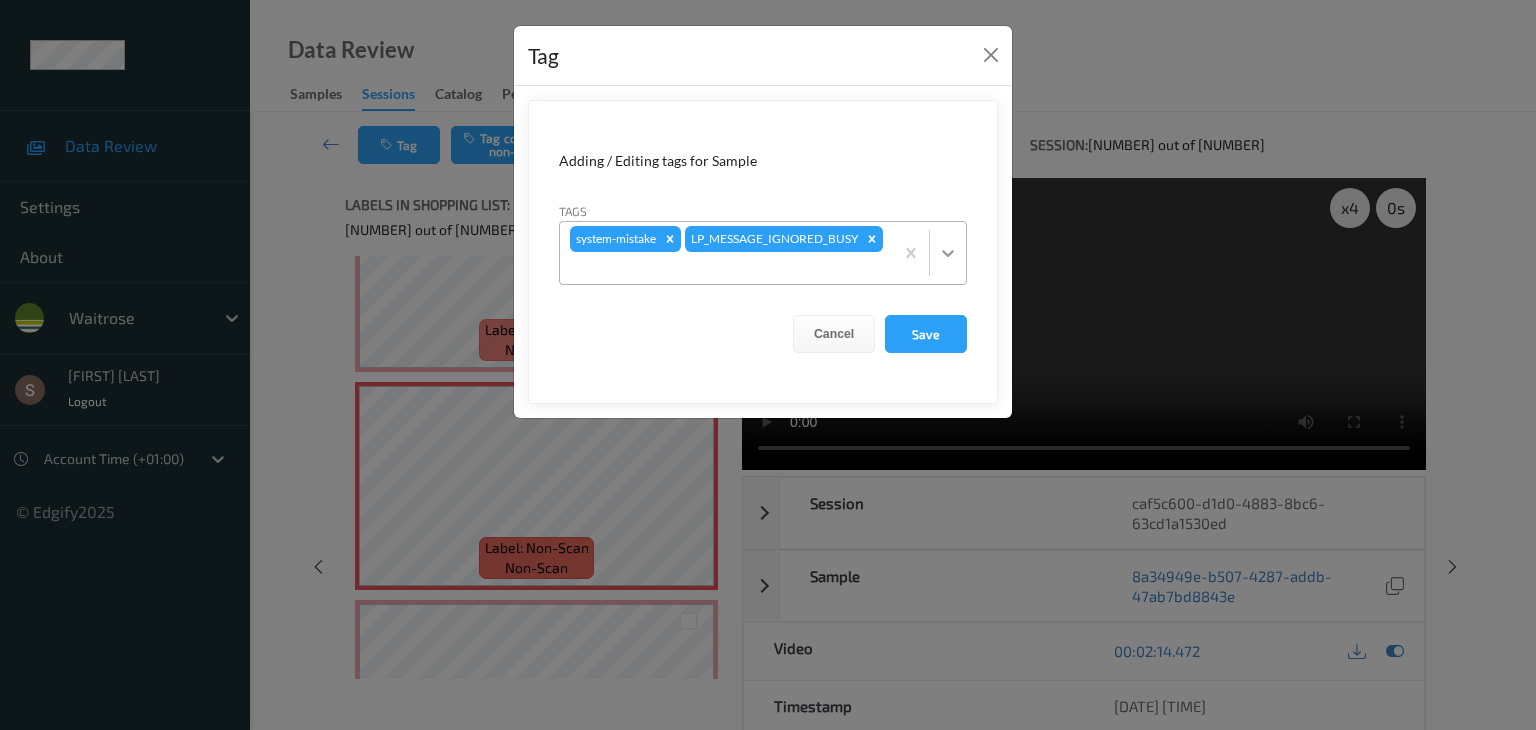click 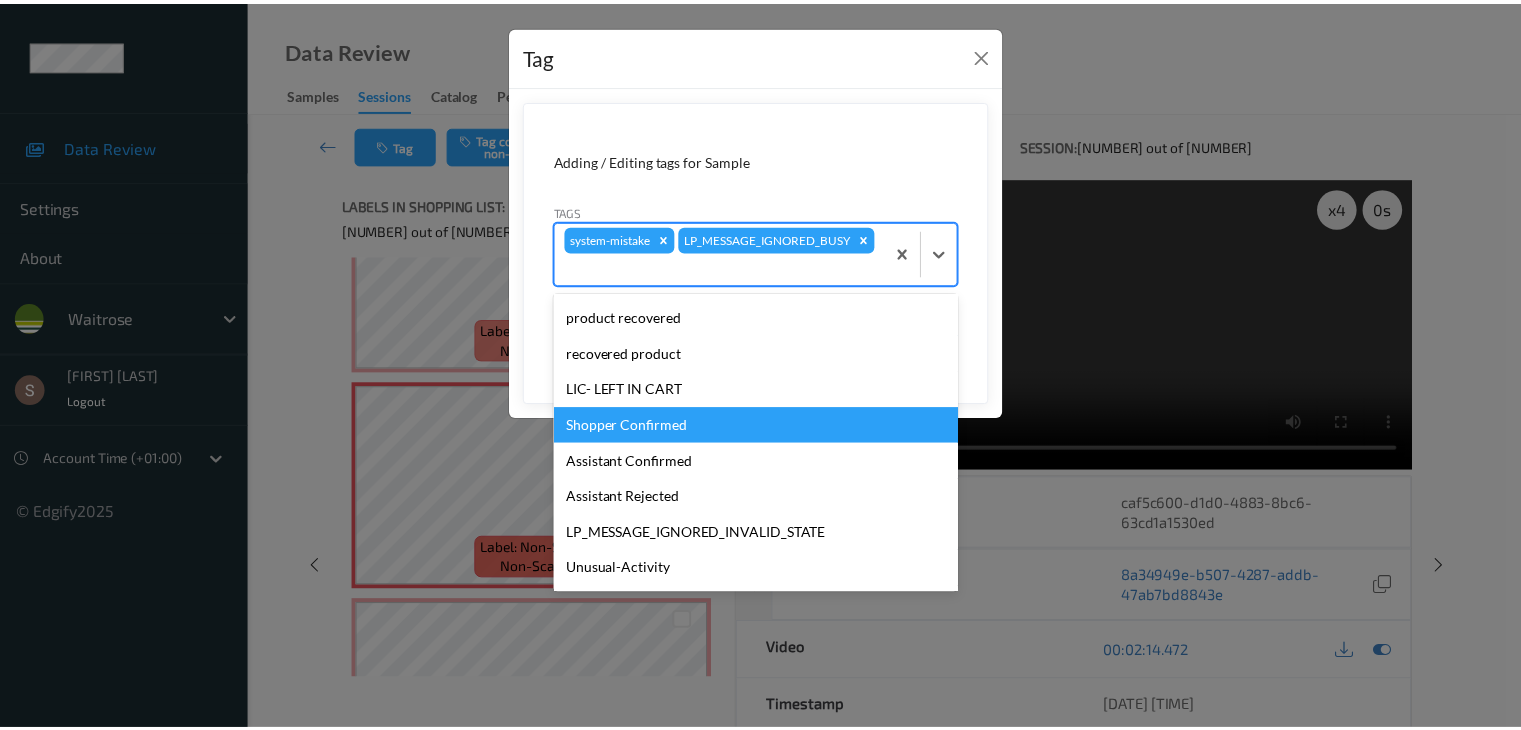 scroll, scrollTop: 356, scrollLeft: 0, axis: vertical 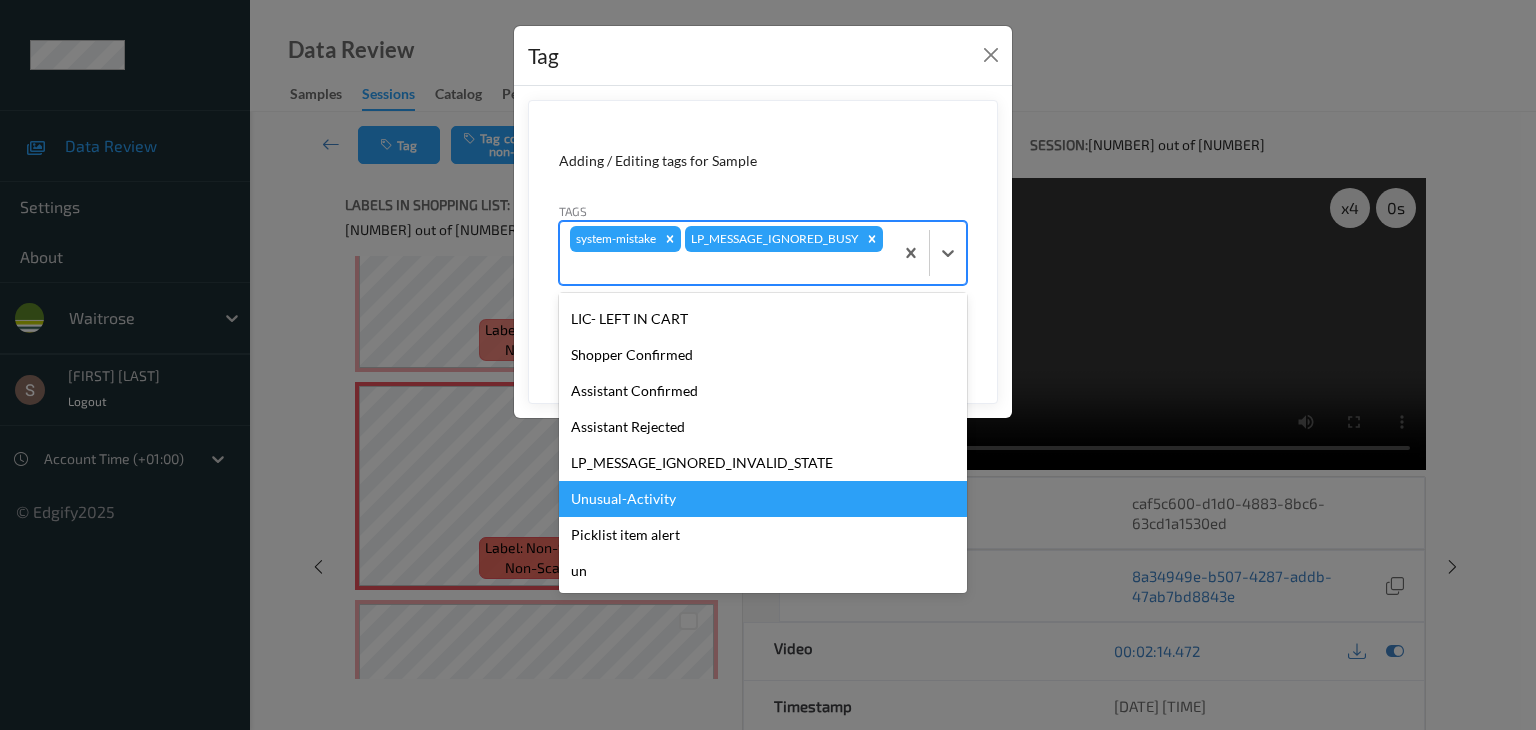 click on "Unusual-Activity" at bounding box center [763, 499] 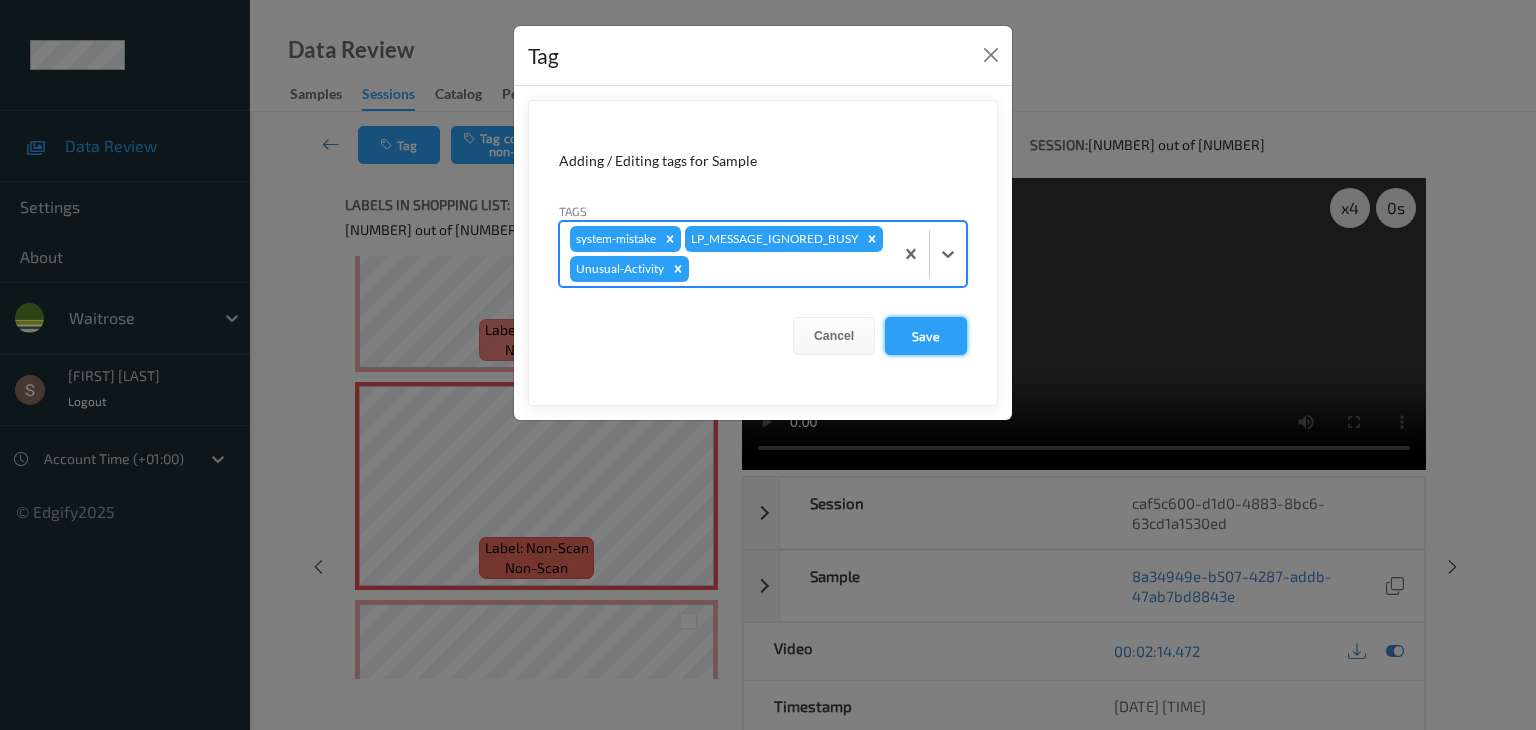 click on "Save" at bounding box center [926, 336] 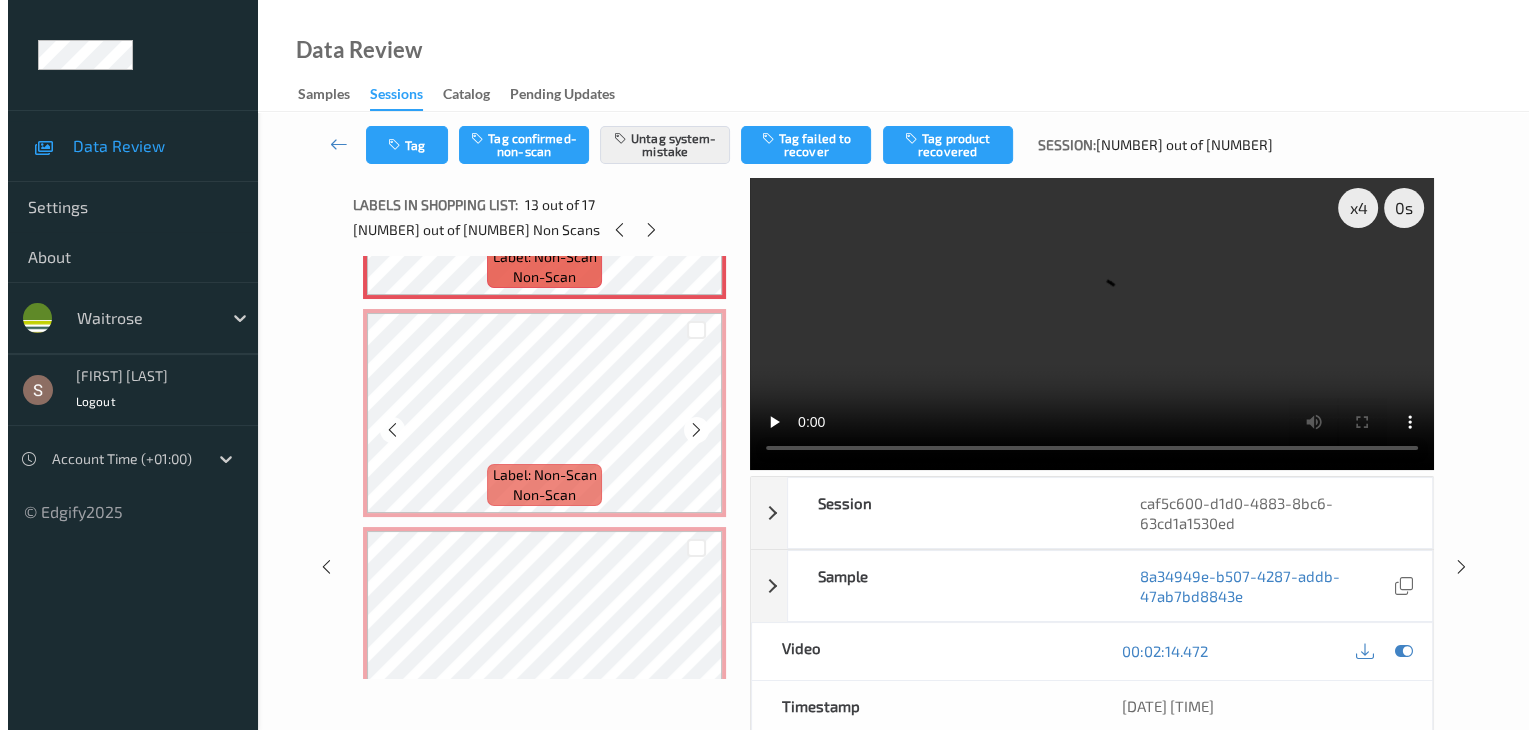 scroll, scrollTop: 2800, scrollLeft: 0, axis: vertical 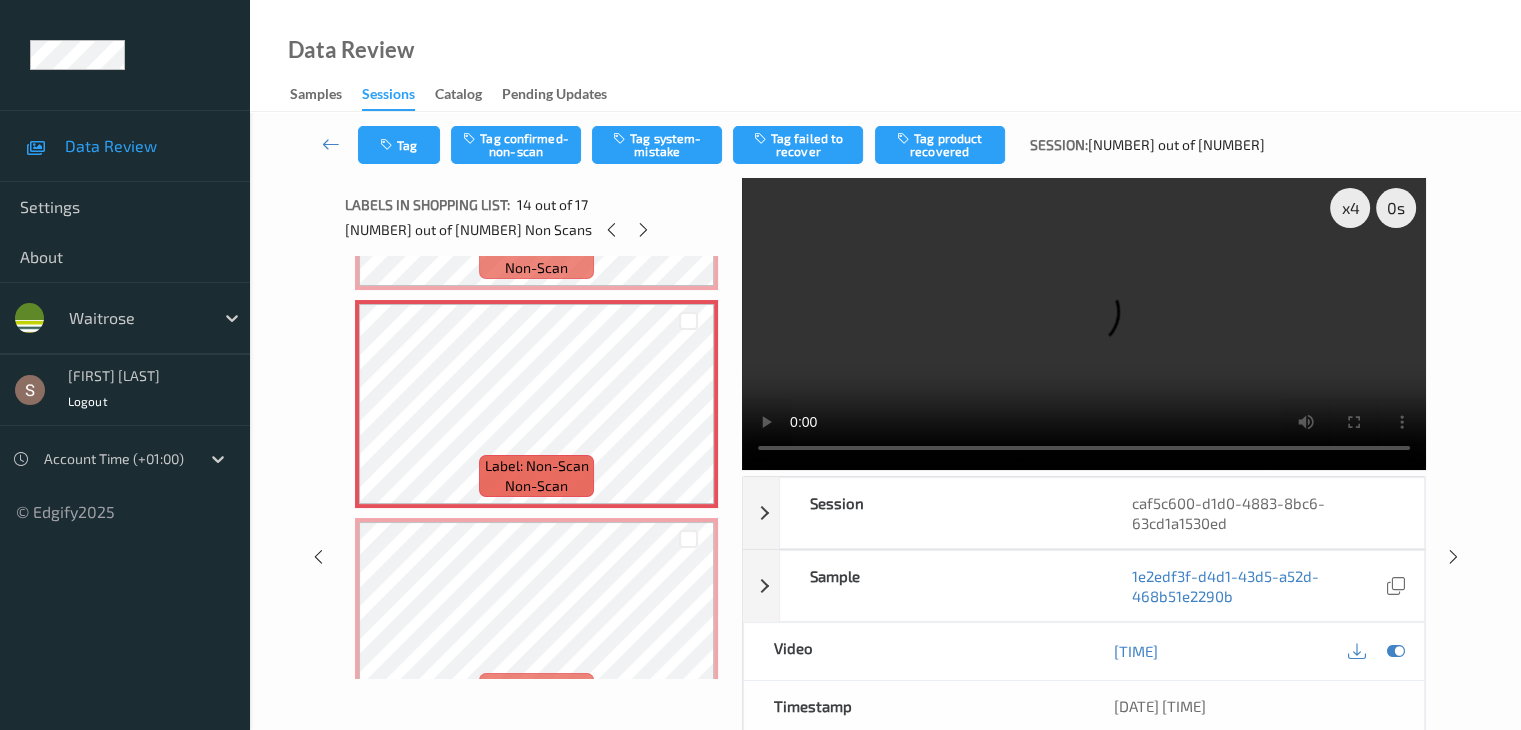 click on "Tag Tag   confirmed-non-scan Tag   system-mistake Tag   failed to recover Tag   product recovered Session: [NUMBER] out of [NUMBER]" at bounding box center (885, 145) 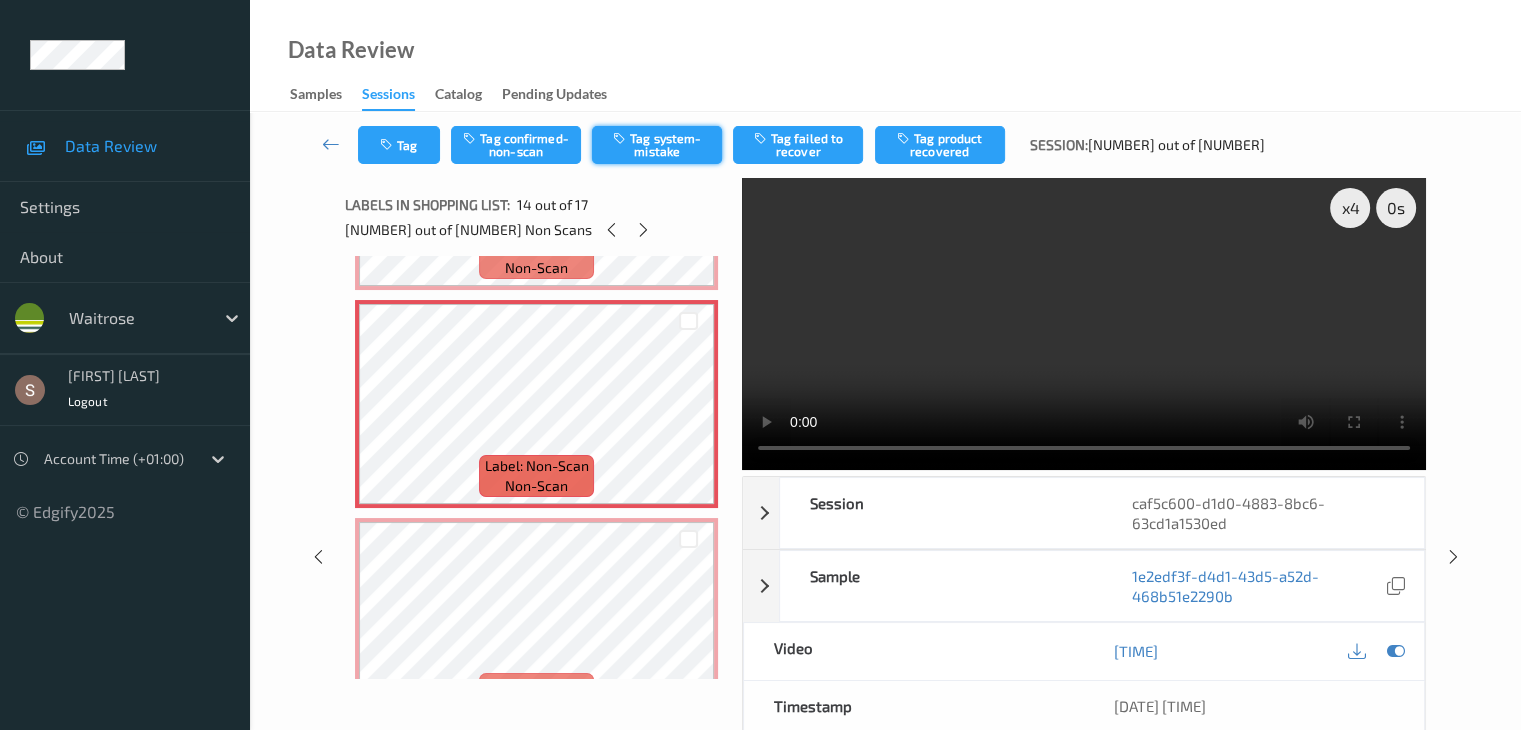 click on "Tag   system-mistake" at bounding box center (657, 145) 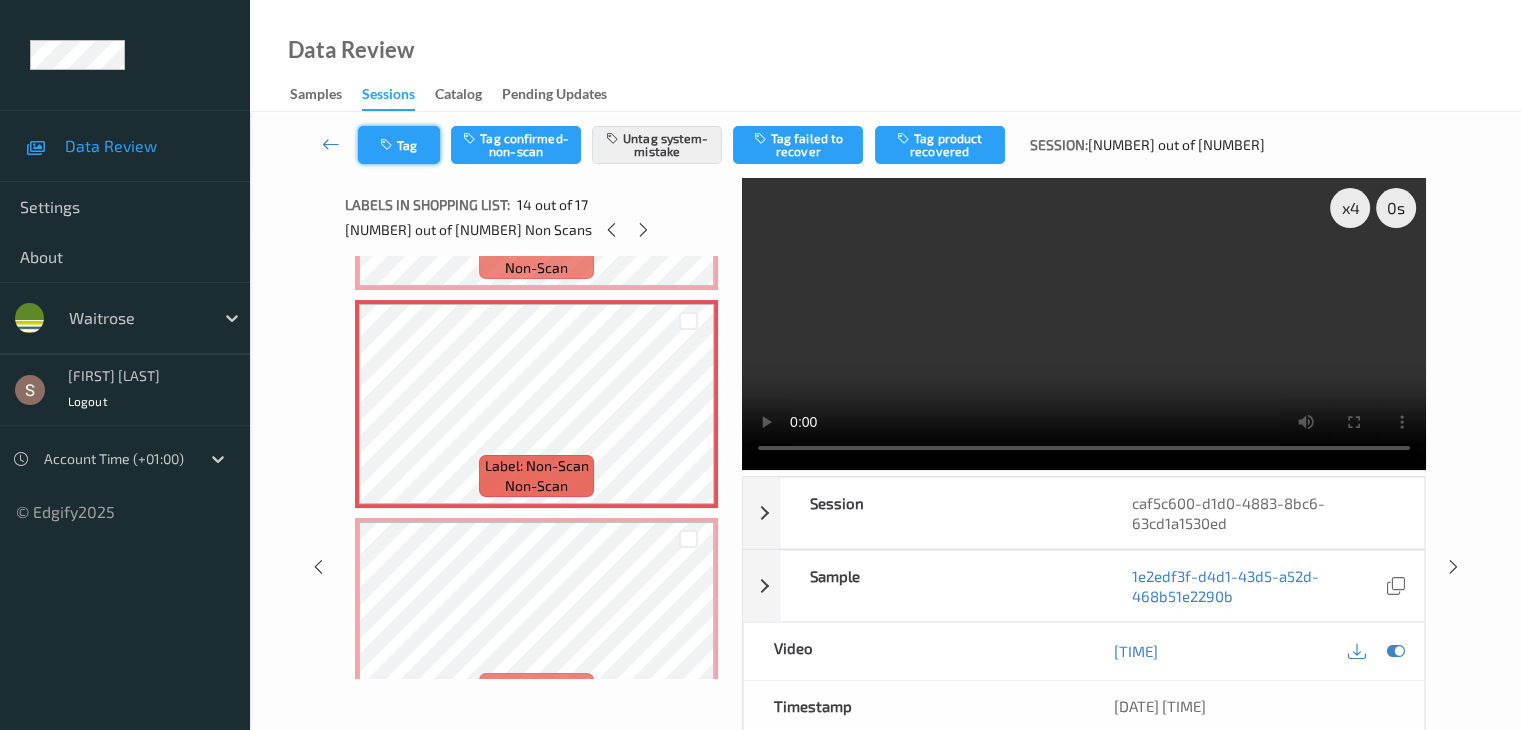 click on "Tag" at bounding box center (399, 145) 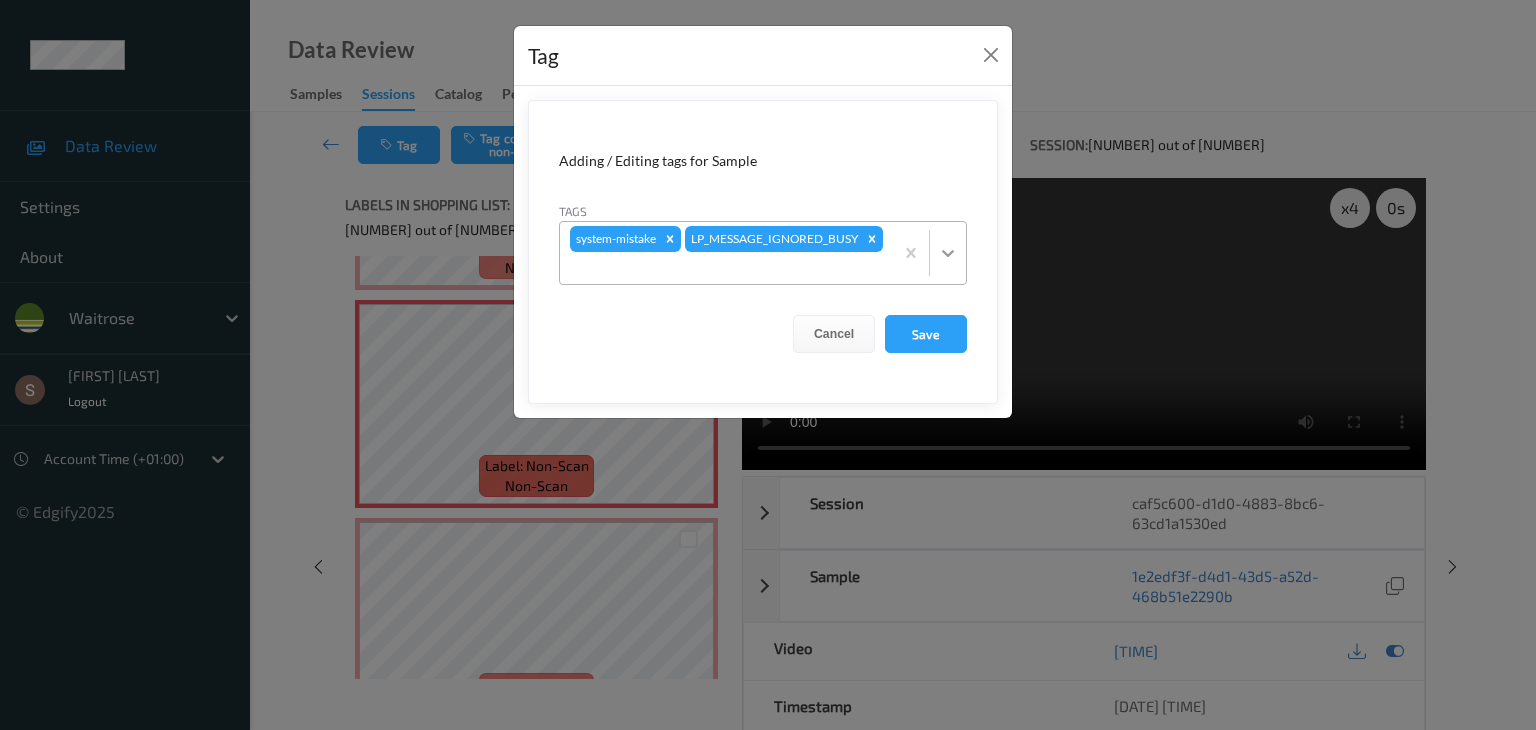 click at bounding box center (948, 253) 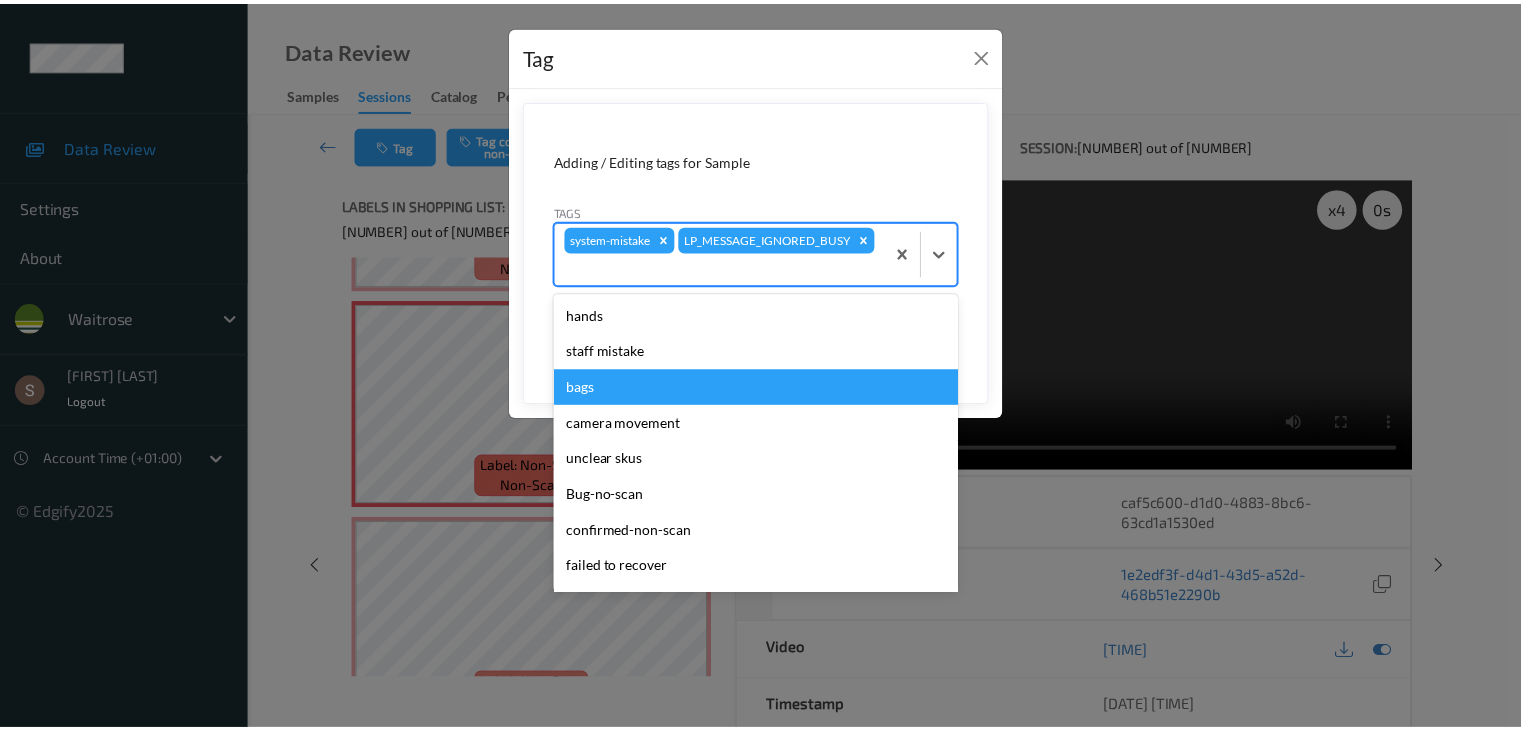 scroll, scrollTop: 356, scrollLeft: 0, axis: vertical 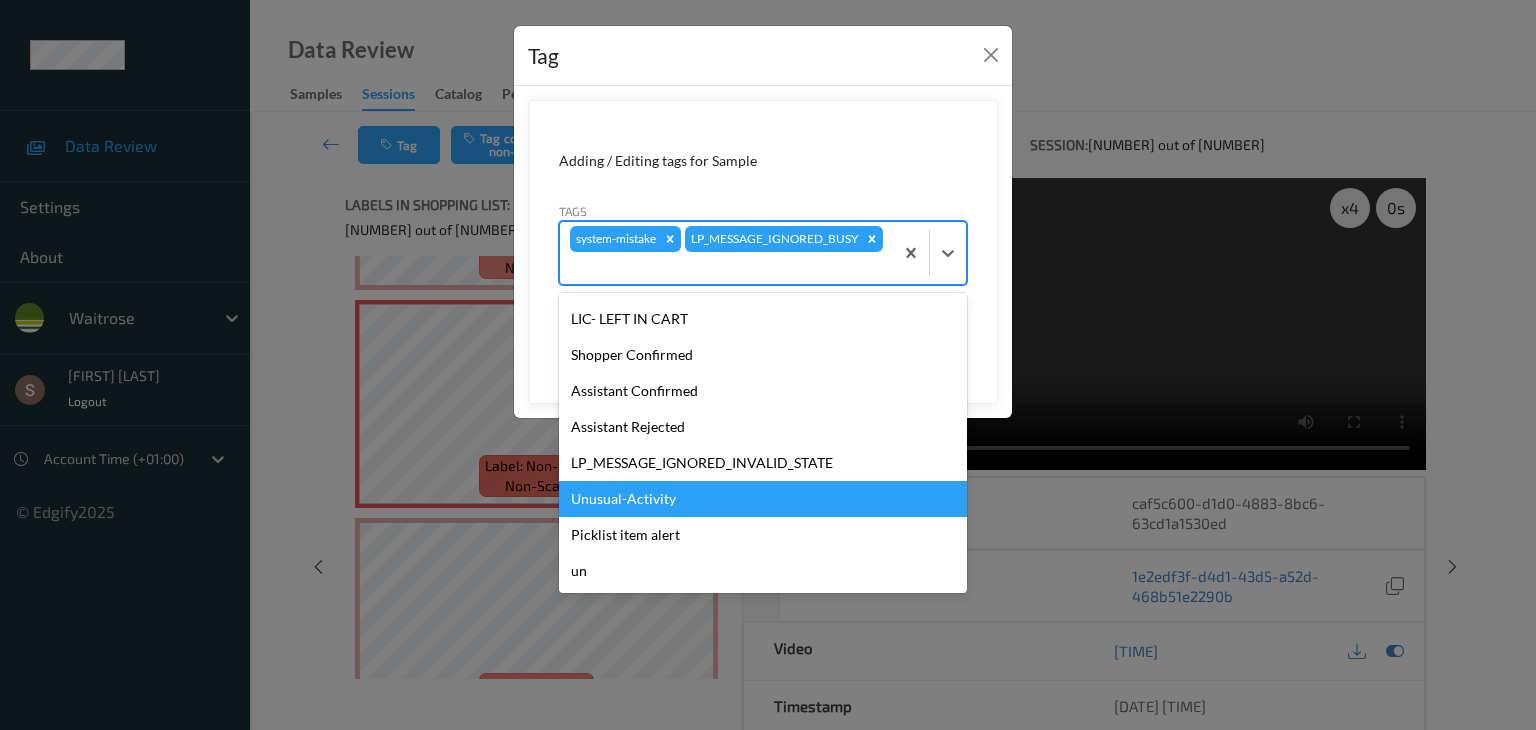 click on "Unusual-Activity" at bounding box center [763, 499] 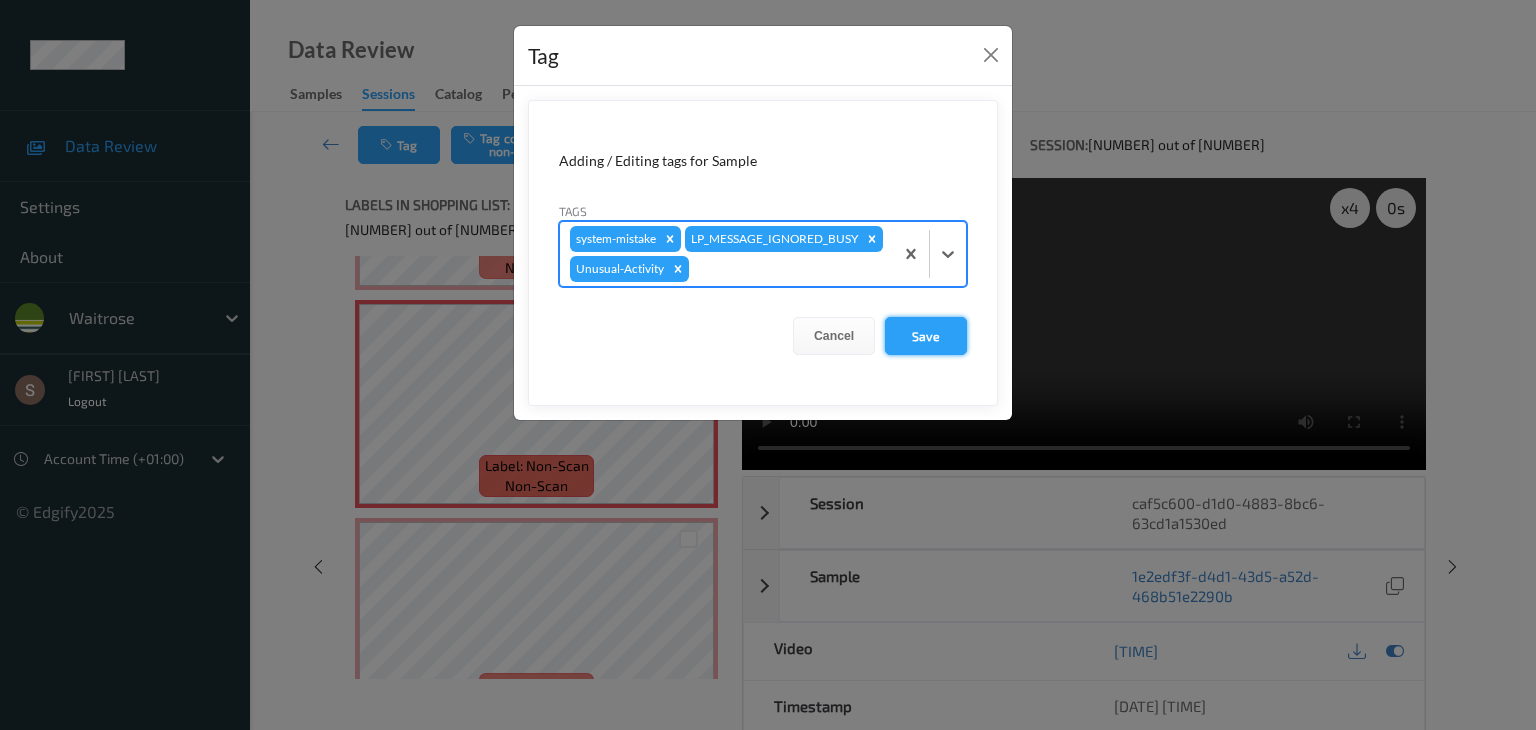 click on "Save" at bounding box center [926, 336] 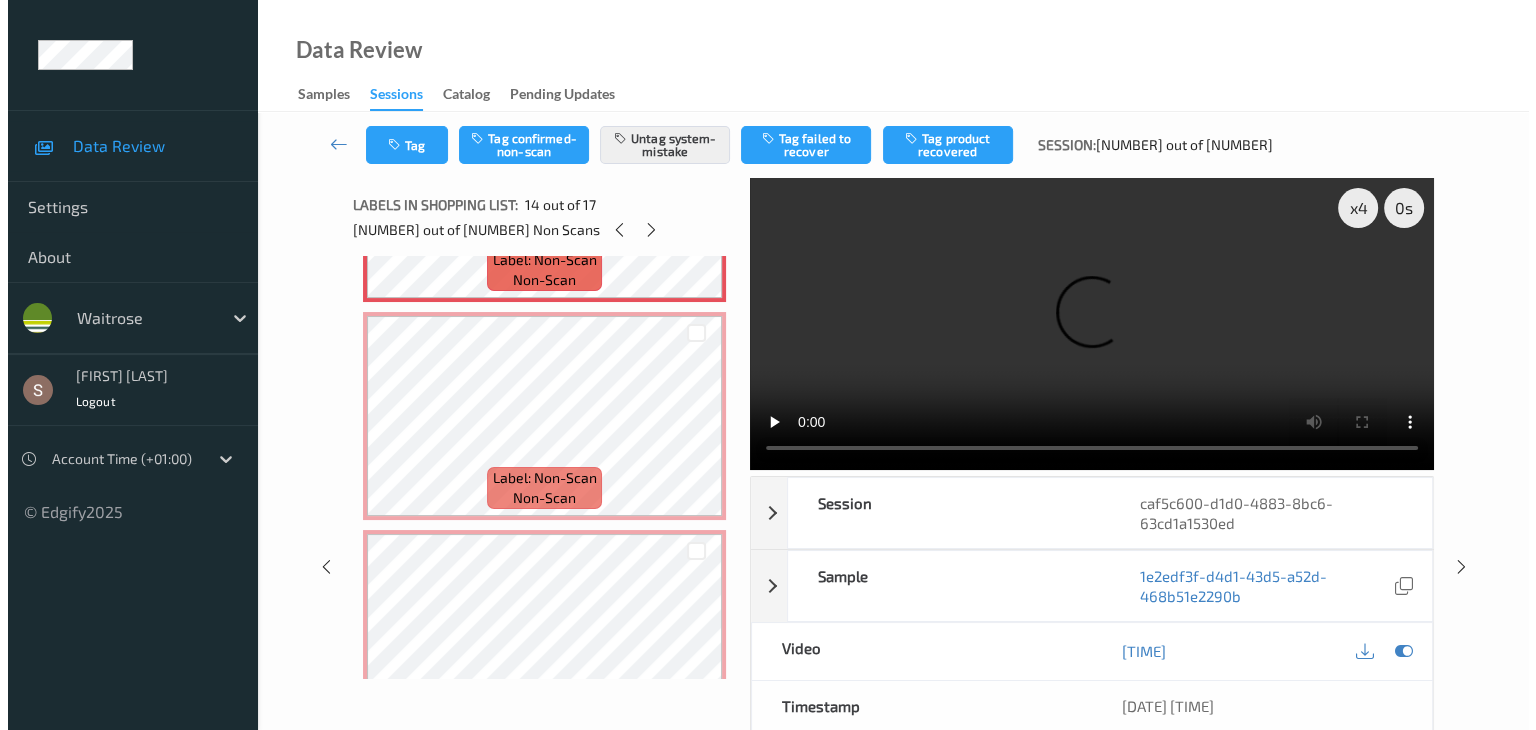 scroll, scrollTop: 3100, scrollLeft: 0, axis: vertical 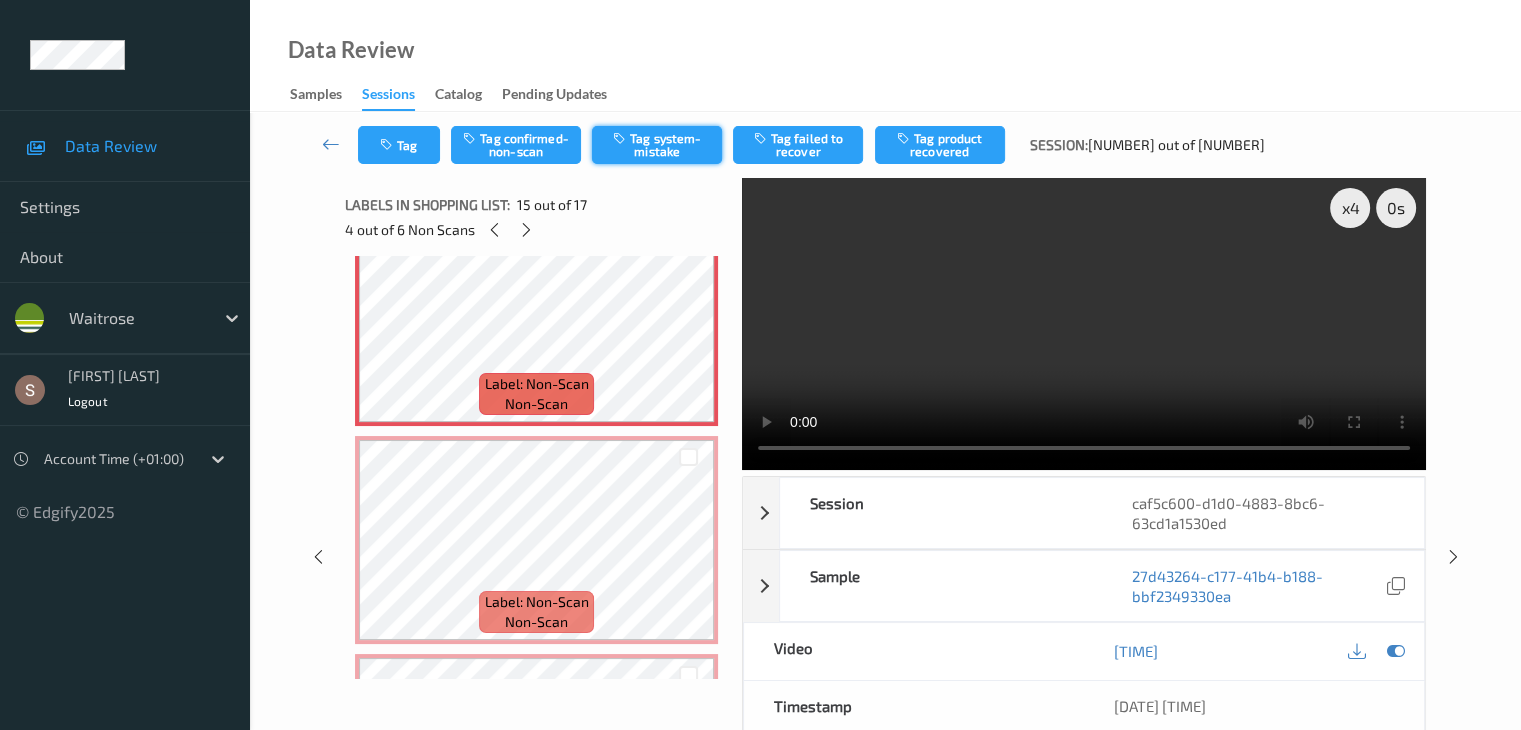 click on "Tag   system-mistake" at bounding box center (657, 145) 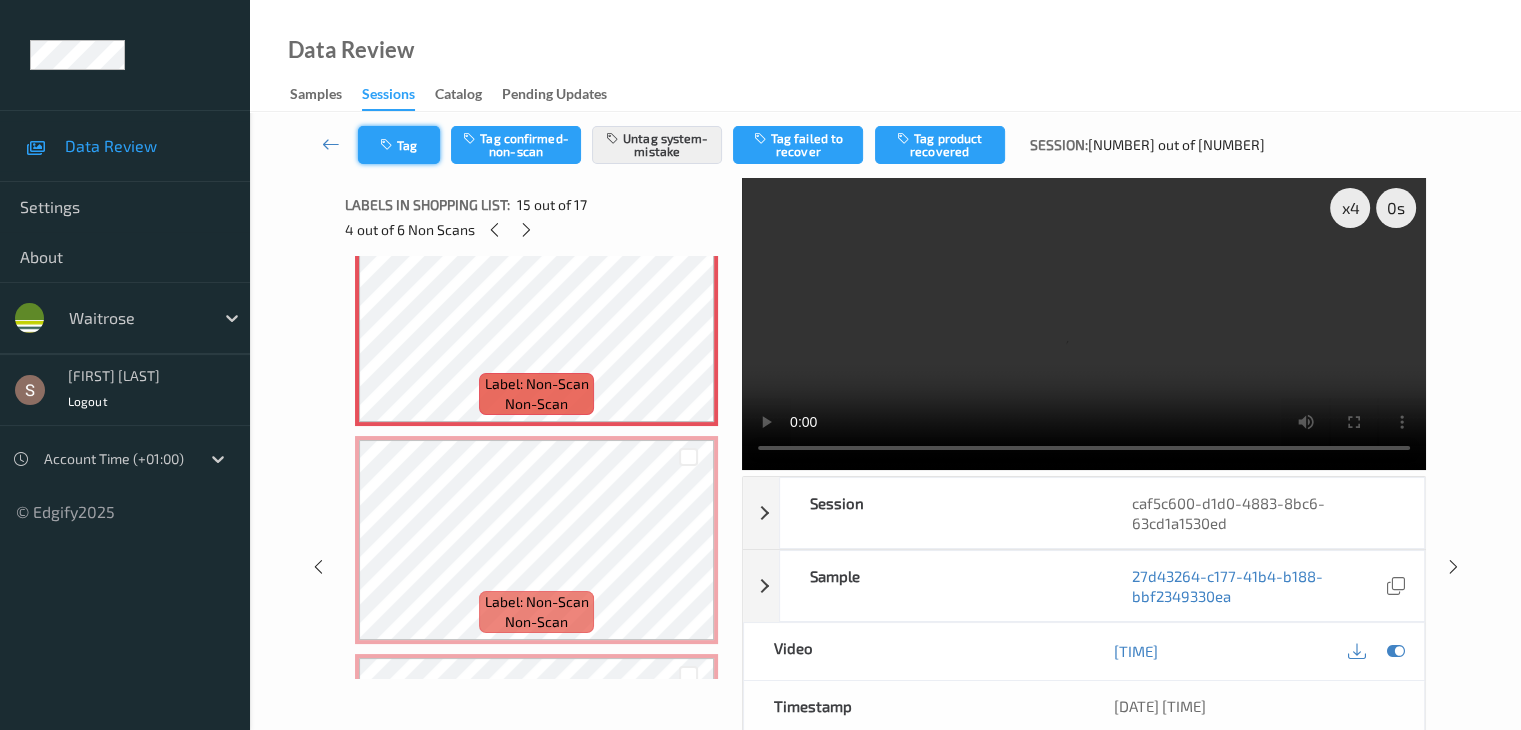 click on "Tag" at bounding box center (399, 145) 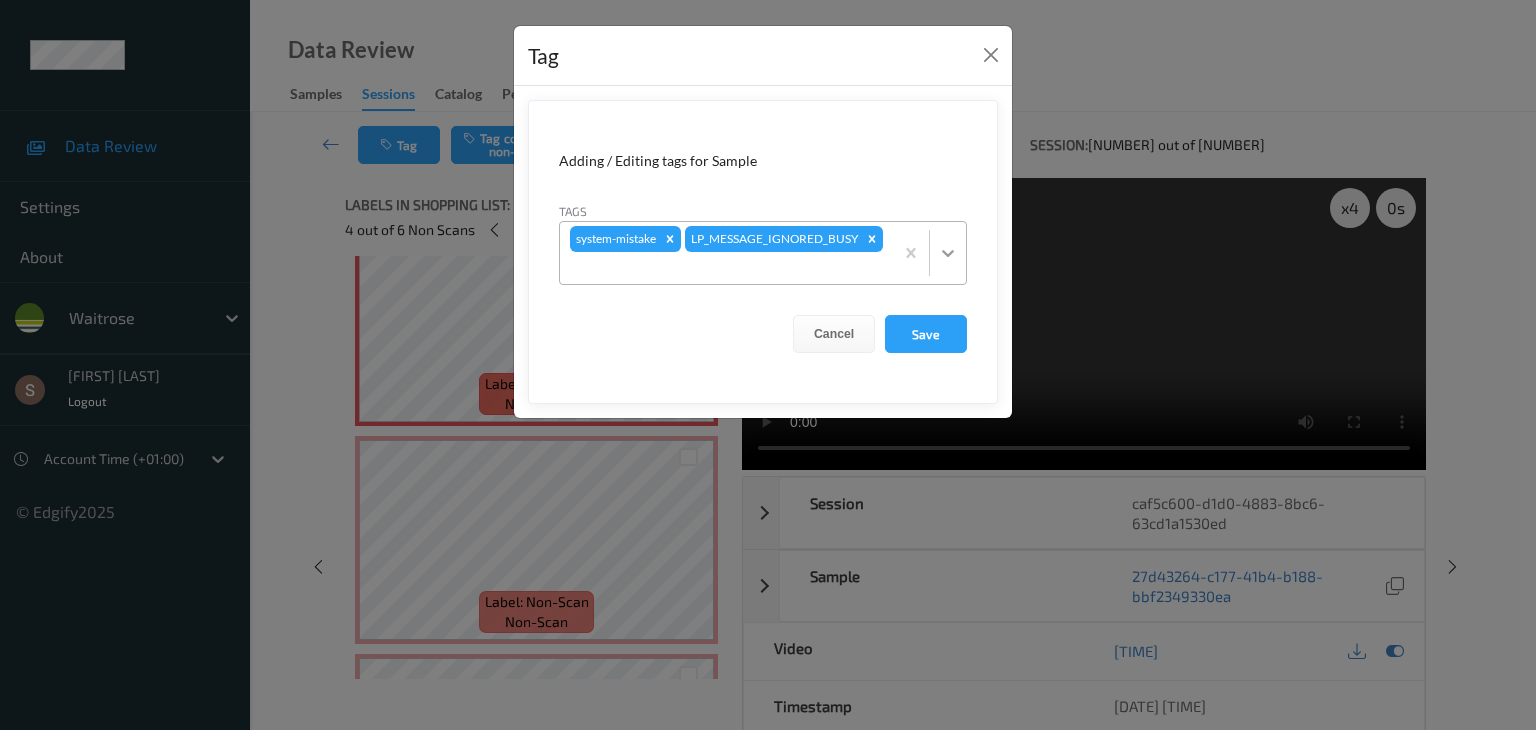 click 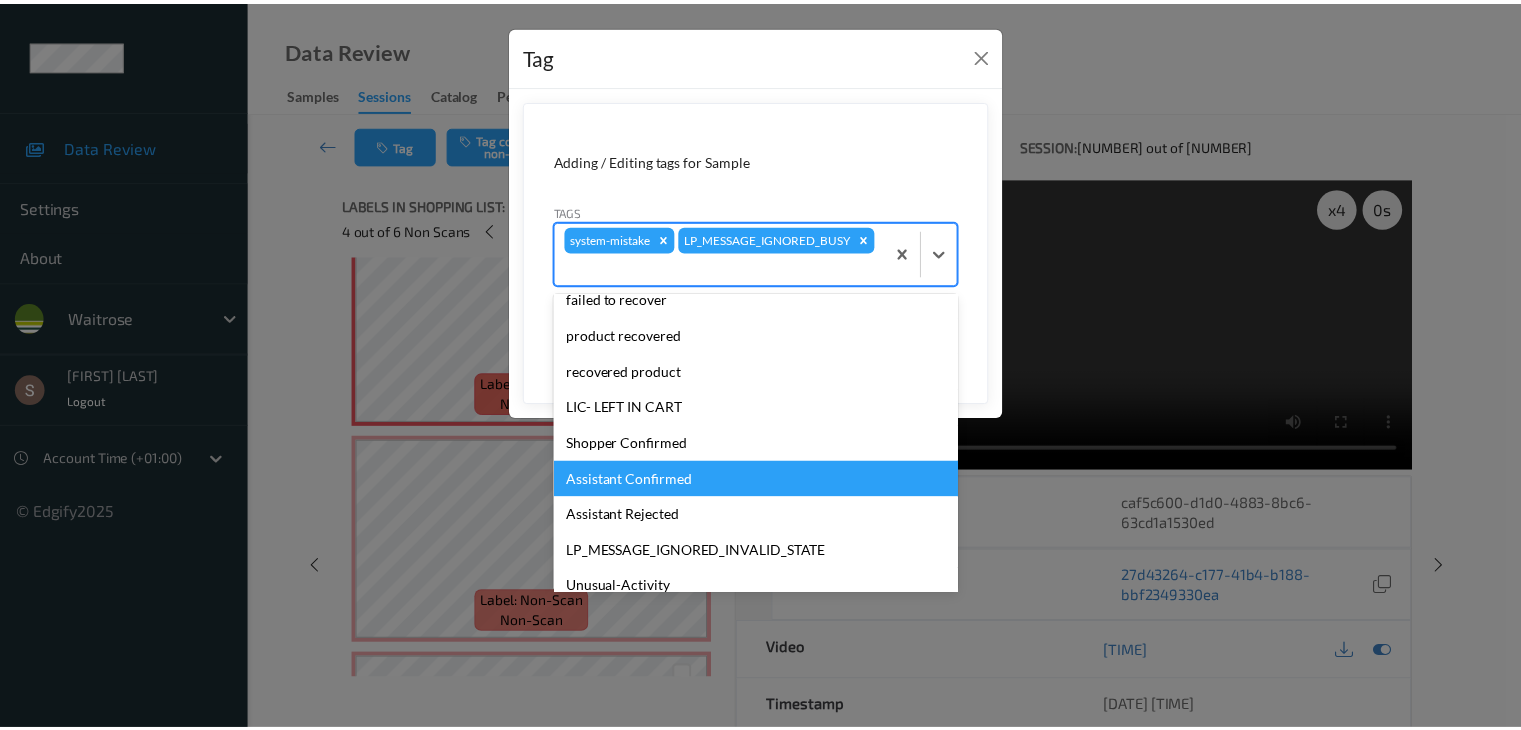 scroll, scrollTop: 356, scrollLeft: 0, axis: vertical 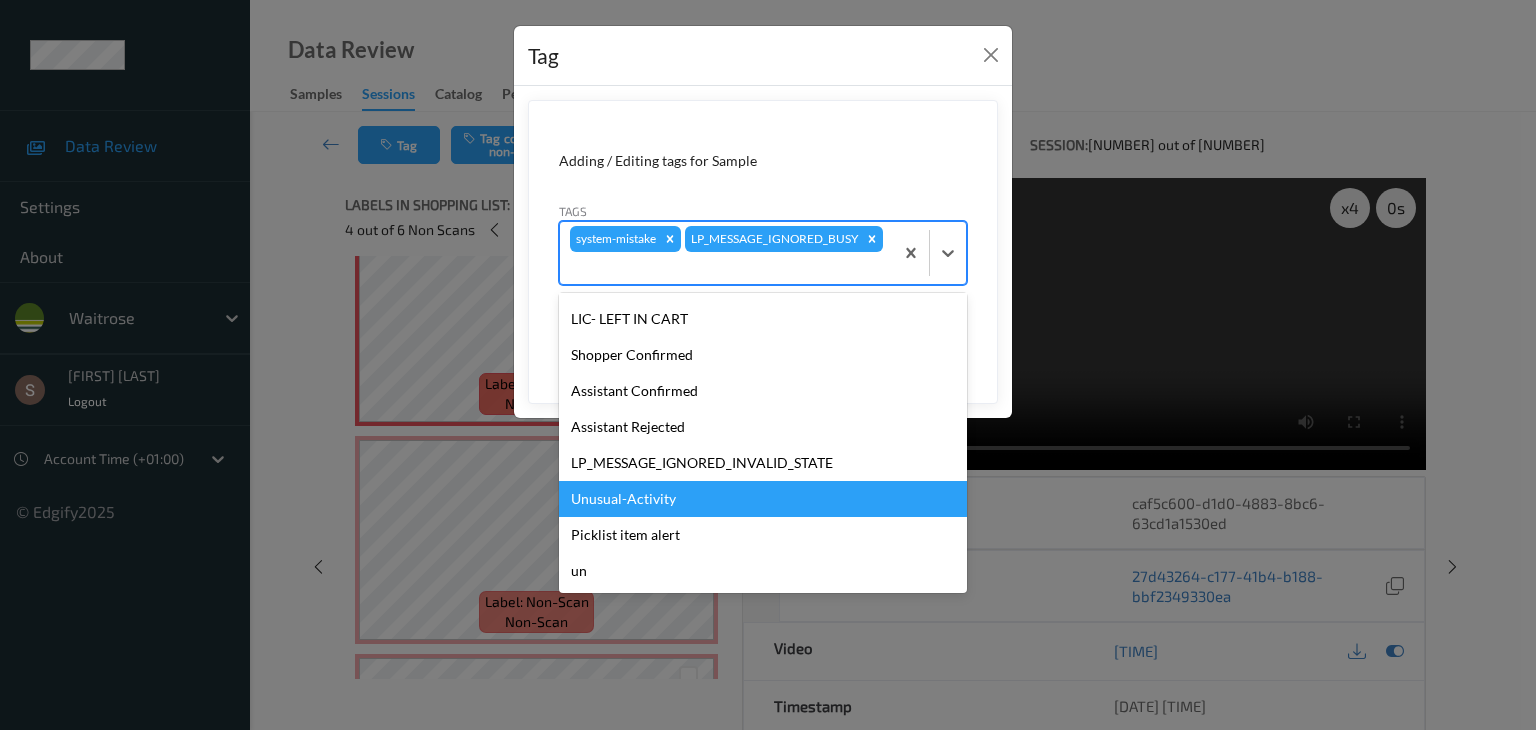 click on "Unusual-Activity" at bounding box center (763, 499) 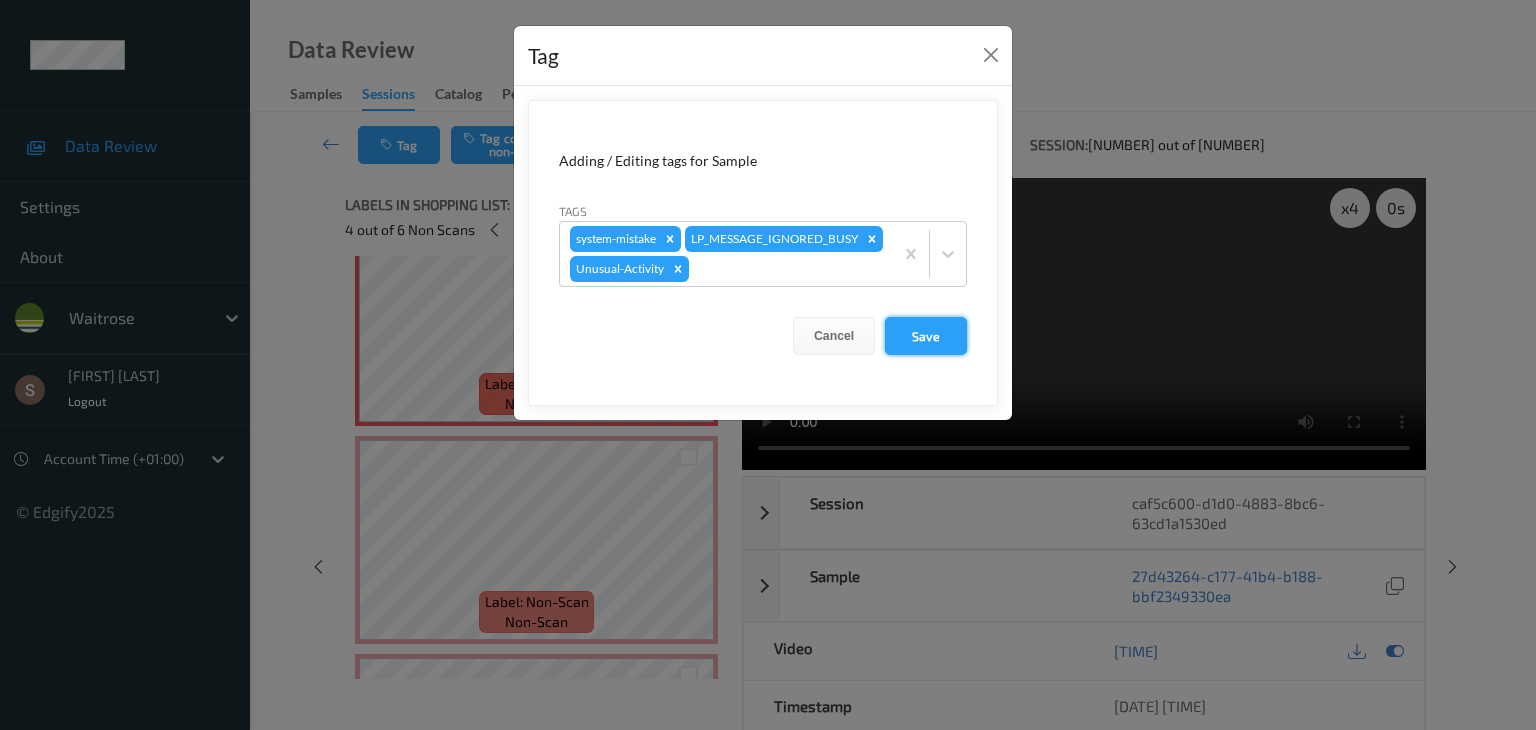 click on "Save" at bounding box center [926, 336] 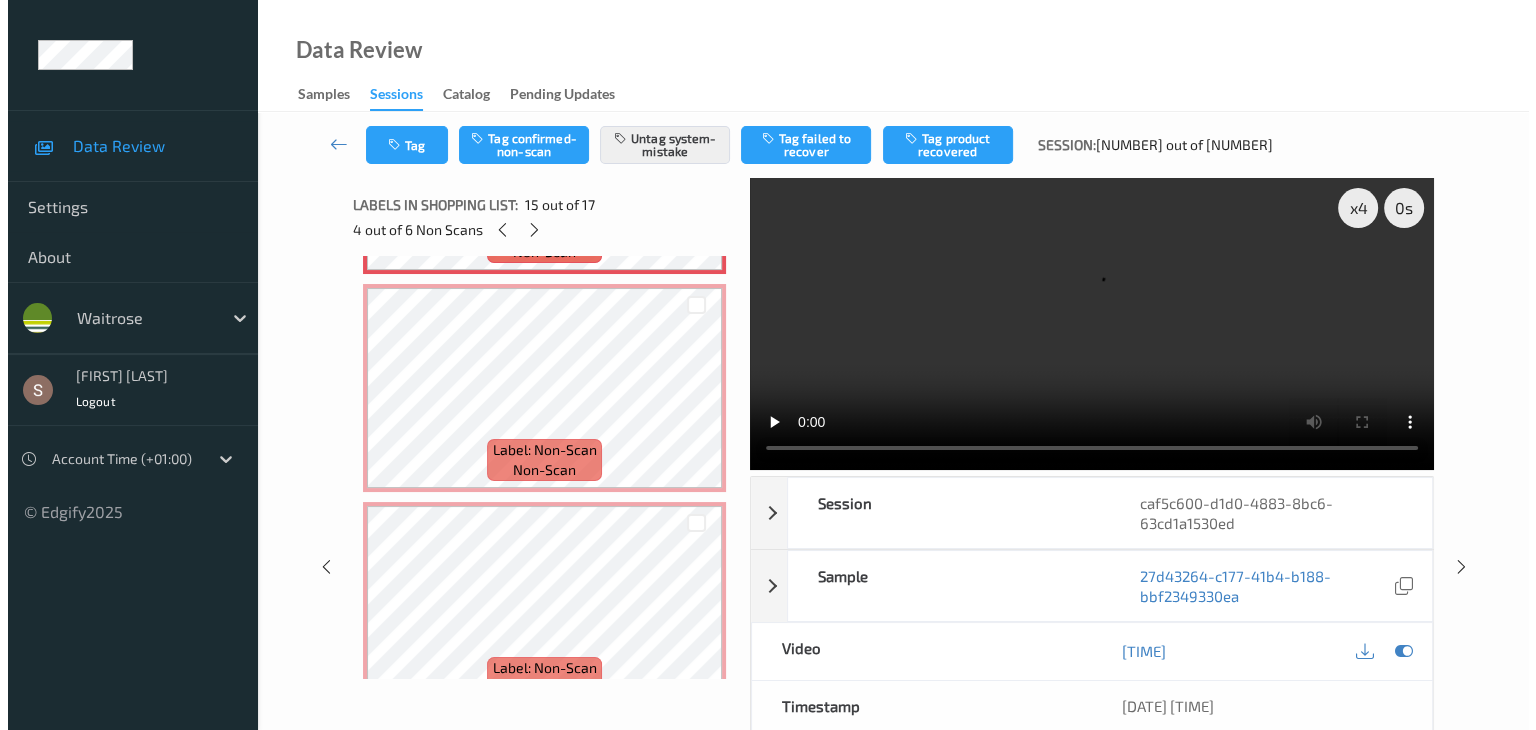 scroll, scrollTop: 3293, scrollLeft: 0, axis: vertical 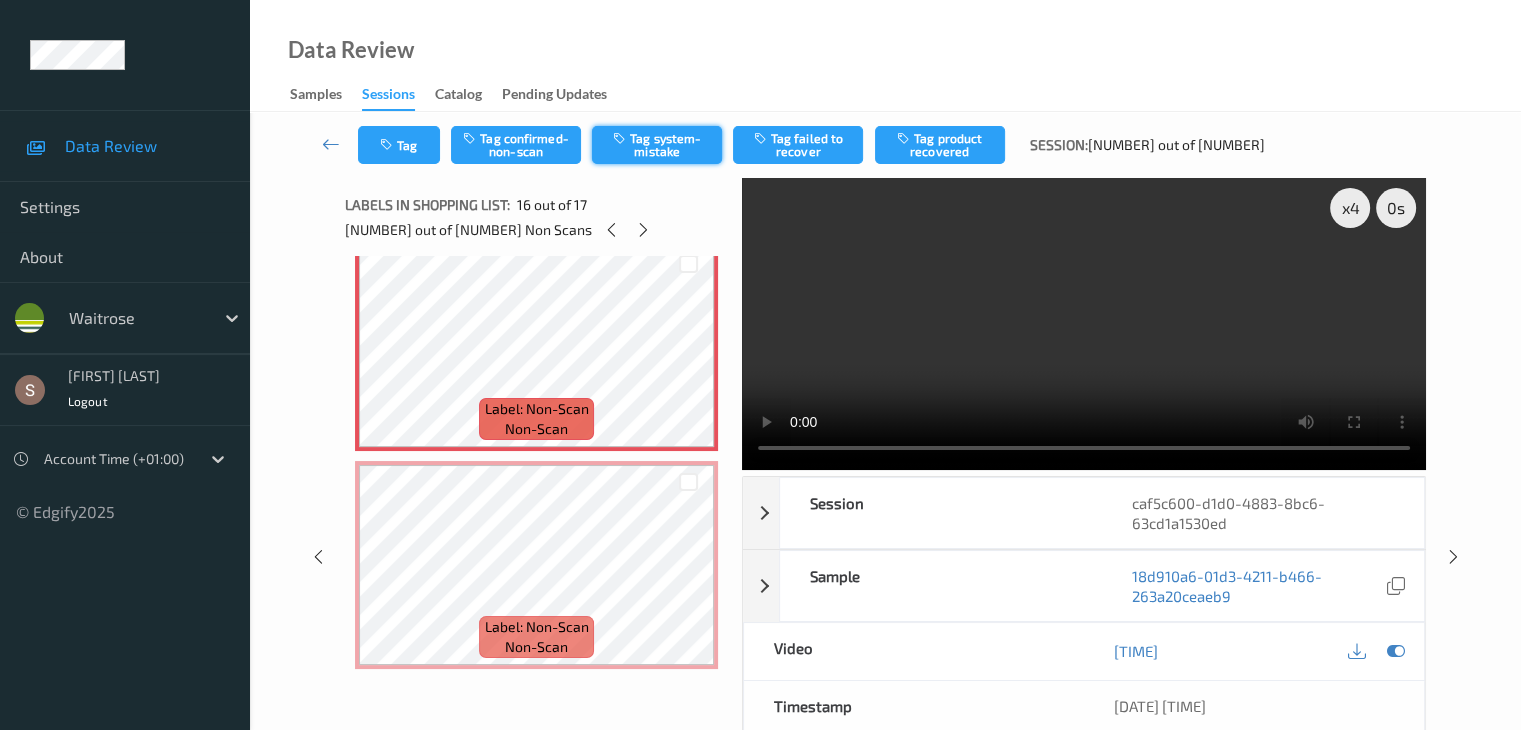 click on "Tag   system-mistake" at bounding box center (657, 145) 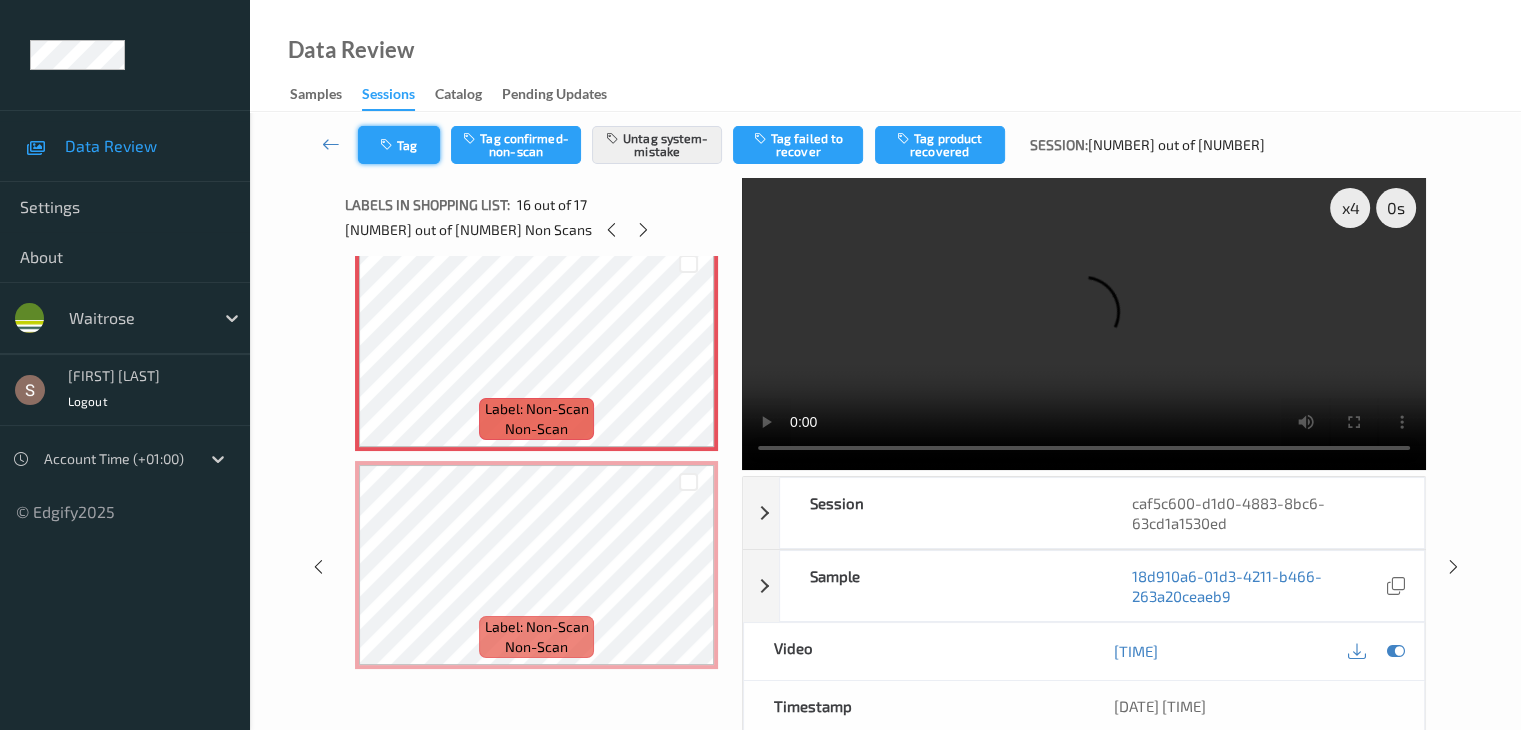 click on "Tag" at bounding box center [399, 145] 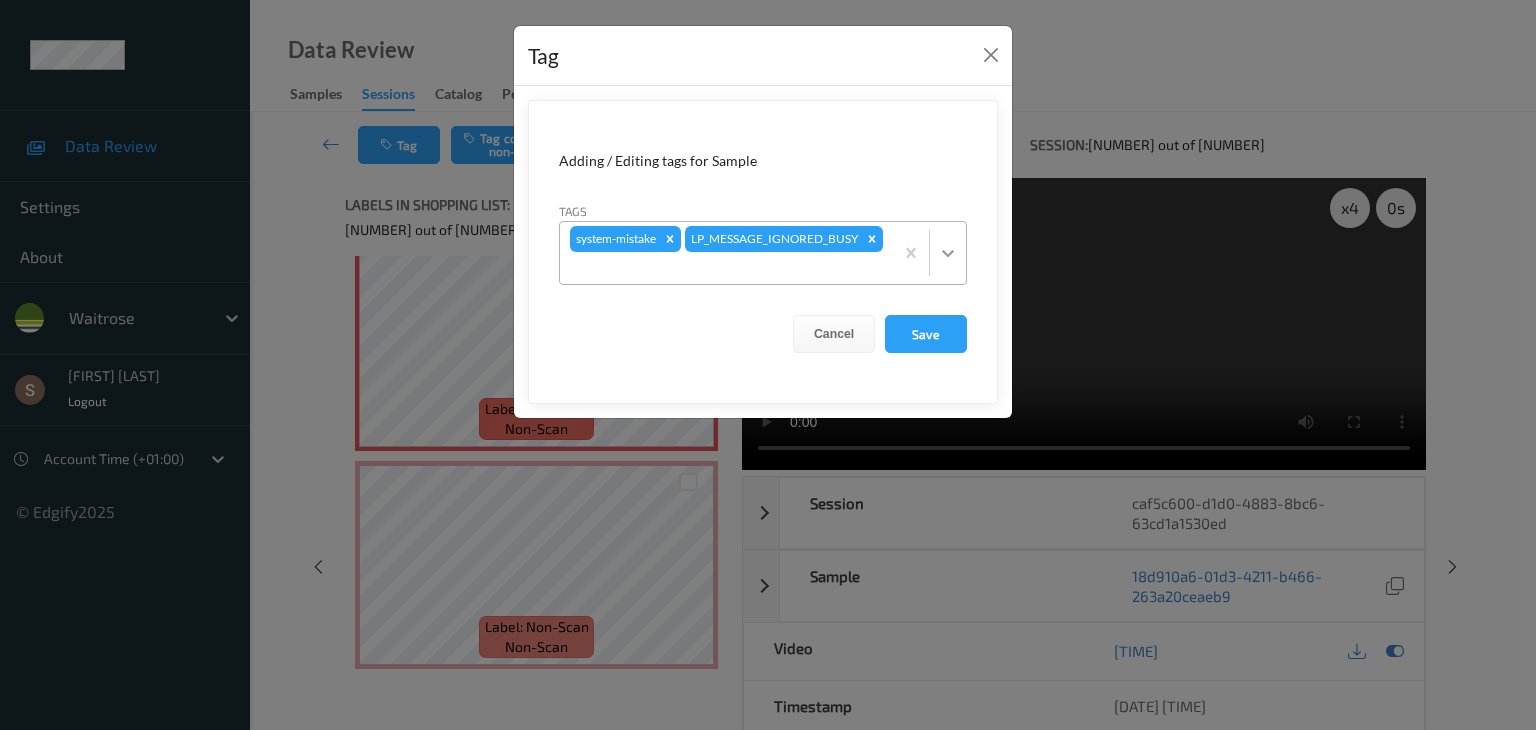 click 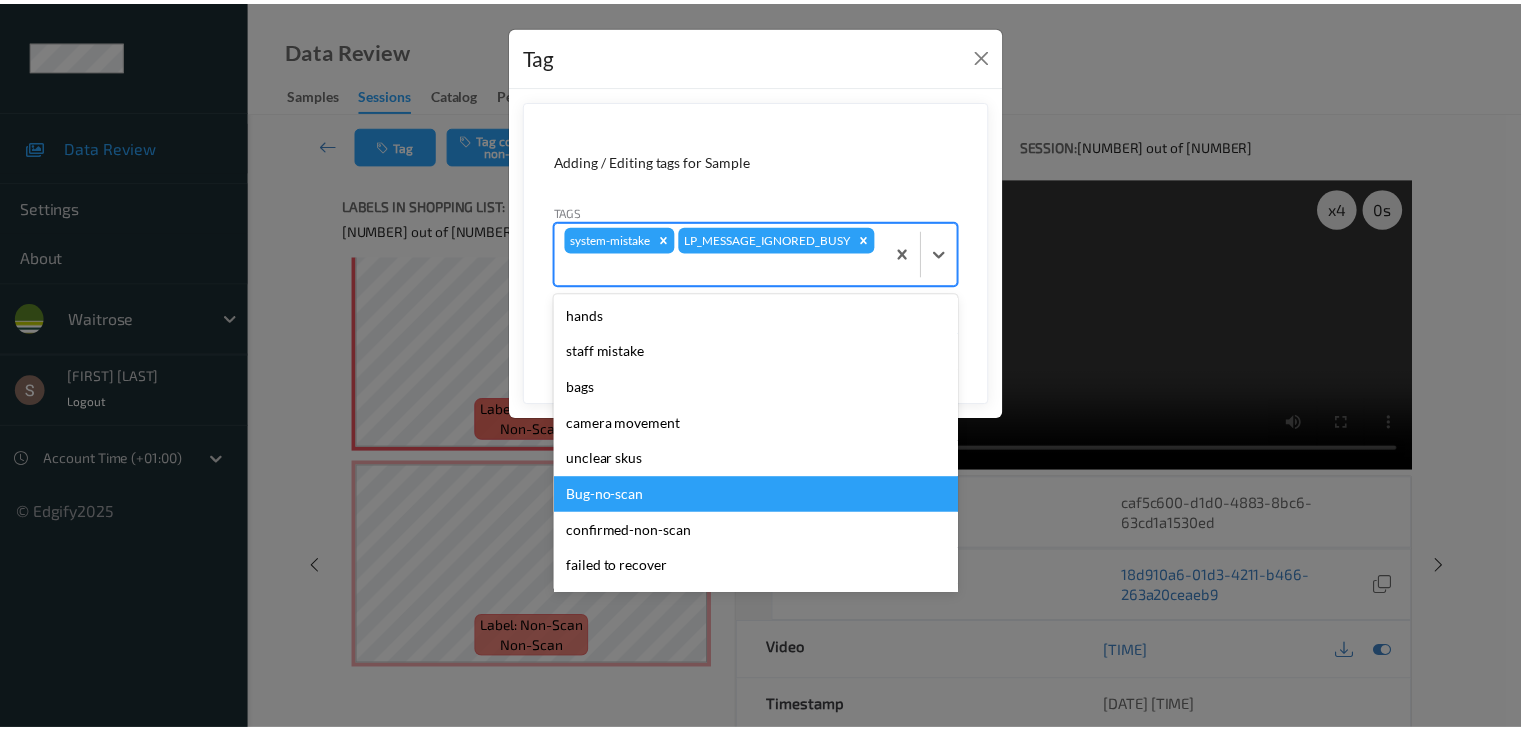 scroll, scrollTop: 356, scrollLeft: 0, axis: vertical 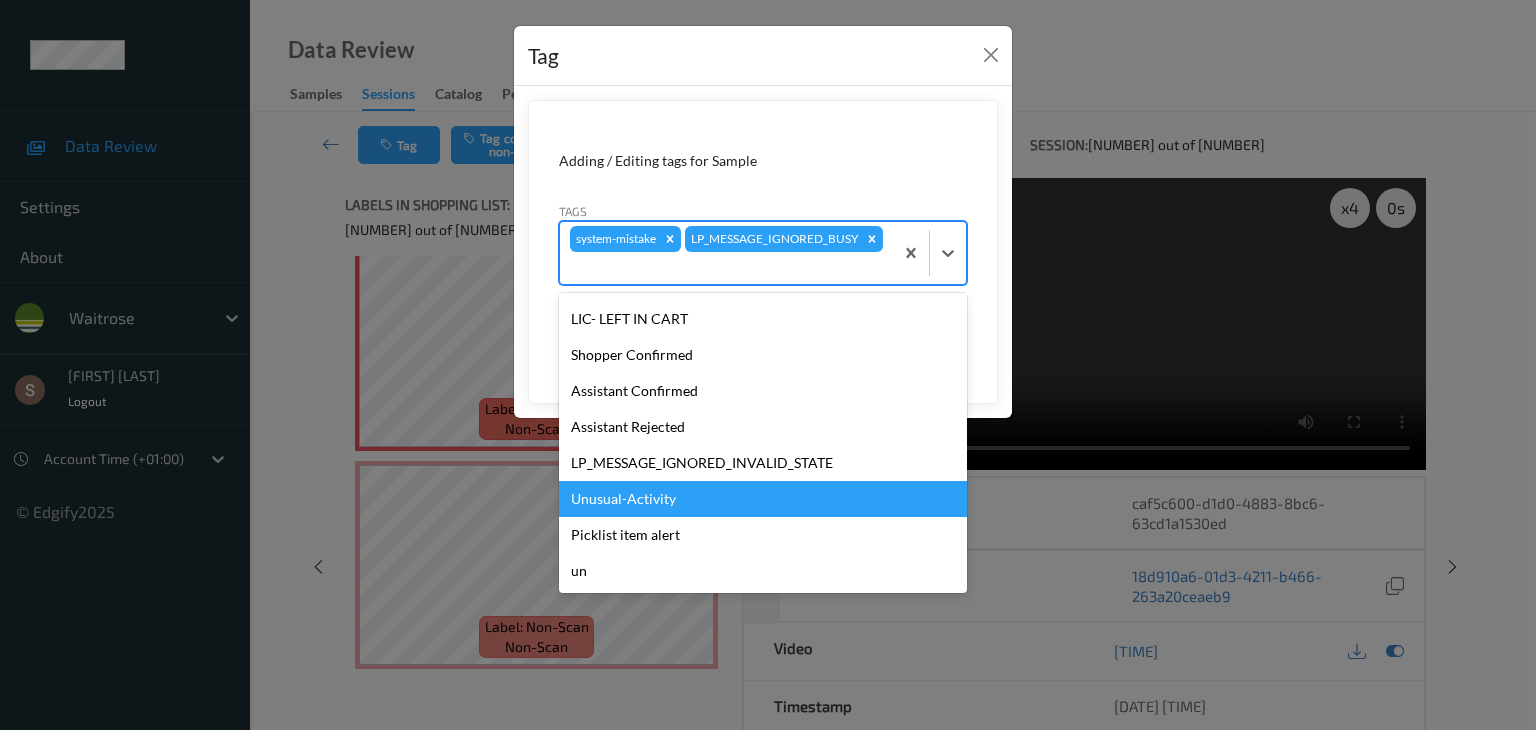 click on "Unusual-Activity" at bounding box center (763, 499) 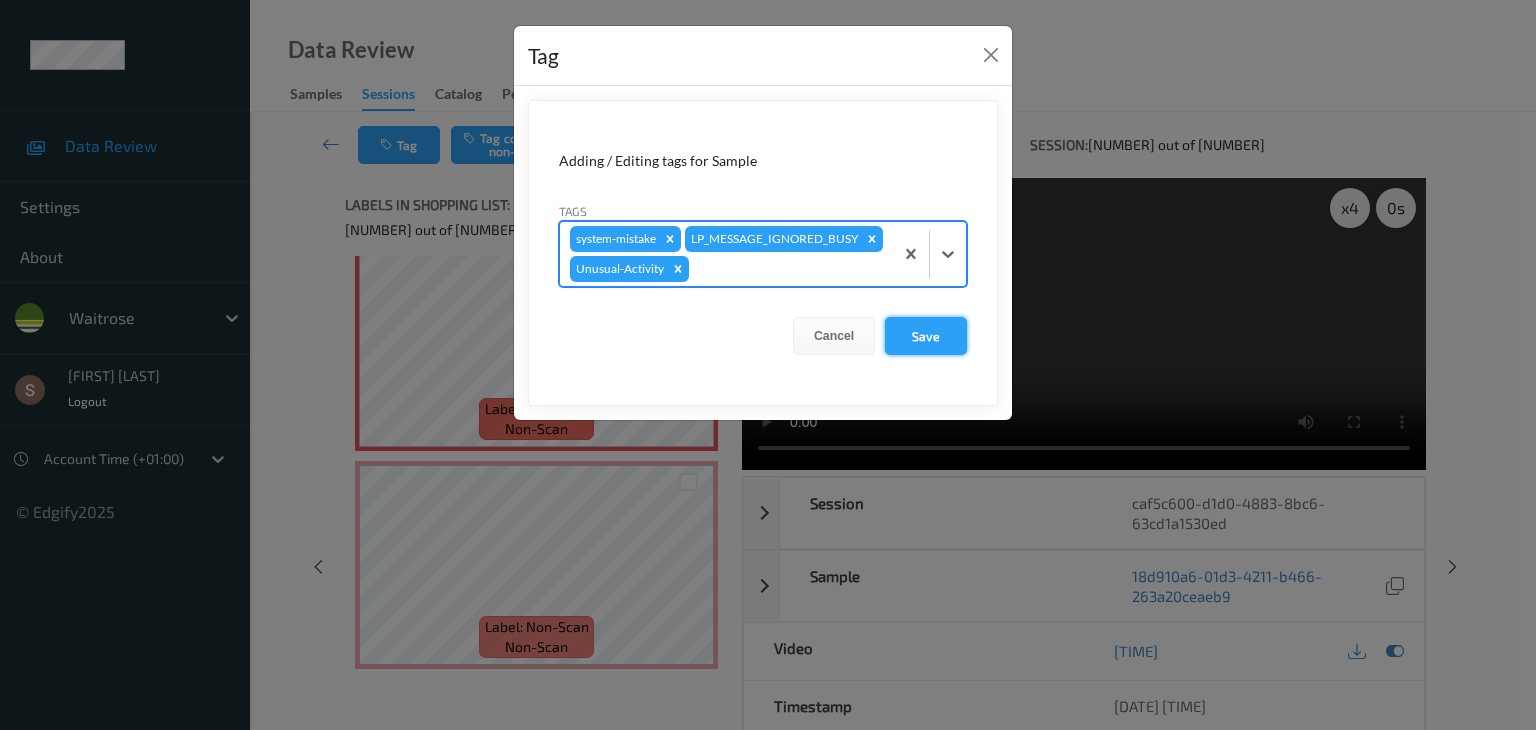 click on "Save" at bounding box center (926, 336) 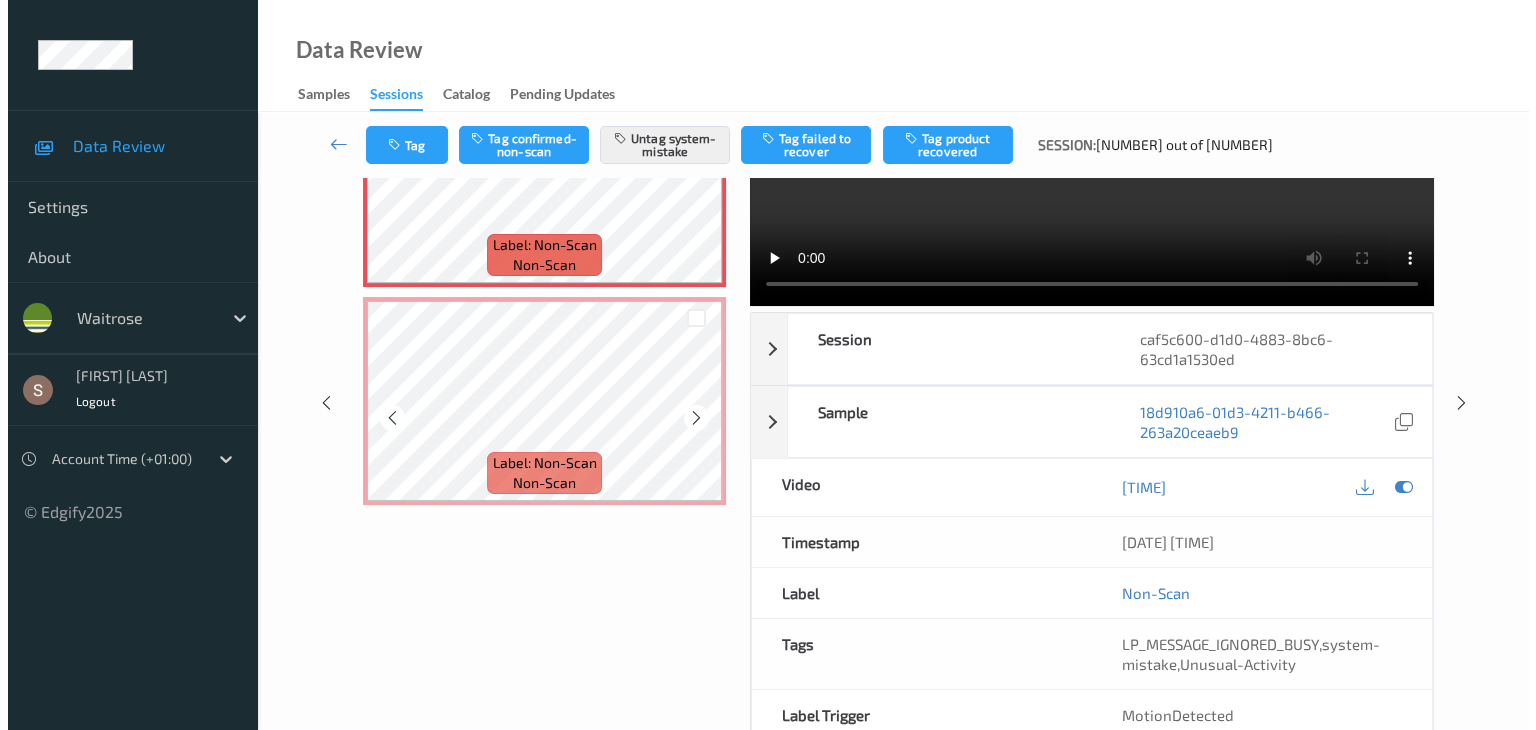 scroll, scrollTop: 200, scrollLeft: 0, axis: vertical 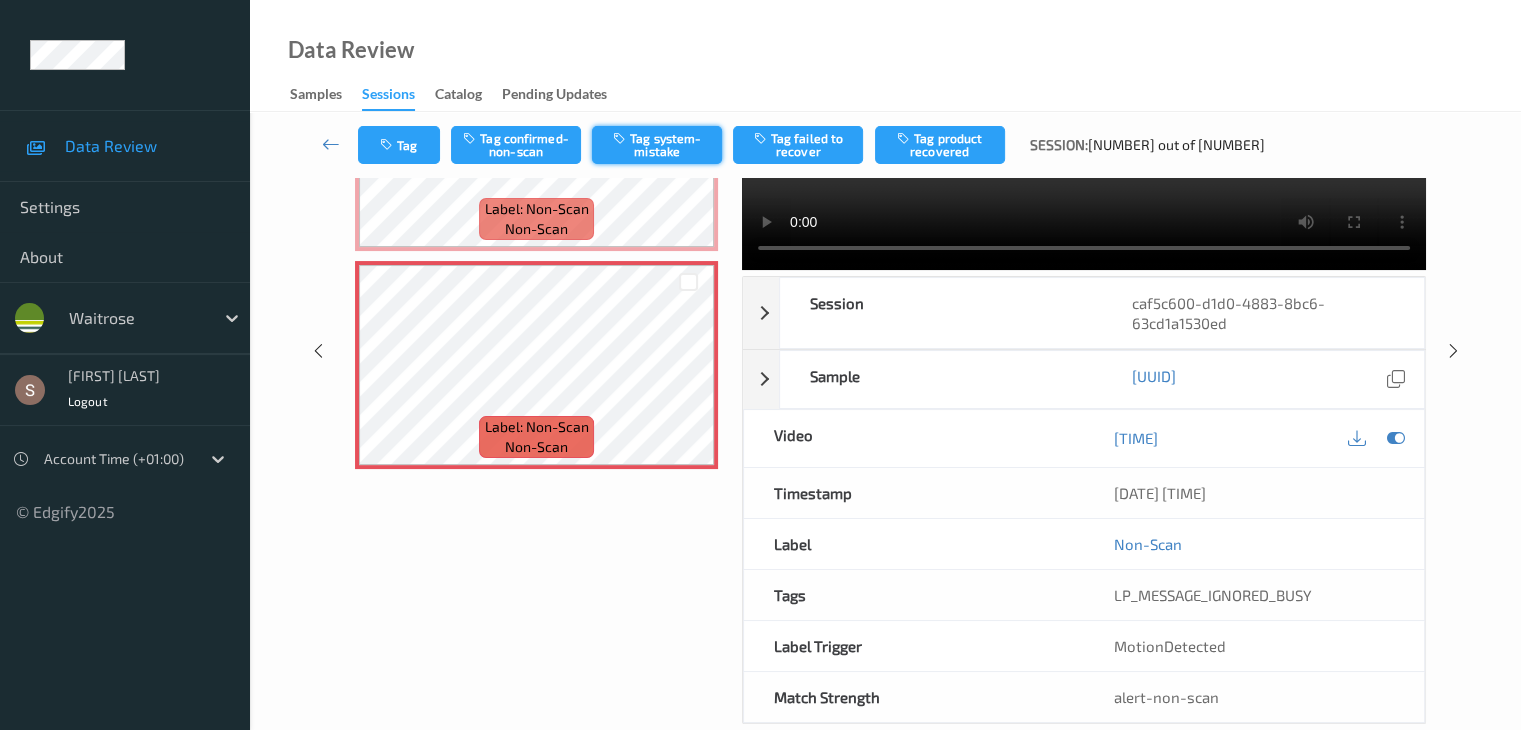 click on "Tag   system-mistake" at bounding box center [657, 145] 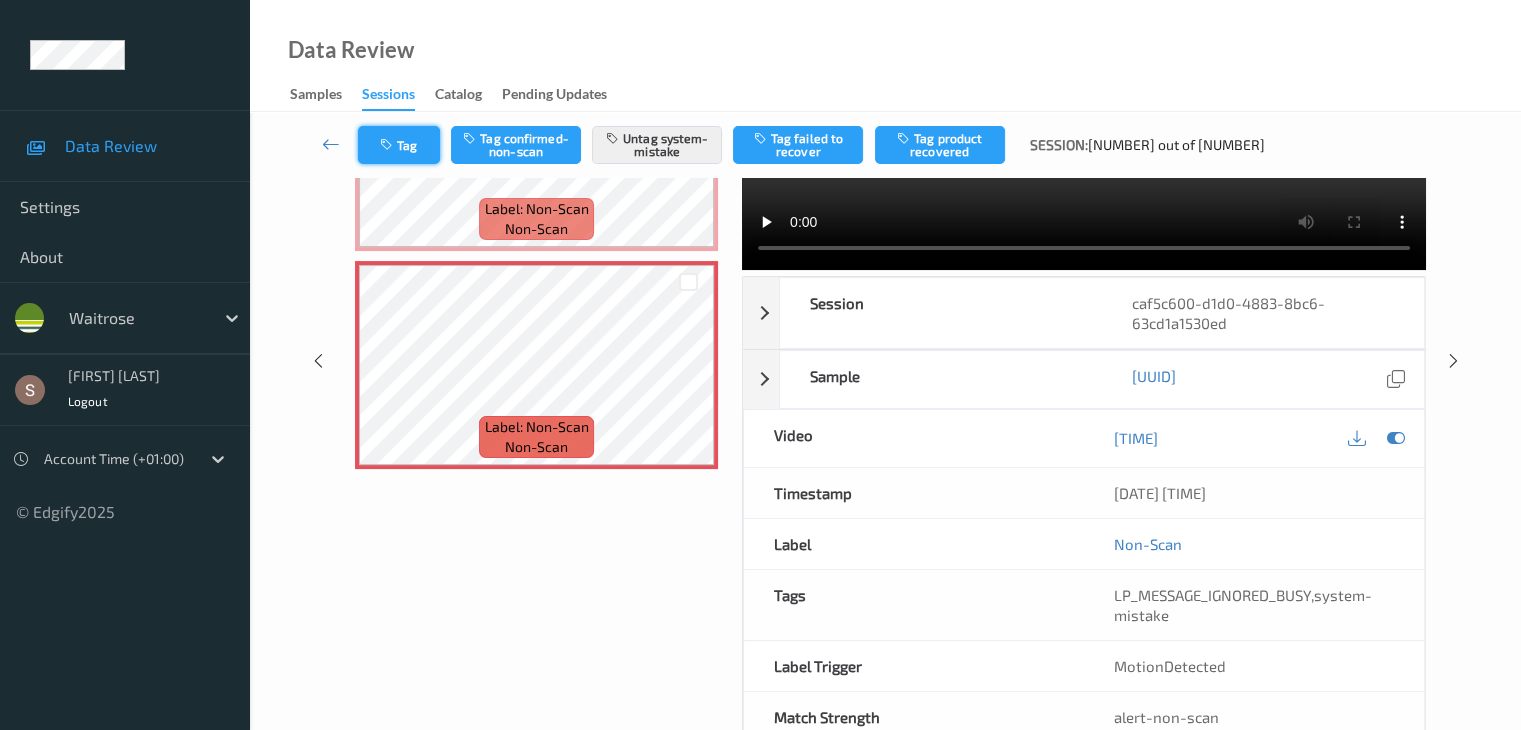 click on "Tag" at bounding box center [399, 145] 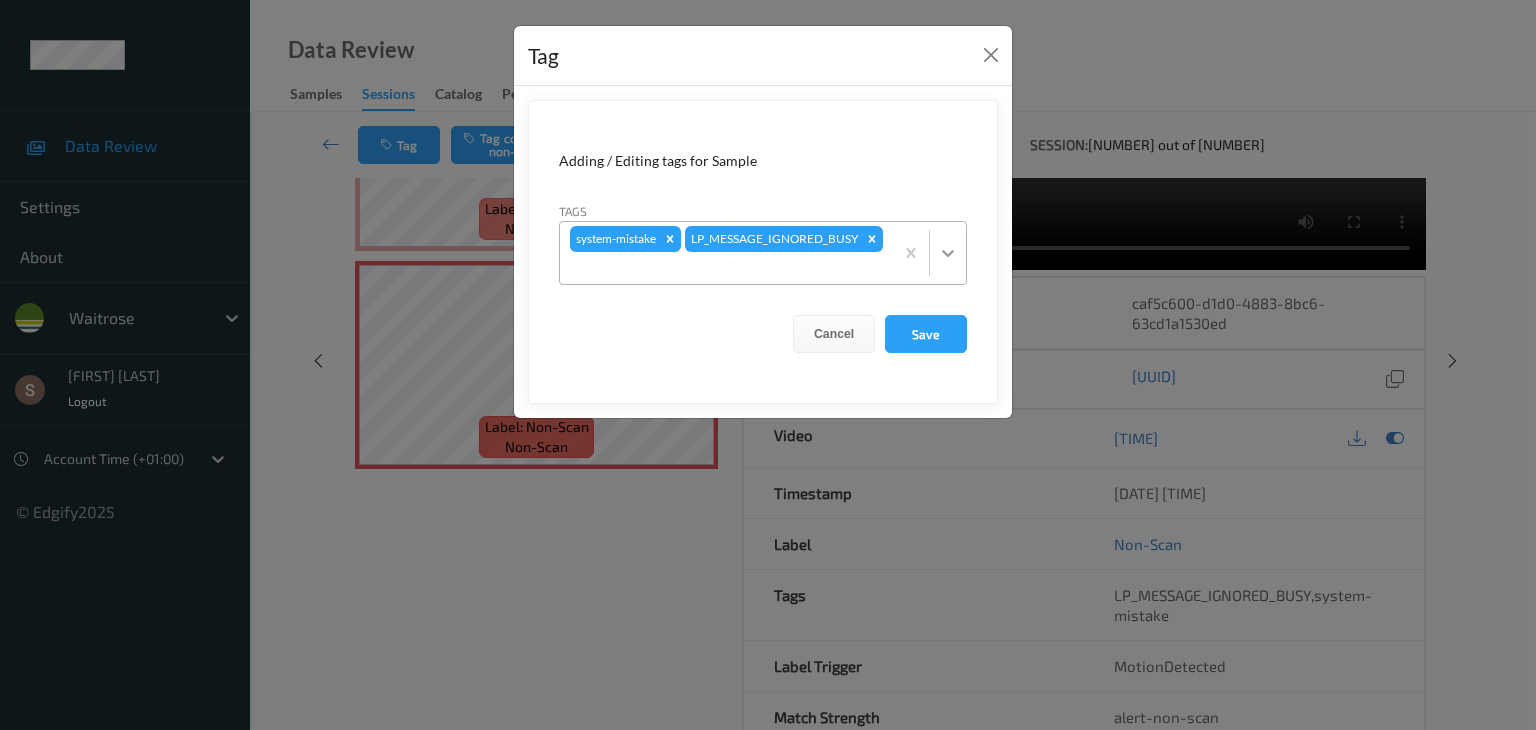 click 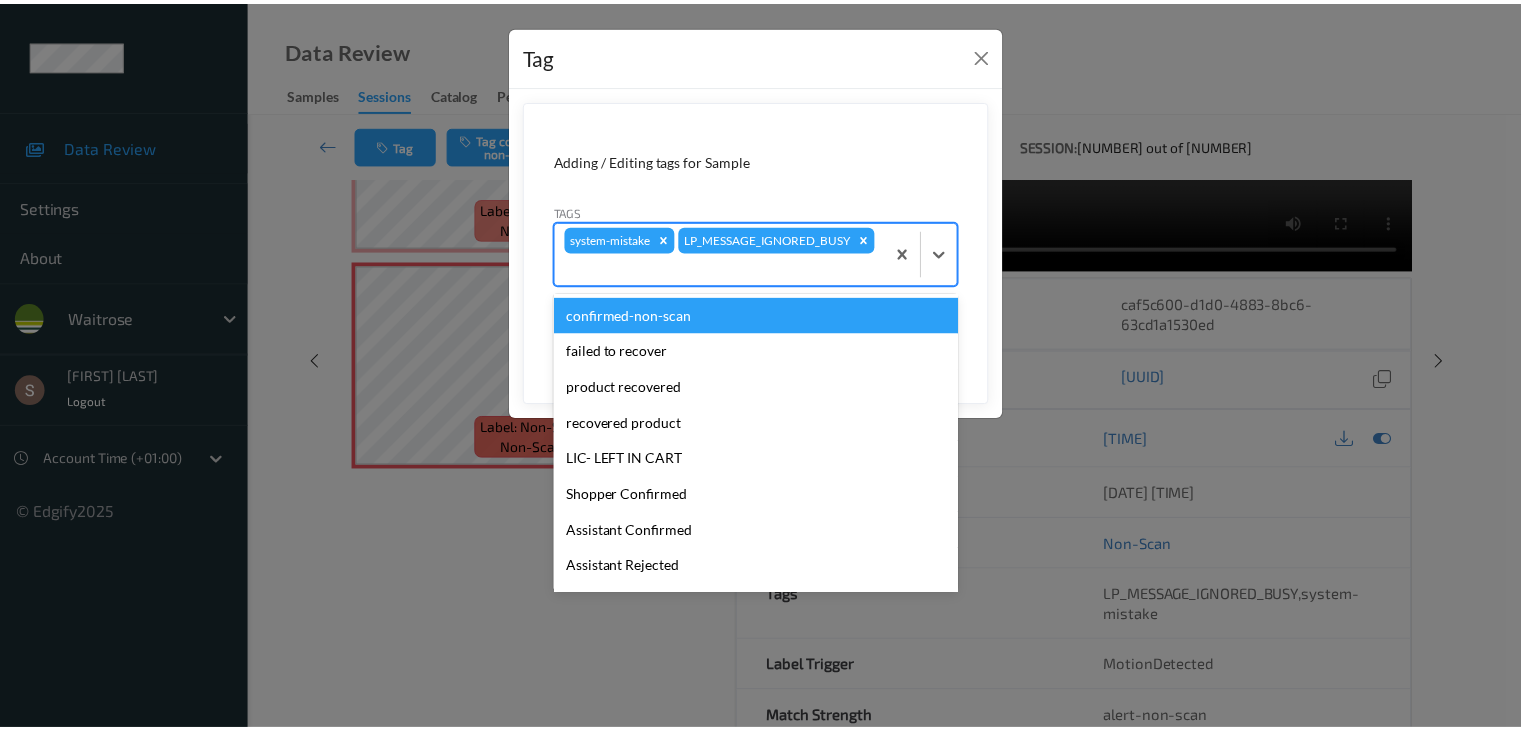 scroll, scrollTop: 356, scrollLeft: 0, axis: vertical 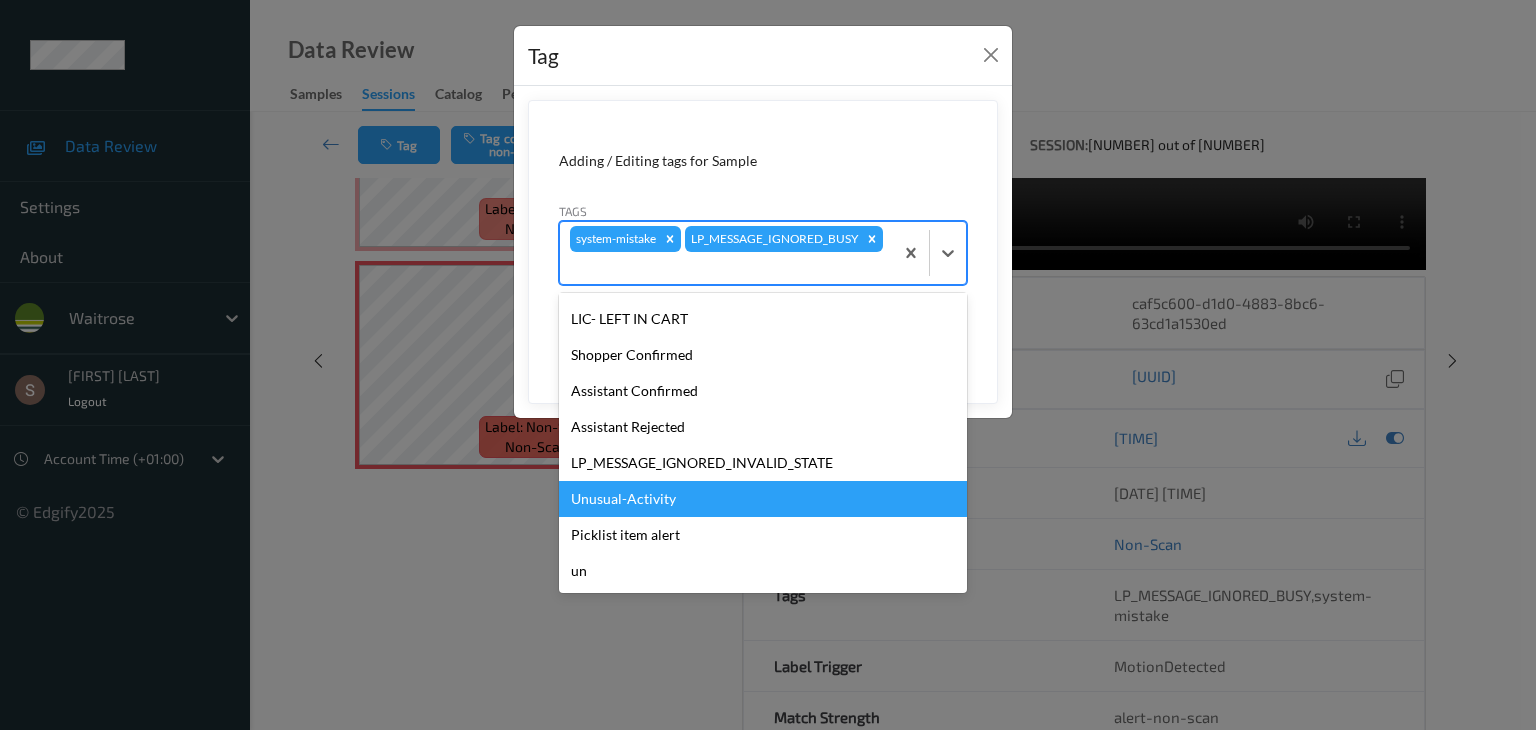 click on "Unusual-Activity" at bounding box center (763, 499) 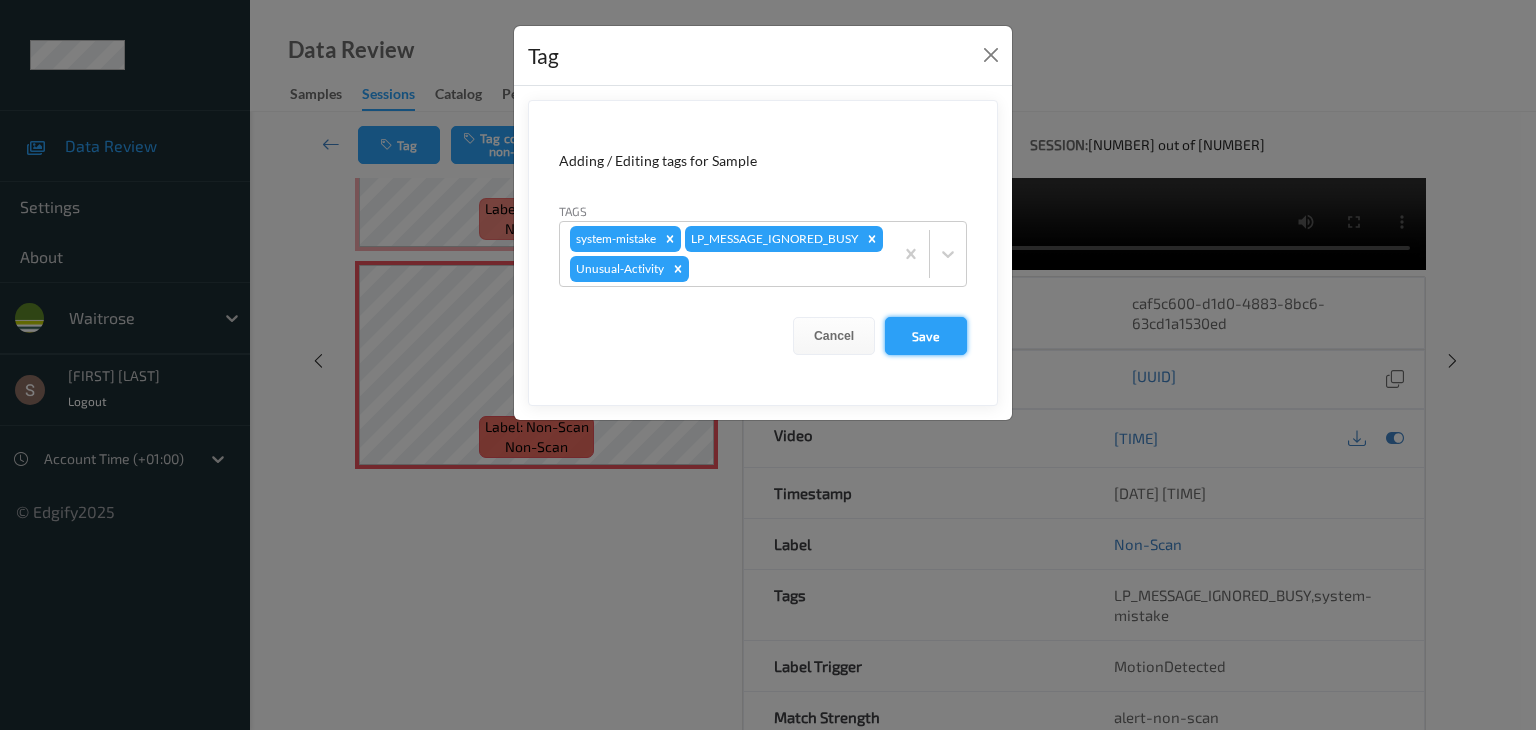 click on "Save" at bounding box center [926, 336] 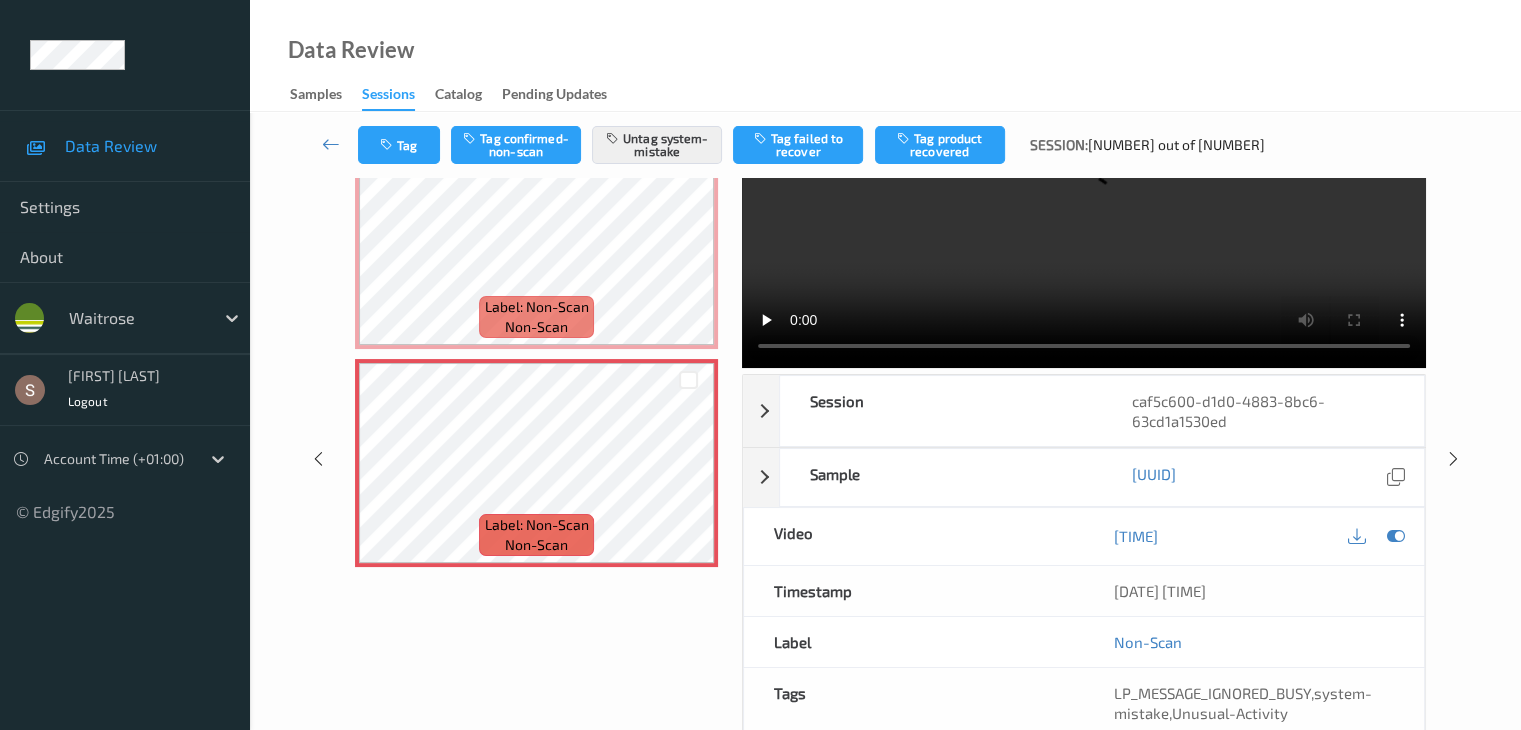 scroll, scrollTop: 0, scrollLeft: 0, axis: both 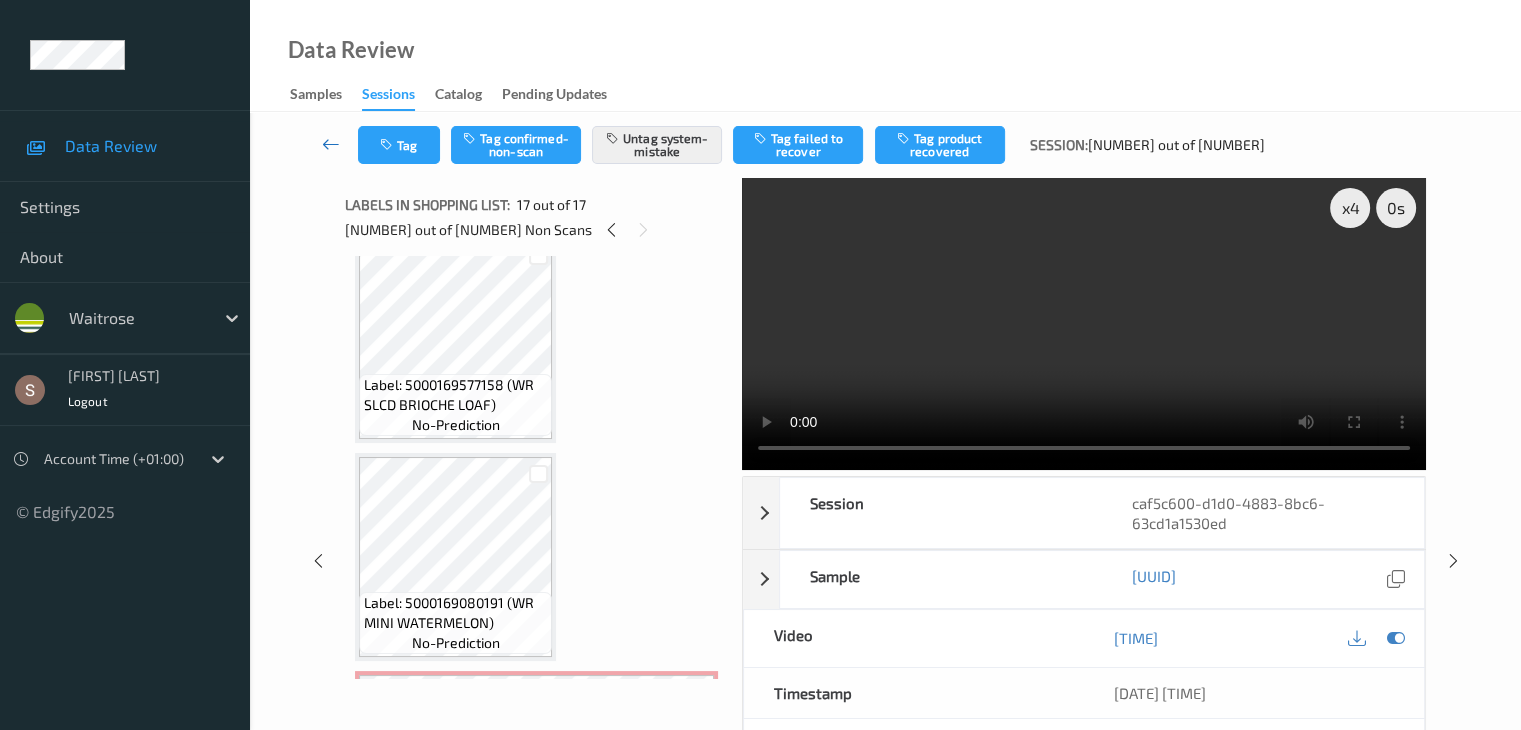 click at bounding box center (331, 144) 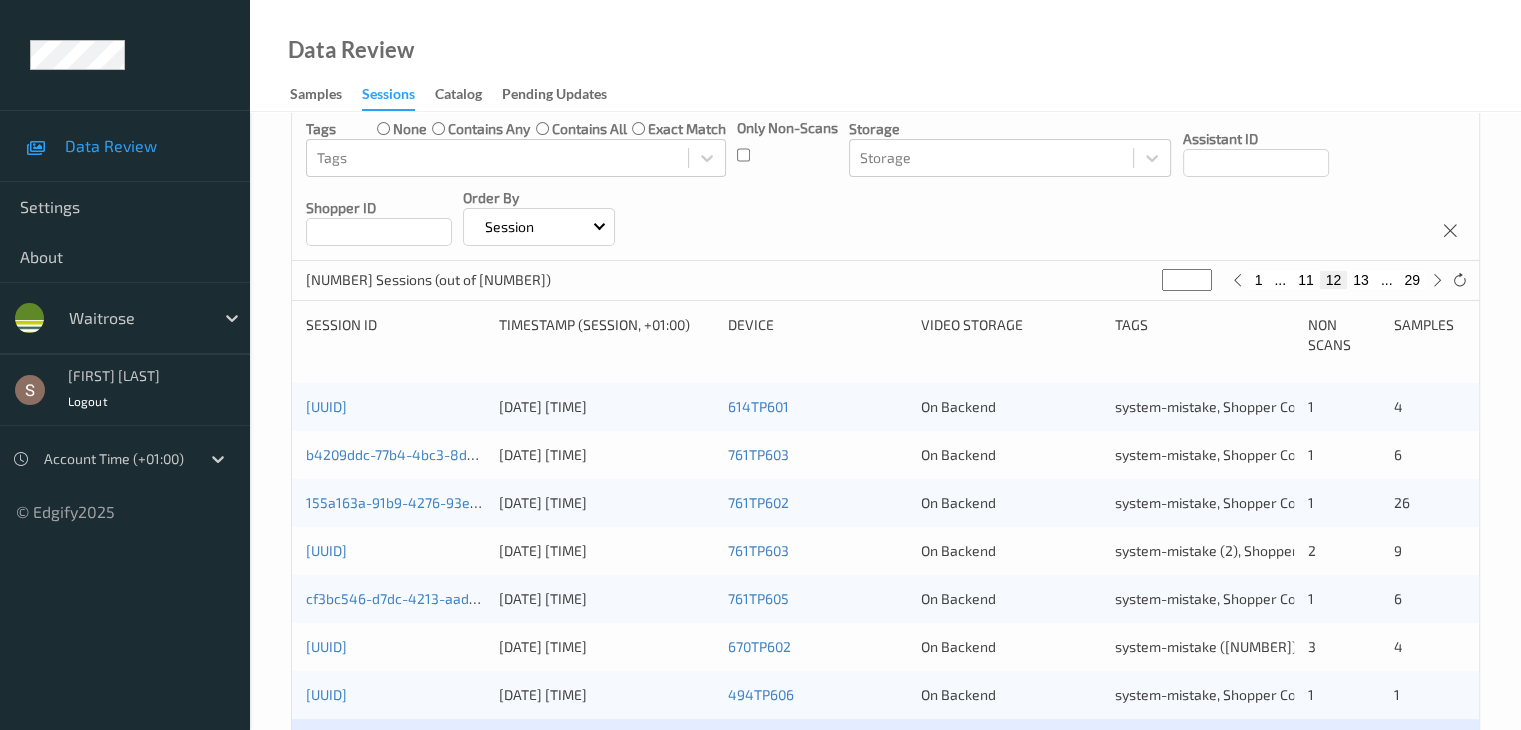 scroll, scrollTop: 600, scrollLeft: 0, axis: vertical 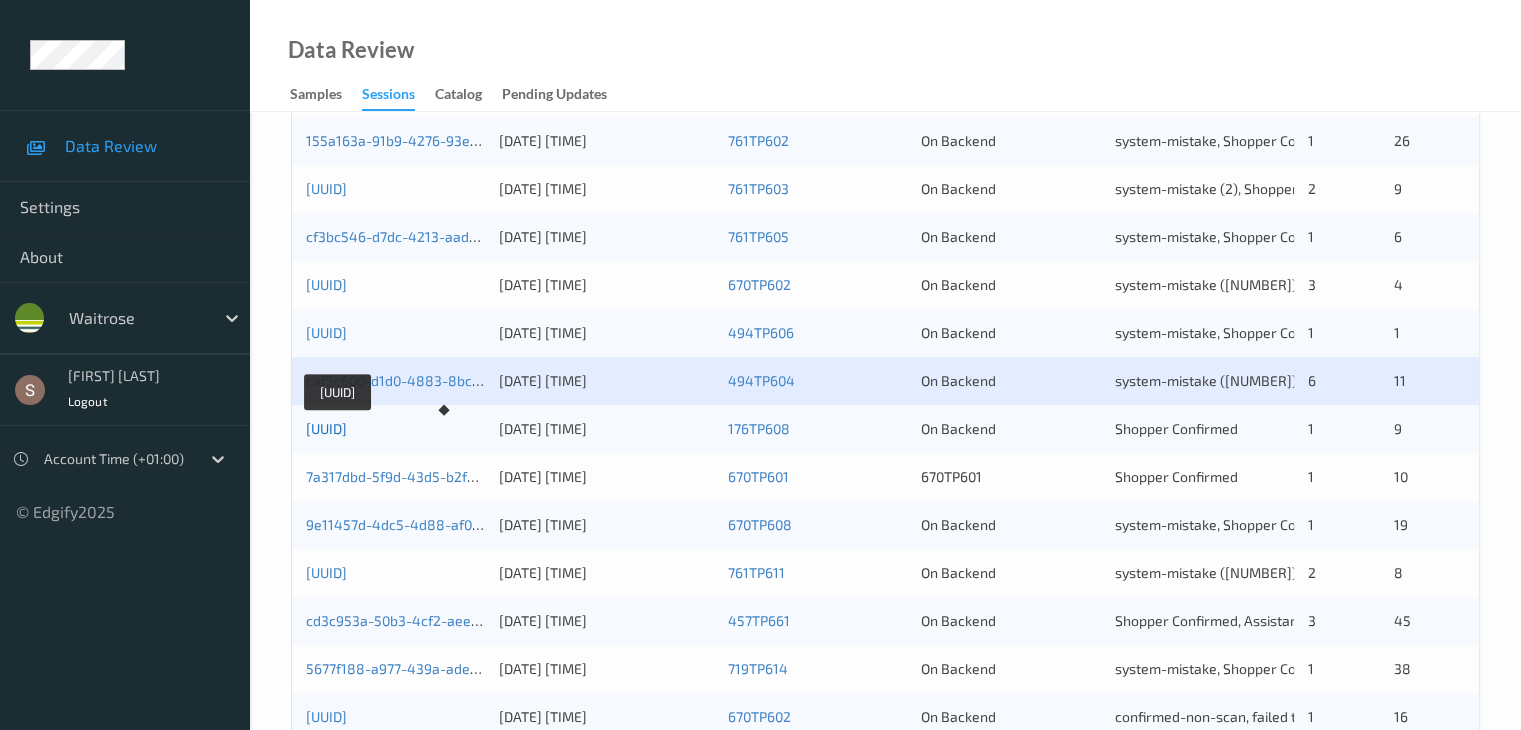 click on "[UUID]" at bounding box center (326, 428) 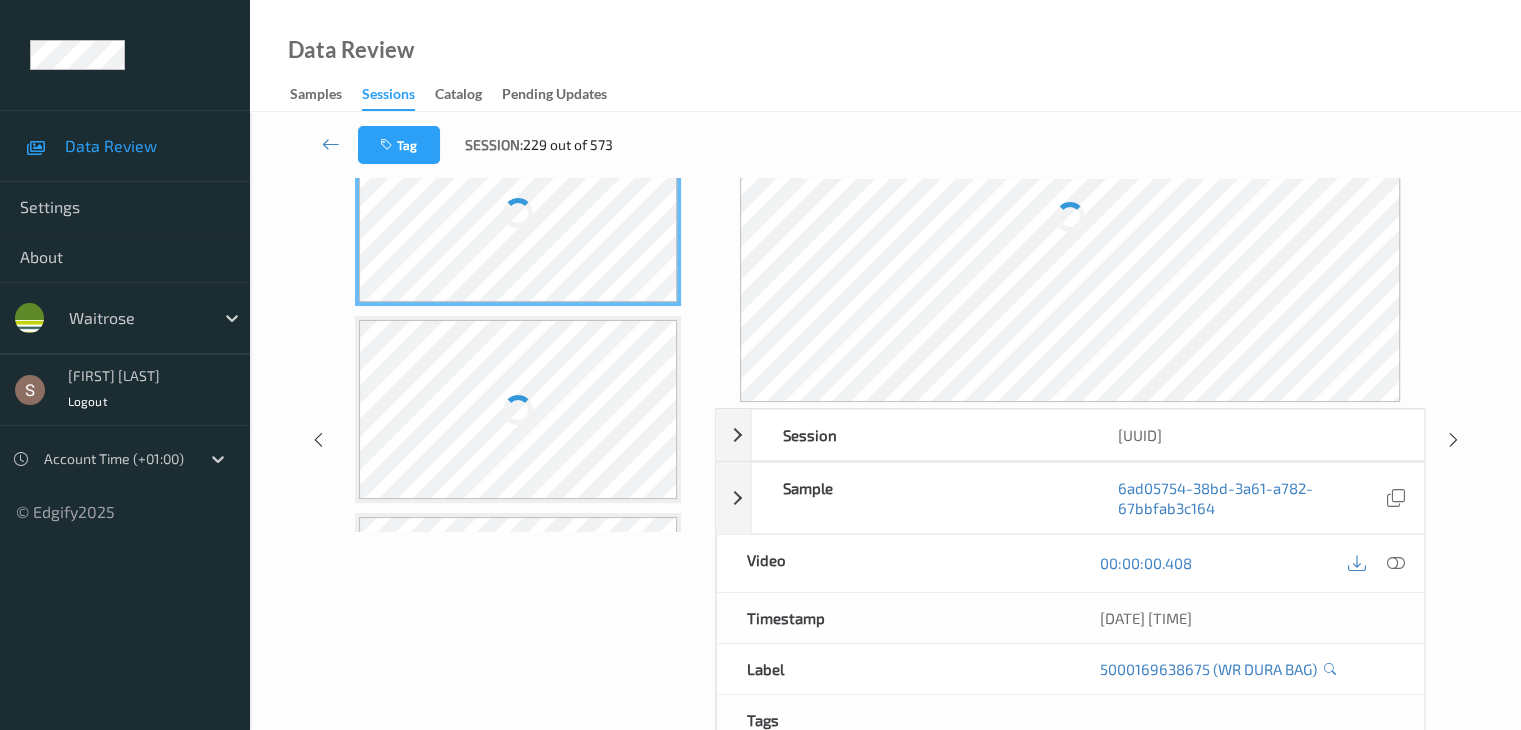 scroll, scrollTop: 0, scrollLeft: 0, axis: both 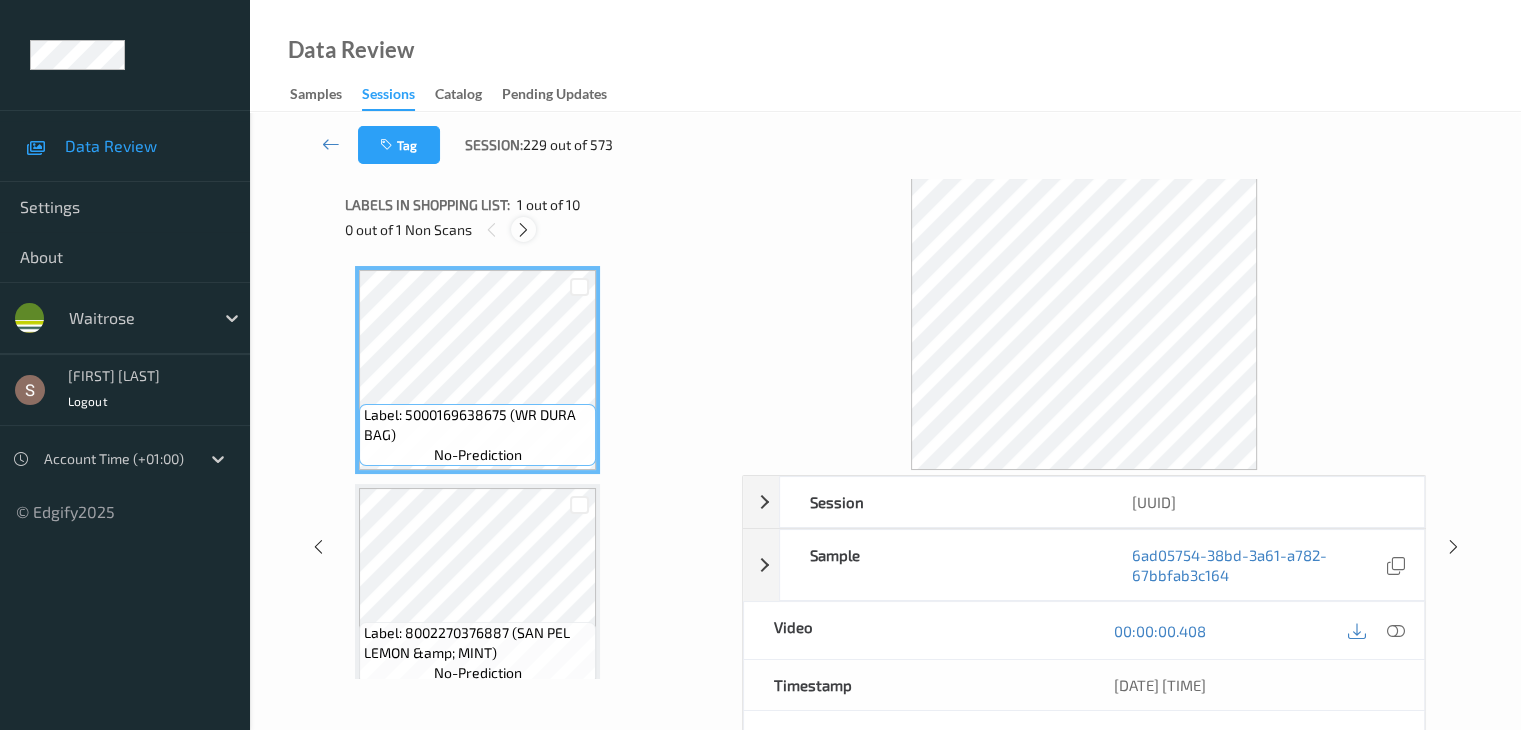 click at bounding box center (523, 230) 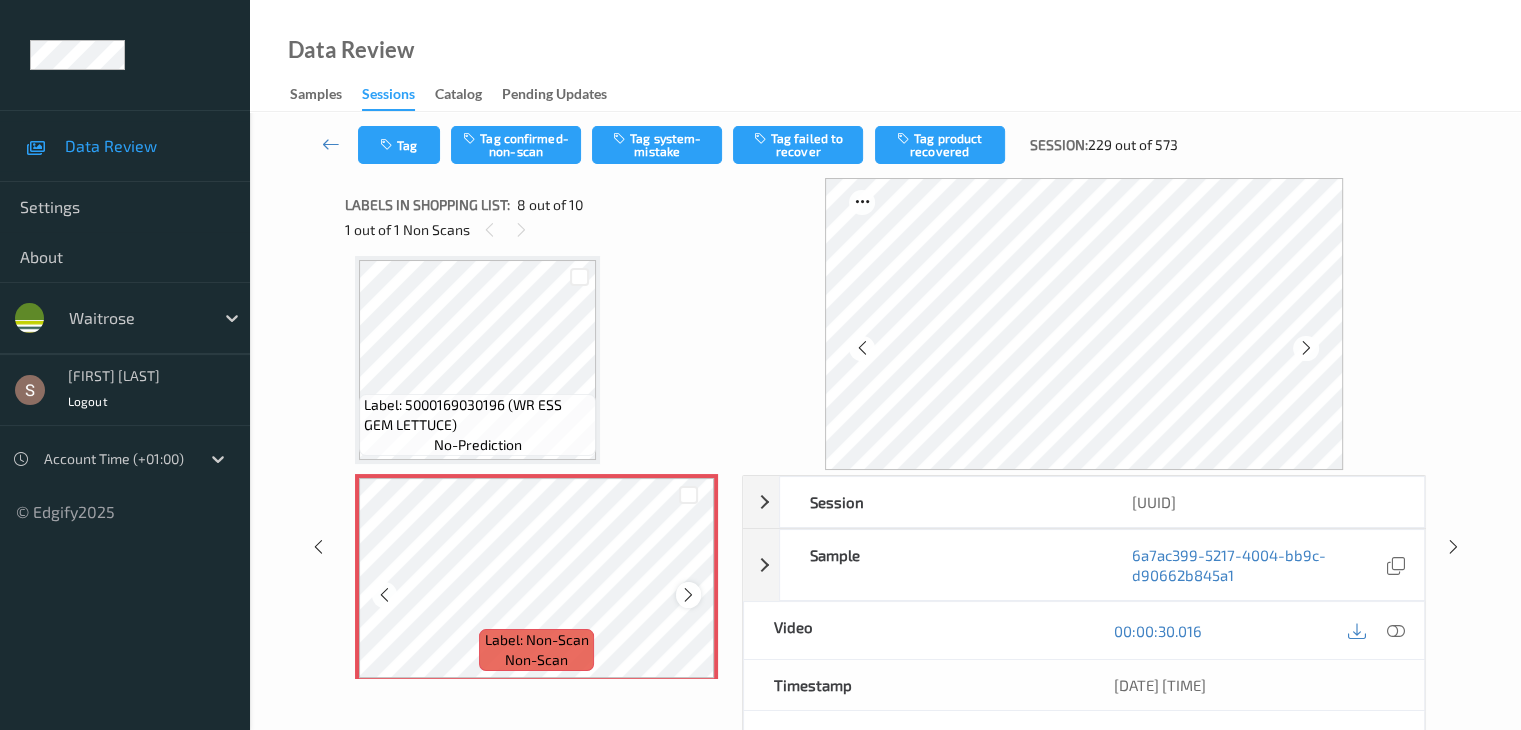 click at bounding box center (688, 594) 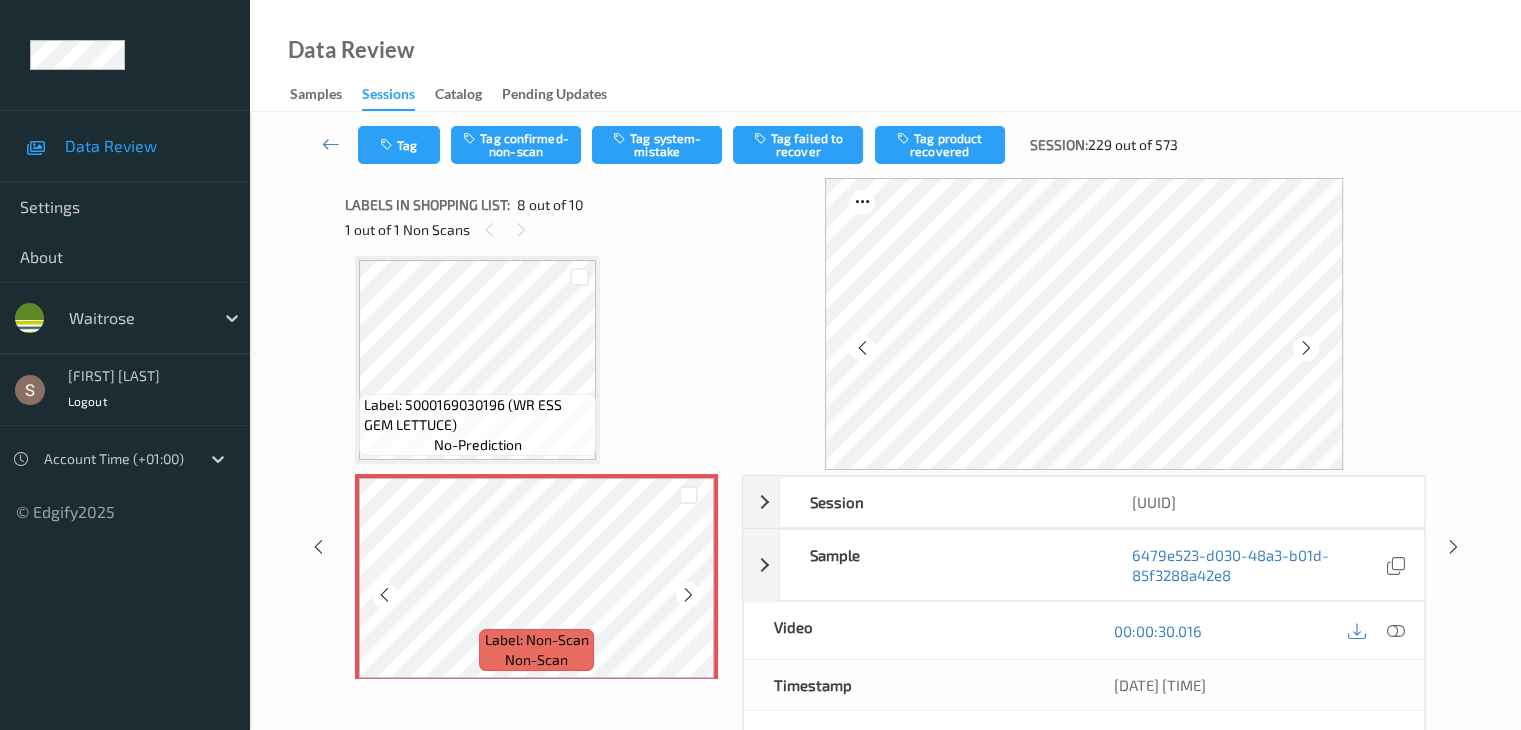 click at bounding box center (688, 594) 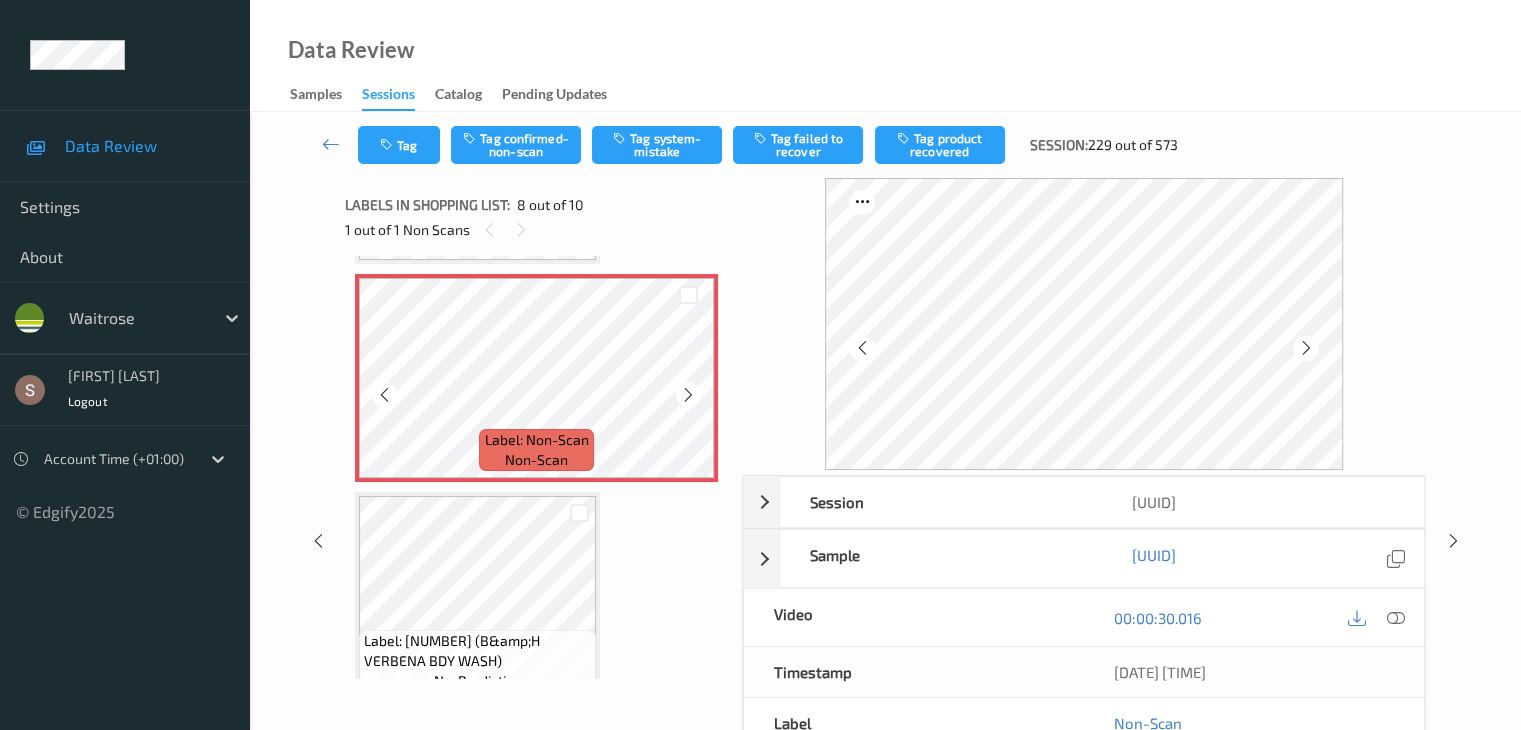 scroll, scrollTop: 1318, scrollLeft: 0, axis: vertical 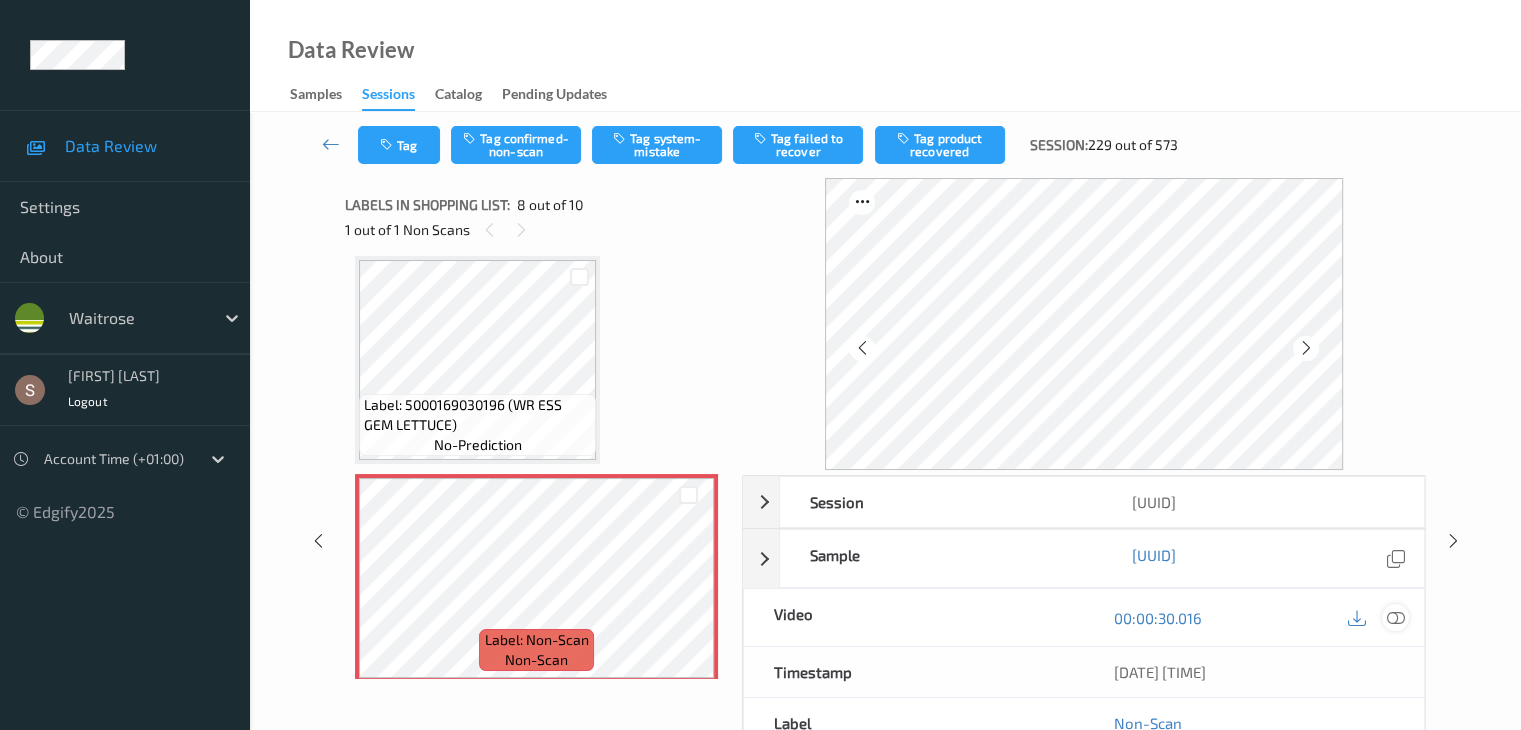 click at bounding box center [1395, 617] 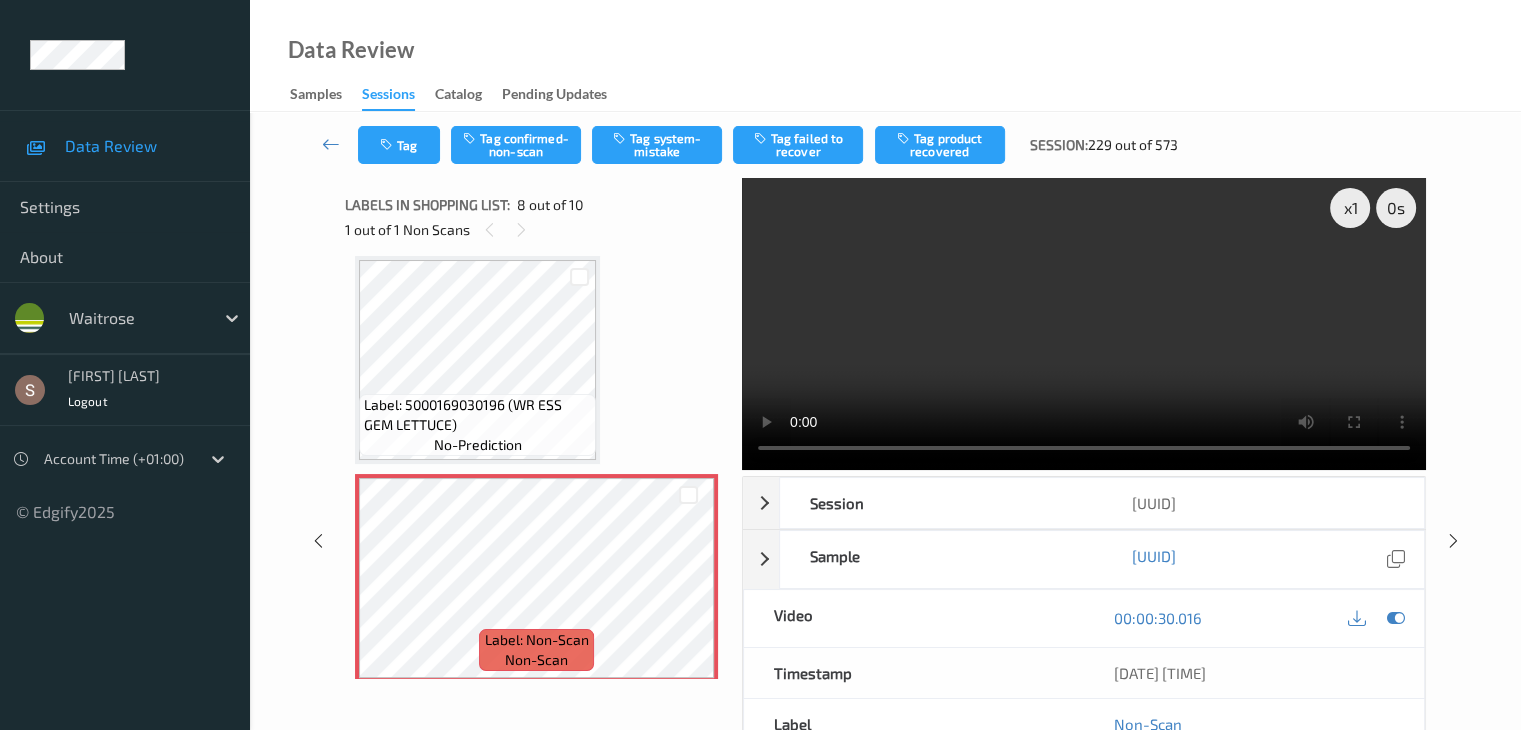 click at bounding box center (1084, 324) 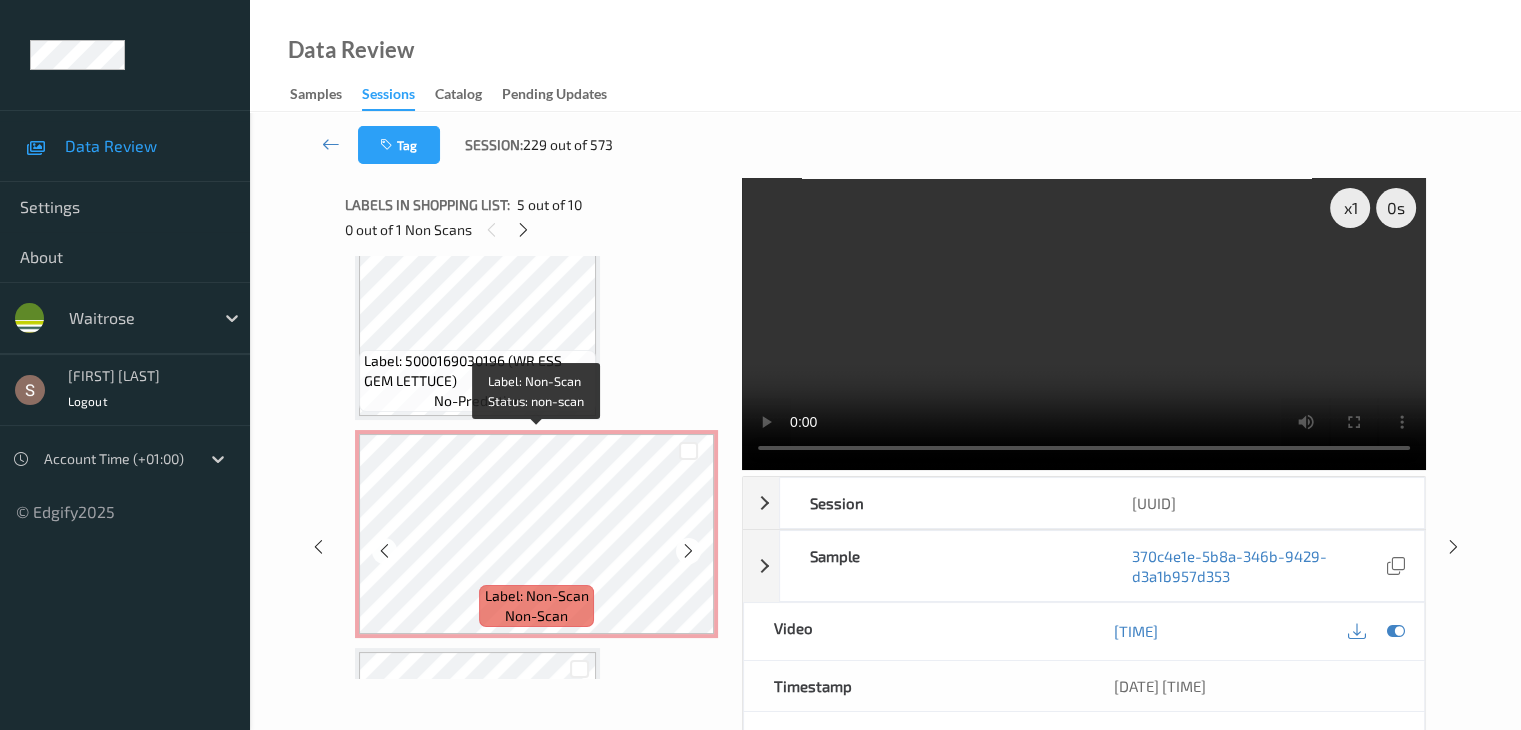 scroll, scrollTop: 1318, scrollLeft: 0, axis: vertical 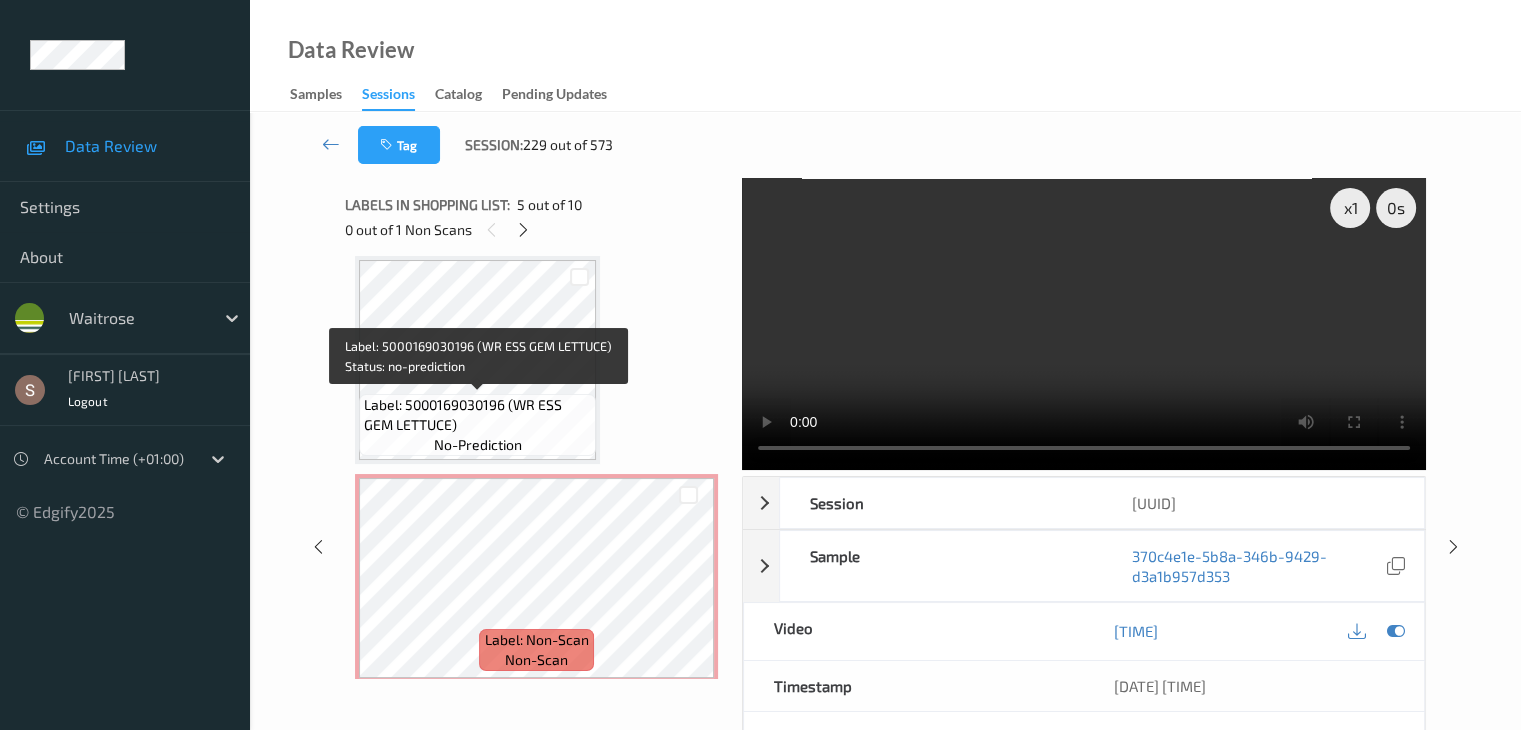 click on "Label: 5000169030196 (WR ESS GEM LETTUCE)" at bounding box center [477, 415] 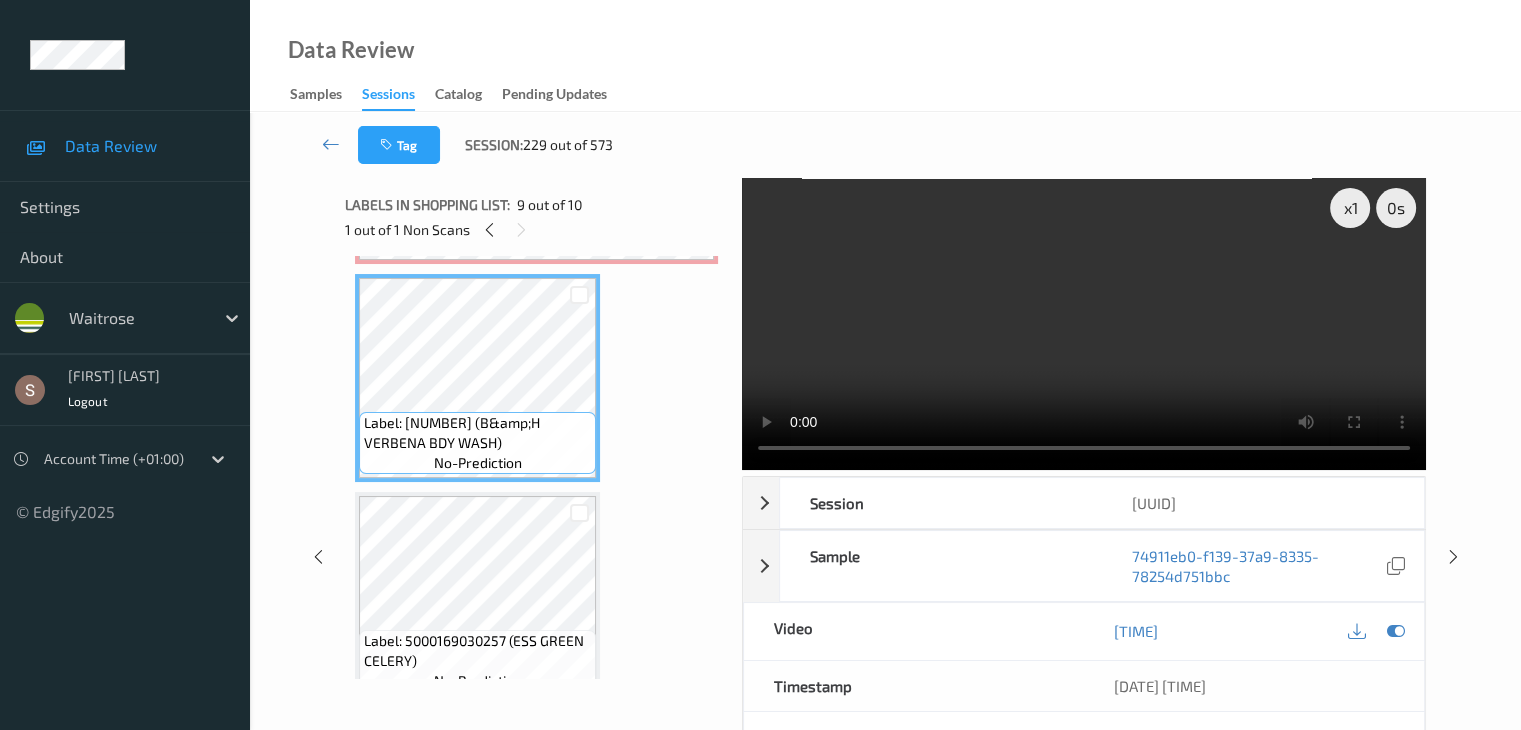scroll, scrollTop: 1767, scrollLeft: 0, axis: vertical 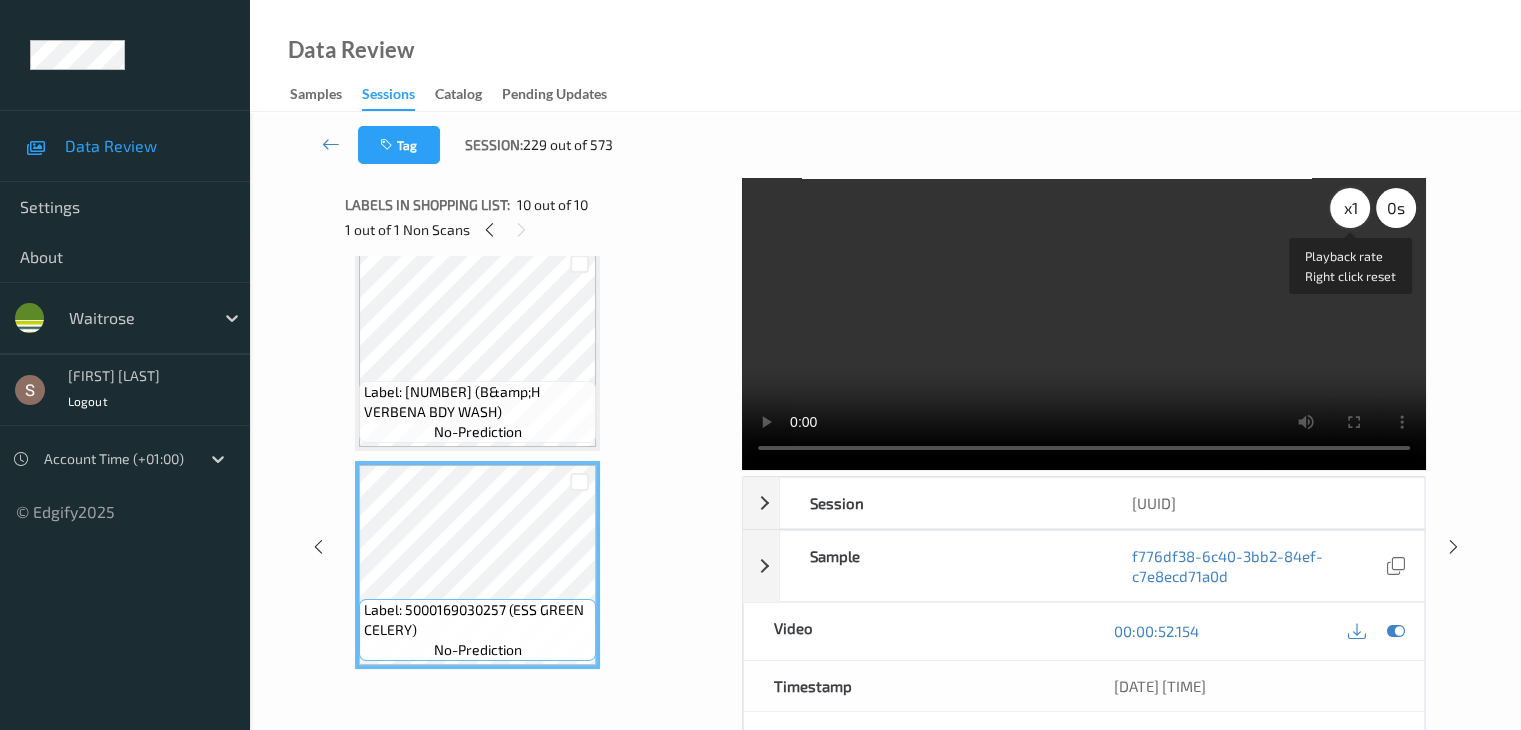 click on "x 1" at bounding box center (1350, 208) 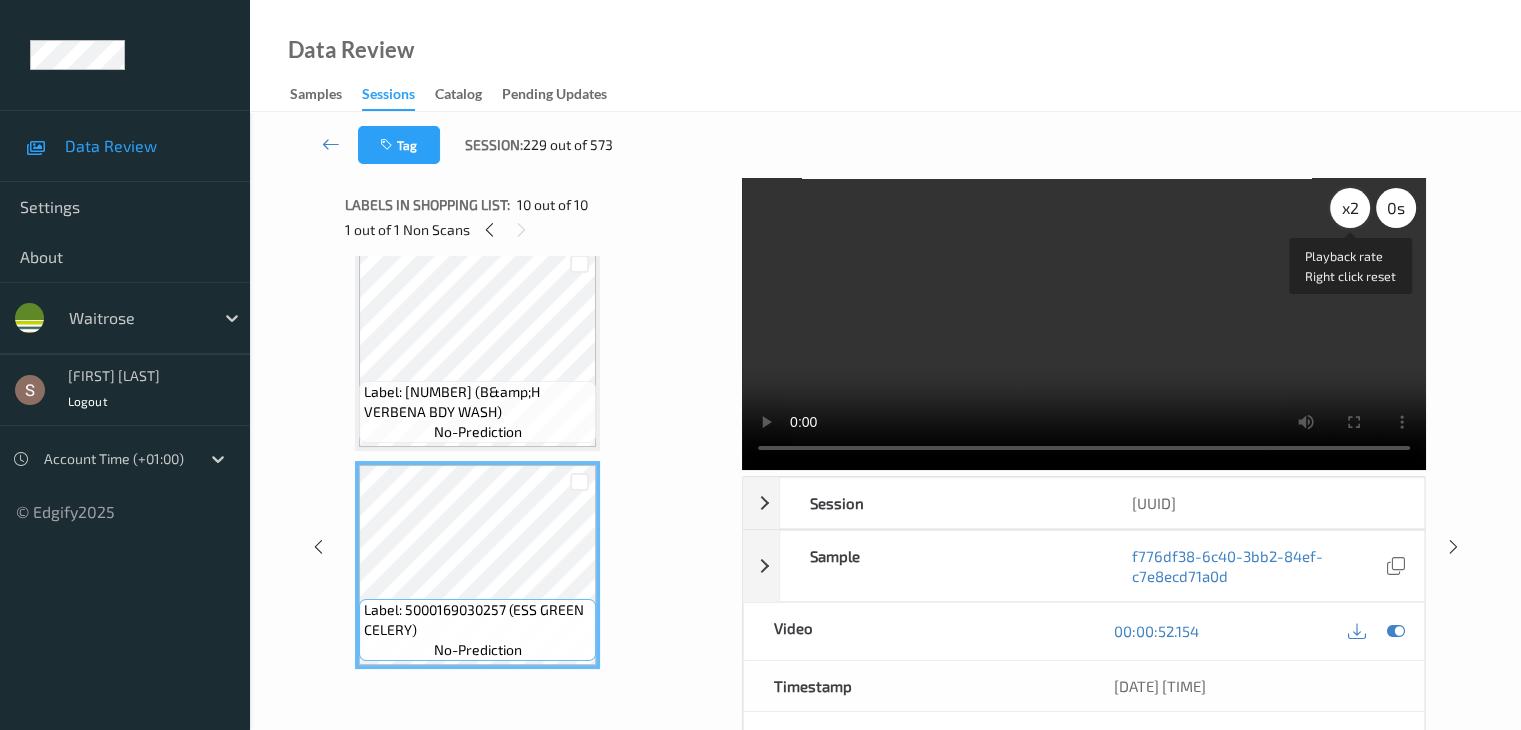 click on "x 2" at bounding box center (1350, 208) 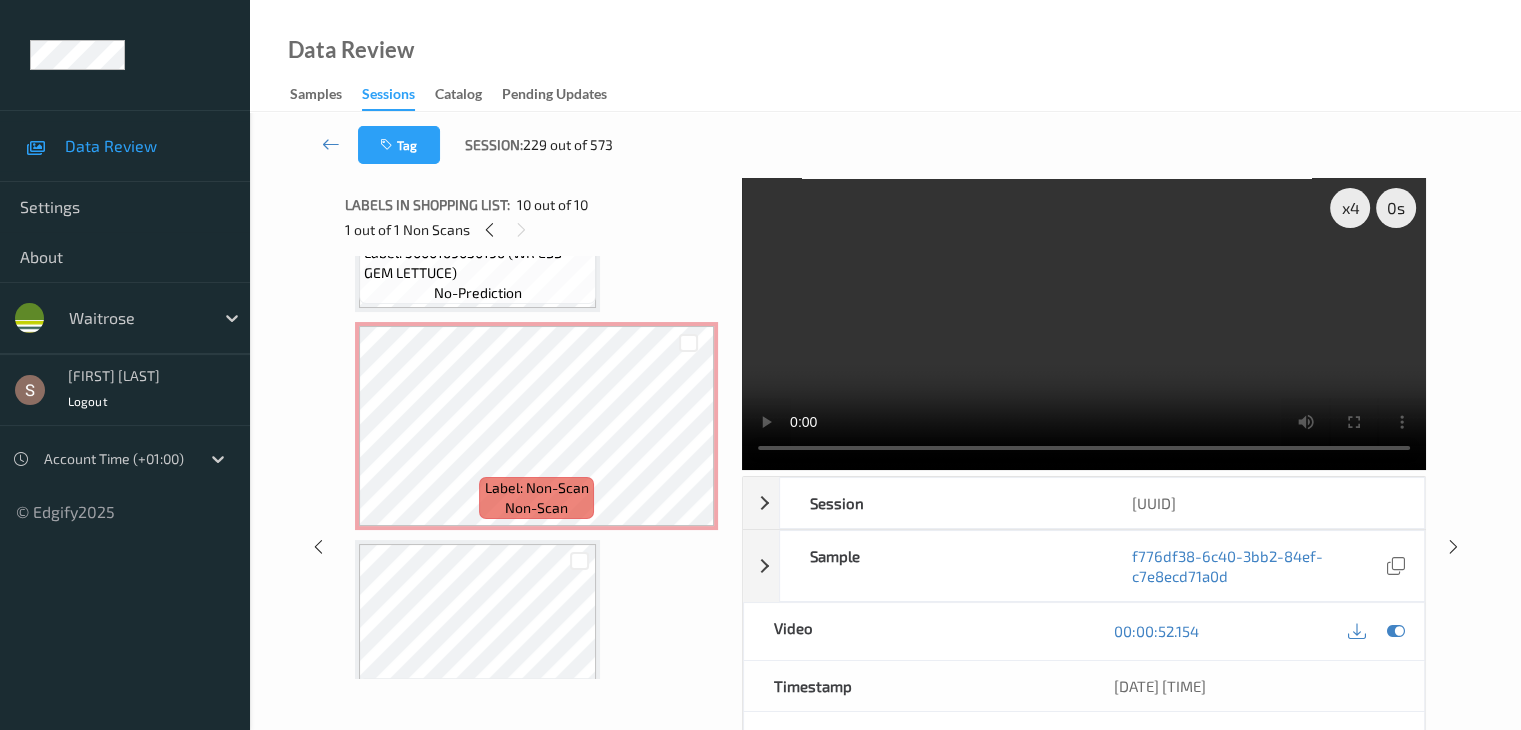 scroll, scrollTop: 1467, scrollLeft: 0, axis: vertical 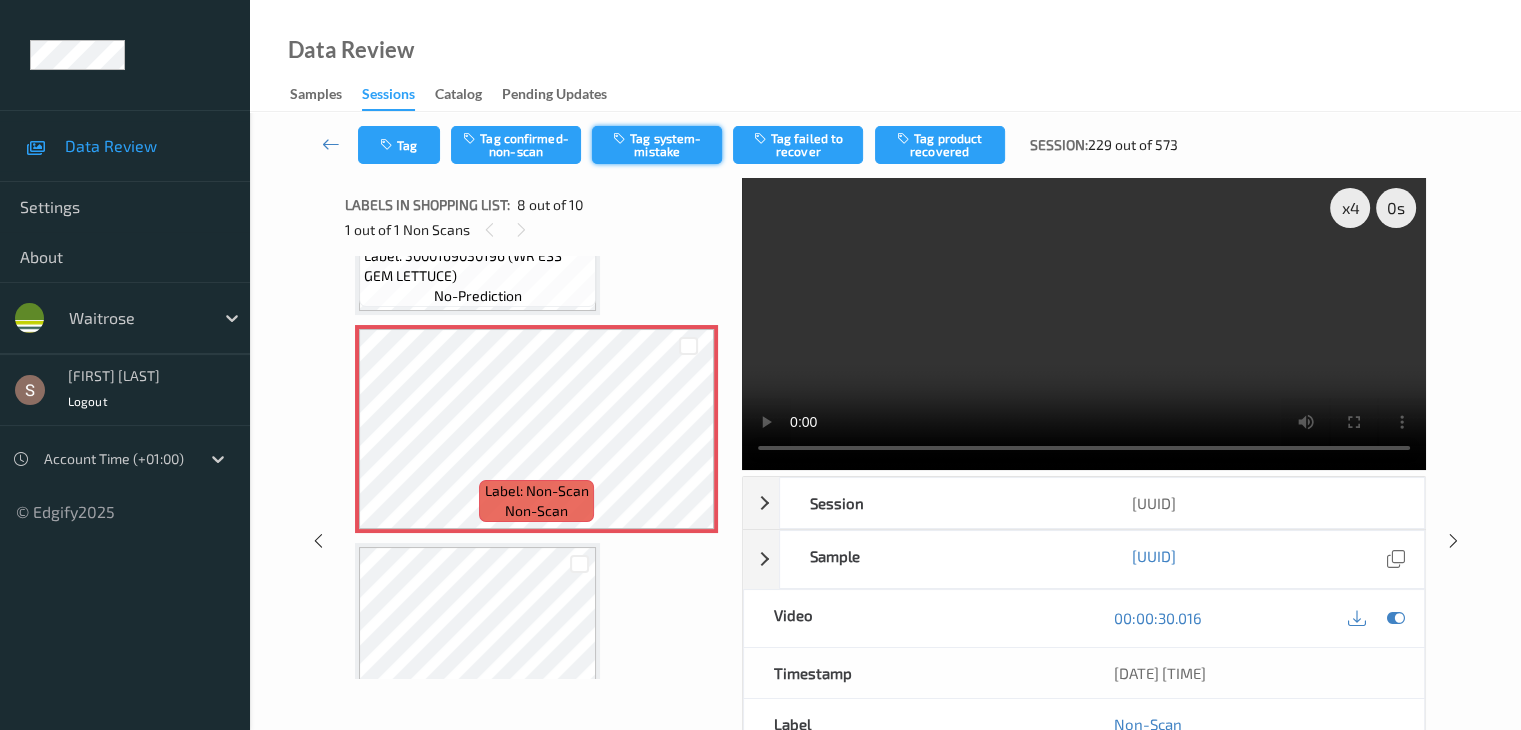 click on "Tag   system-mistake" at bounding box center (657, 145) 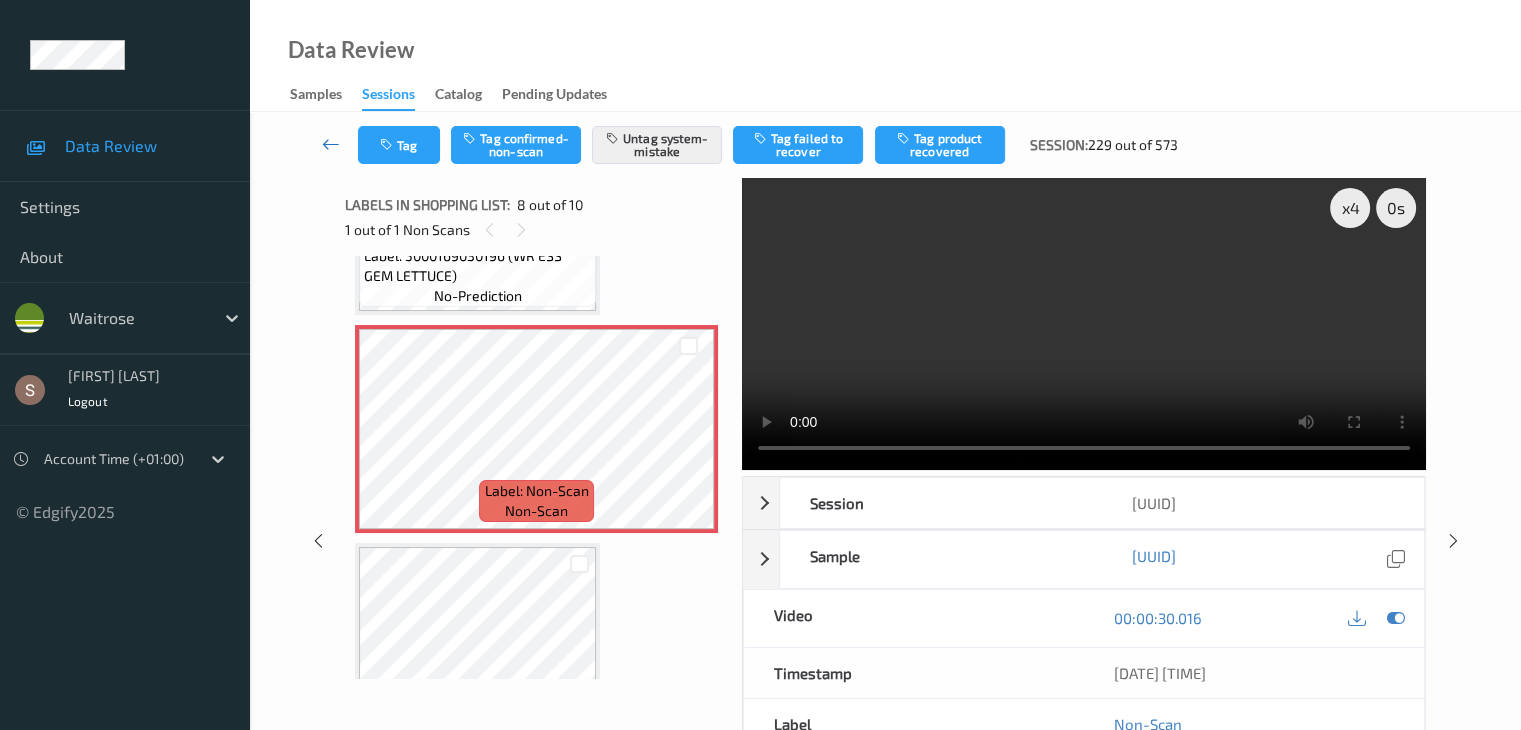 click at bounding box center [331, 145] 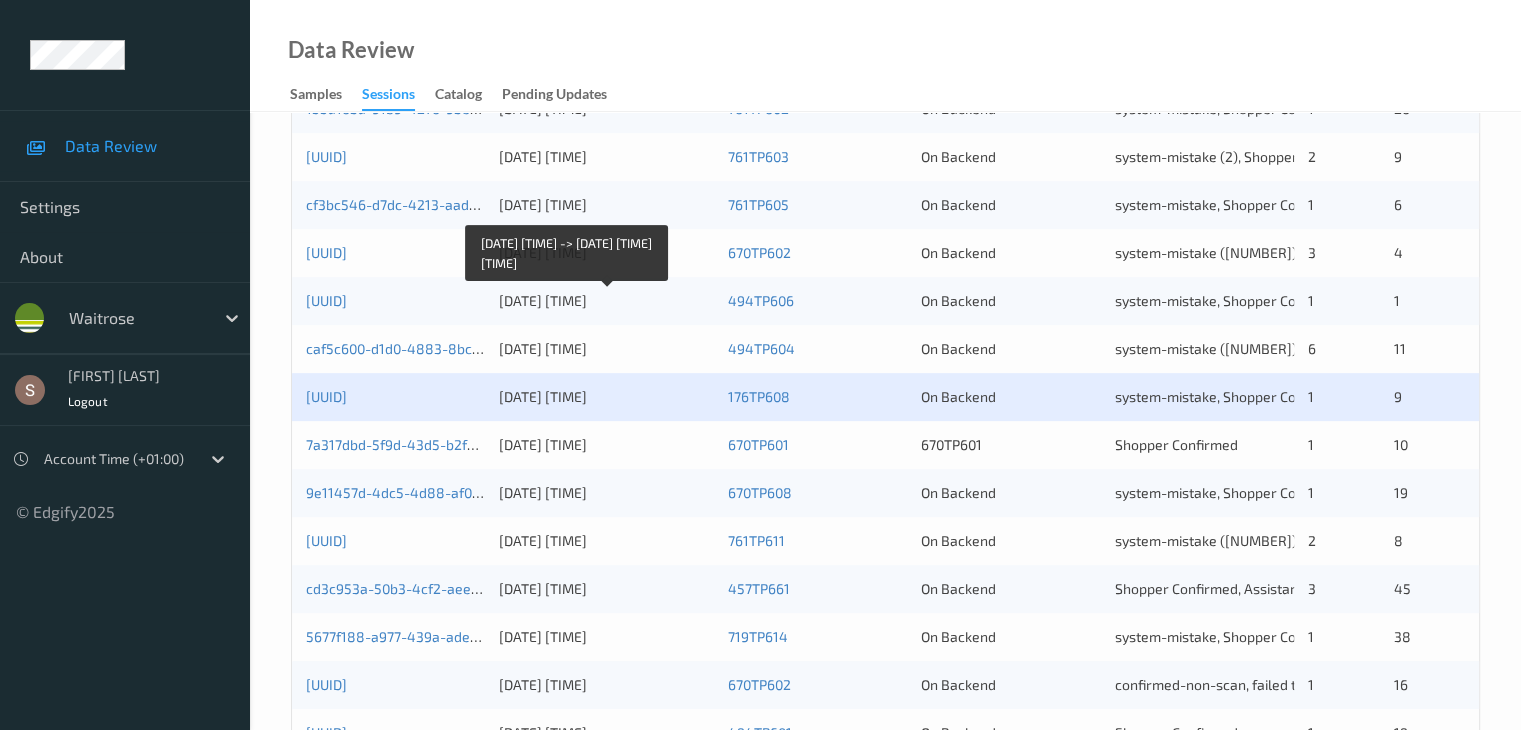 scroll, scrollTop: 700, scrollLeft: 0, axis: vertical 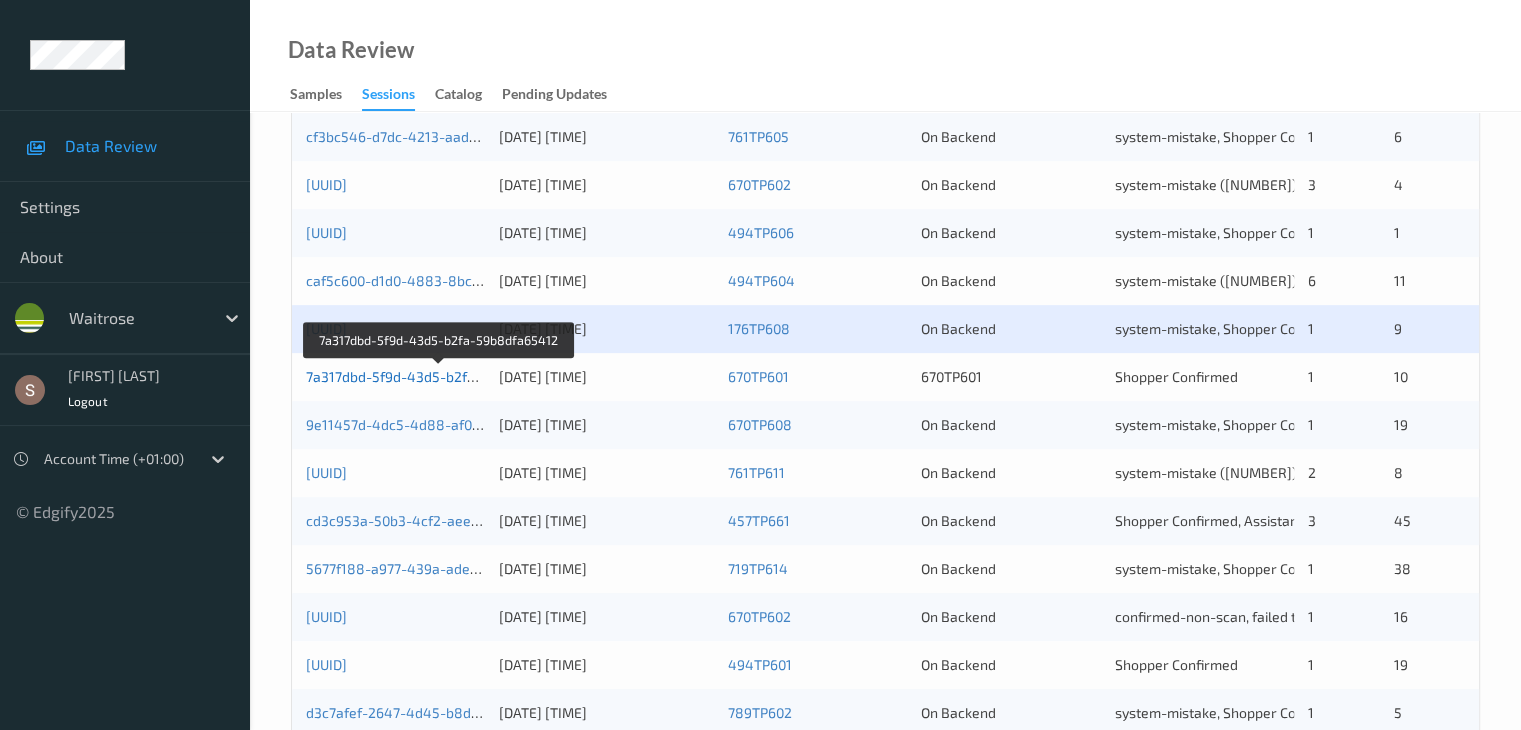 click on "7a317dbd-5f9d-43d5-b2fa-59b8dfa65412" at bounding box center [440, 376] 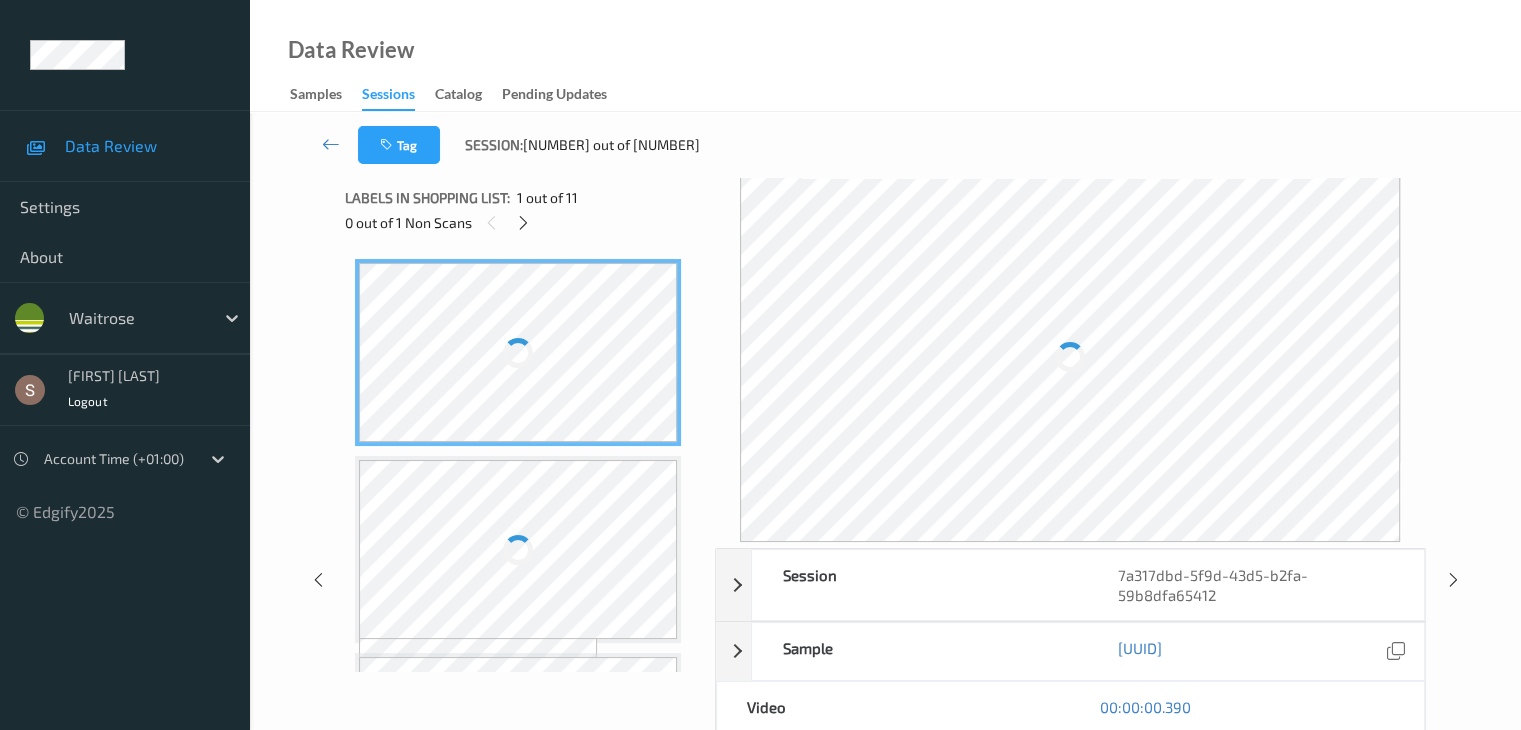 scroll, scrollTop: 0, scrollLeft: 0, axis: both 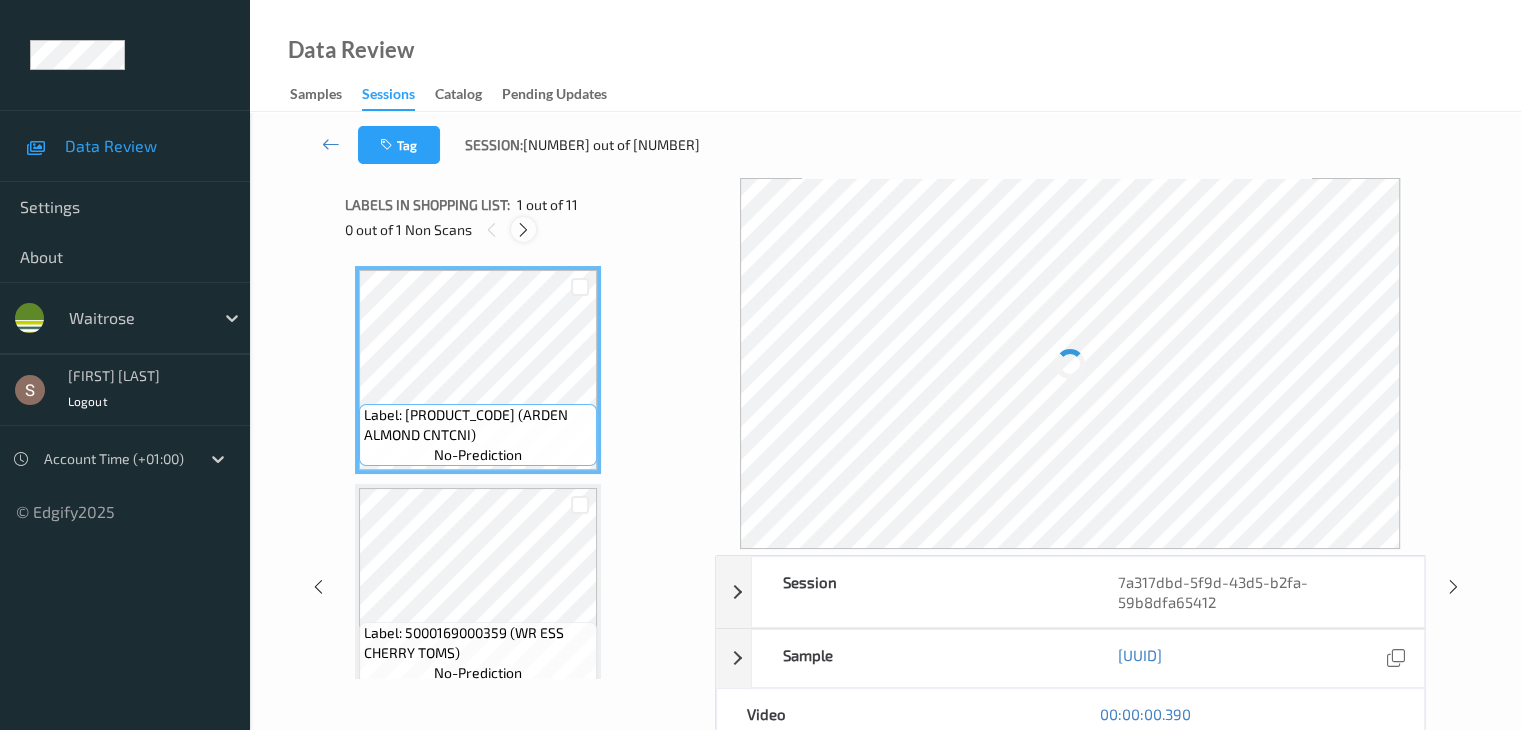 click at bounding box center [523, 230] 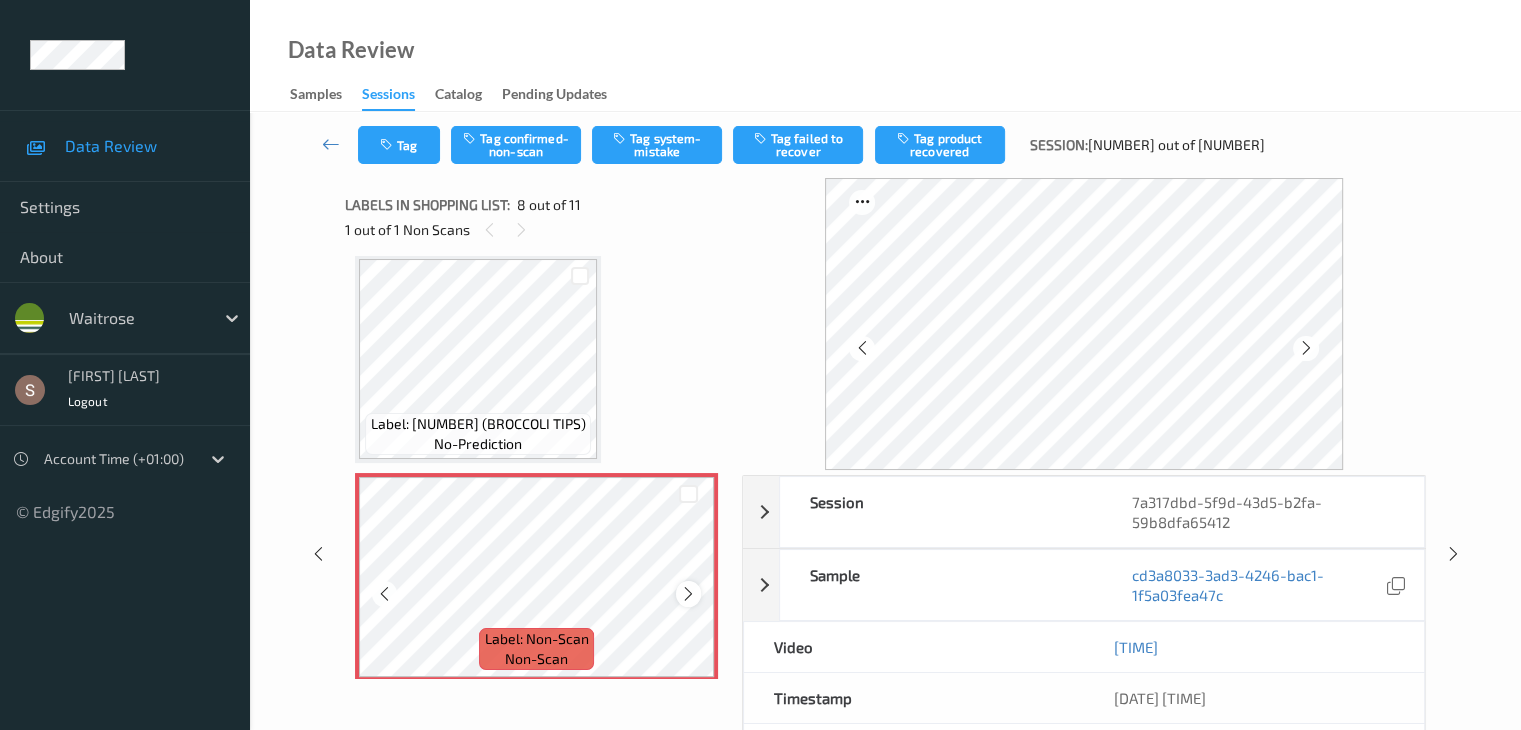 click at bounding box center [688, 594] 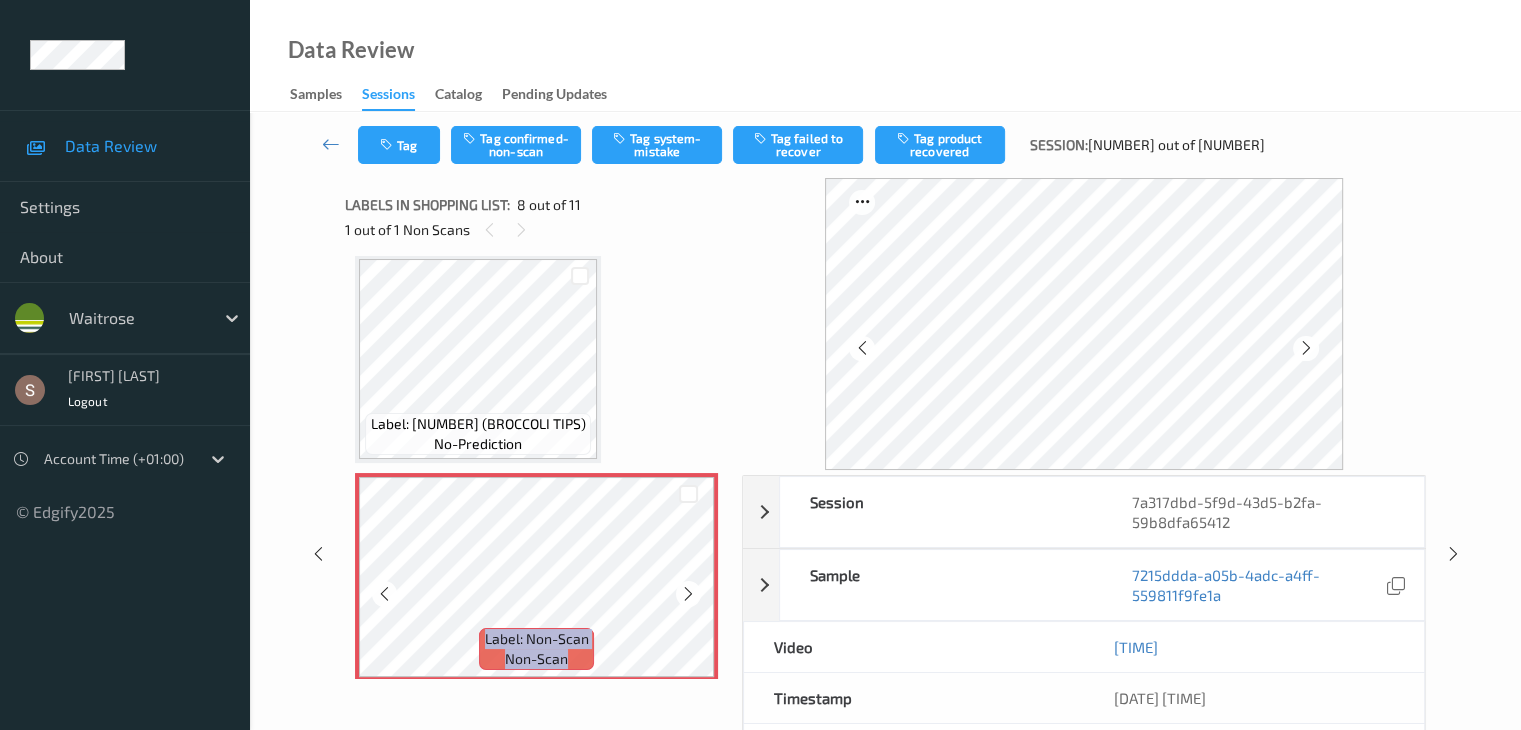 click at bounding box center (688, 594) 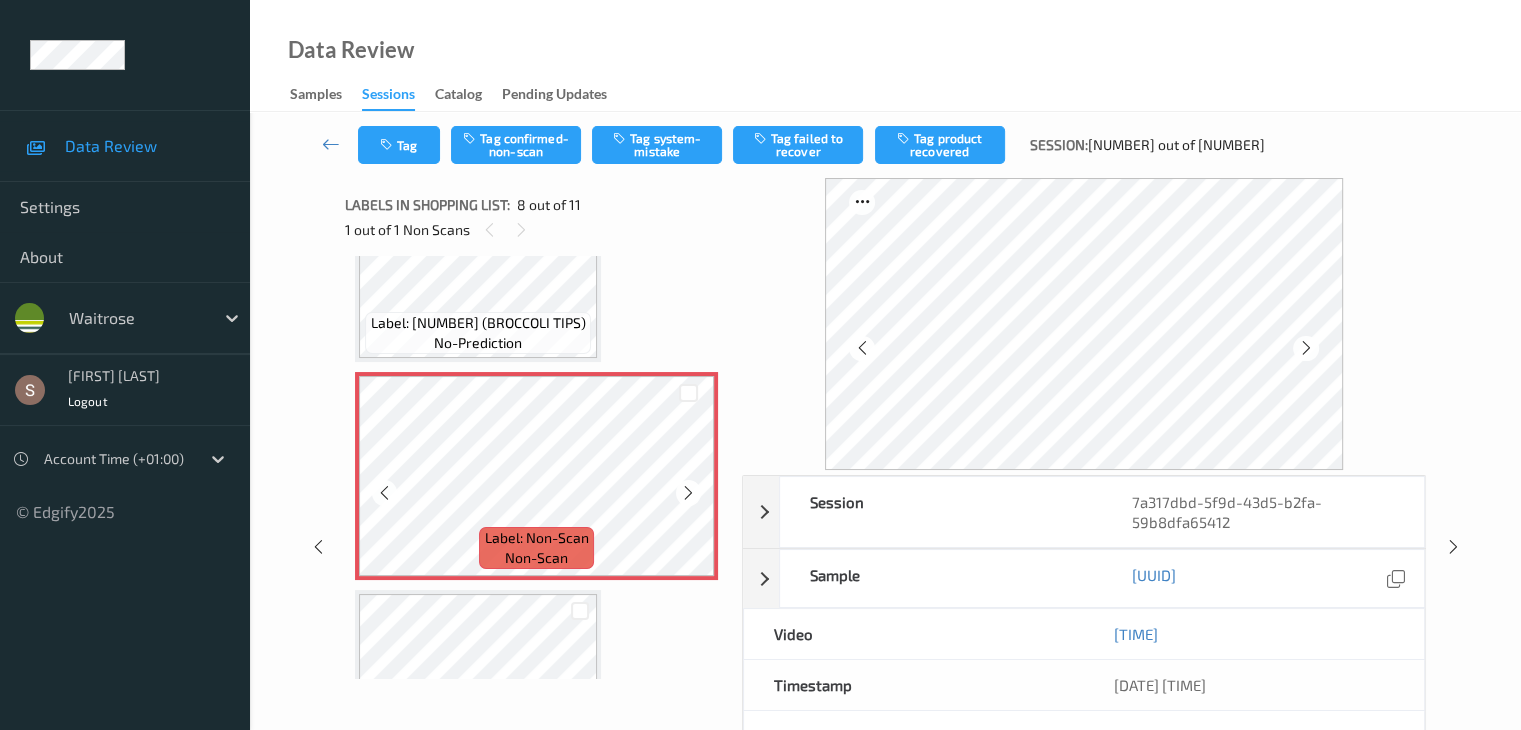 scroll, scrollTop: 1419, scrollLeft: 0, axis: vertical 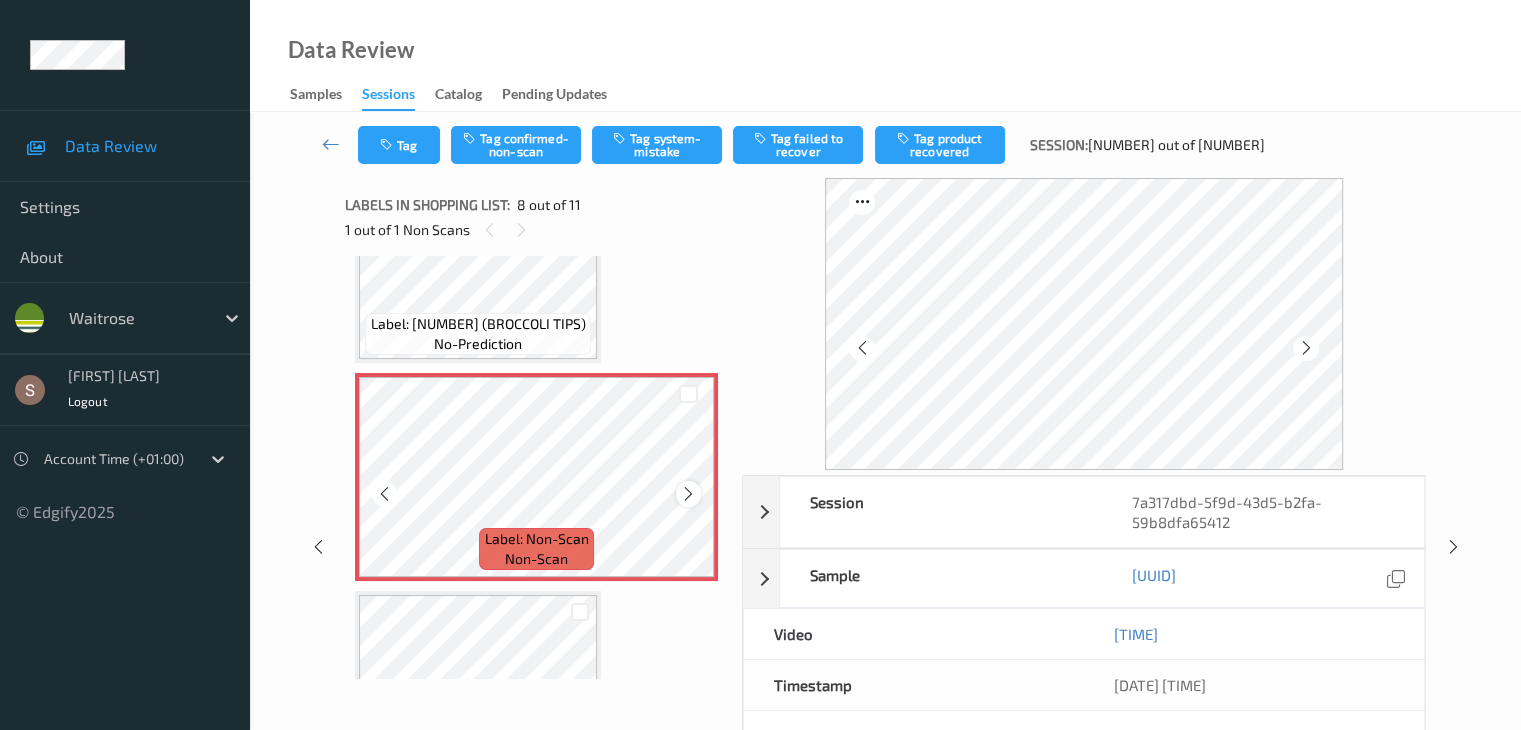 click at bounding box center (688, 494) 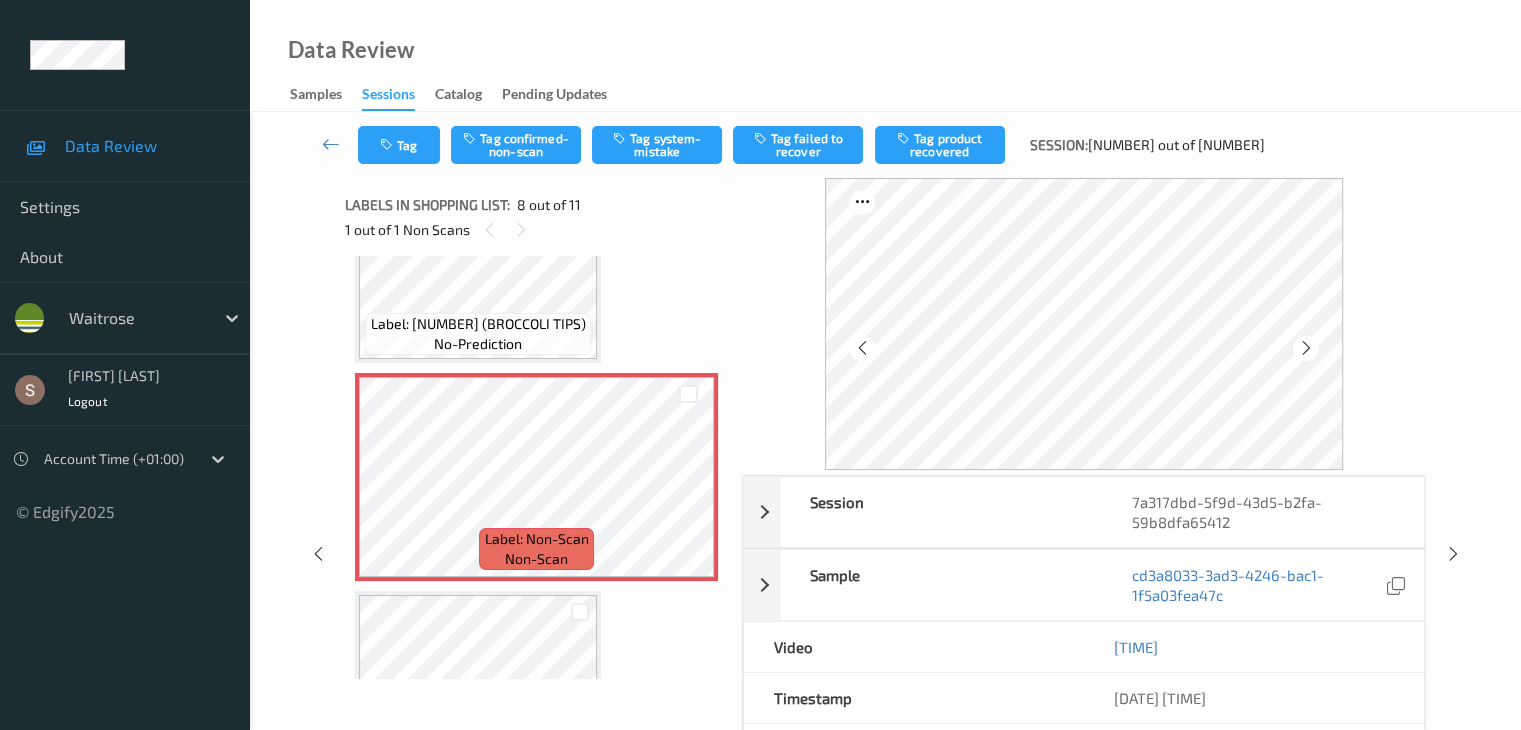 drag, startPoint x: 0, startPoint y: 143, endPoint x: 0, endPoint y: 113, distance: 30 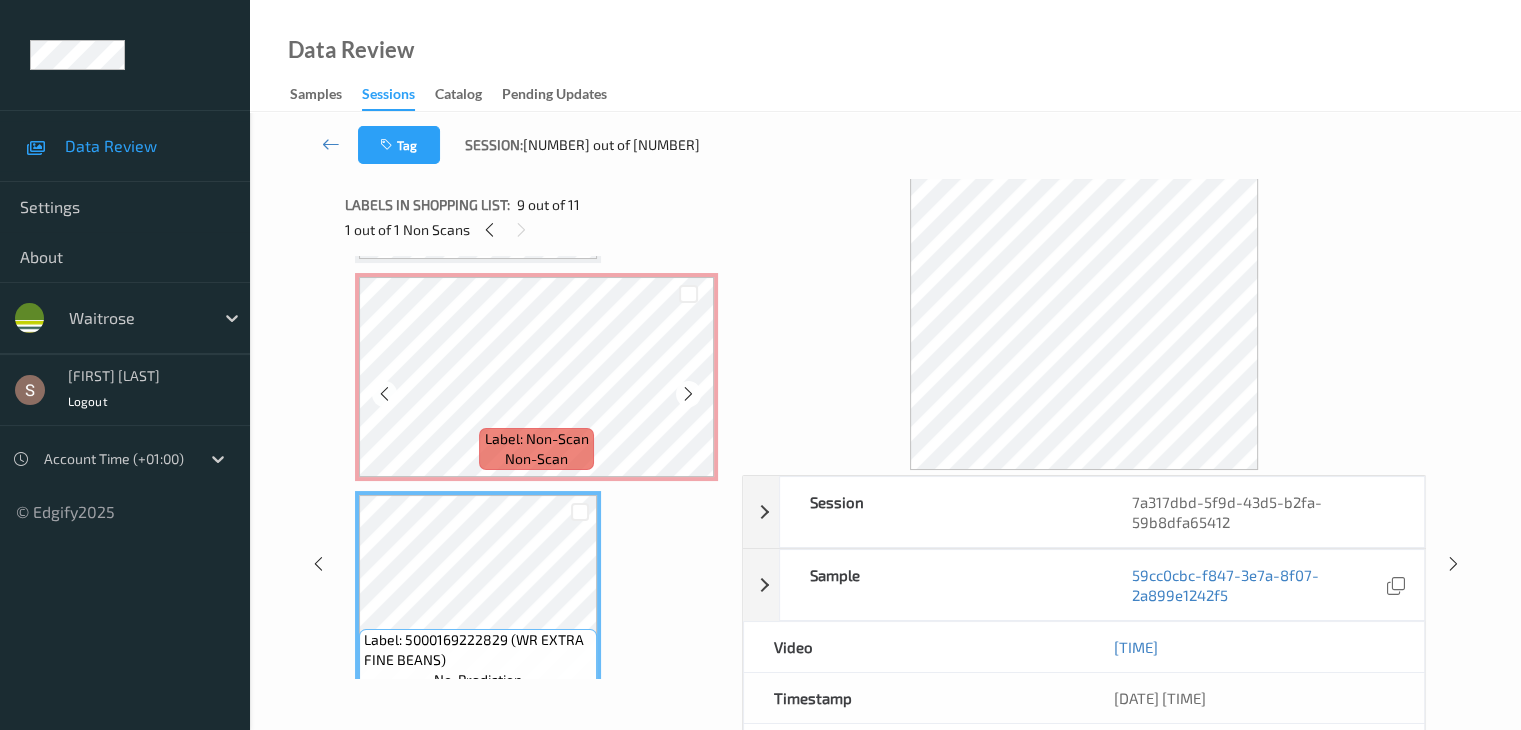 scroll, scrollTop: 1419, scrollLeft: 0, axis: vertical 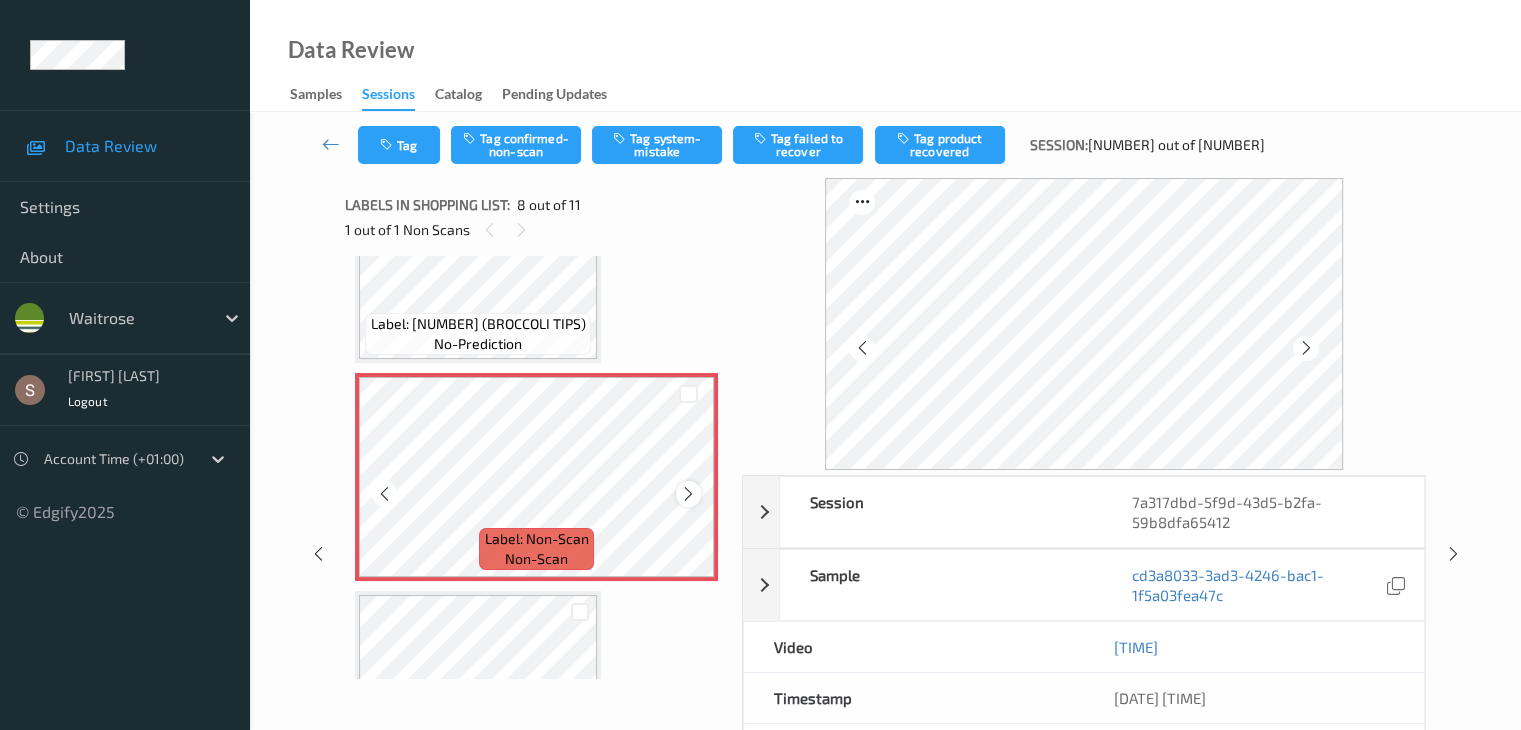 click at bounding box center (688, 494) 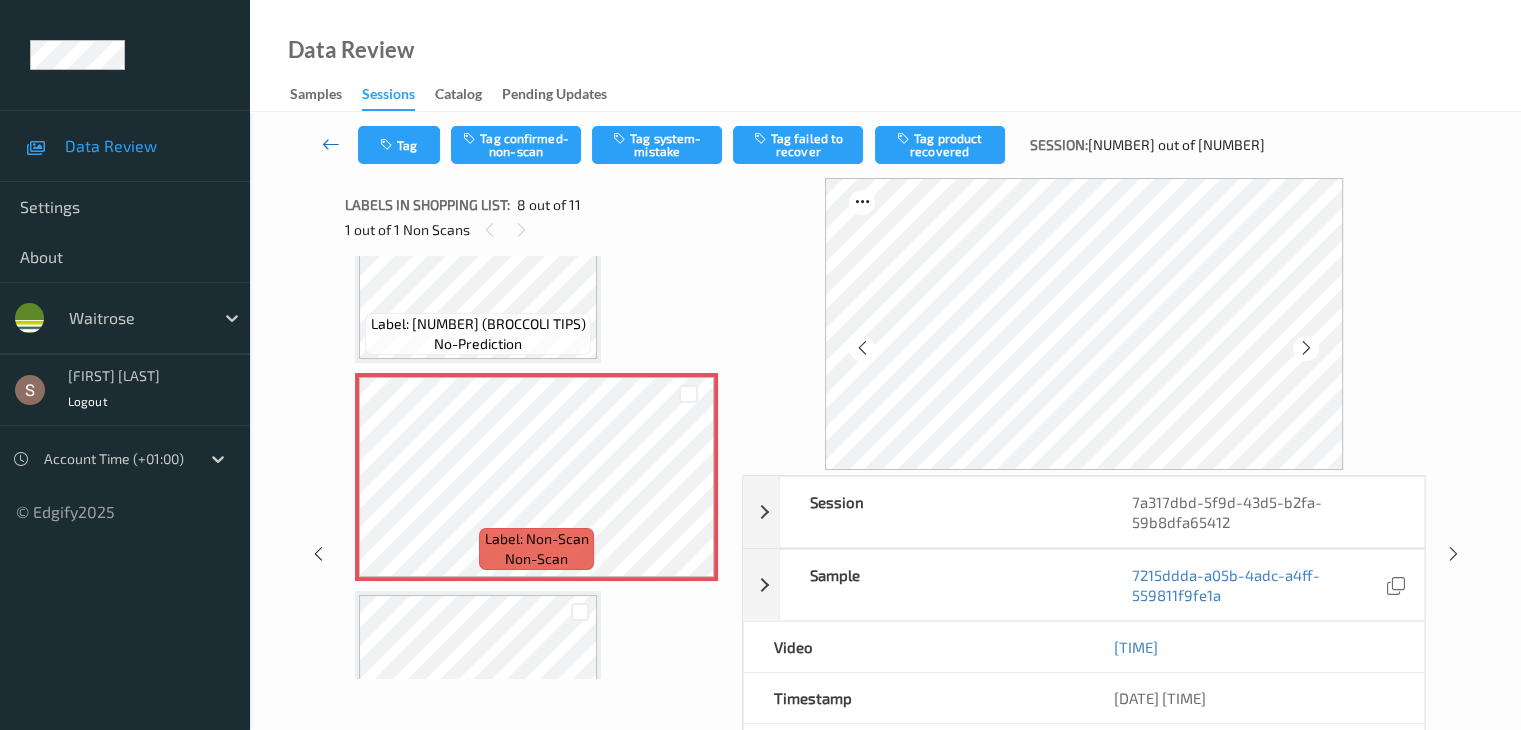 click at bounding box center (331, 144) 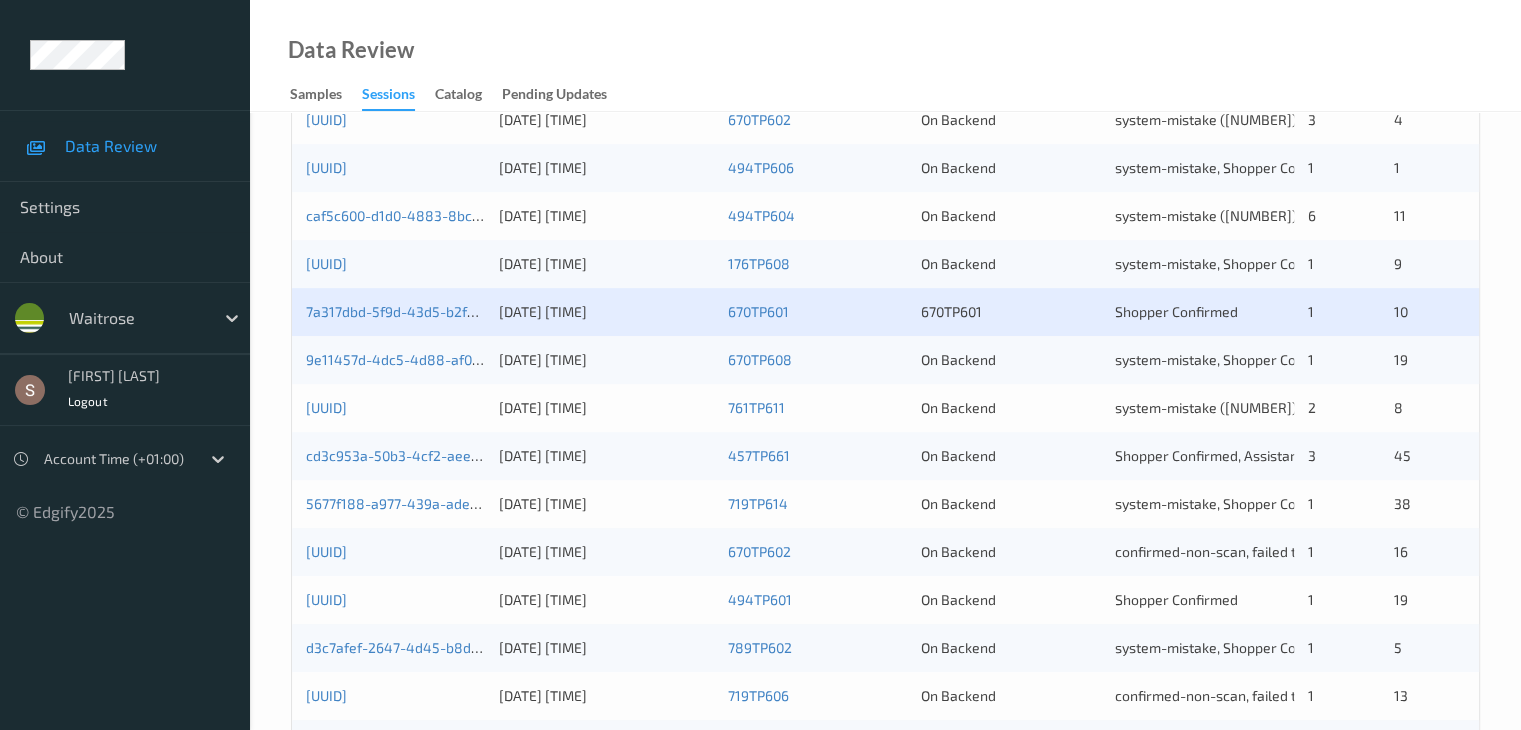 scroll, scrollTop: 800, scrollLeft: 0, axis: vertical 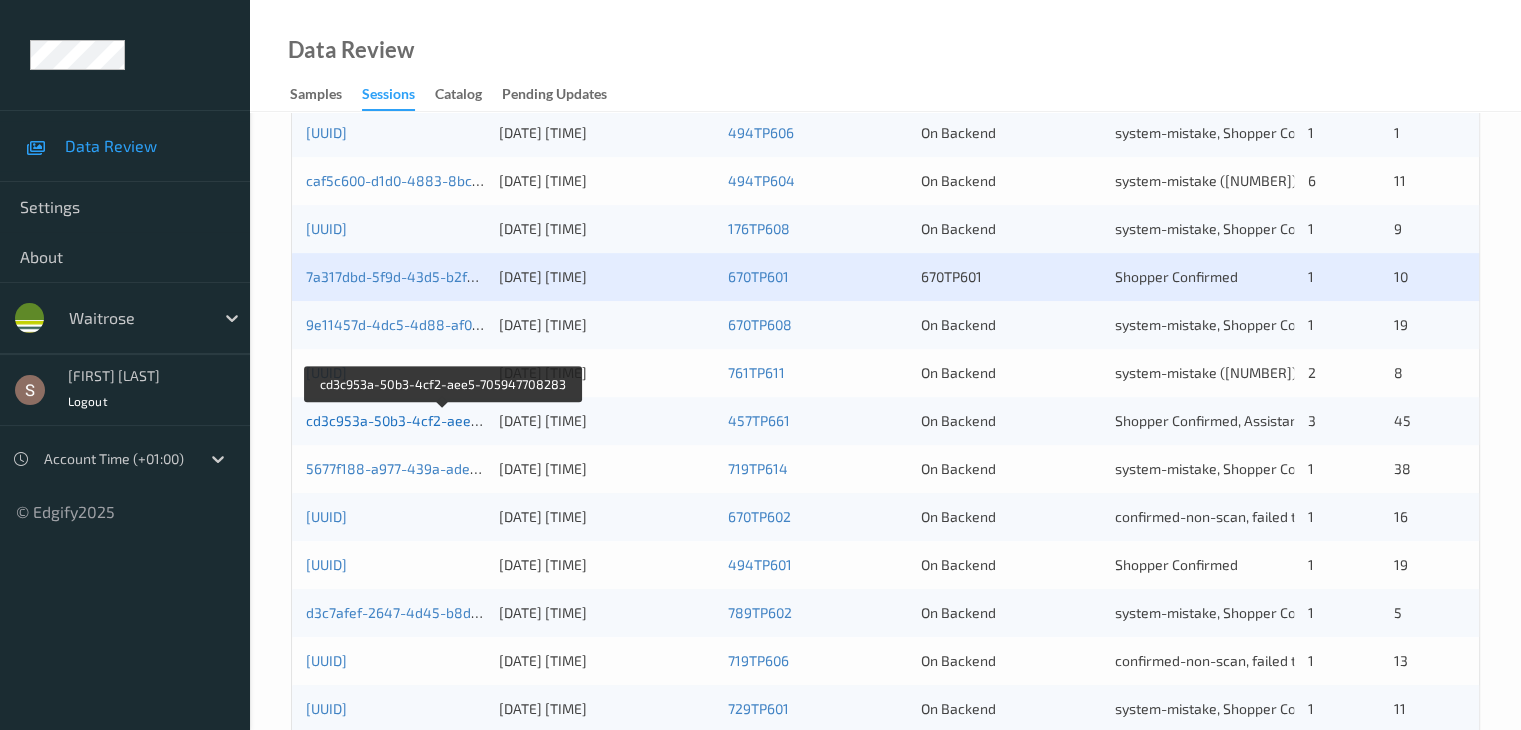 click on "cd3c953a-50b3-4cf2-aee5-705947708283" at bounding box center [443, 420] 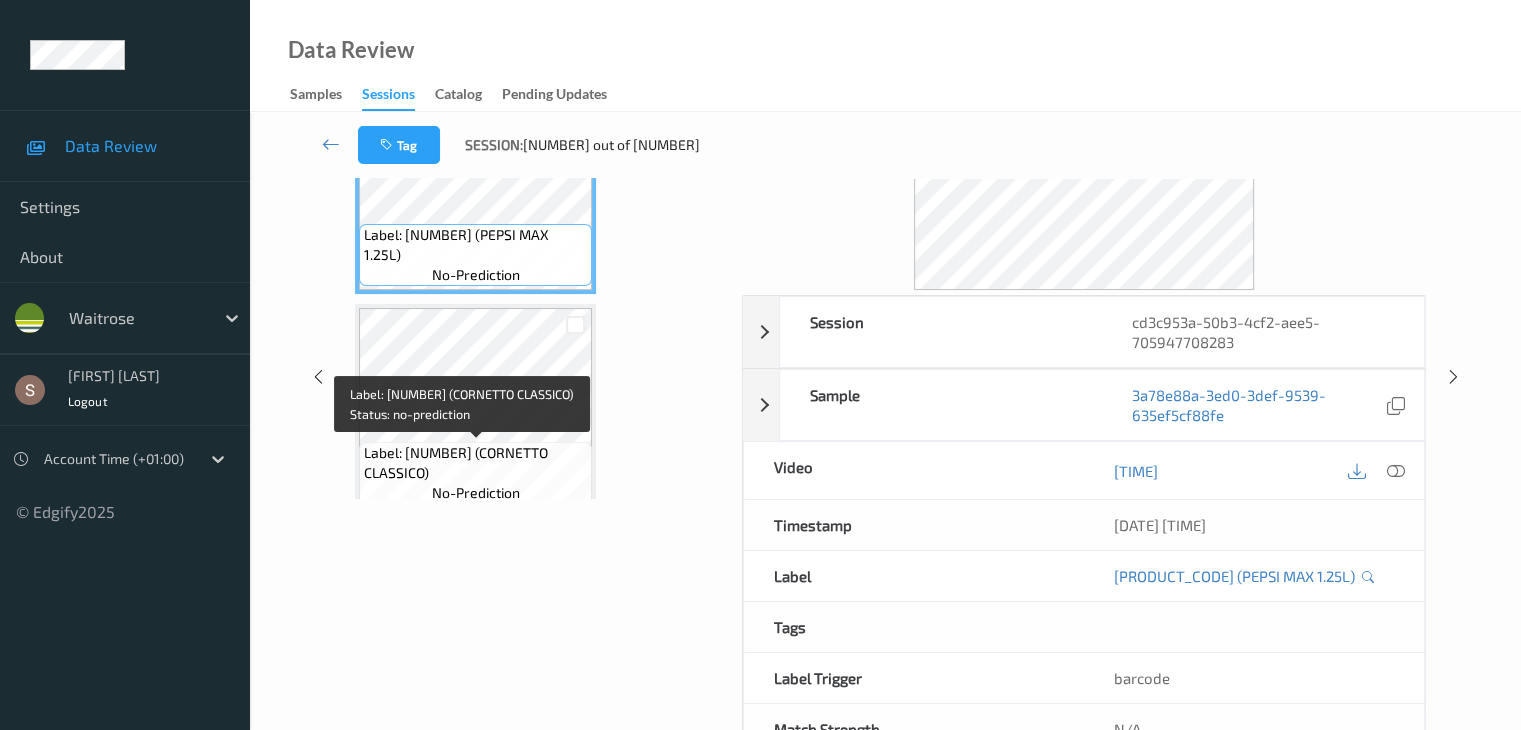 scroll, scrollTop: 0, scrollLeft: 0, axis: both 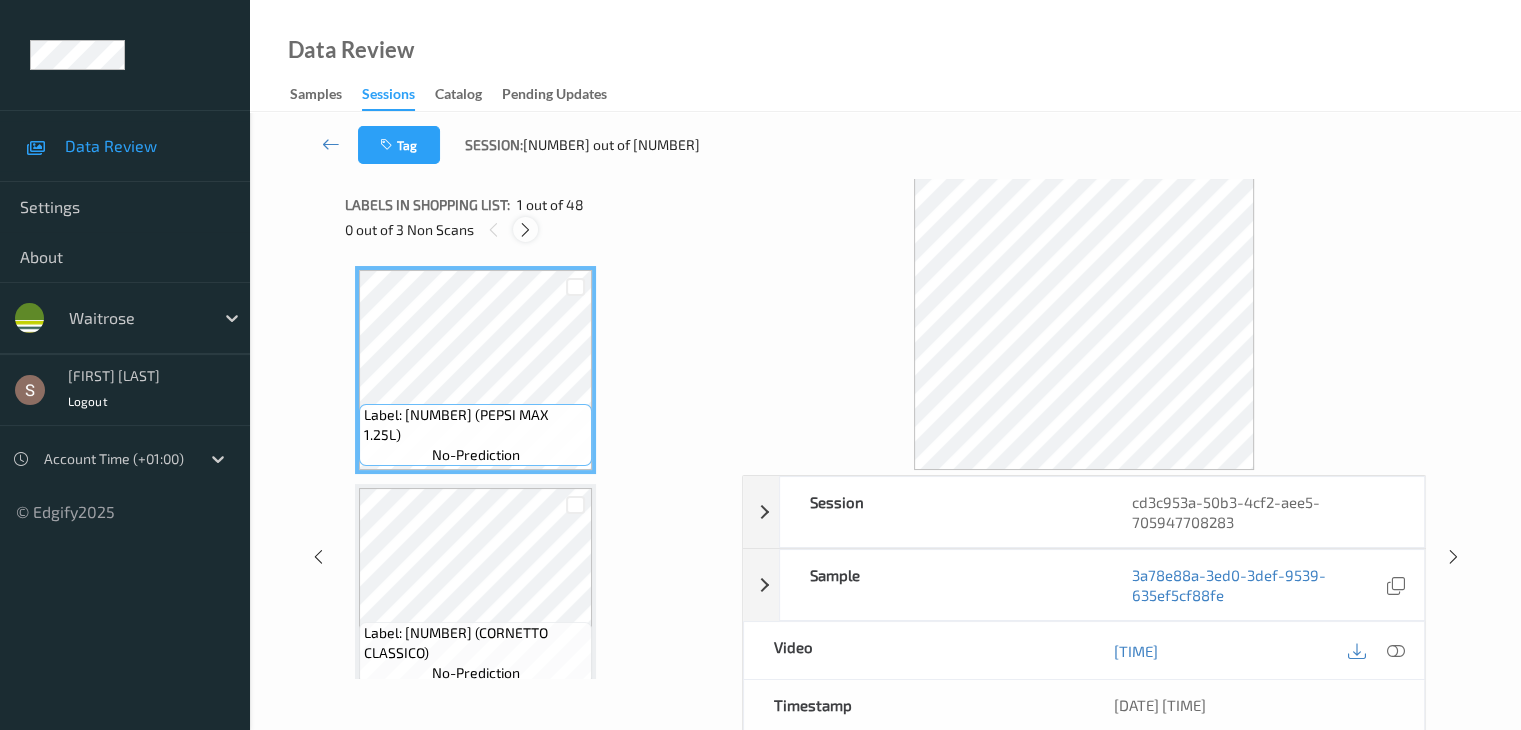 click at bounding box center [525, 230] 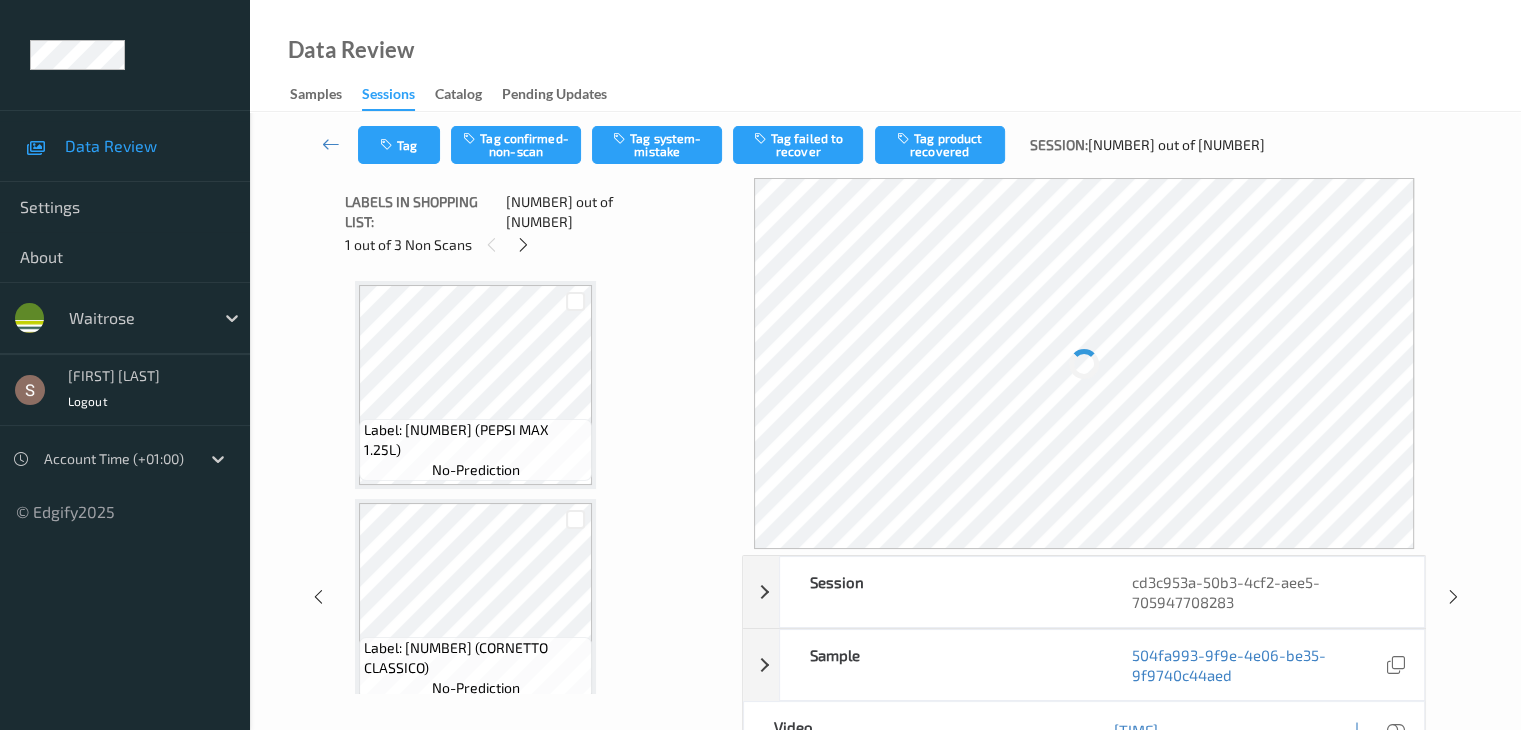 scroll, scrollTop: 3060, scrollLeft: 0, axis: vertical 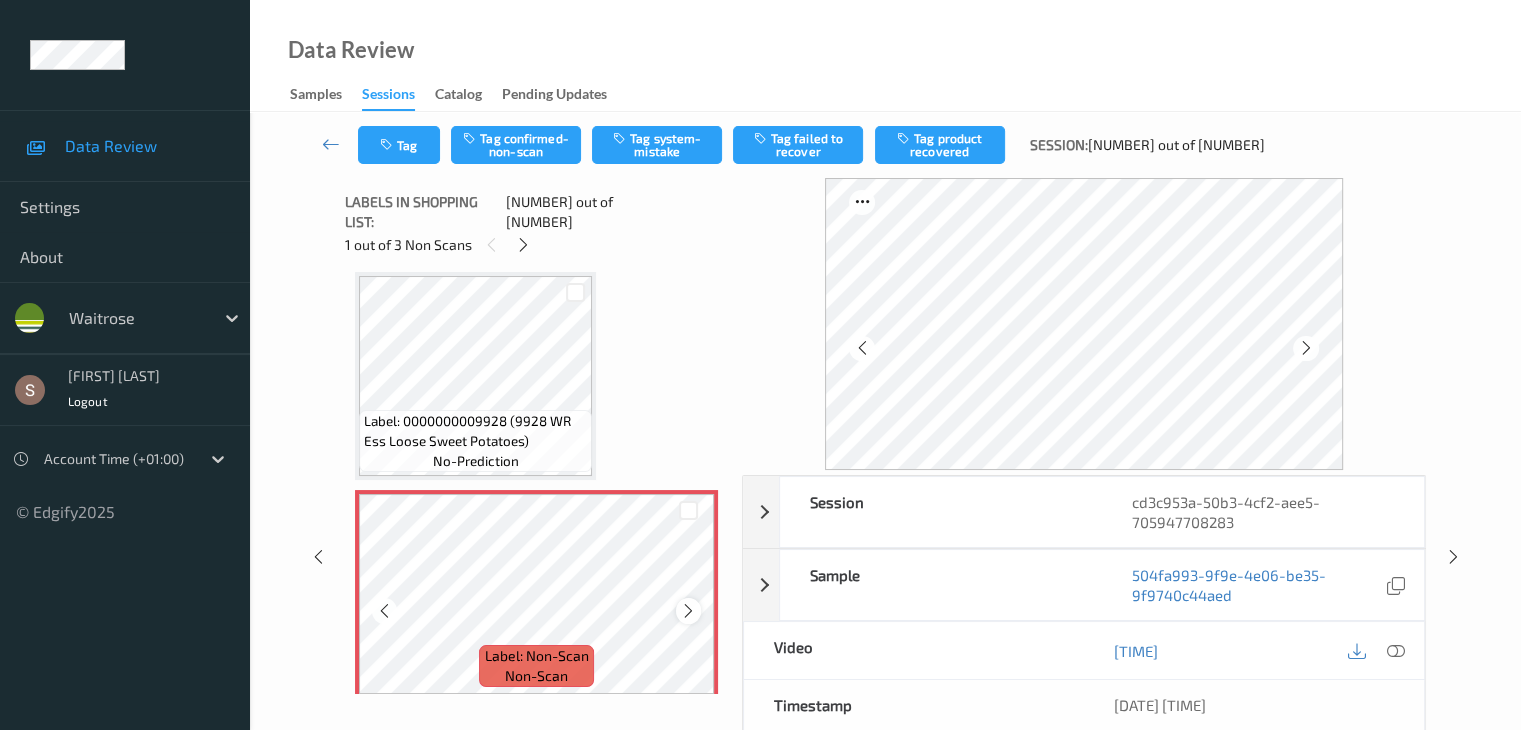 click at bounding box center [688, 611] 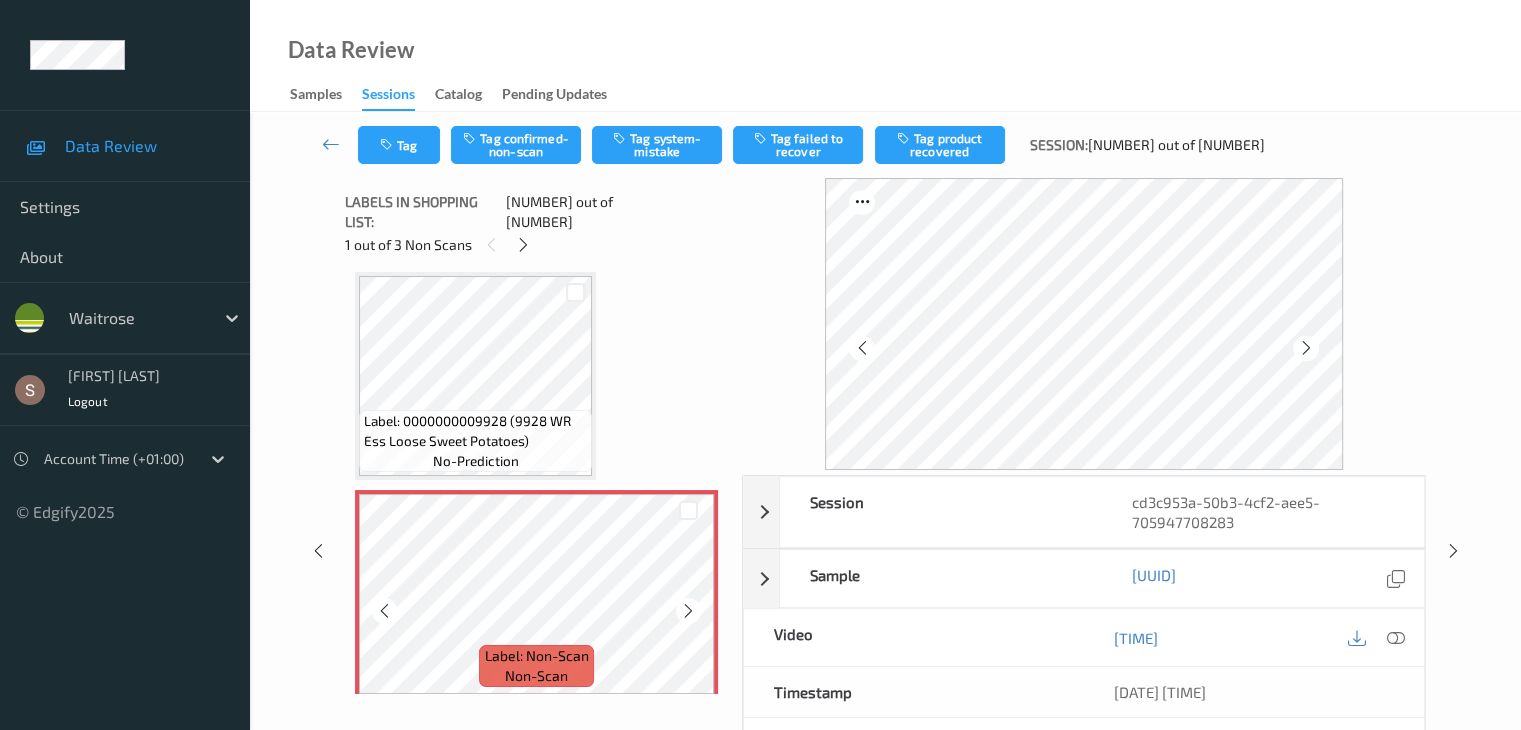 click at bounding box center (688, 611) 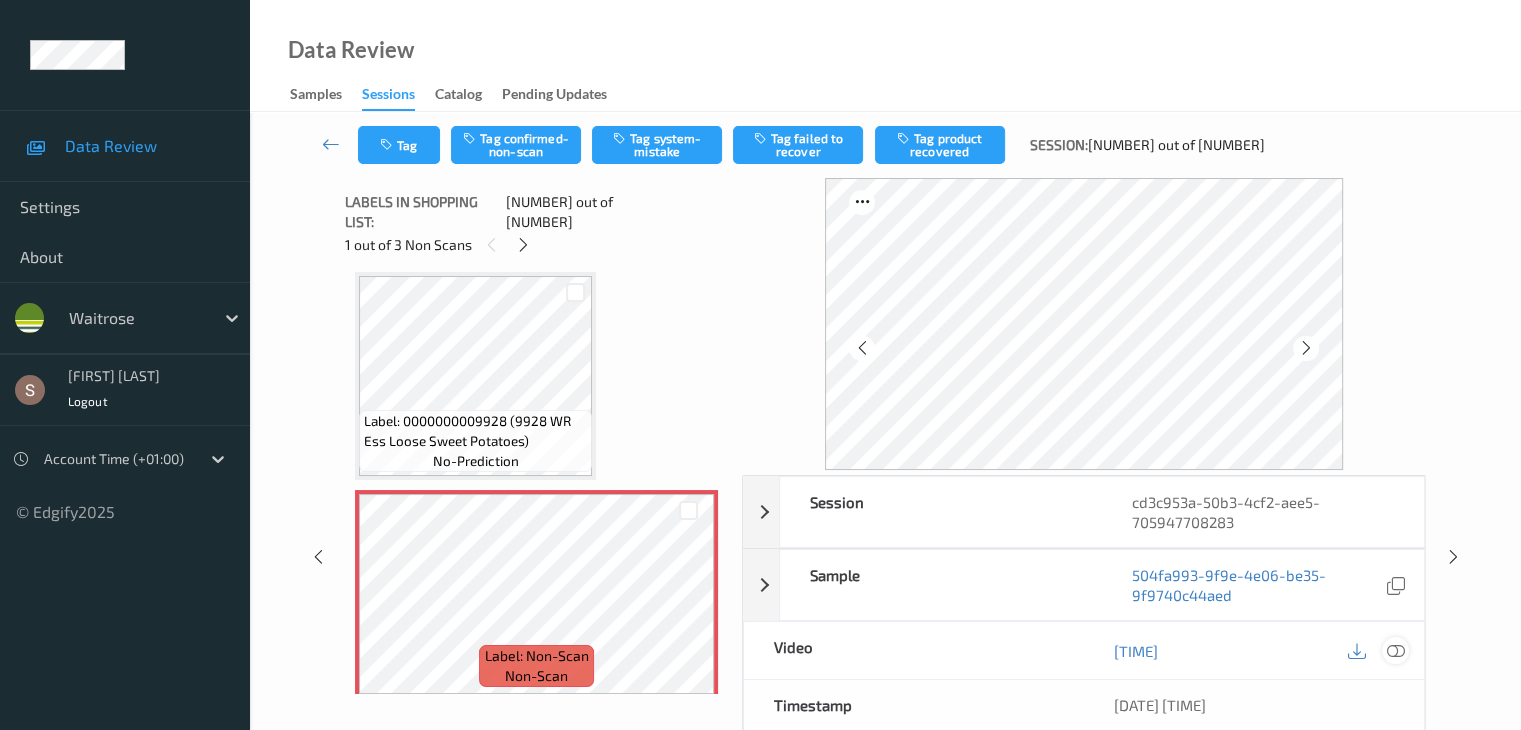 click at bounding box center [1395, 651] 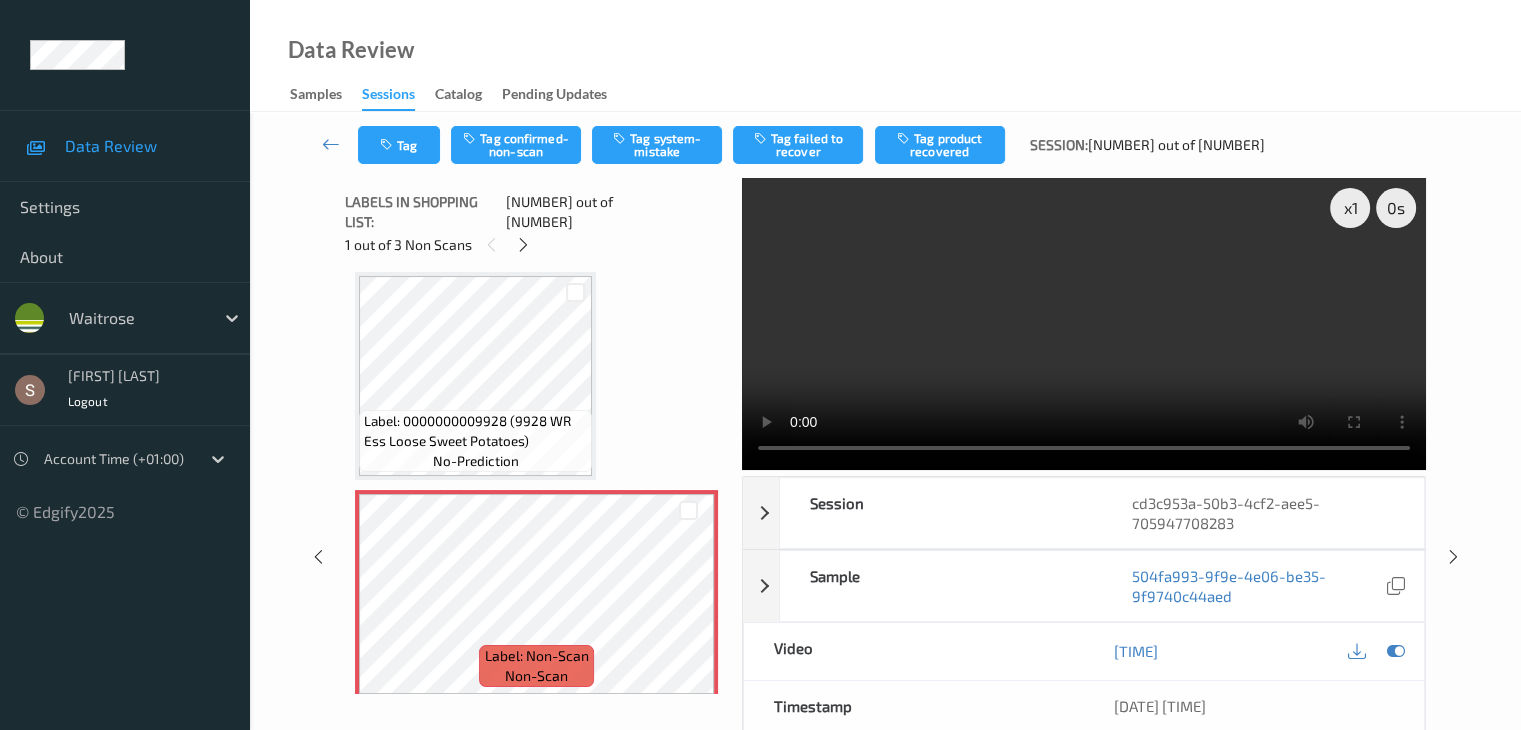 click at bounding box center (1084, 324) 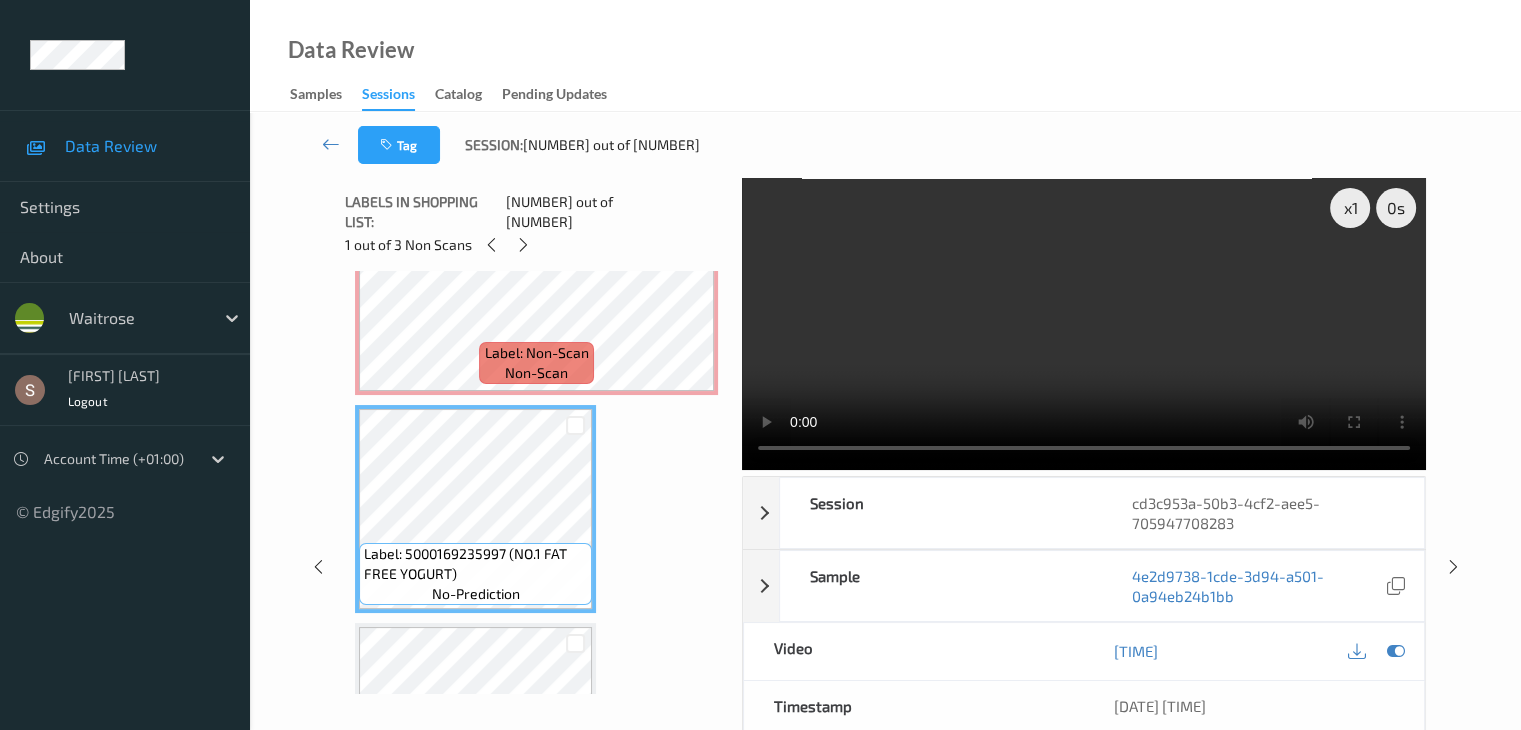 scroll, scrollTop: 3360, scrollLeft: 0, axis: vertical 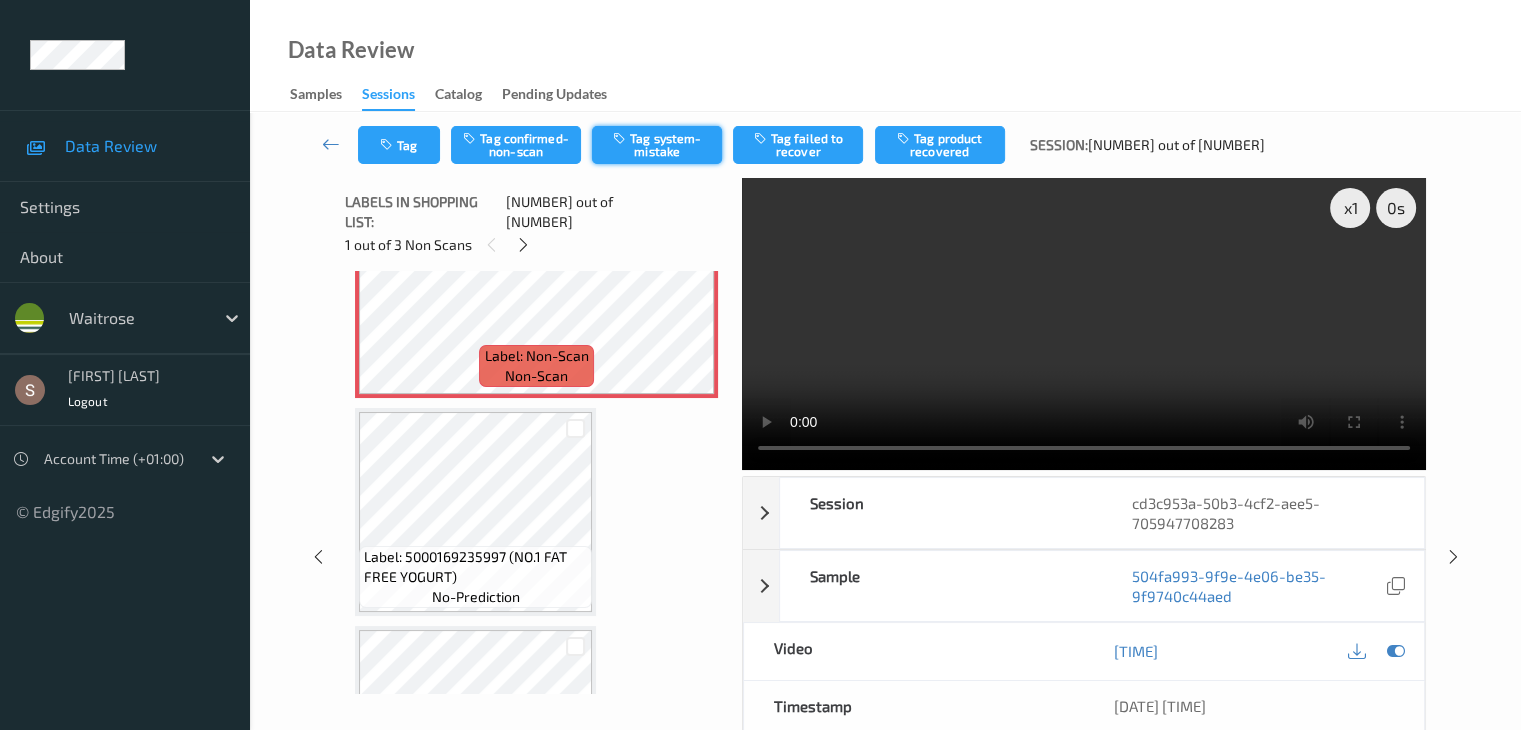 click on "Tag   system-mistake" at bounding box center [657, 145] 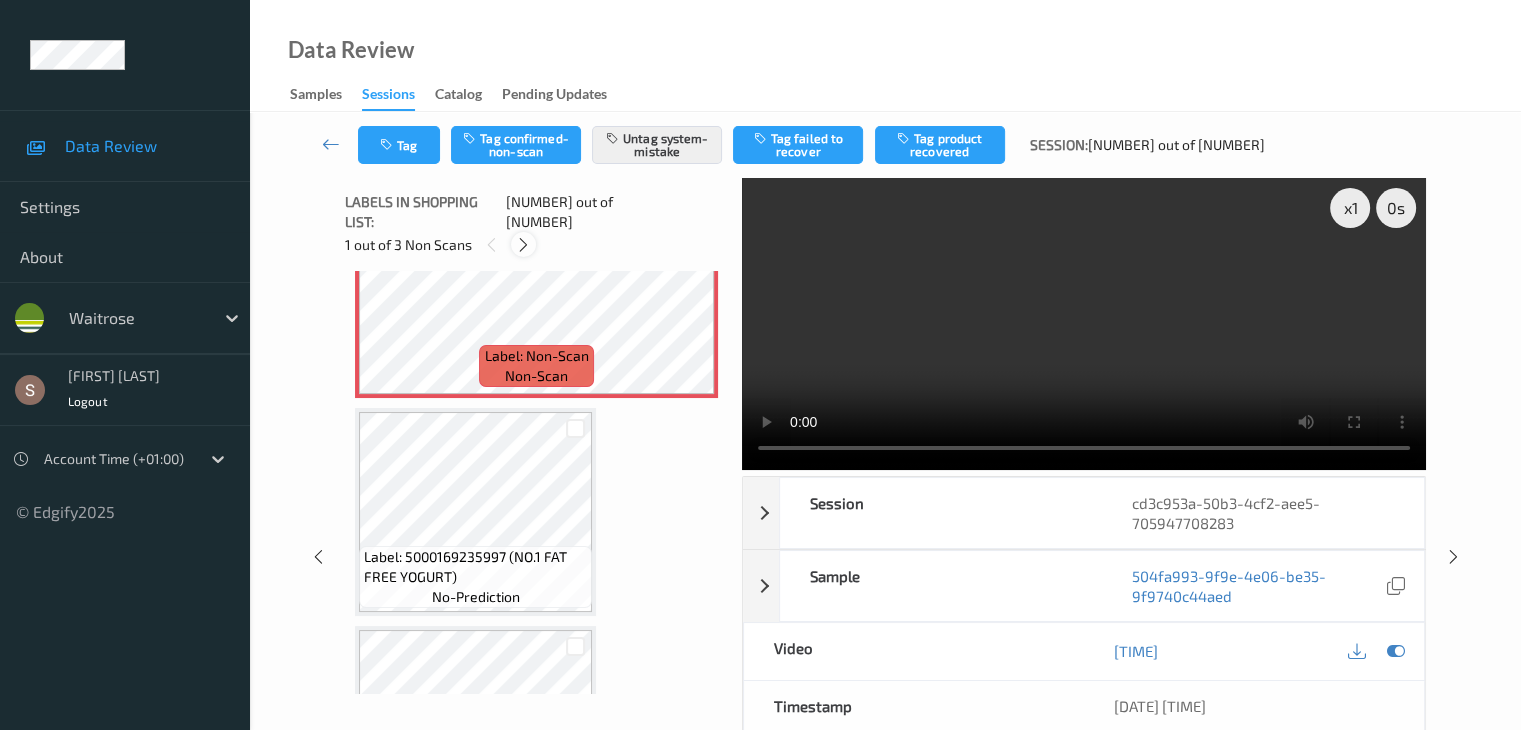 click at bounding box center (523, 245) 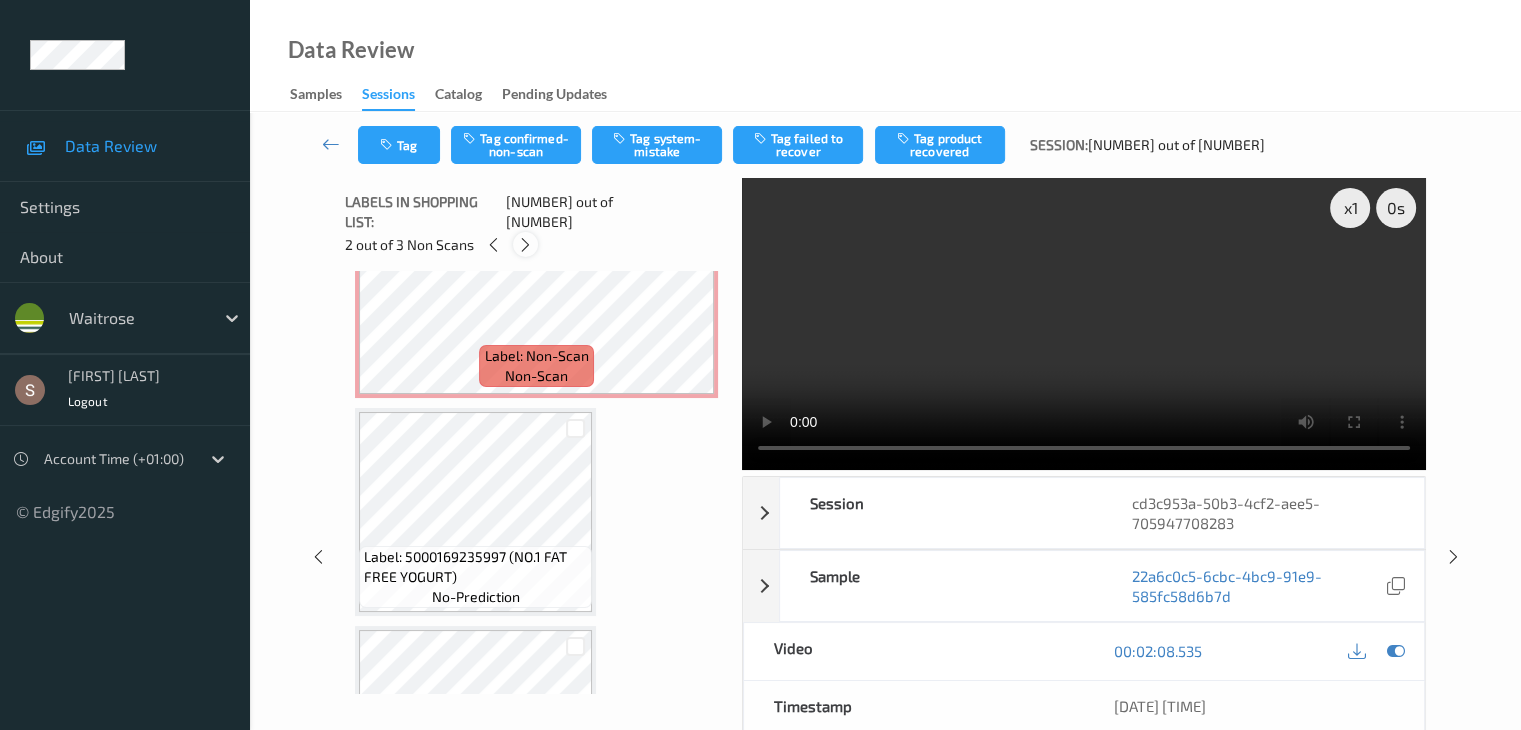 scroll, scrollTop: 4804, scrollLeft: 0, axis: vertical 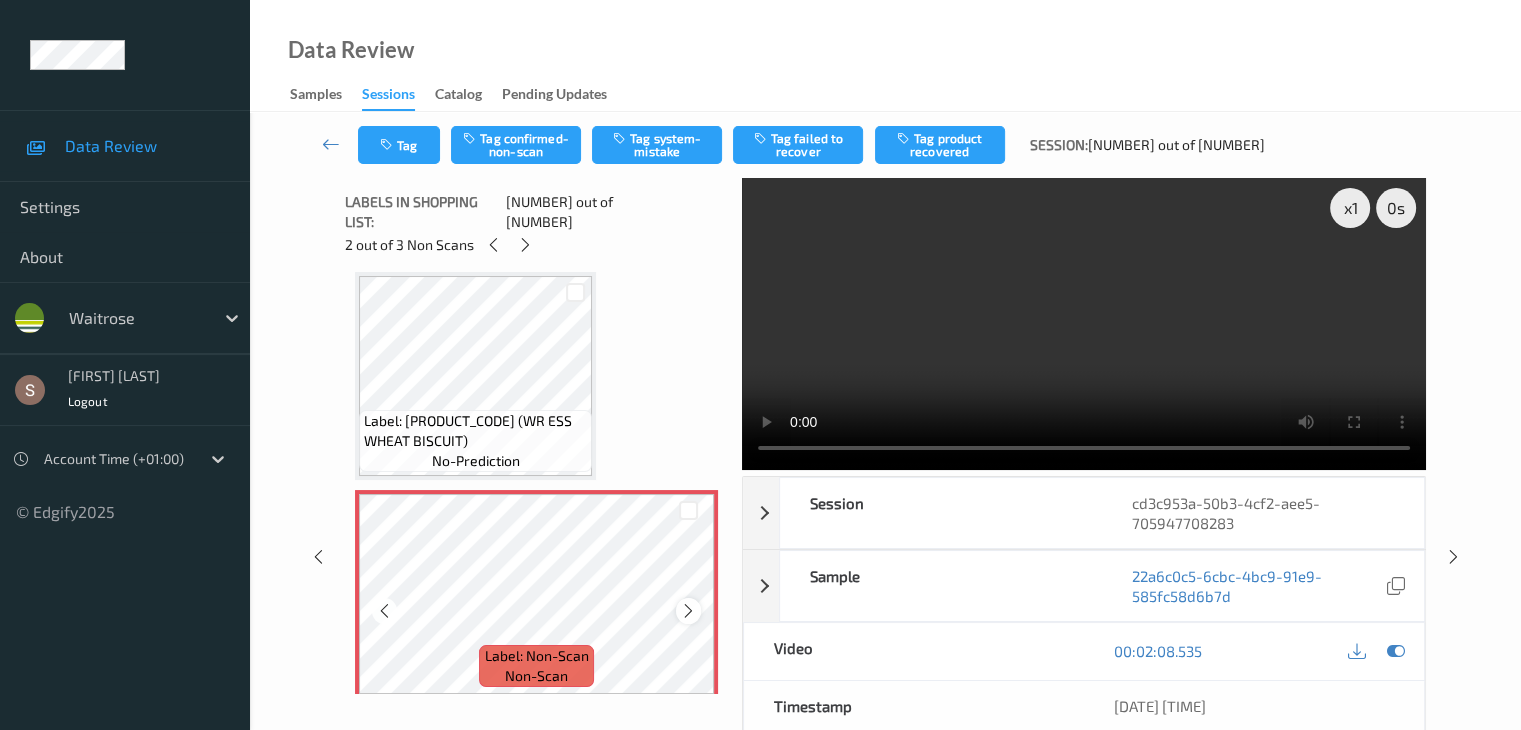 click at bounding box center [688, 611] 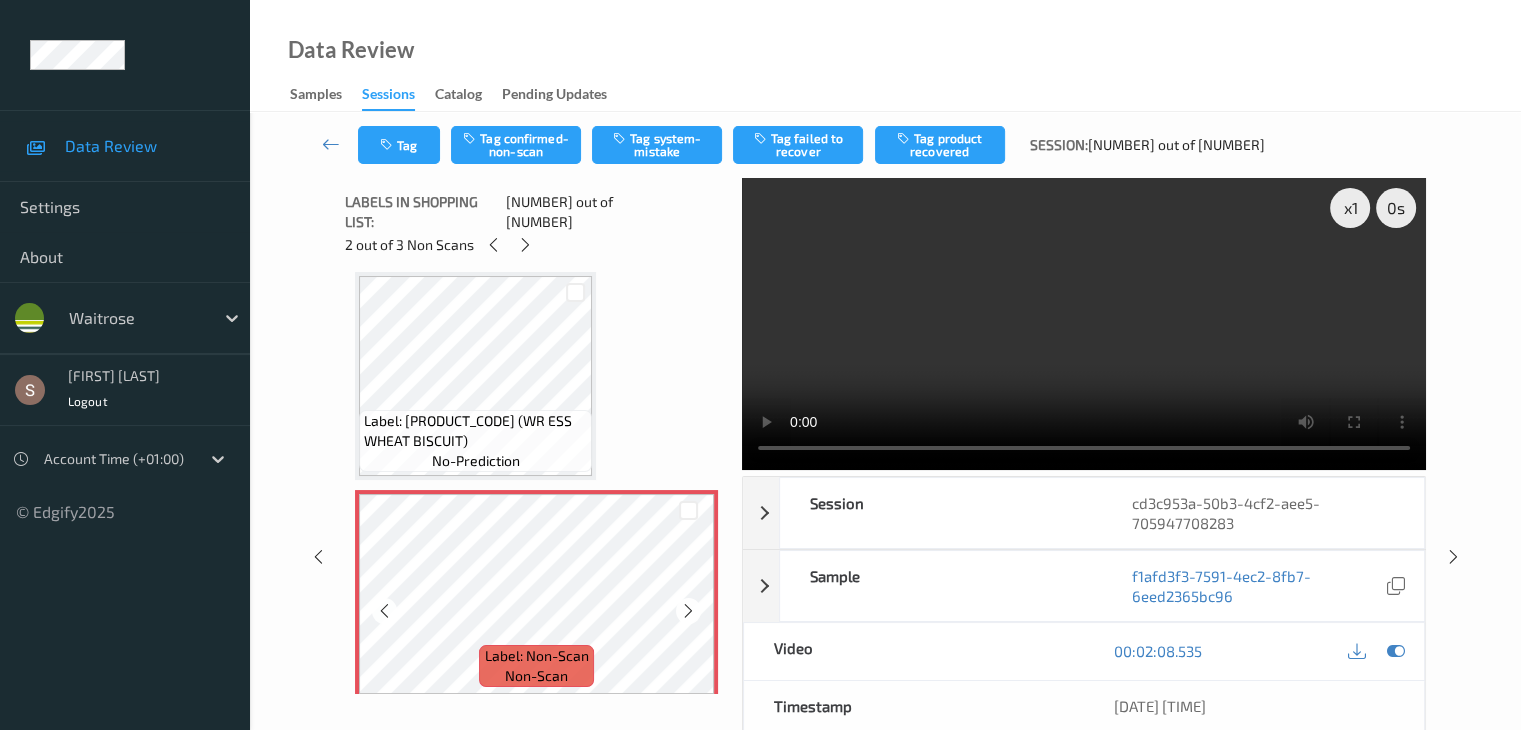 click at bounding box center [688, 611] 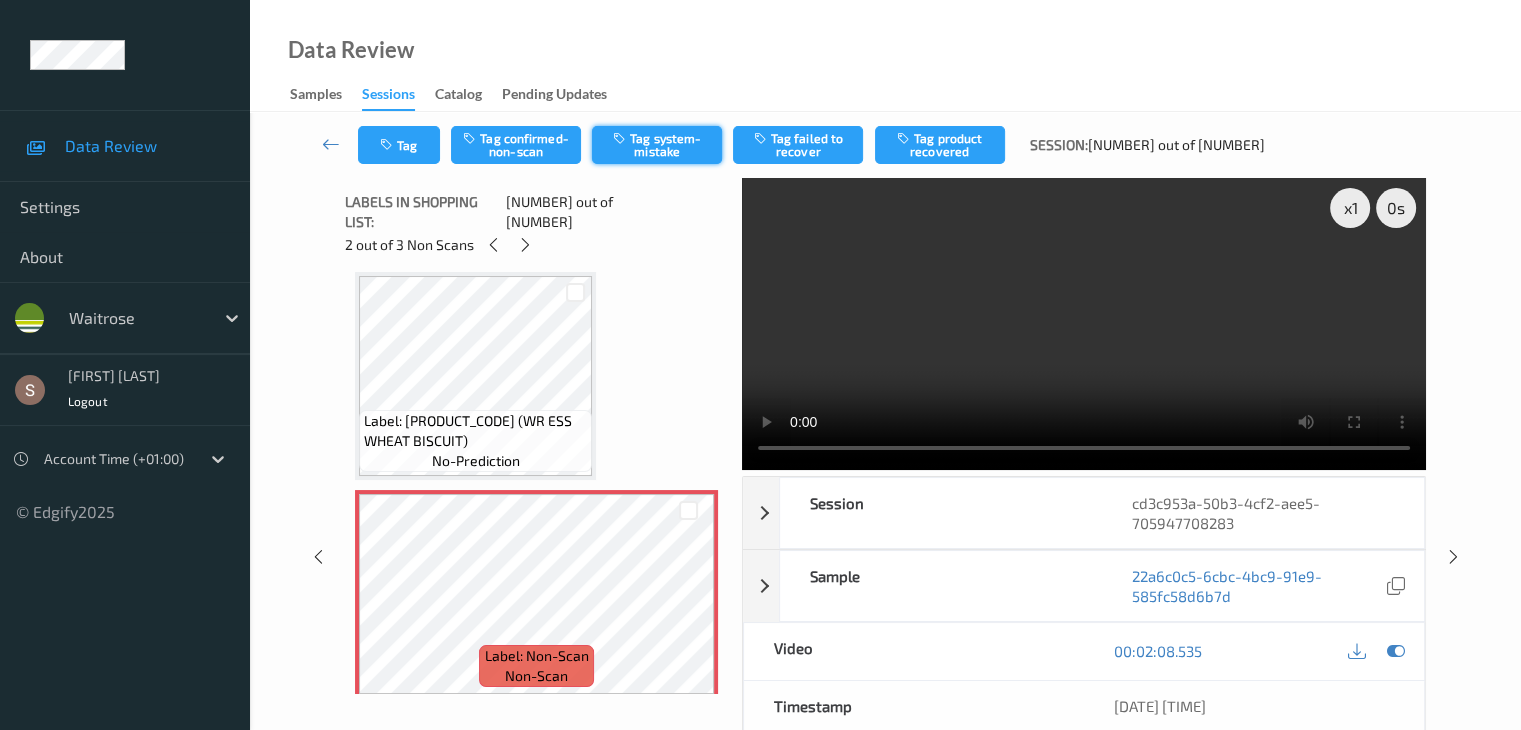 click on "Tag   system-mistake" at bounding box center (657, 145) 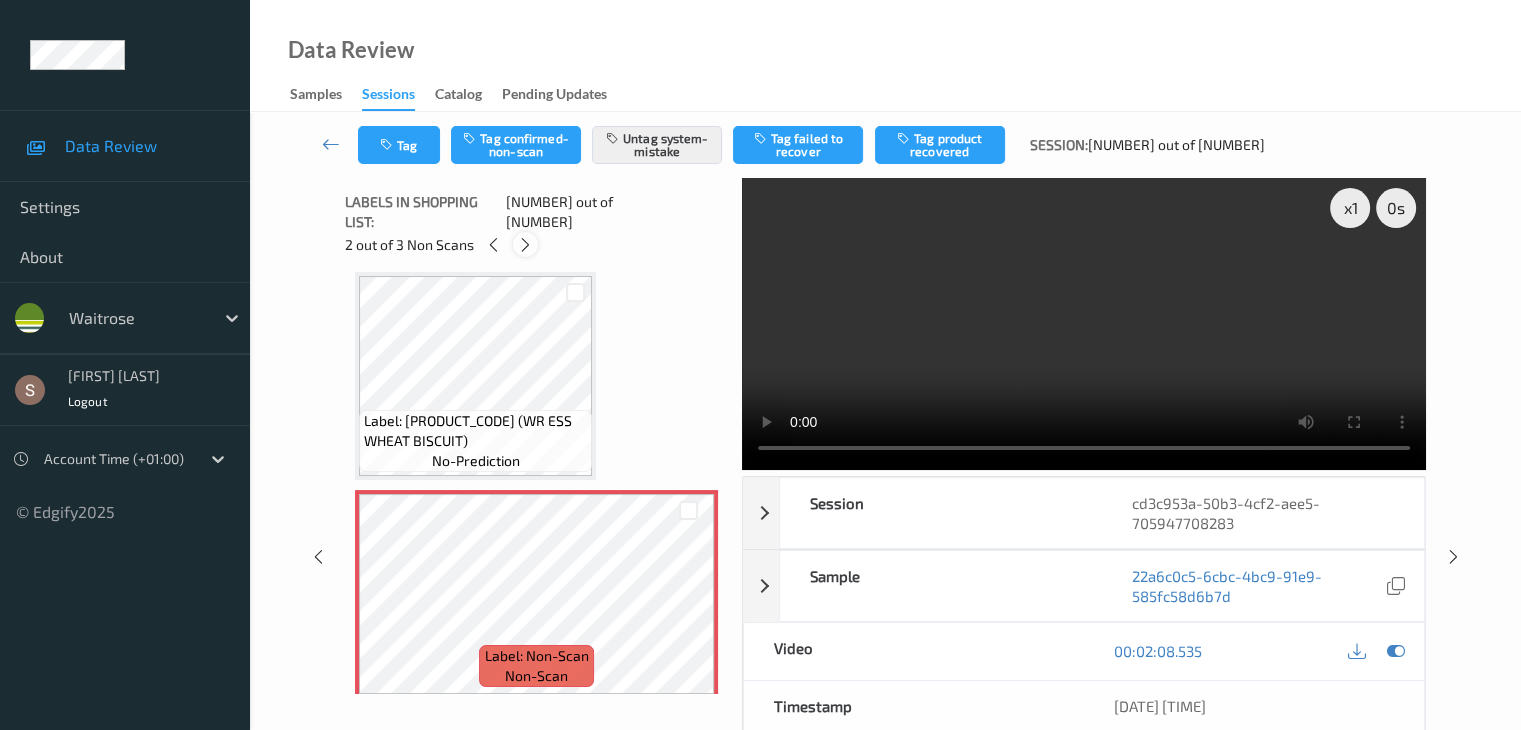 click at bounding box center (525, 245) 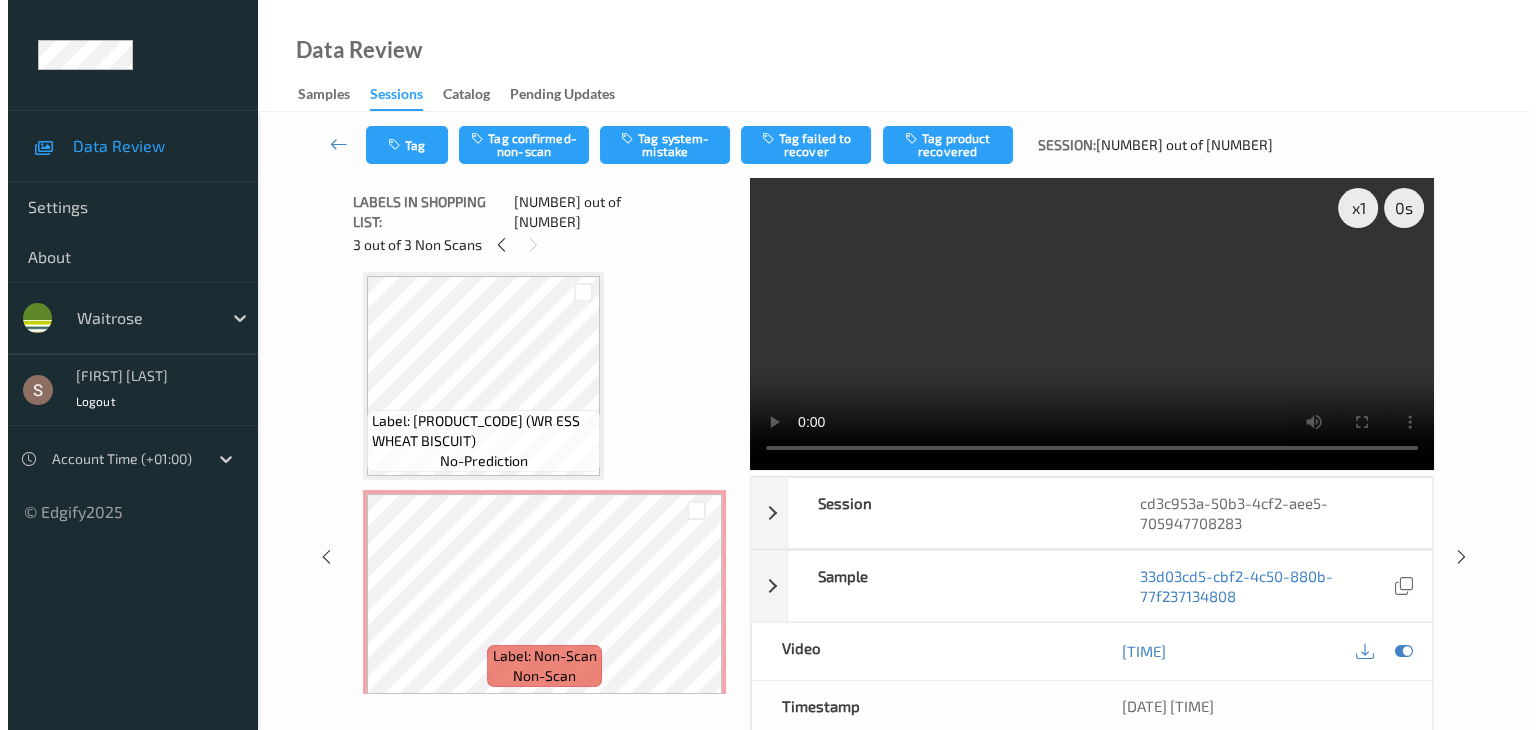 scroll, scrollTop: 8075, scrollLeft: 0, axis: vertical 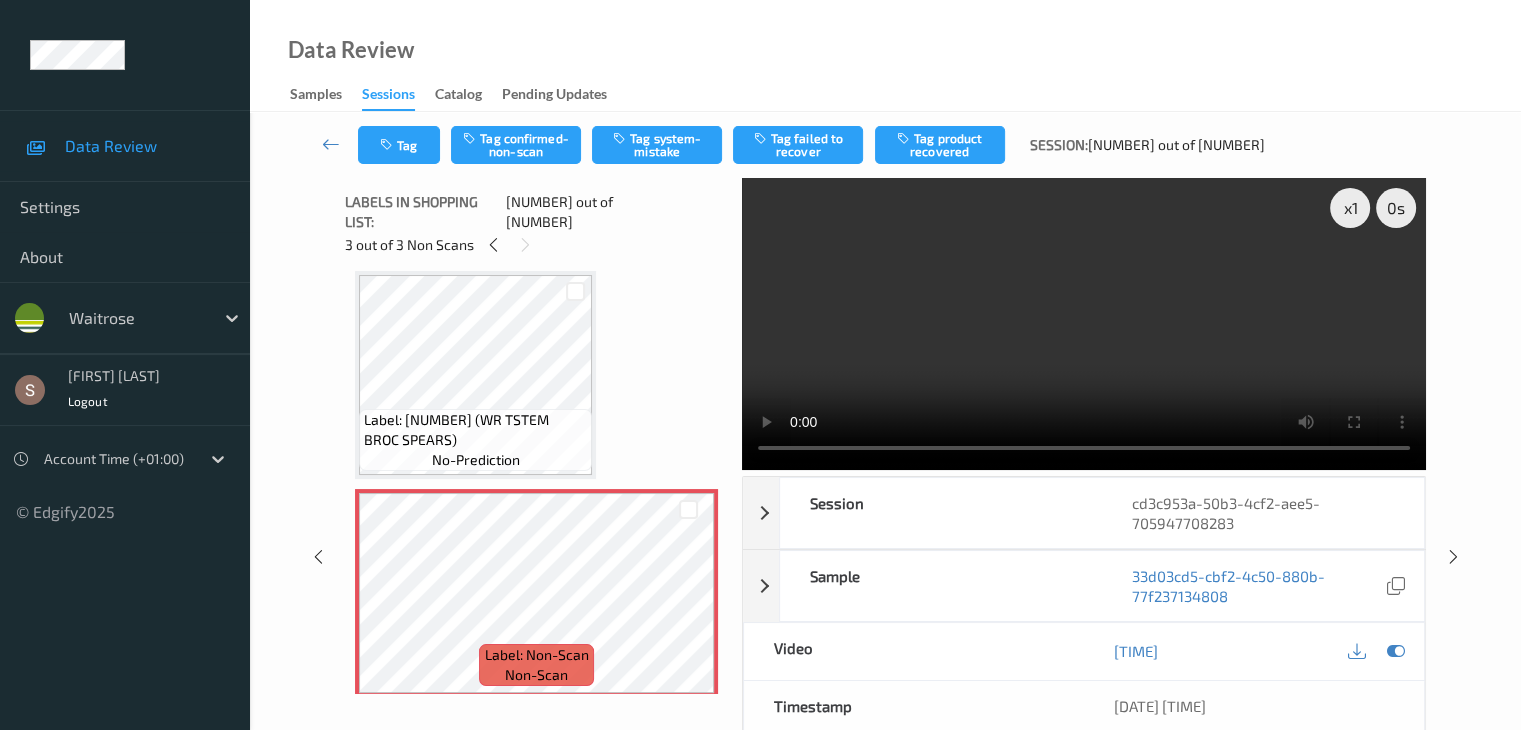 click at bounding box center (1084, 324) 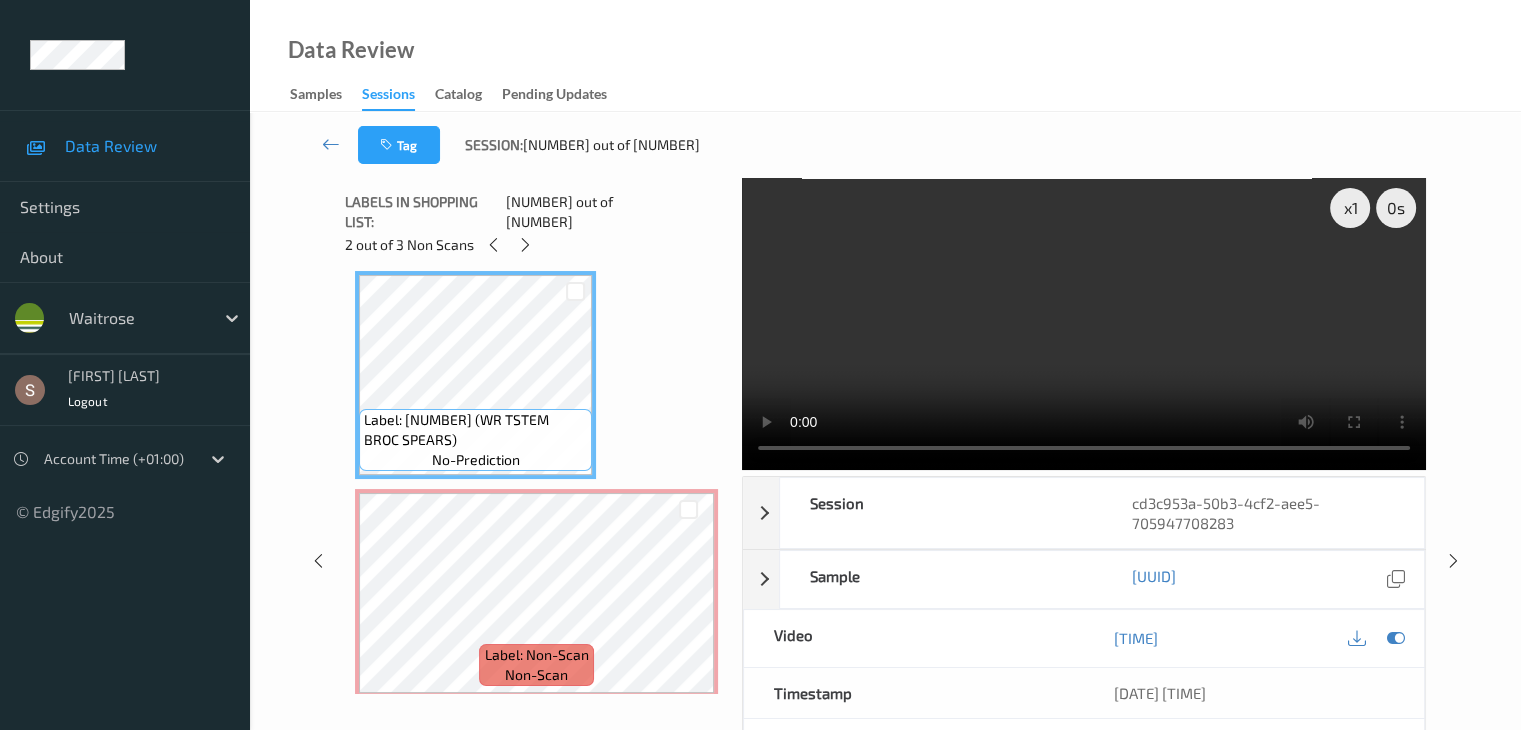 click at bounding box center [1084, 324] 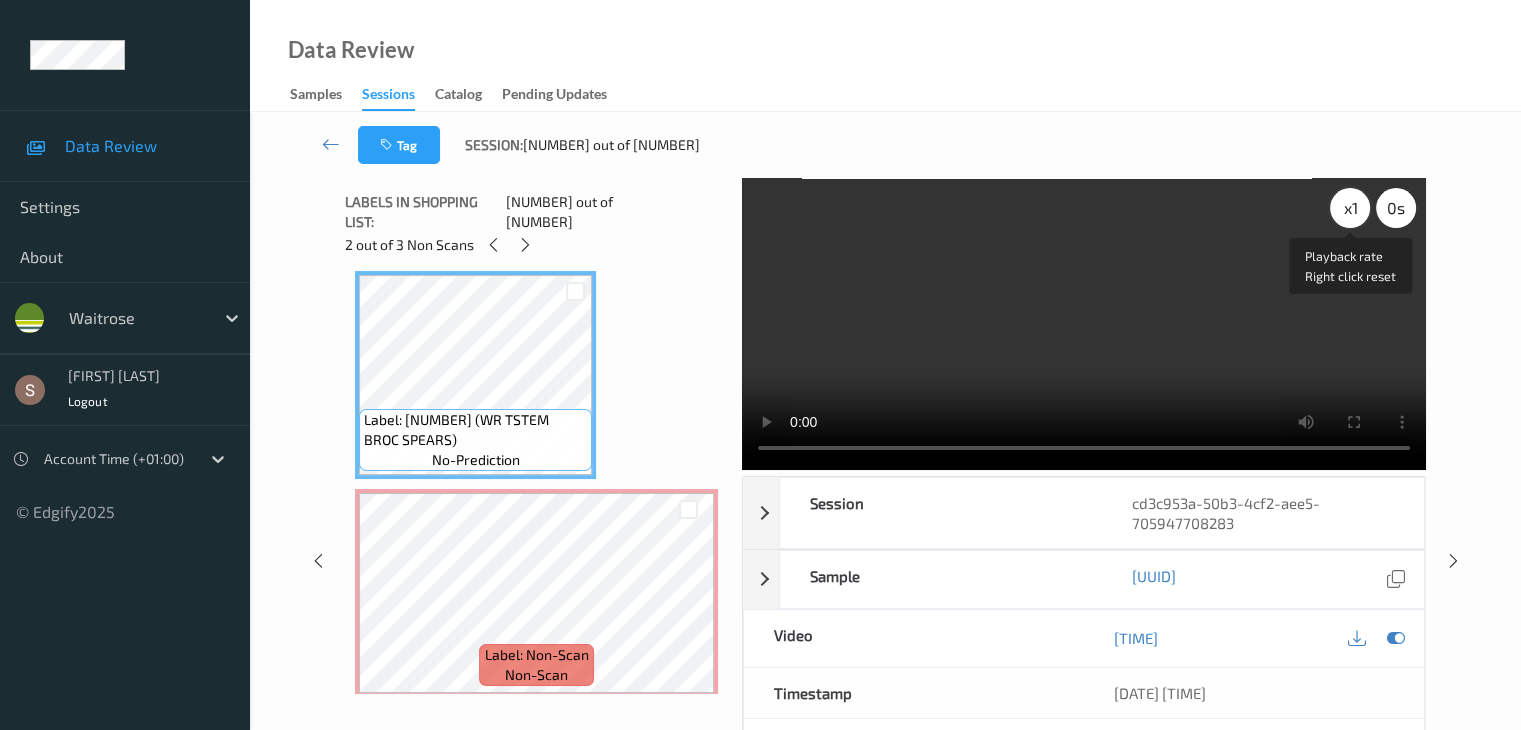 click on "x 1" at bounding box center (1350, 208) 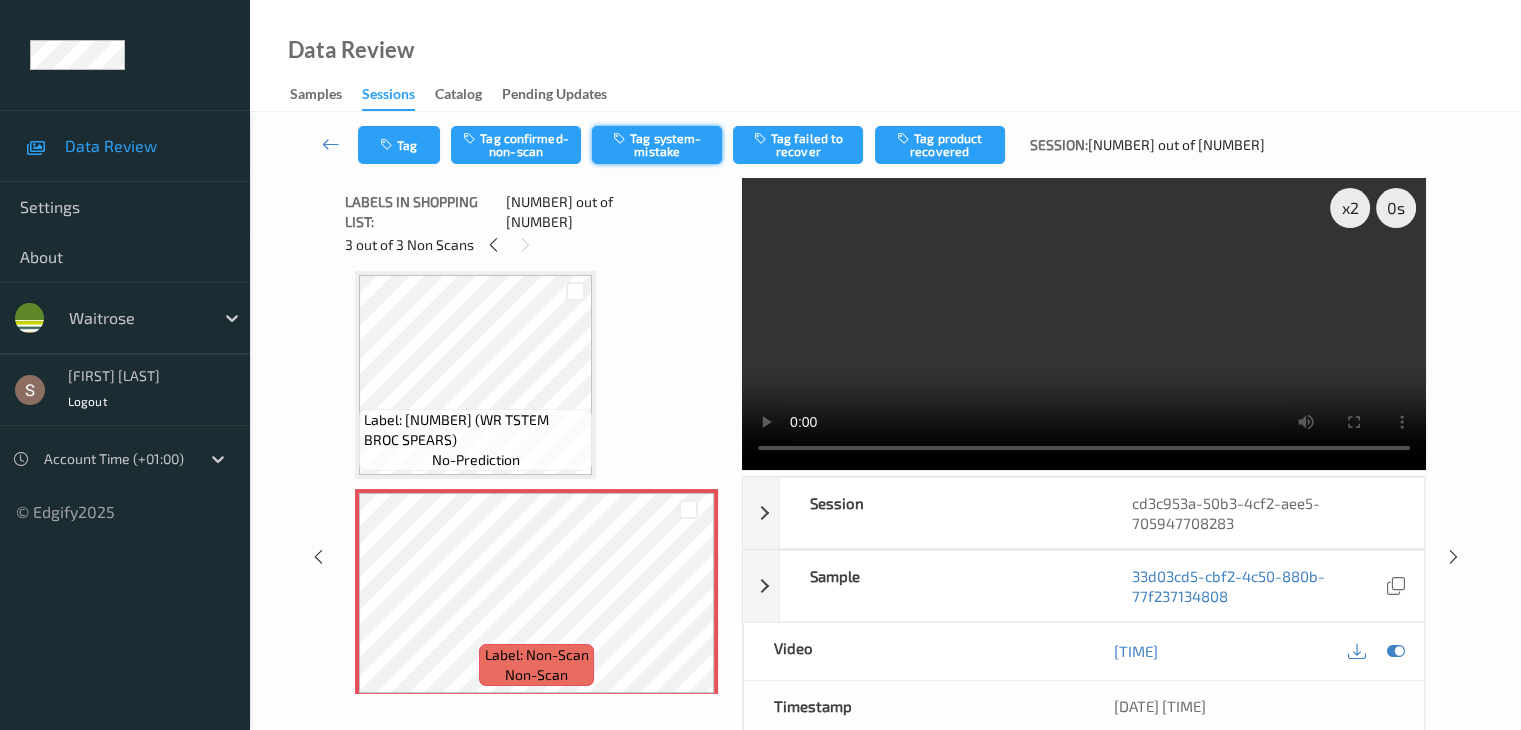 click on "Tag   system-mistake" at bounding box center (657, 145) 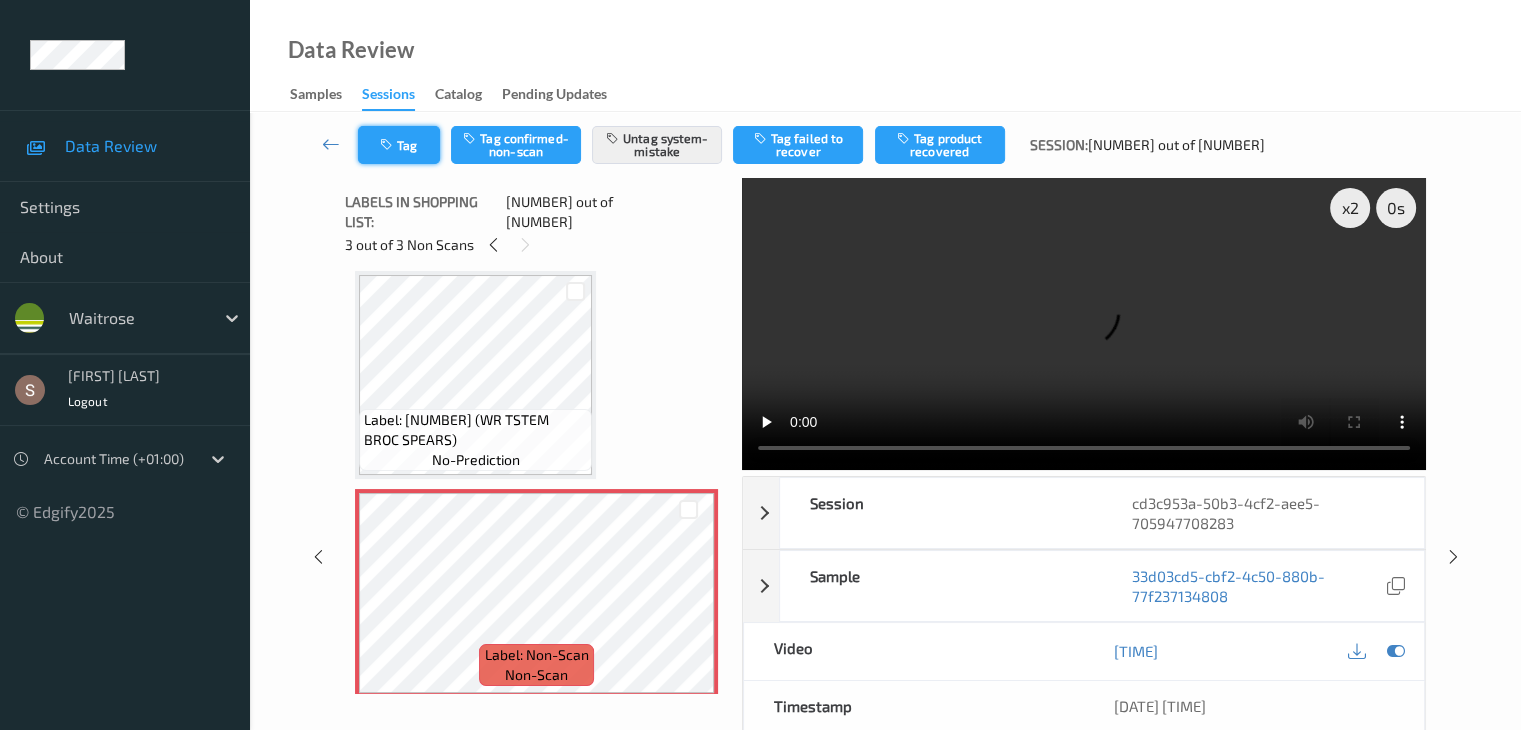 click on "Tag Tag confirmed-non-scan Untag system-mistake Tag failed to recover Tag product recovered Session: [NUMBER] out of [NUMBER]" at bounding box center (885, 145) 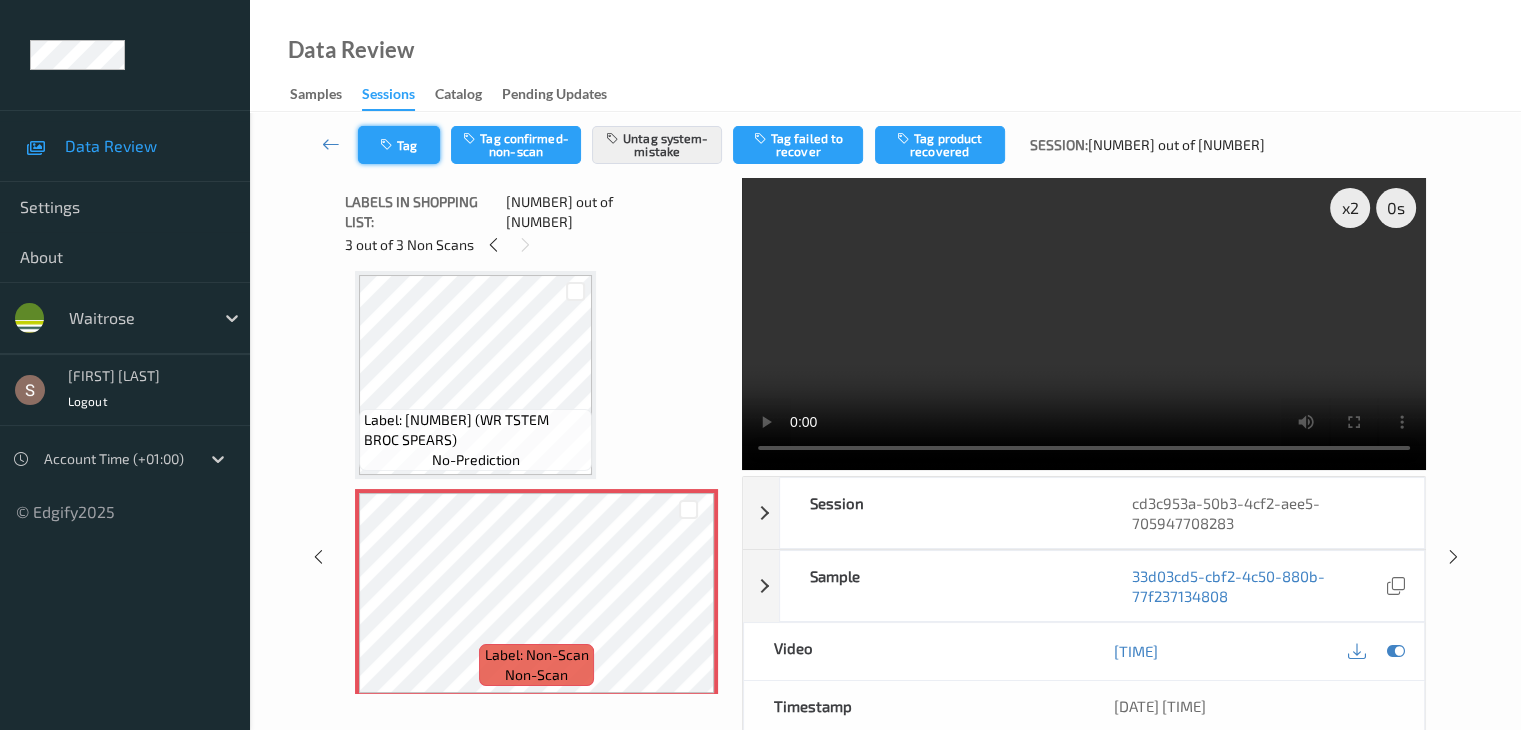 click on "Tag" at bounding box center (399, 145) 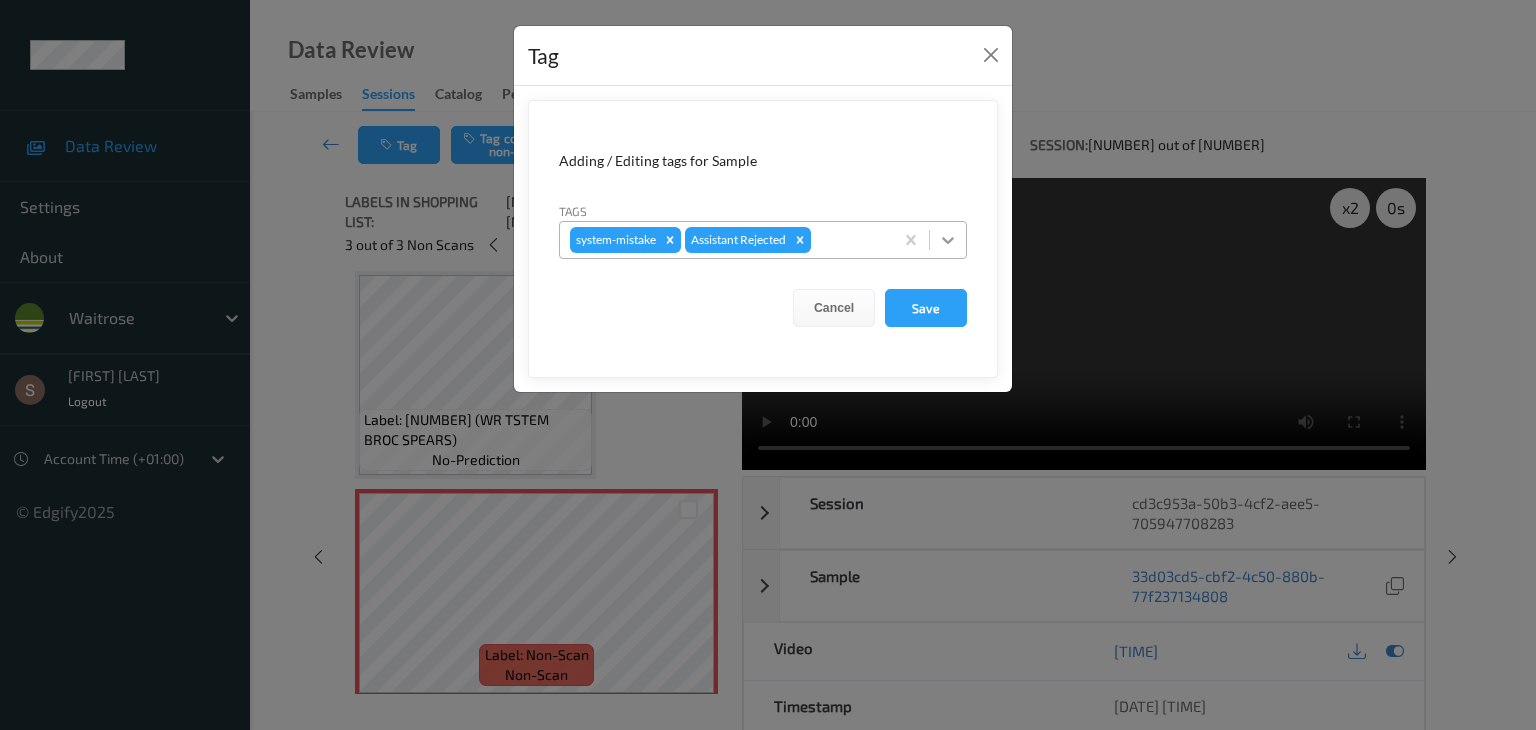 click 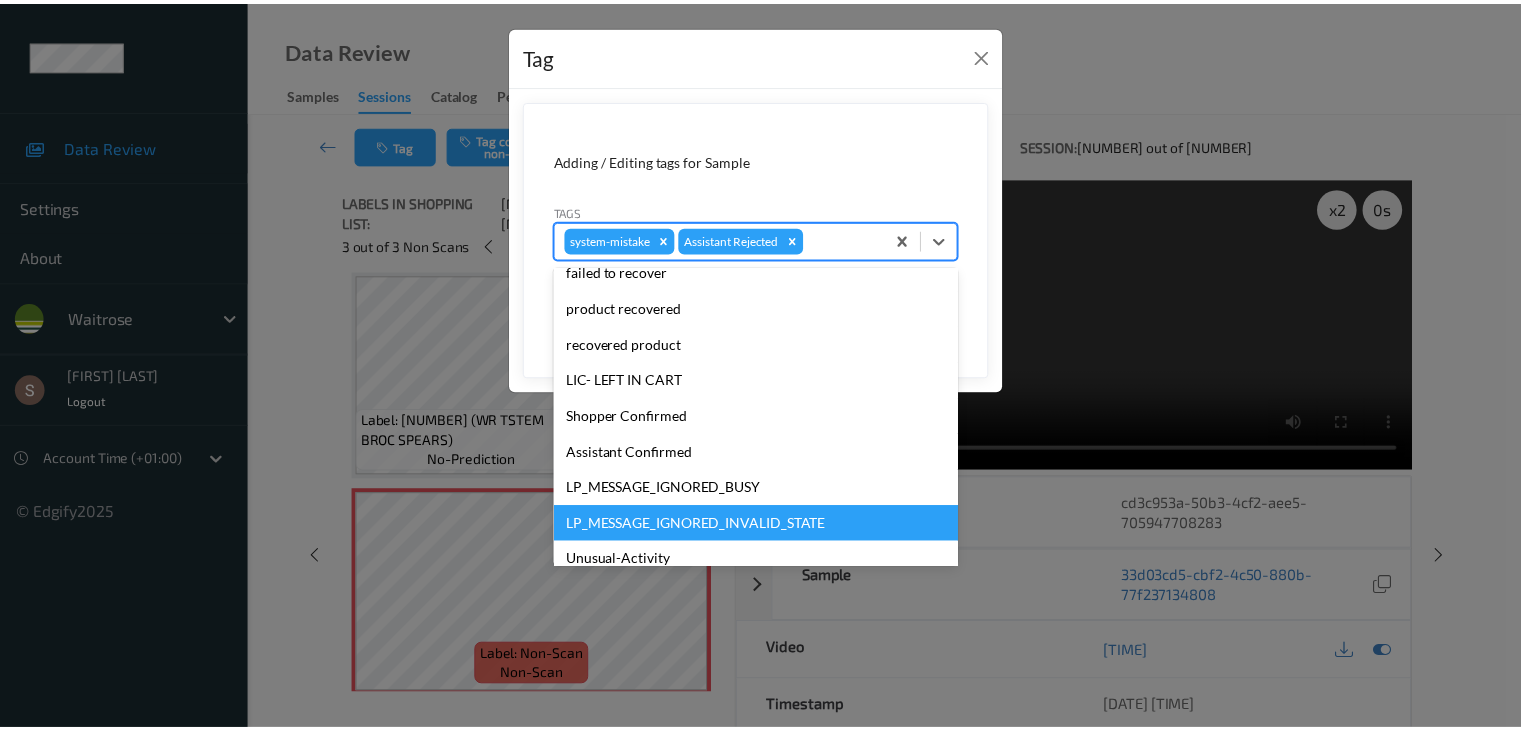 scroll, scrollTop: 356, scrollLeft: 0, axis: vertical 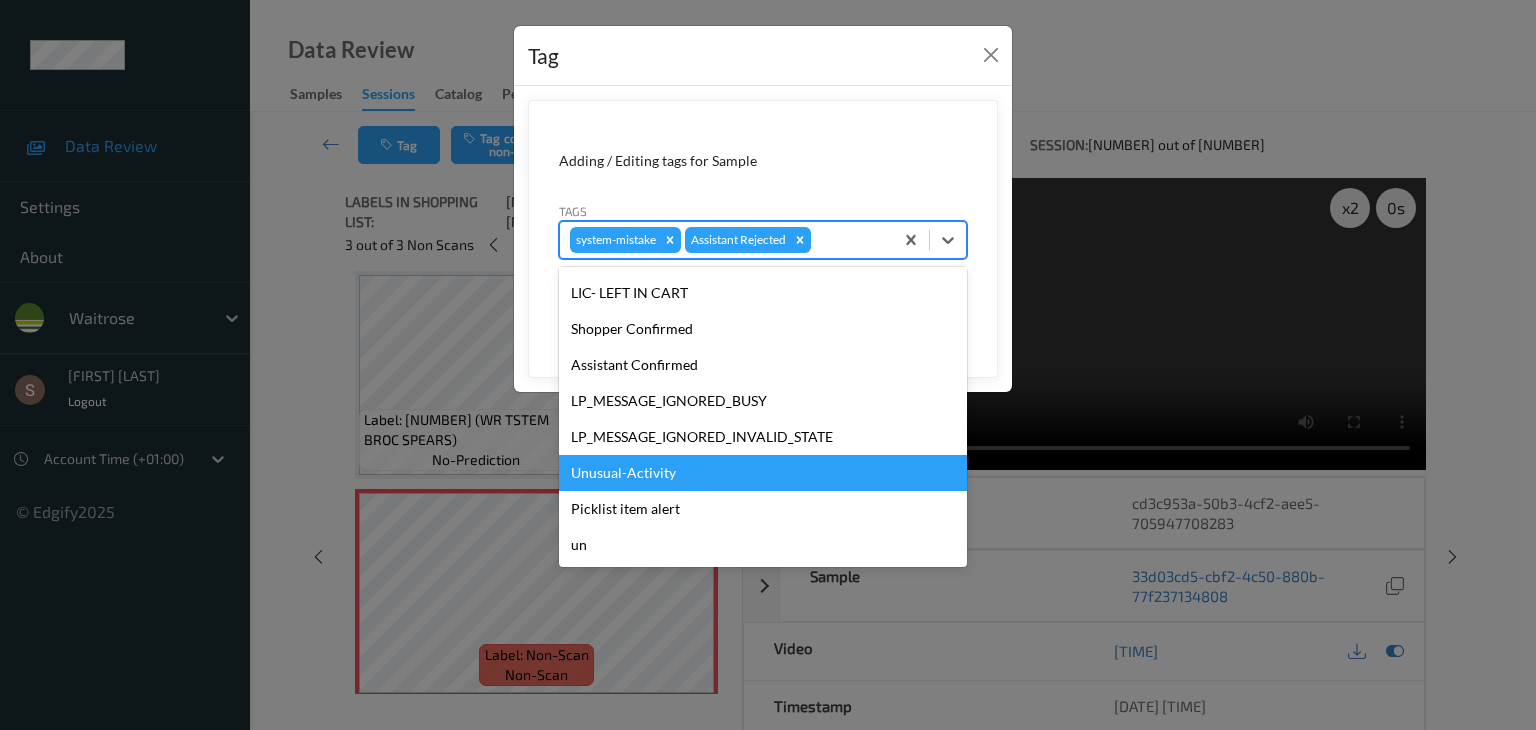 click on "Unusual-Activity" at bounding box center [763, 473] 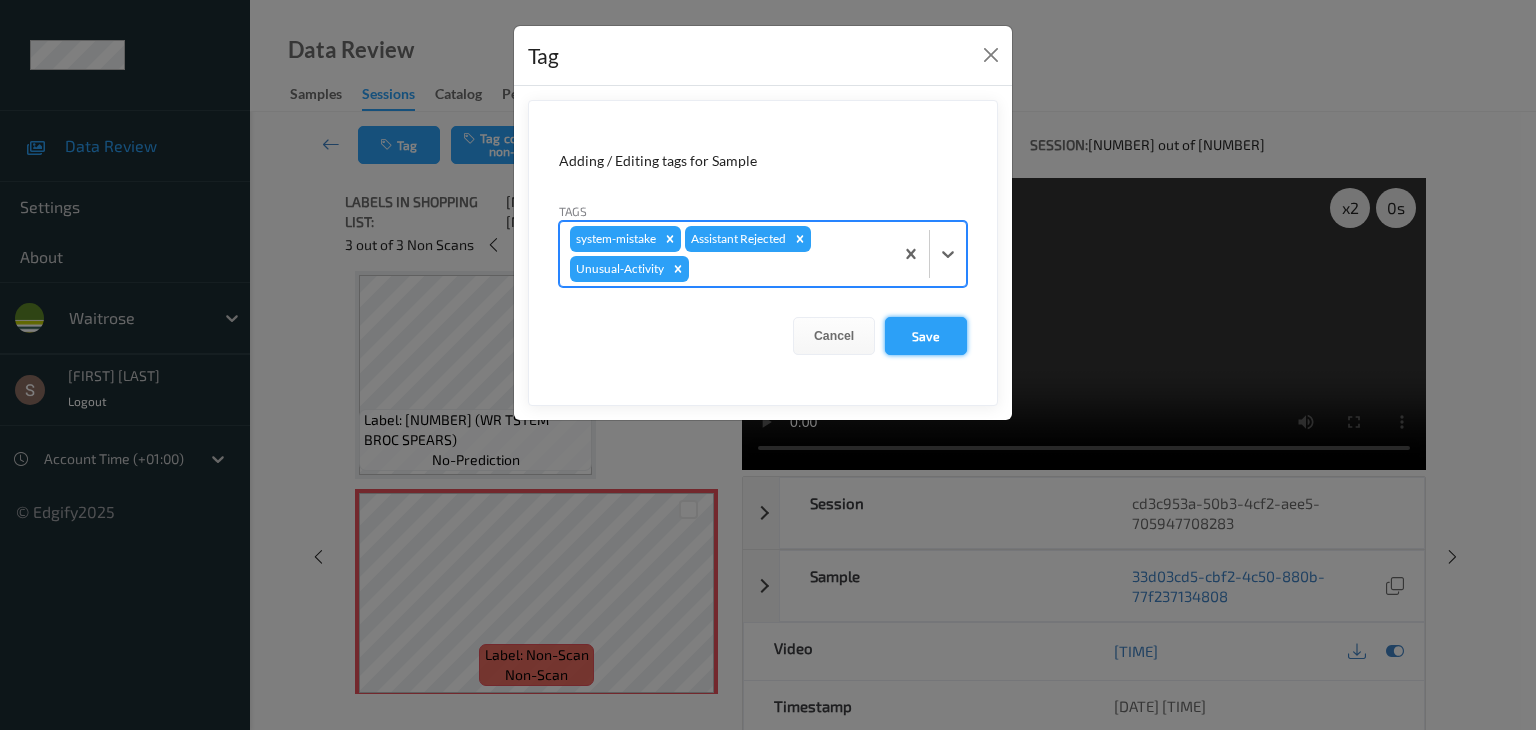 click on "Save" at bounding box center [926, 336] 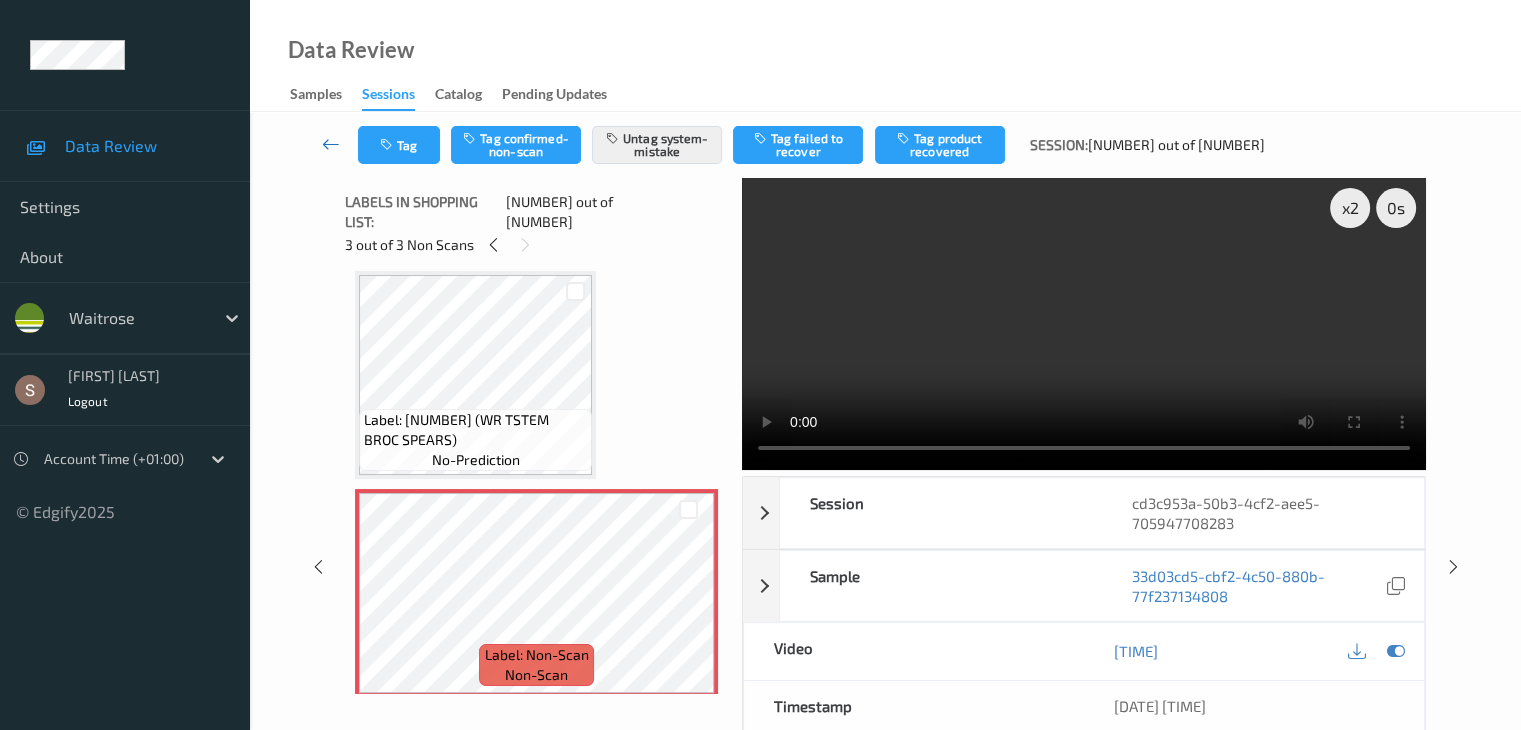 click at bounding box center (331, 144) 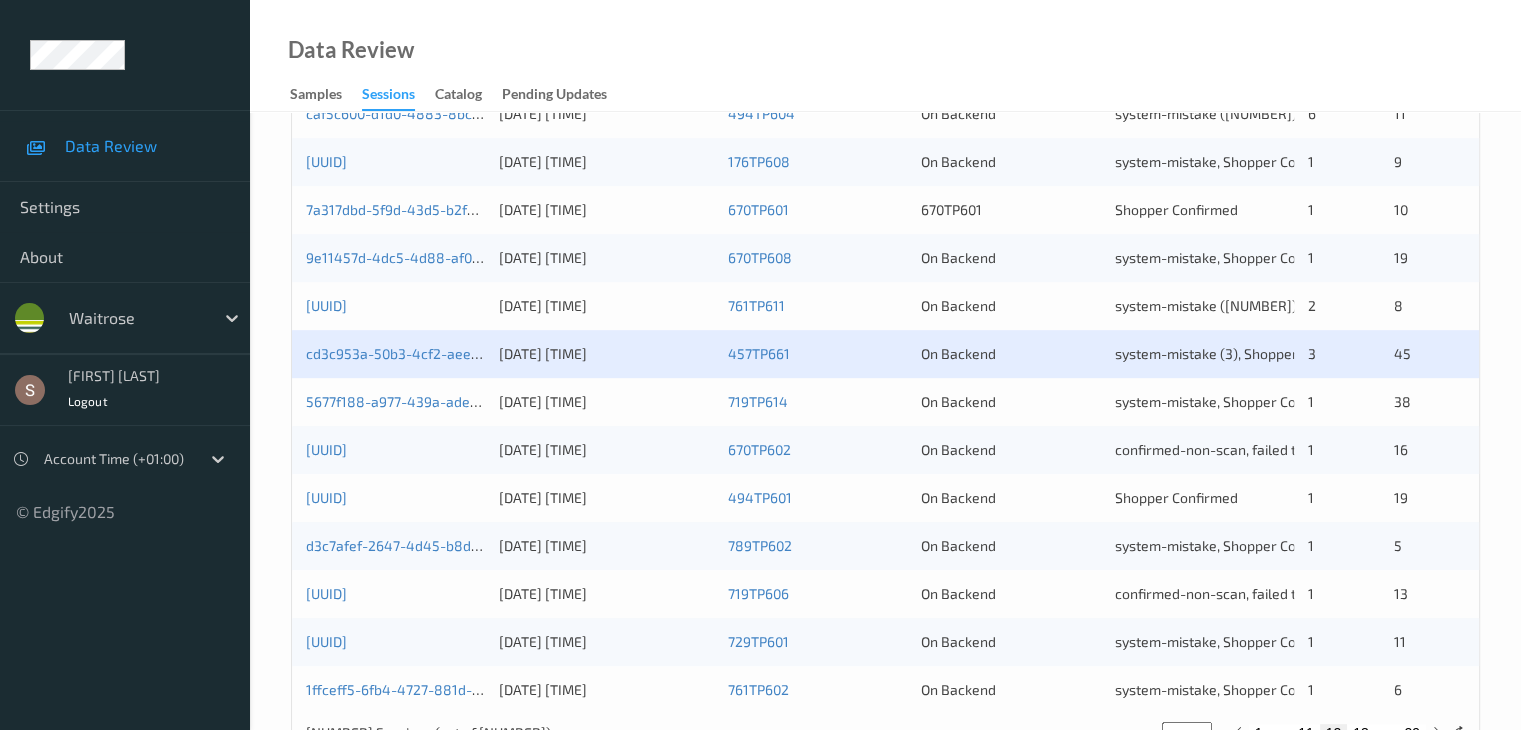 scroll, scrollTop: 900, scrollLeft: 0, axis: vertical 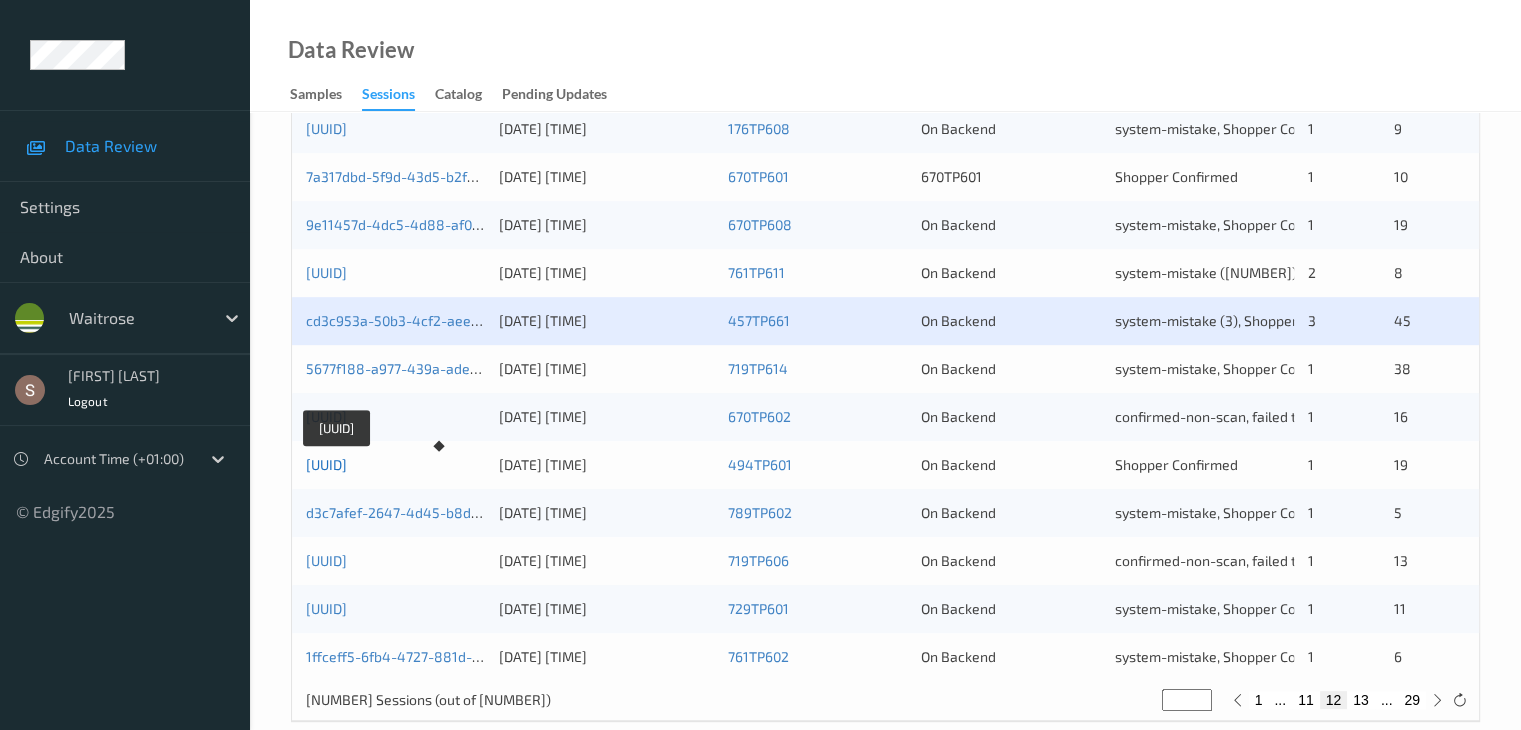 click on "[UUID]" at bounding box center [326, 464] 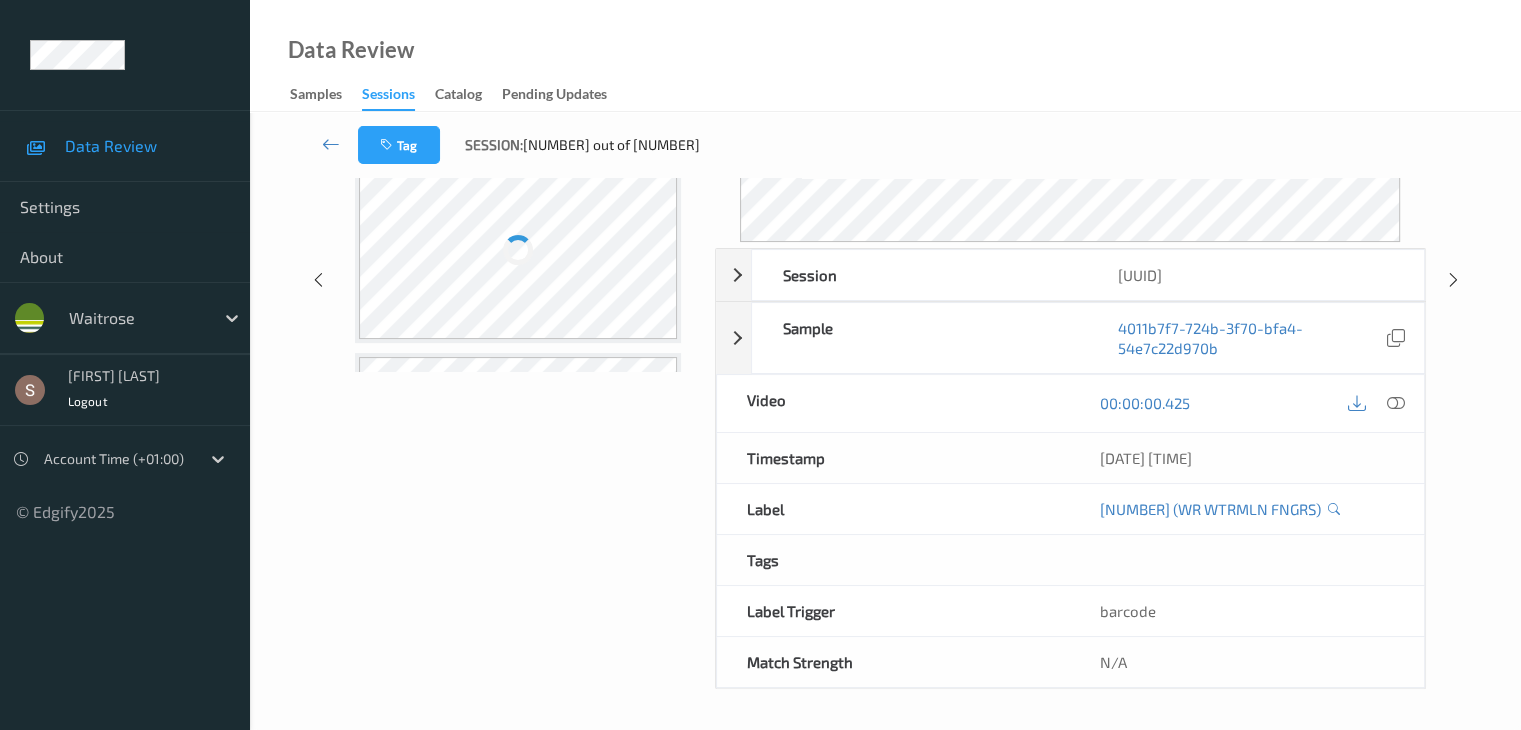 scroll, scrollTop: 0, scrollLeft: 0, axis: both 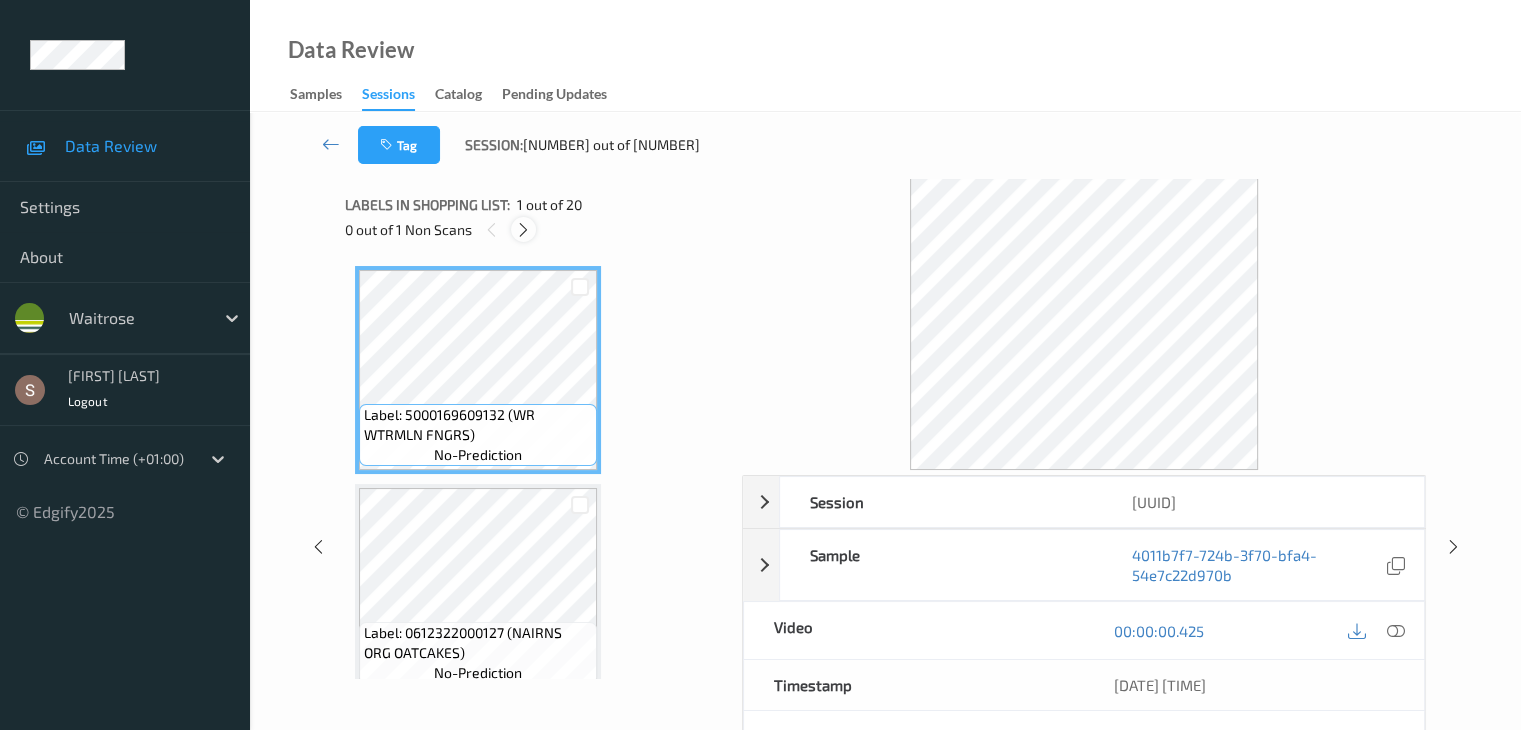 click at bounding box center (523, 230) 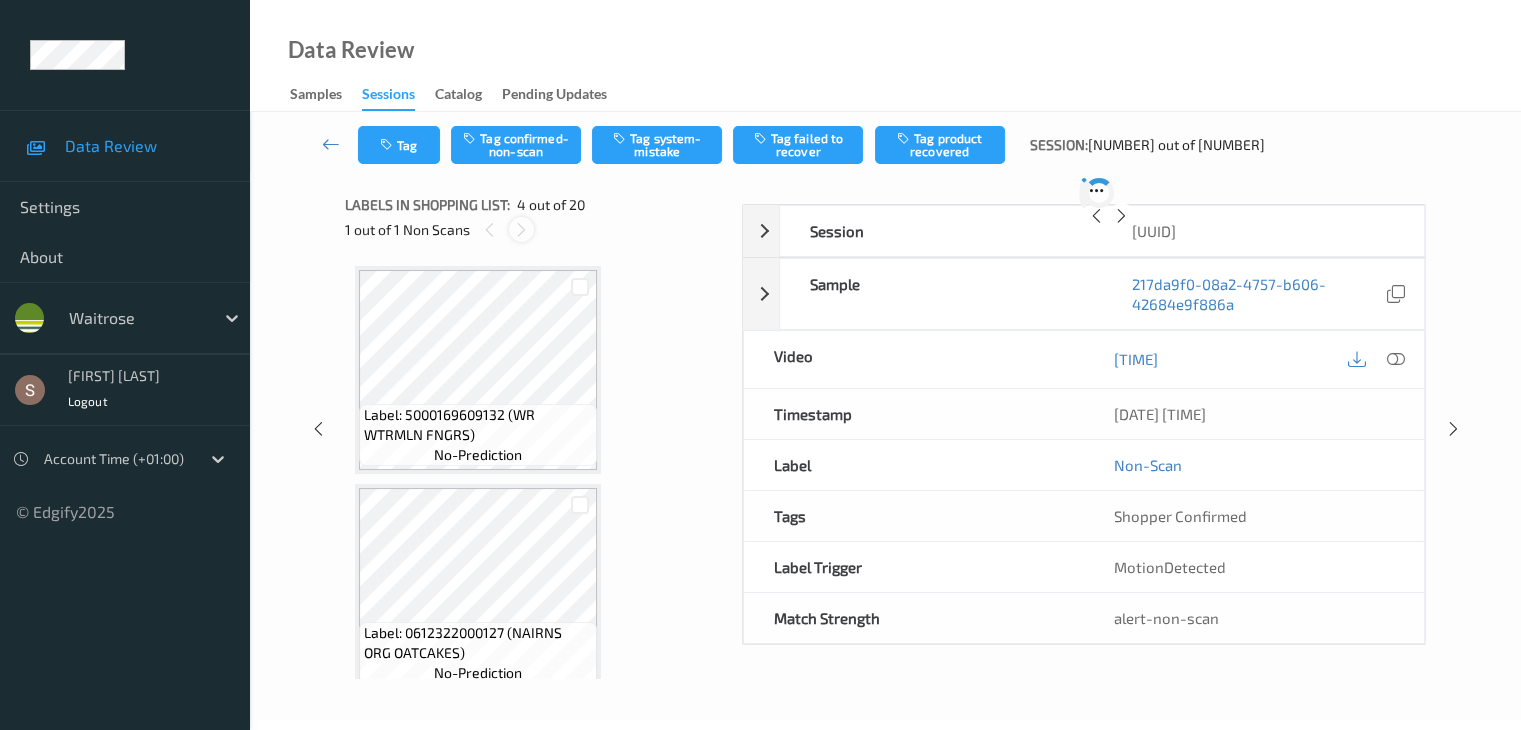 scroll, scrollTop: 446, scrollLeft: 0, axis: vertical 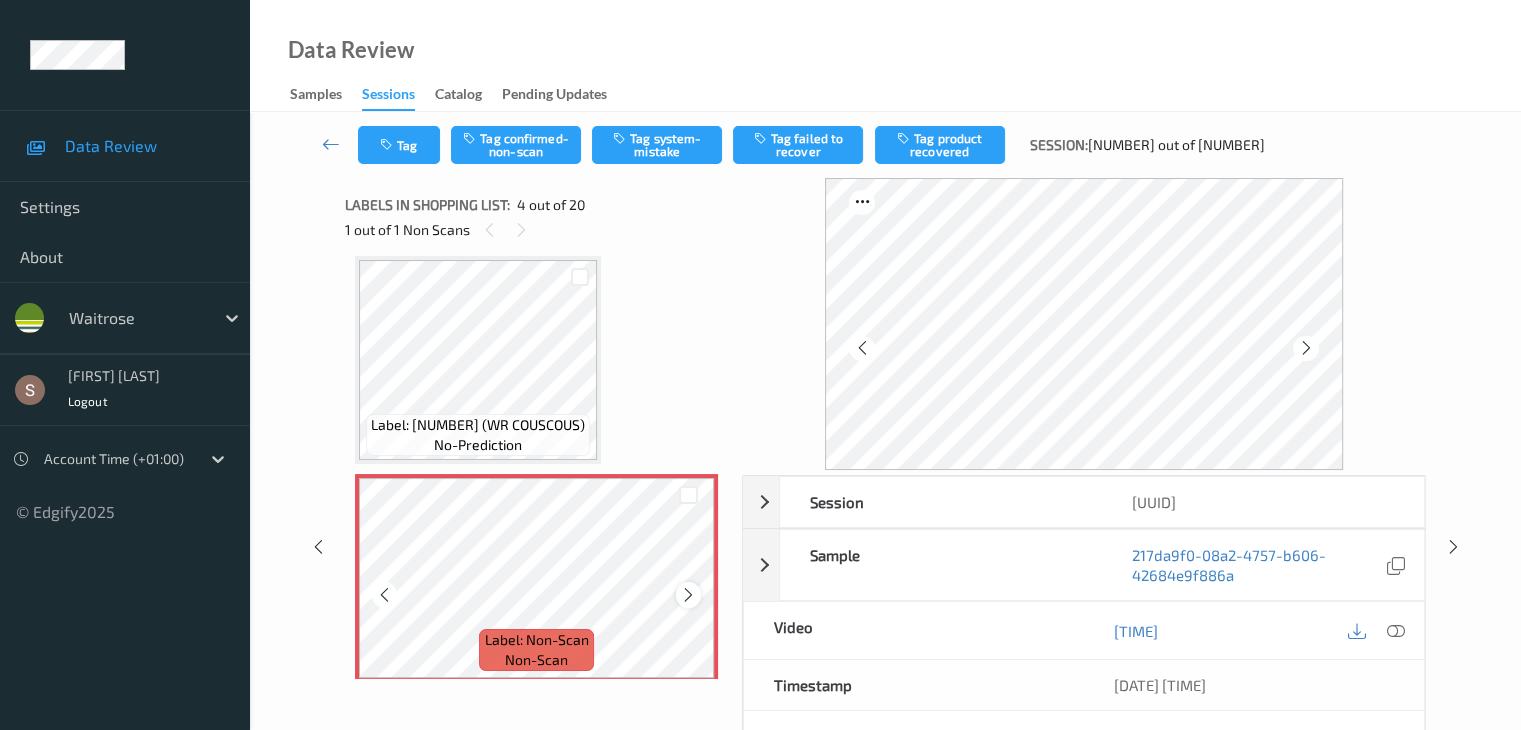 click at bounding box center [688, 595] 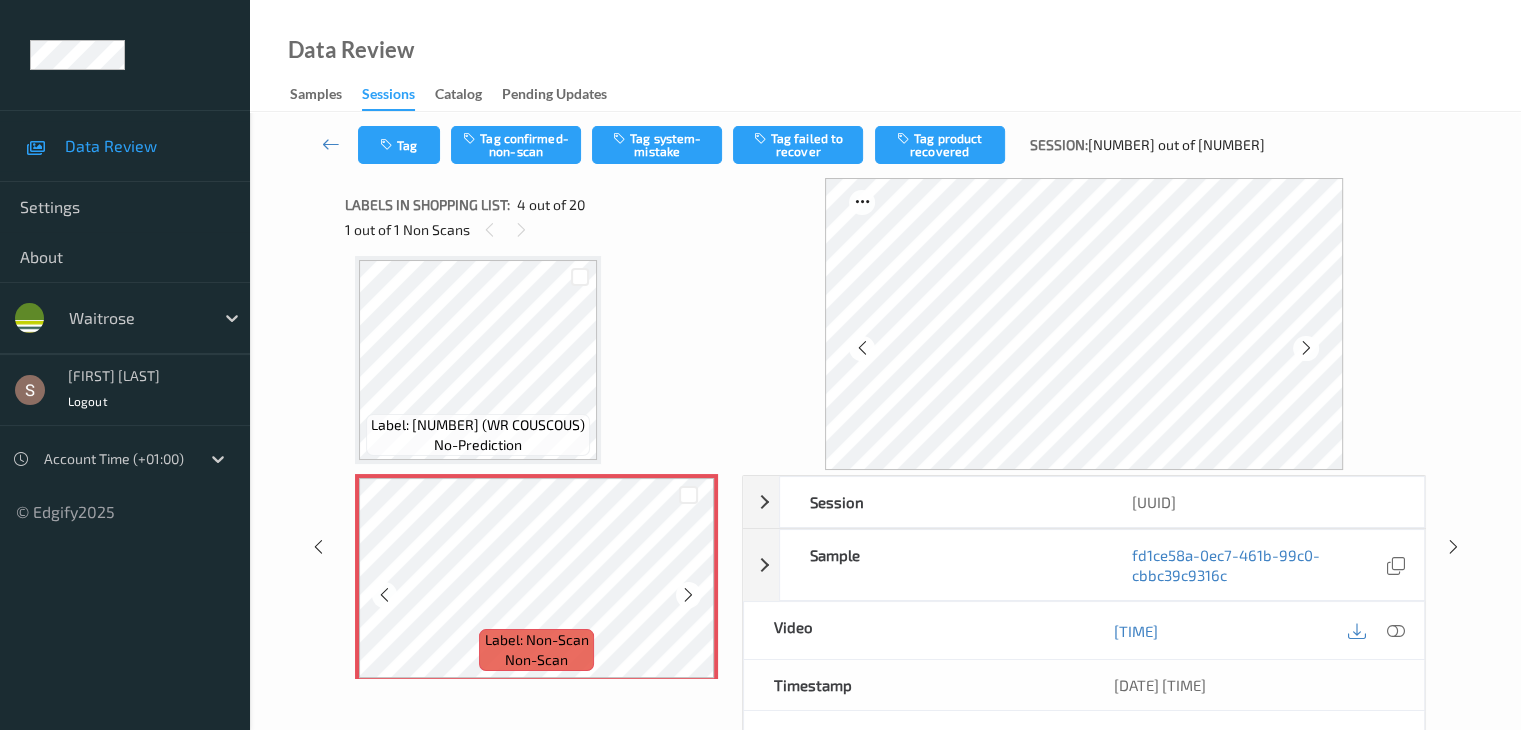 click at bounding box center [688, 595] 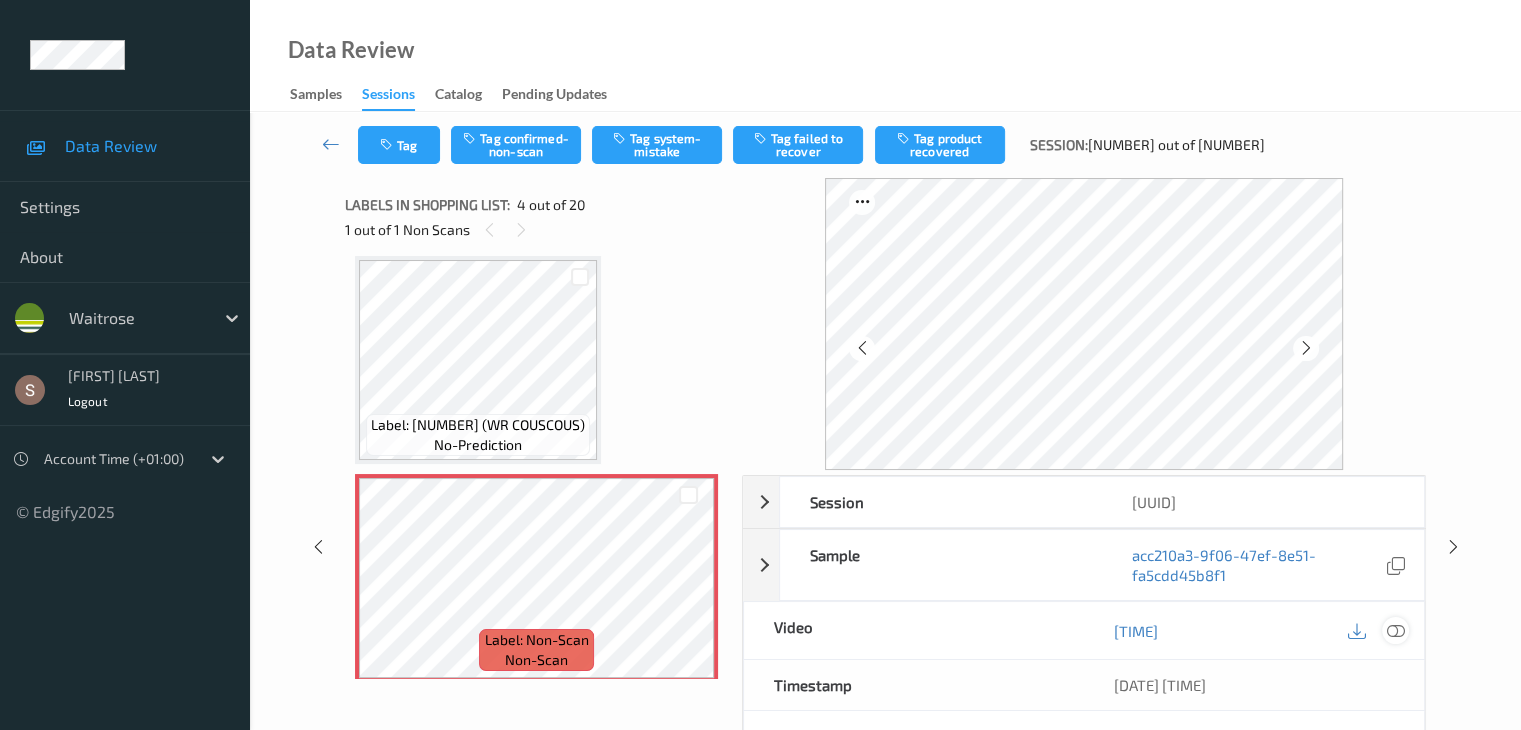 click at bounding box center (1395, 631) 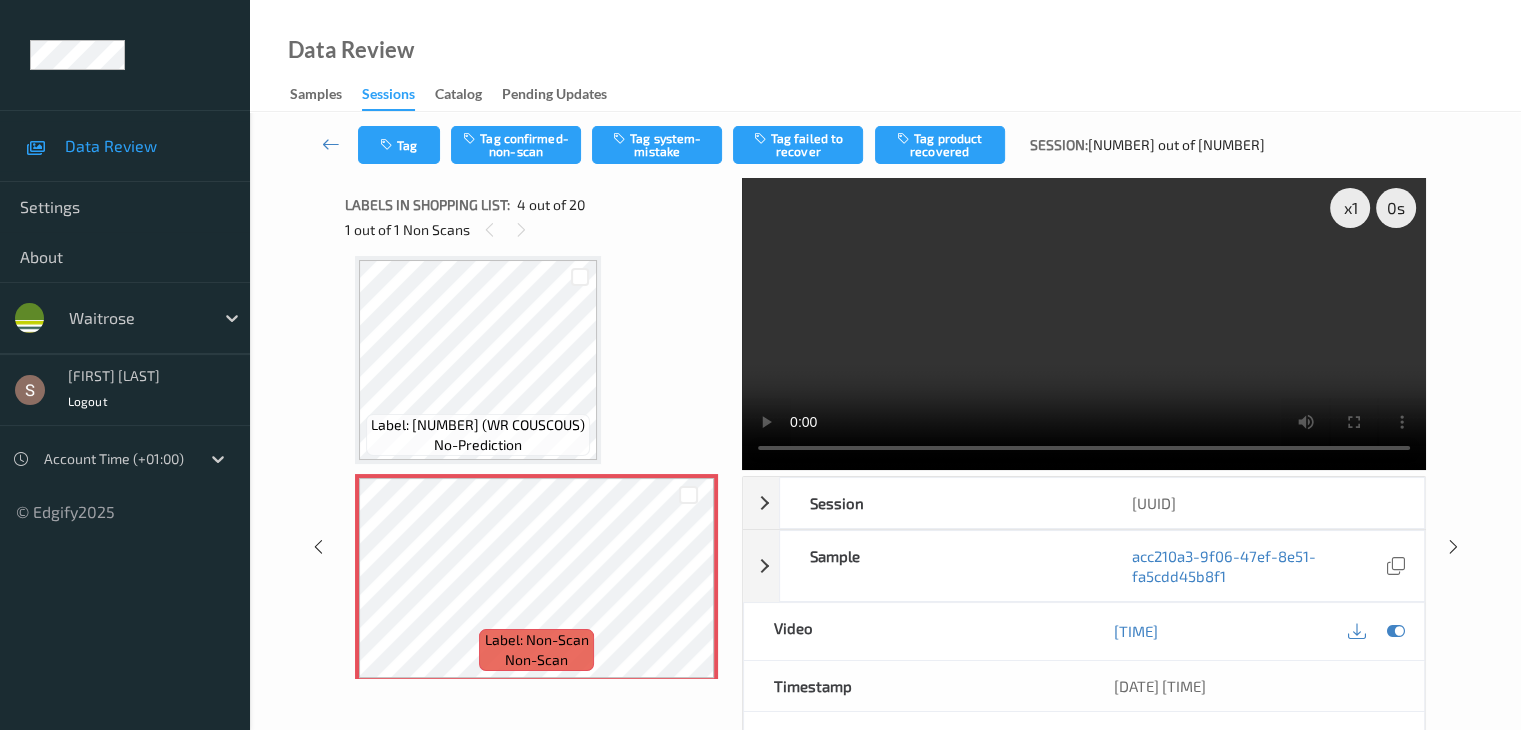 click at bounding box center (1084, 324) 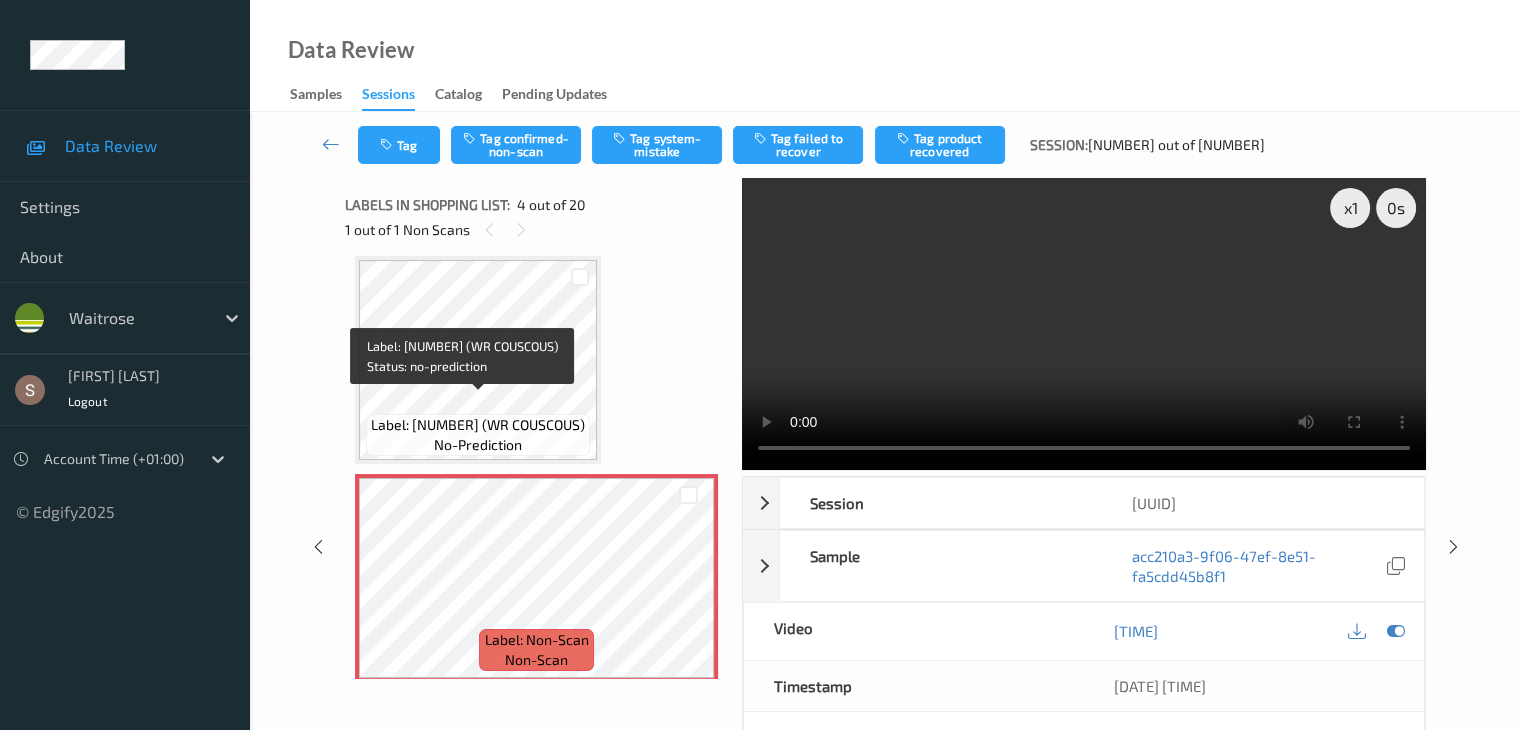 click on "Label: [NUMBER] (WR COUSCOUS)" at bounding box center [478, 425] 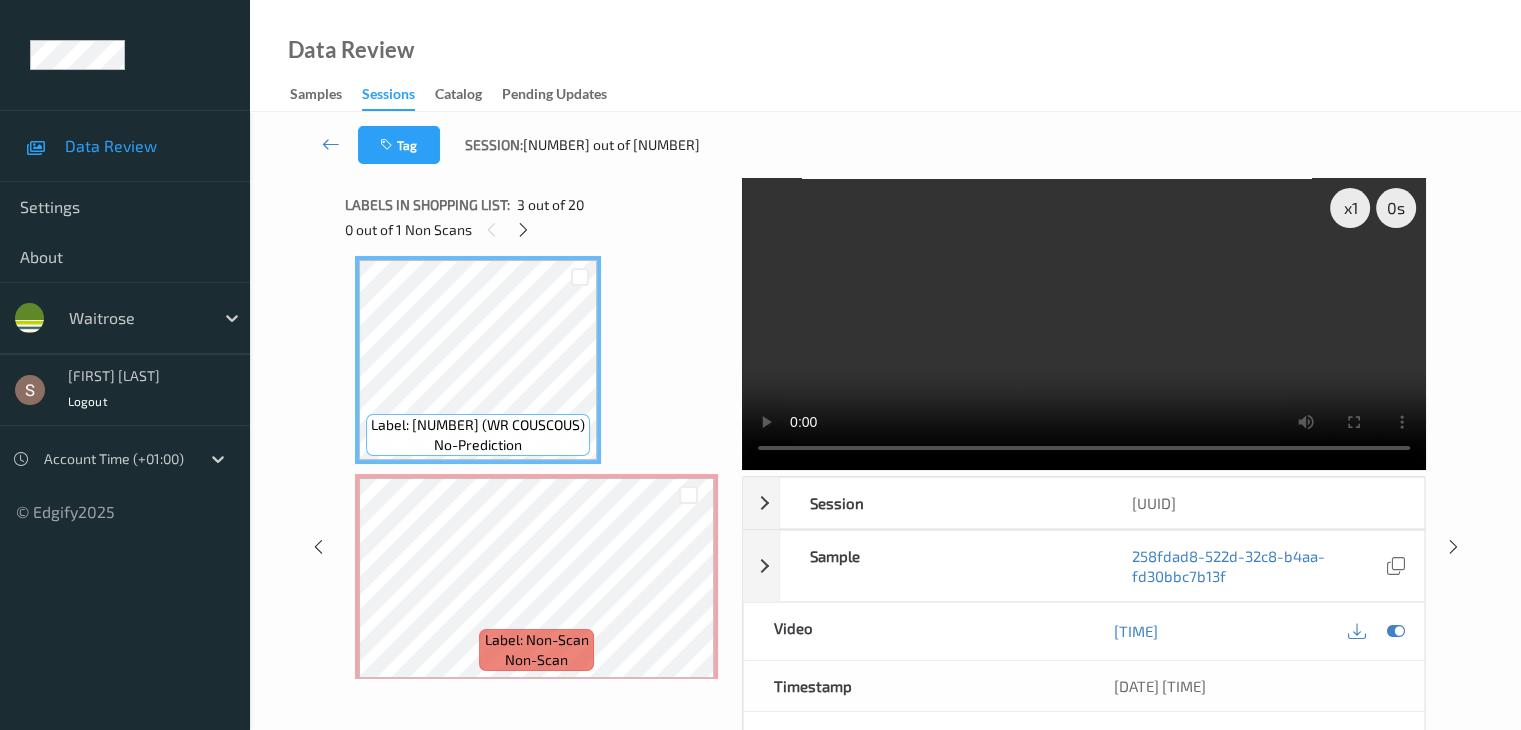 click at bounding box center [1084, 324] 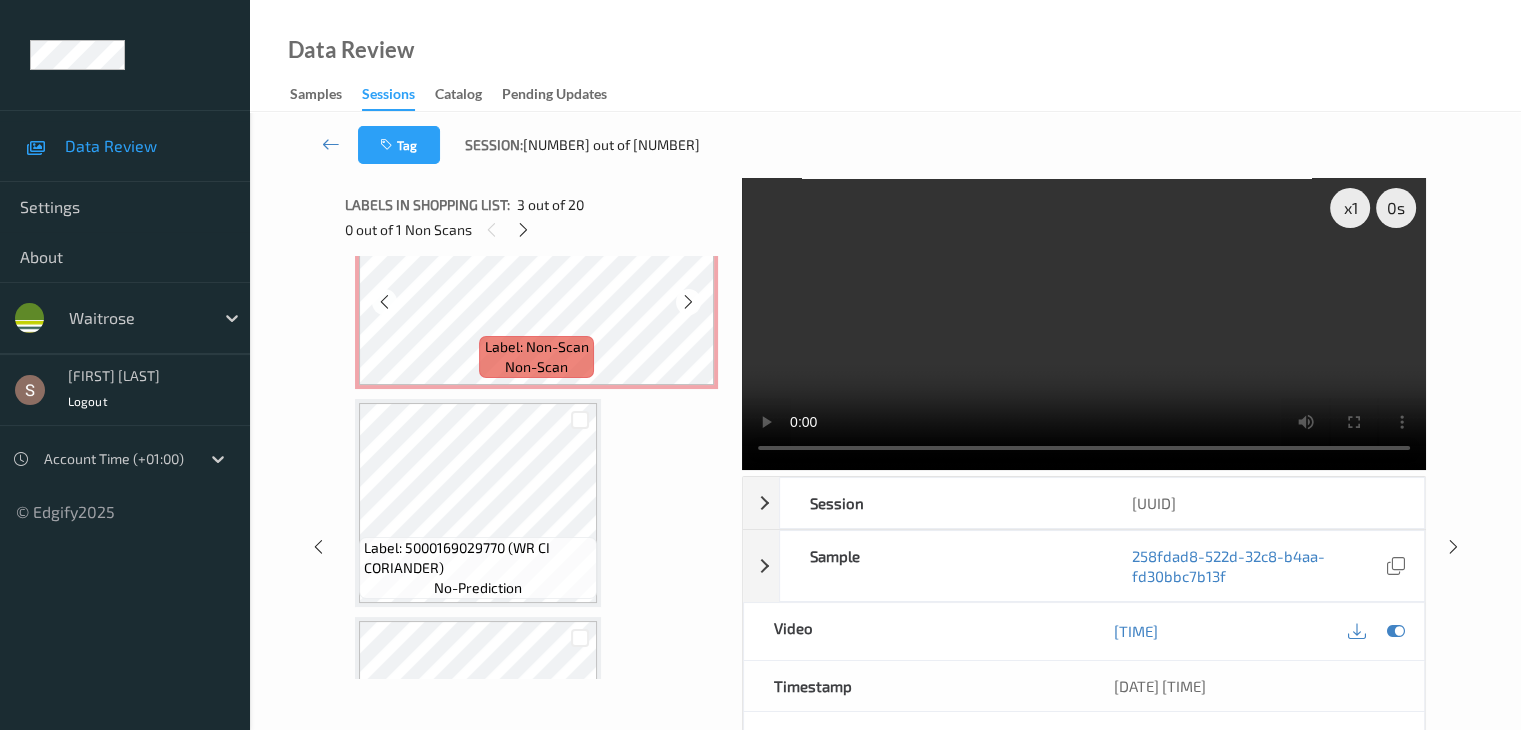 scroll, scrollTop: 746, scrollLeft: 0, axis: vertical 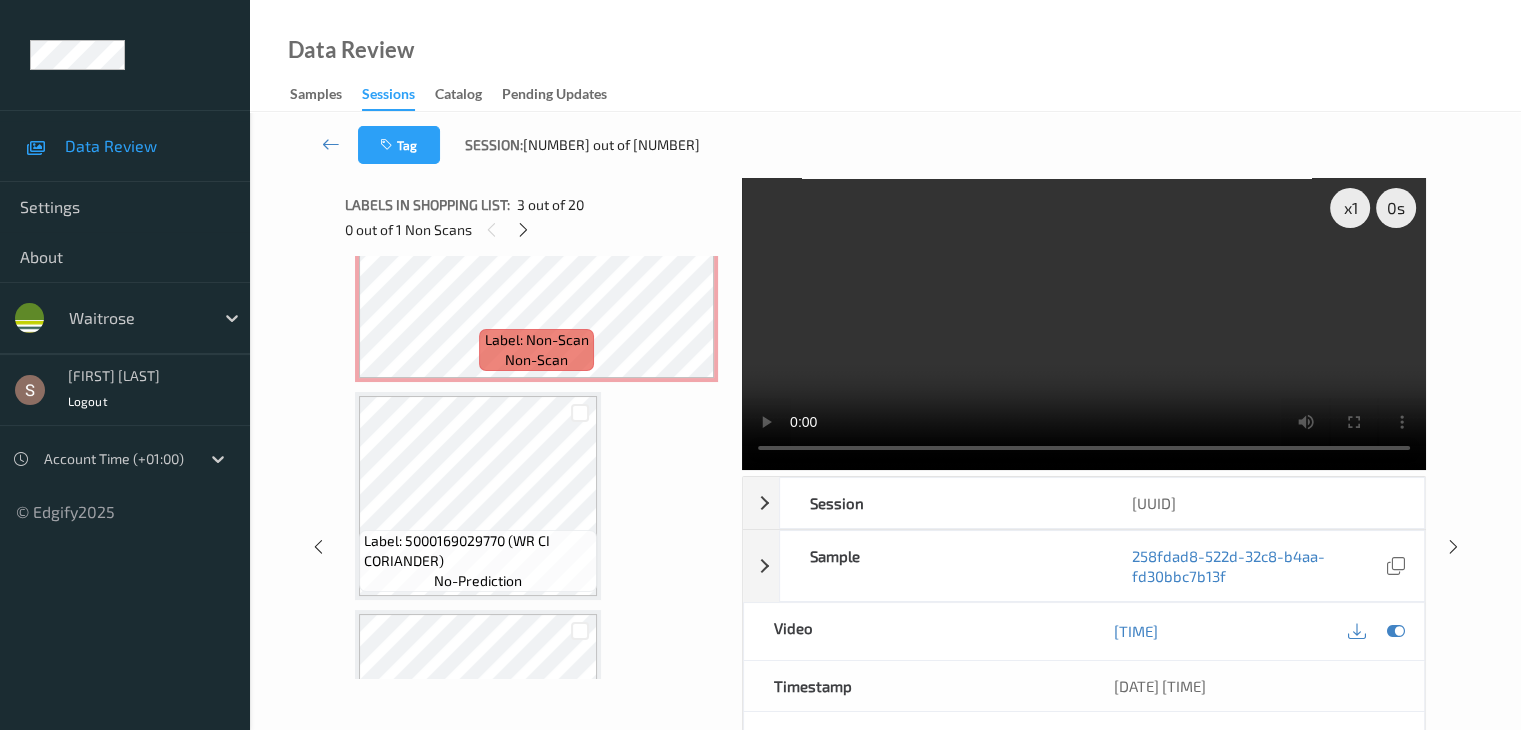 click at bounding box center [1084, 324] 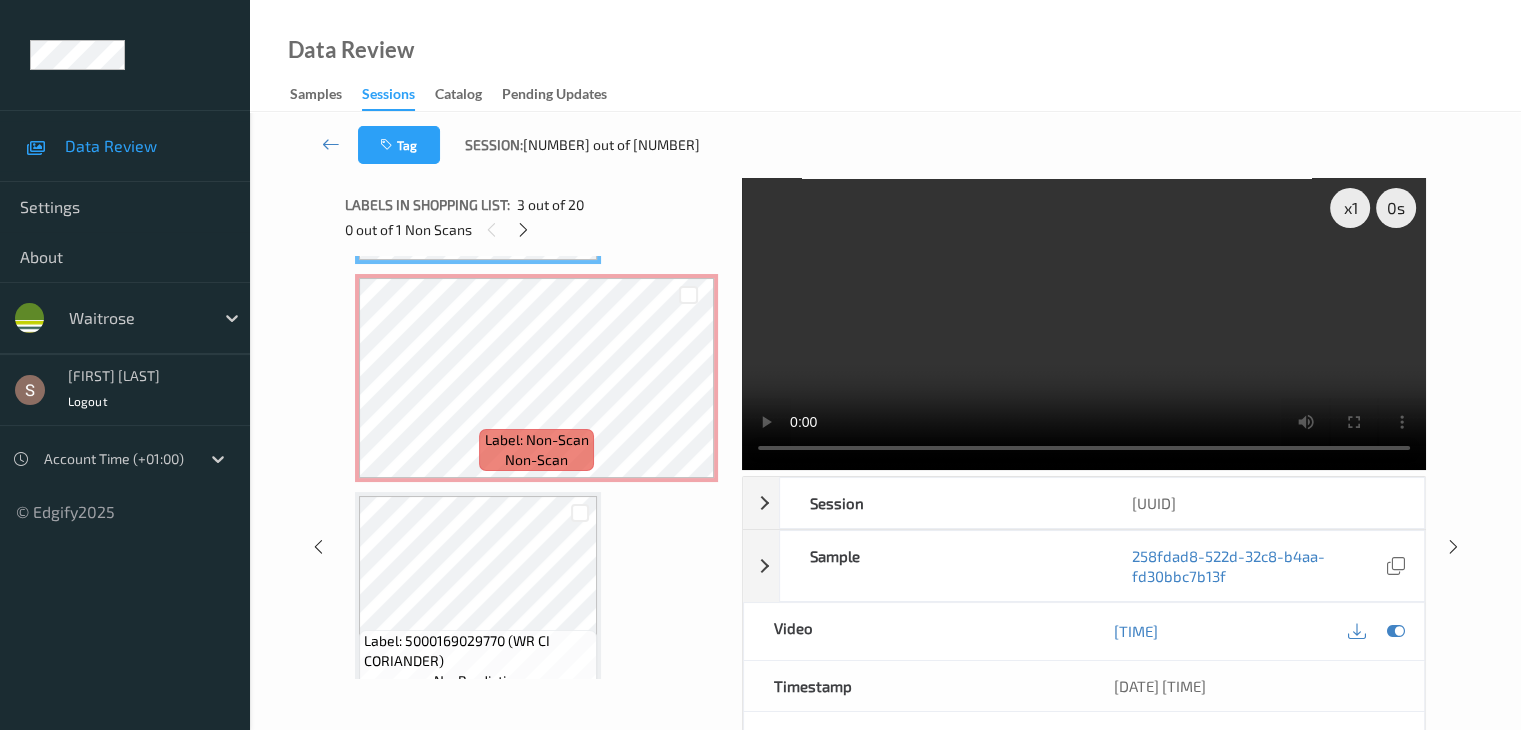 click on "Label: [PRODUCT_CODE] (WR WTRMLN FNGRS) no-prediction Label: [PRODUCT_CODE] (NAIRNS ORG OATCAKES) no-prediction Label: [PRODUCT_CODE] (WR COUSCOUS) no-prediction Label: Non-Scan non-scan Label: Non-Scan non-scan Label: Non-Scan non-scan Label: [PRODUCT_CODE] (WR CI CORIANDER) no-prediction Label: [PRODUCT_CODE] (INNOCENT CTRS SHIELD) no-prediction Label: [PRODUCT_CODE] (WR TRIMMED CAULI) no-prediction Label: [PRODUCT_CODE] (GRAZE HONEY) no-prediction Label: [PRODUCT_CODE] (WR PITTED DATES) no-prediction Label: [PRODUCT_CODE] (EAT REAL LENTIL) no-prediction Label: [PRODUCT_CODE] (WR LAMBS LETTUCE) no-prediction Label: [PRODUCT_CODE] (ROWSE M&amp;L HONEY) no-prediction Label: [PRODUCT_CODE] (WR CHERRY VINE TOMS) no-prediction Label: [PRODUCT_CODE] (WR CI GARLIC) no-prediction Label: [PRODUCT_CODE] (OPIES SLICED LEMONS) no-prediction Label: [PRODUCT_CODE] (TILDA WLGRN BAS RICE) no-prediction Label: [PRODUCT_CODE] (TILDA WLGRN BAS RICE) no-prediction Label: [PRODUCT_CODE] (MR ORGNICS CHICKPEAS) no-prediction no-prediction" at bounding box center (536, 1795) 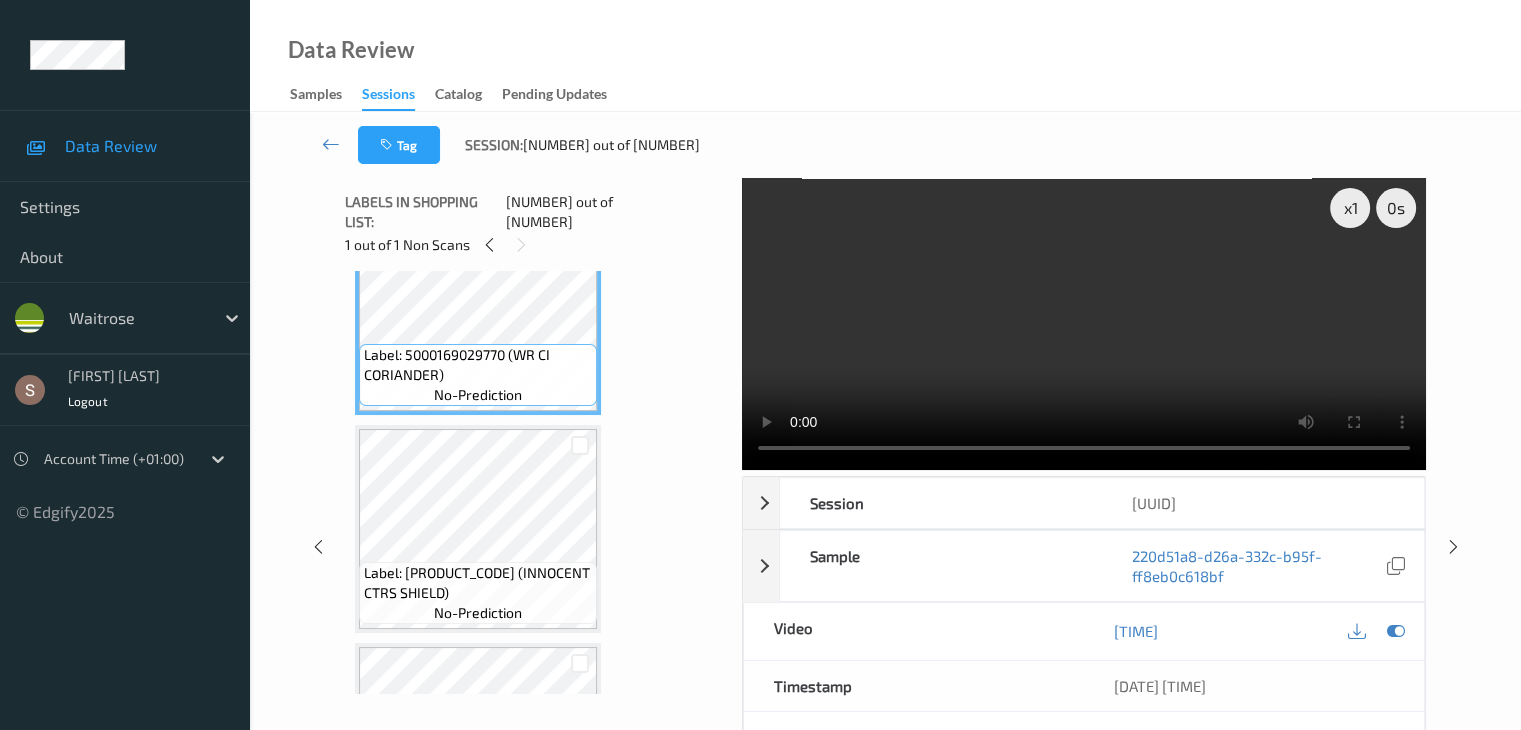 scroll, scrollTop: 746, scrollLeft: 0, axis: vertical 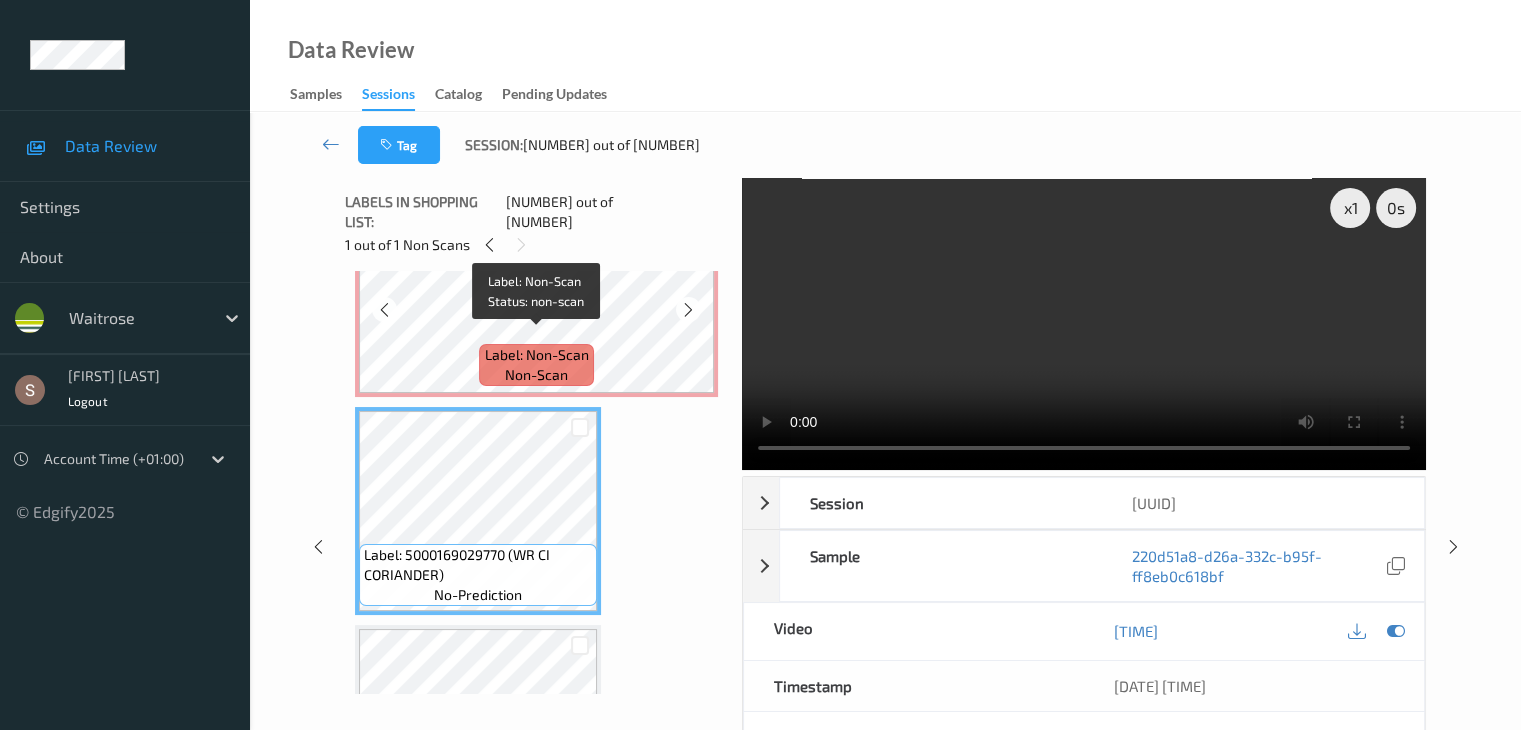click on "non-scan" at bounding box center (536, 375) 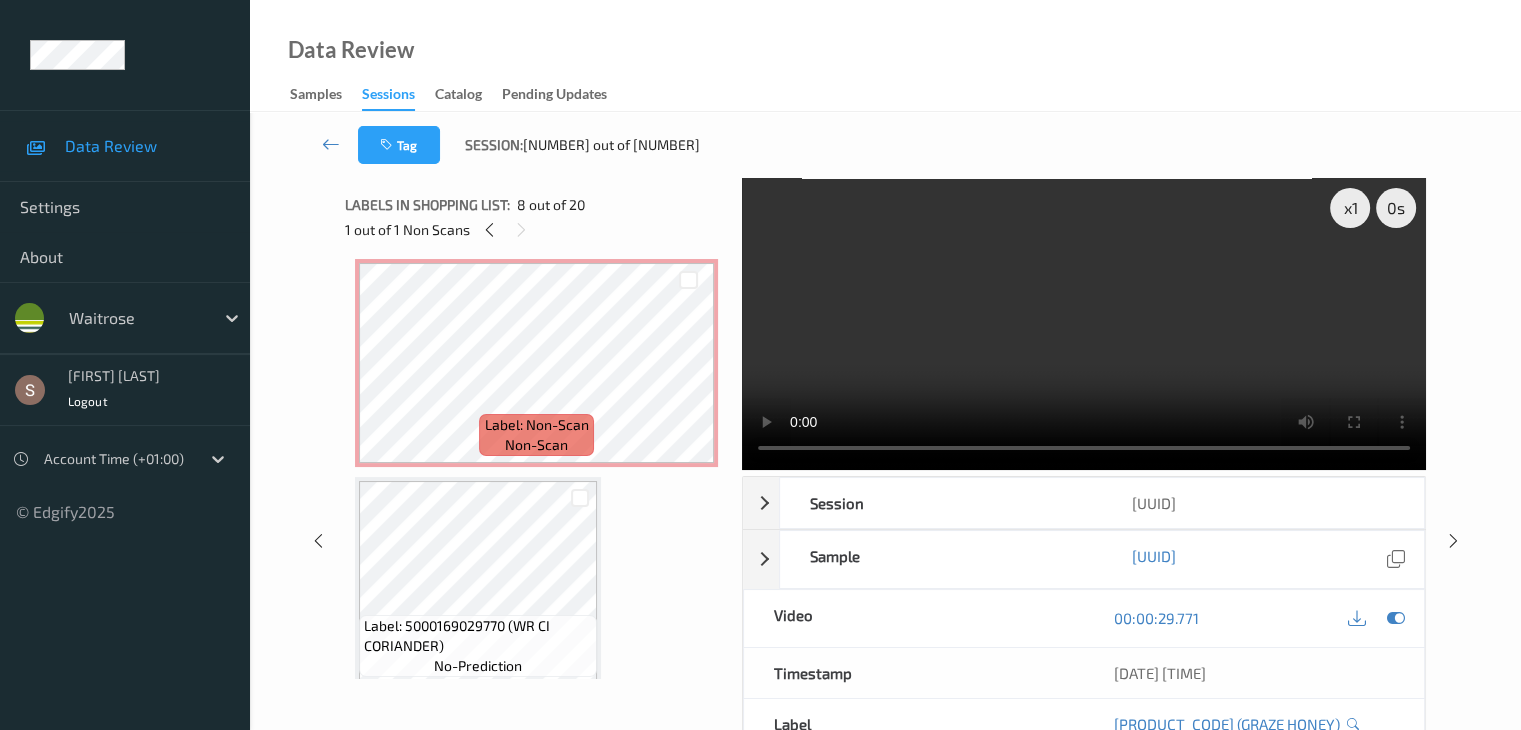 scroll, scrollTop: 546, scrollLeft: 0, axis: vertical 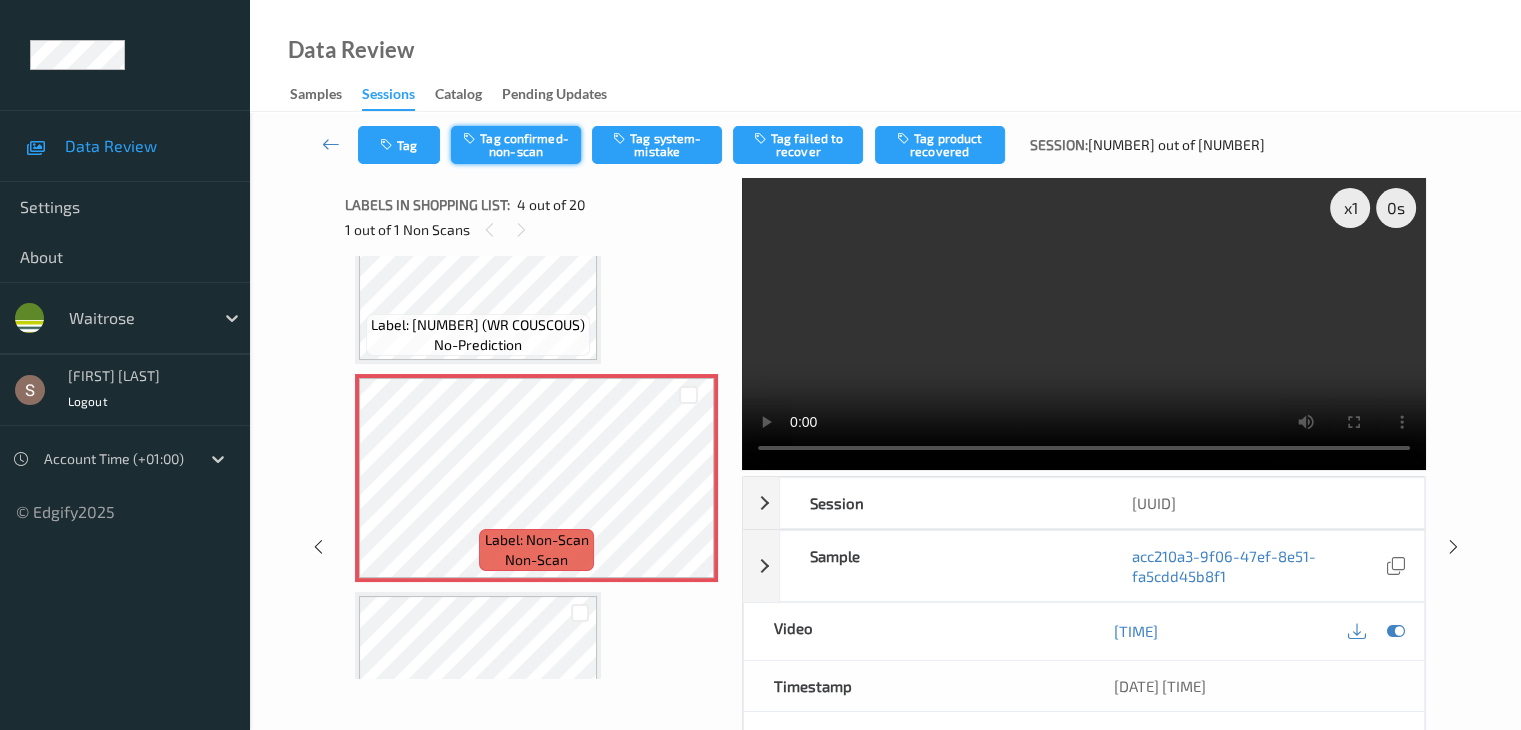 click on "Tag   confirmed-non-scan" at bounding box center [516, 145] 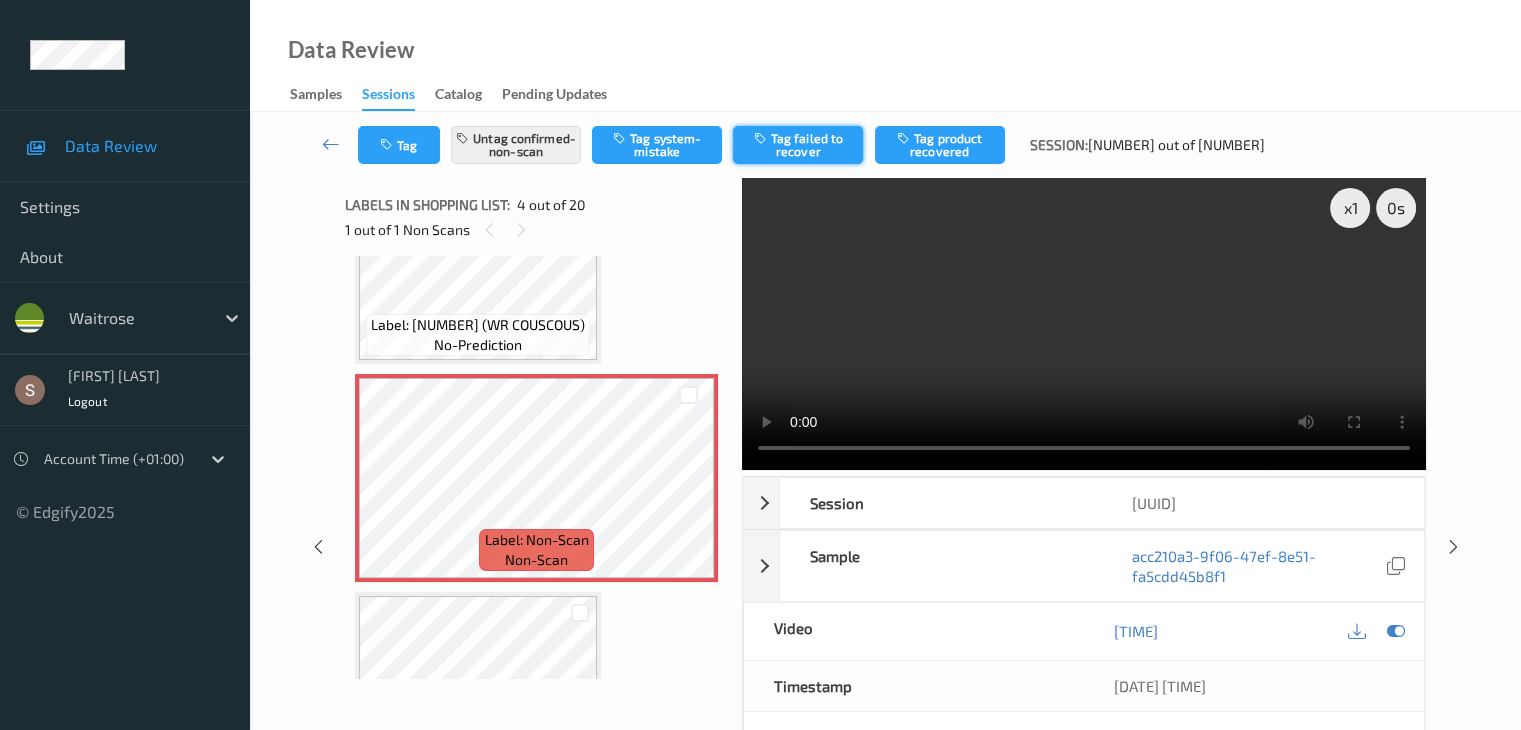 click on "Tag   failed to recover" at bounding box center [798, 145] 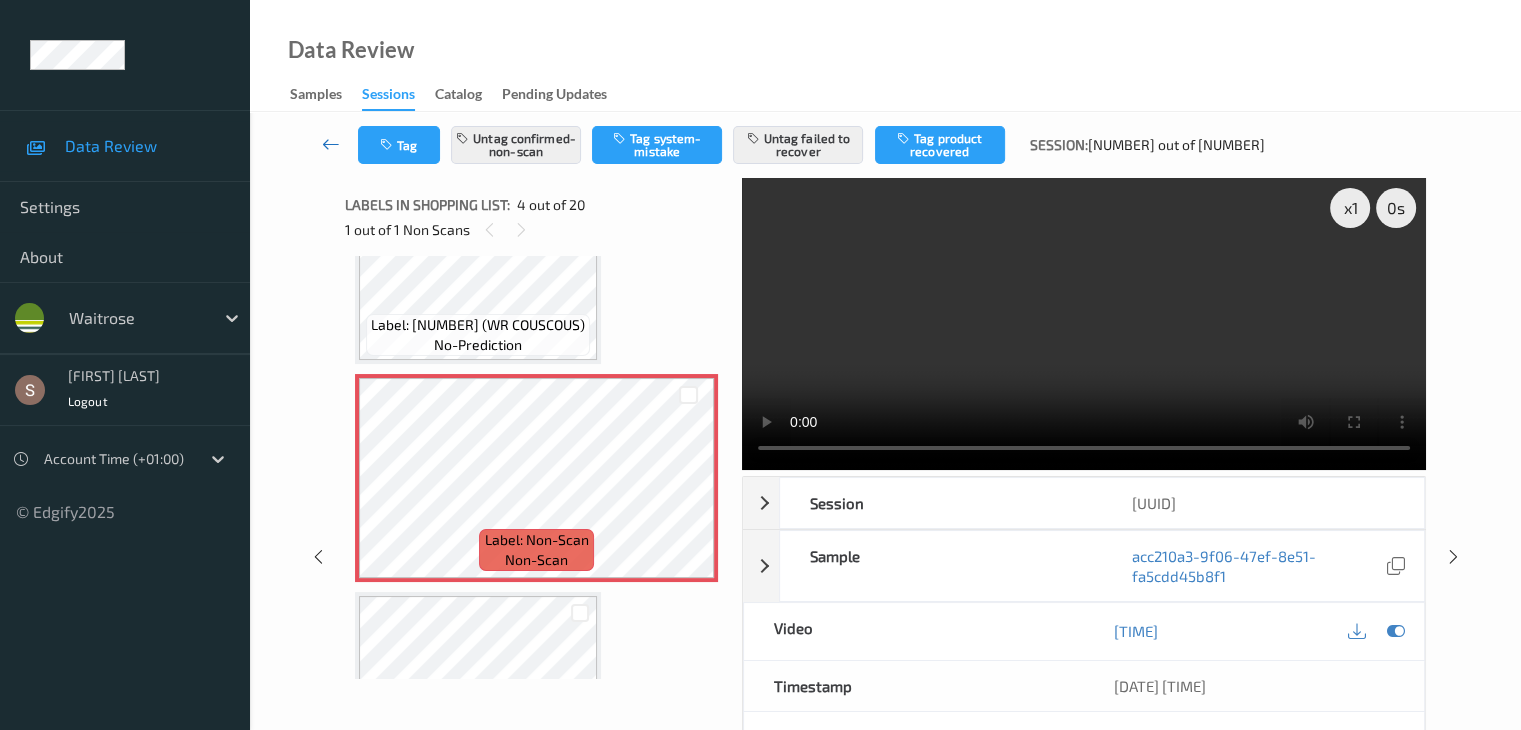 click at bounding box center (331, 144) 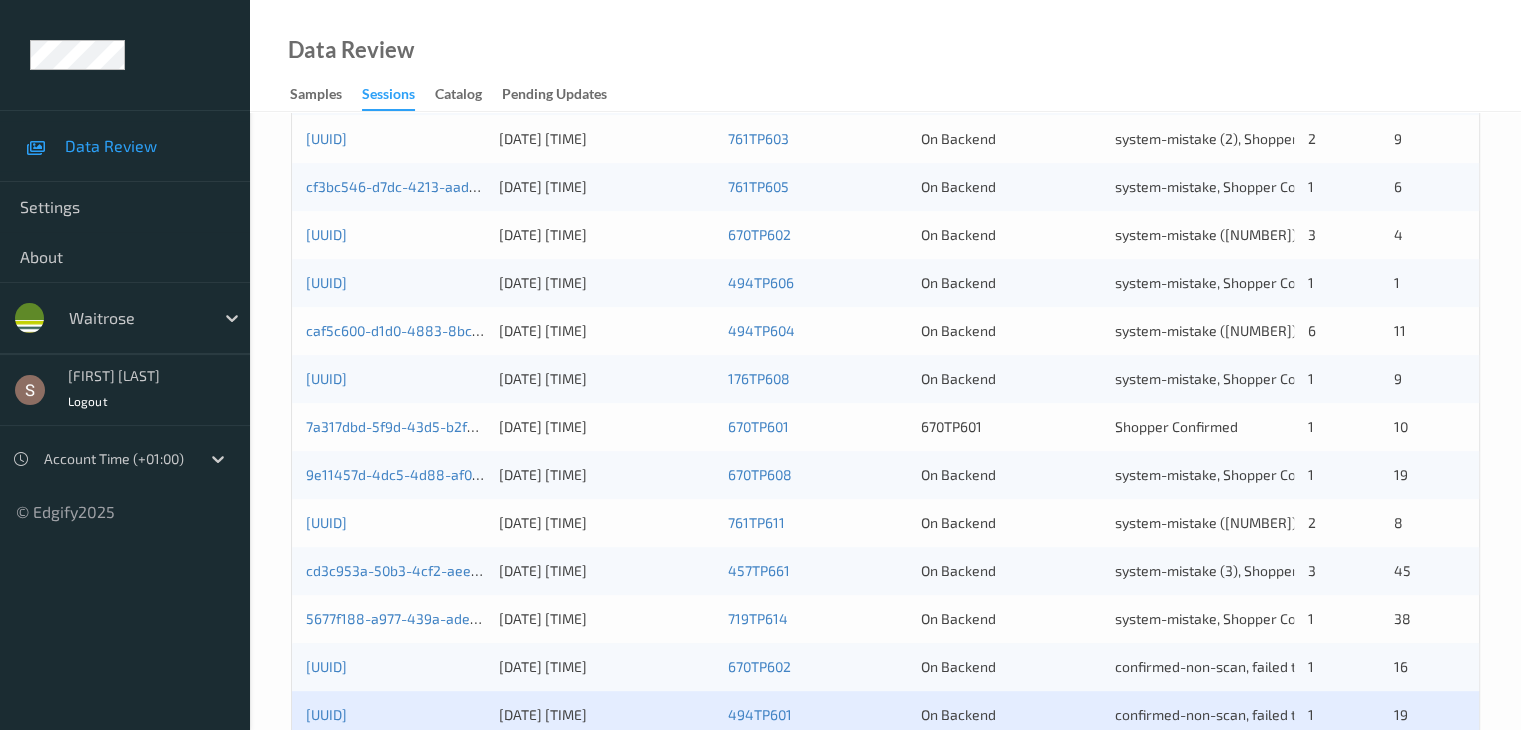 scroll, scrollTop: 932, scrollLeft: 0, axis: vertical 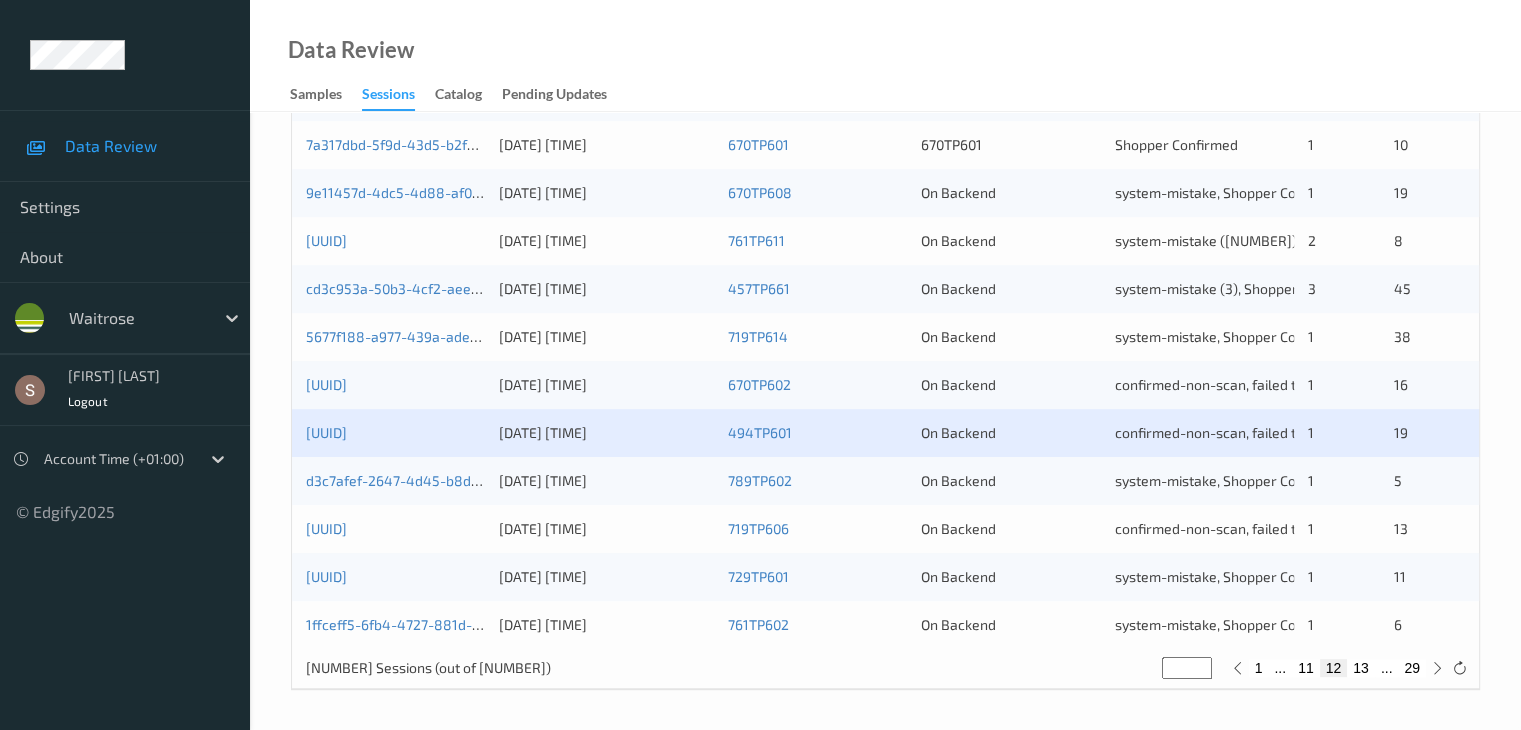 click on "13" at bounding box center (1361, 668) 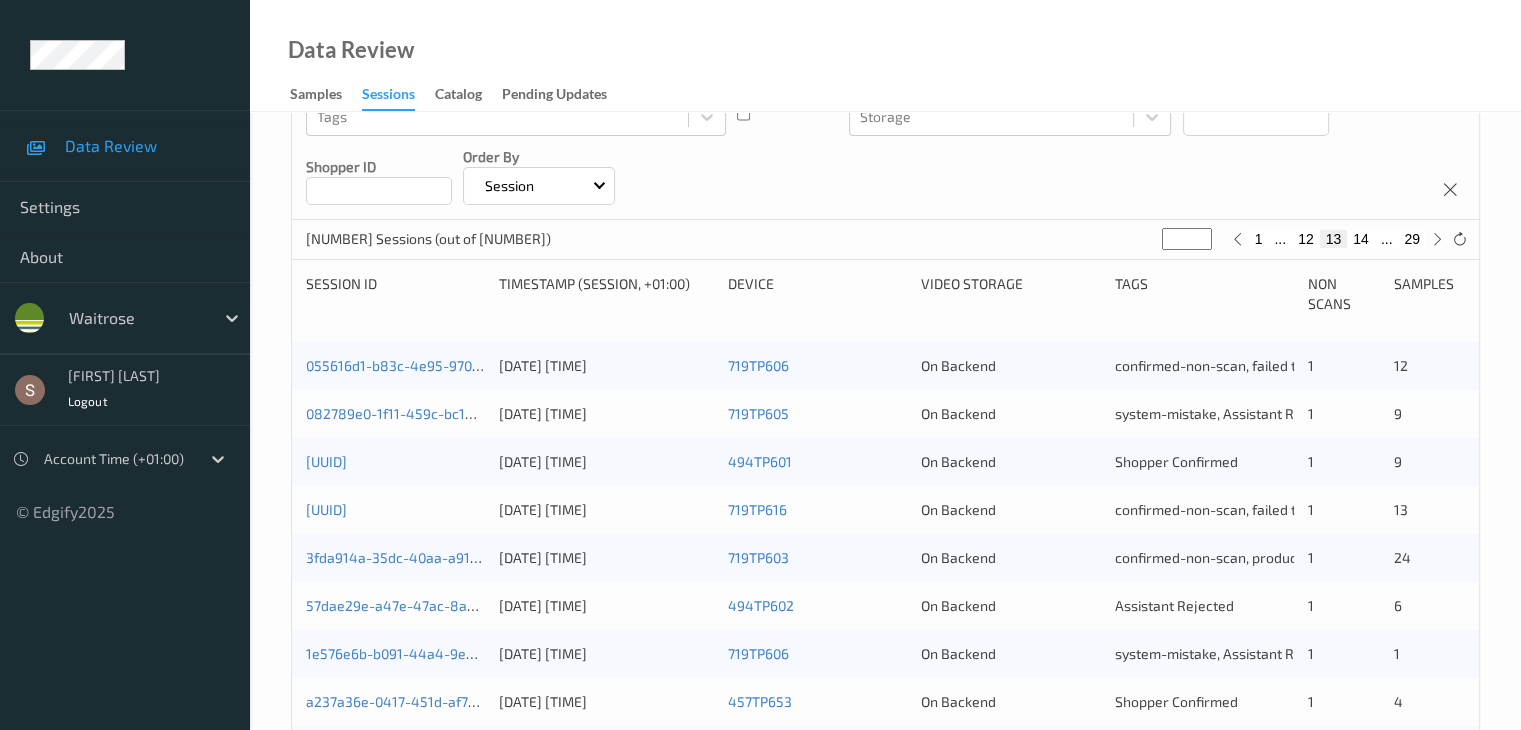 scroll, scrollTop: 300, scrollLeft: 0, axis: vertical 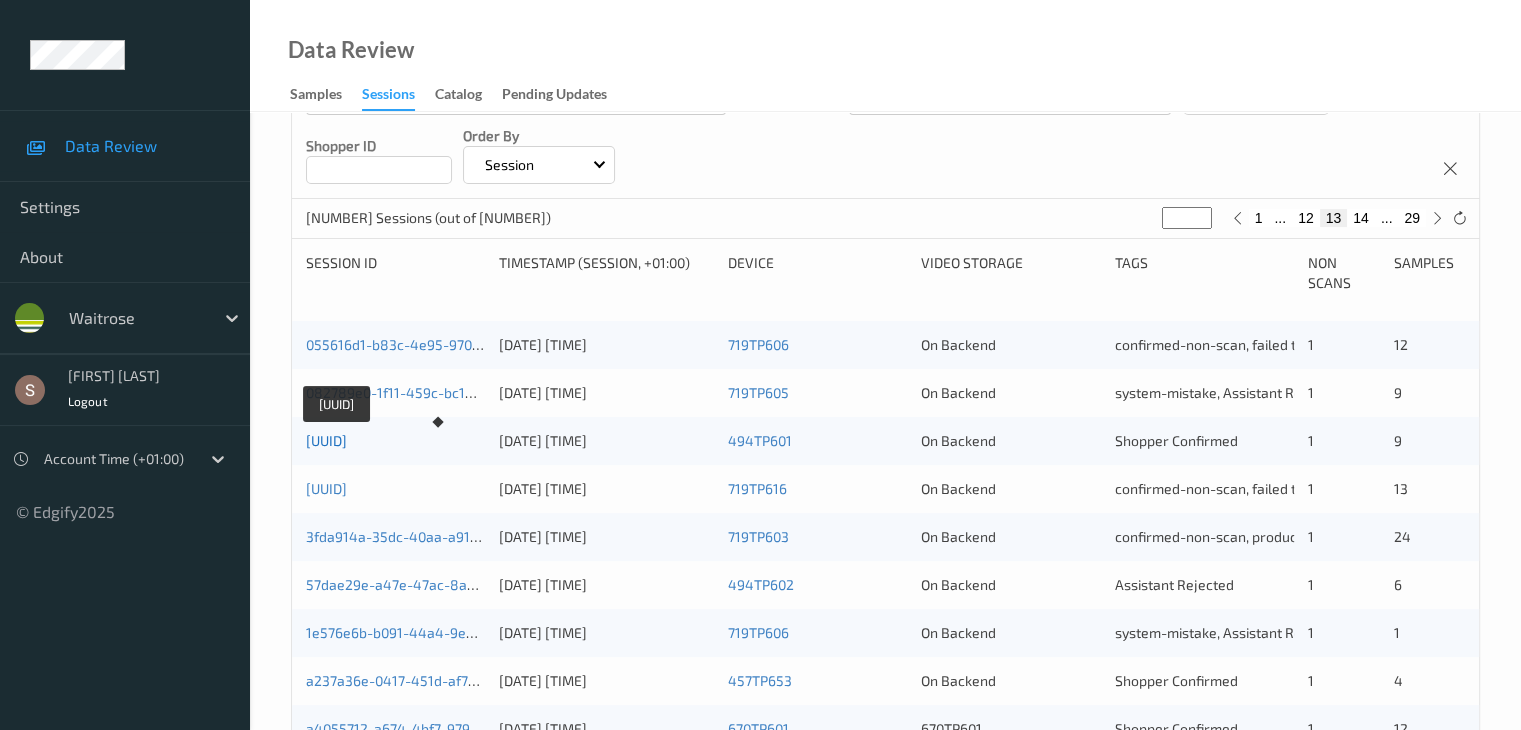 click on "[UUID]" at bounding box center (326, 440) 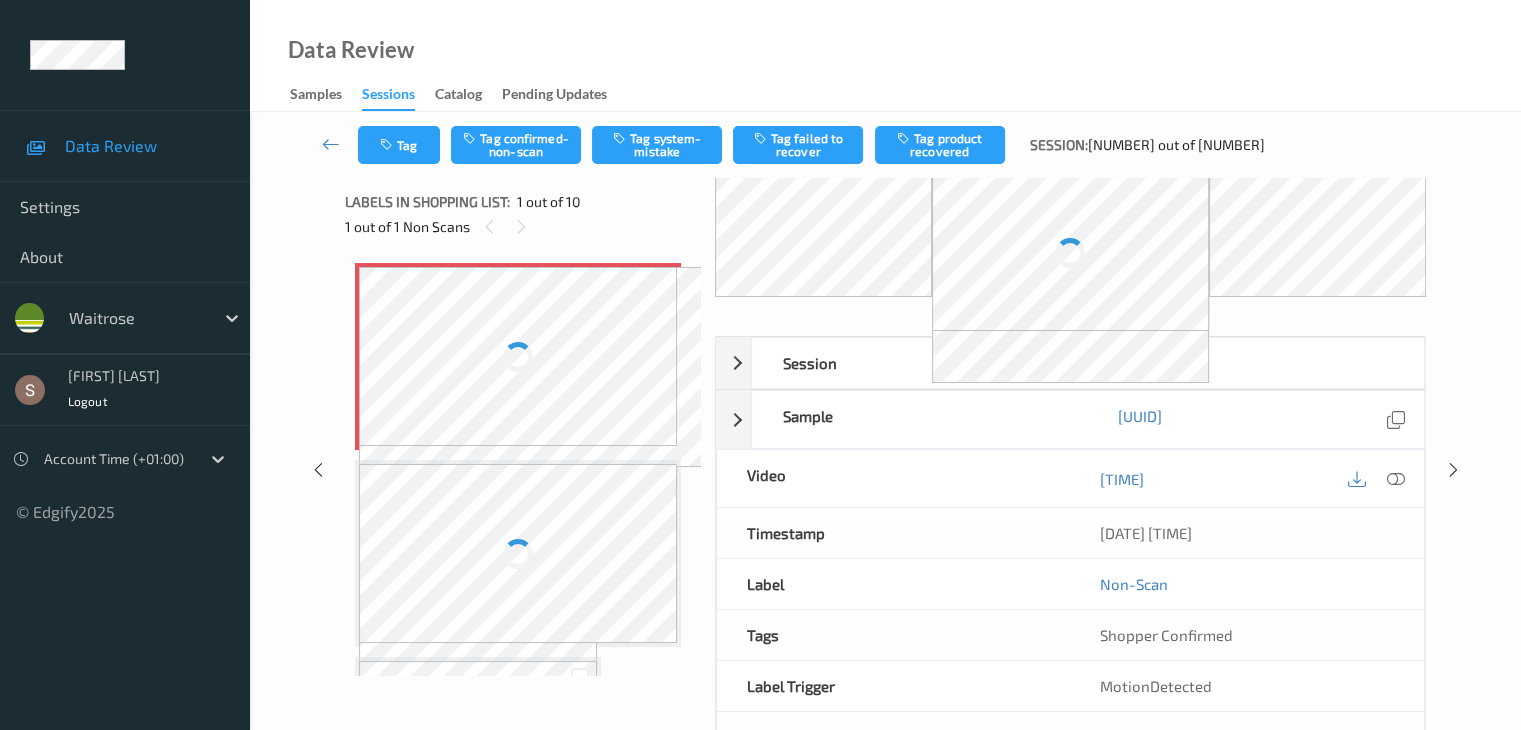 scroll, scrollTop: 0, scrollLeft: 0, axis: both 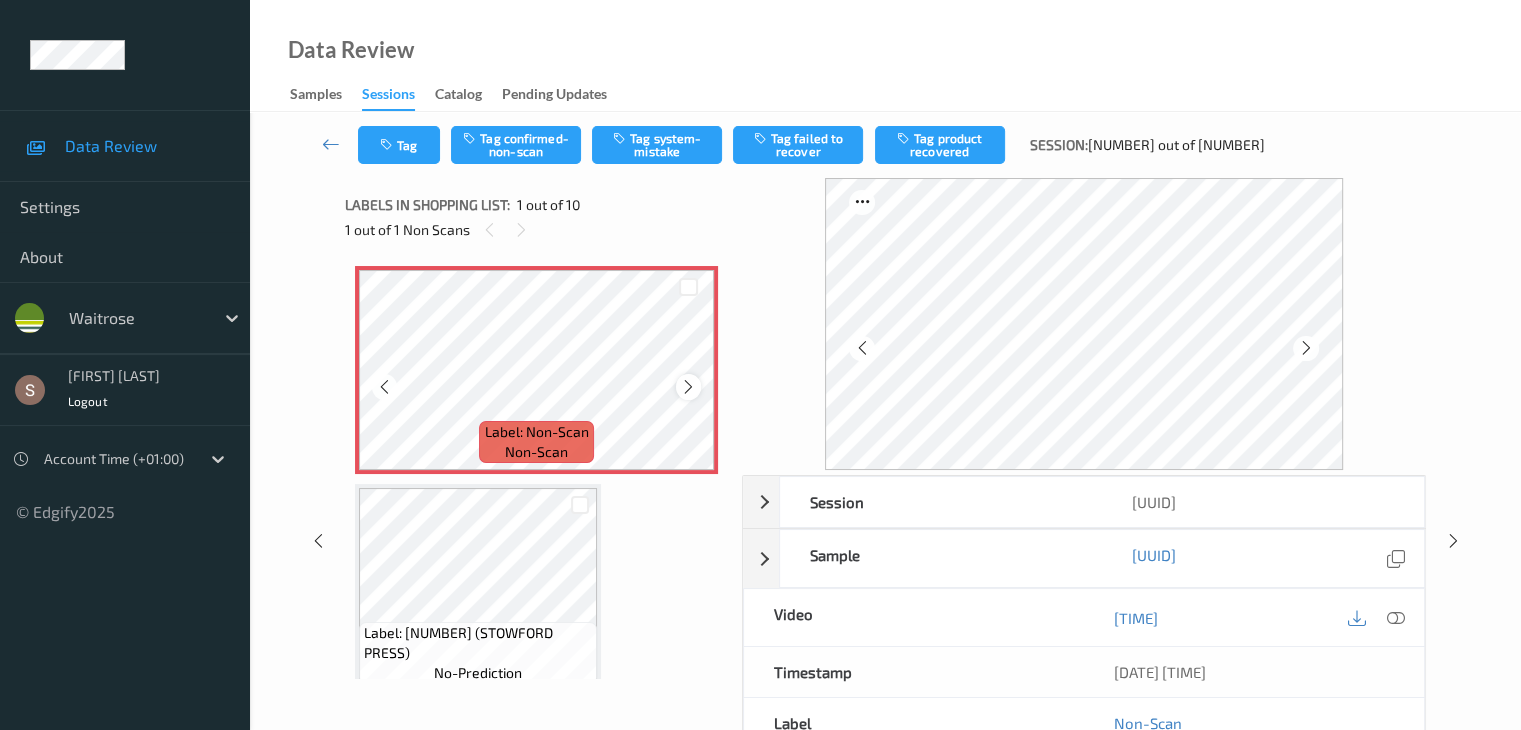 click at bounding box center (688, 386) 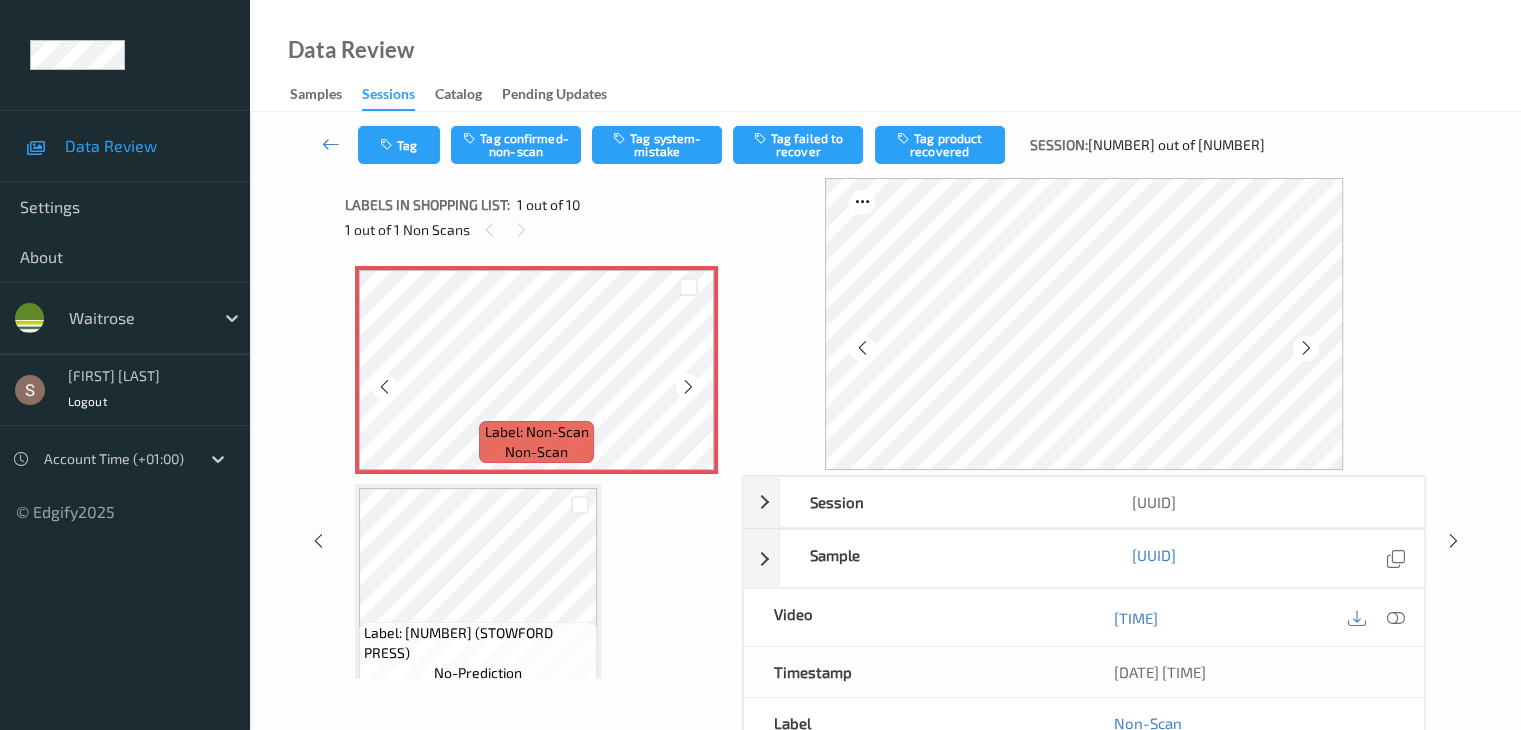 click at bounding box center [688, 386] 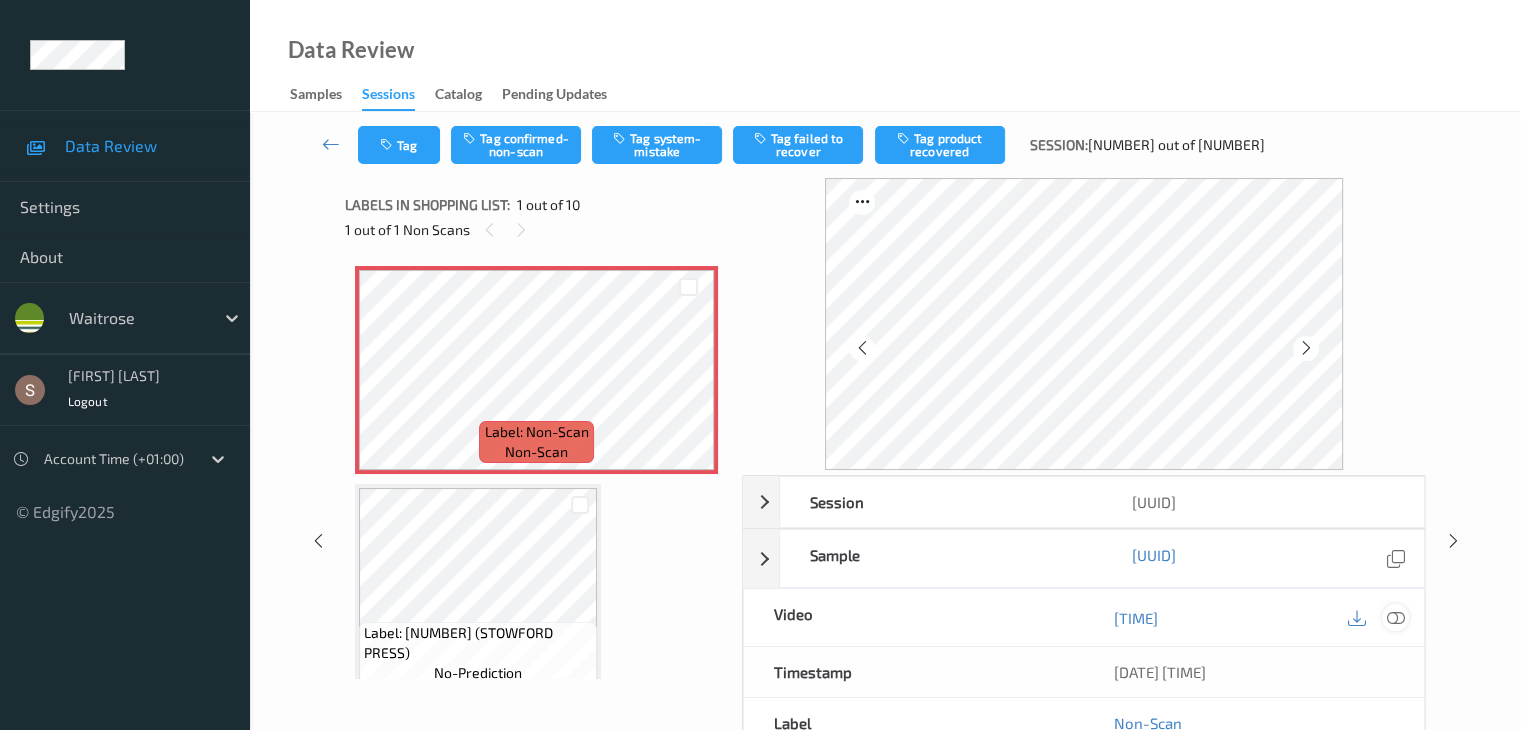 click at bounding box center [1395, 618] 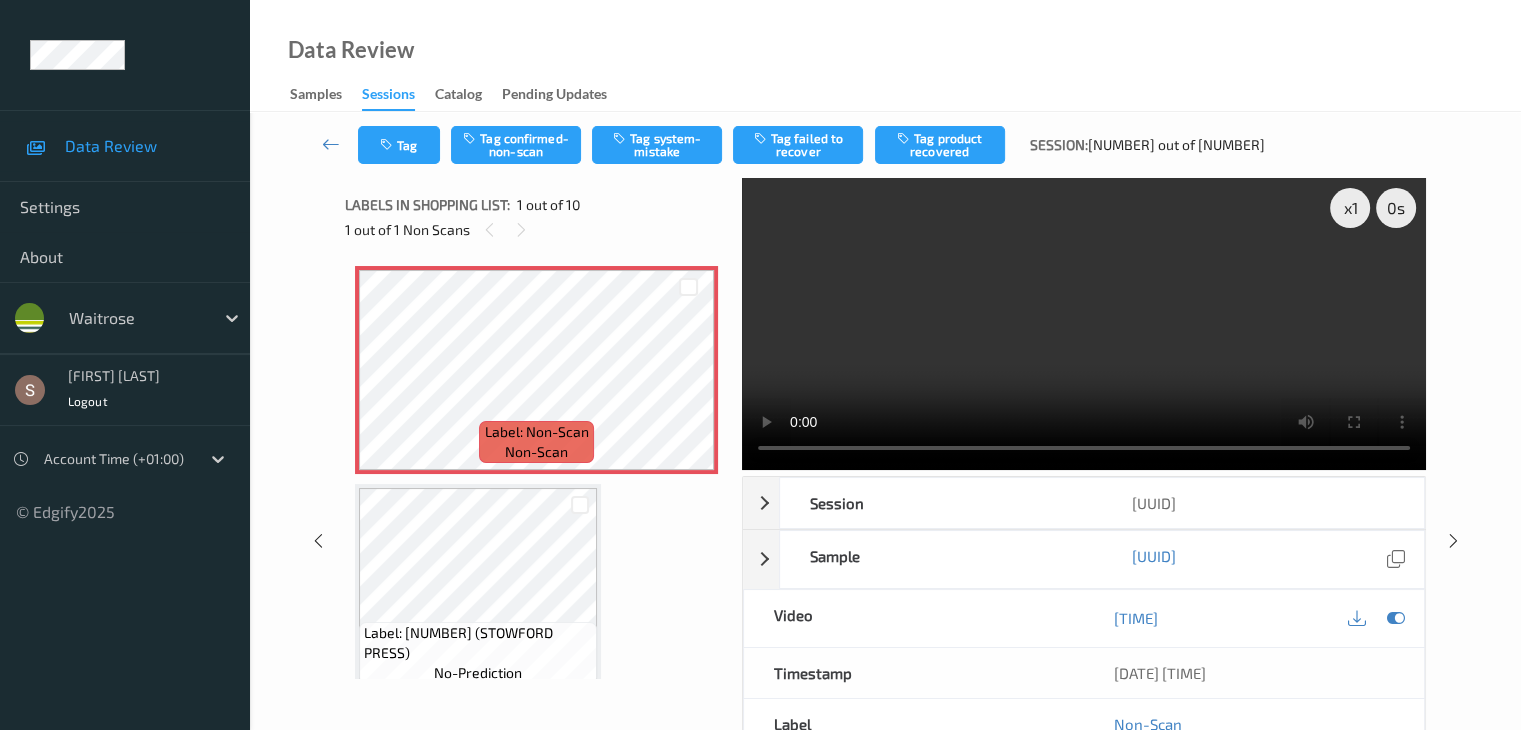 click at bounding box center [1084, 324] 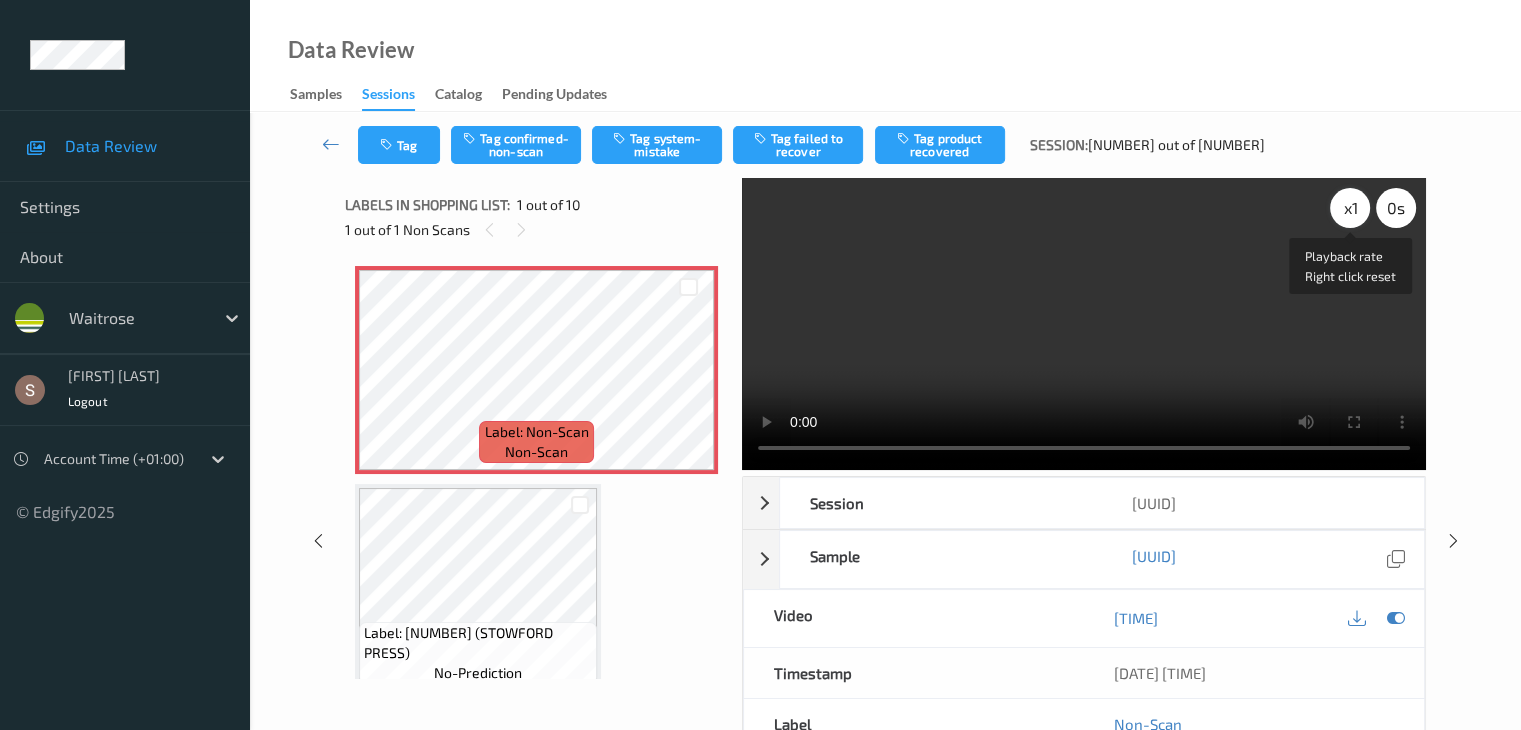 click on "x 1" at bounding box center (1350, 208) 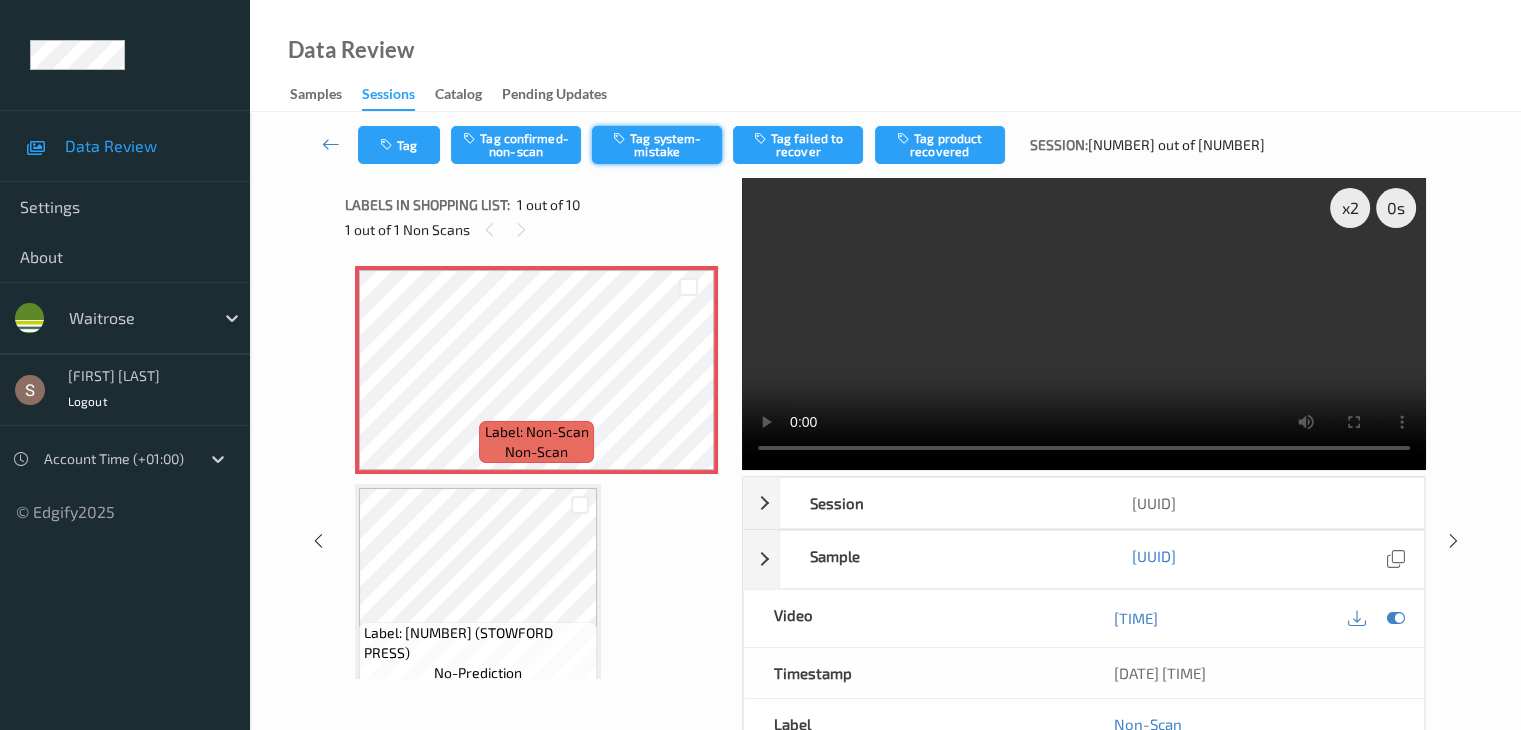 click on "Tag   system-mistake" at bounding box center (657, 145) 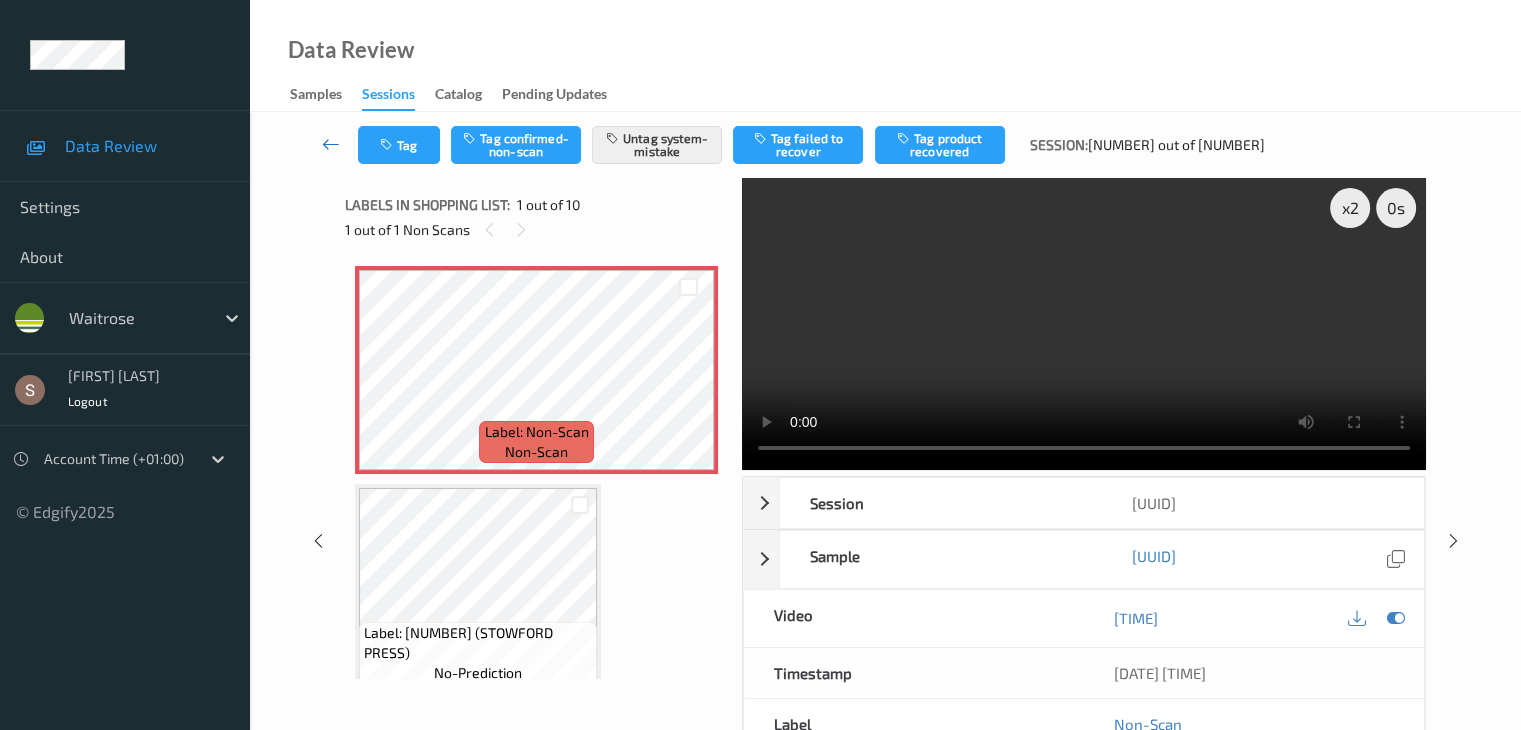 click at bounding box center [331, 144] 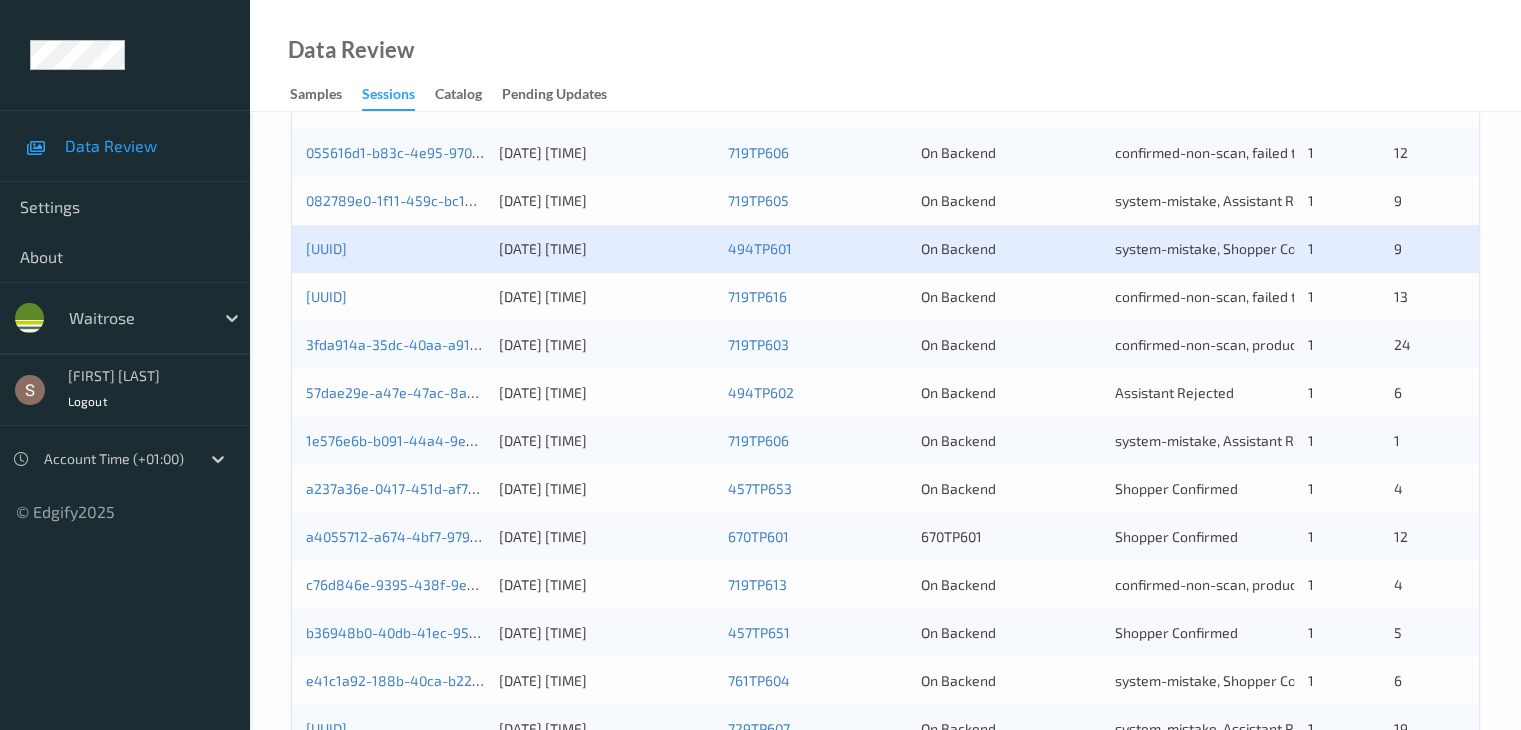 scroll, scrollTop: 500, scrollLeft: 0, axis: vertical 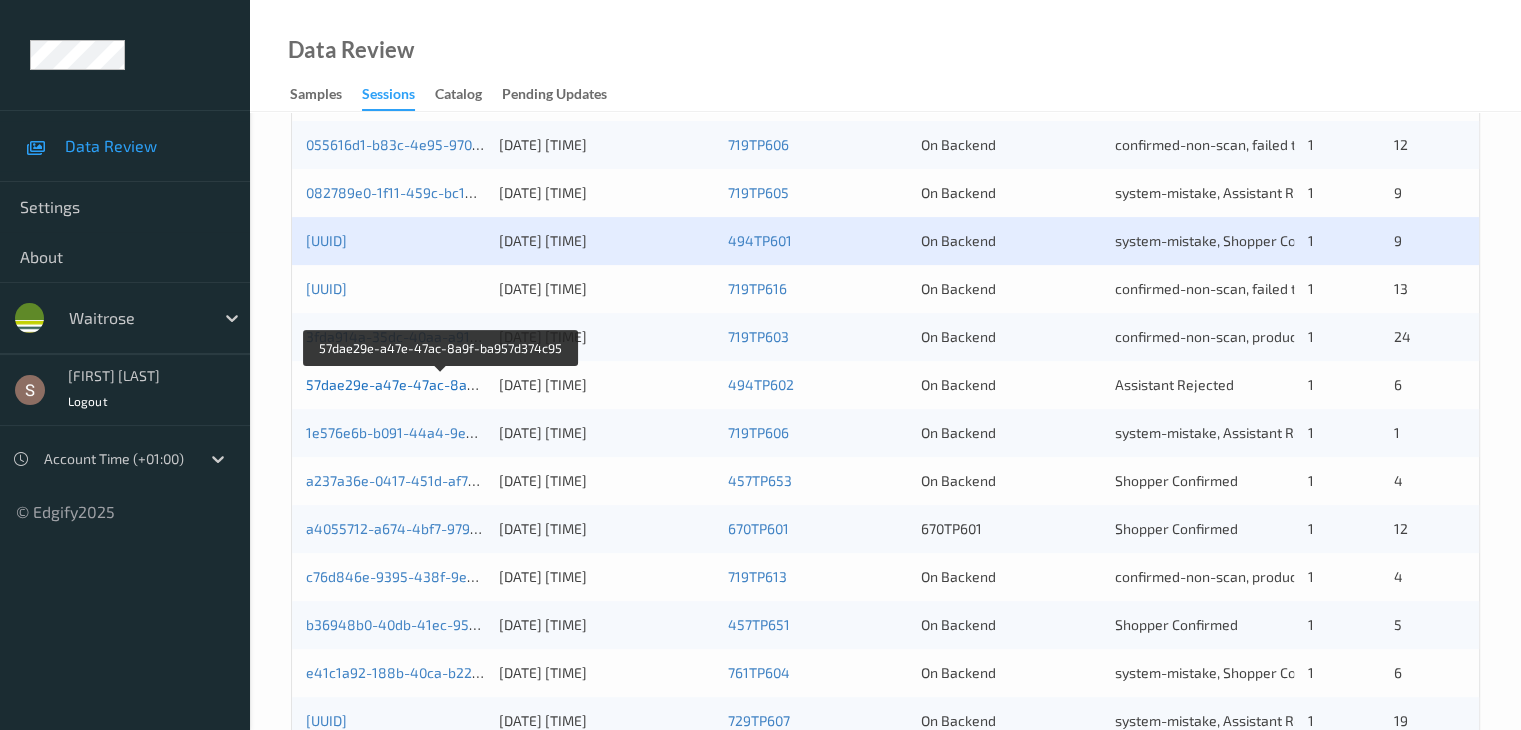 click on "57dae29e-a47e-47ac-8a9f-ba957d374c95" at bounding box center (443, 384) 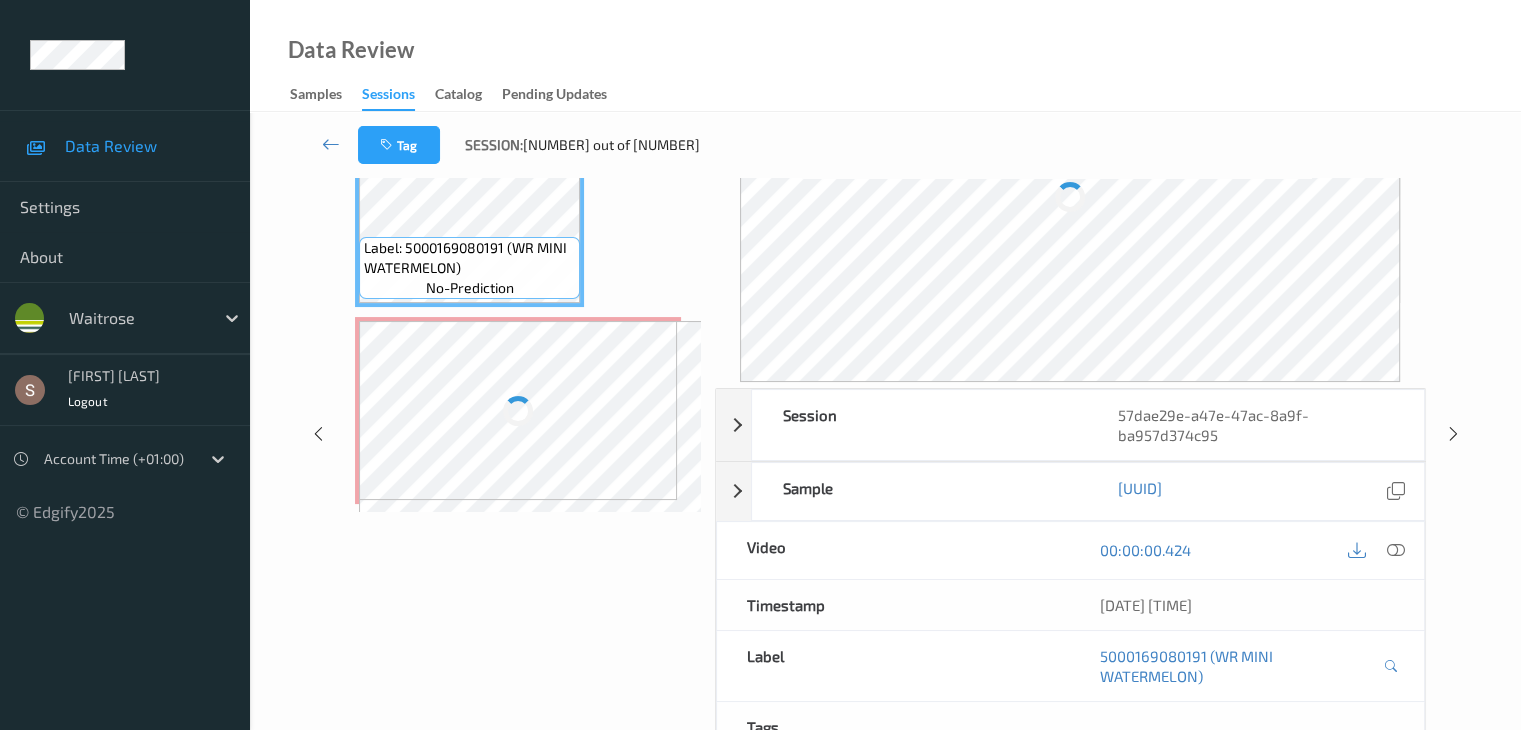 scroll, scrollTop: 0, scrollLeft: 0, axis: both 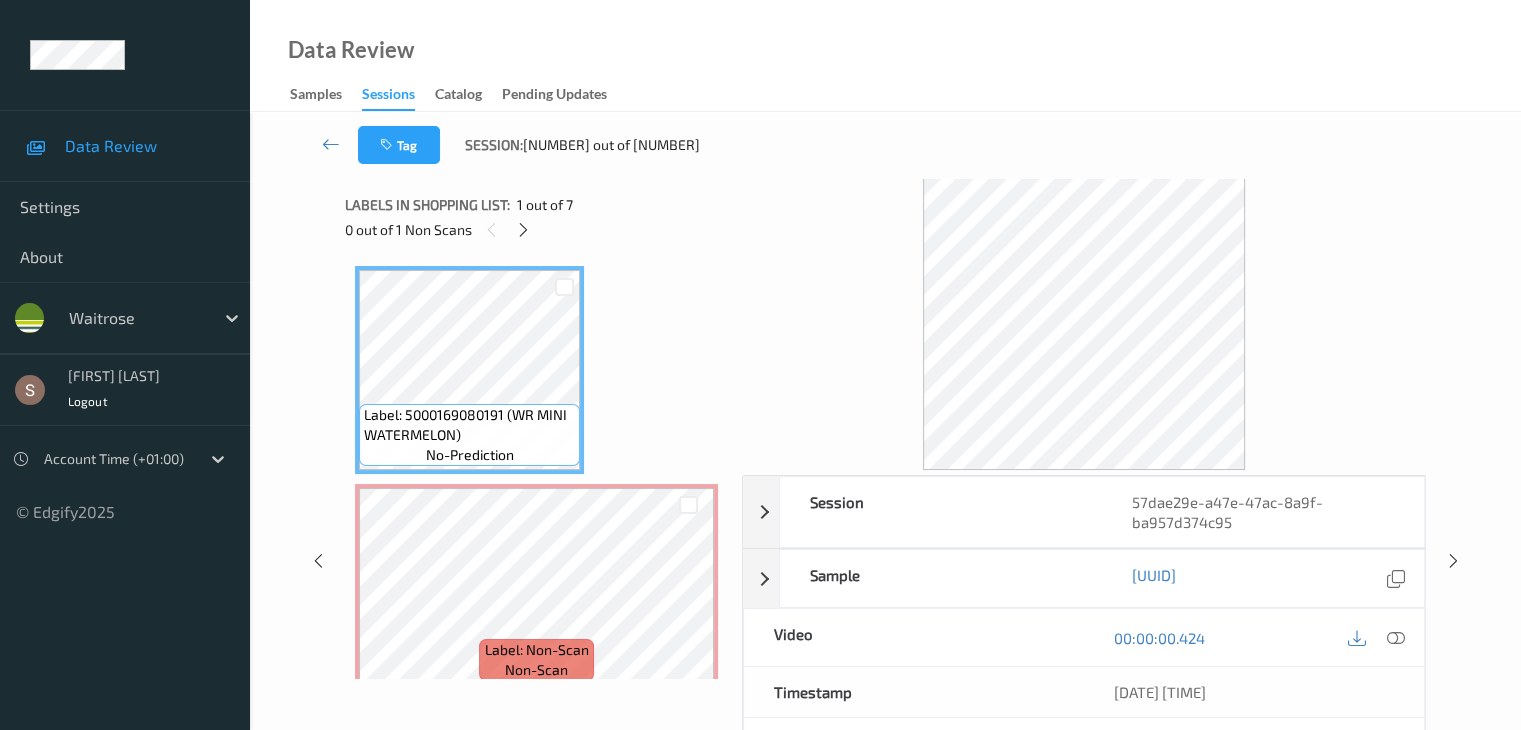 click on "0 out of 1 Non Scans" at bounding box center [536, 229] 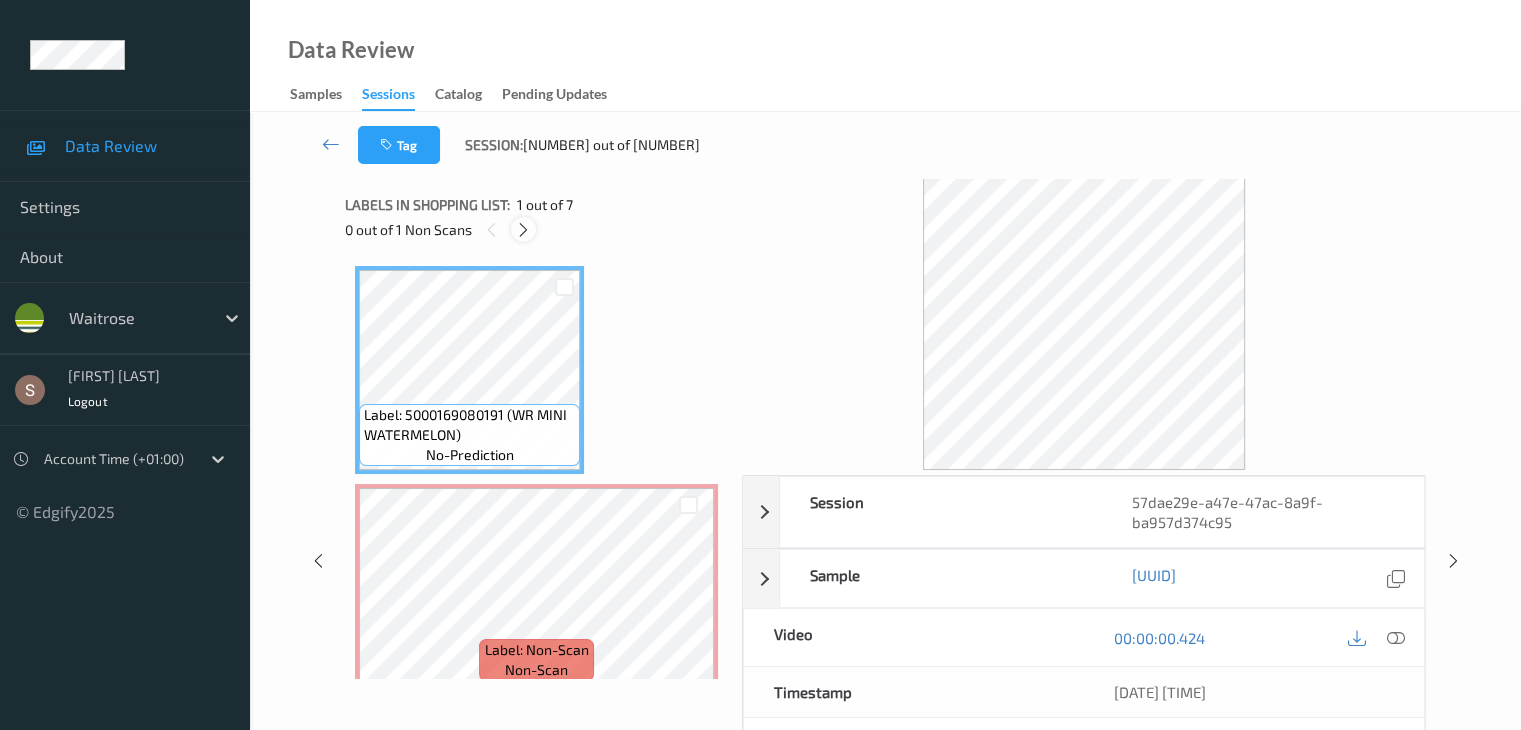 click at bounding box center [523, 230] 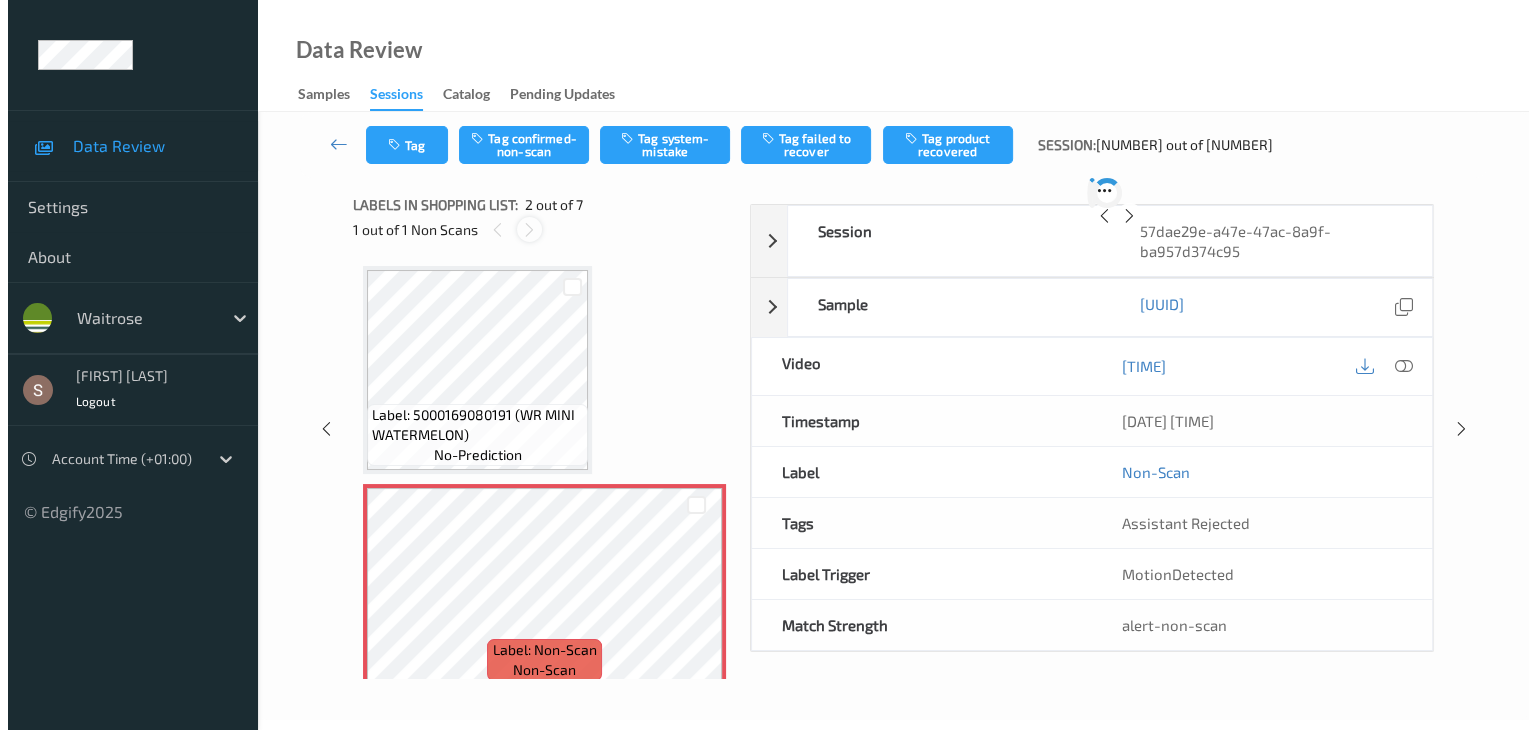 scroll, scrollTop: 10, scrollLeft: 0, axis: vertical 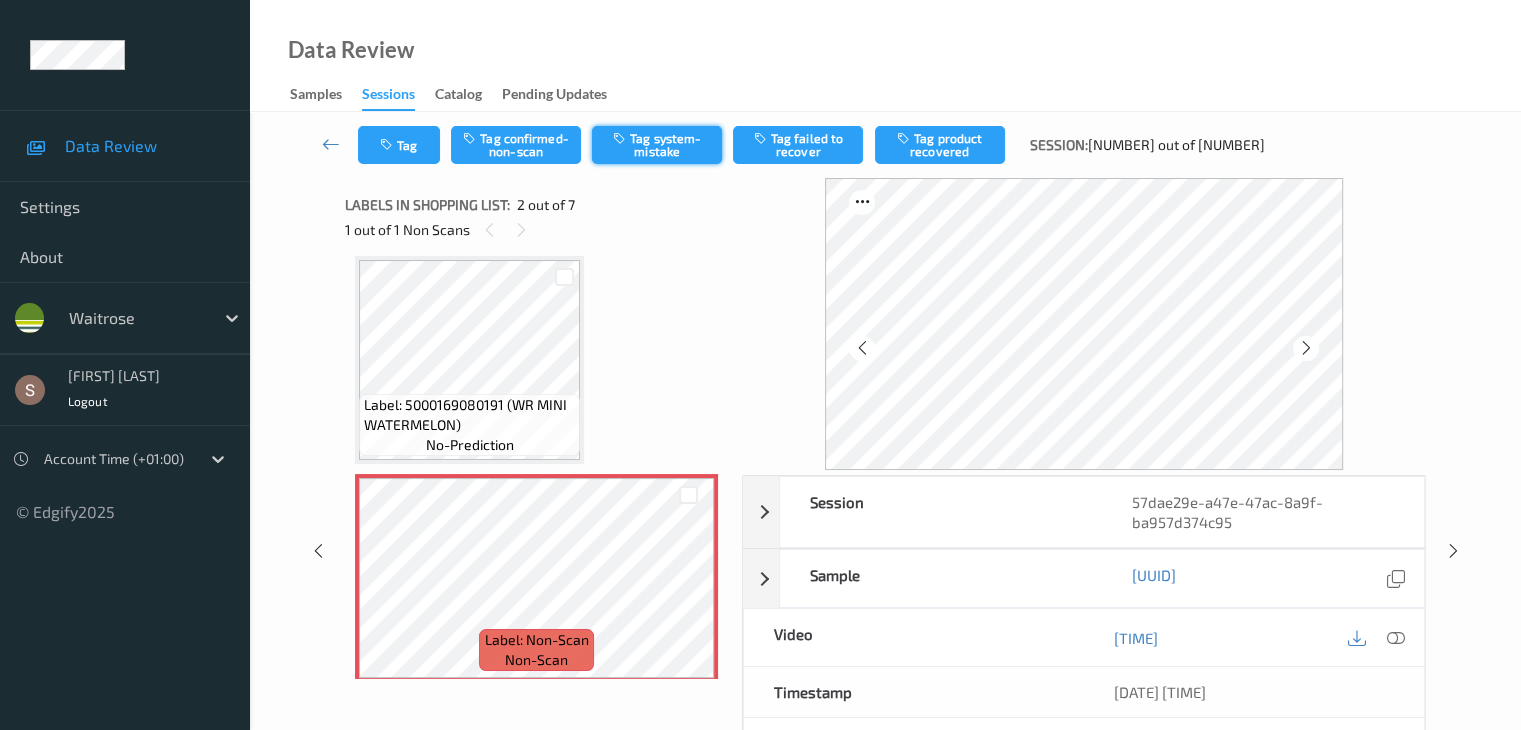 click on "Tag   system-mistake" at bounding box center [657, 145] 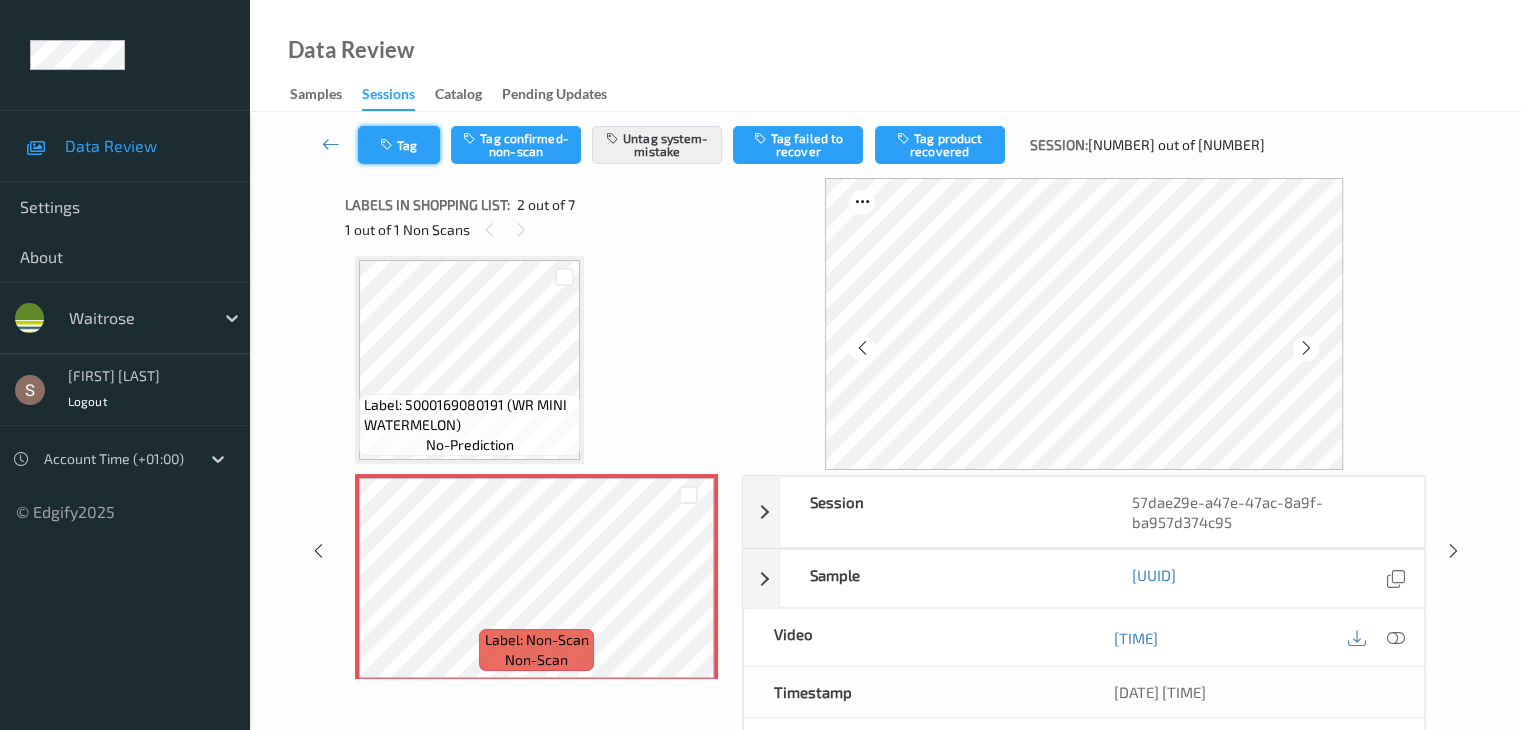 click on "Tag" at bounding box center [399, 145] 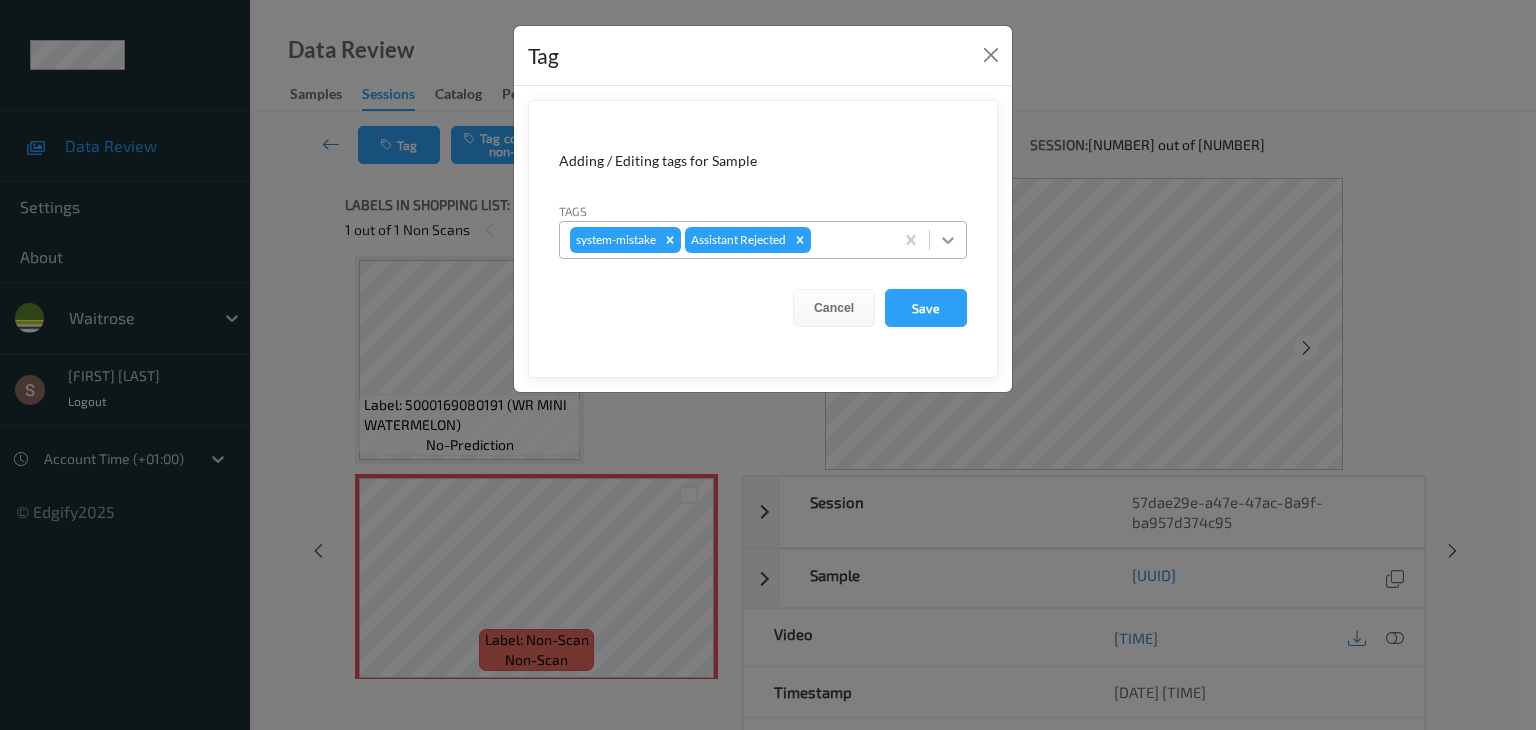 click 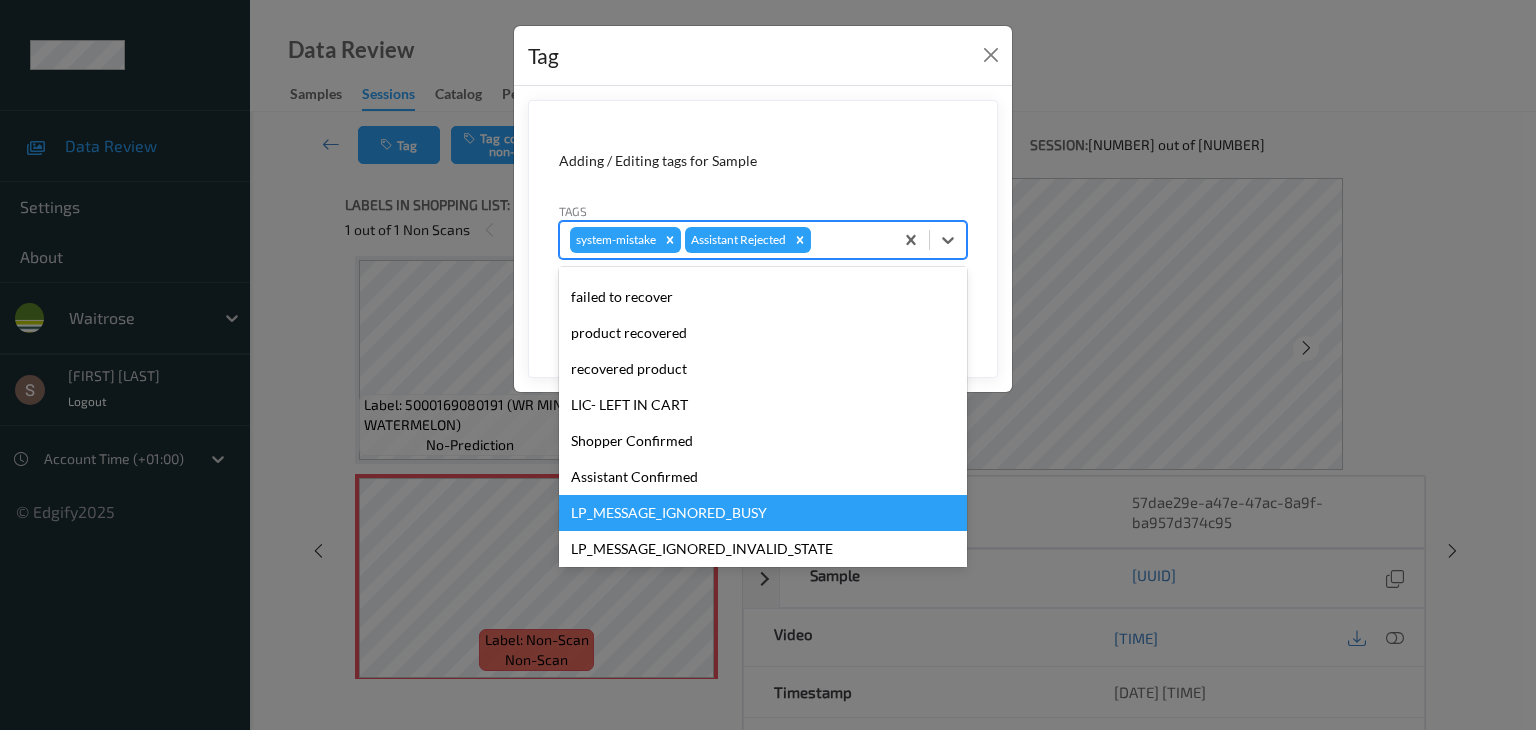 scroll, scrollTop: 356, scrollLeft: 0, axis: vertical 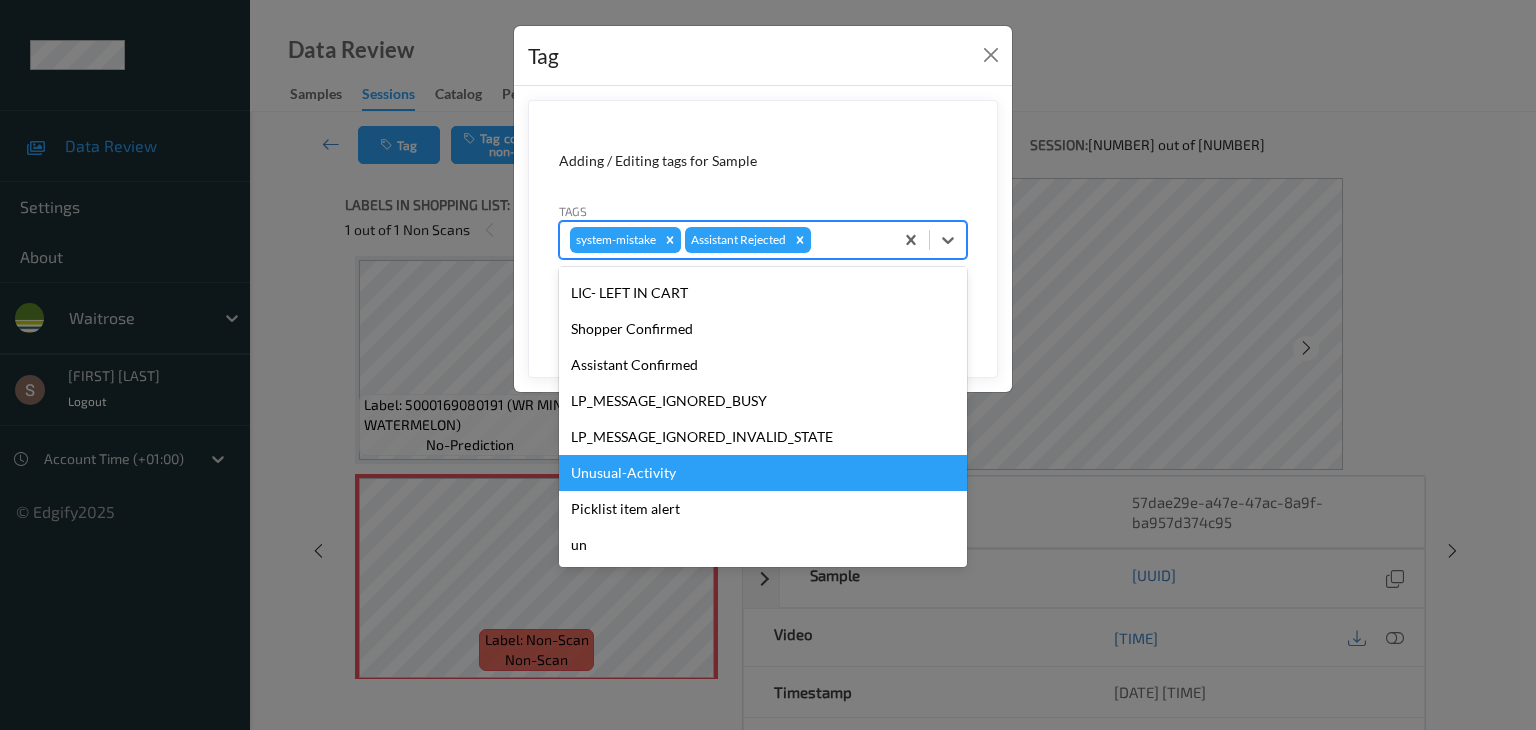 click on "Unusual-Activity" at bounding box center [763, 473] 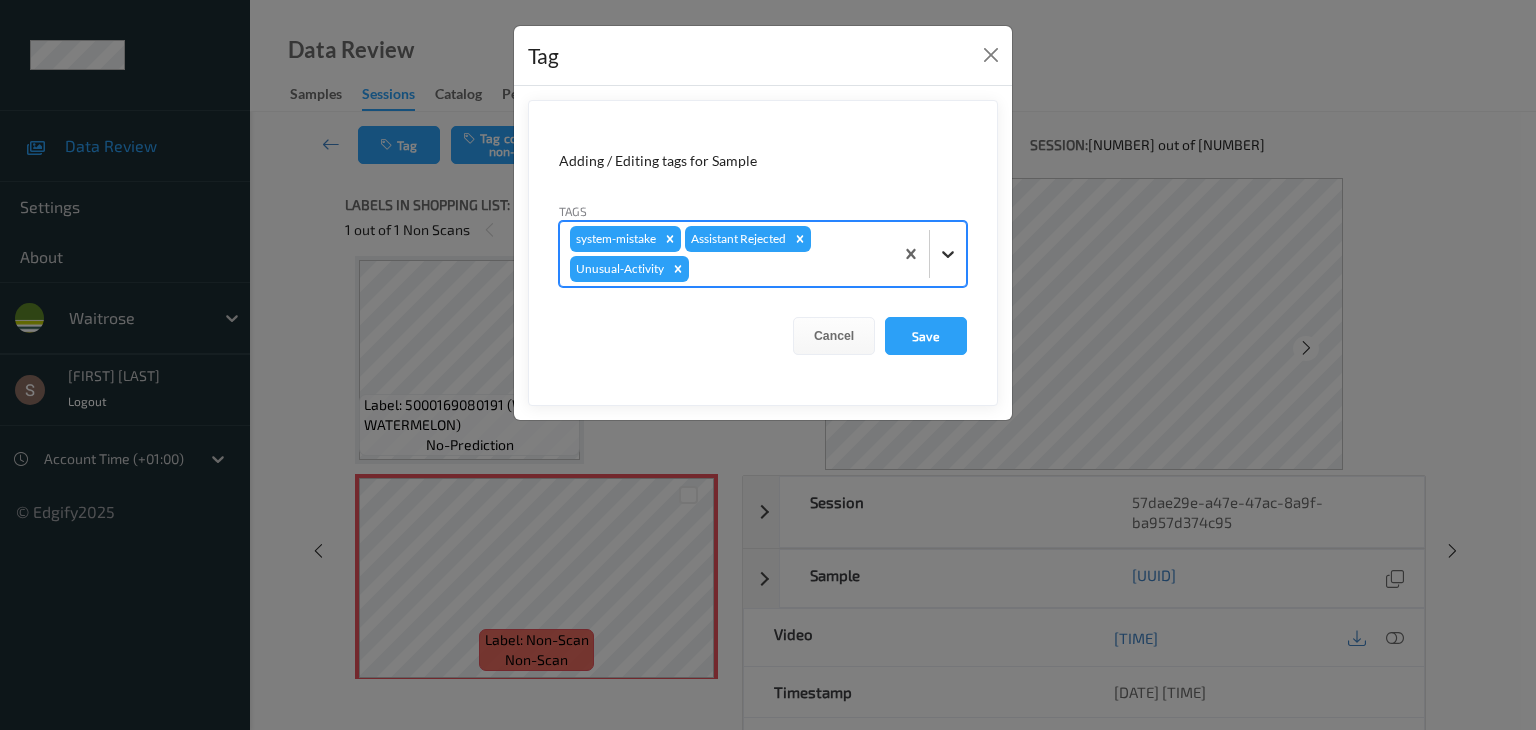 click 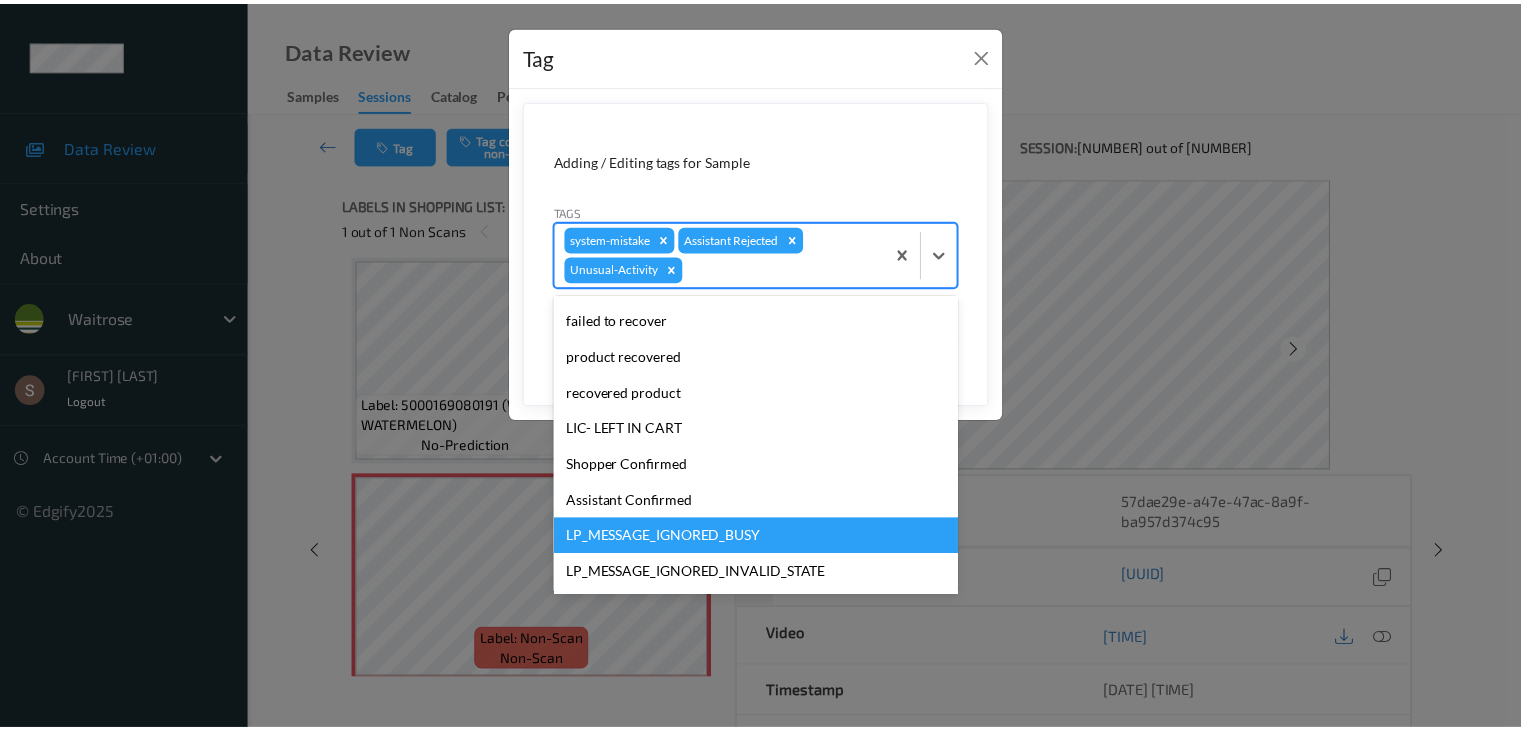 scroll, scrollTop: 320, scrollLeft: 0, axis: vertical 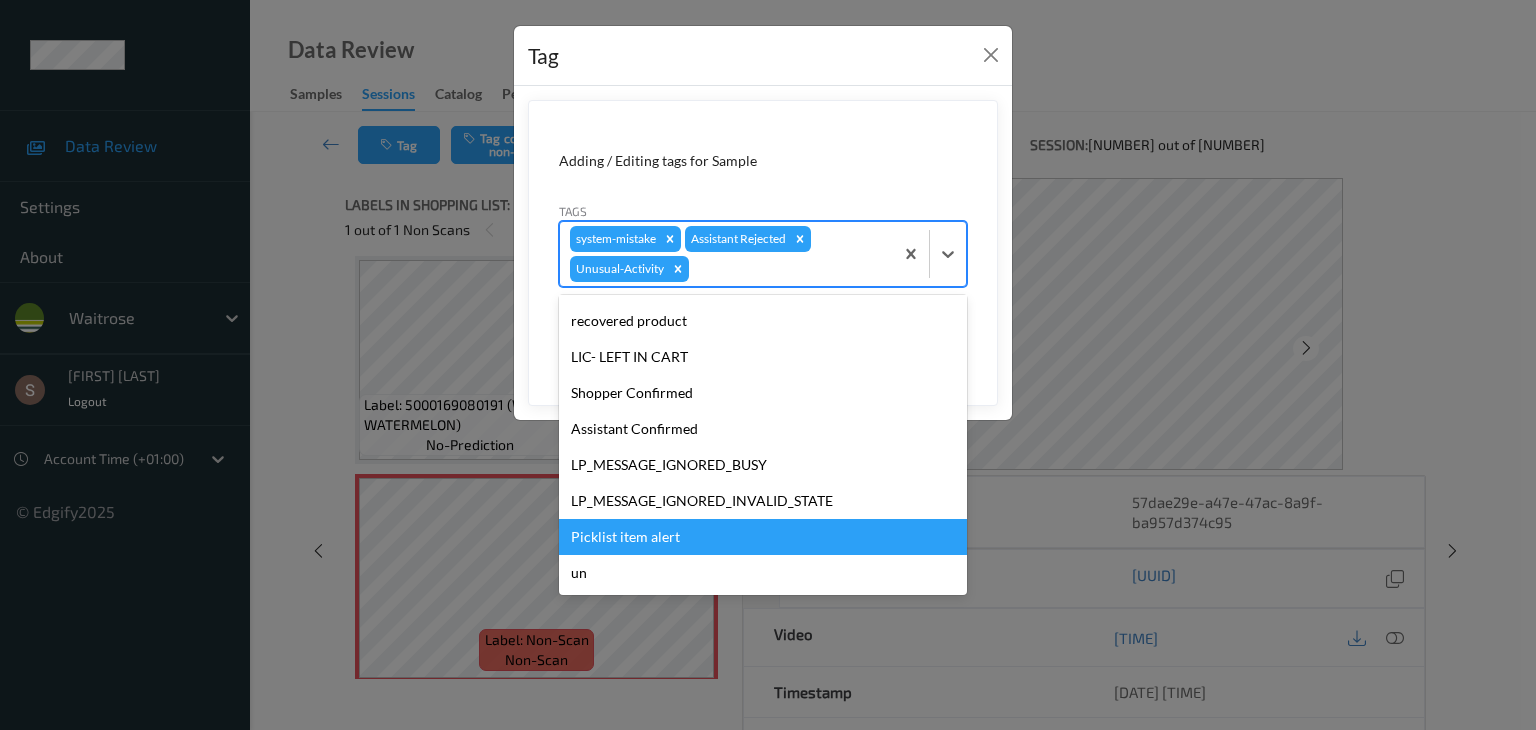 click on "Picklist item alert" at bounding box center [763, 537] 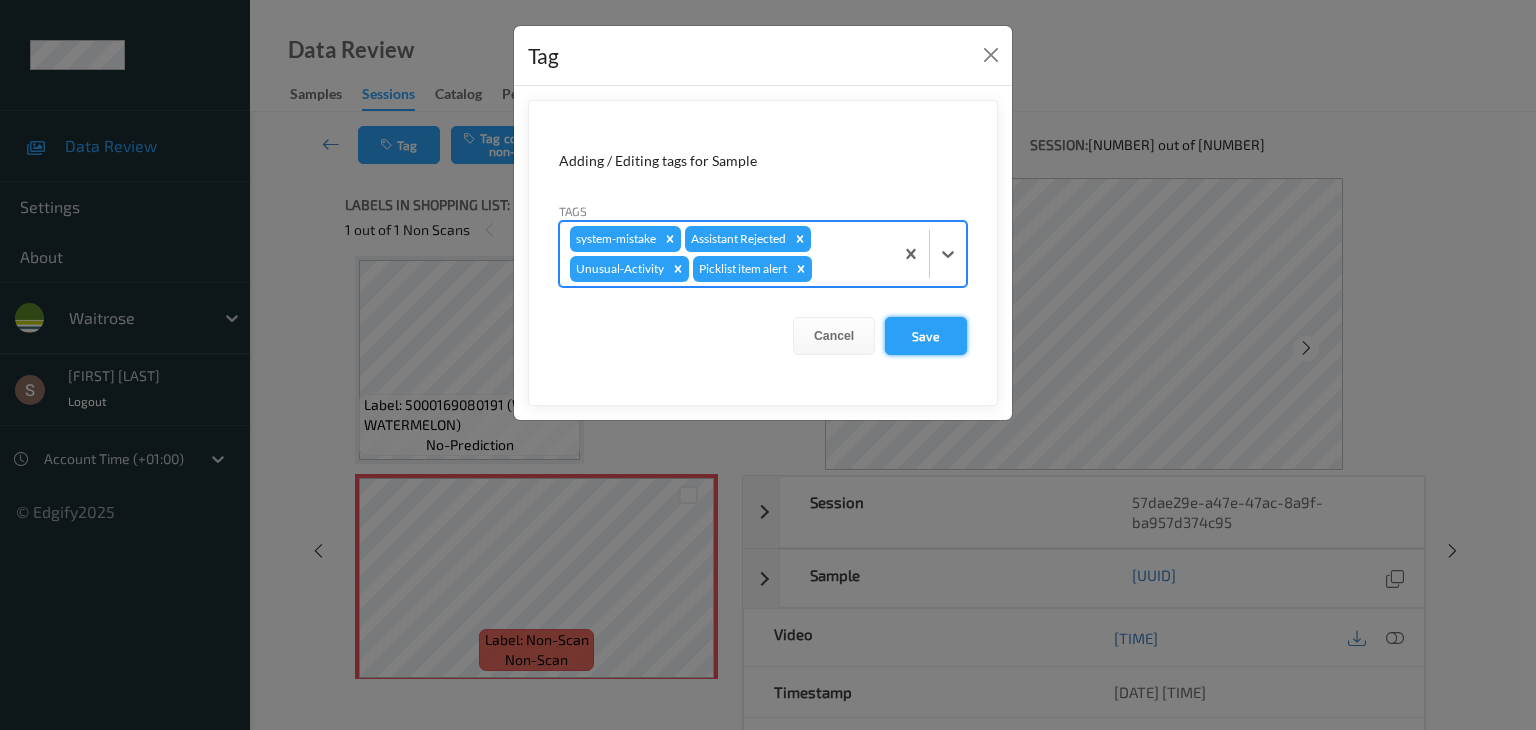 click on "Save" at bounding box center (926, 336) 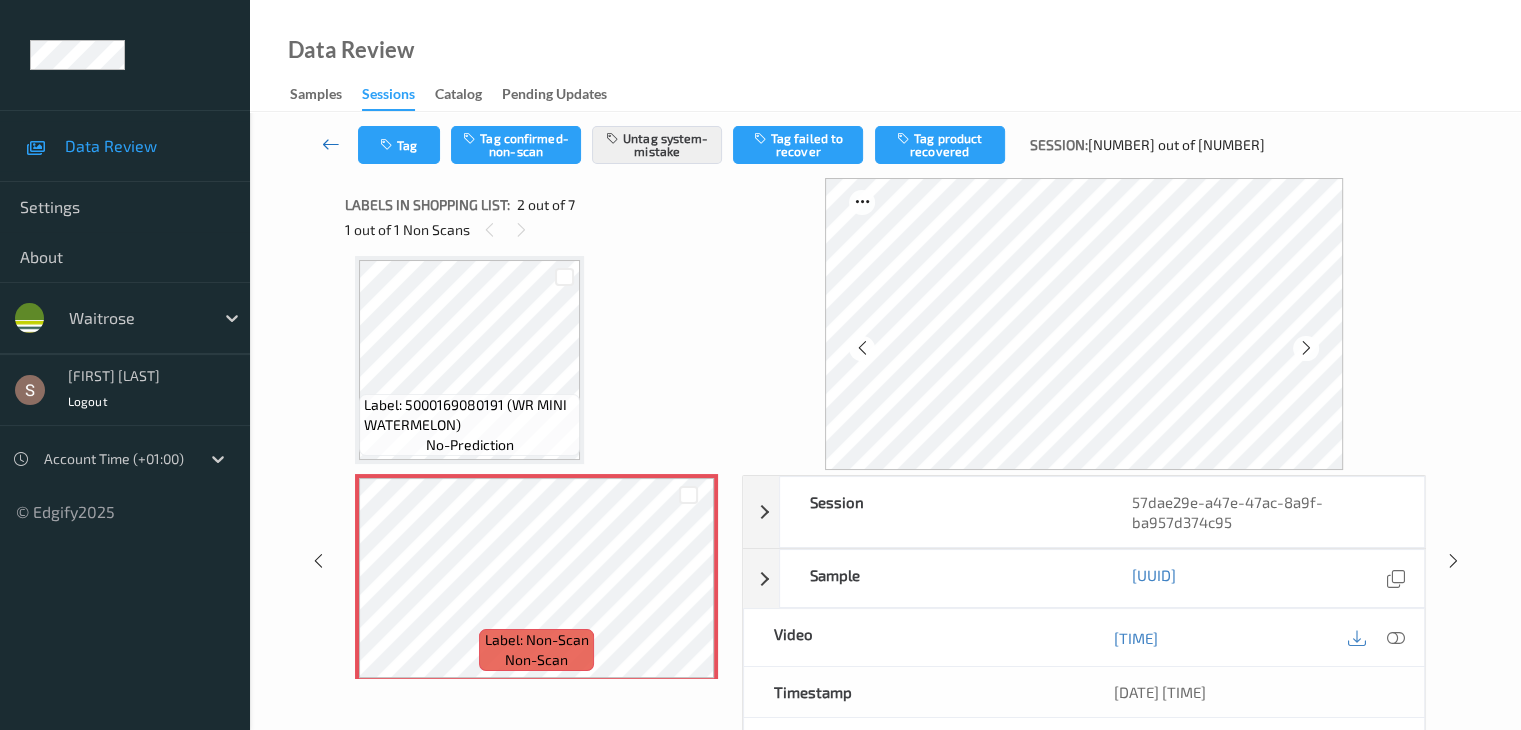 click at bounding box center [331, 144] 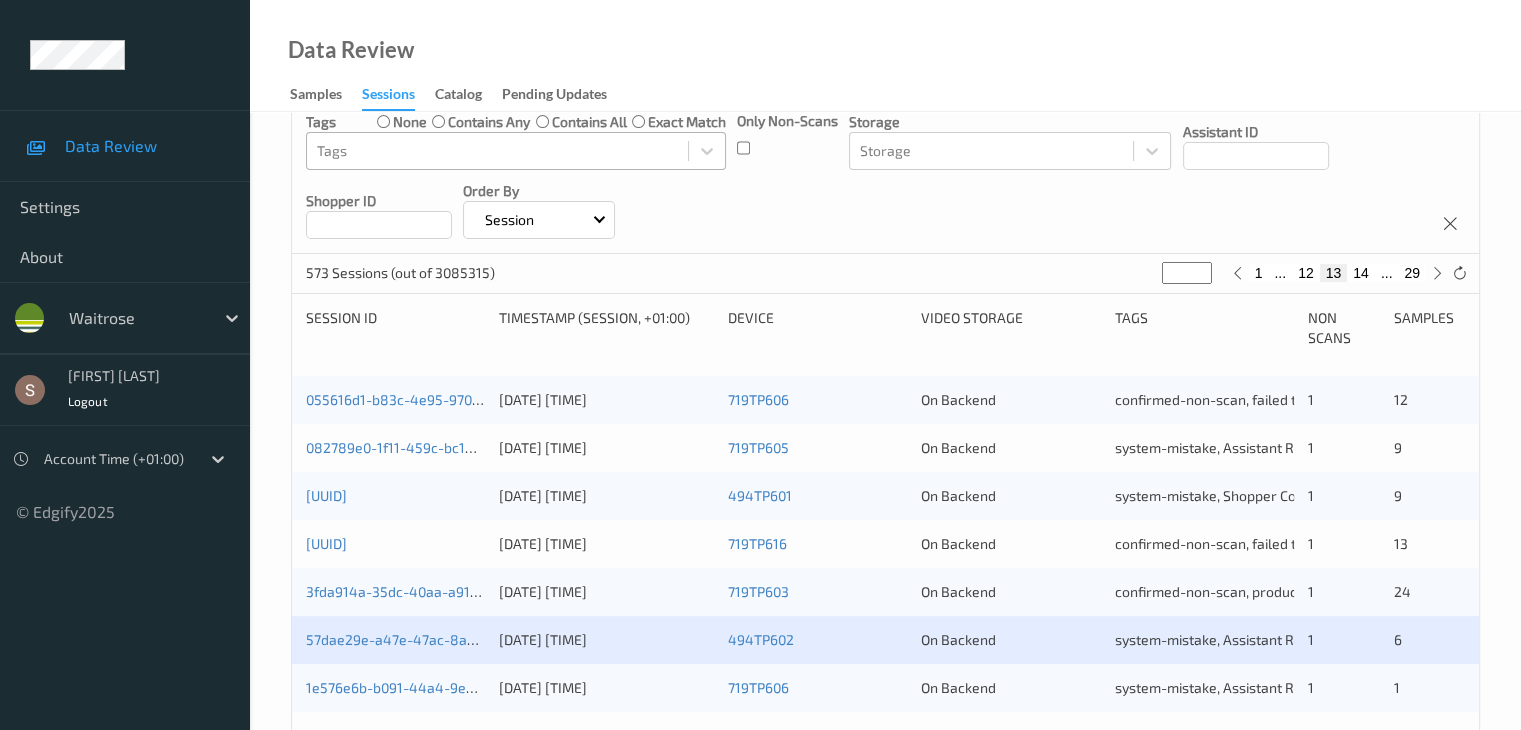 scroll, scrollTop: 500, scrollLeft: 0, axis: vertical 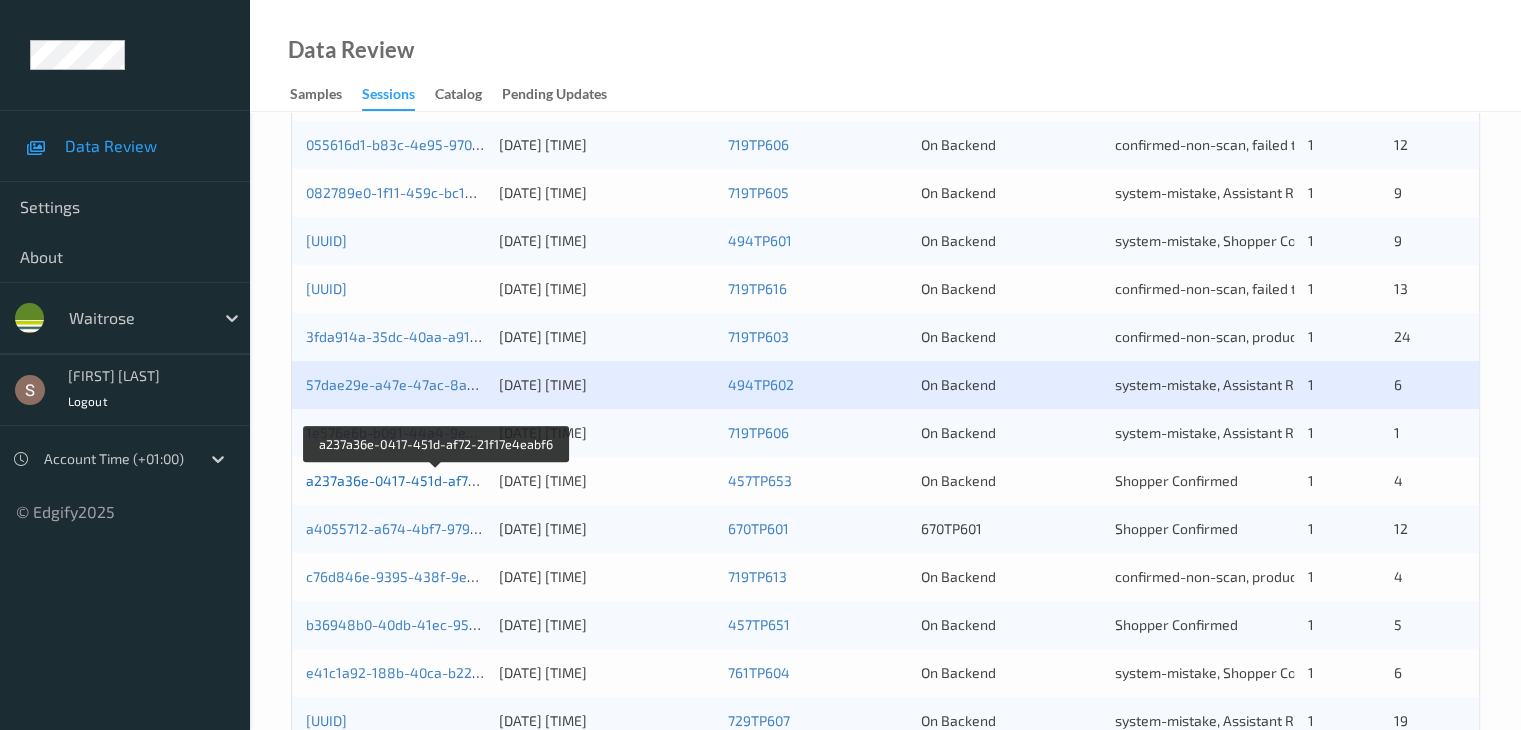click on "a237a36e-0417-451d-af72-21f17e4eabf6" at bounding box center (437, 480) 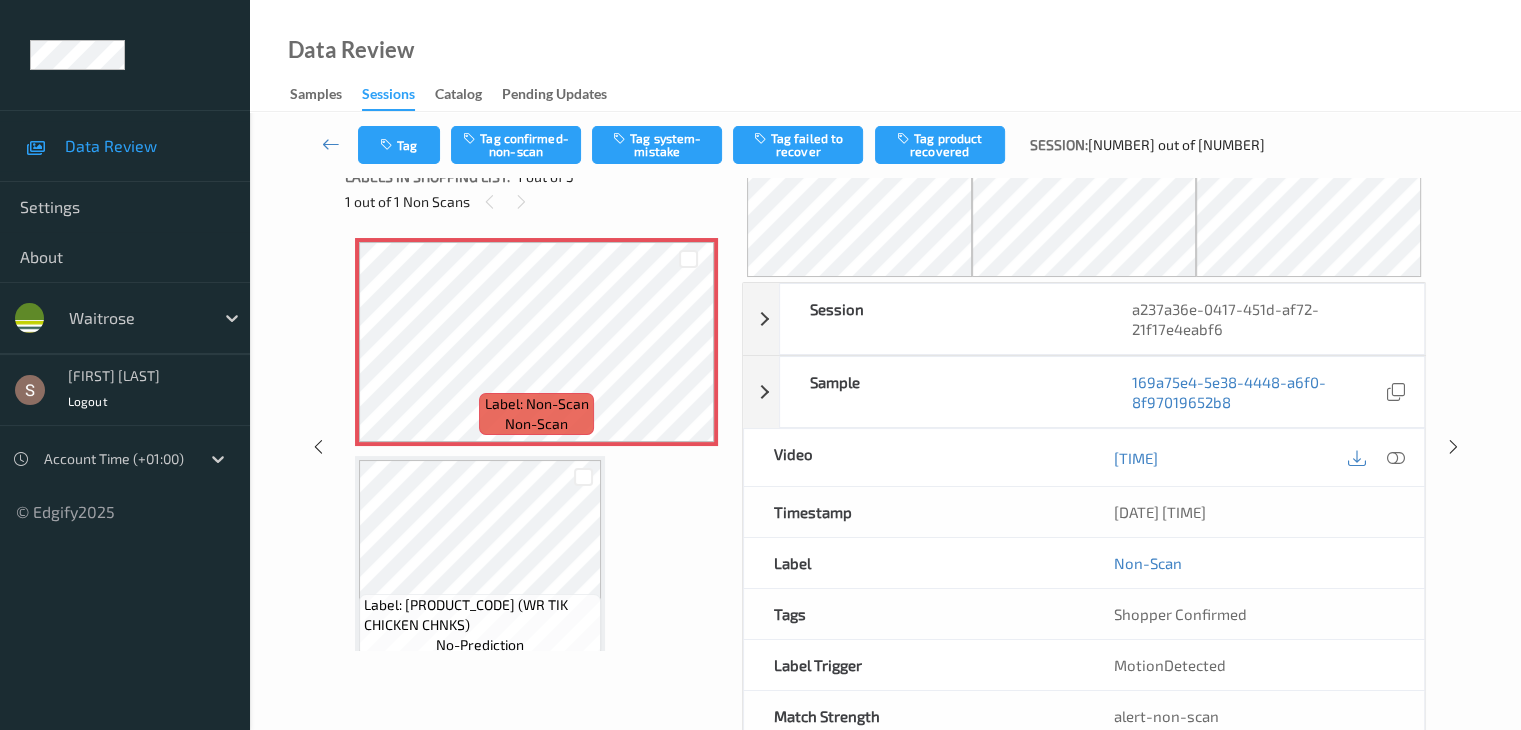 scroll, scrollTop: 0, scrollLeft: 0, axis: both 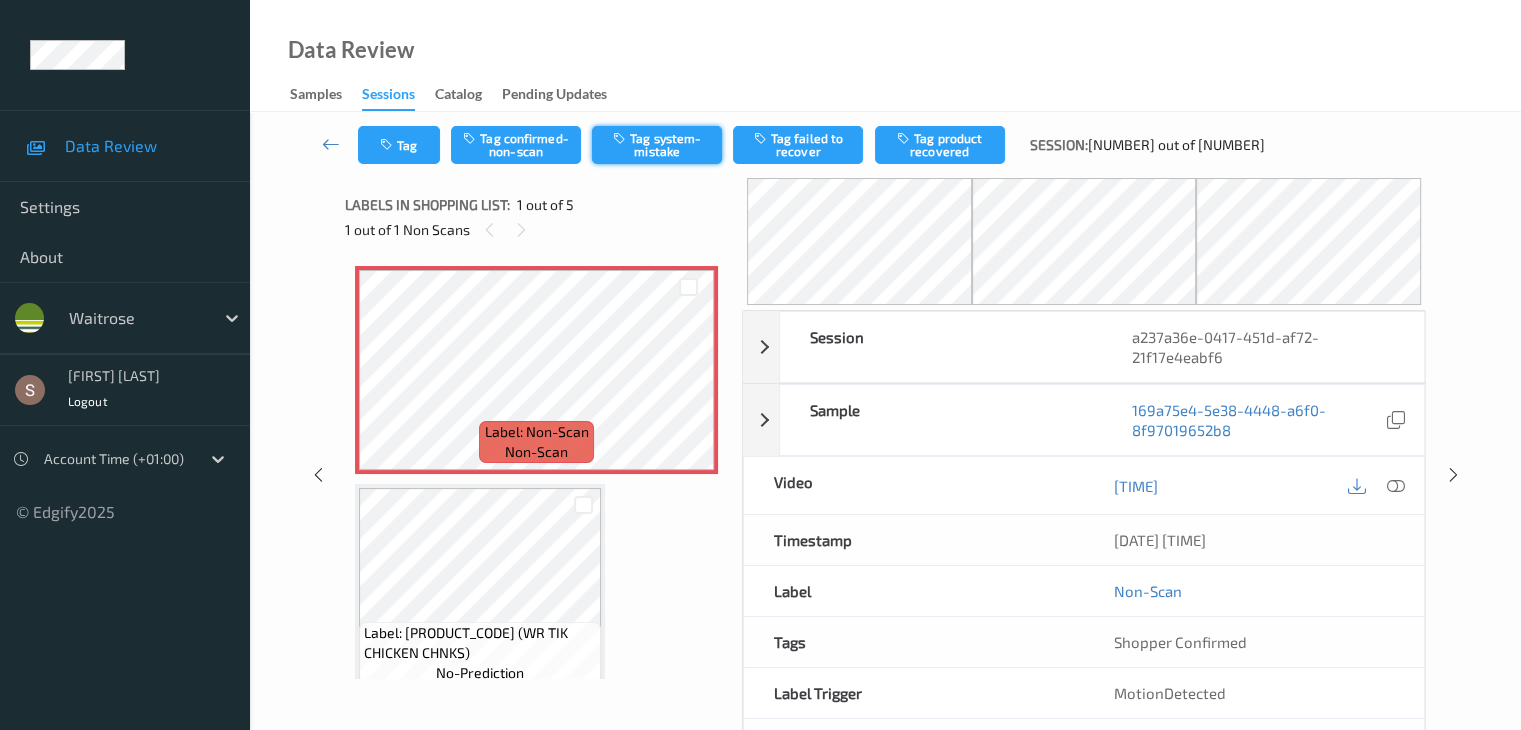 click on "Tag   system-mistake" at bounding box center [657, 145] 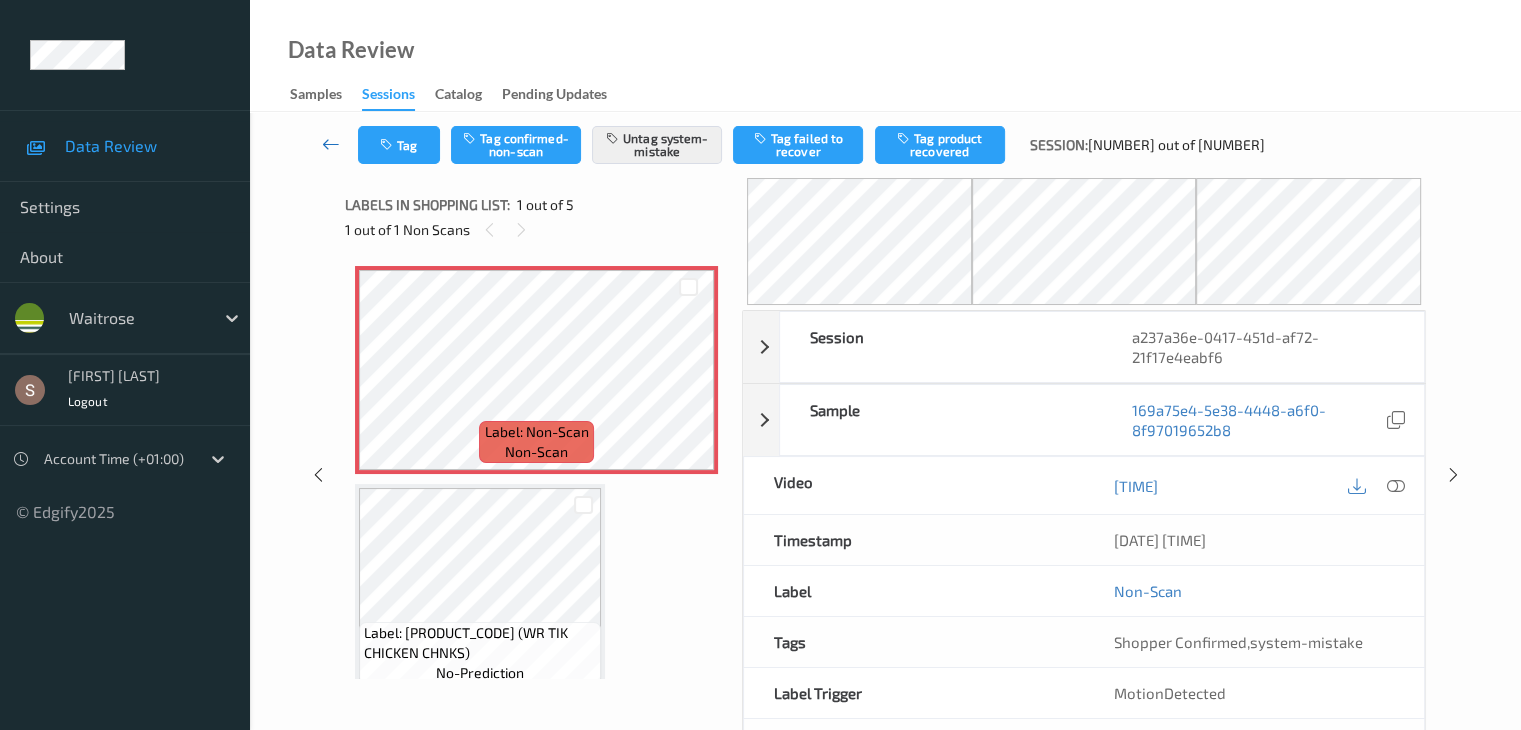 click at bounding box center (331, 144) 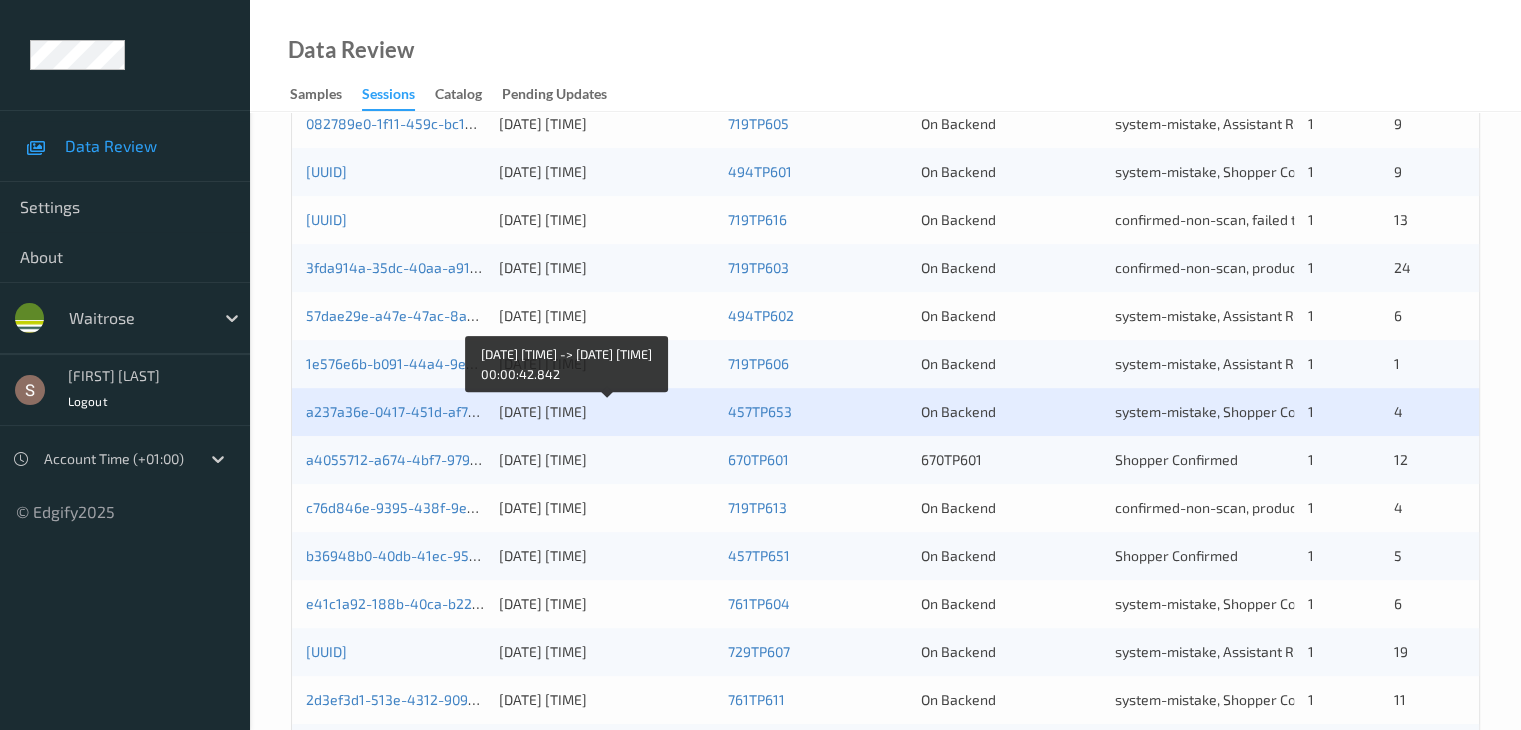 scroll, scrollTop: 600, scrollLeft: 0, axis: vertical 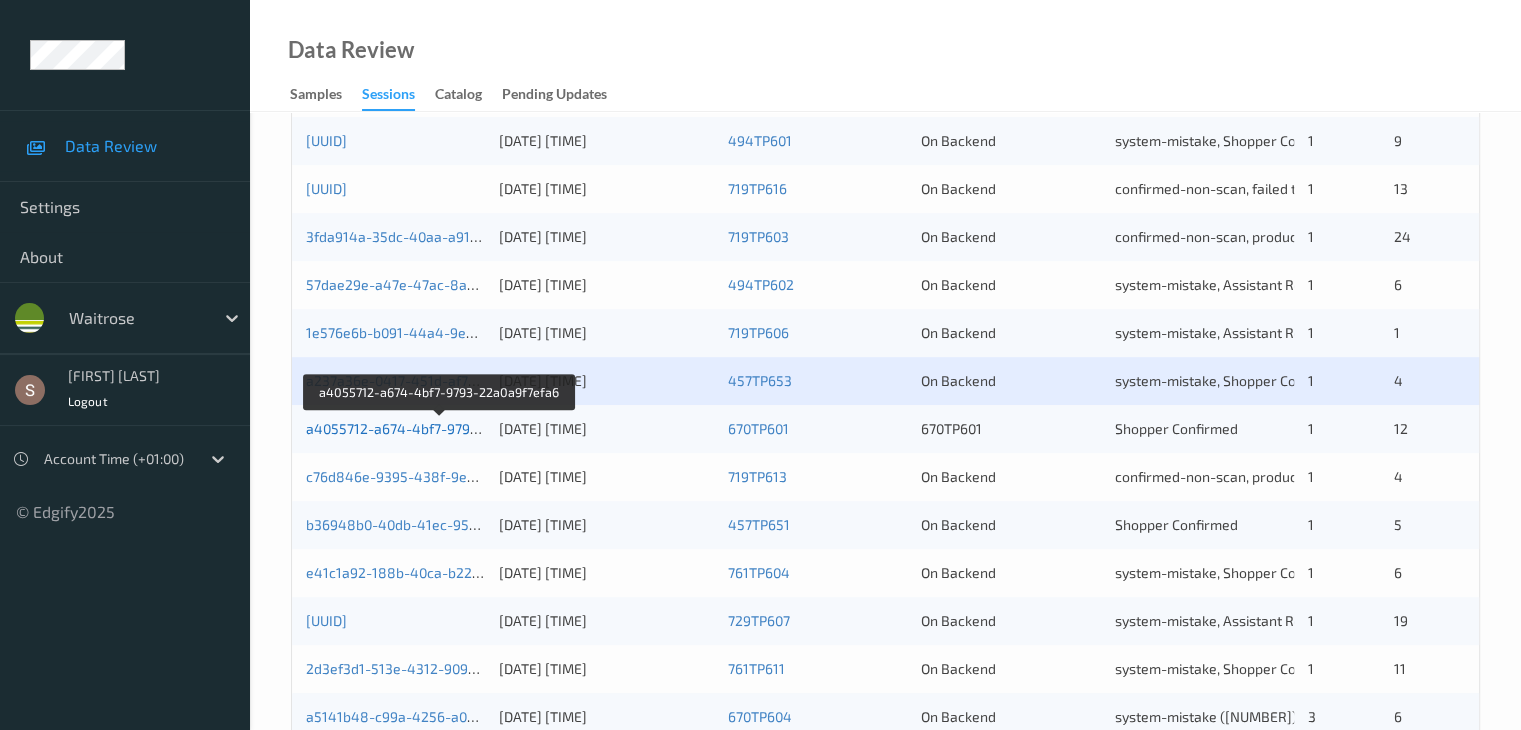 click on "a4055712-a674-4bf7-9793-22a0a9f7efa6" at bounding box center (439, 428) 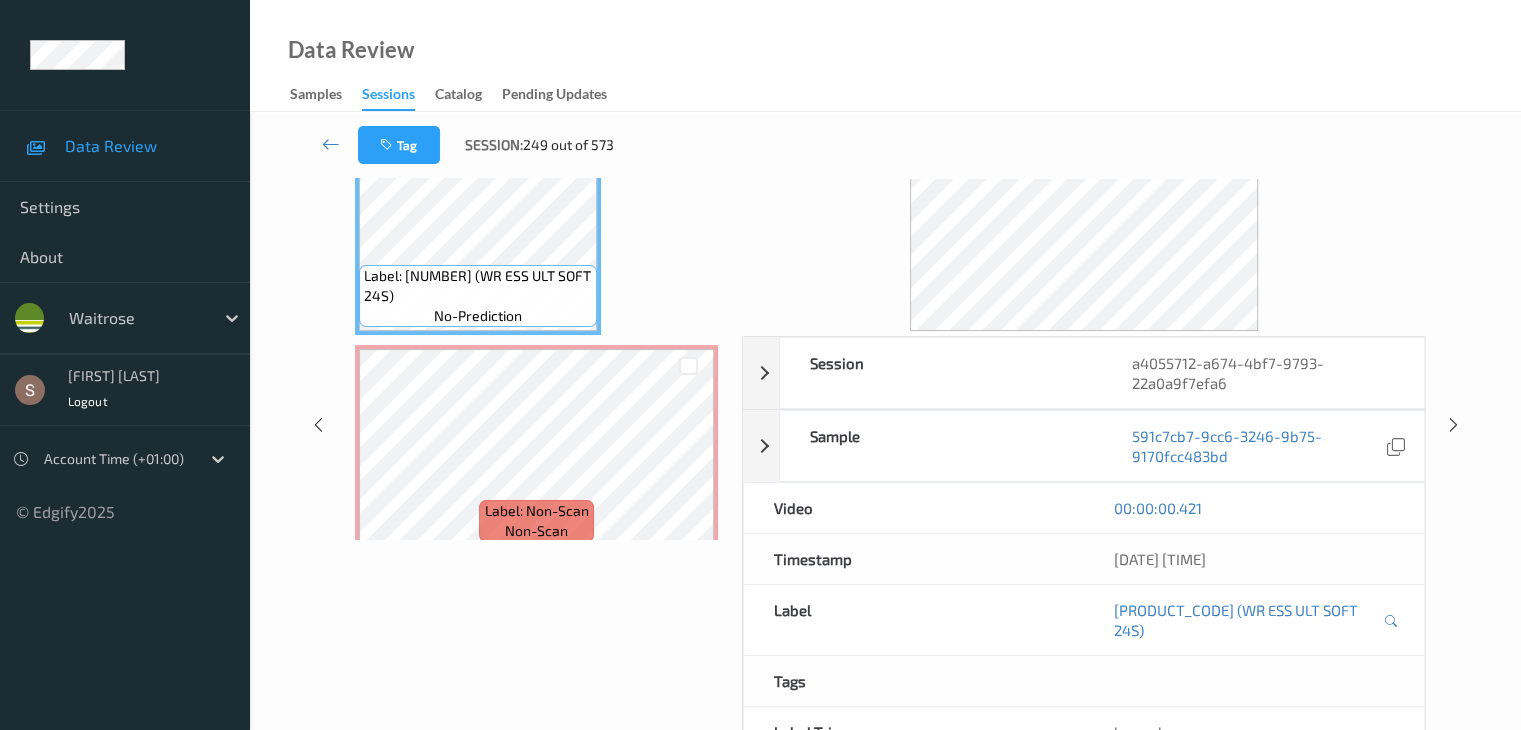 scroll, scrollTop: 0, scrollLeft: 0, axis: both 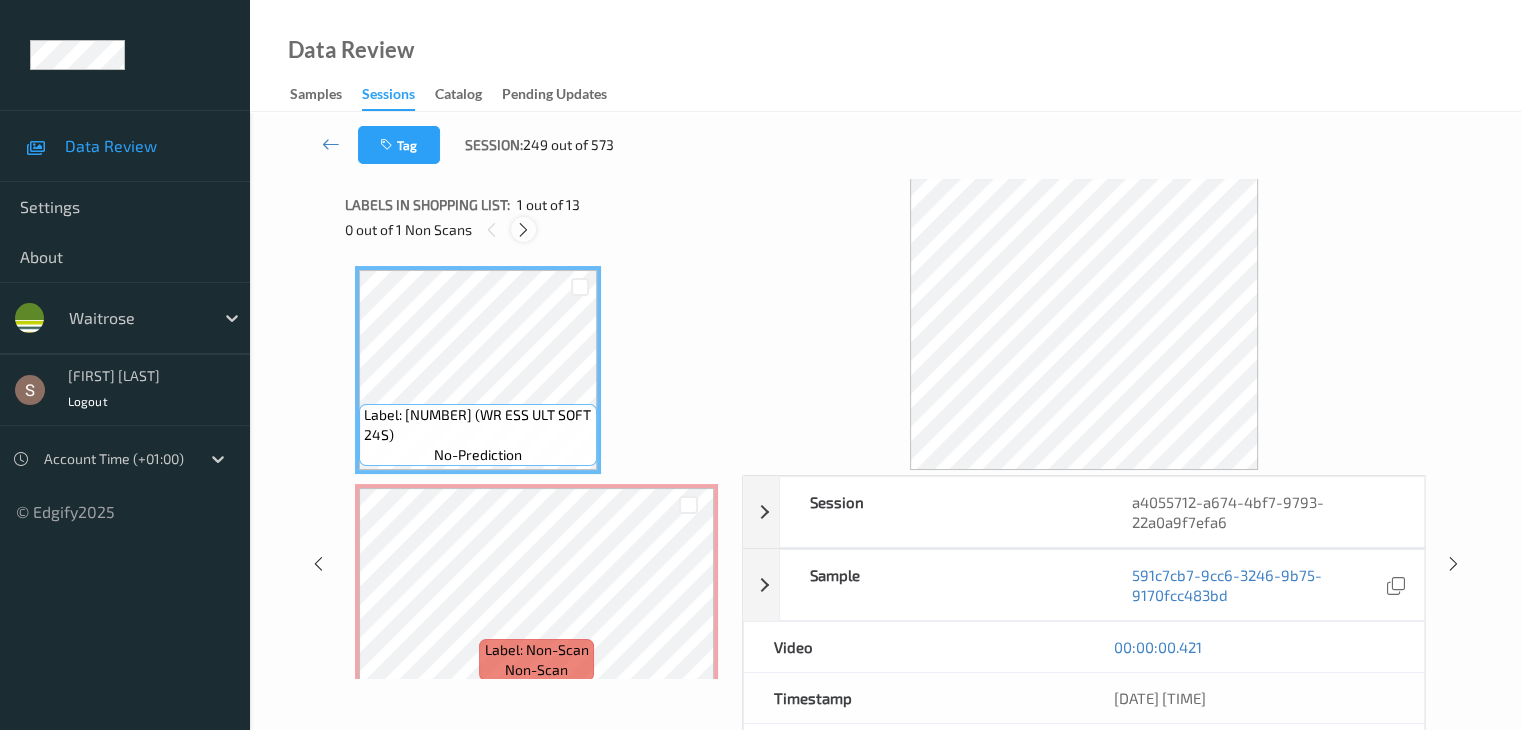click at bounding box center (523, 230) 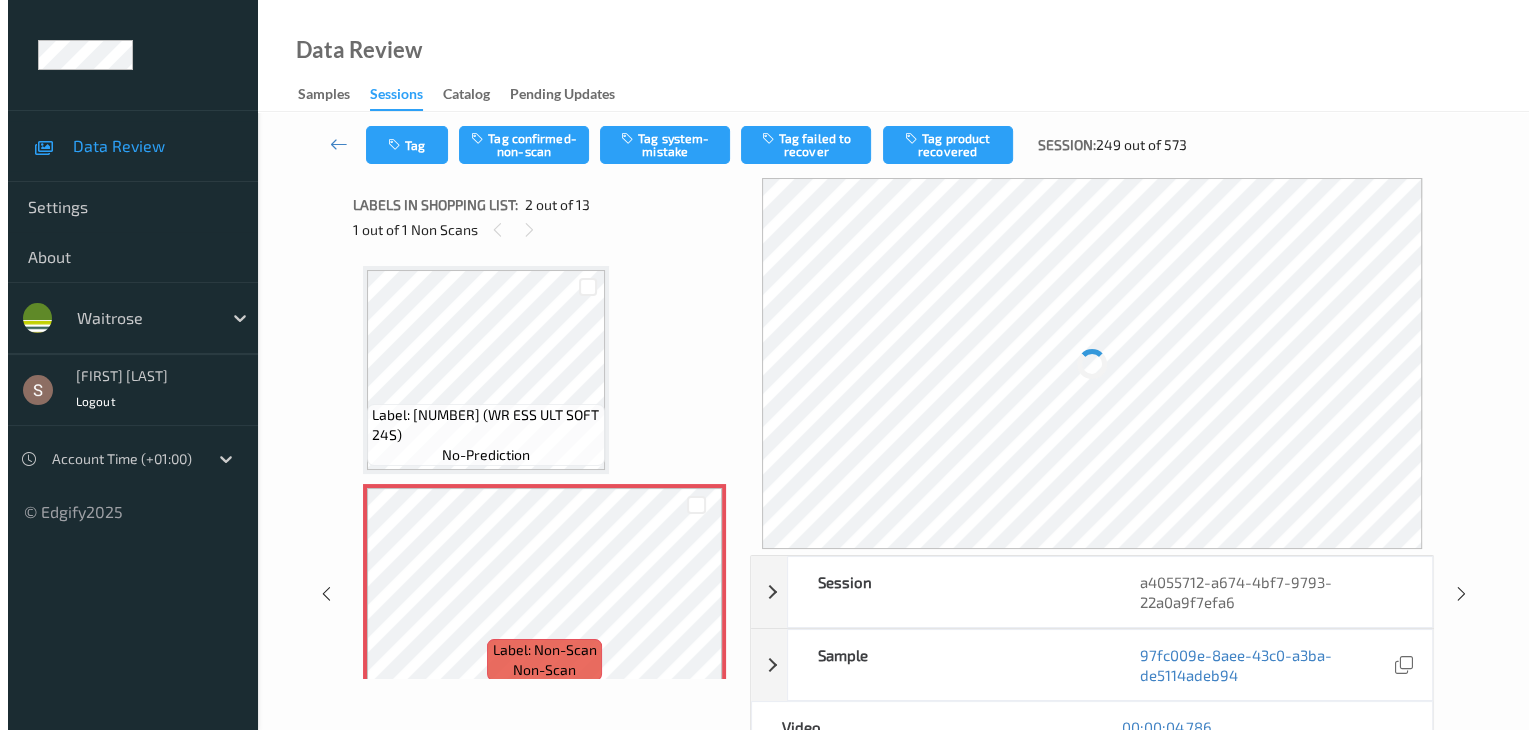 scroll, scrollTop: 10, scrollLeft: 0, axis: vertical 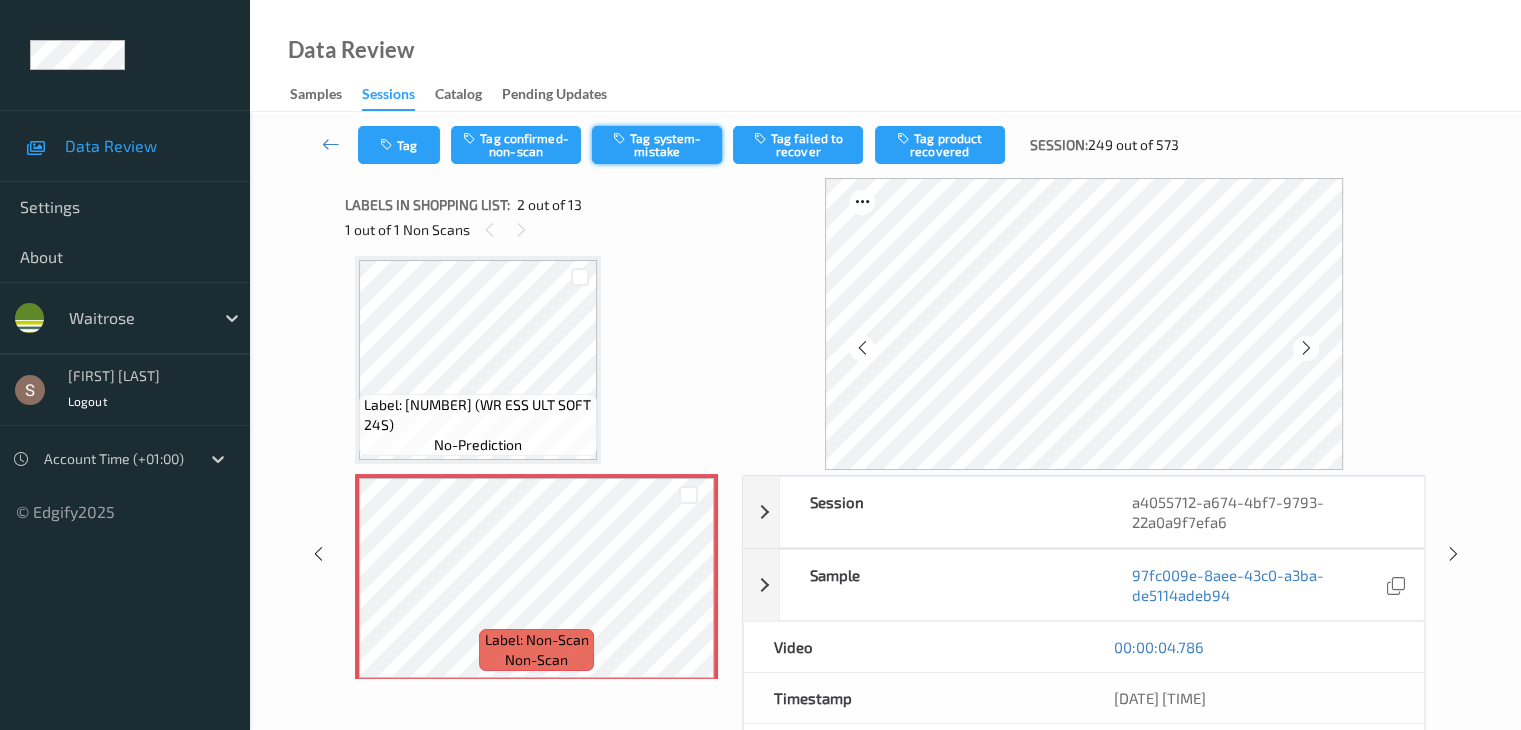 click on "Tag   system-mistake" at bounding box center [657, 145] 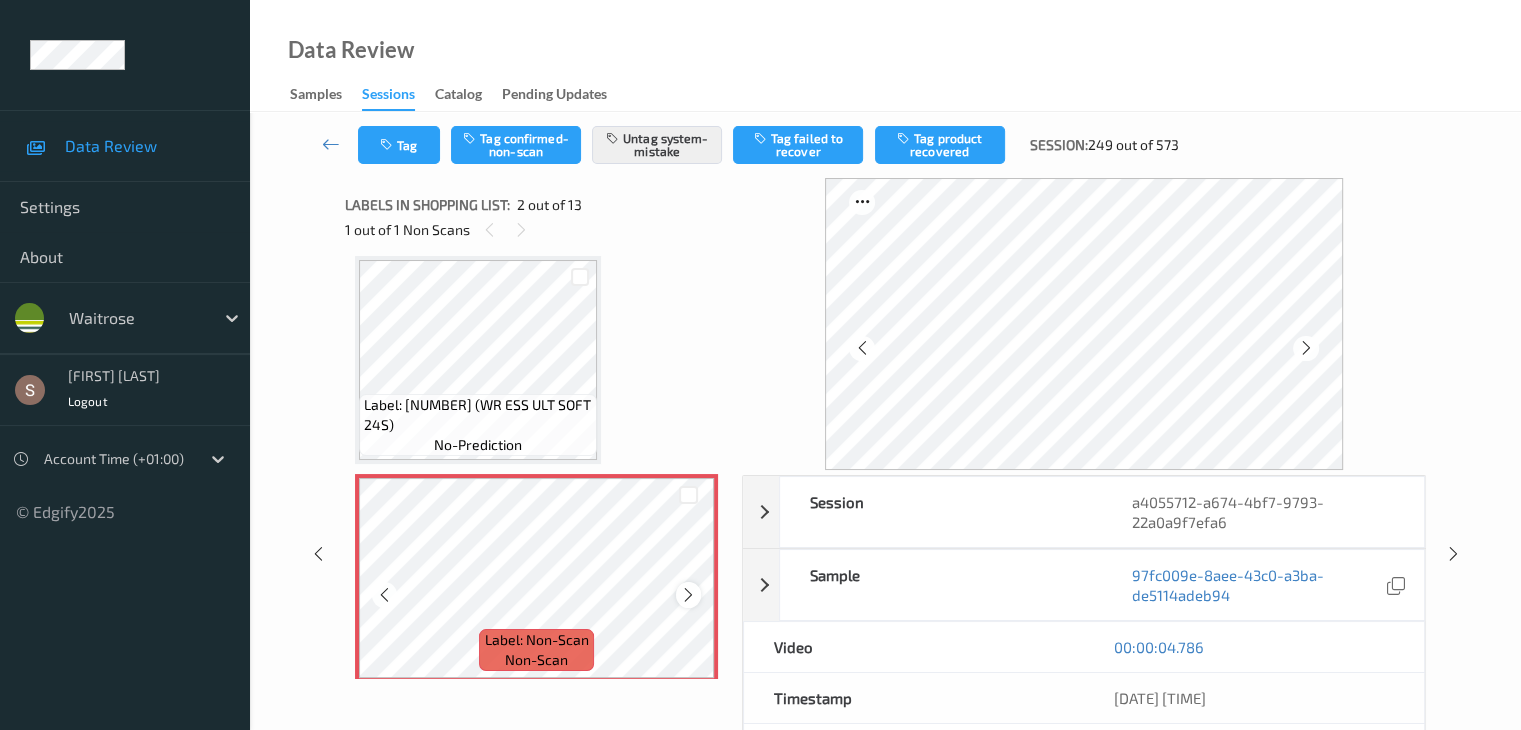 click at bounding box center (688, 595) 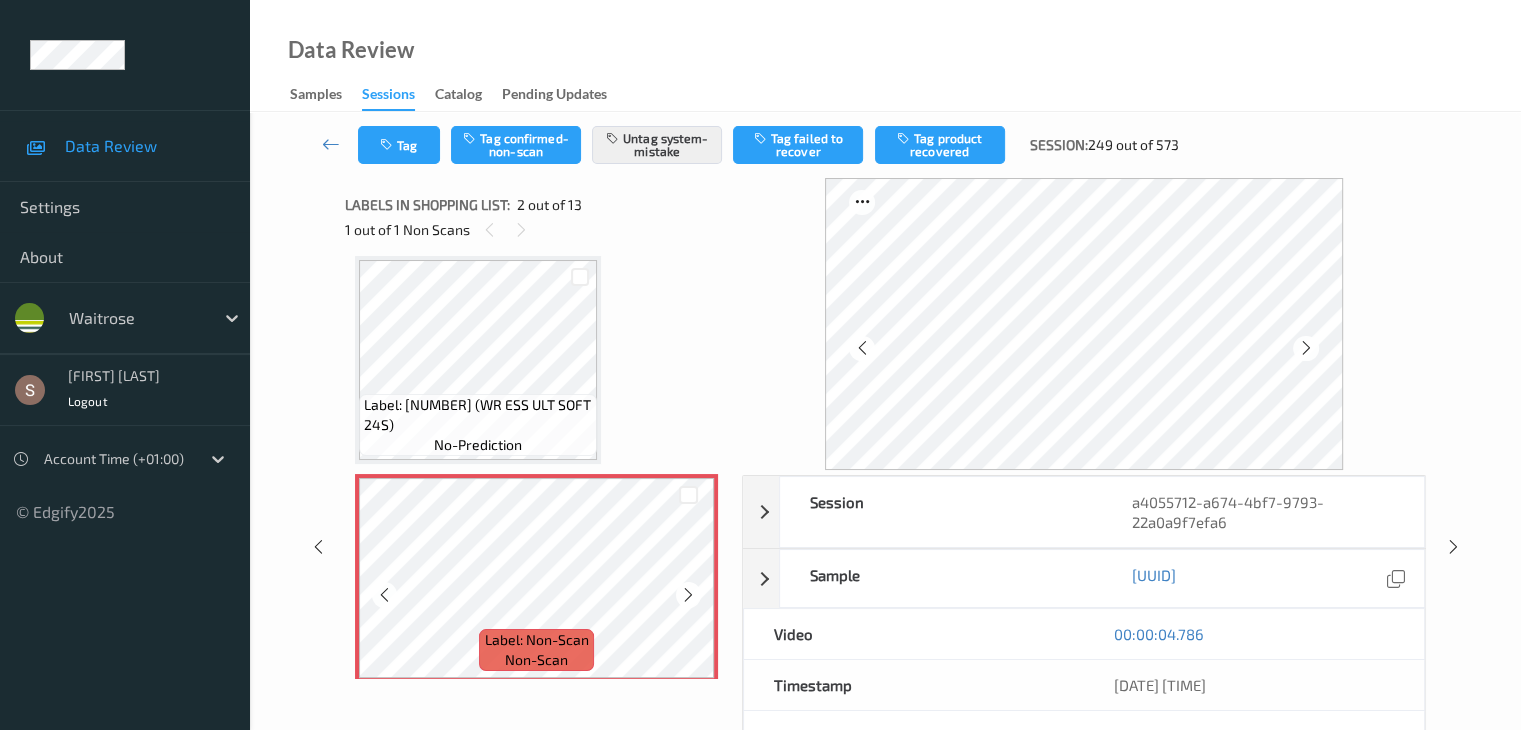 click at bounding box center [688, 595] 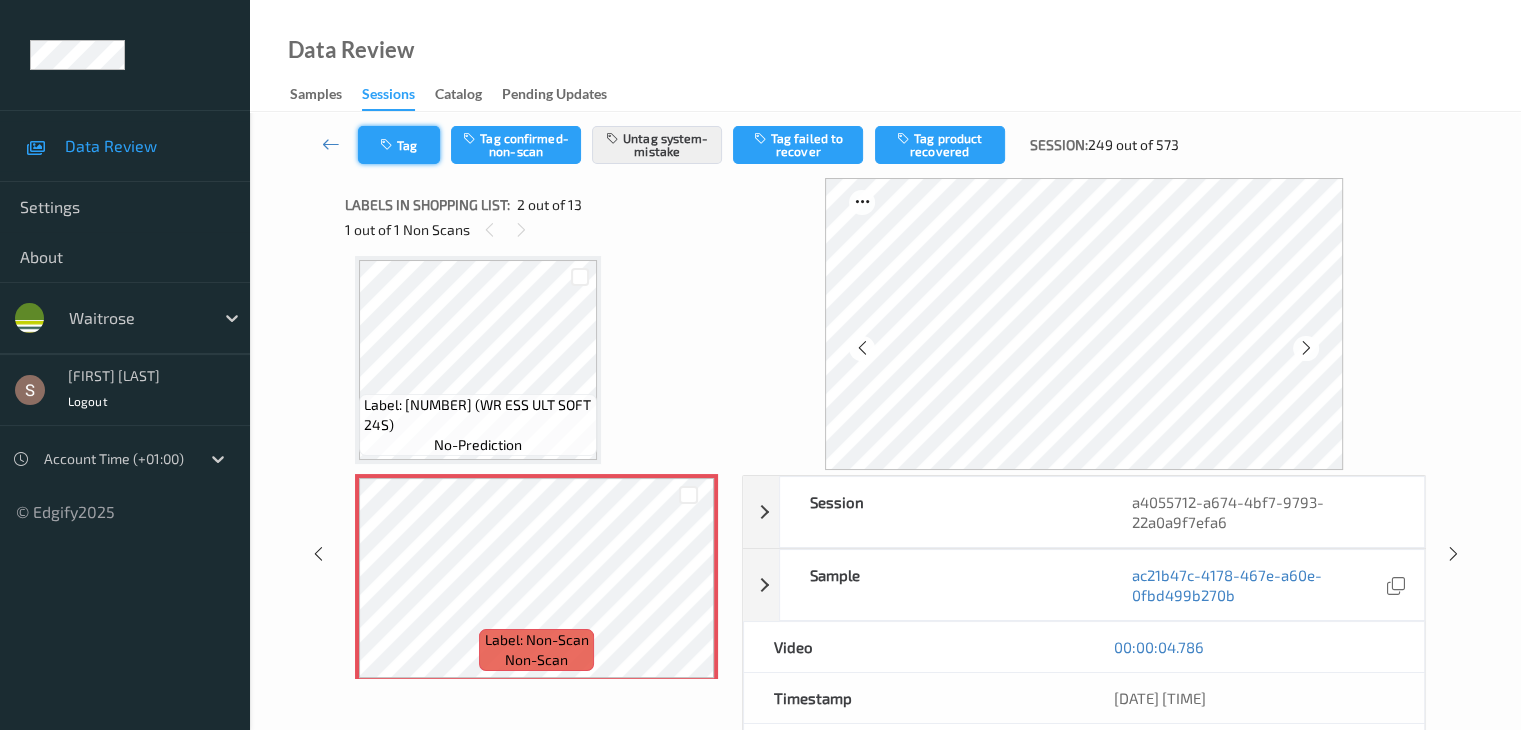 click on "Tag" at bounding box center (399, 145) 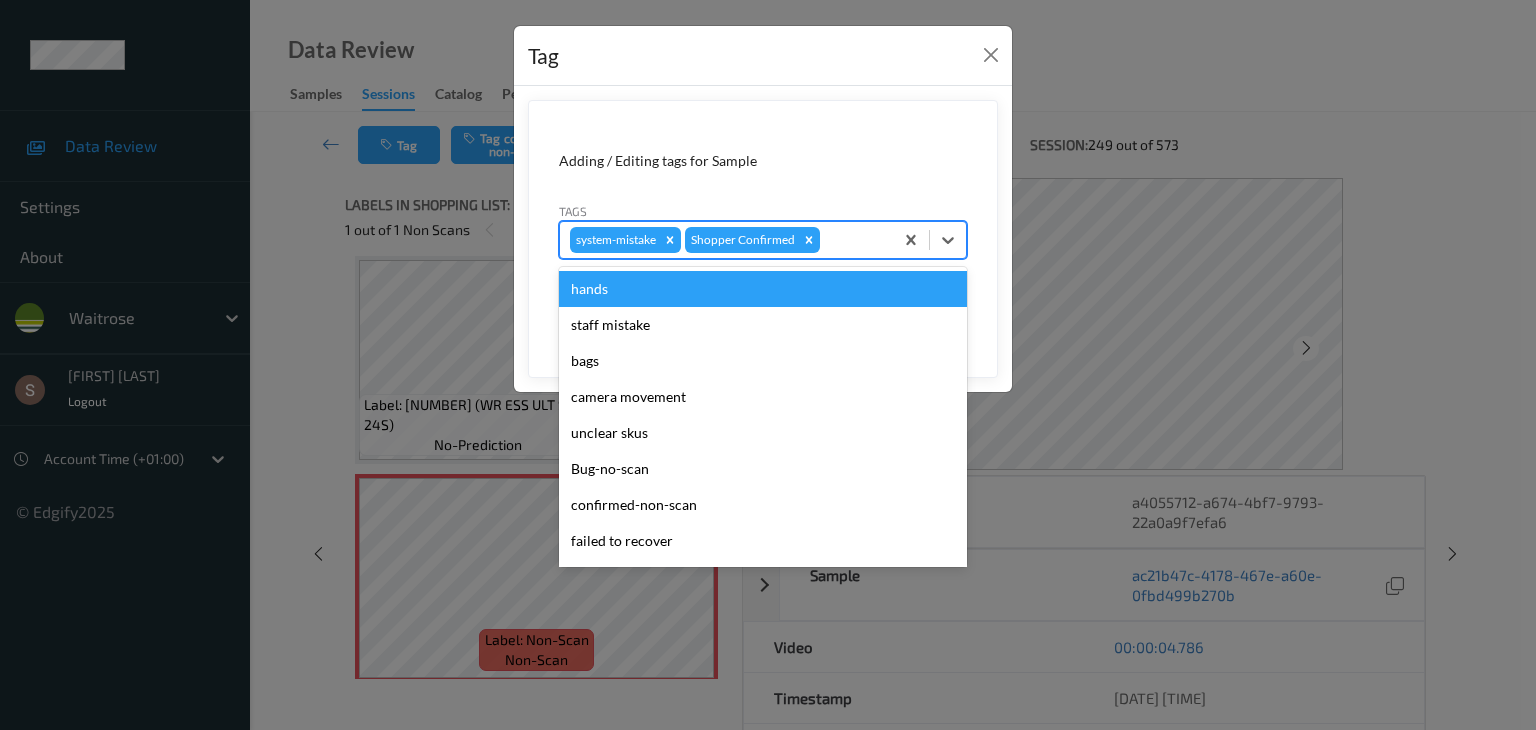 drag, startPoint x: 947, startPoint y: 241, endPoint x: 863, endPoint y: 365, distance: 149.77316 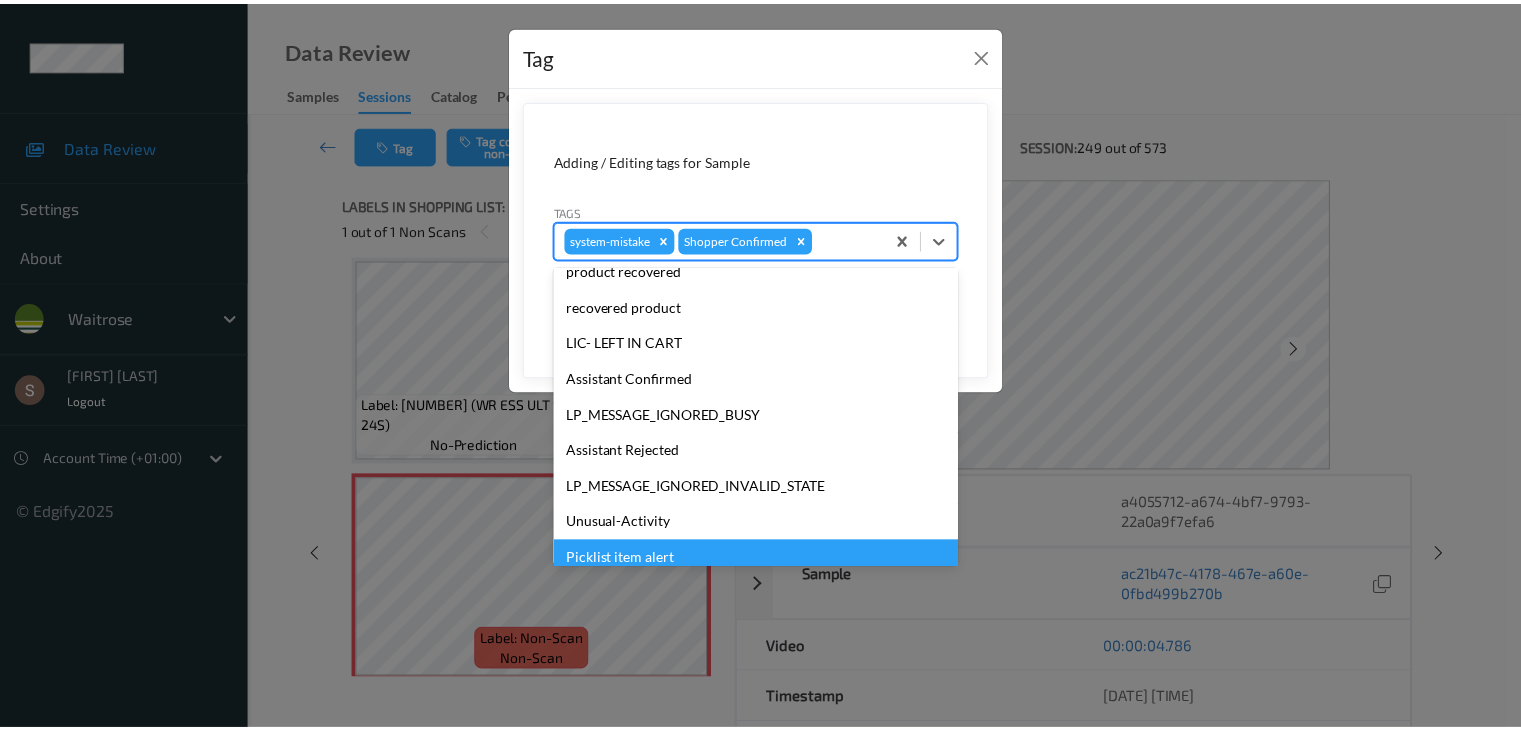 scroll, scrollTop: 356, scrollLeft: 0, axis: vertical 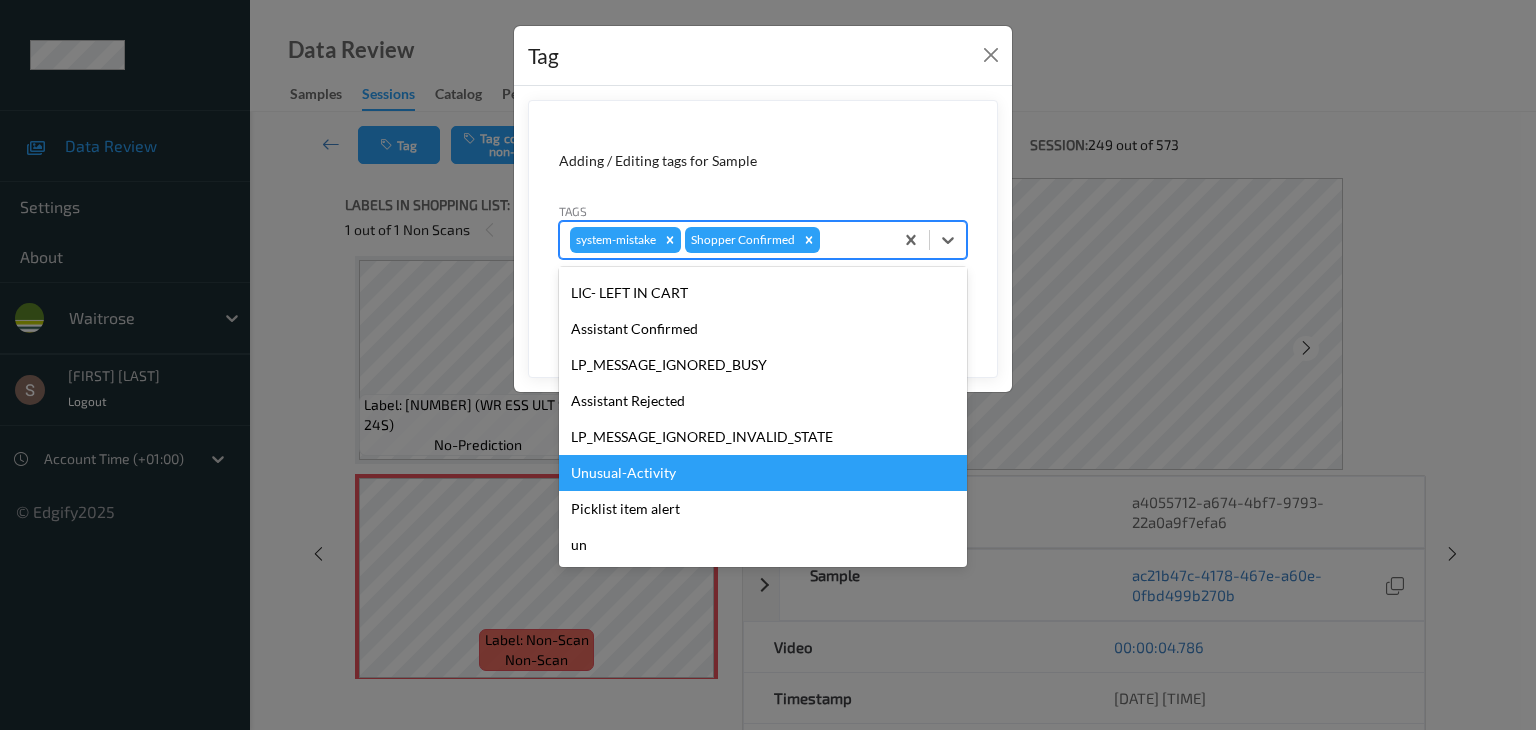 click on "Unusual-Activity" at bounding box center (763, 473) 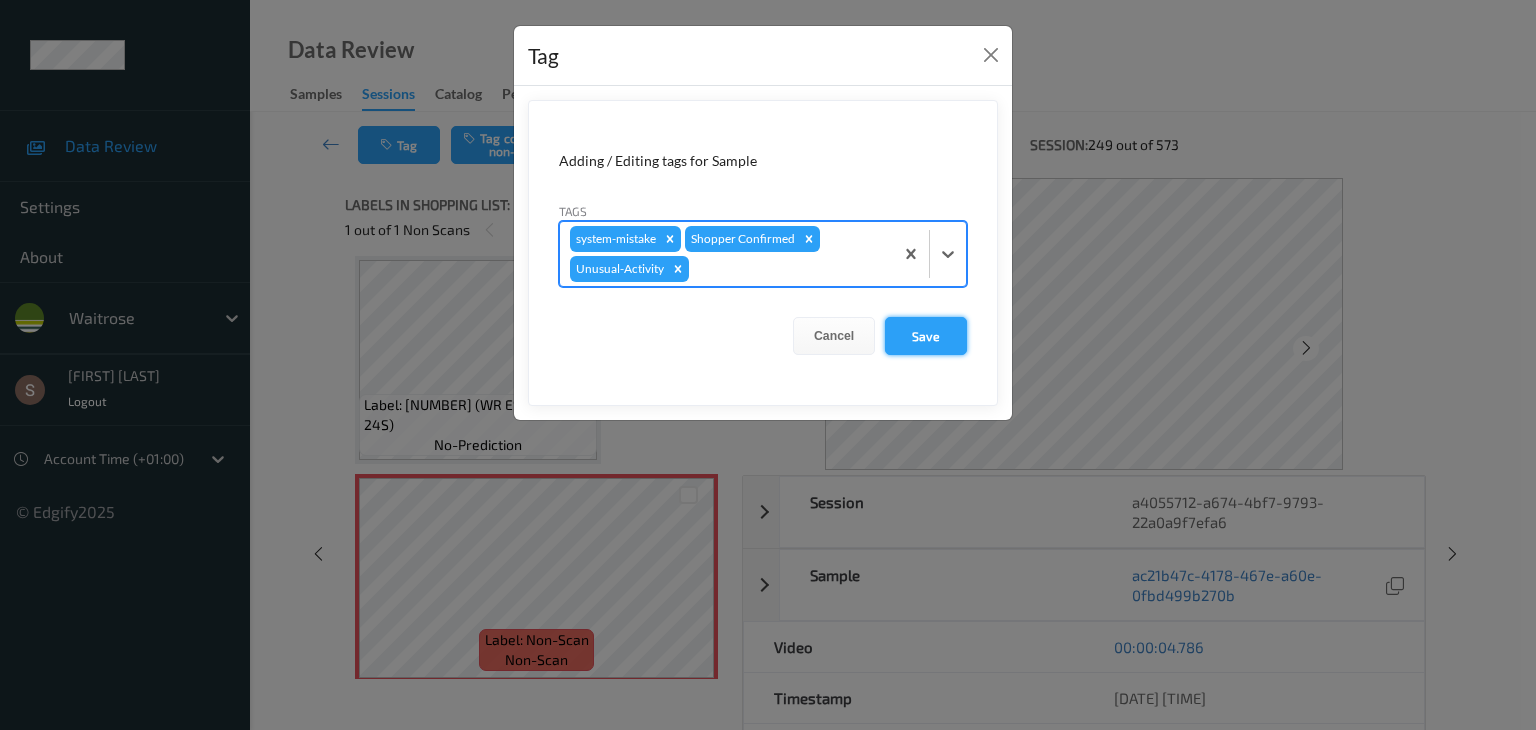 click on "Save" at bounding box center (926, 336) 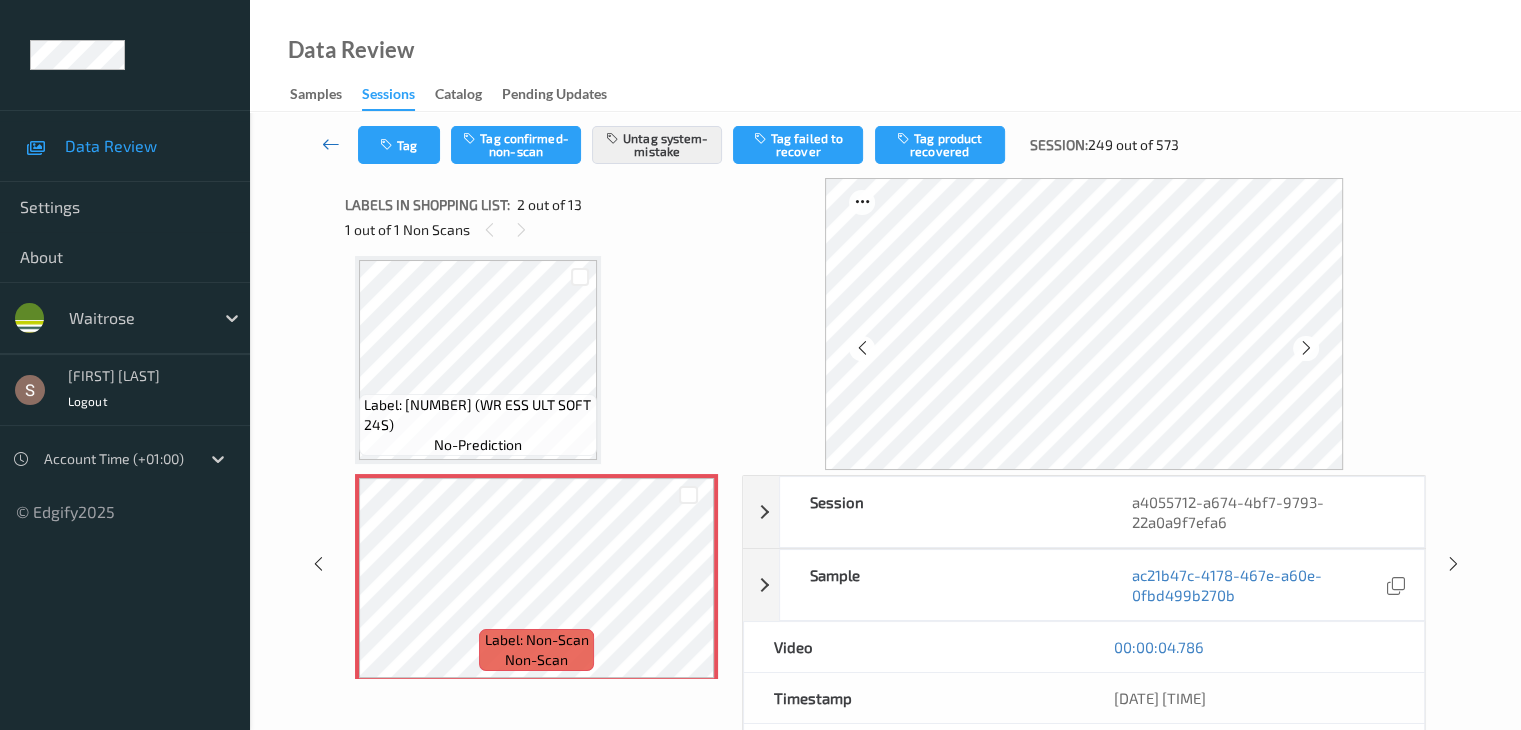 click at bounding box center [331, 144] 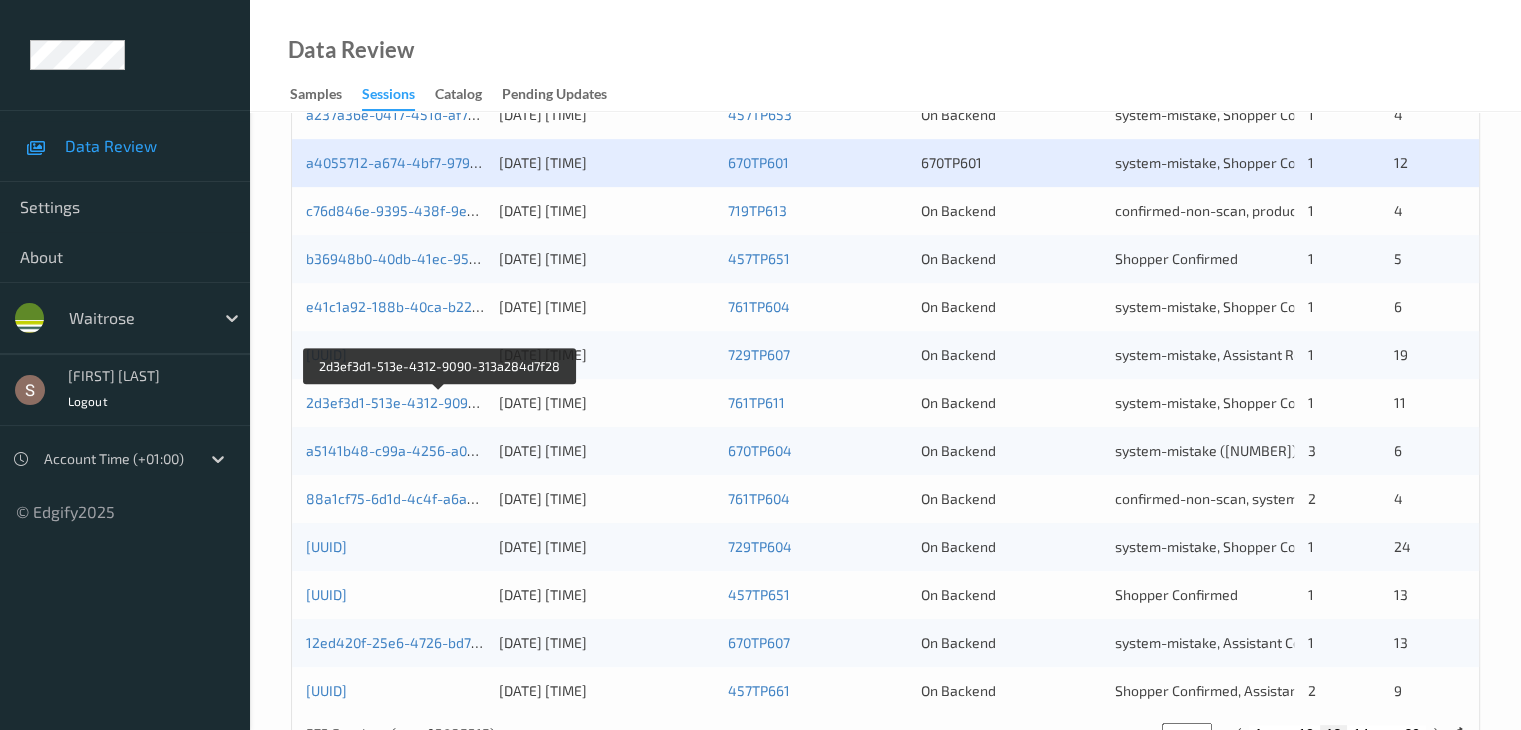 scroll, scrollTop: 832, scrollLeft: 0, axis: vertical 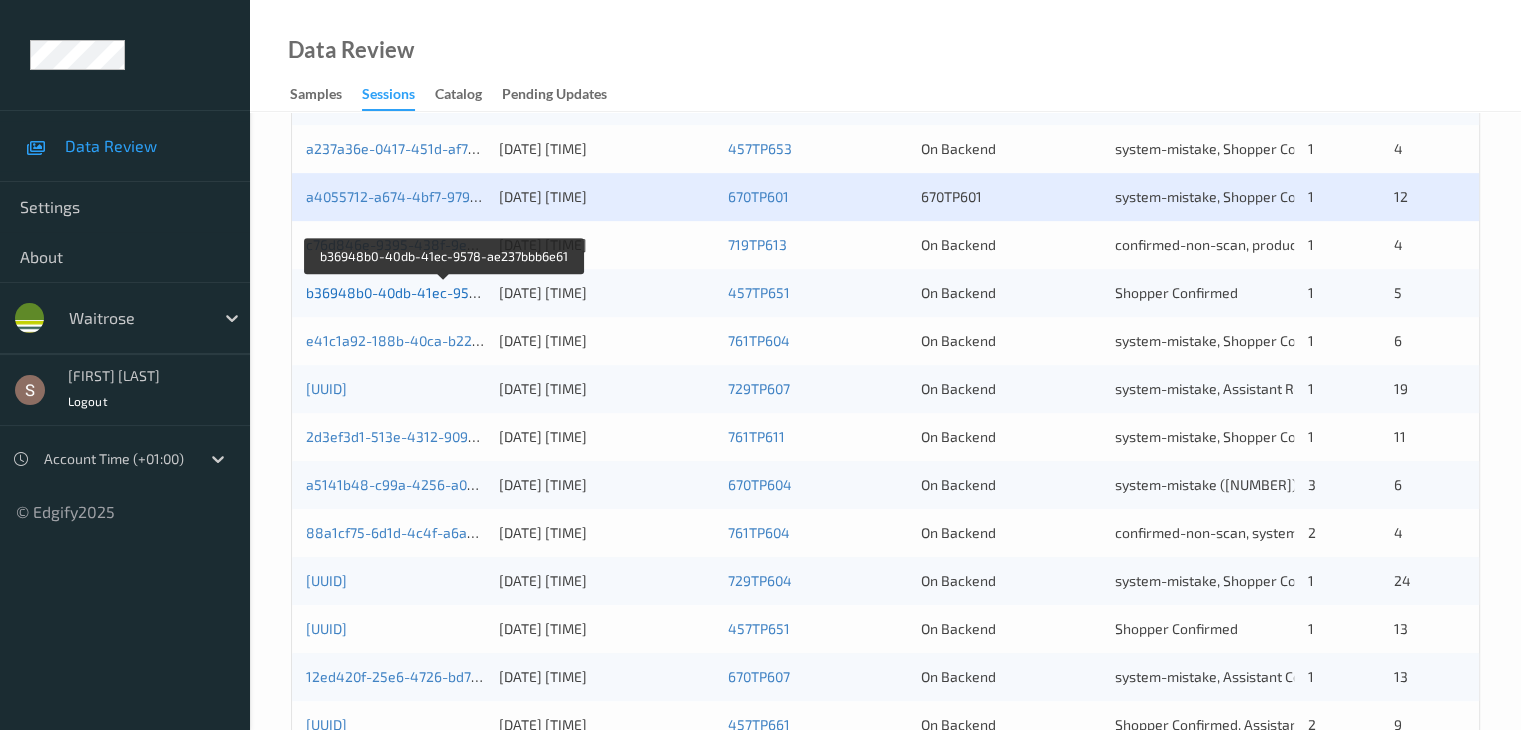 click on "b36948b0-40db-41ec-9578-ae237bbb6e61" at bounding box center (445, 292) 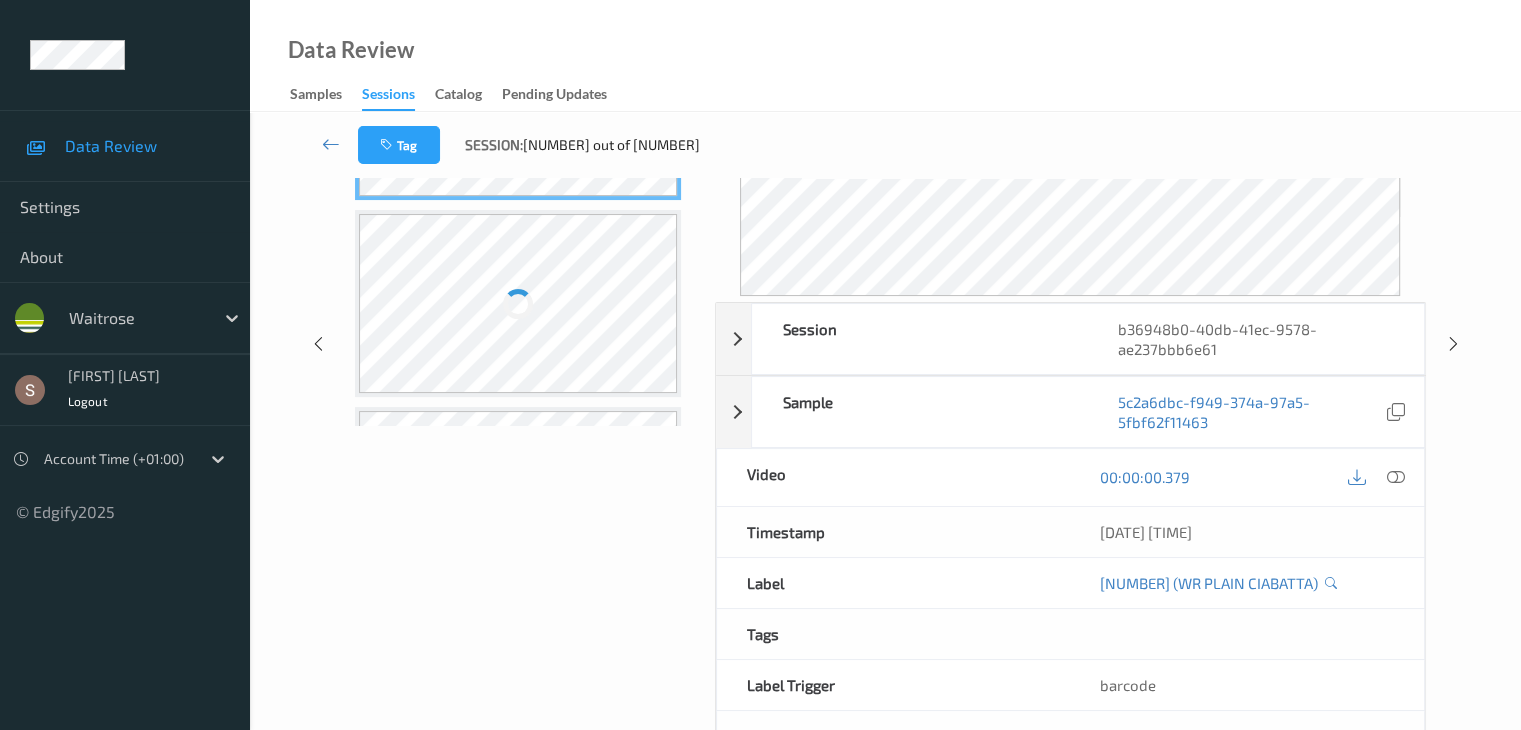 scroll, scrollTop: 0, scrollLeft: 0, axis: both 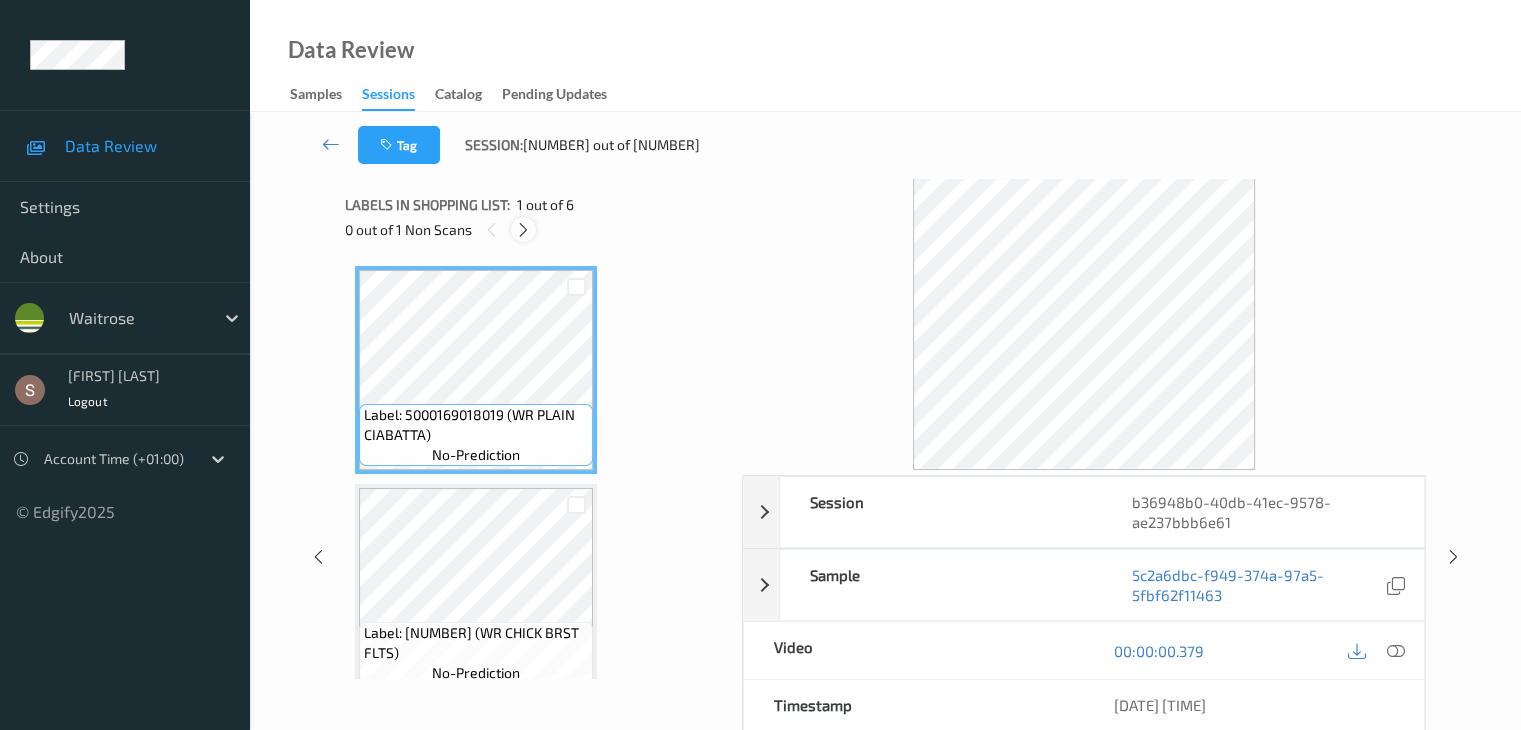 click at bounding box center (523, 230) 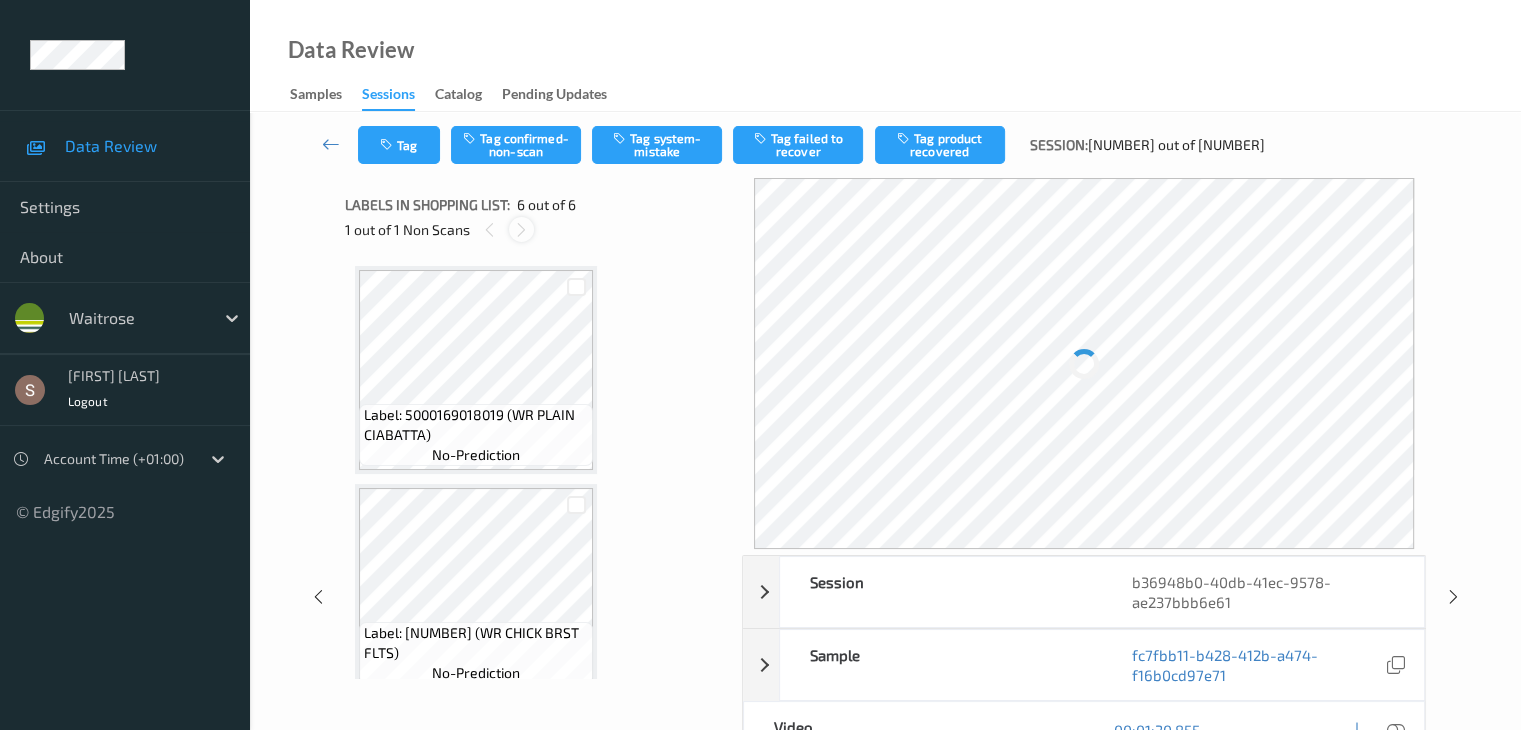 scroll, scrollTop: 882, scrollLeft: 0, axis: vertical 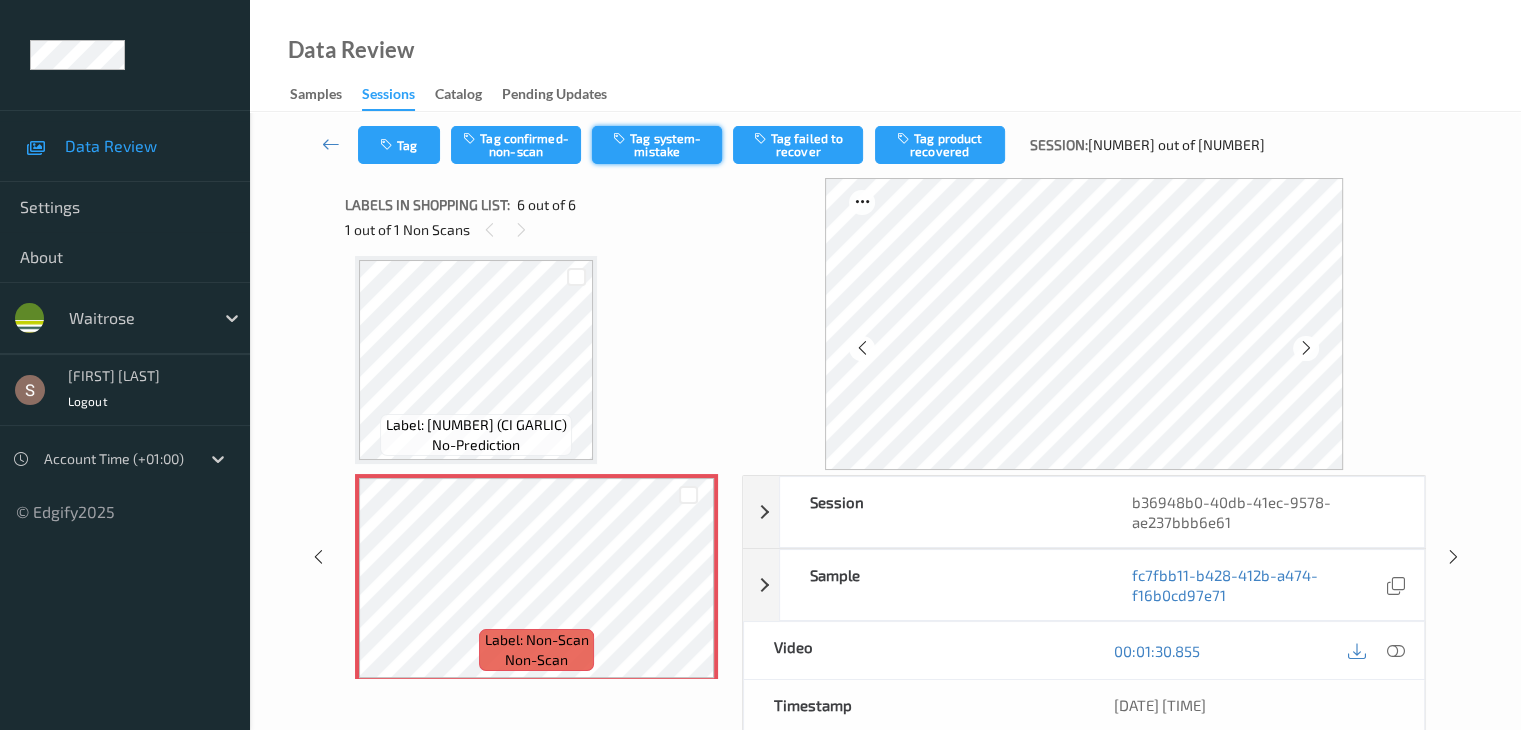 click on "Tag   system-mistake" at bounding box center [657, 145] 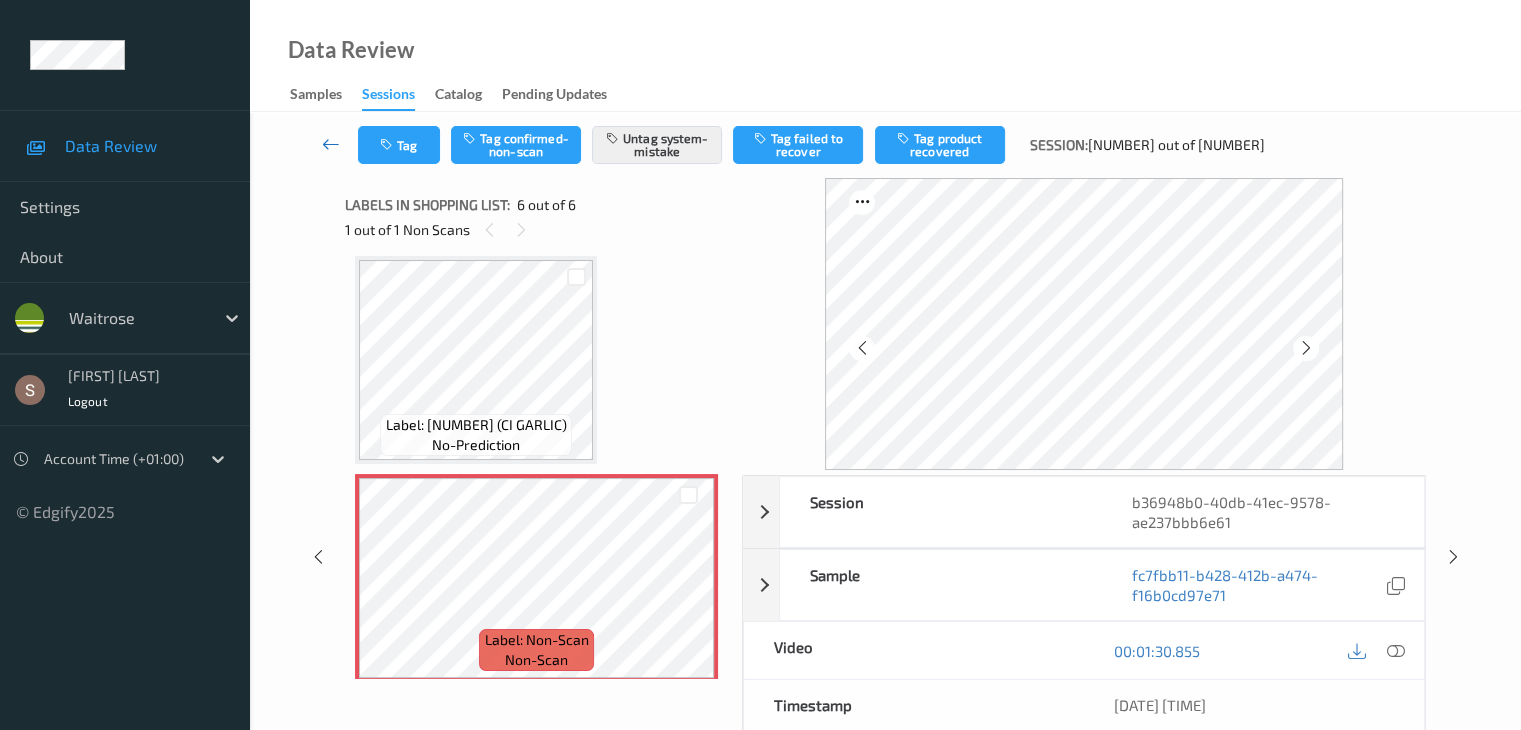 click at bounding box center [331, 145] 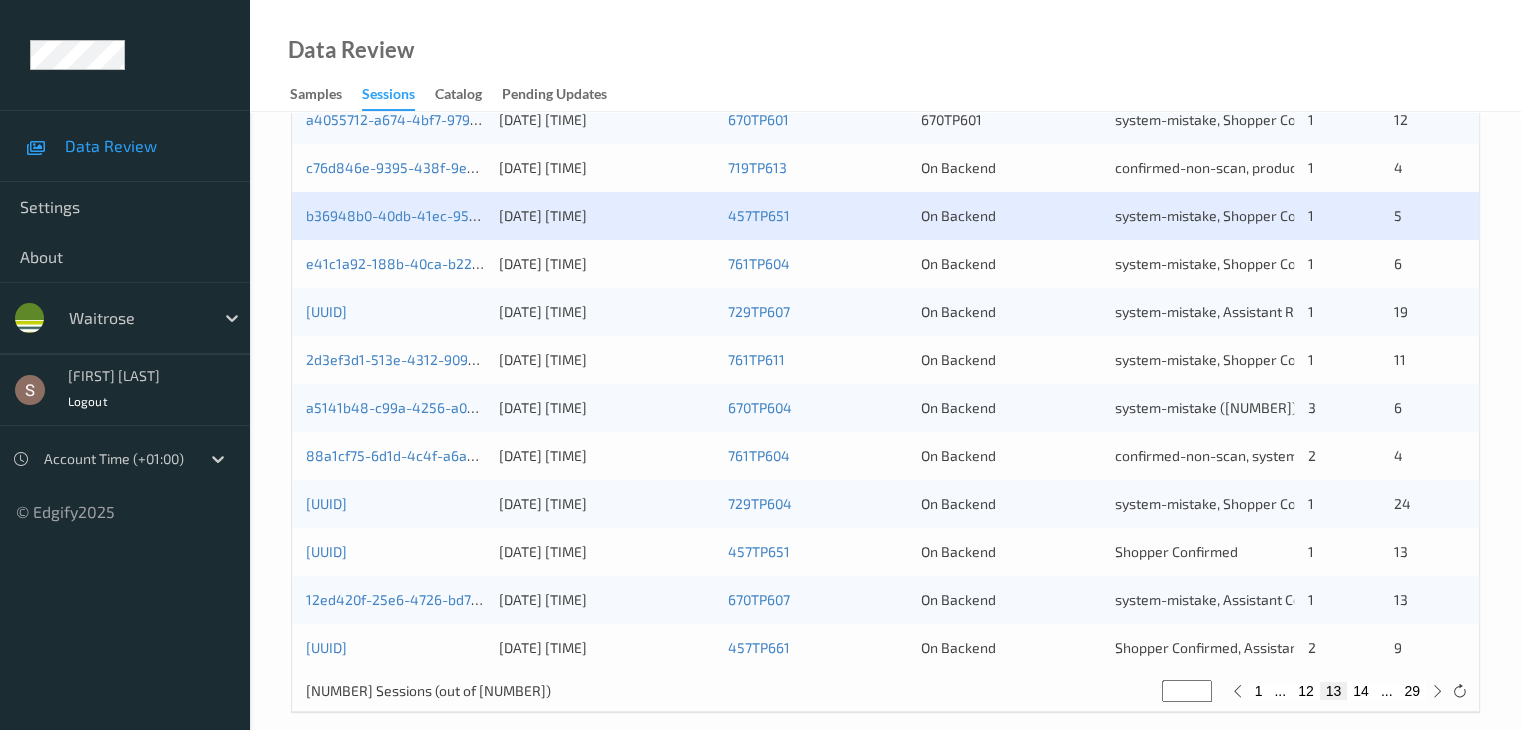 scroll, scrollTop: 932, scrollLeft: 0, axis: vertical 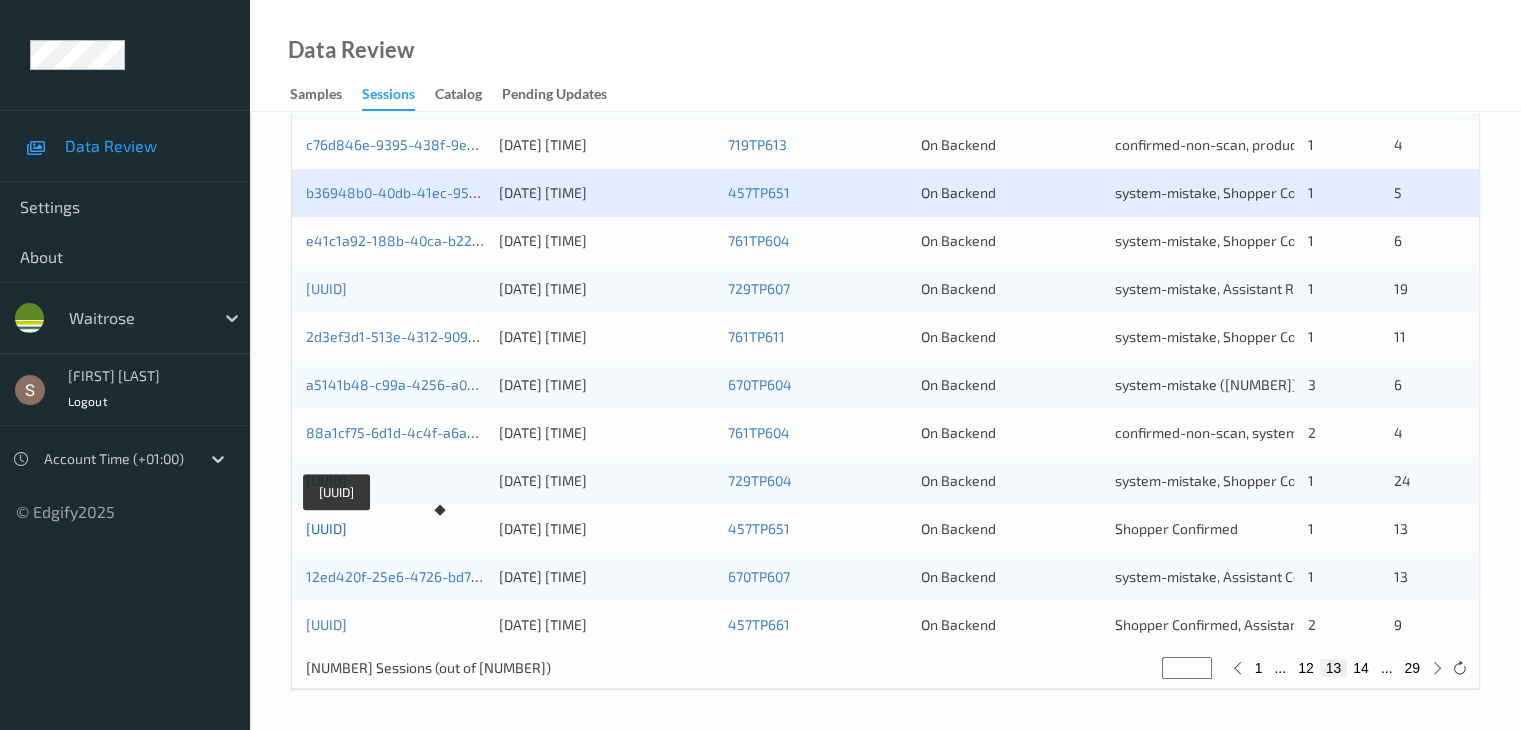 click on "[UUID]" at bounding box center (326, 528) 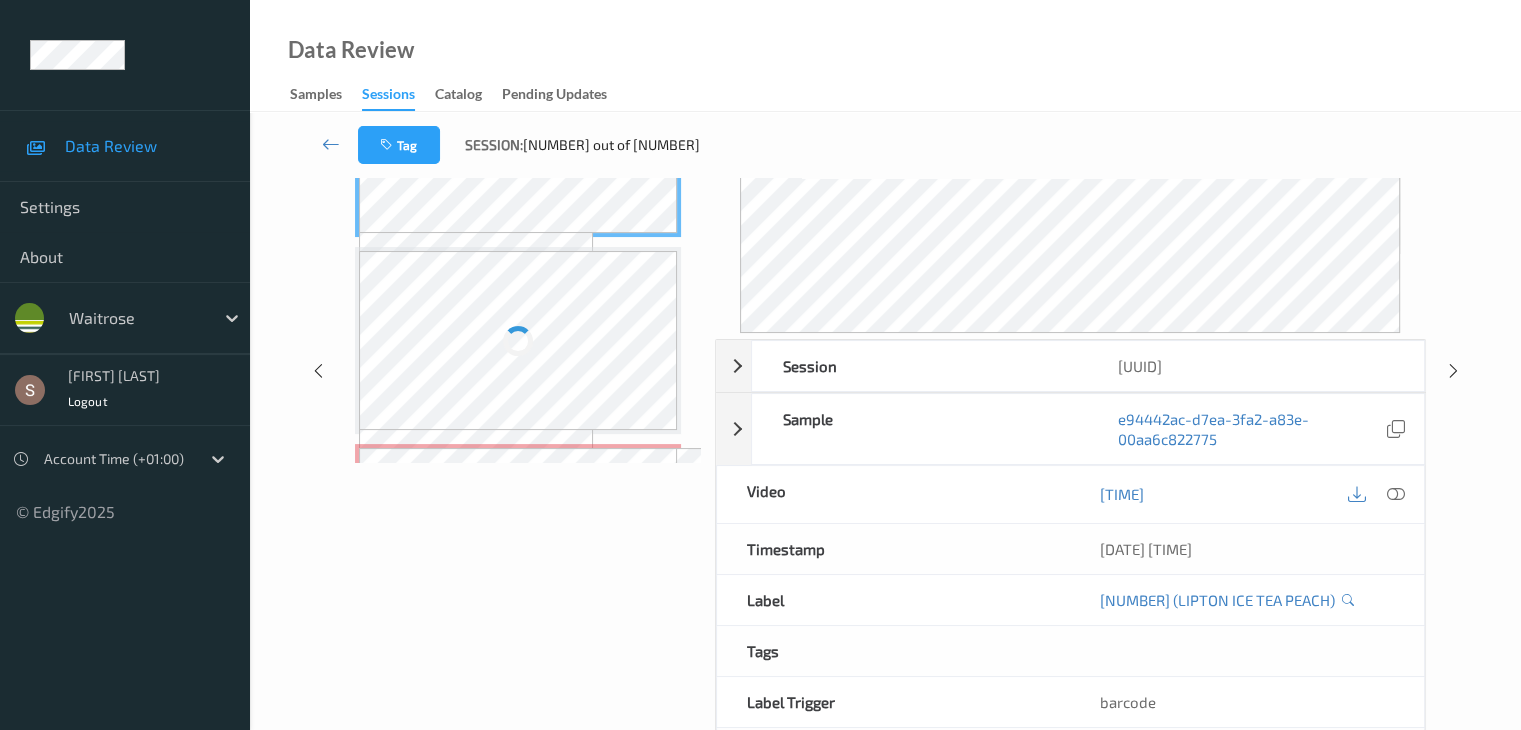 scroll, scrollTop: 0, scrollLeft: 0, axis: both 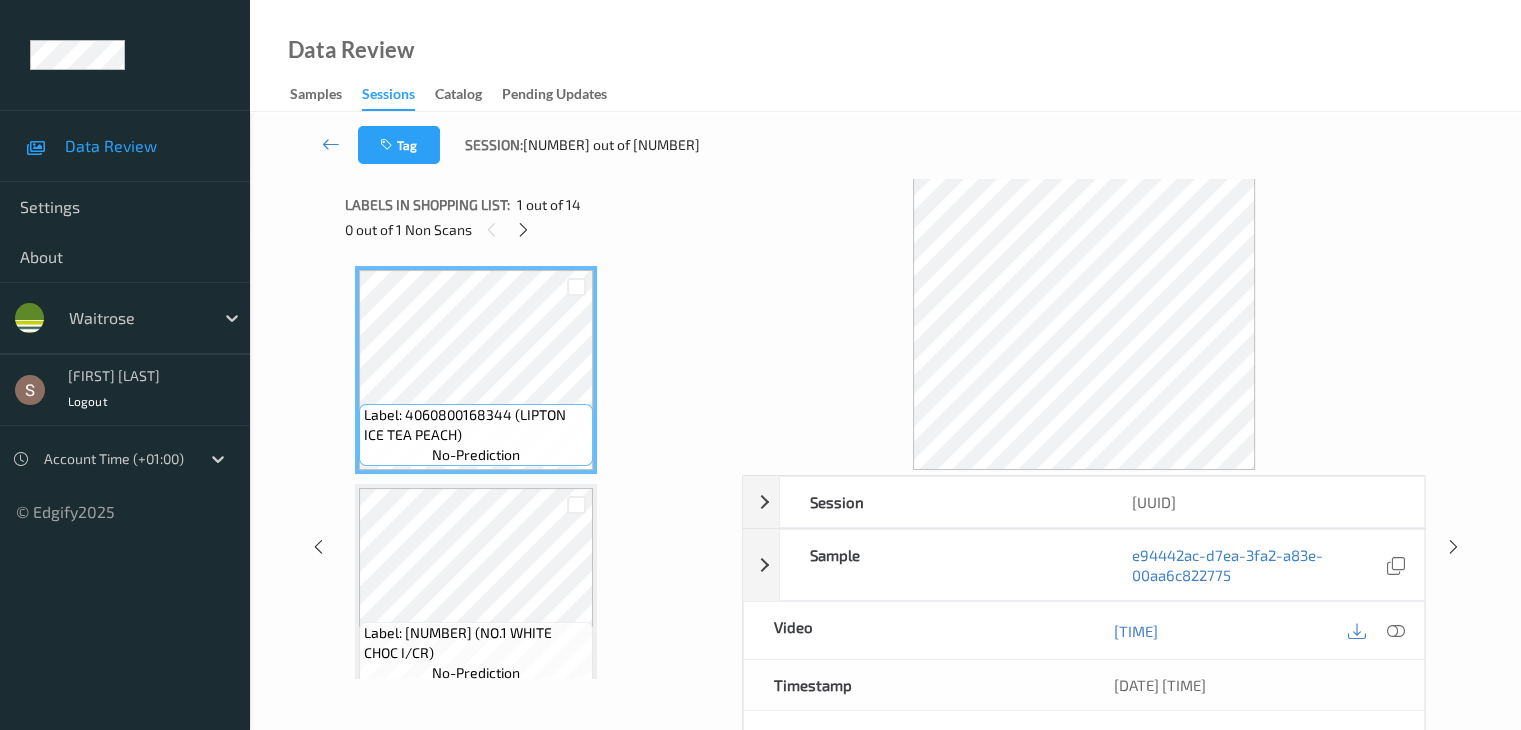 click on "0 out of 1 Non Scans" at bounding box center [536, 229] 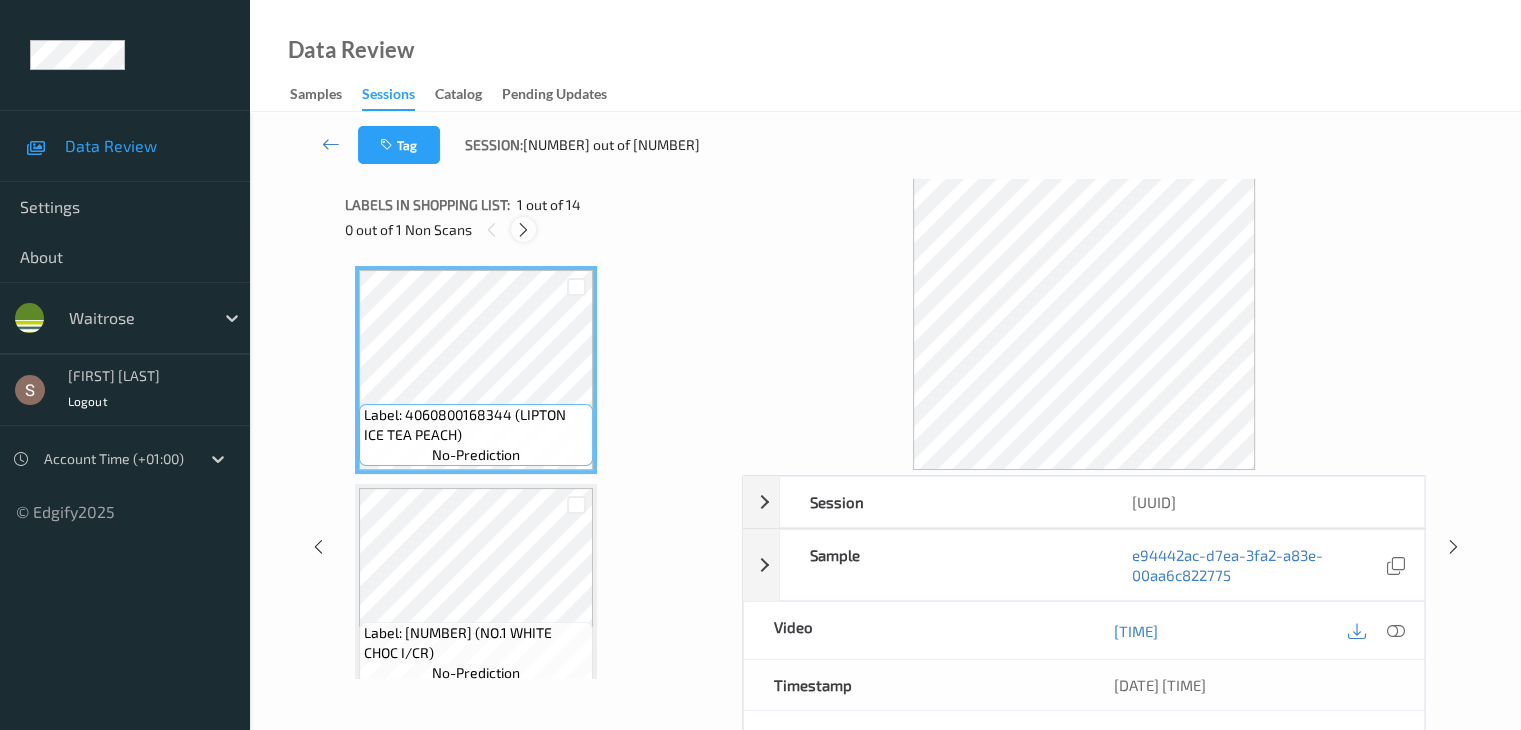 click at bounding box center [523, 230] 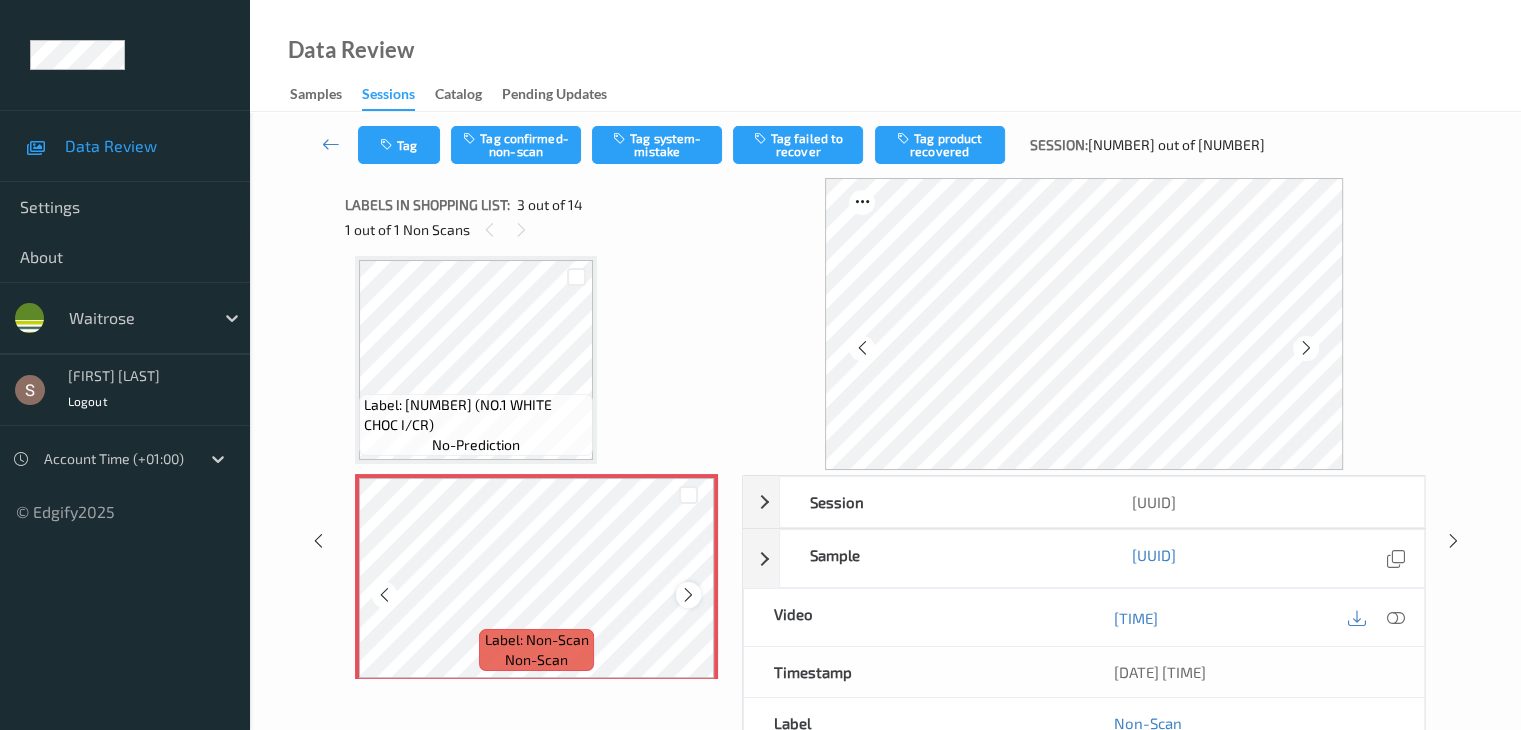 click at bounding box center [688, 595] 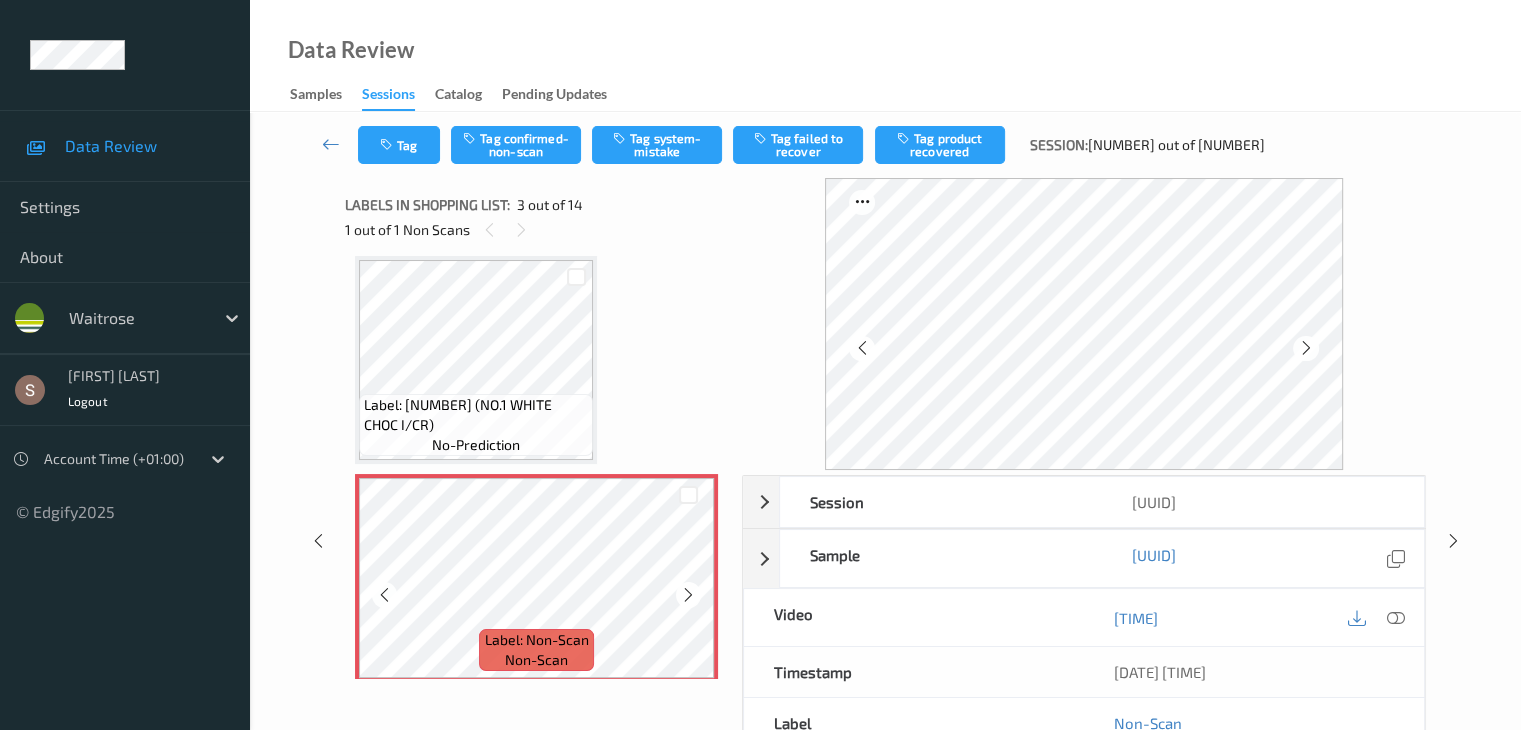click at bounding box center [688, 595] 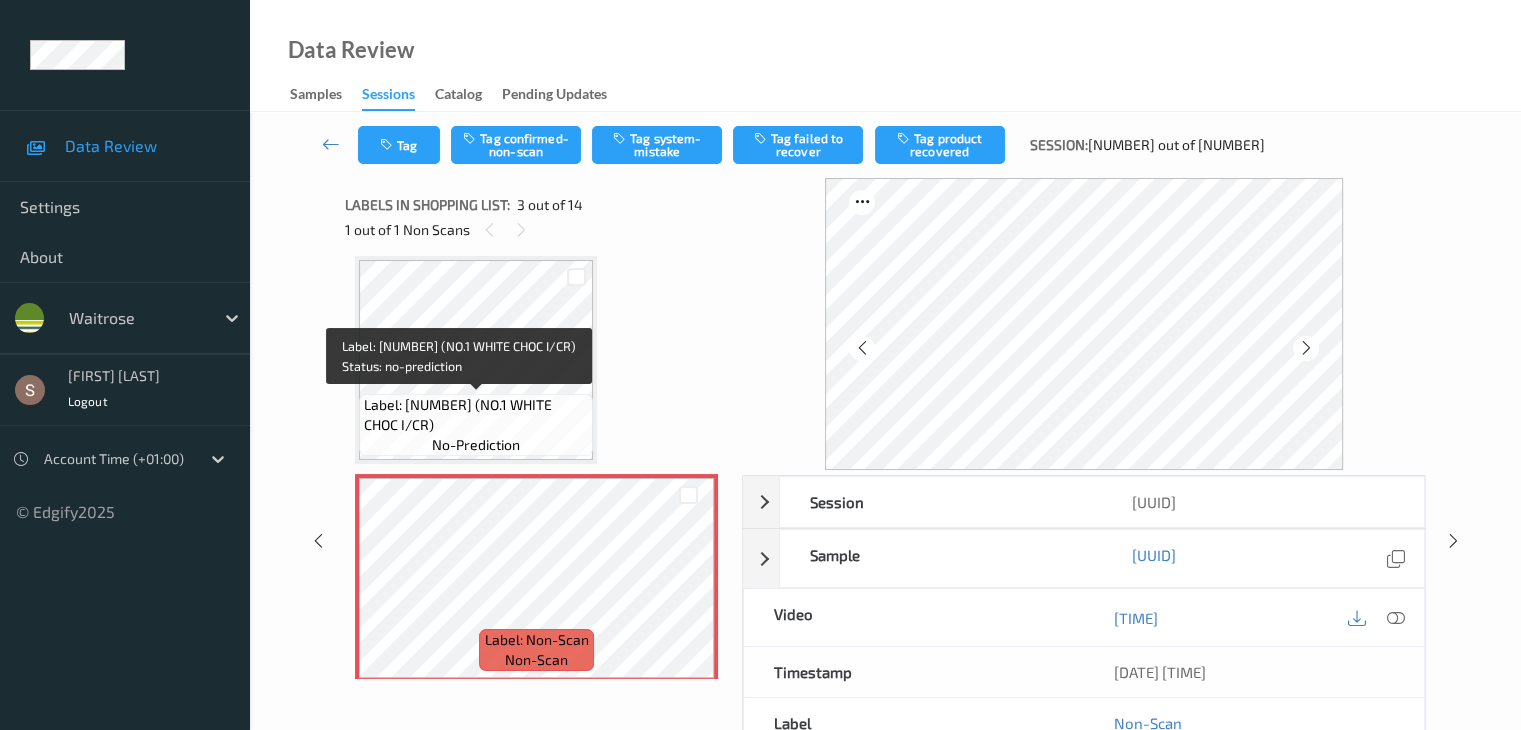 click on "Label: [NUMBER] (NO.1 WHITE CHOC I/CR)" at bounding box center (476, 415) 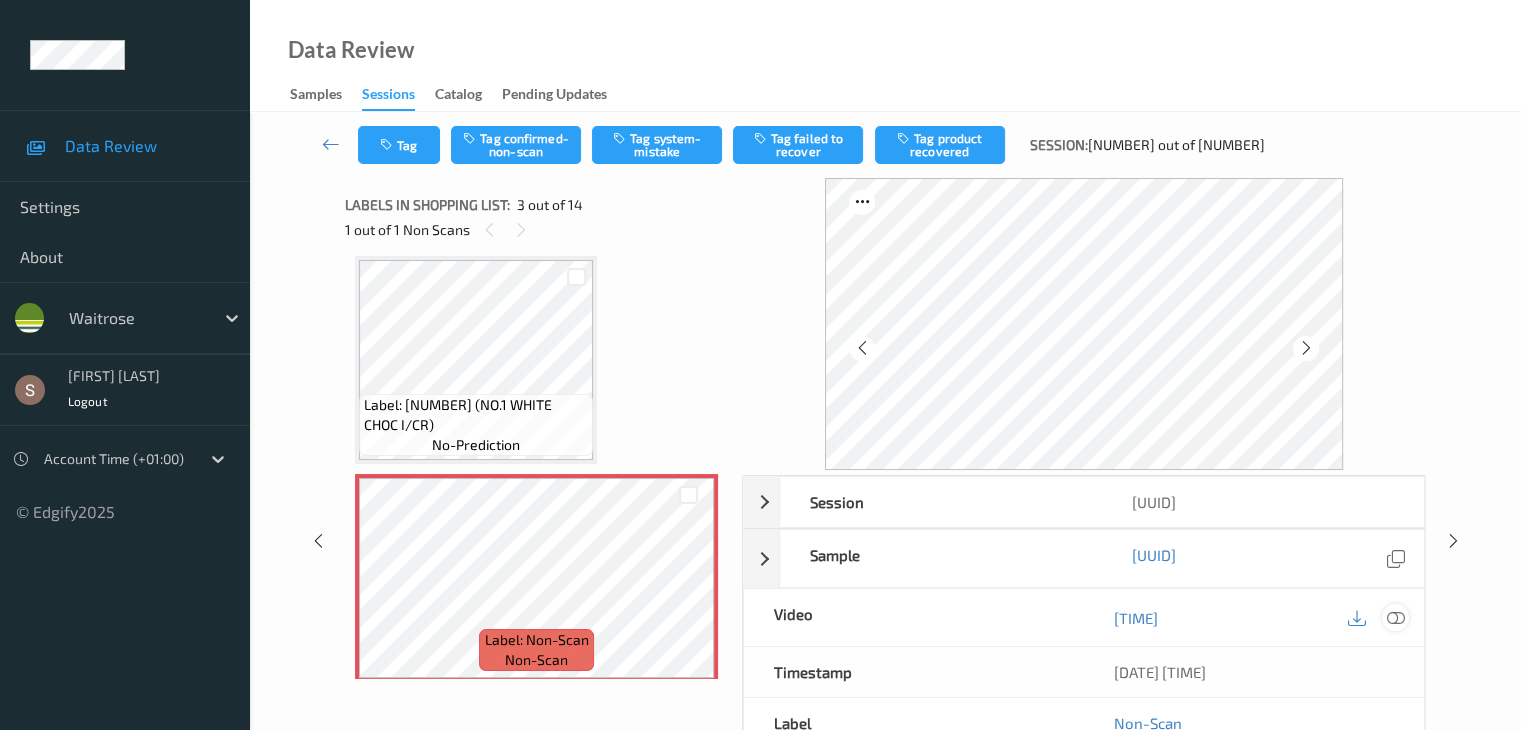 click at bounding box center (1395, 618) 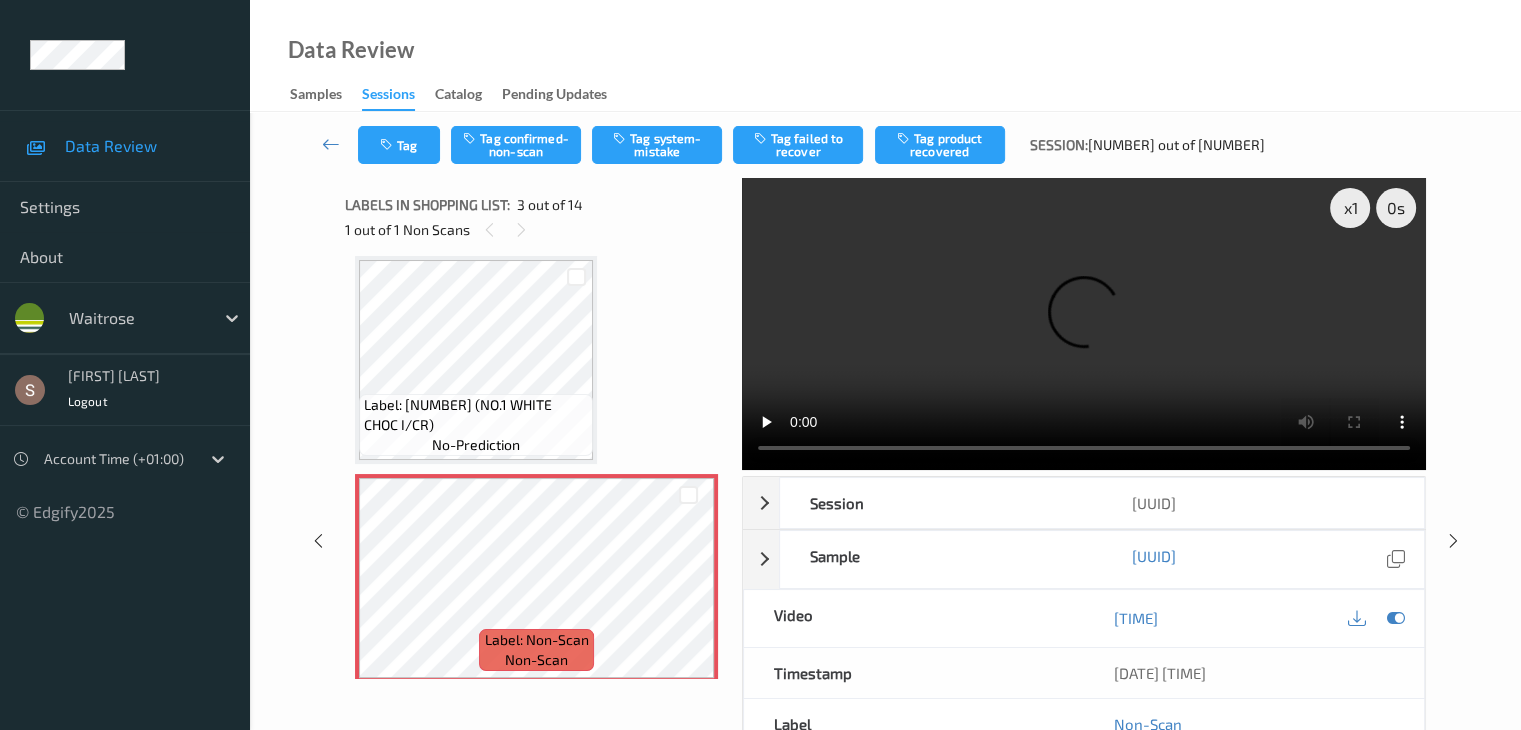 click at bounding box center [1084, 324] 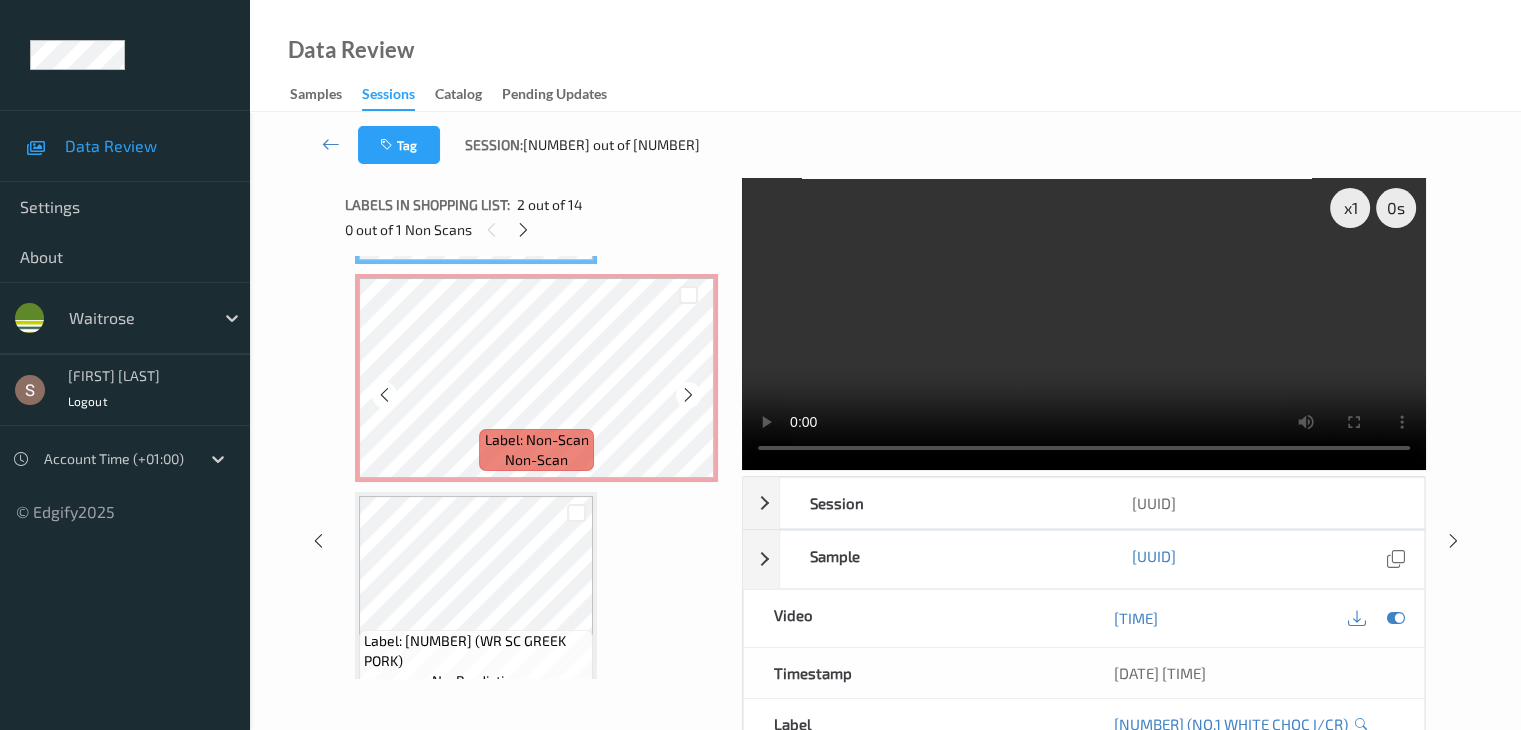 scroll, scrollTop: 528, scrollLeft: 0, axis: vertical 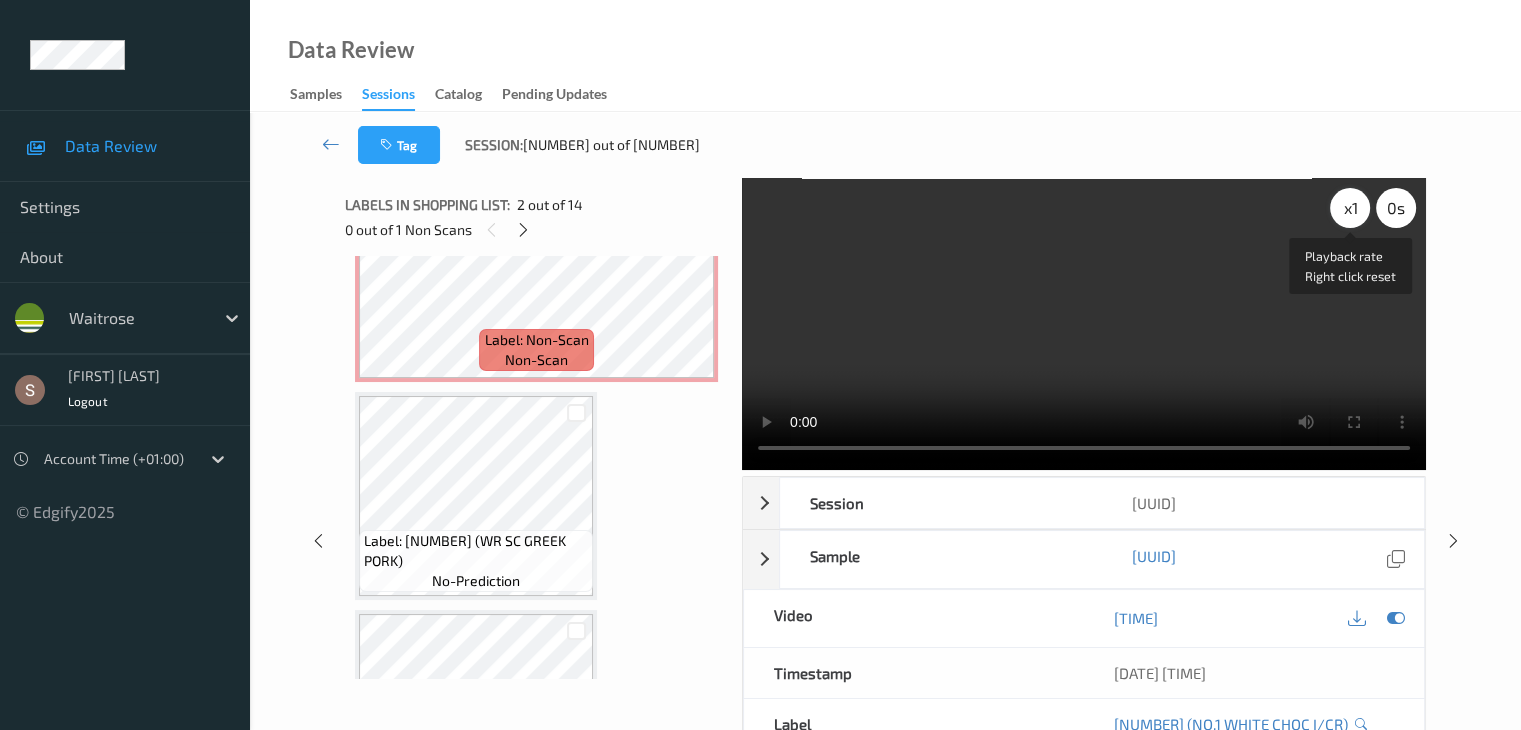 click on "x 1" at bounding box center (1350, 208) 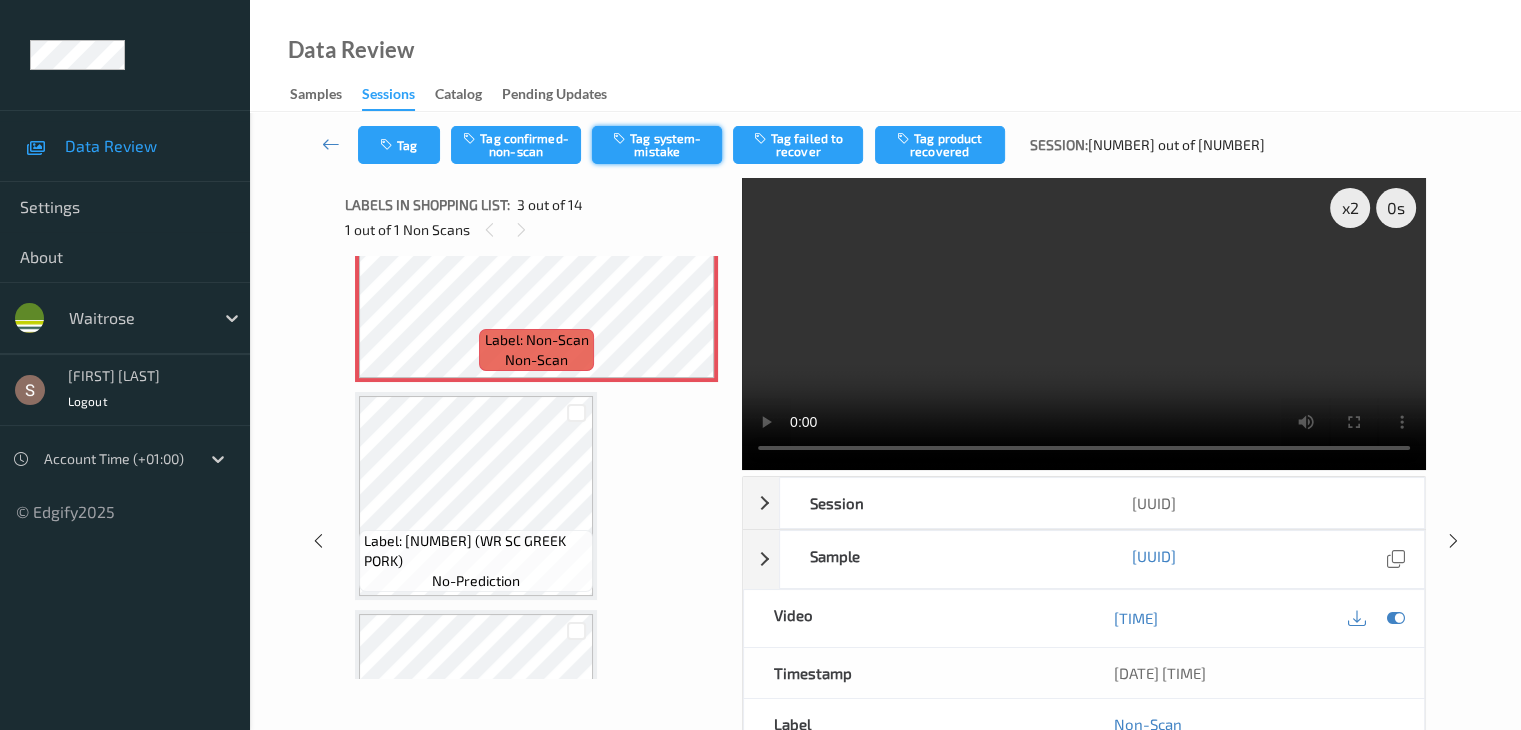 click on "Tag   system-mistake" at bounding box center (657, 145) 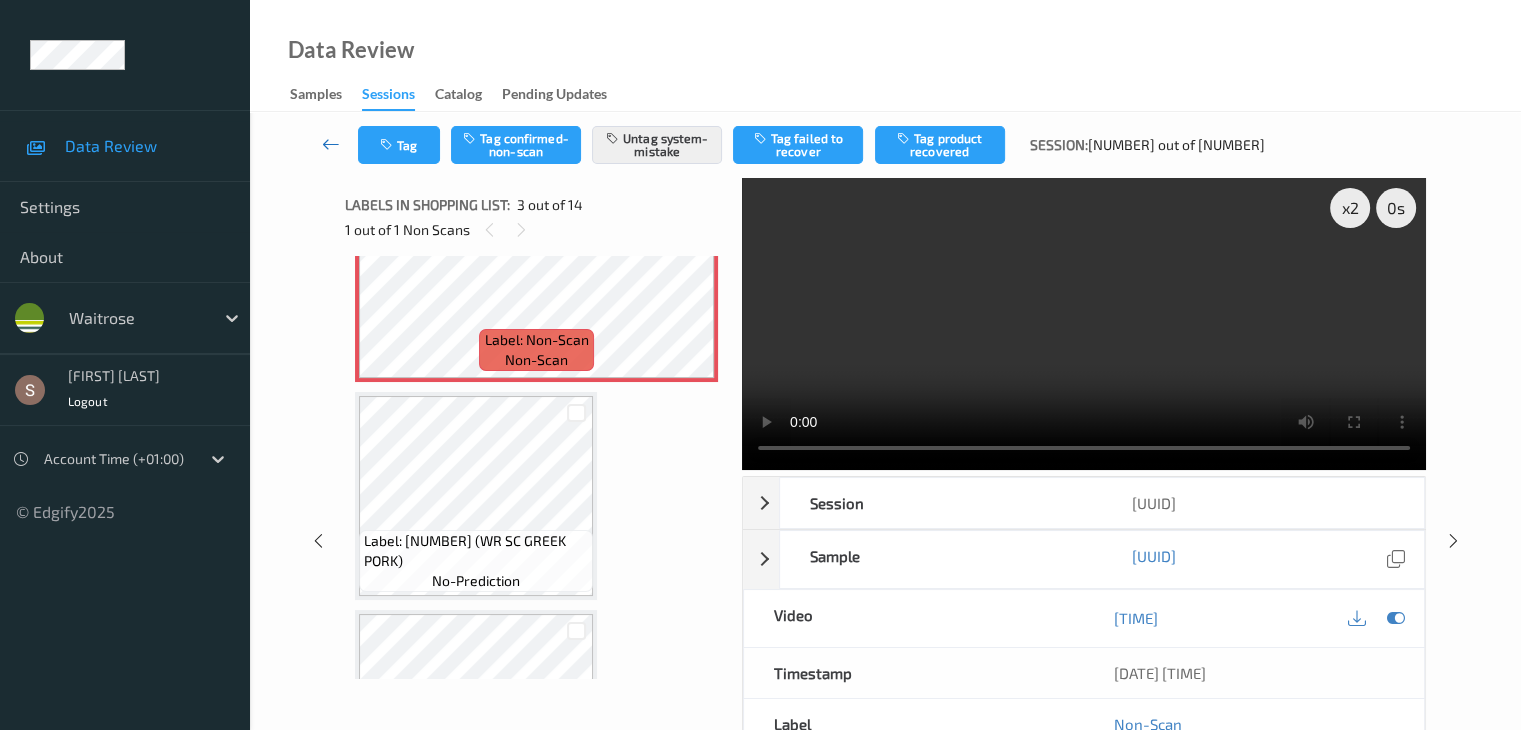 click at bounding box center (331, 144) 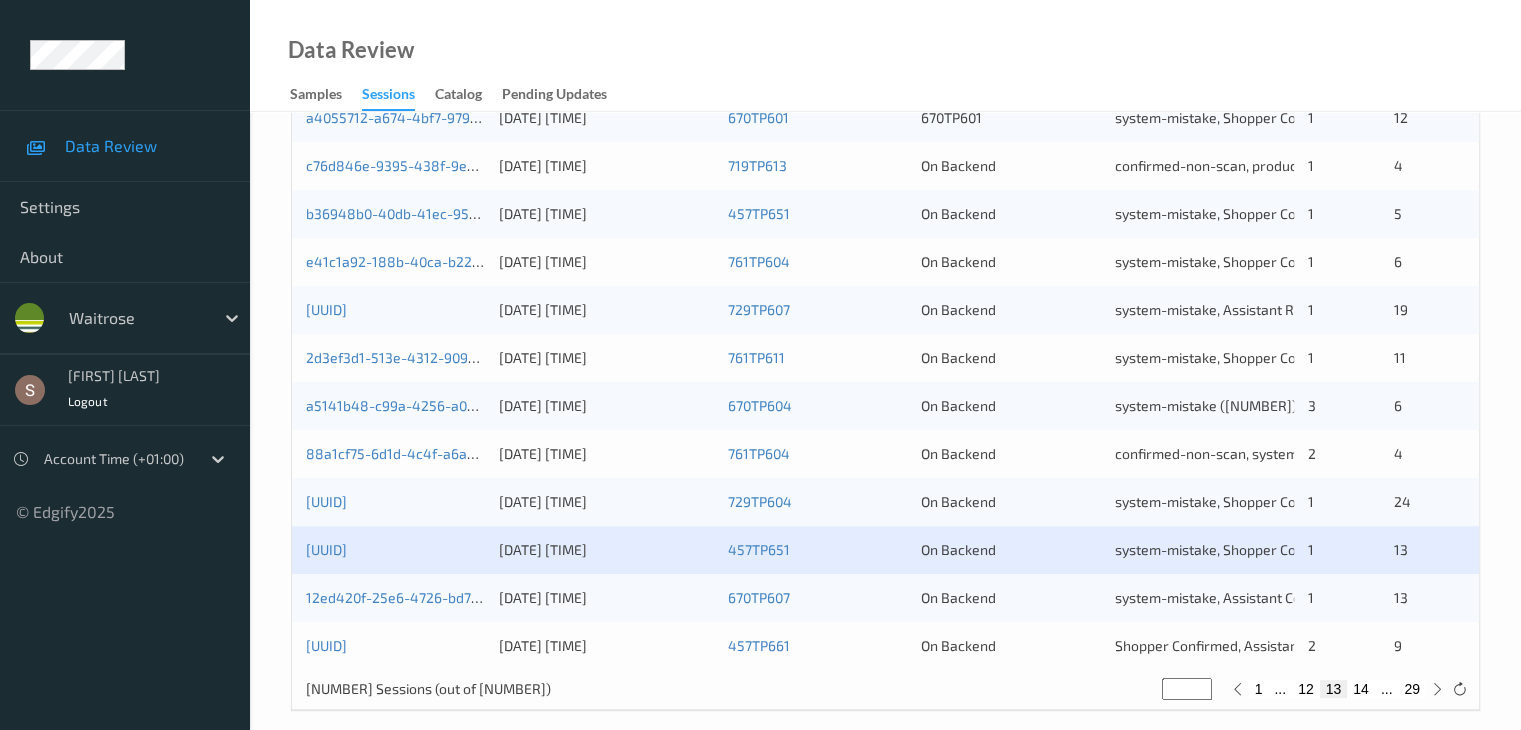 scroll, scrollTop: 932, scrollLeft: 0, axis: vertical 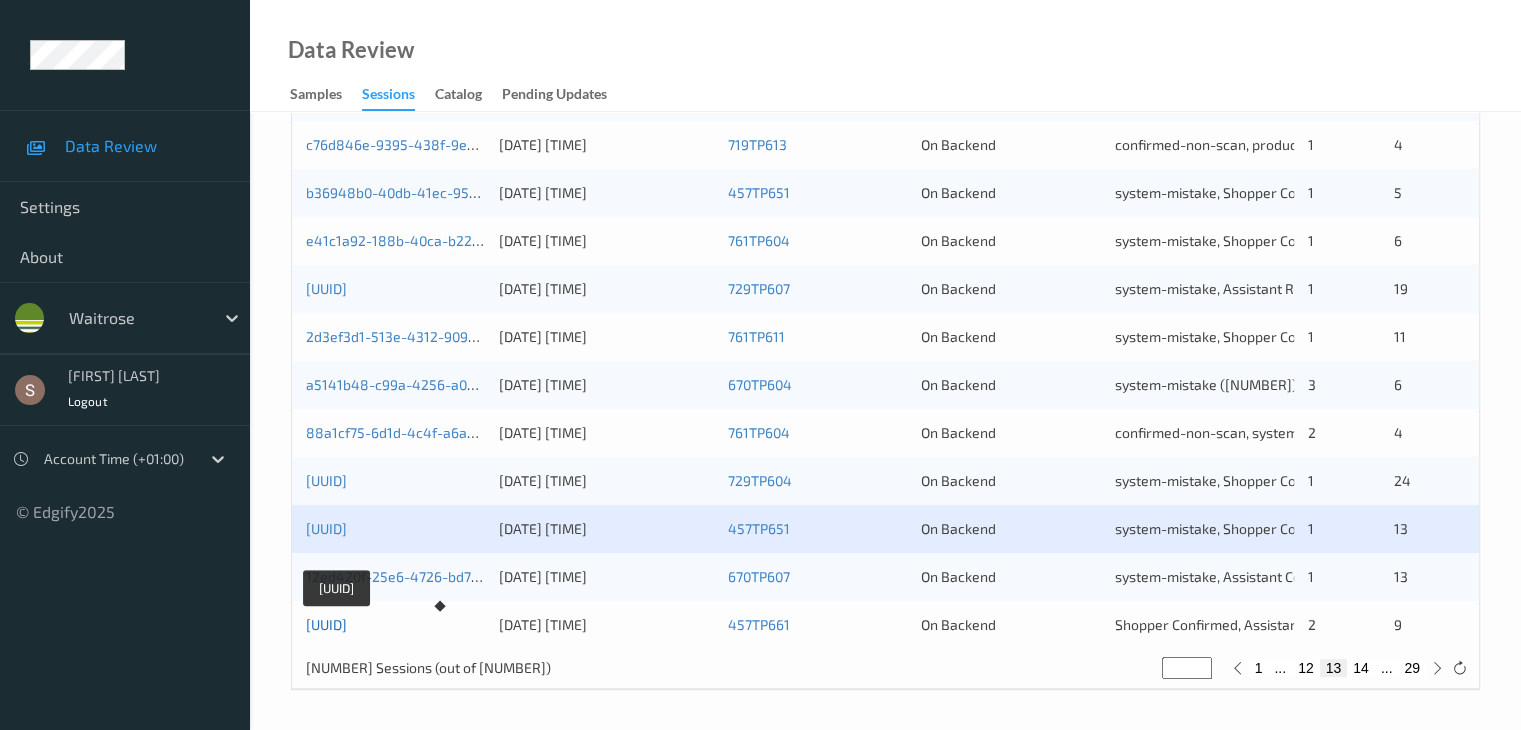 click on "[UUID]" at bounding box center [326, 624] 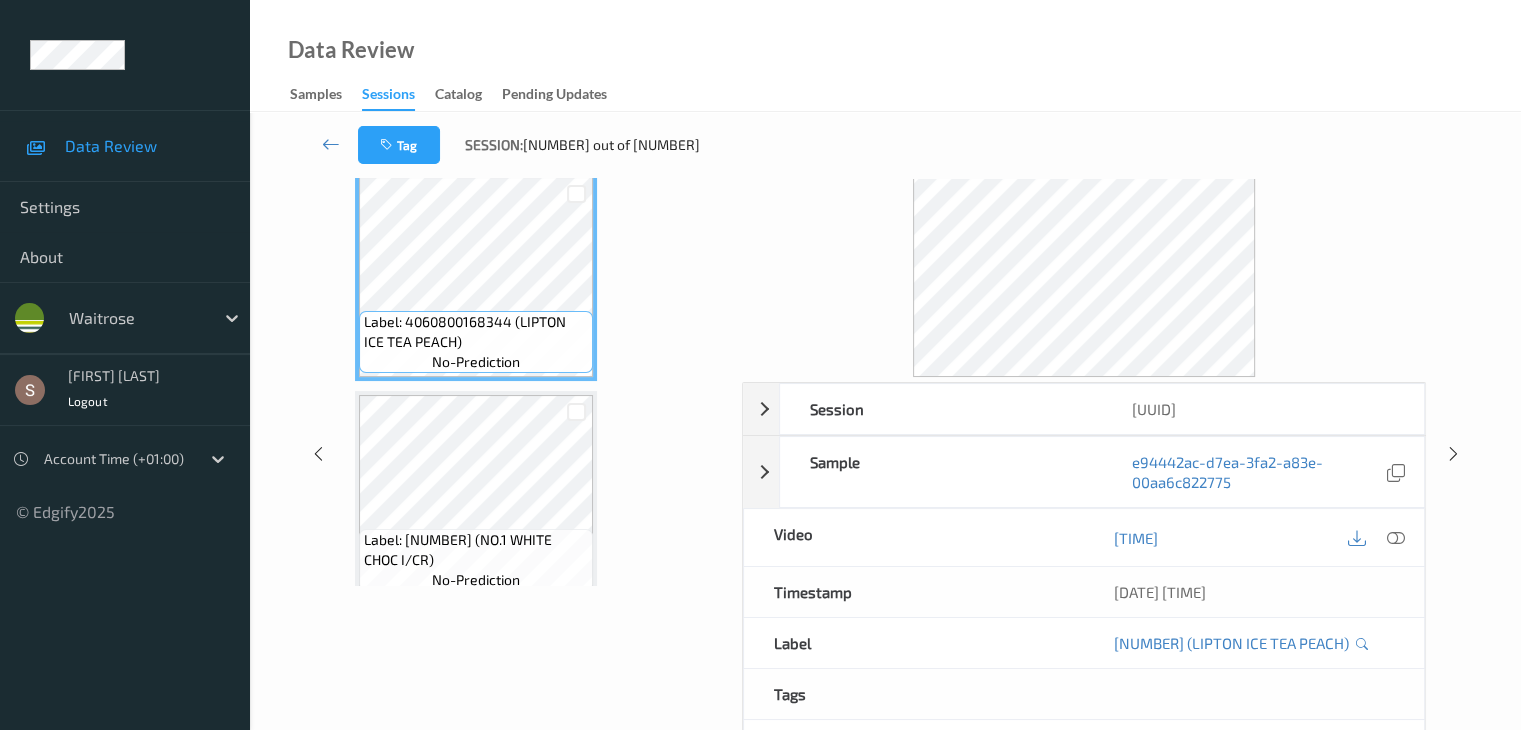scroll, scrollTop: 0, scrollLeft: 0, axis: both 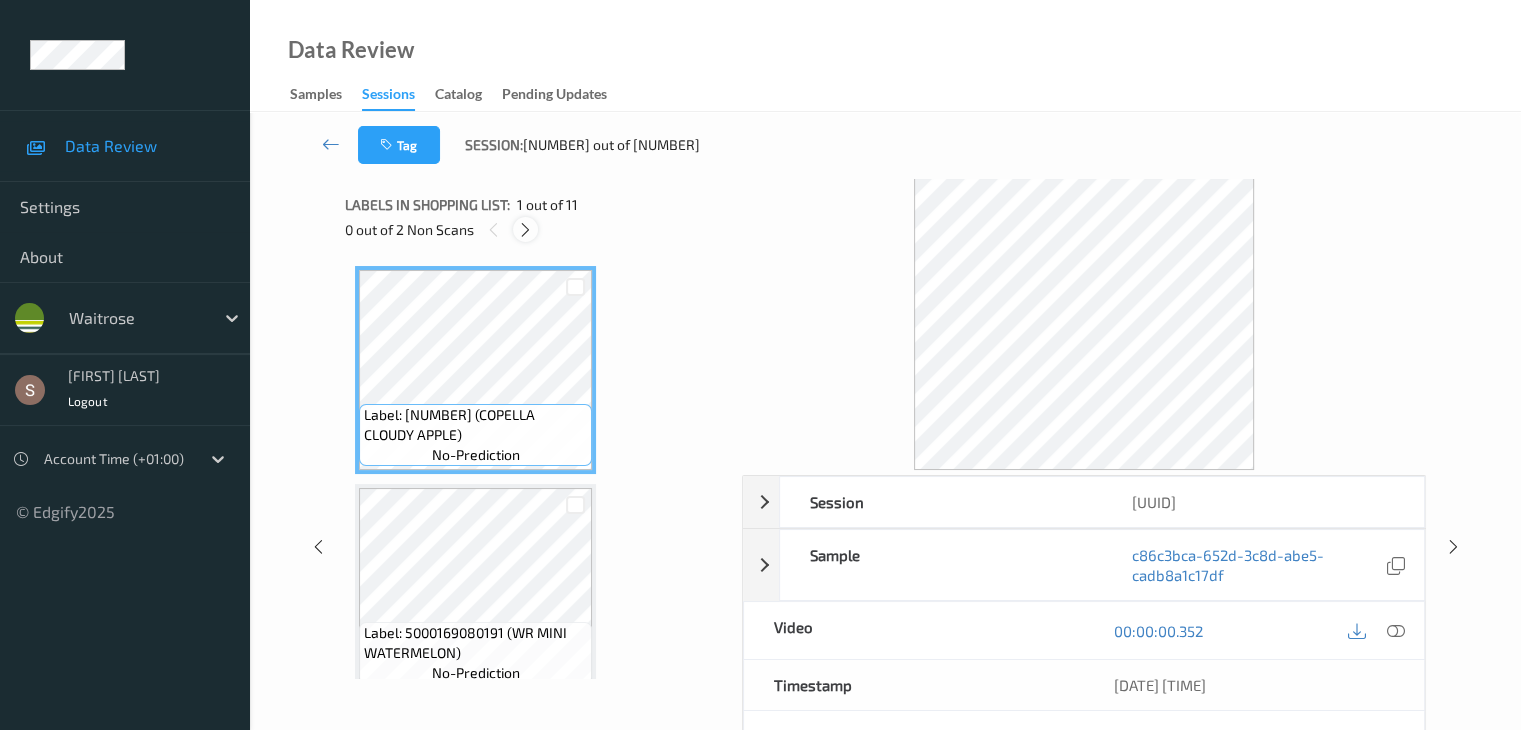 click at bounding box center [525, 230] 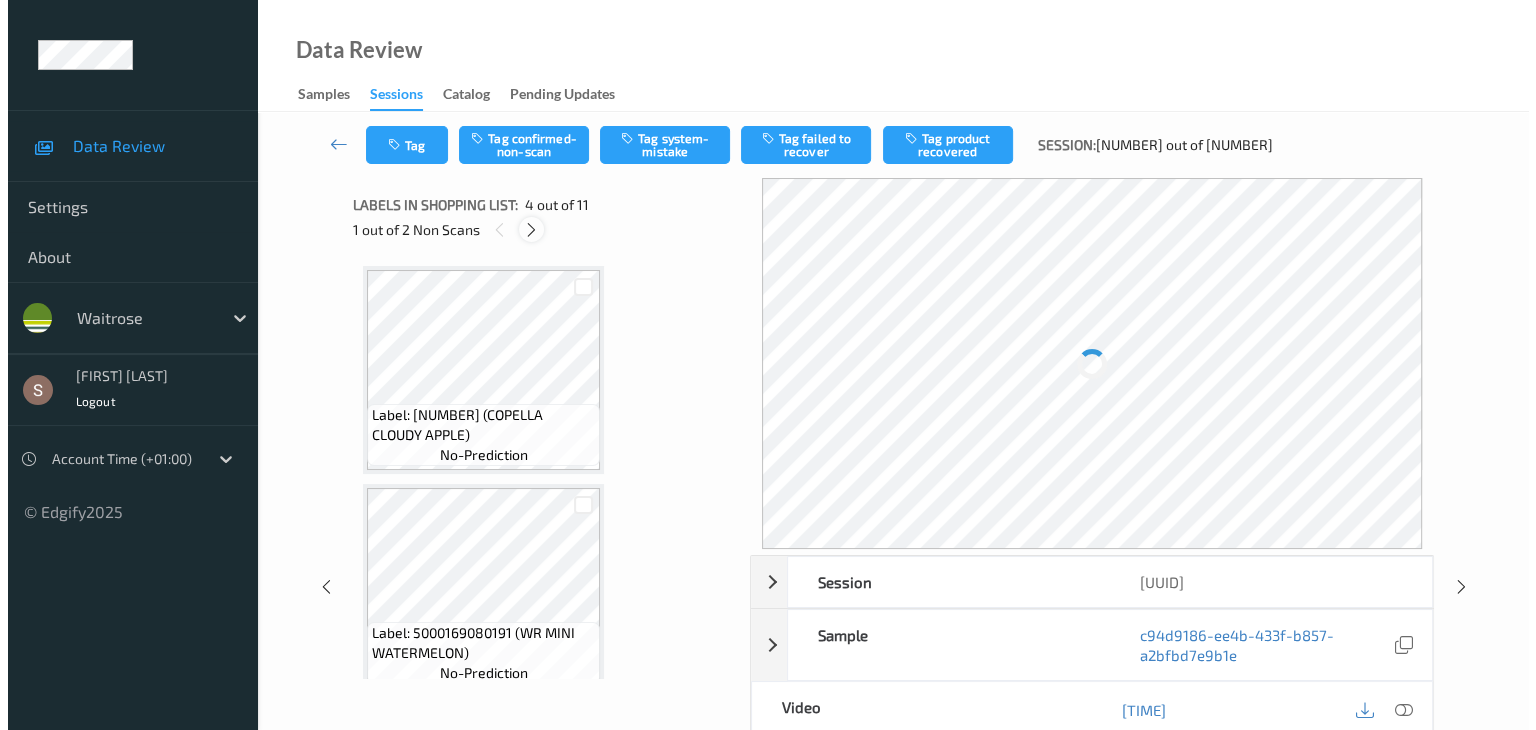 scroll, scrollTop: 446, scrollLeft: 0, axis: vertical 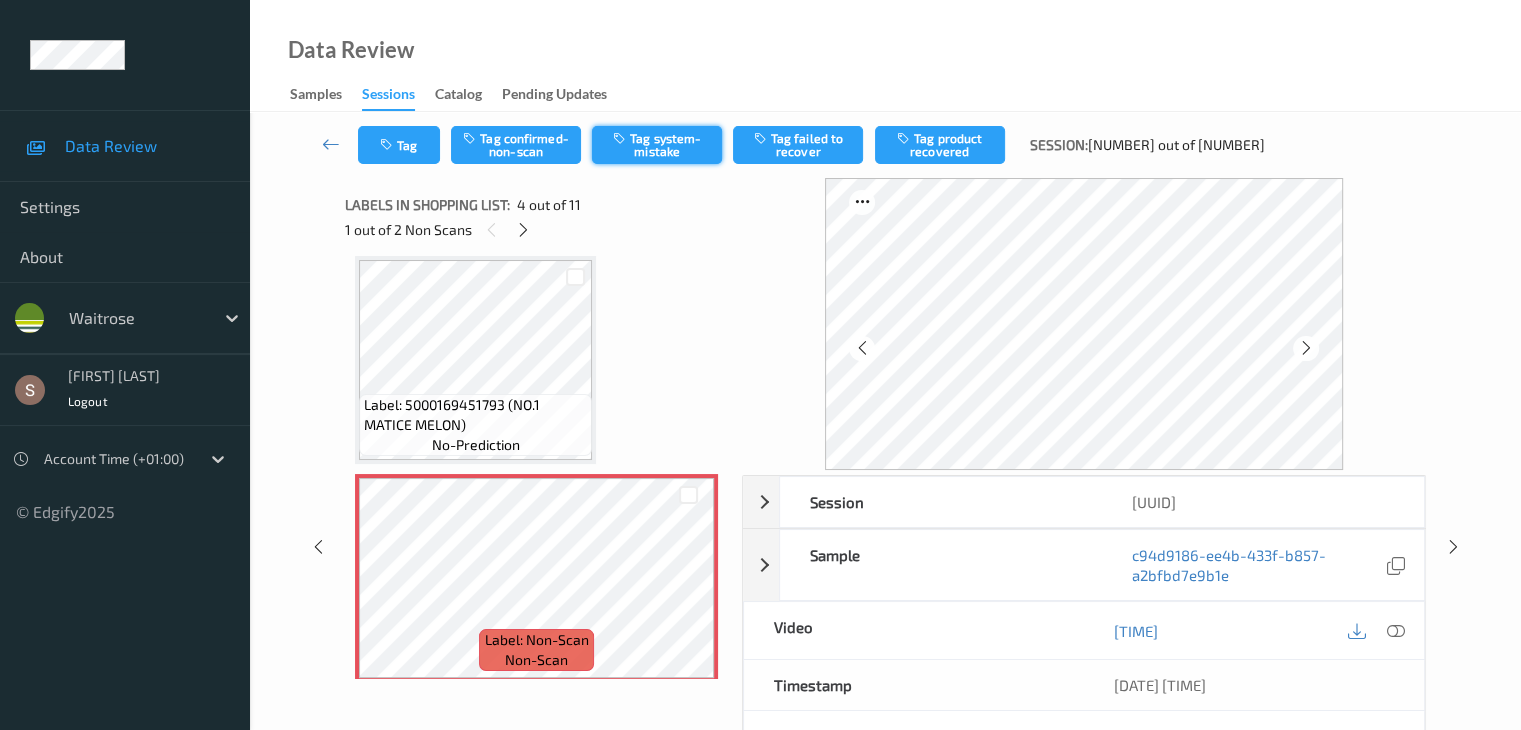 click on "Tag   system-mistake" at bounding box center [657, 145] 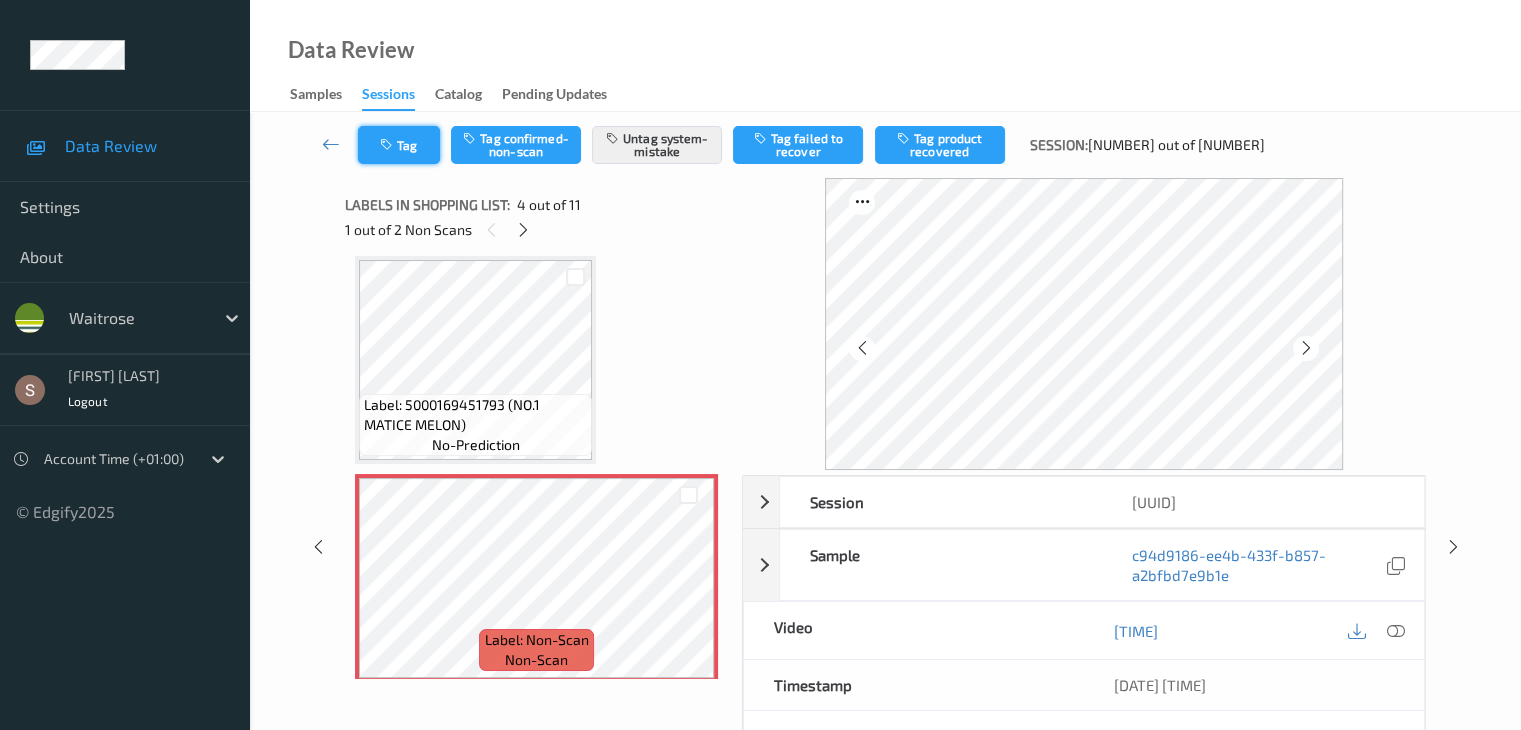 click on "Tag" at bounding box center [399, 145] 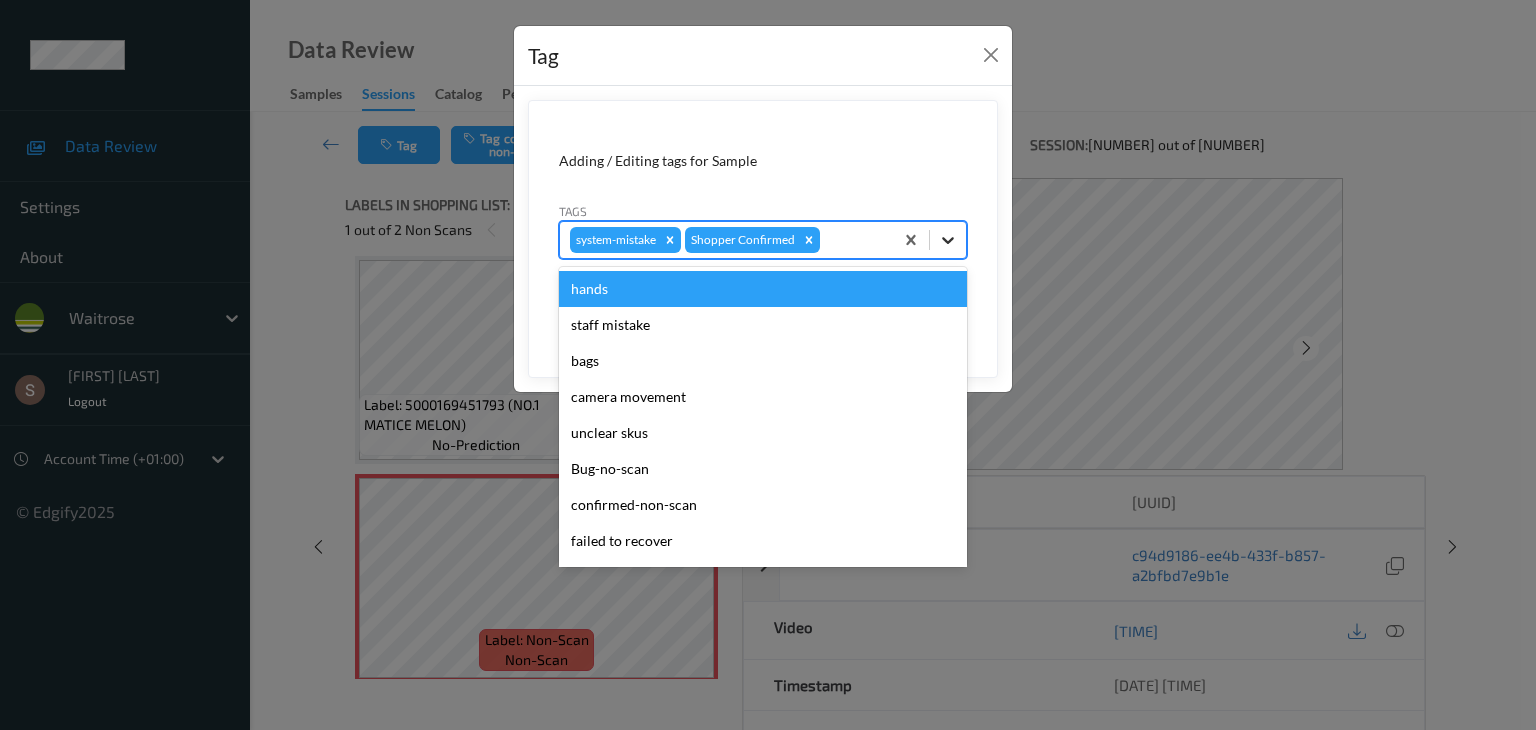 click at bounding box center [948, 240] 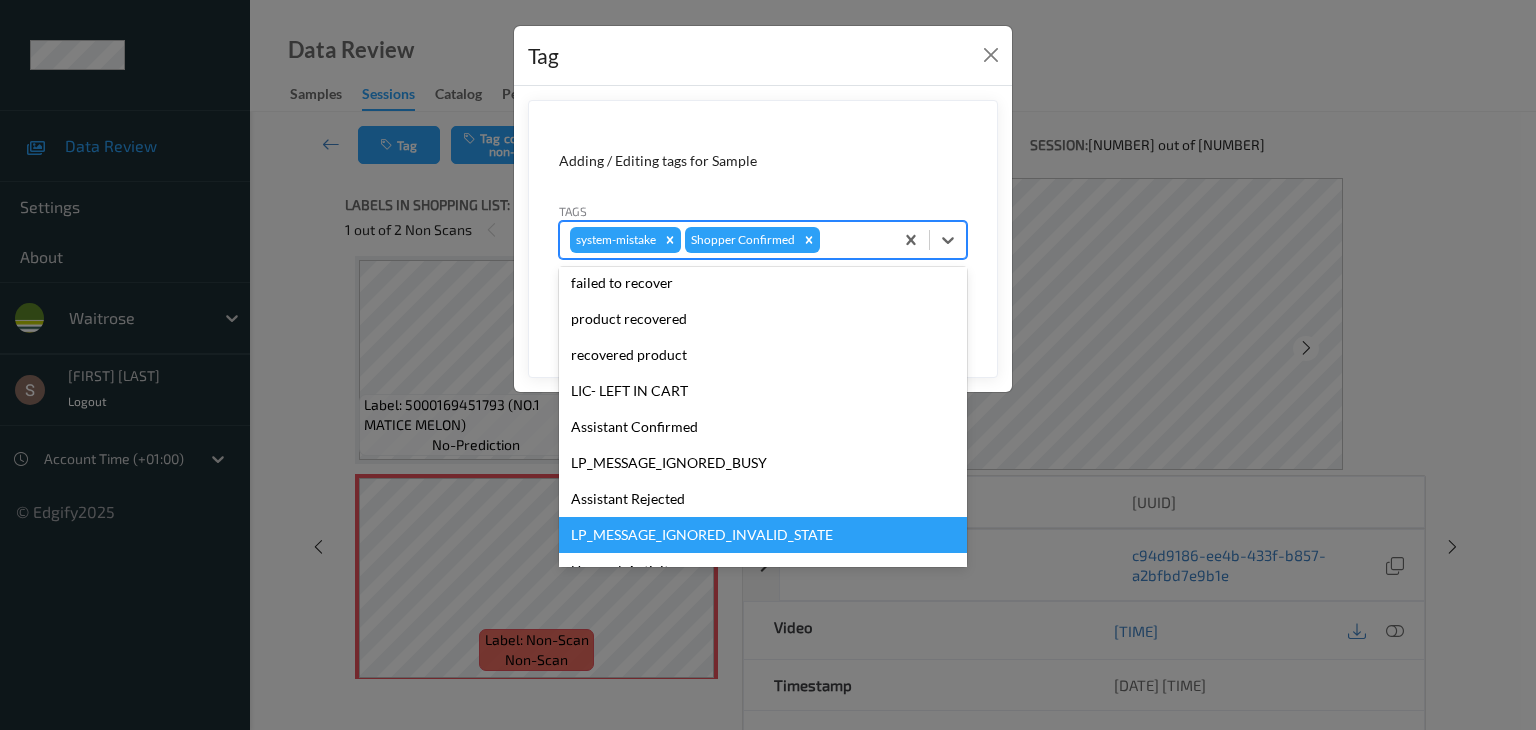 scroll, scrollTop: 356, scrollLeft: 0, axis: vertical 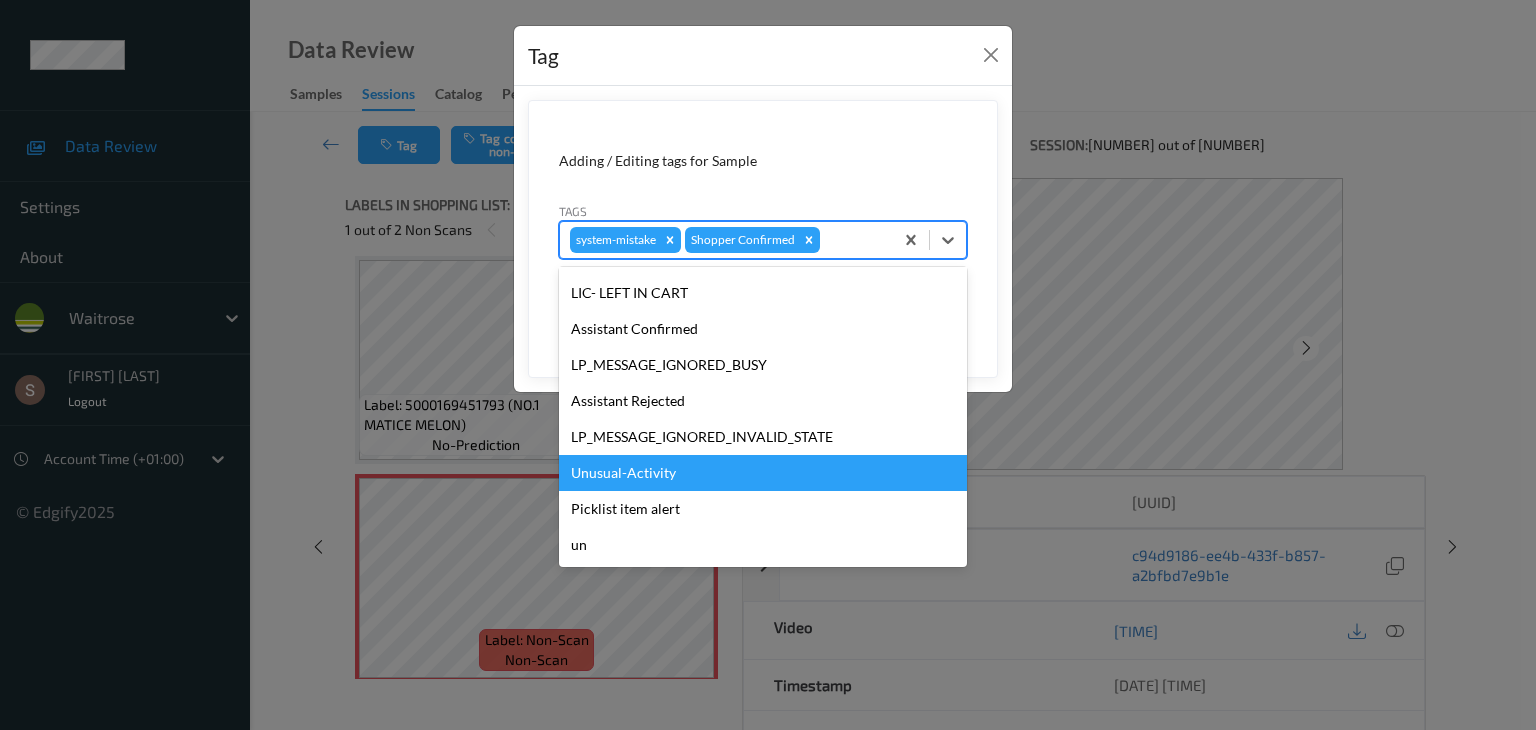 click on "Unusual-Activity" at bounding box center [763, 473] 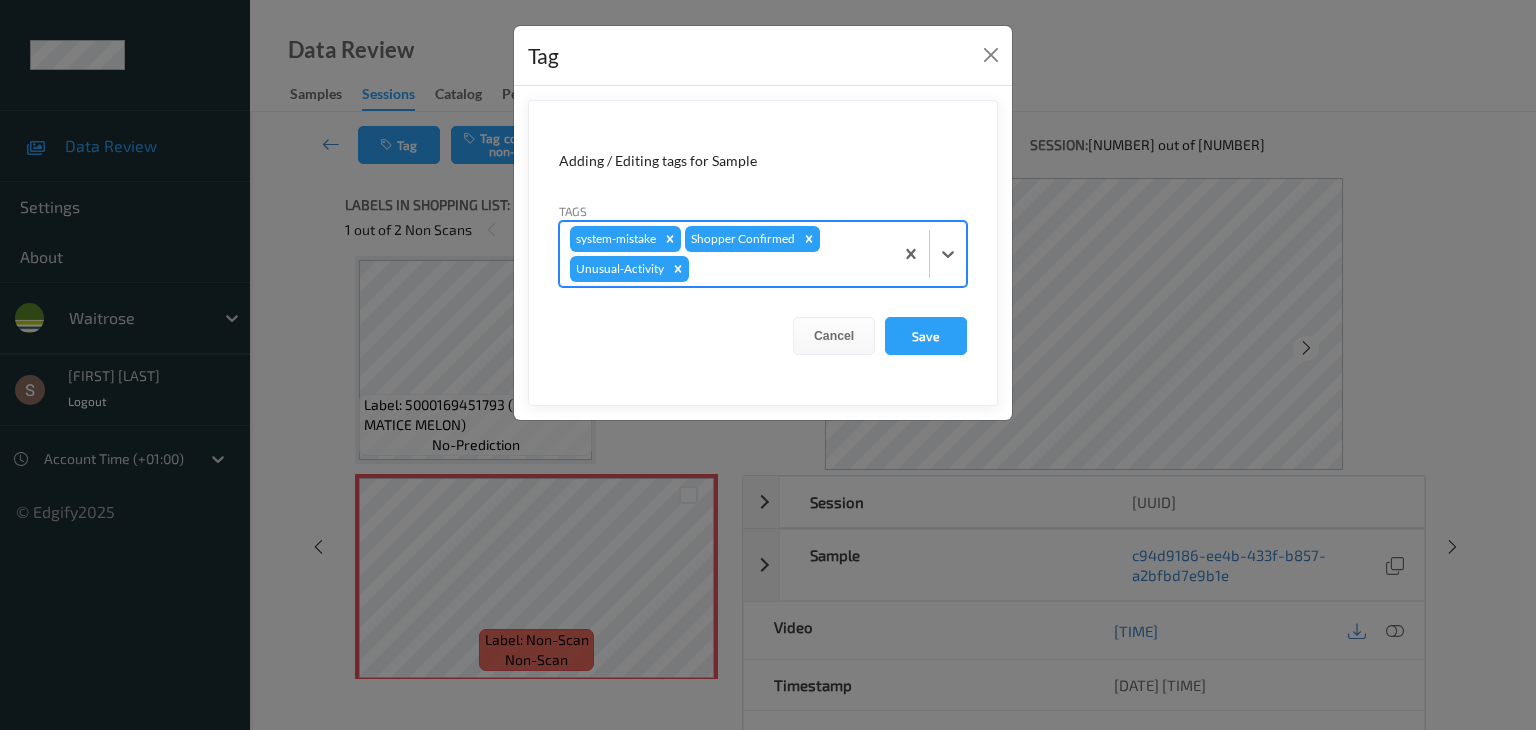 click at bounding box center (929, 254) 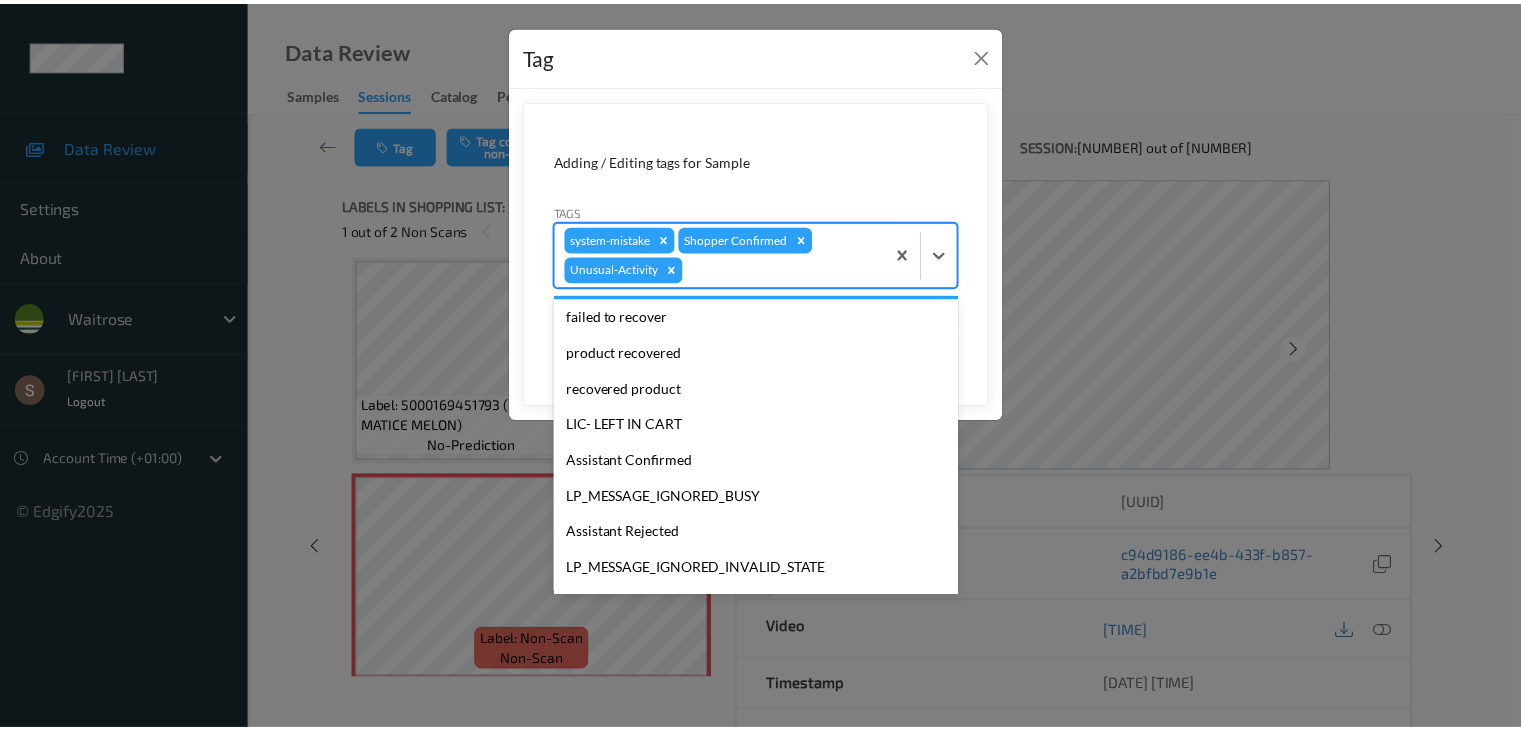 scroll, scrollTop: 320, scrollLeft: 0, axis: vertical 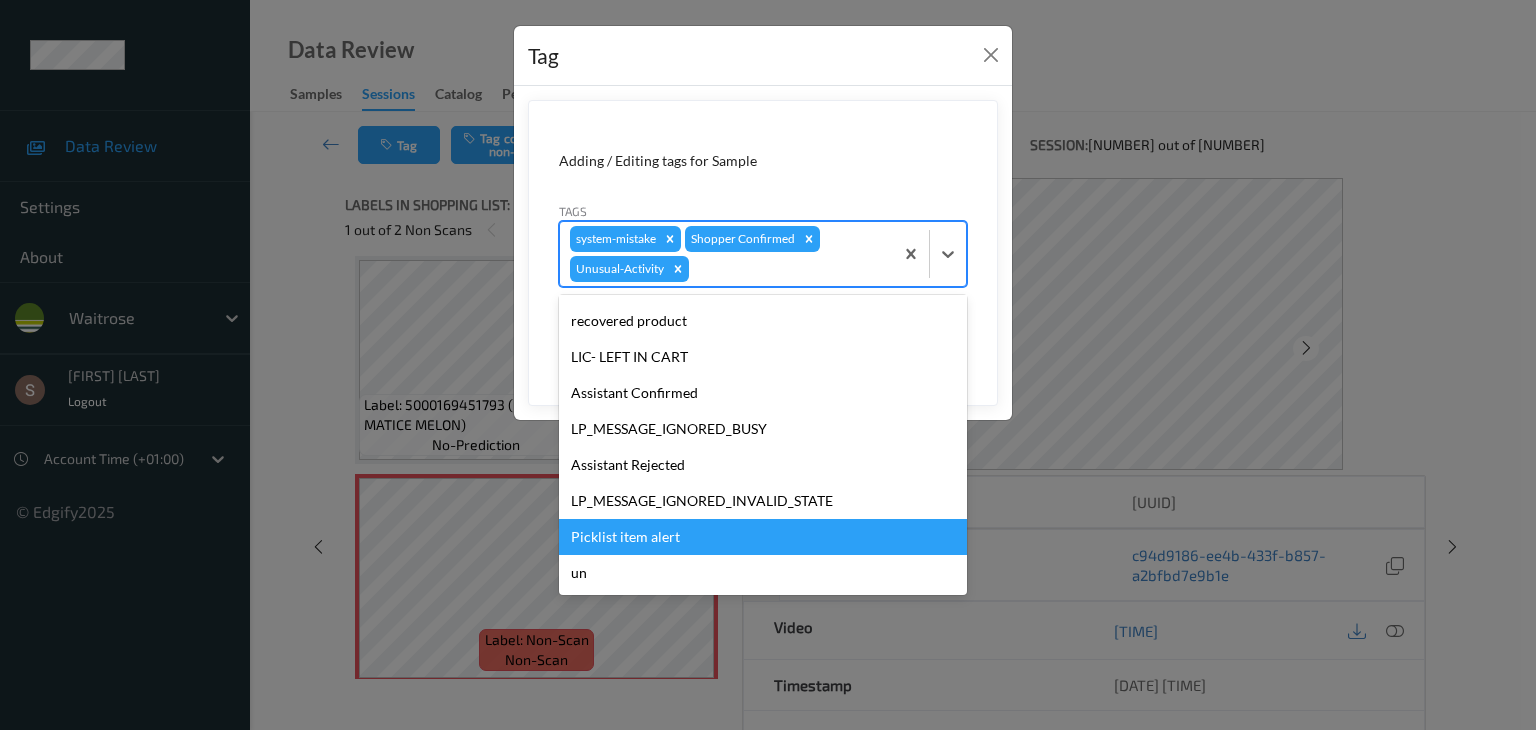 click on "Picklist item alert" at bounding box center (763, 537) 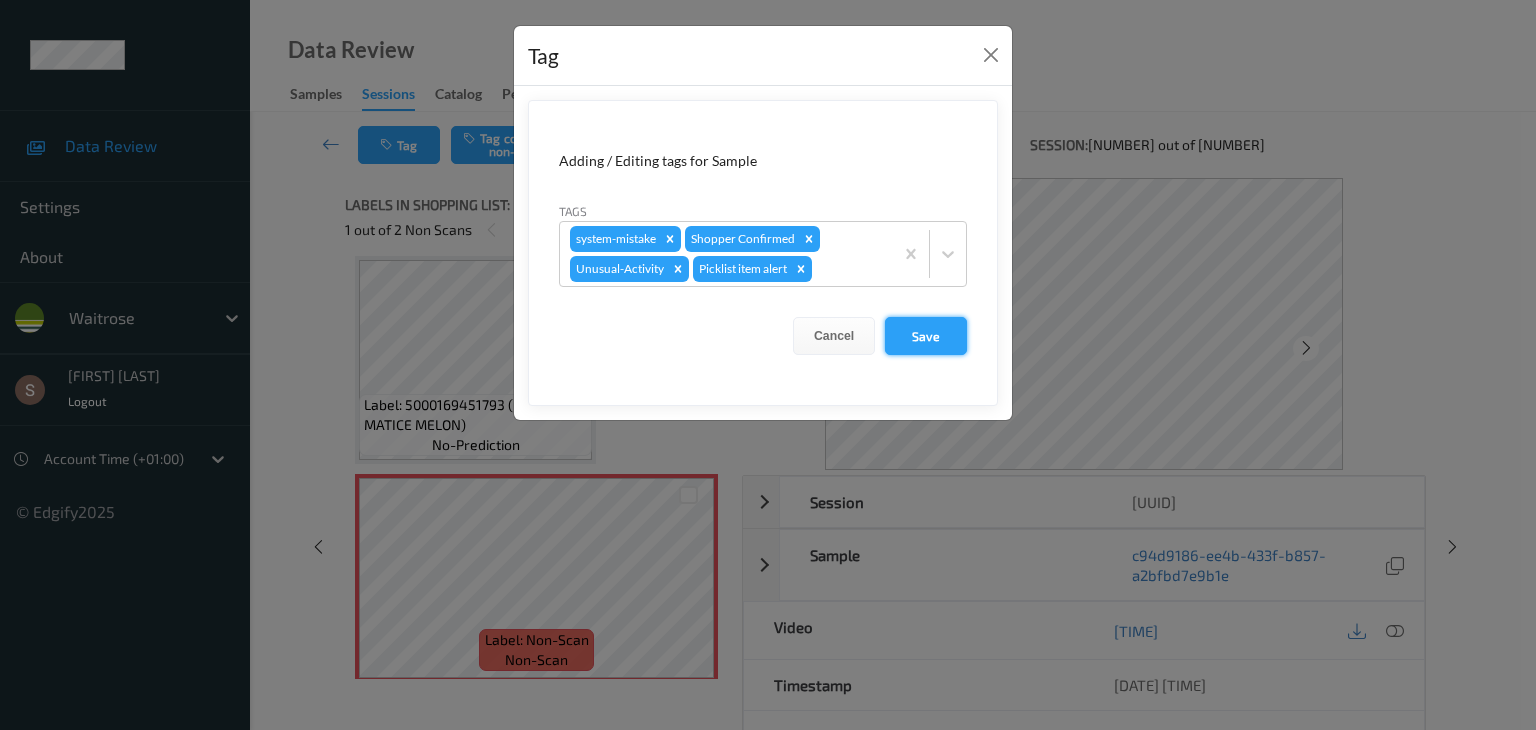 click on "Save" at bounding box center [926, 336] 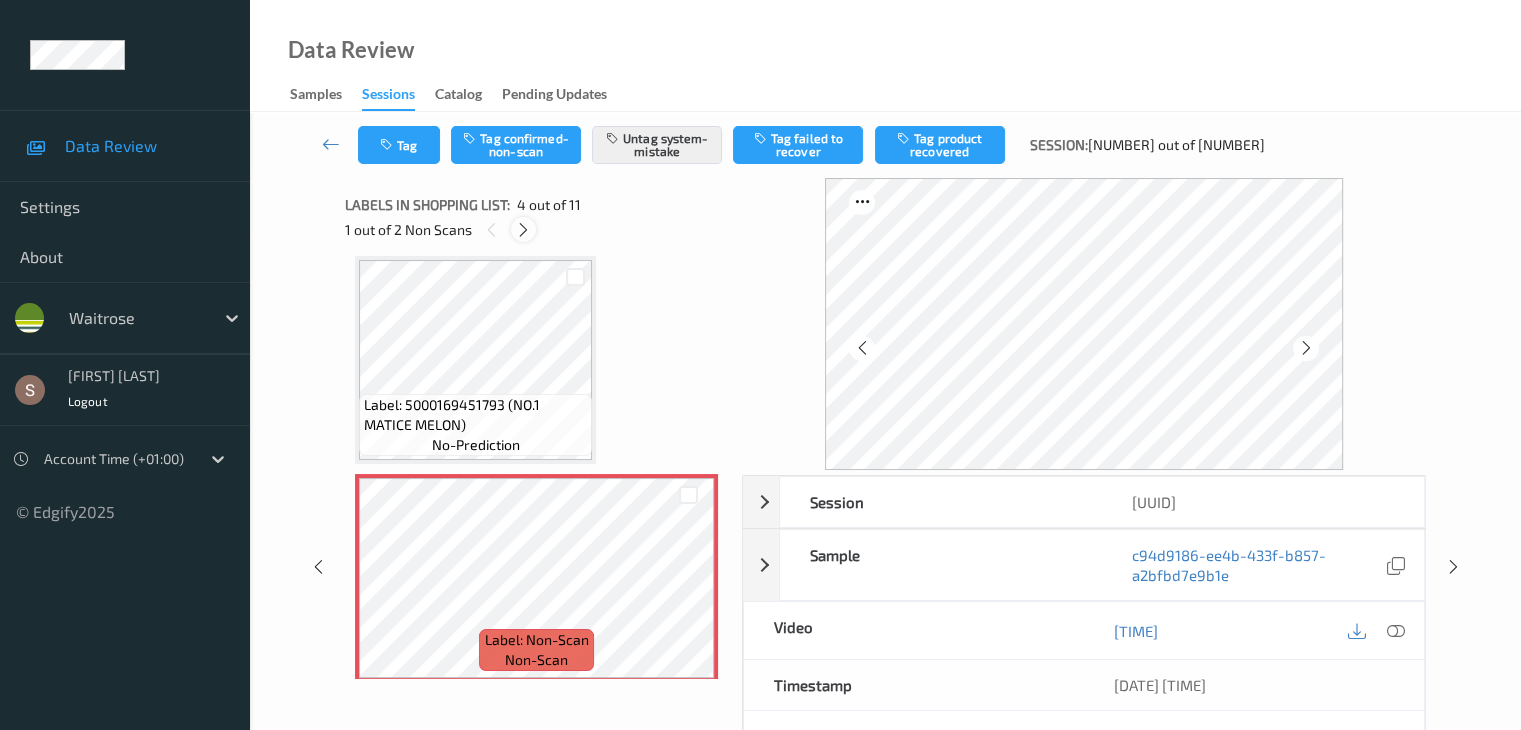 click at bounding box center (523, 230) 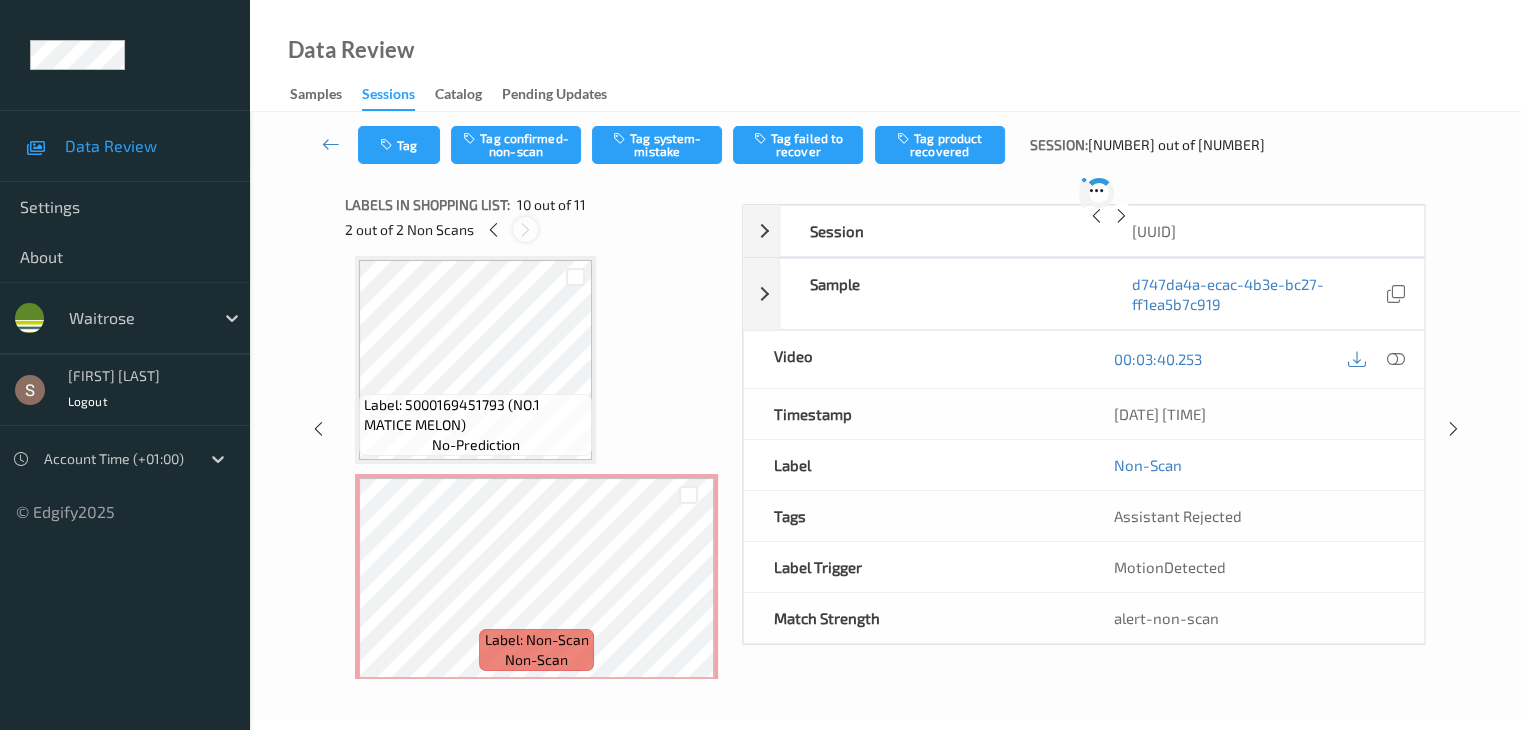 scroll, scrollTop: 1754, scrollLeft: 0, axis: vertical 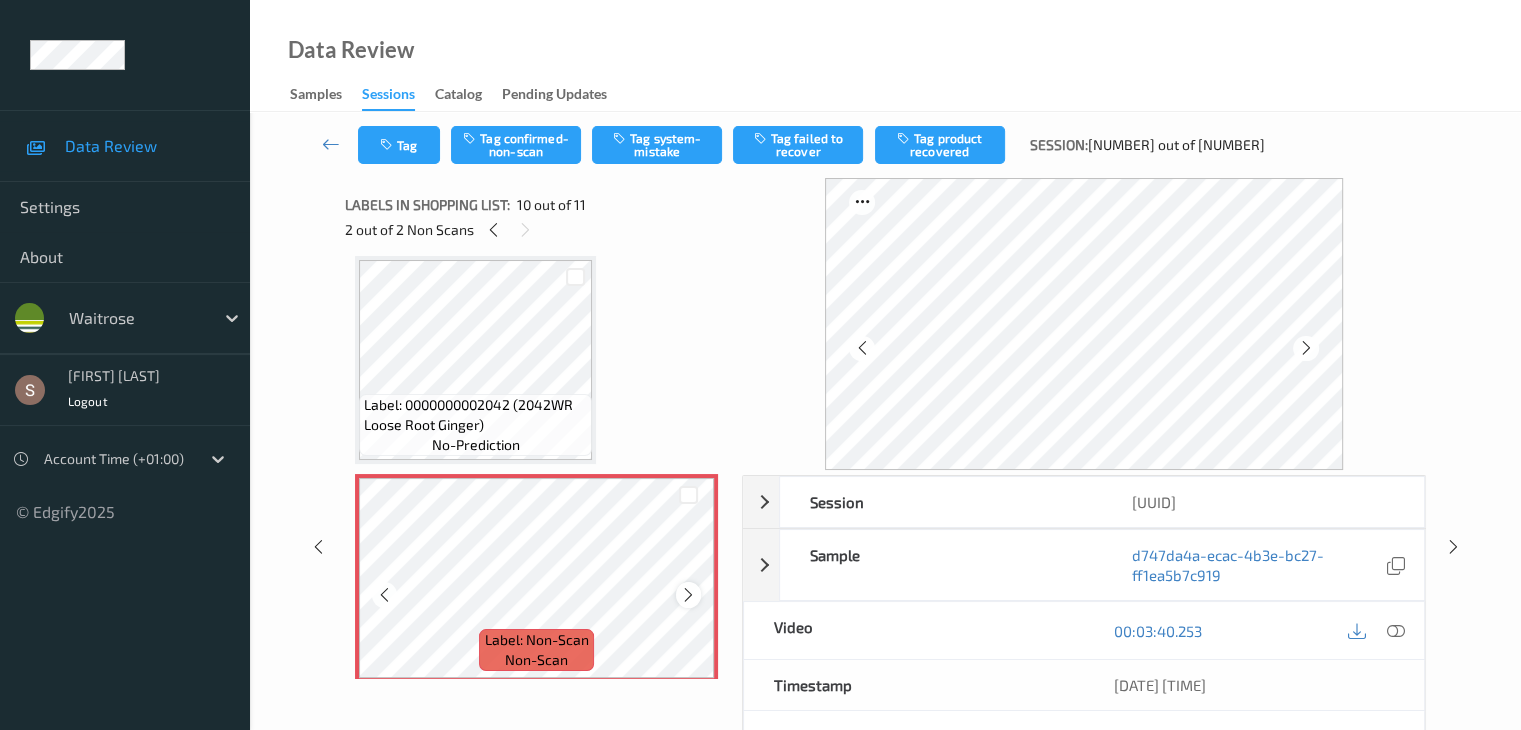 click at bounding box center [688, 595] 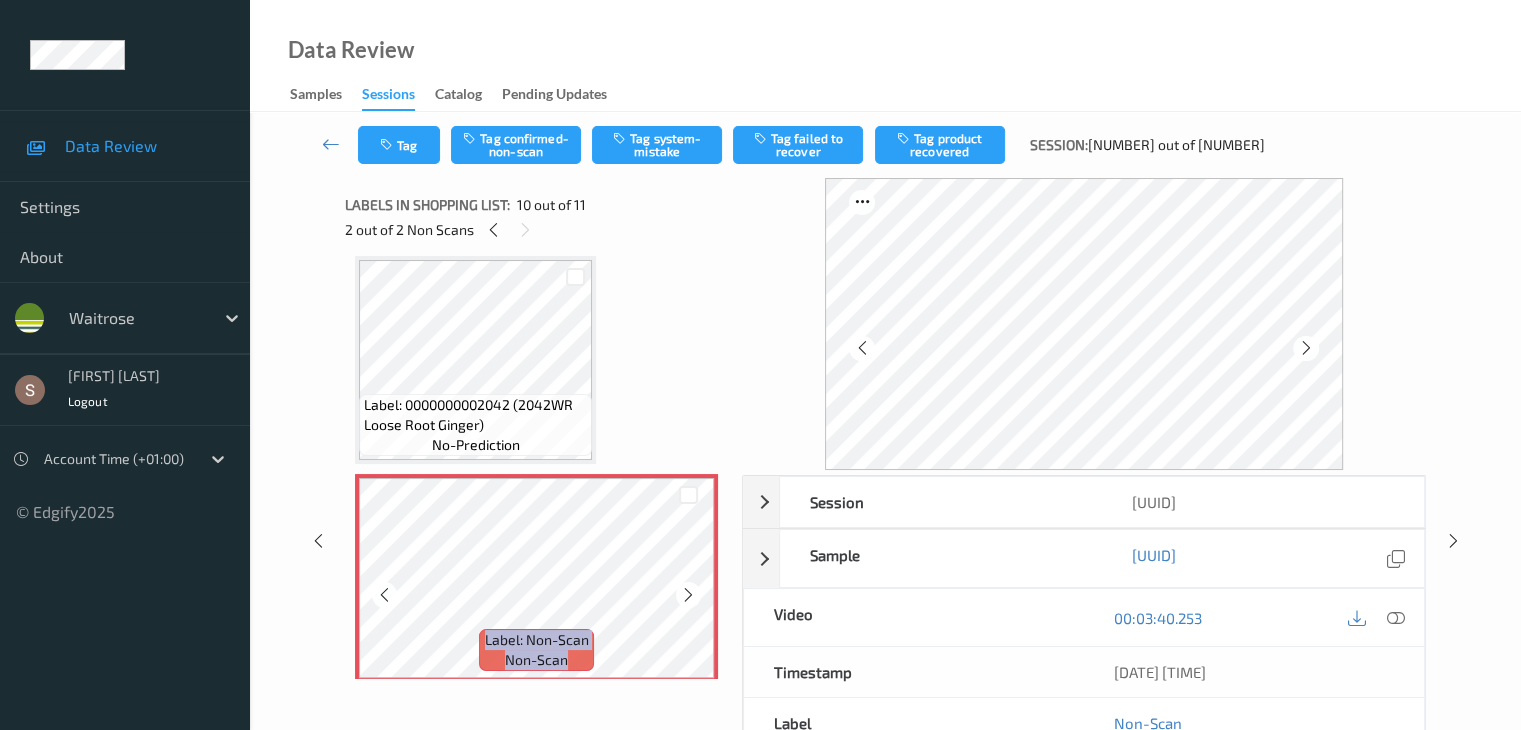 click at bounding box center [688, 595] 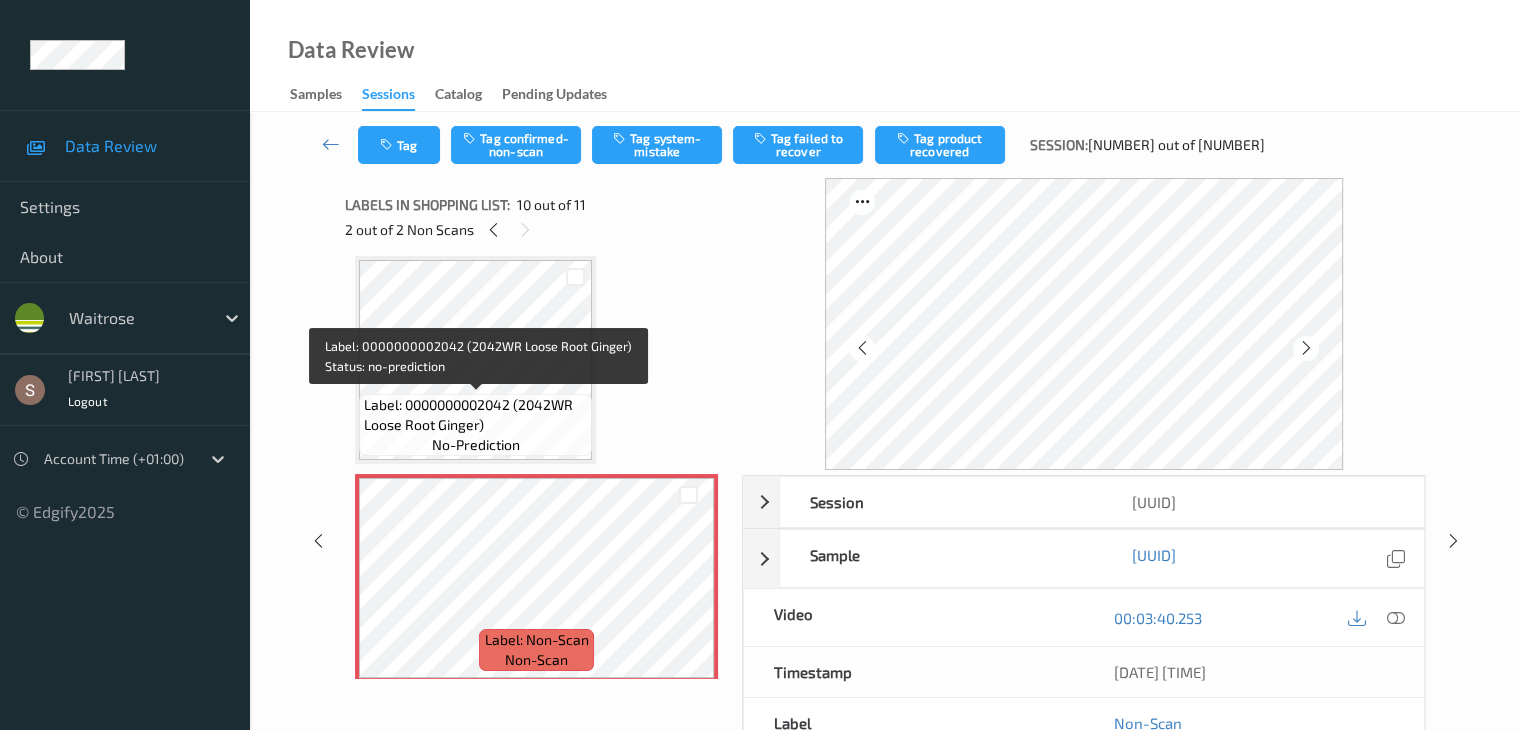 click on "Label: 0000000002042 (2042WR Loose Root Ginger)" at bounding box center [475, 415] 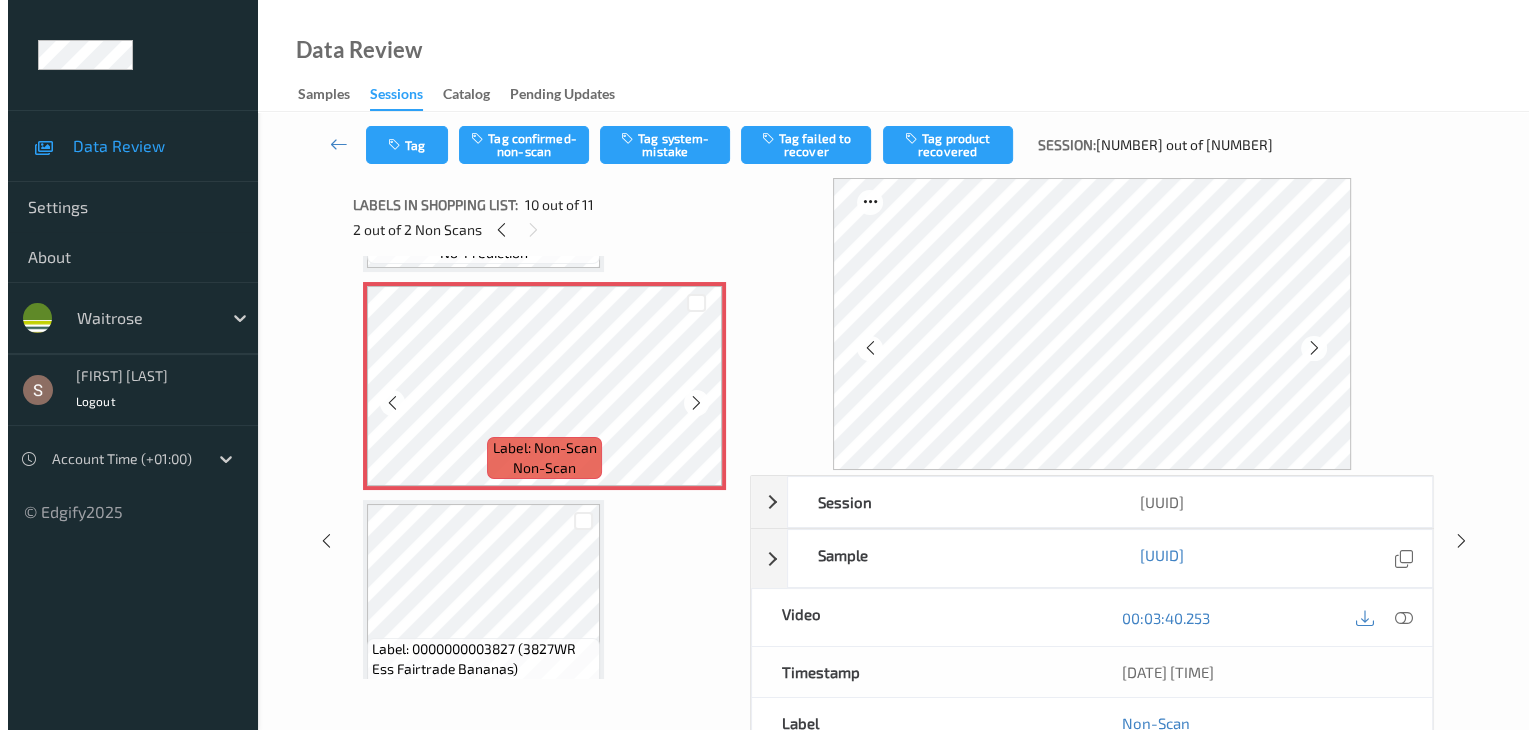 scroll, scrollTop: 1985, scrollLeft: 0, axis: vertical 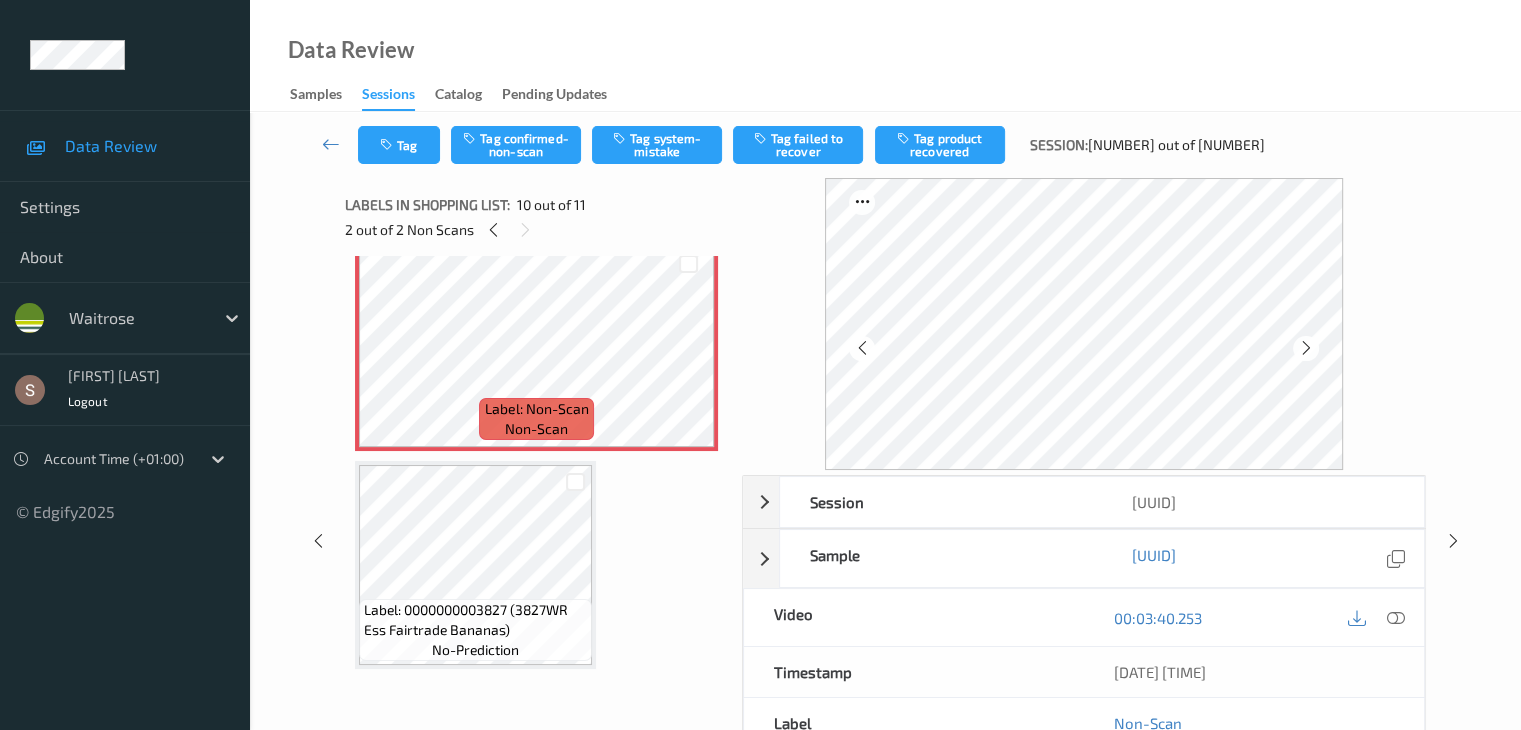 click on "Tag Tag confirmed-non-scan Tag system-mistake Tag failed to recover Tag product recovered Session: [NUMBER] out of [NUMBER]" at bounding box center (885, 145) 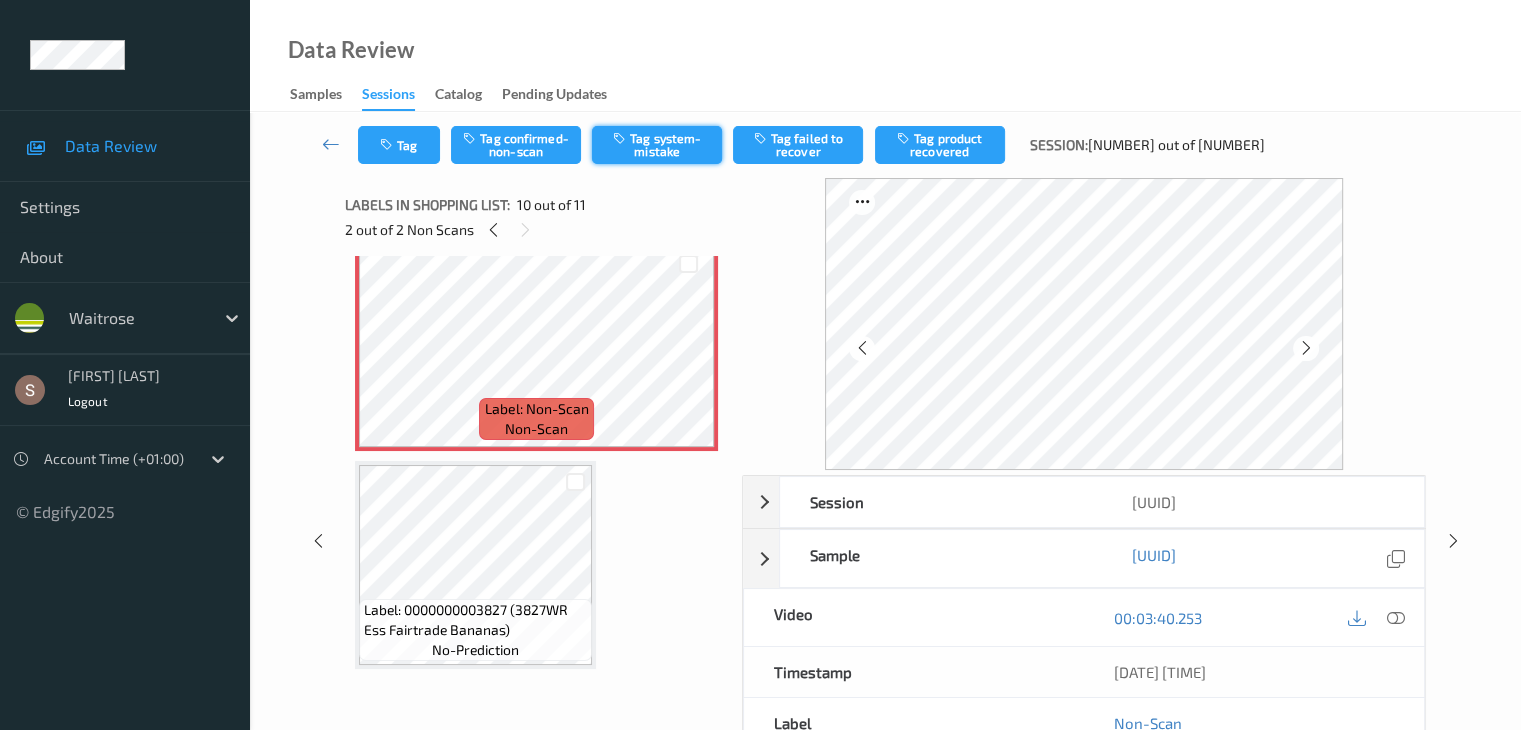 click on "Tag   system-mistake" at bounding box center (657, 145) 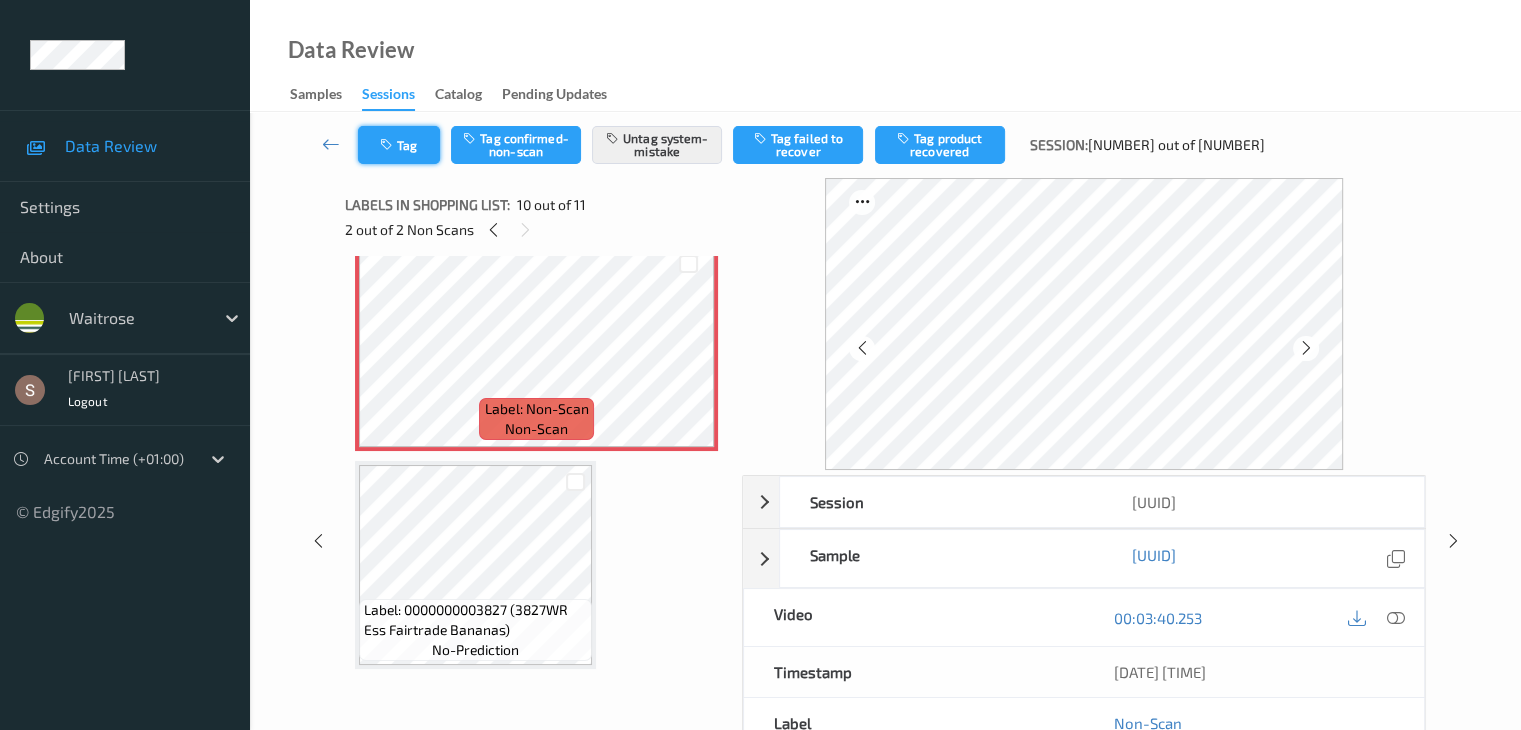 click on "Tag" at bounding box center [399, 145] 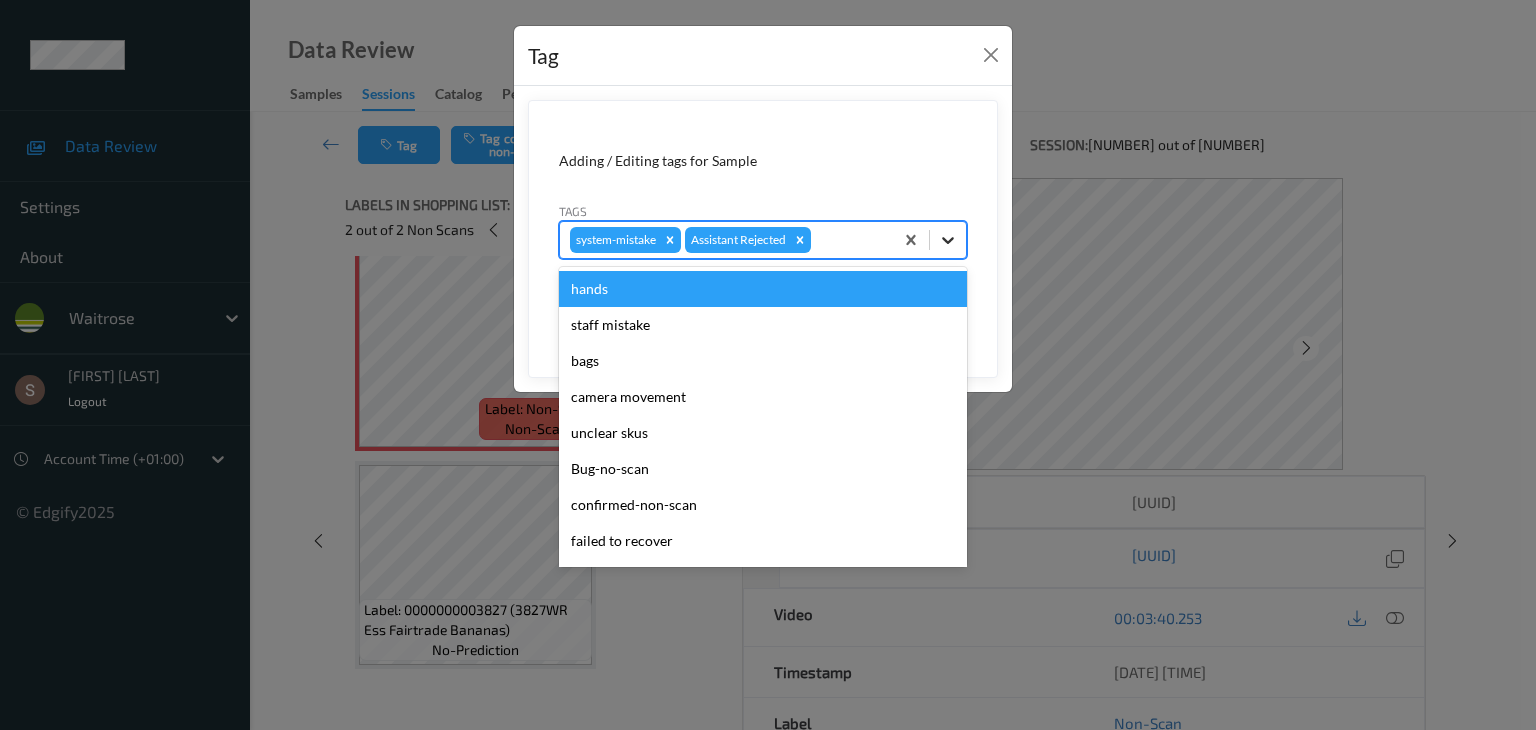 click 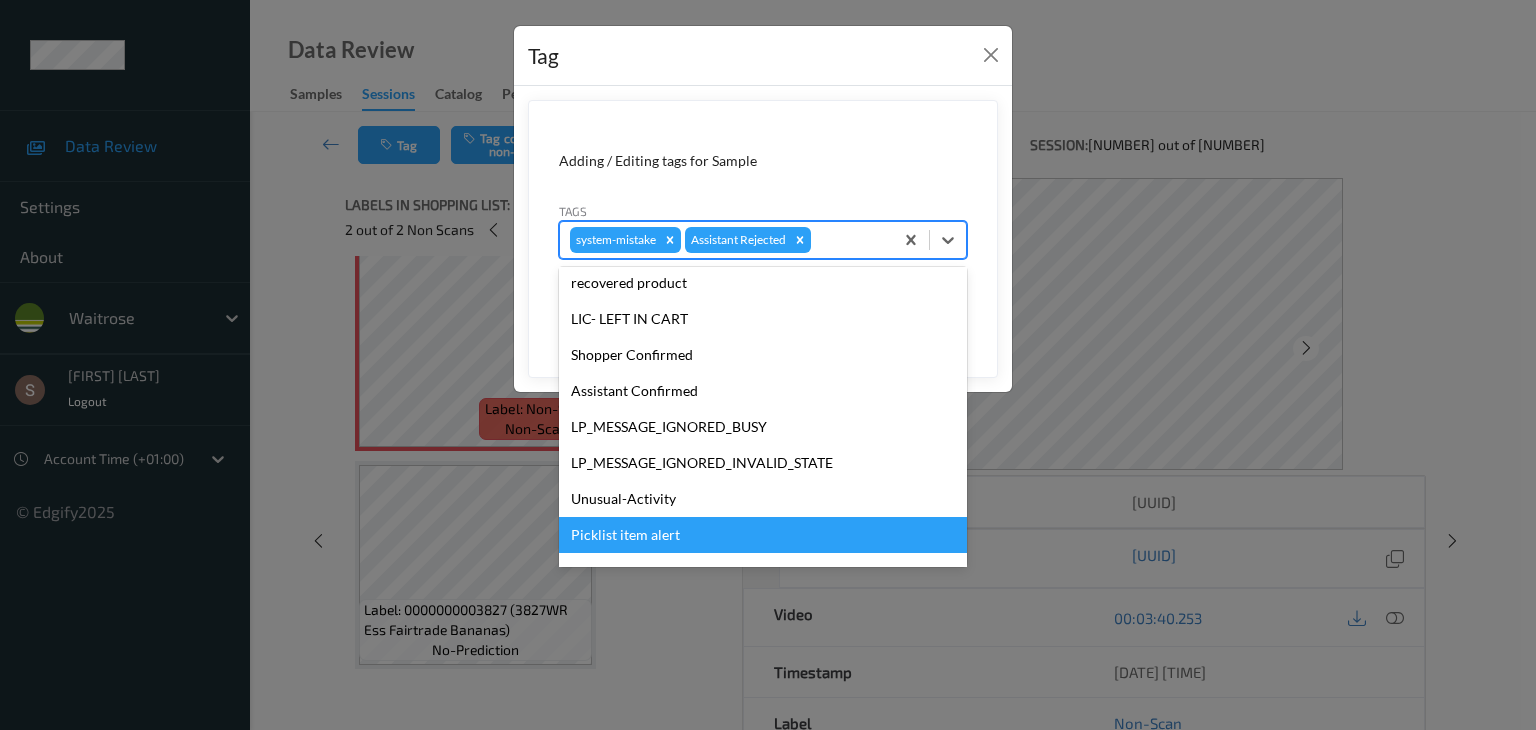 scroll, scrollTop: 356, scrollLeft: 0, axis: vertical 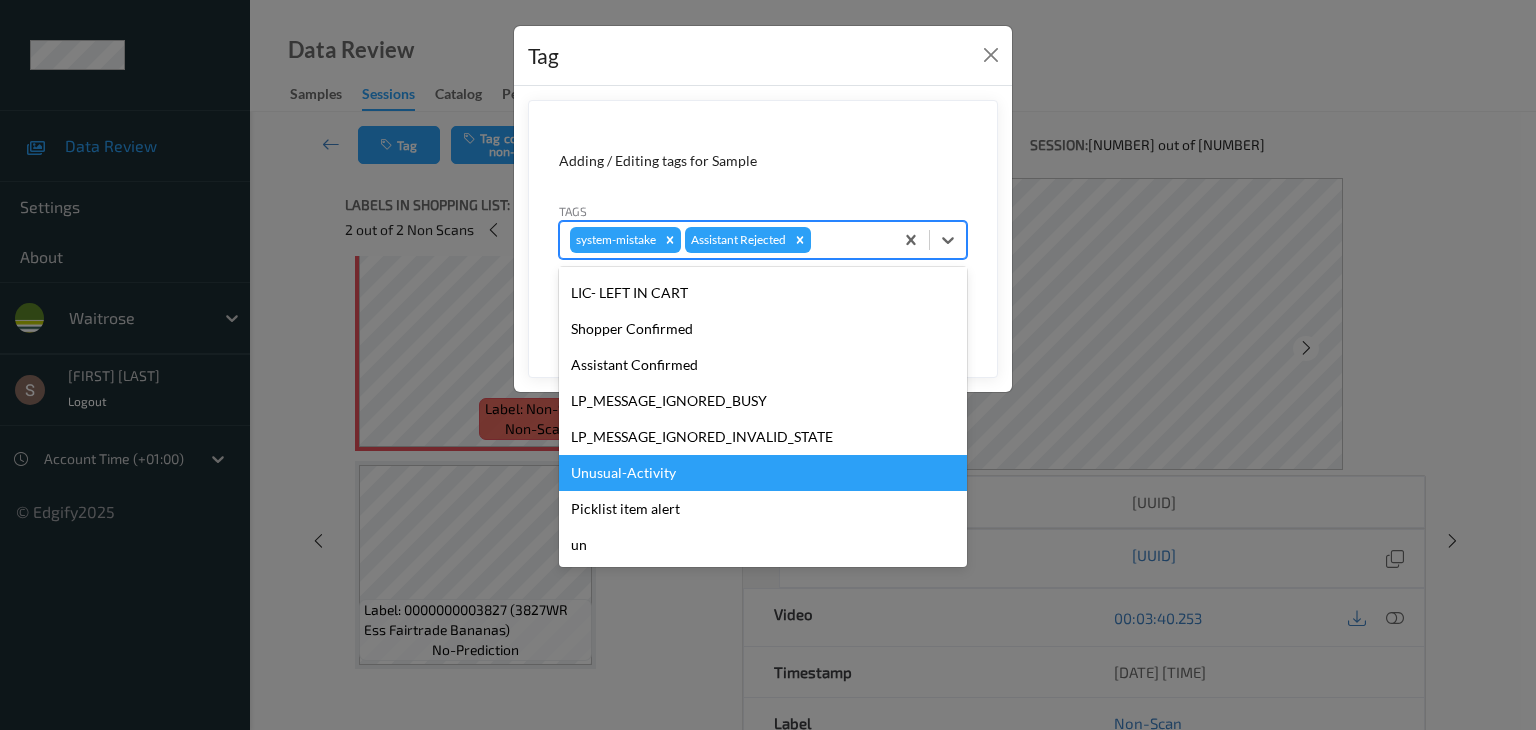click on "Unusual-Activity" at bounding box center [763, 473] 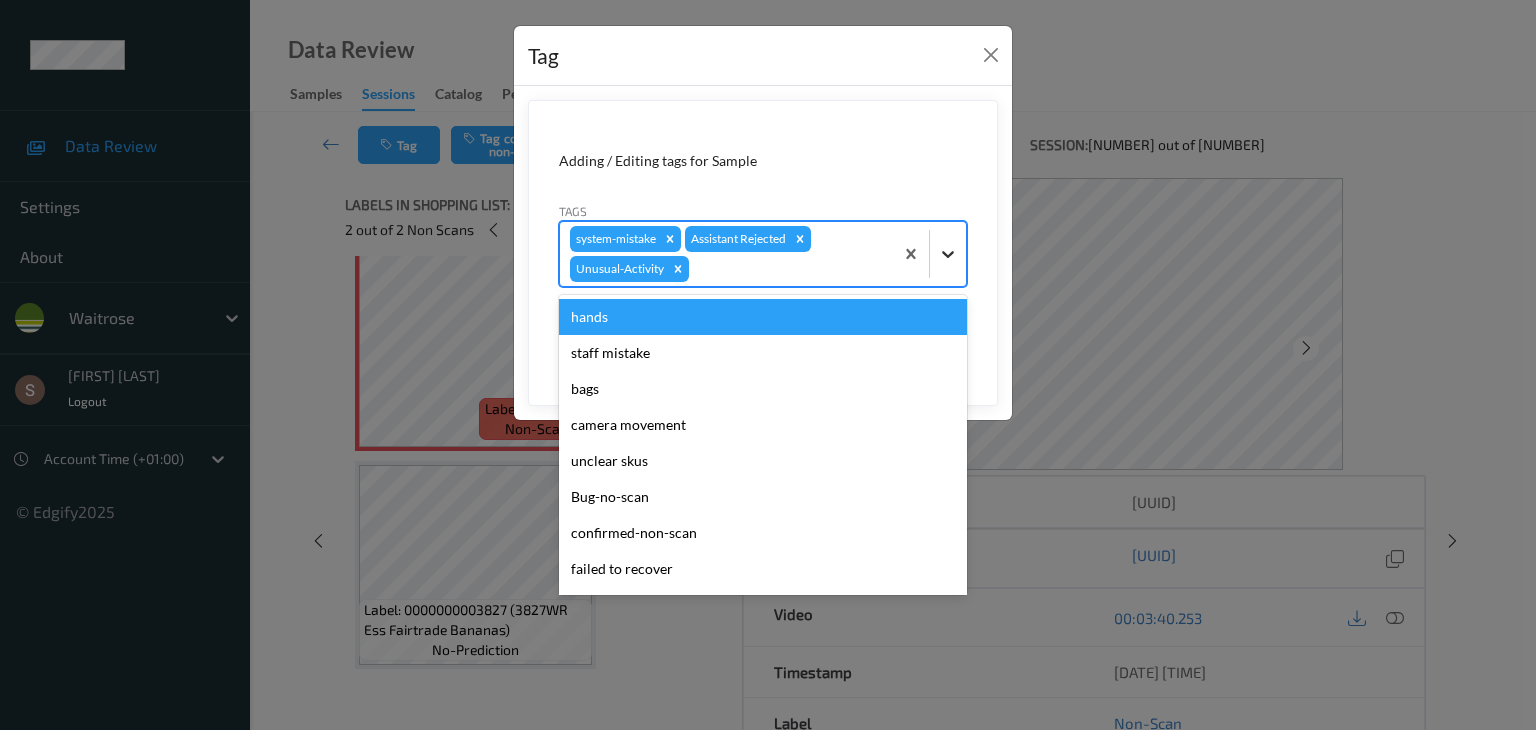 click 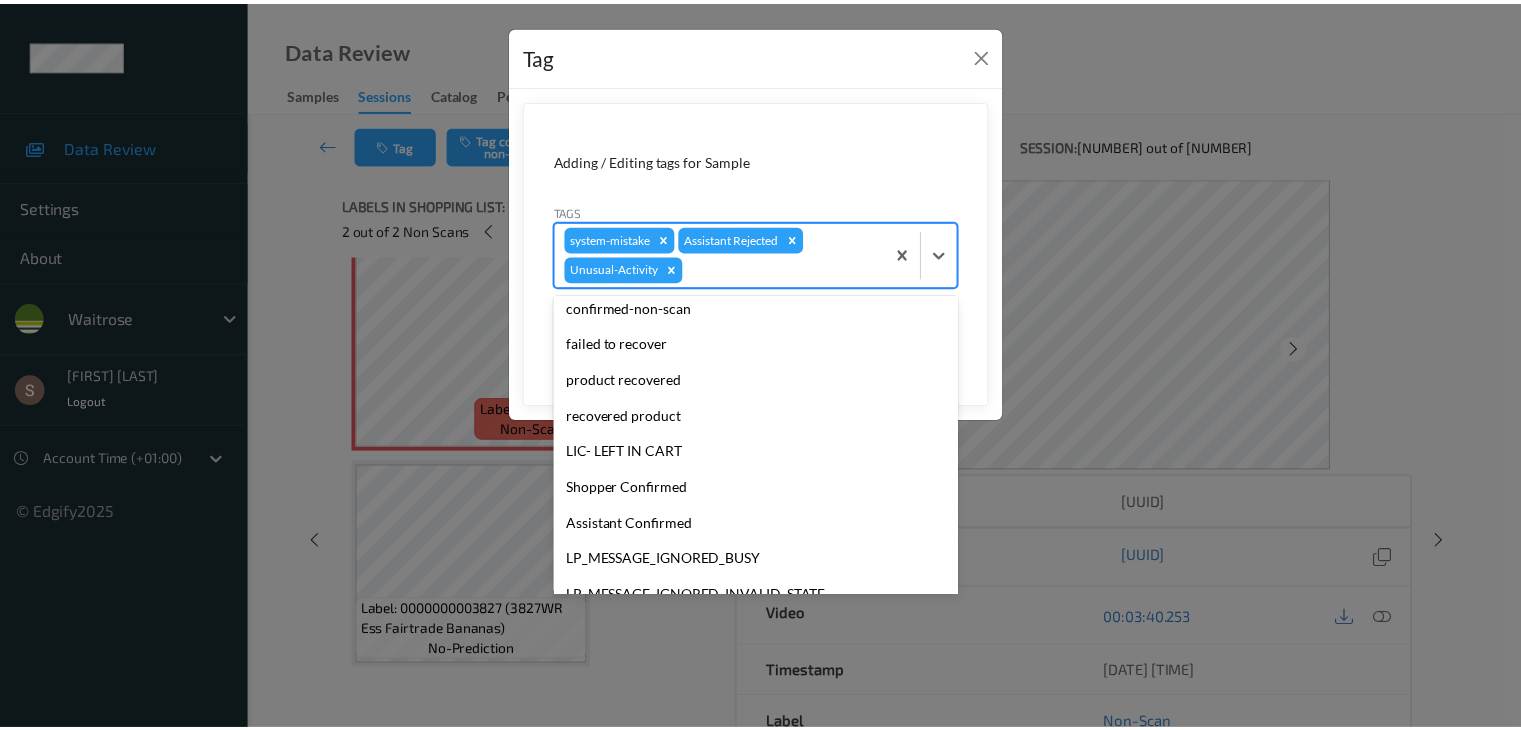 scroll, scrollTop: 320, scrollLeft: 0, axis: vertical 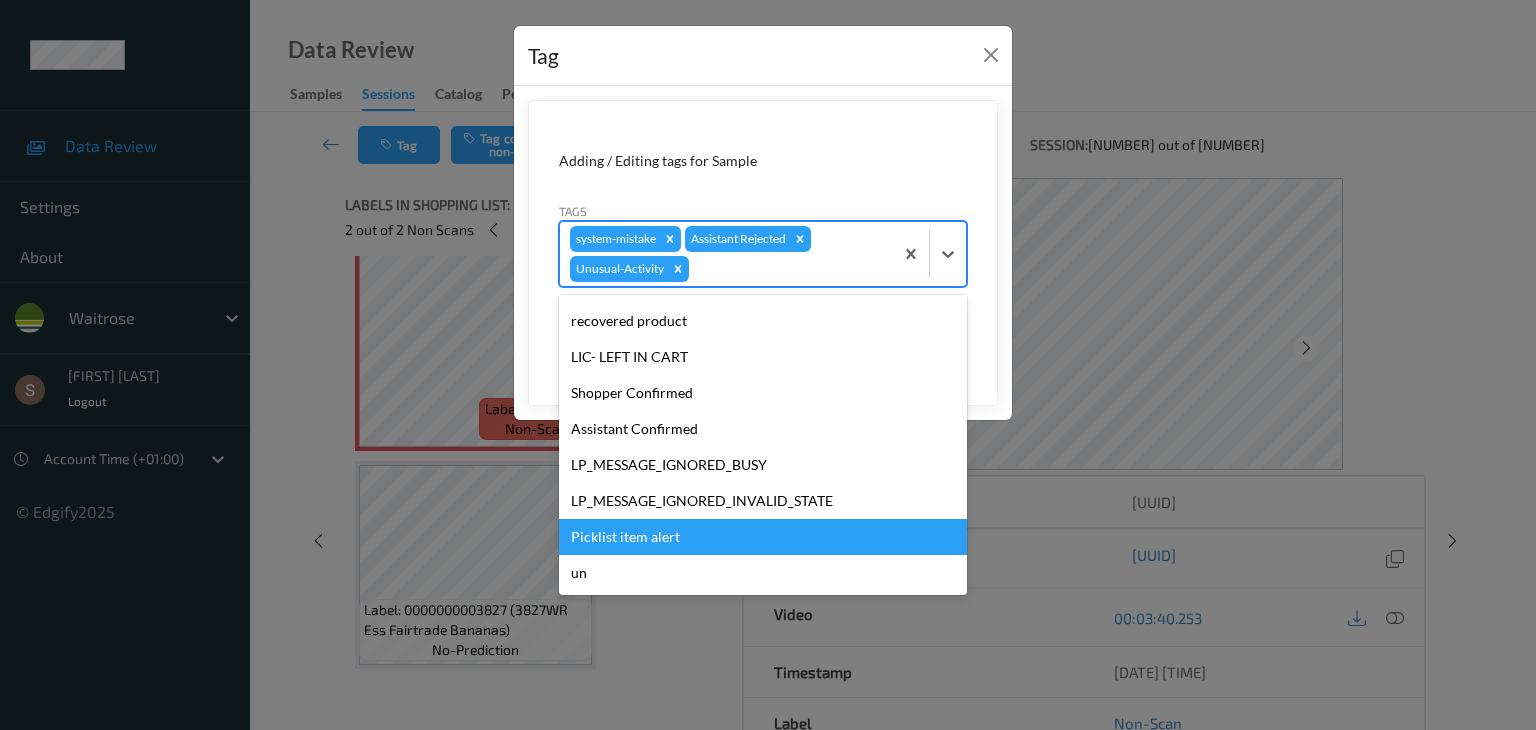 click on "Picklist item alert" at bounding box center [763, 537] 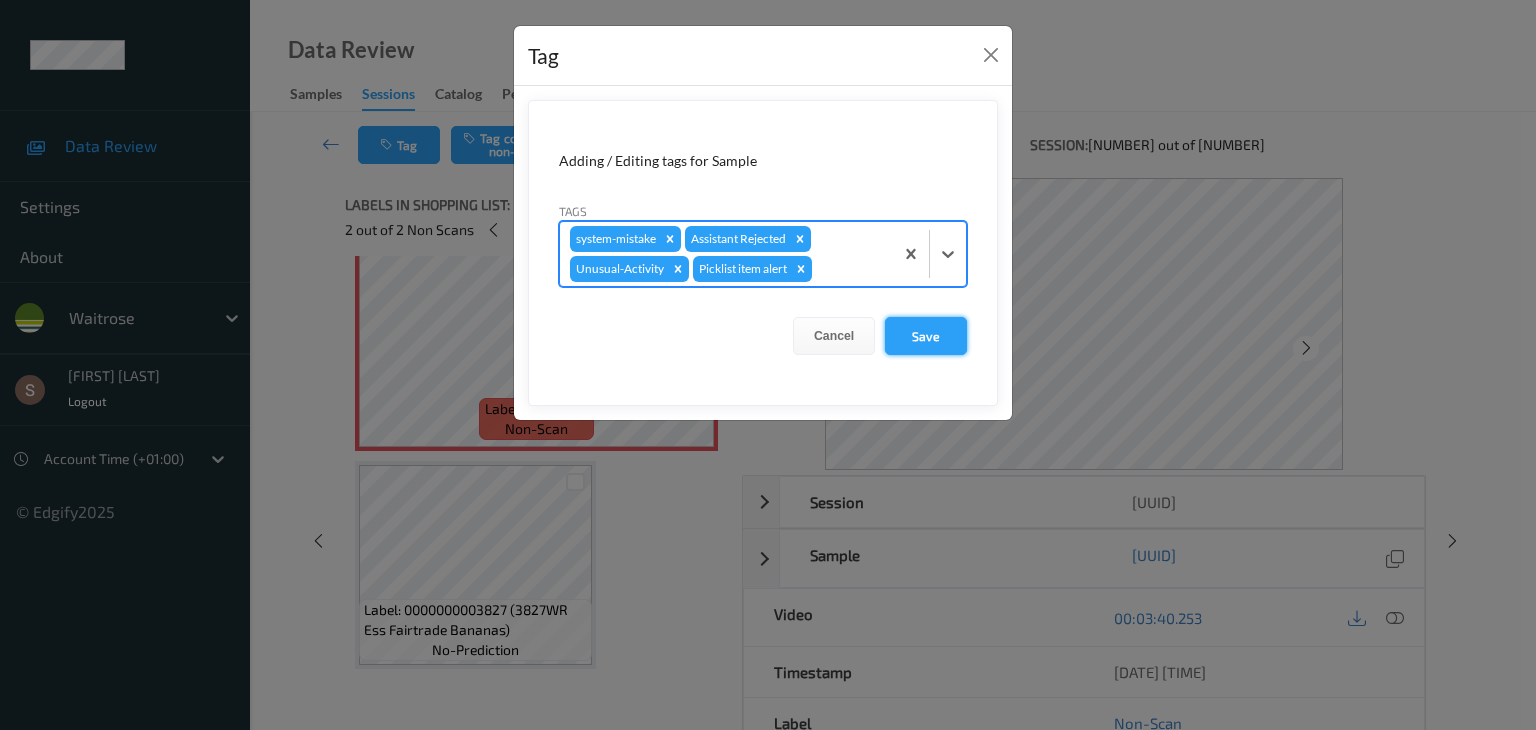 click on "Save" at bounding box center [926, 336] 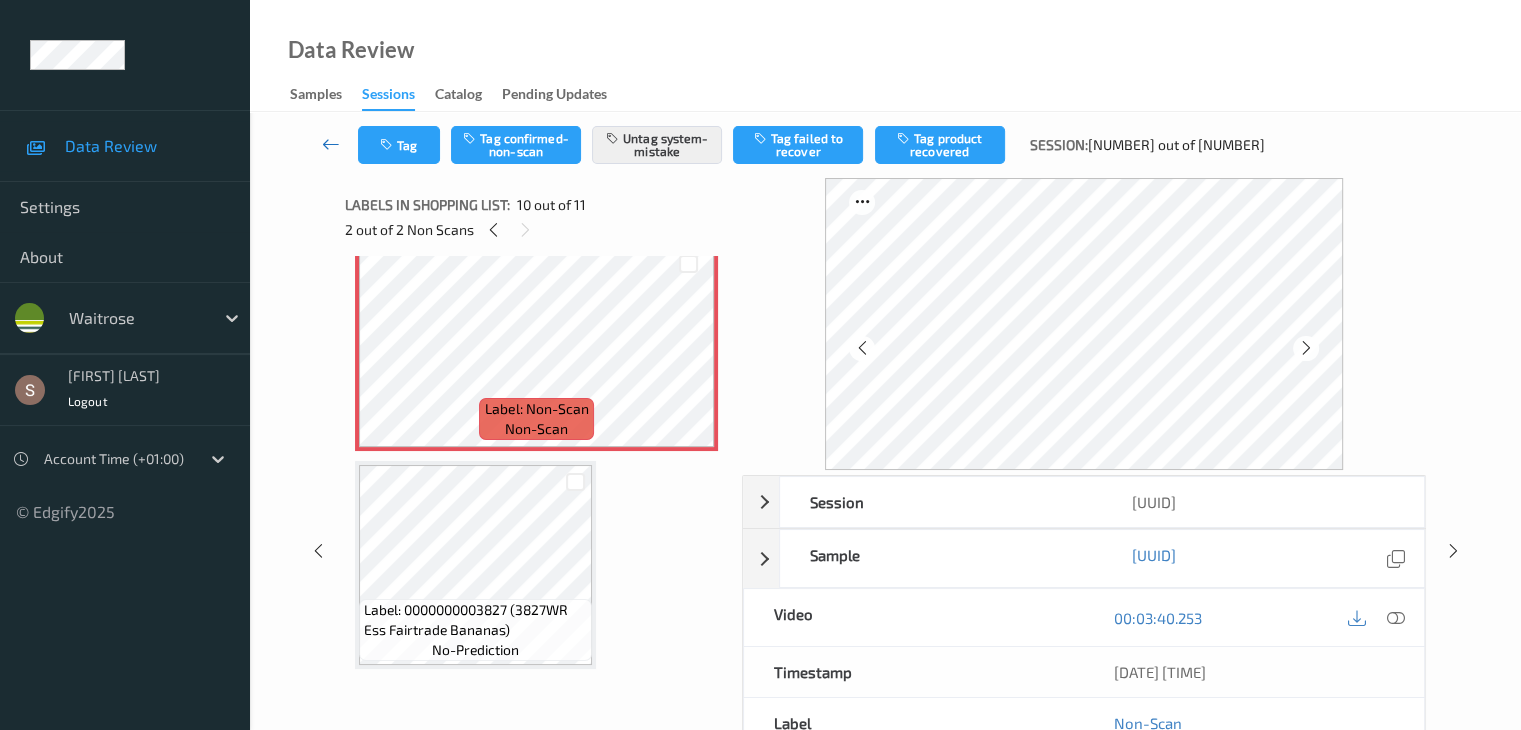 click at bounding box center [331, 144] 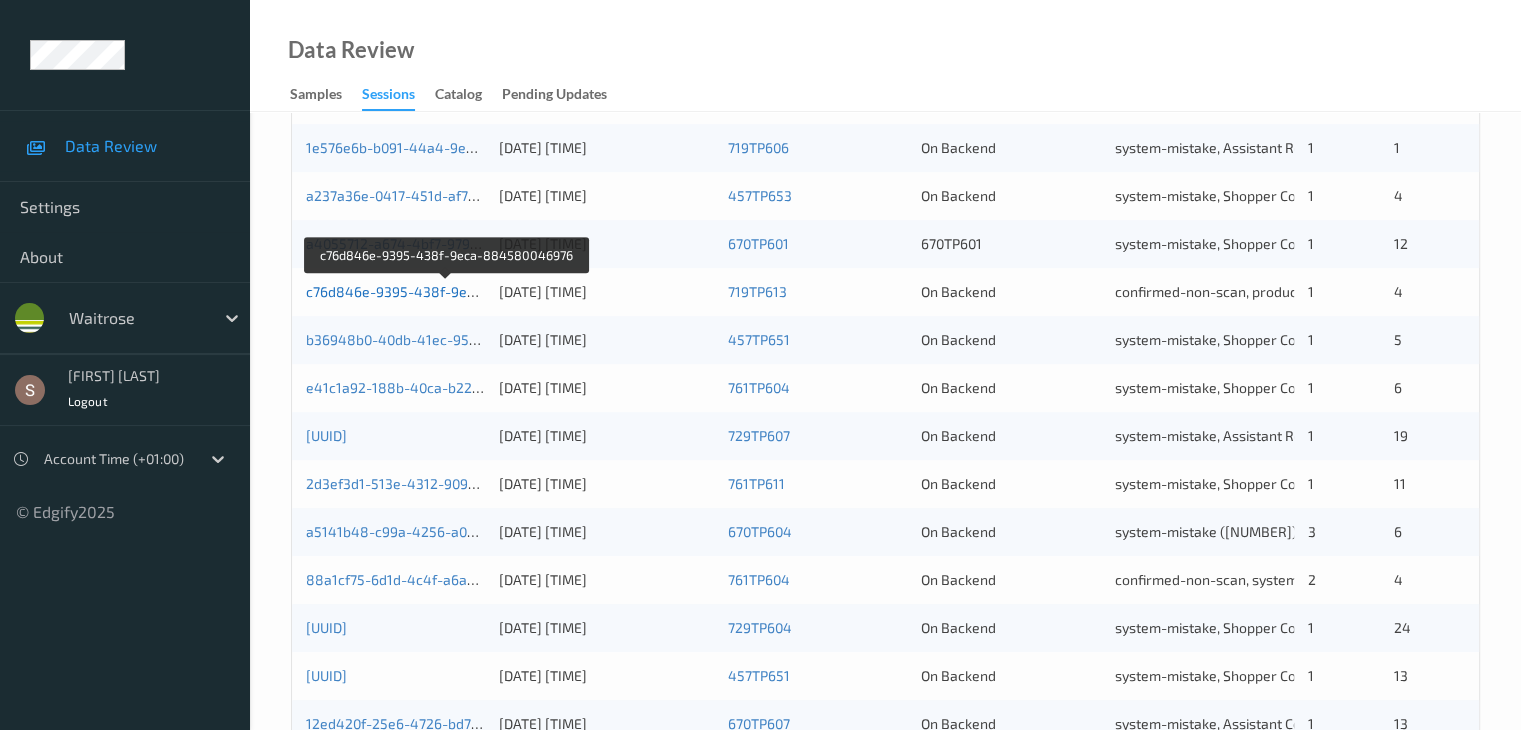 scroll, scrollTop: 932, scrollLeft: 0, axis: vertical 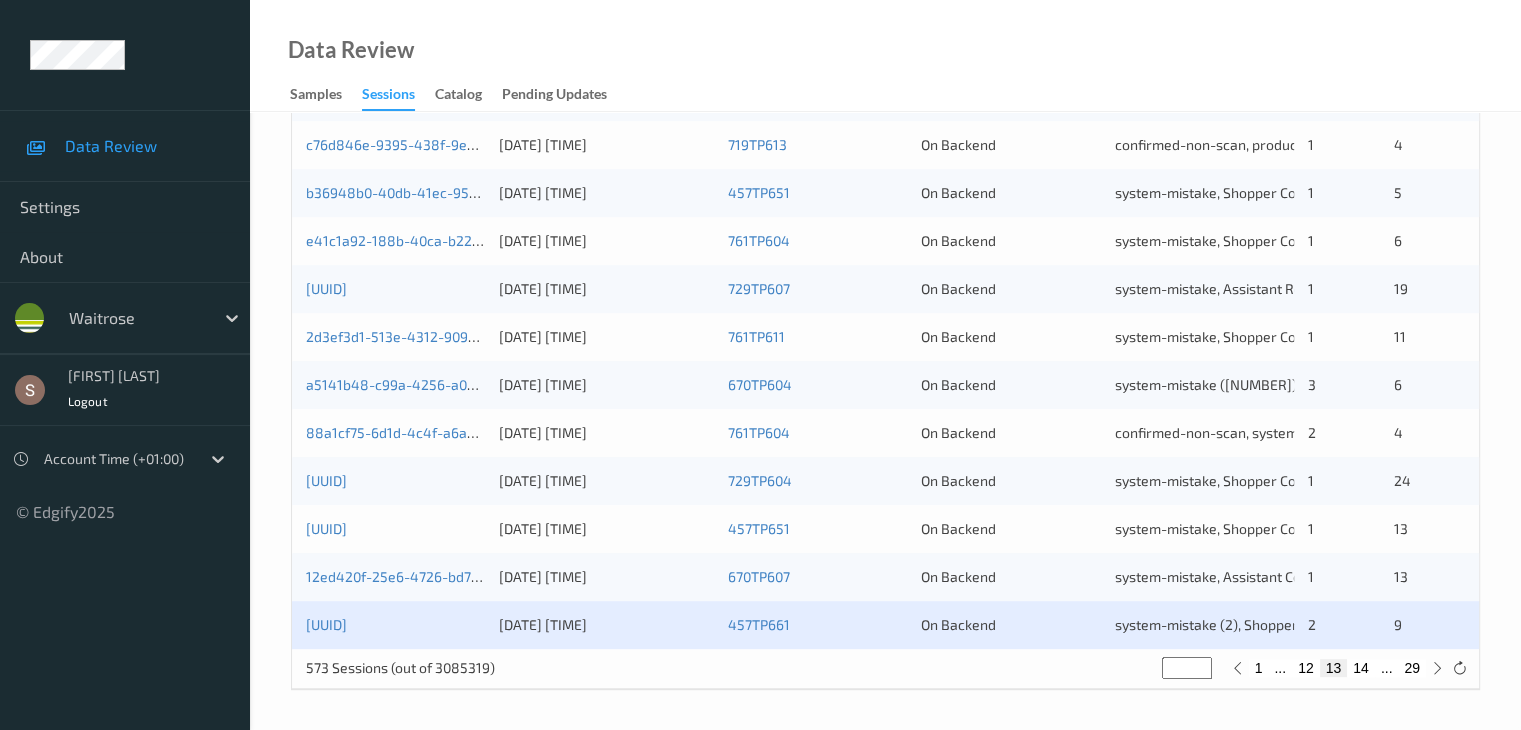 click on "14" at bounding box center (1361, 668) 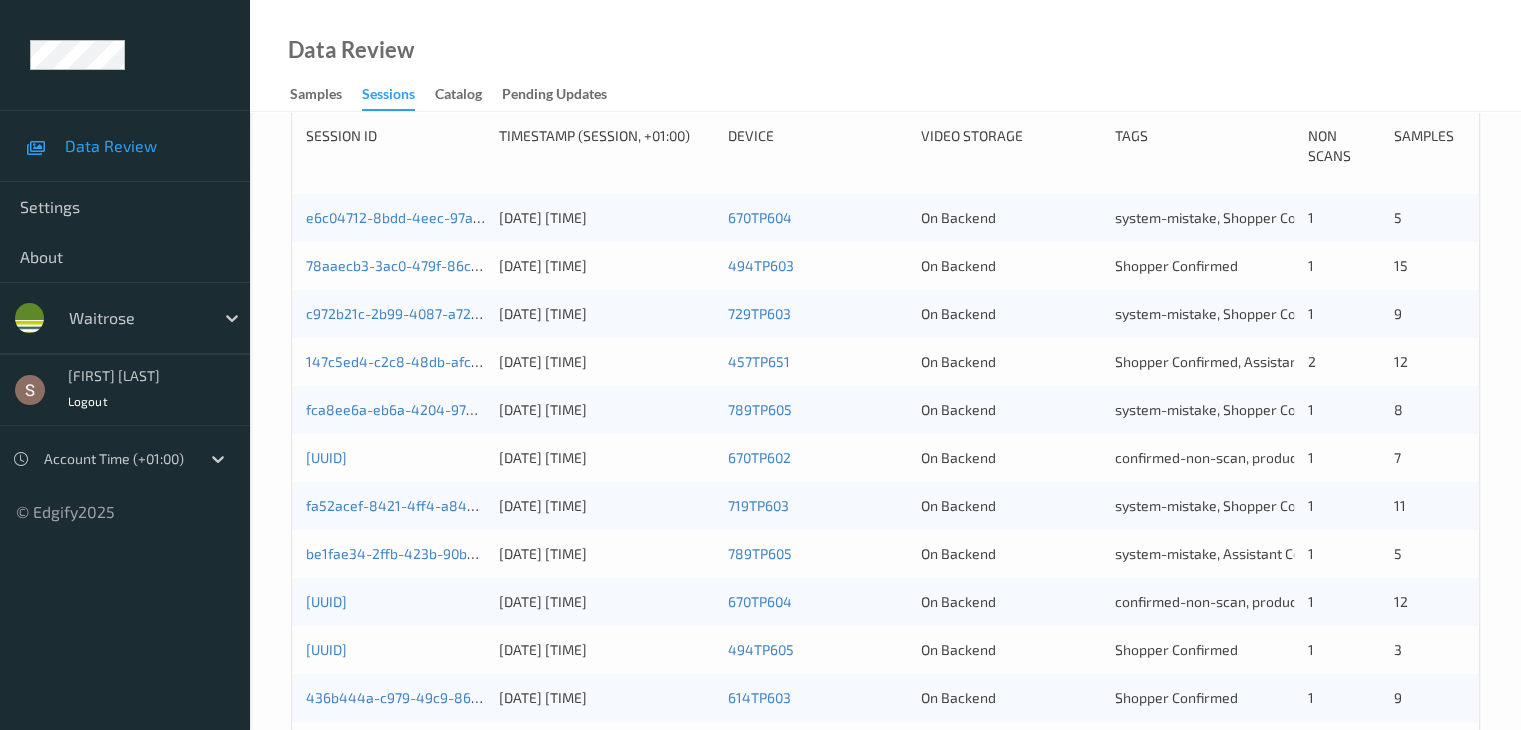 scroll, scrollTop: 232, scrollLeft: 0, axis: vertical 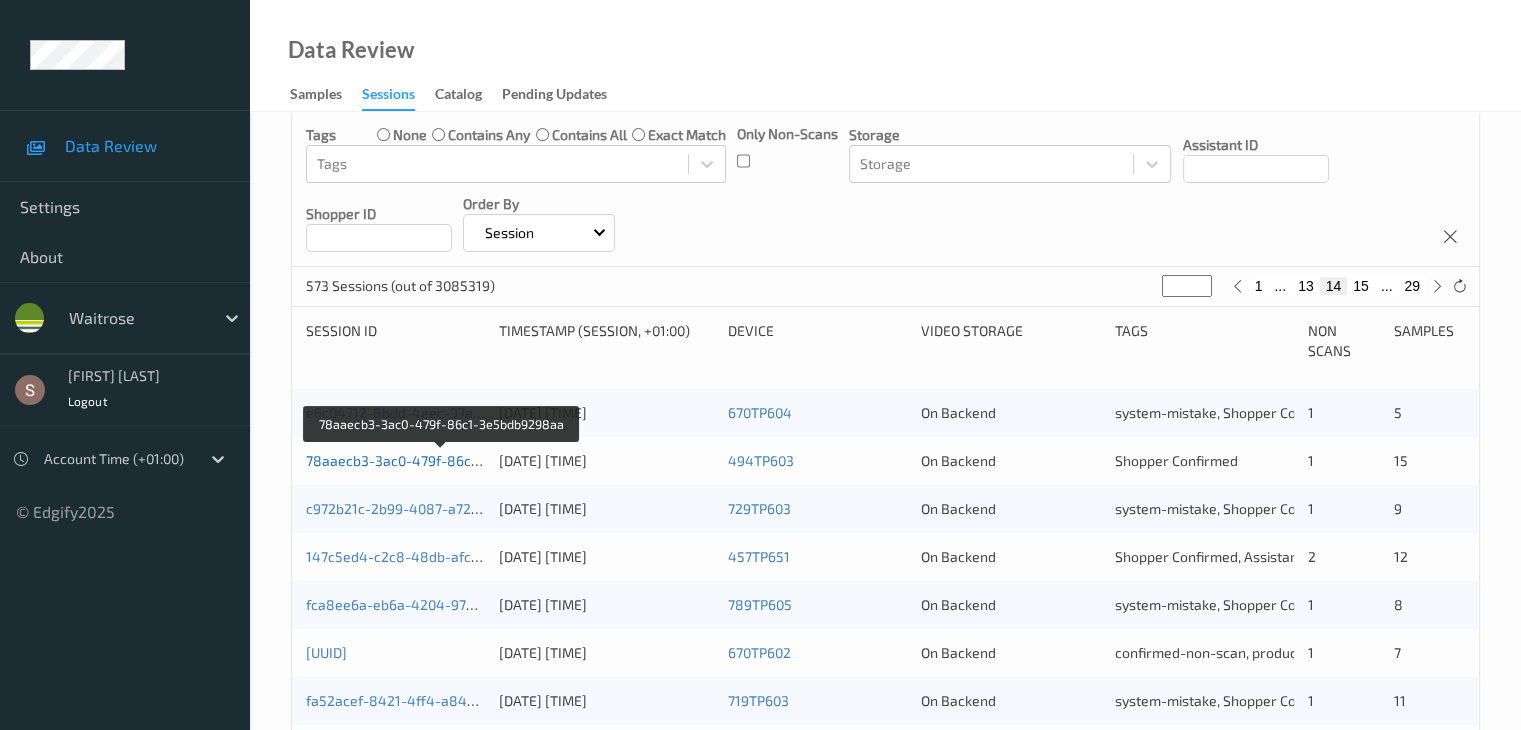 click on "78aaecb3-3ac0-479f-86c1-3e5bdb9298aa" at bounding box center (443, 460) 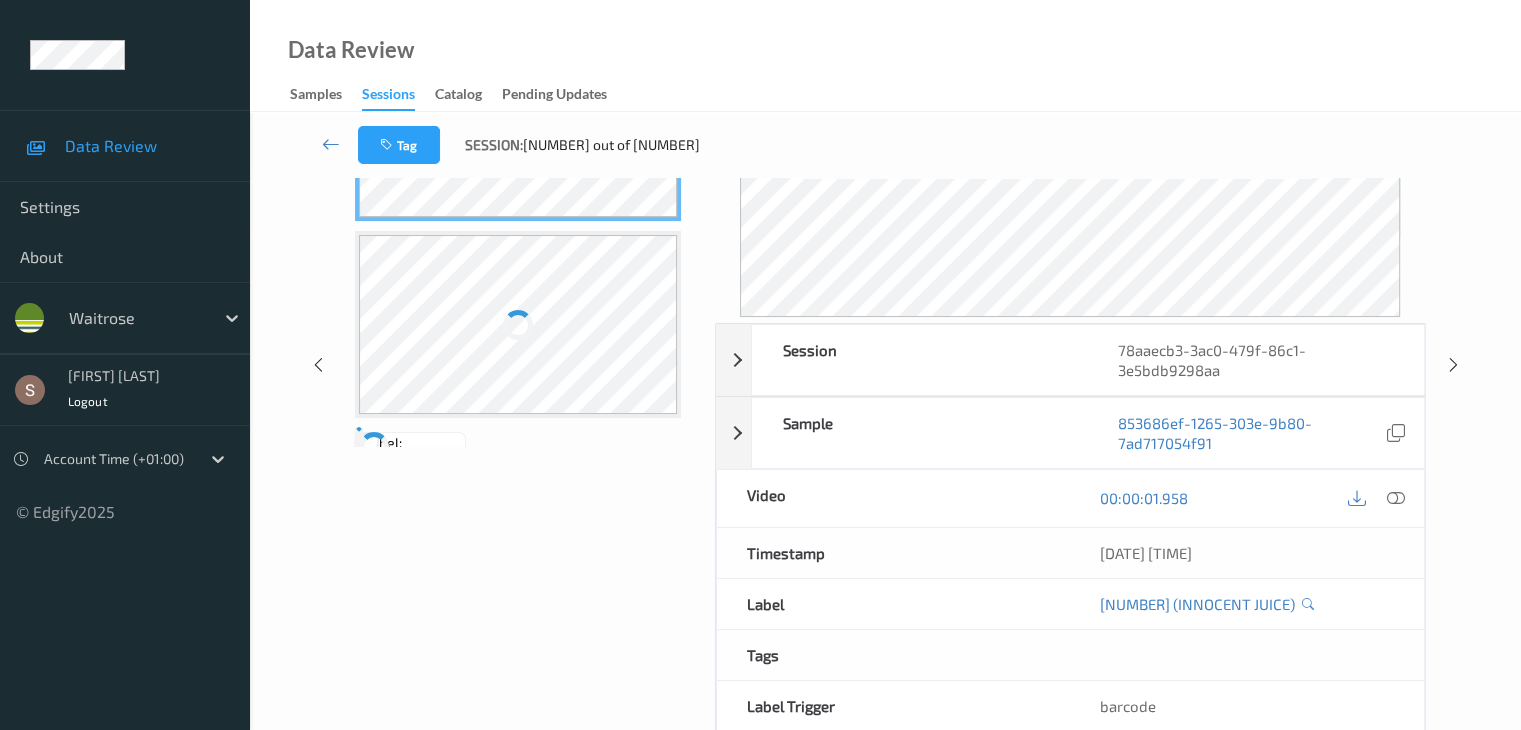 scroll, scrollTop: 0, scrollLeft: 0, axis: both 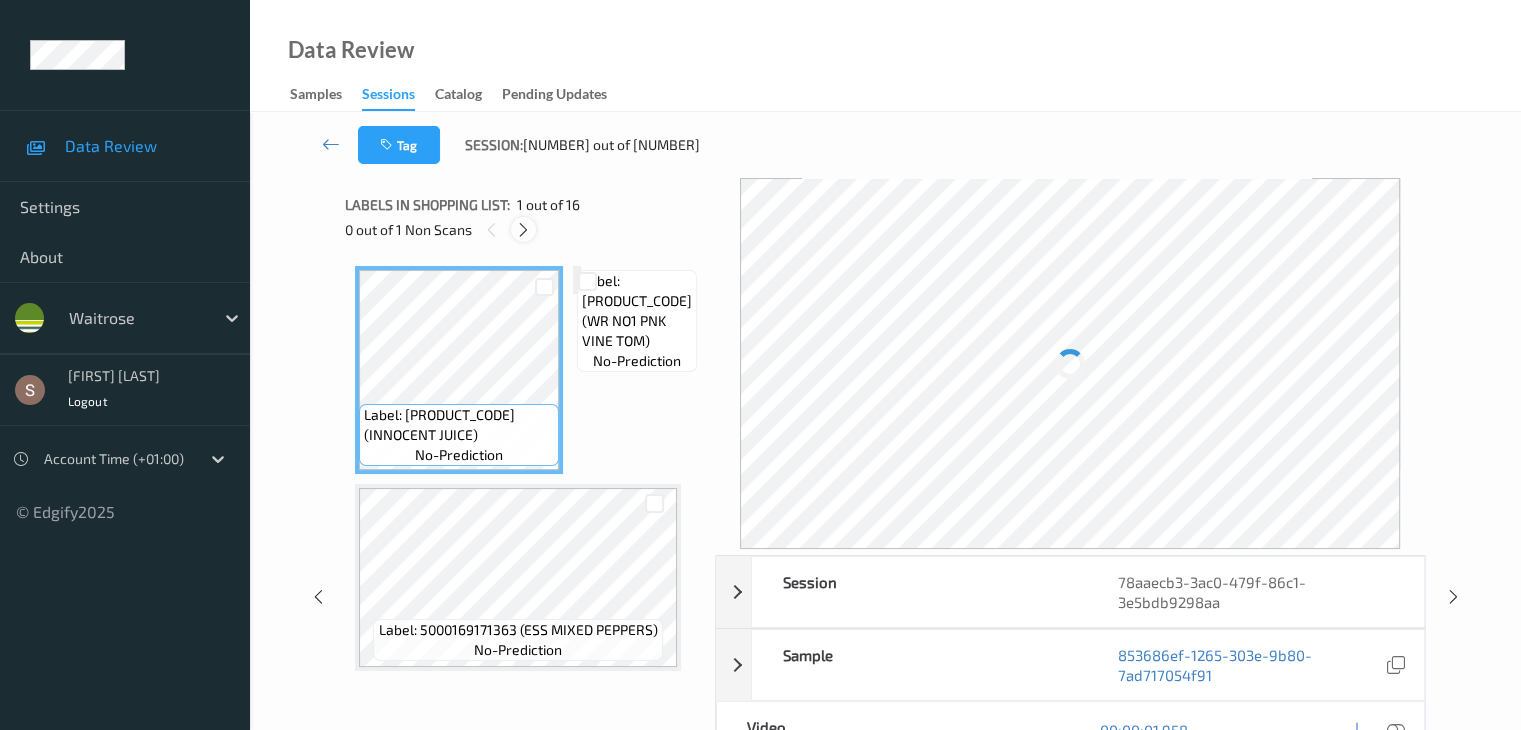 click at bounding box center [523, 230] 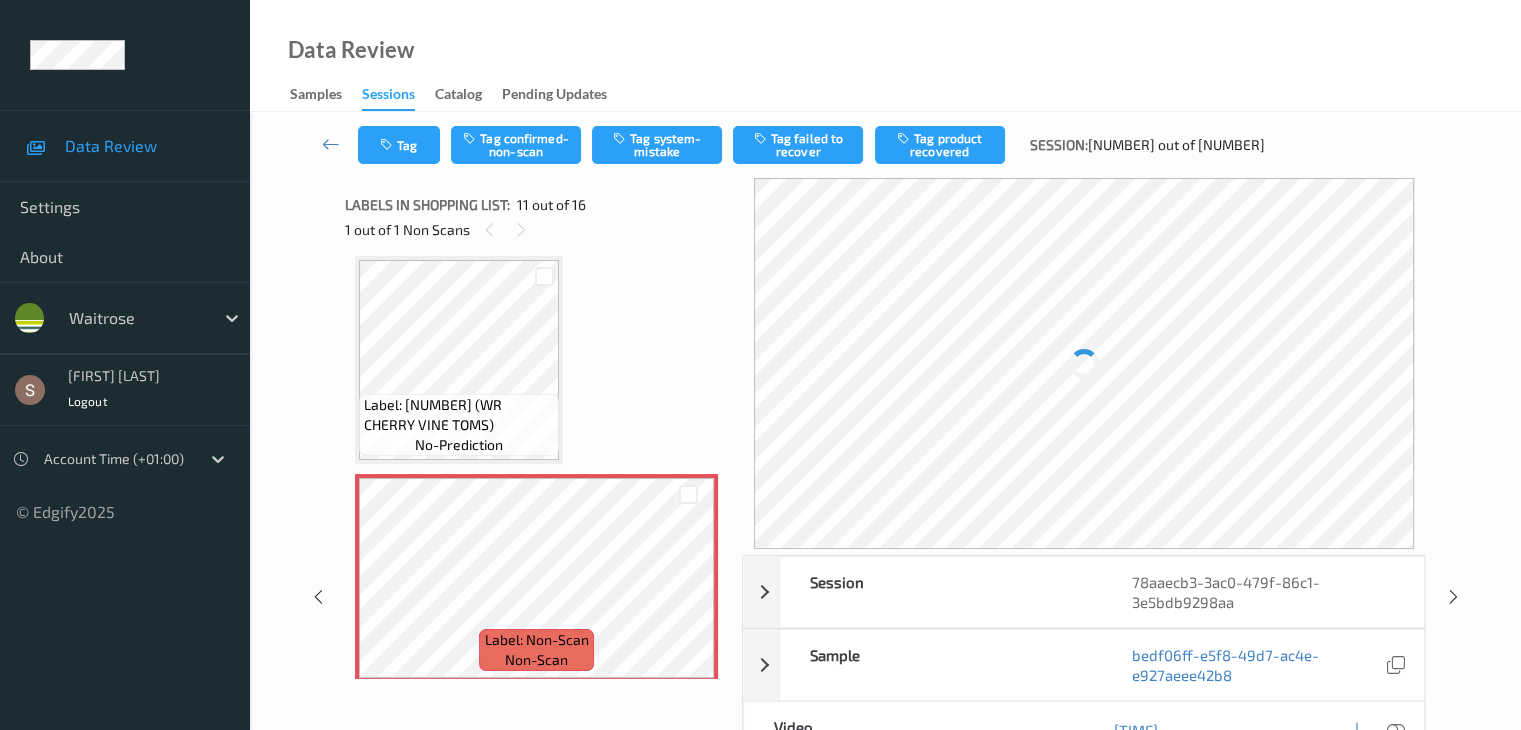 scroll, scrollTop: 1972, scrollLeft: 0, axis: vertical 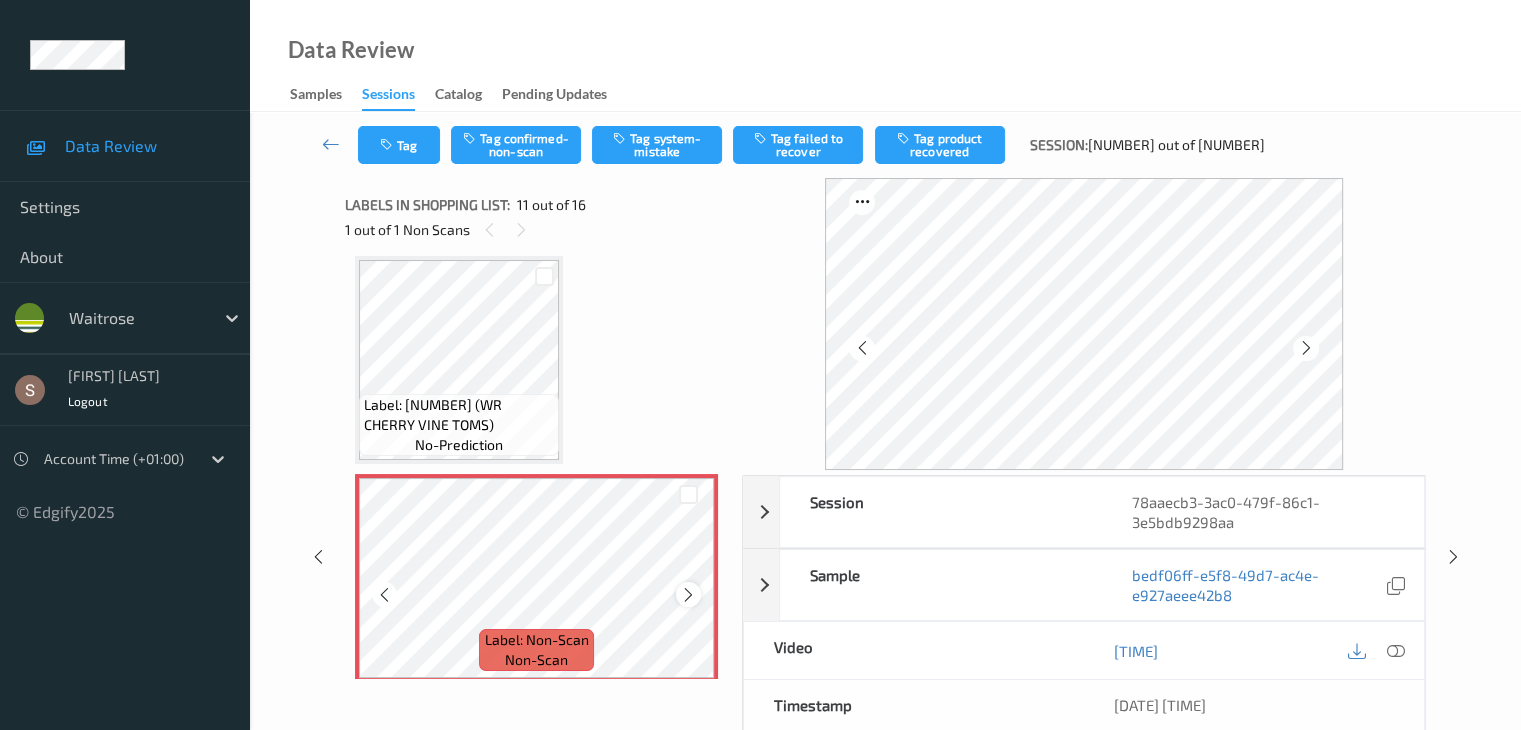 click at bounding box center [688, 595] 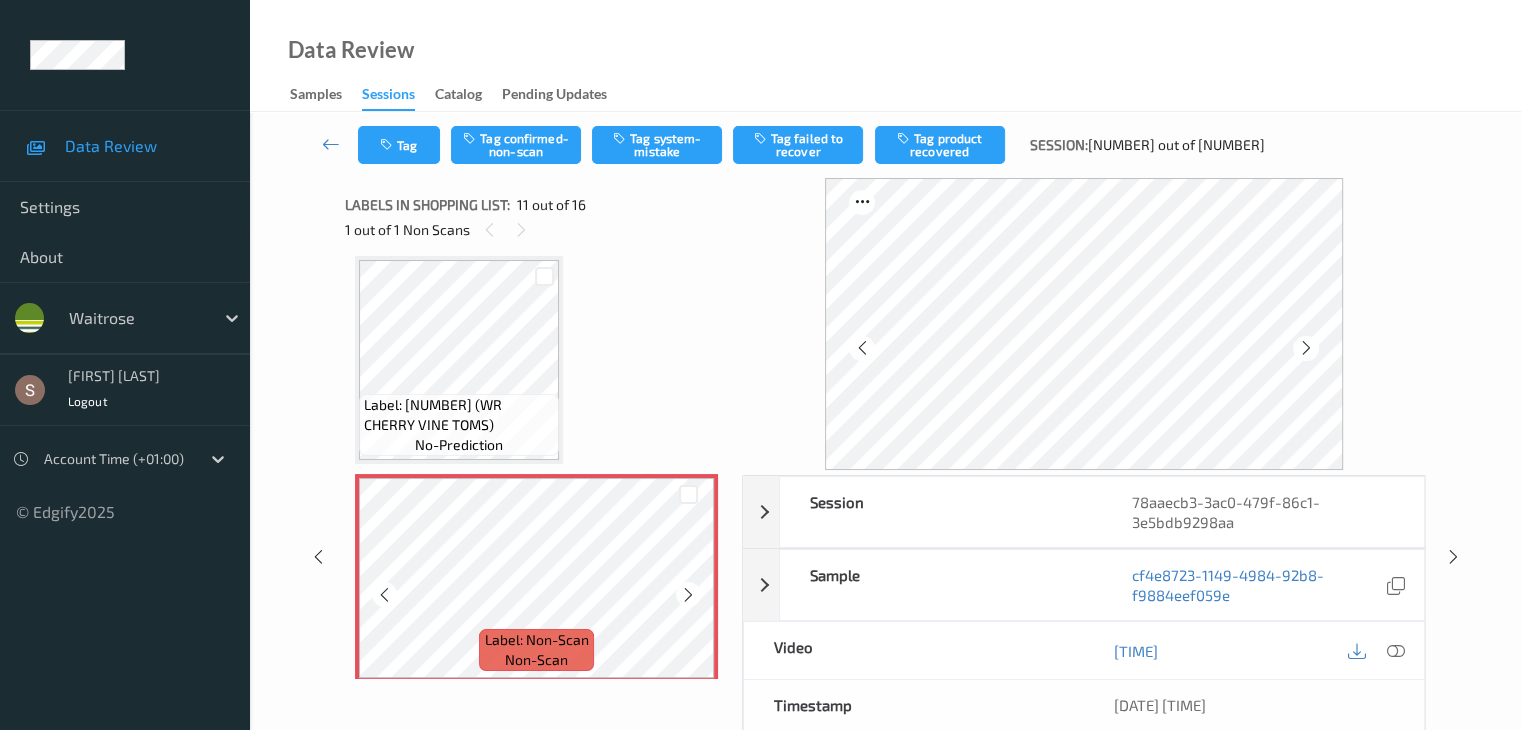 click at bounding box center [688, 595] 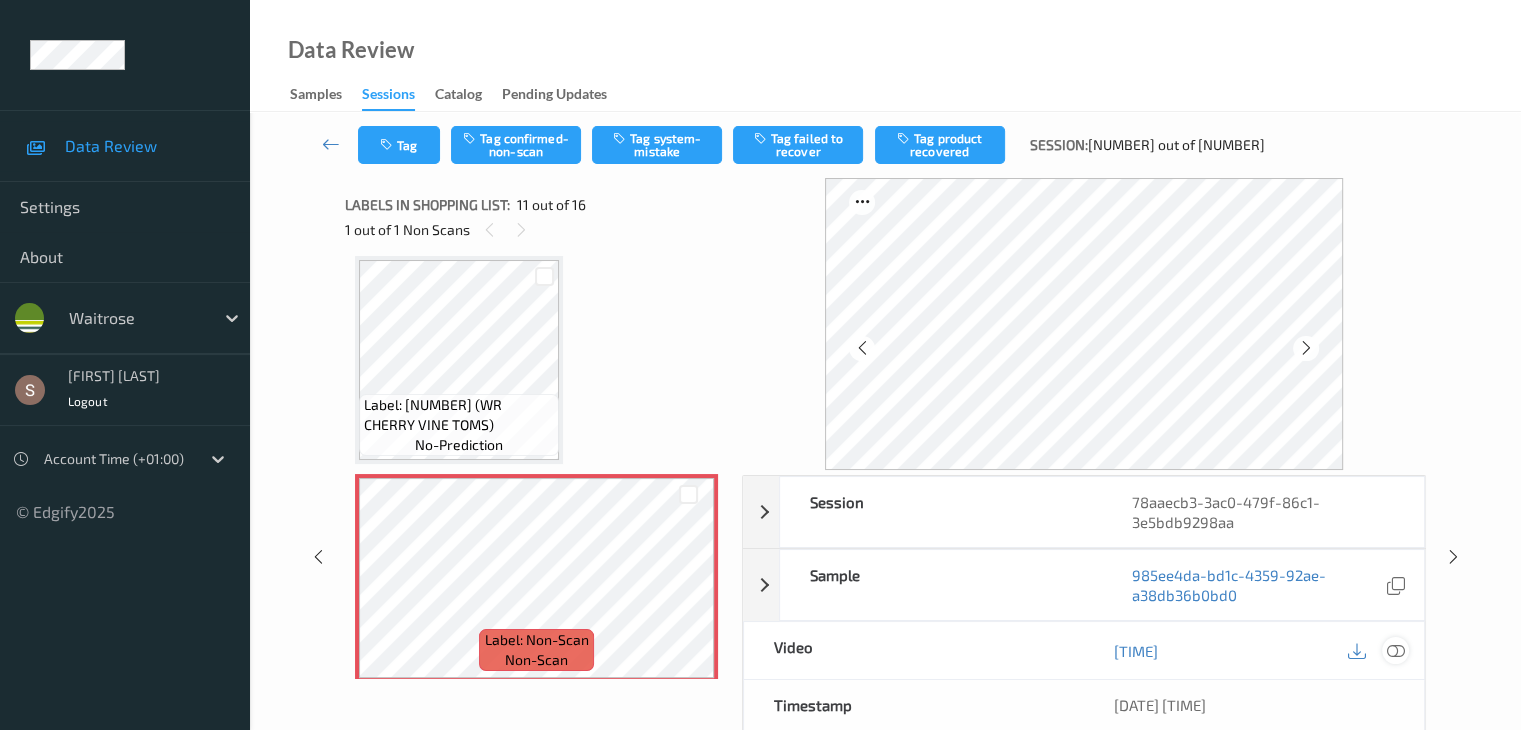 click at bounding box center [1395, 651] 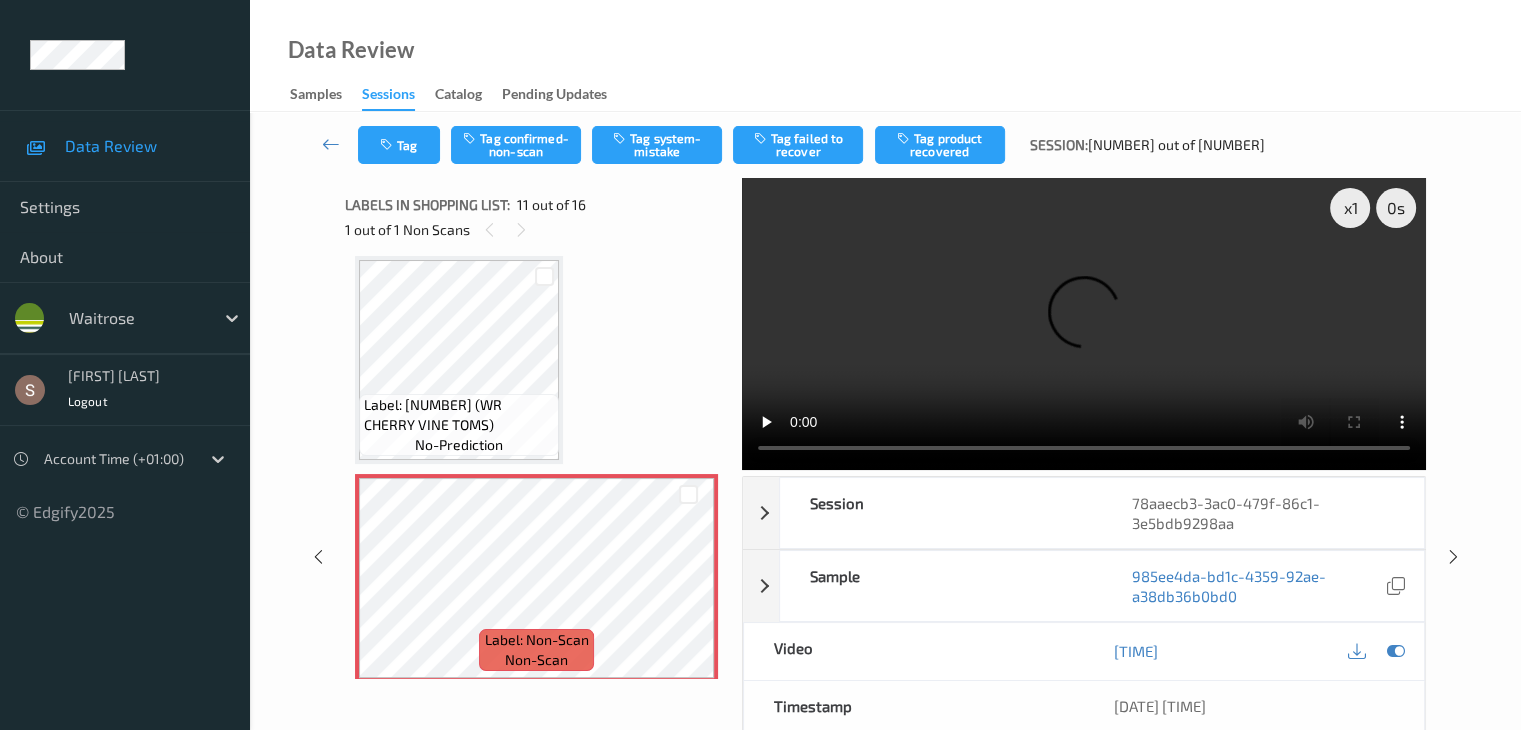 click at bounding box center [1084, 324] 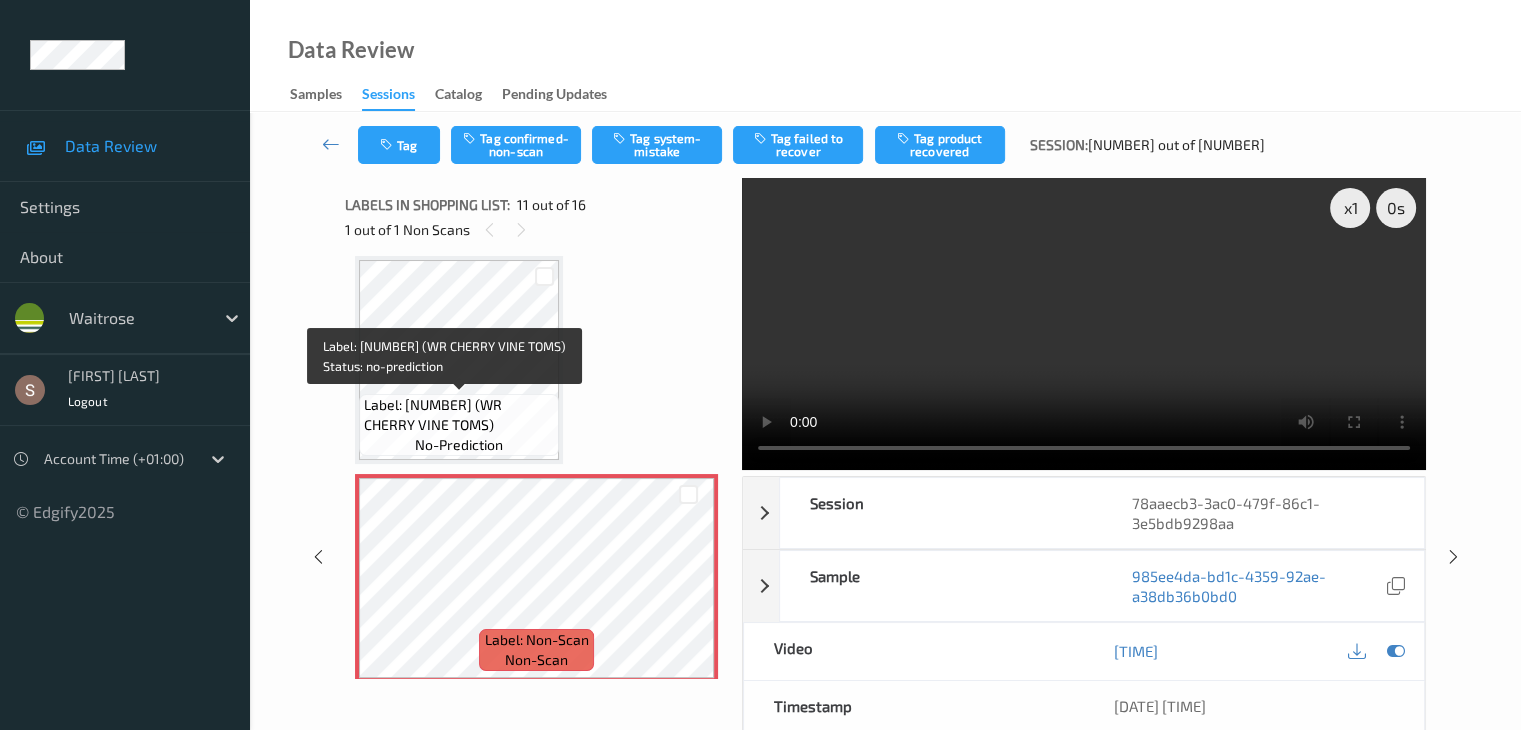 click on "Label: [NUMBER] (WR CHERRY VINE TOMS)" at bounding box center [459, 415] 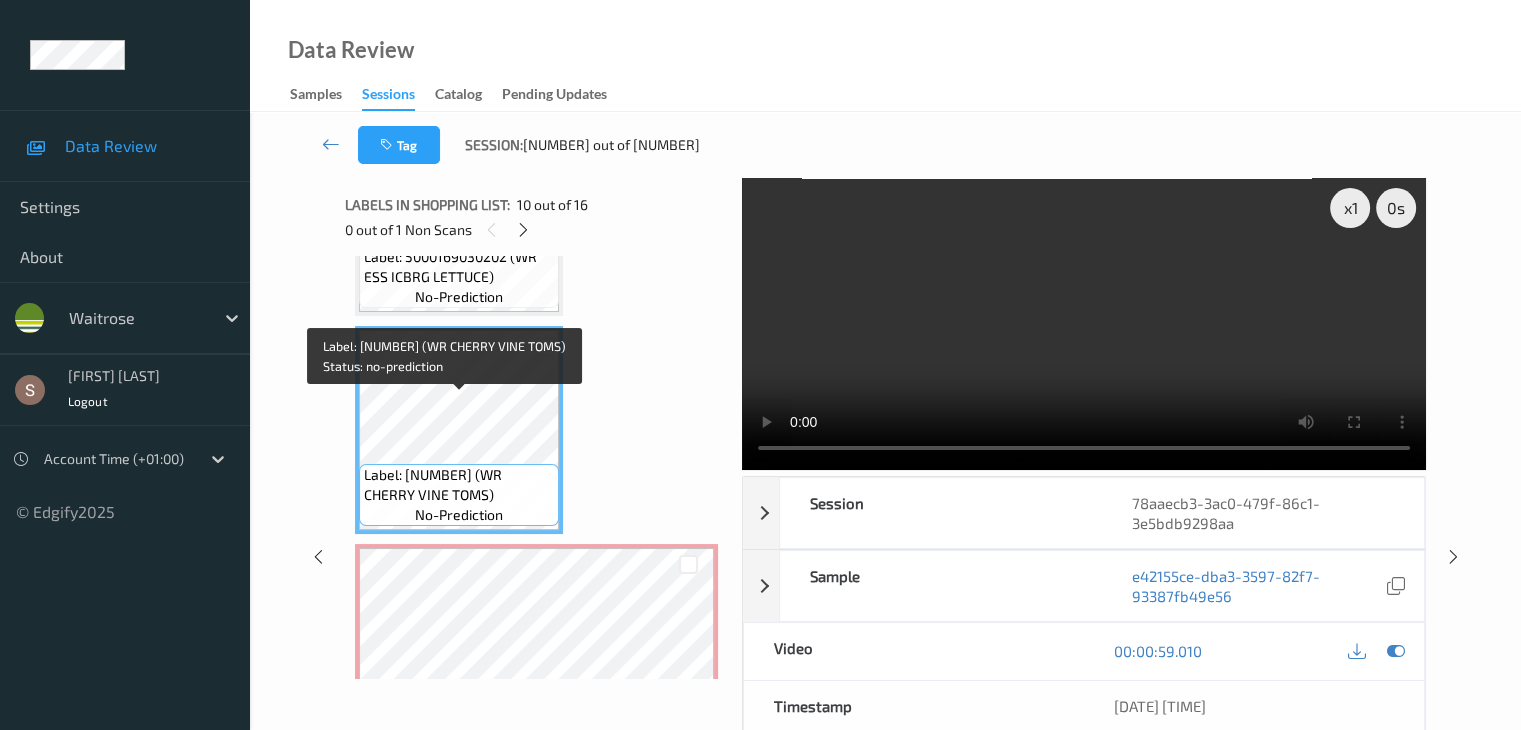 scroll, scrollTop: 1872, scrollLeft: 0, axis: vertical 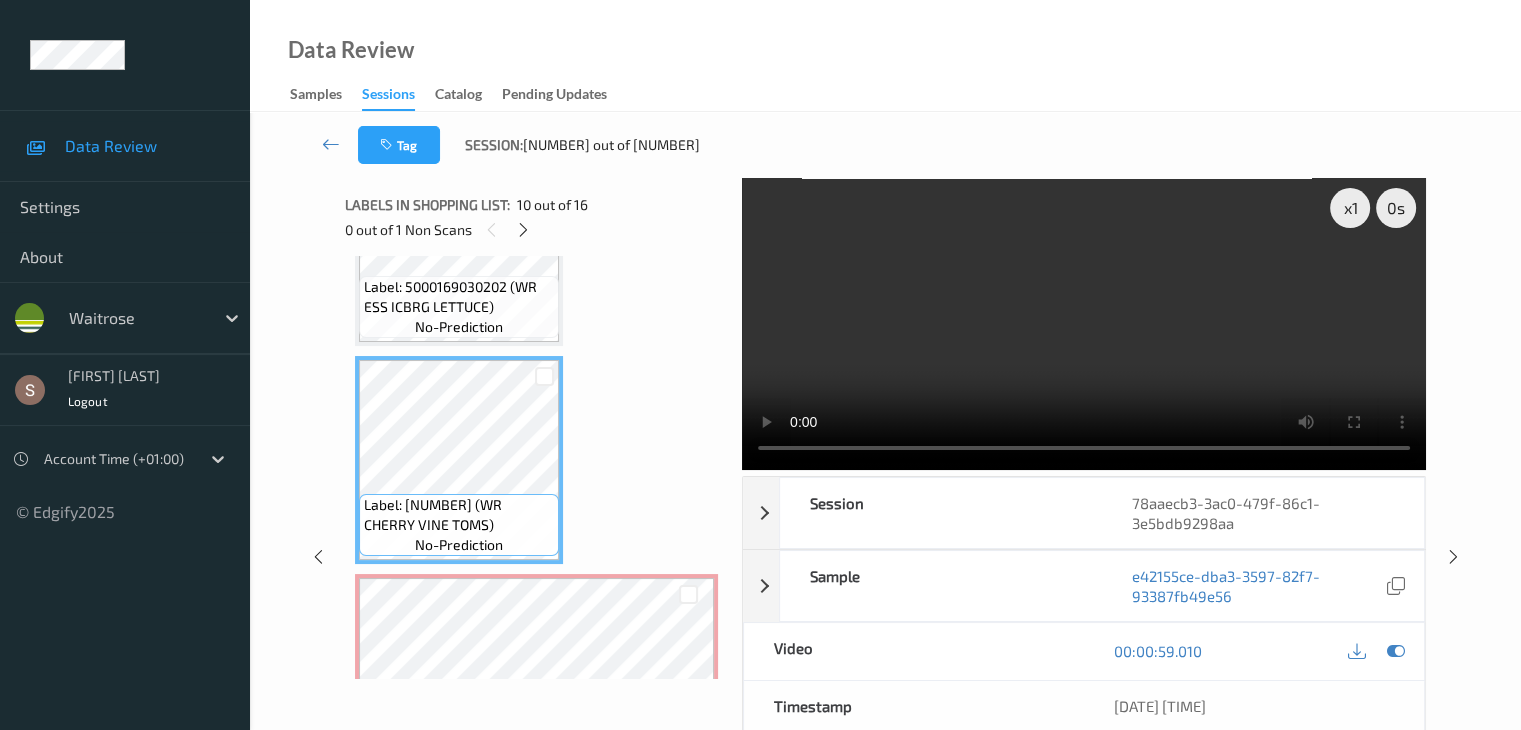 click at bounding box center [1084, 324] 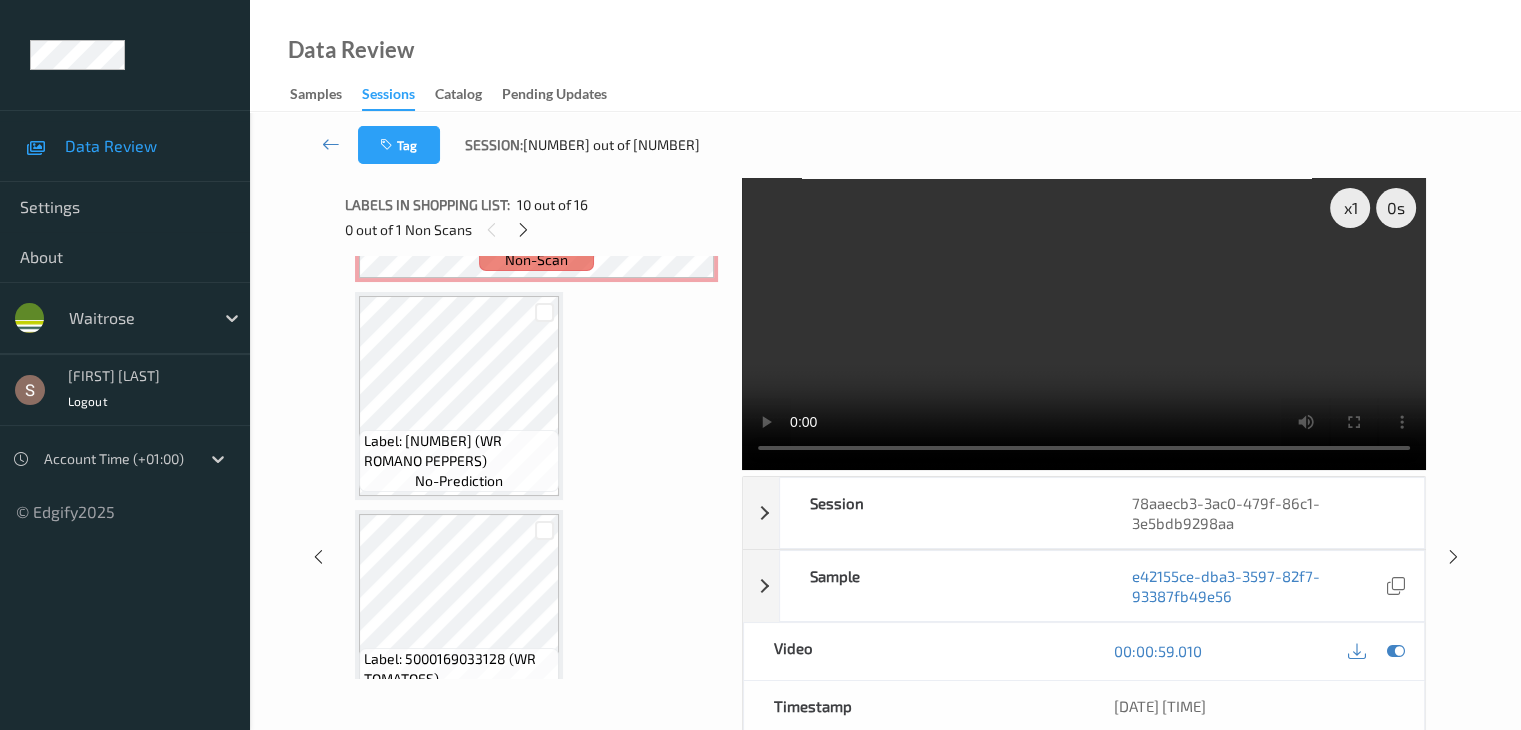 scroll, scrollTop: 2272, scrollLeft: 0, axis: vertical 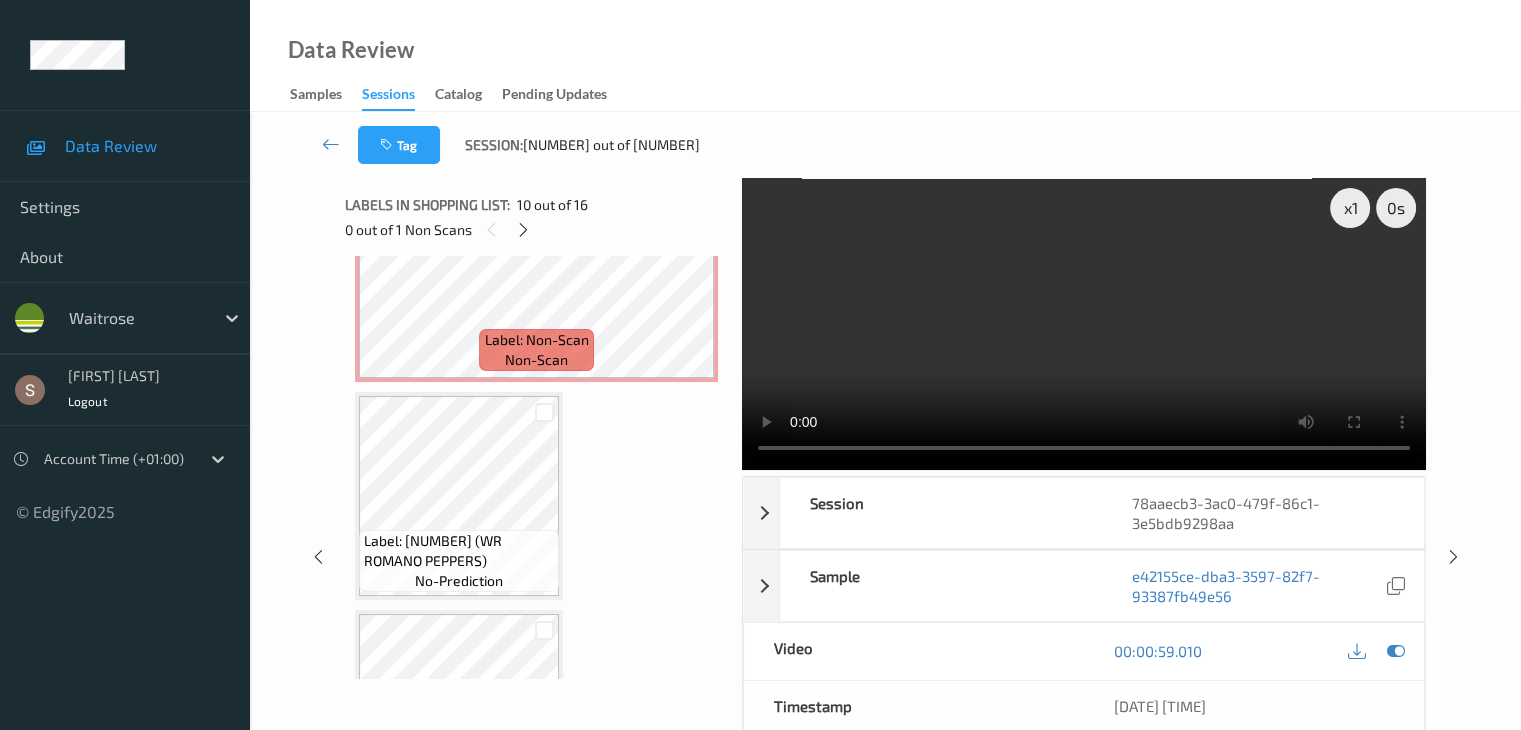 click at bounding box center [1084, 324] 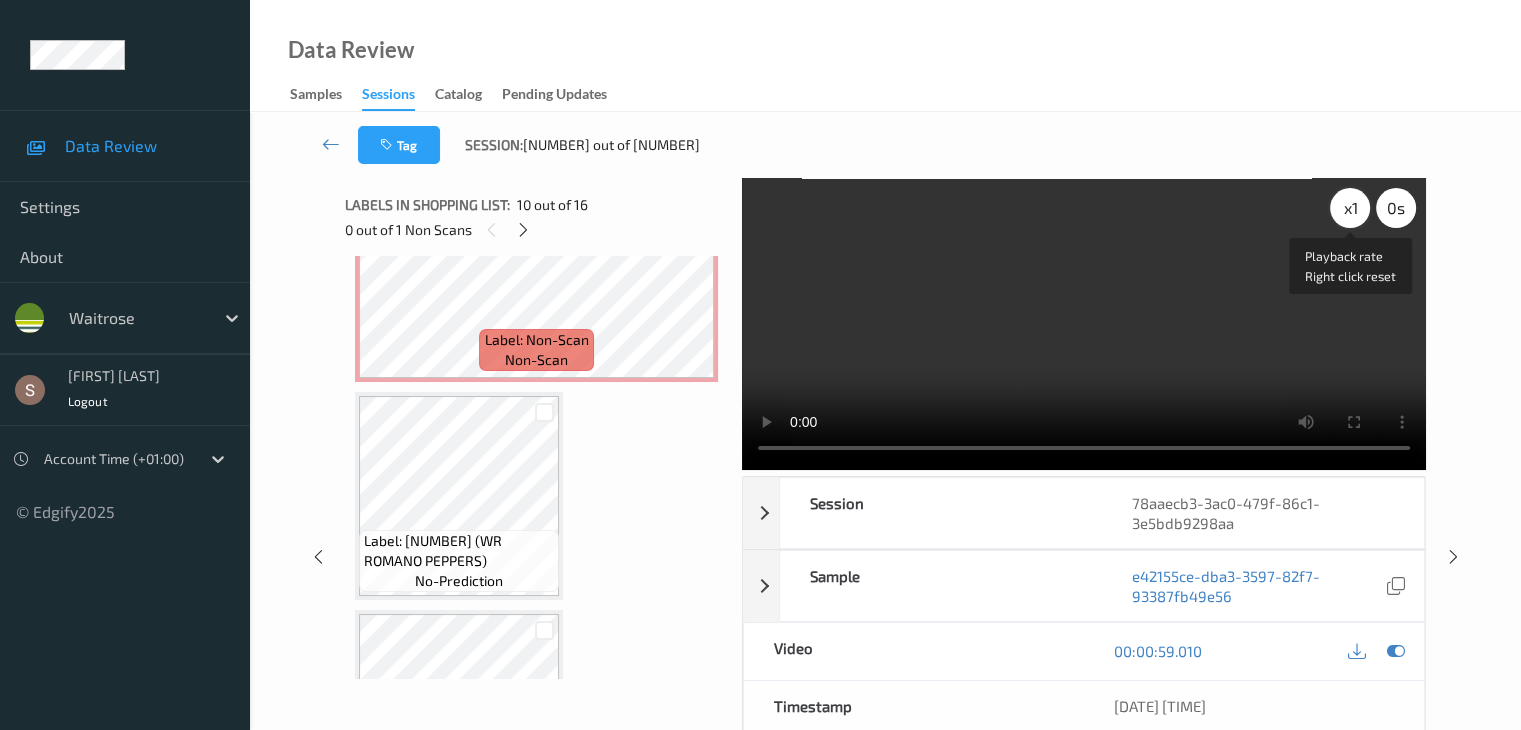 click on "x 1" at bounding box center [1350, 208] 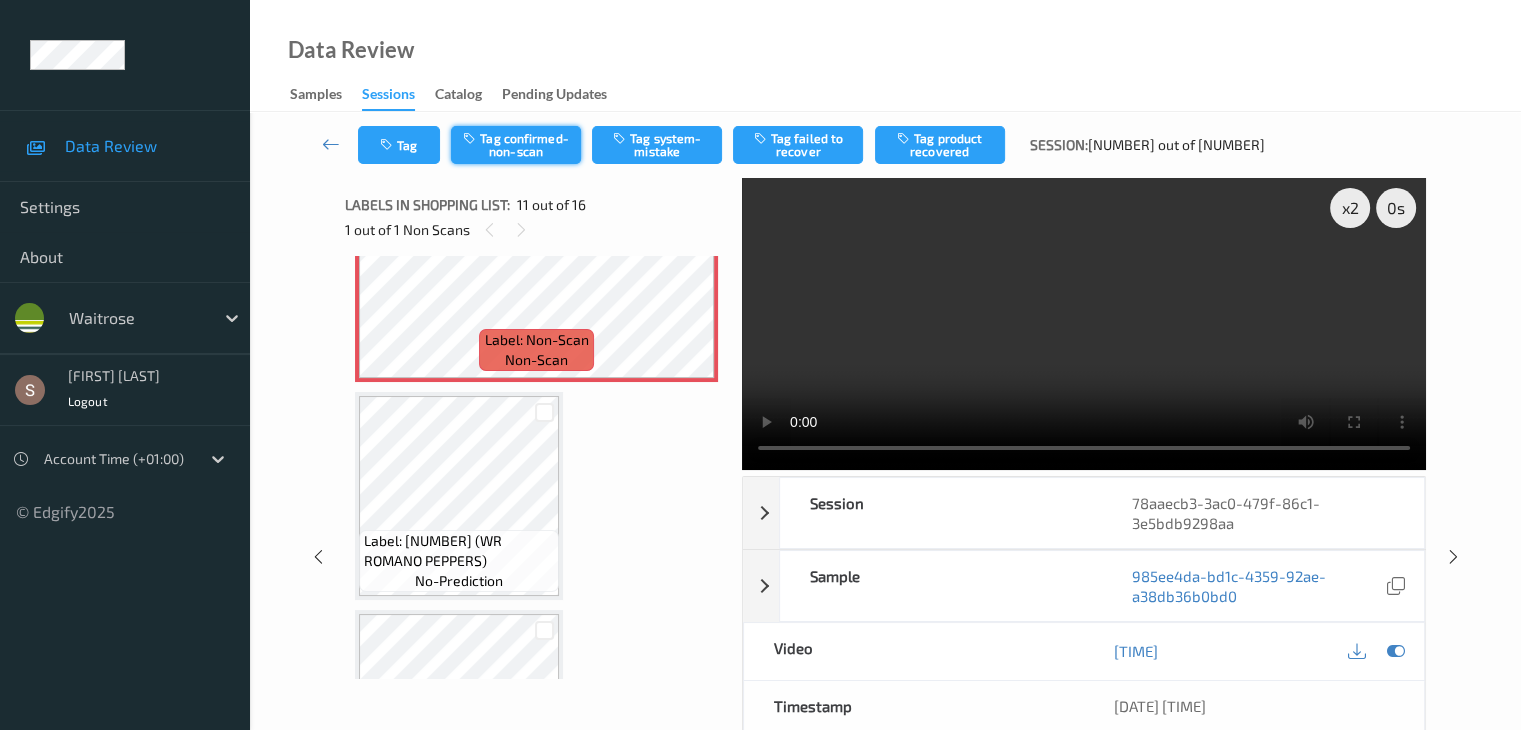 click on "Tag   confirmed-non-scan" at bounding box center (516, 145) 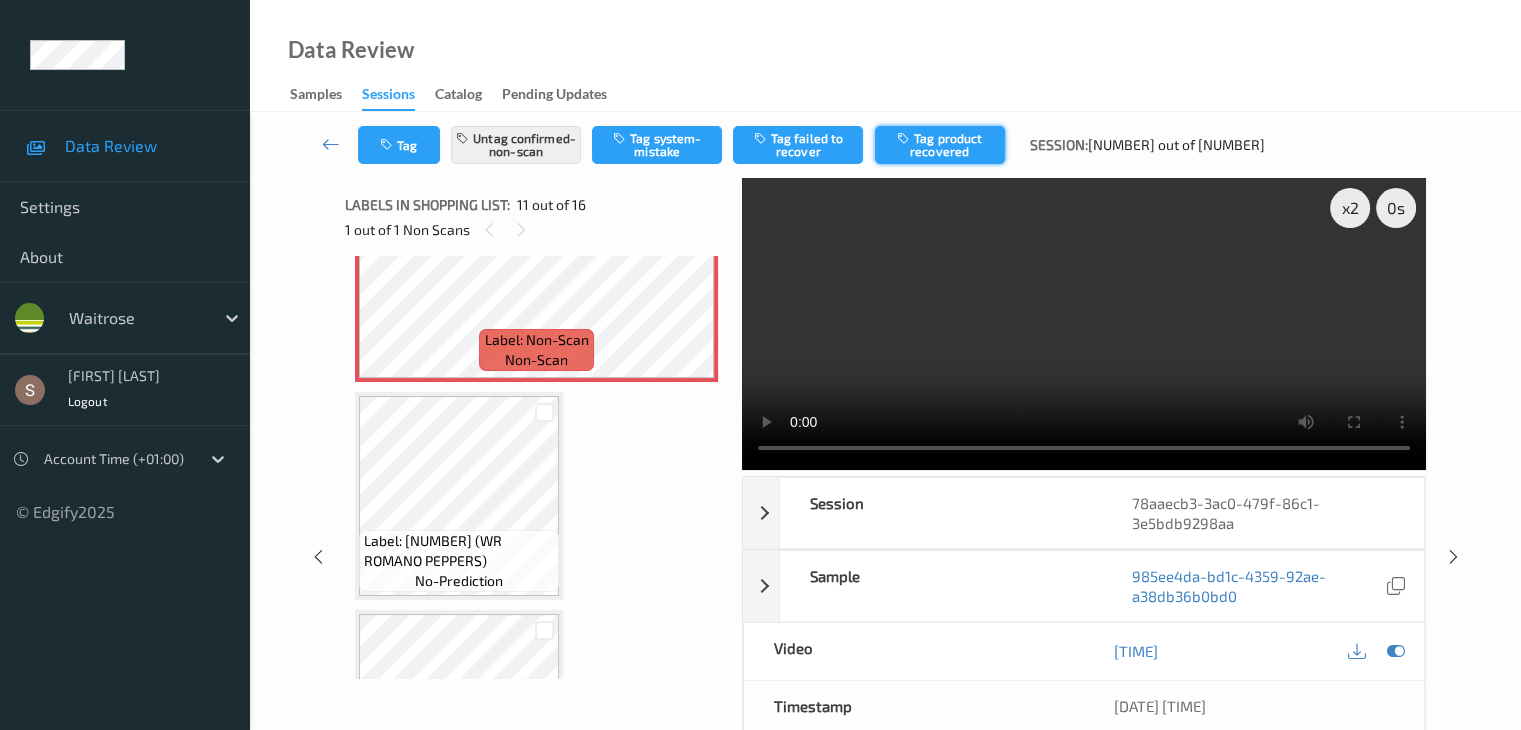 click on "Tag   product recovered" at bounding box center [940, 145] 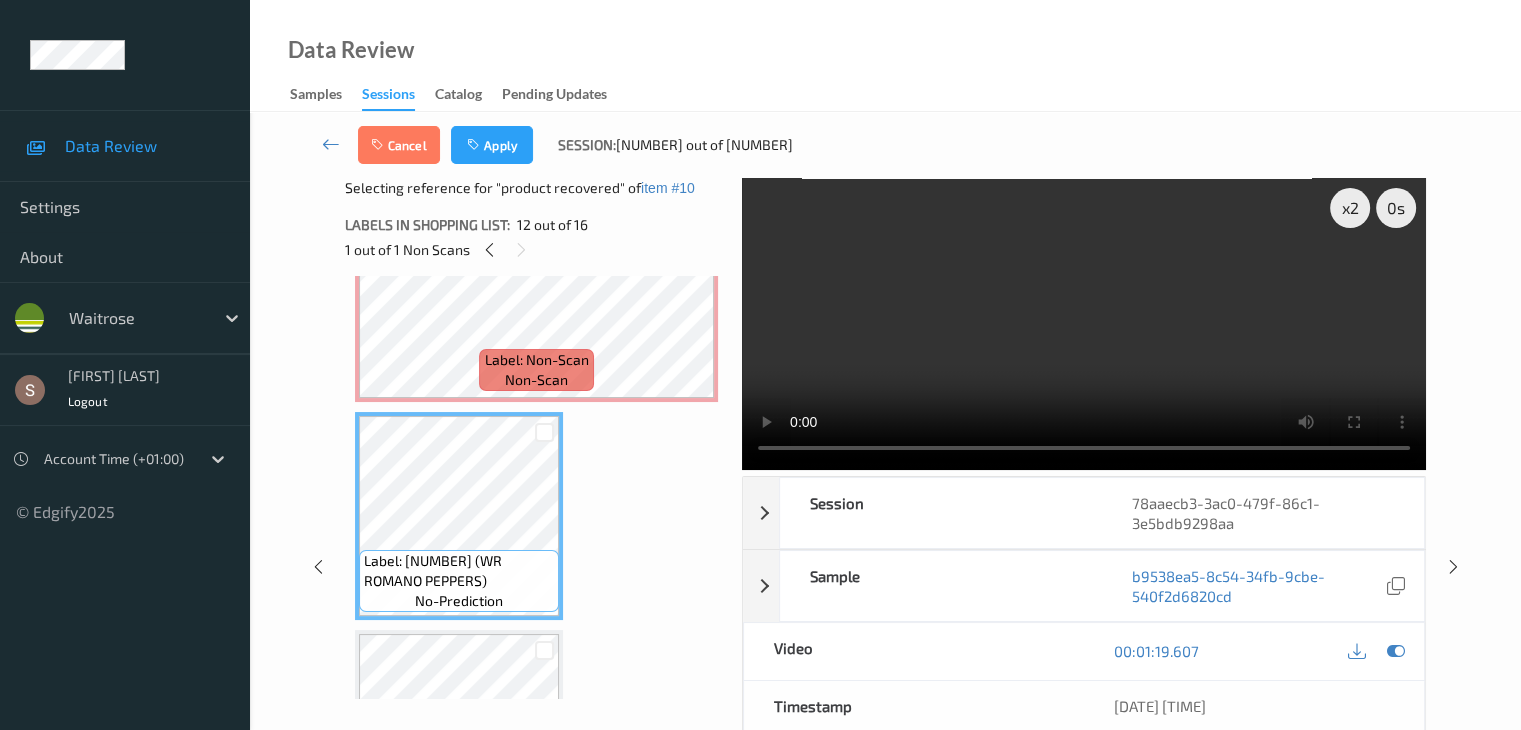 click on "Cancel Apply Session: [NUMBER] out of [NUMBER]" at bounding box center [885, 145] 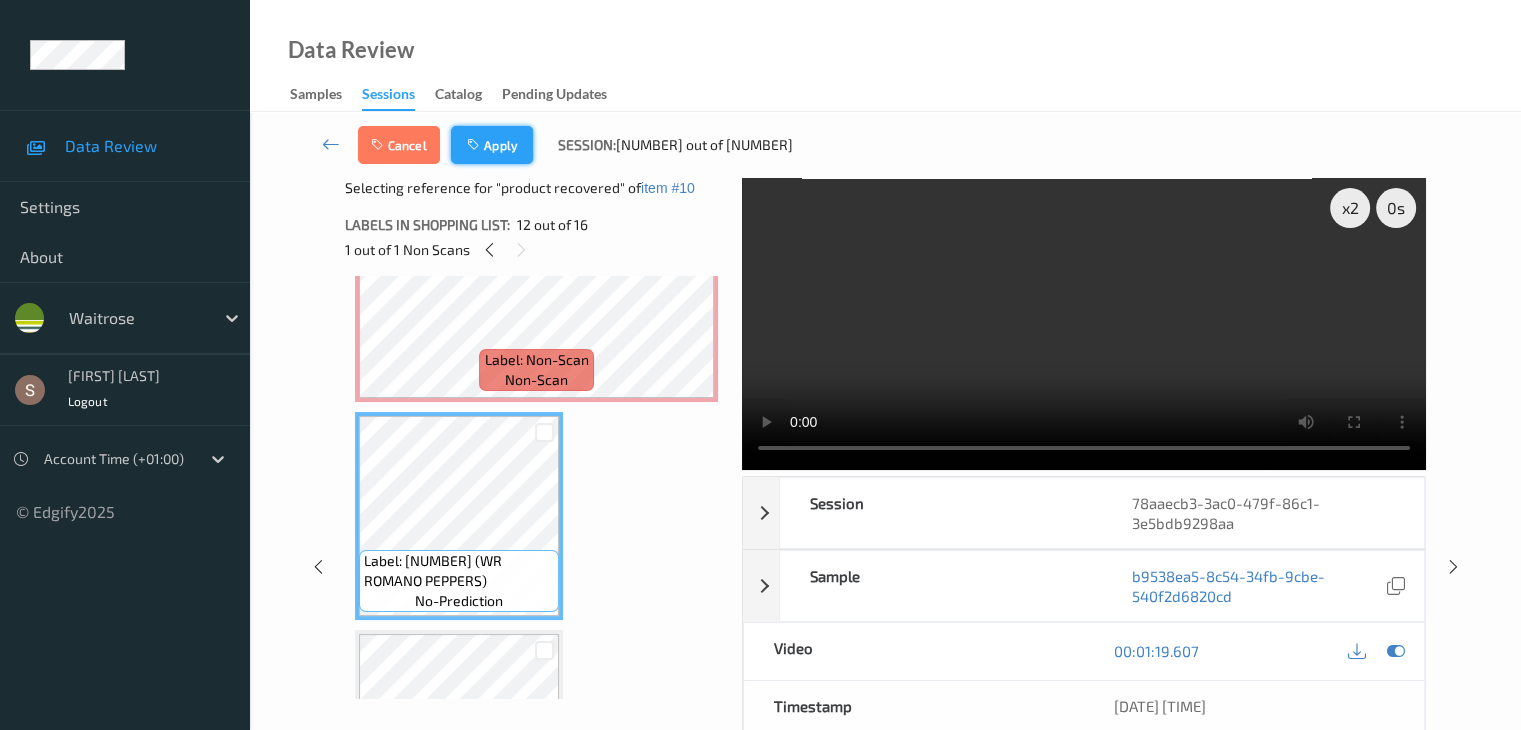 click at bounding box center [475, 145] 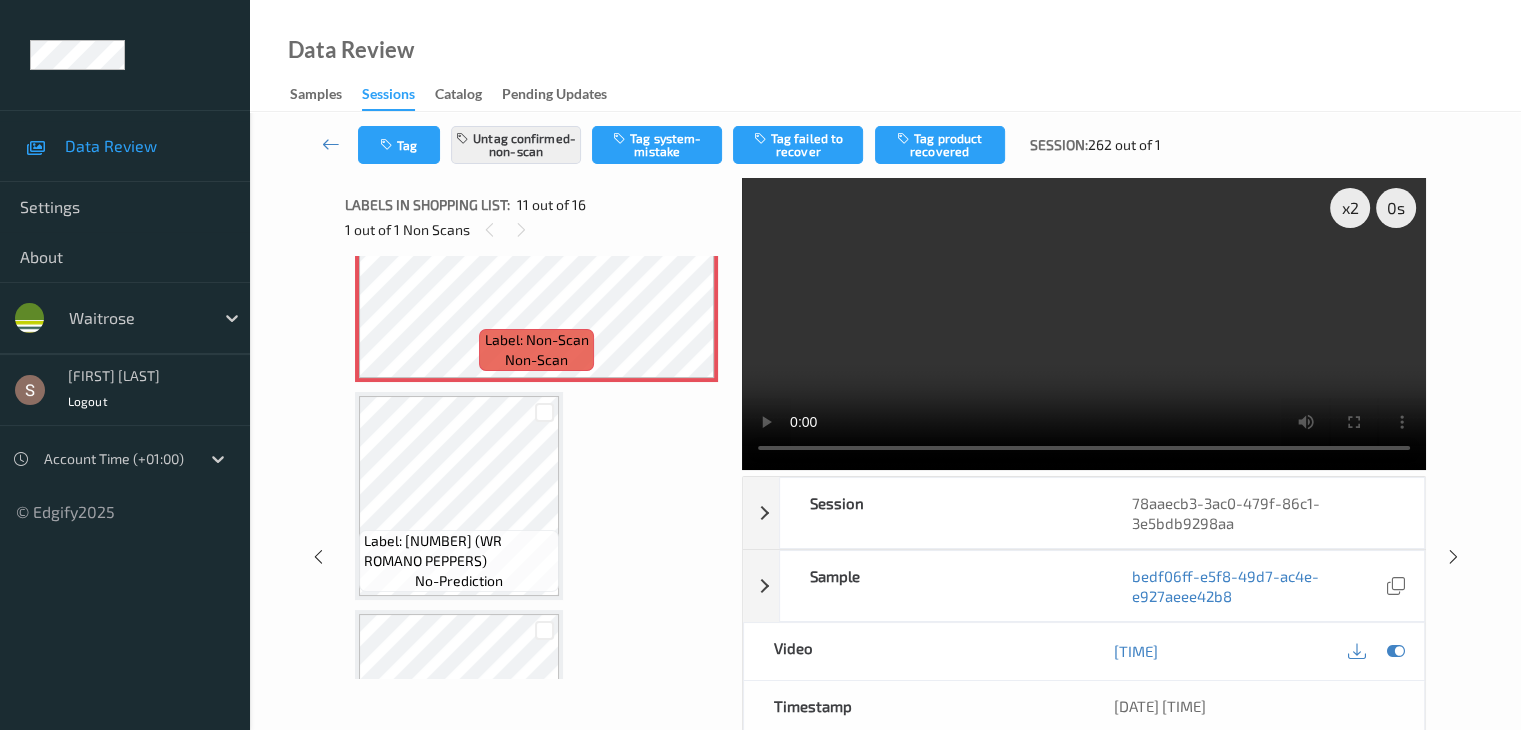 scroll, scrollTop: 1972, scrollLeft: 0, axis: vertical 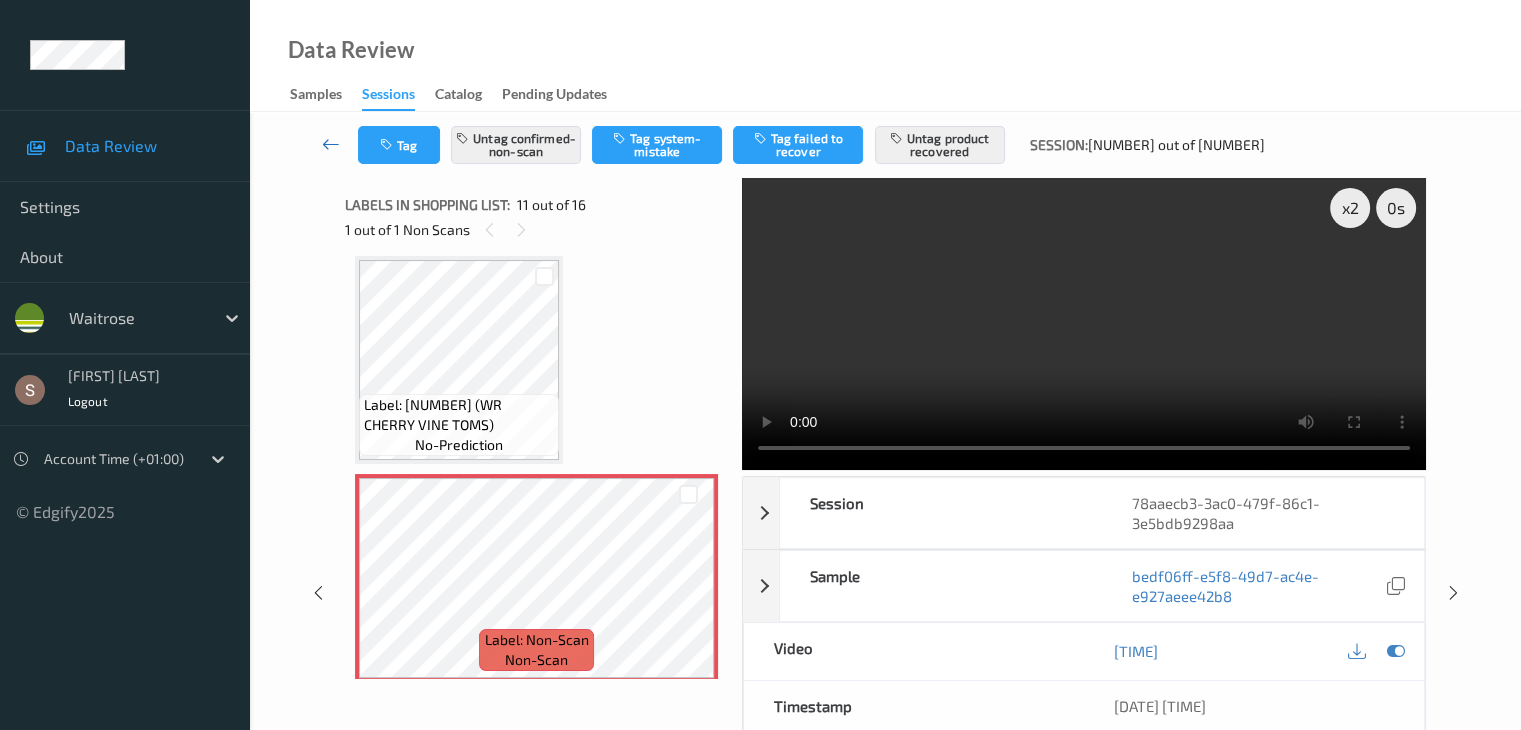 click at bounding box center [331, 144] 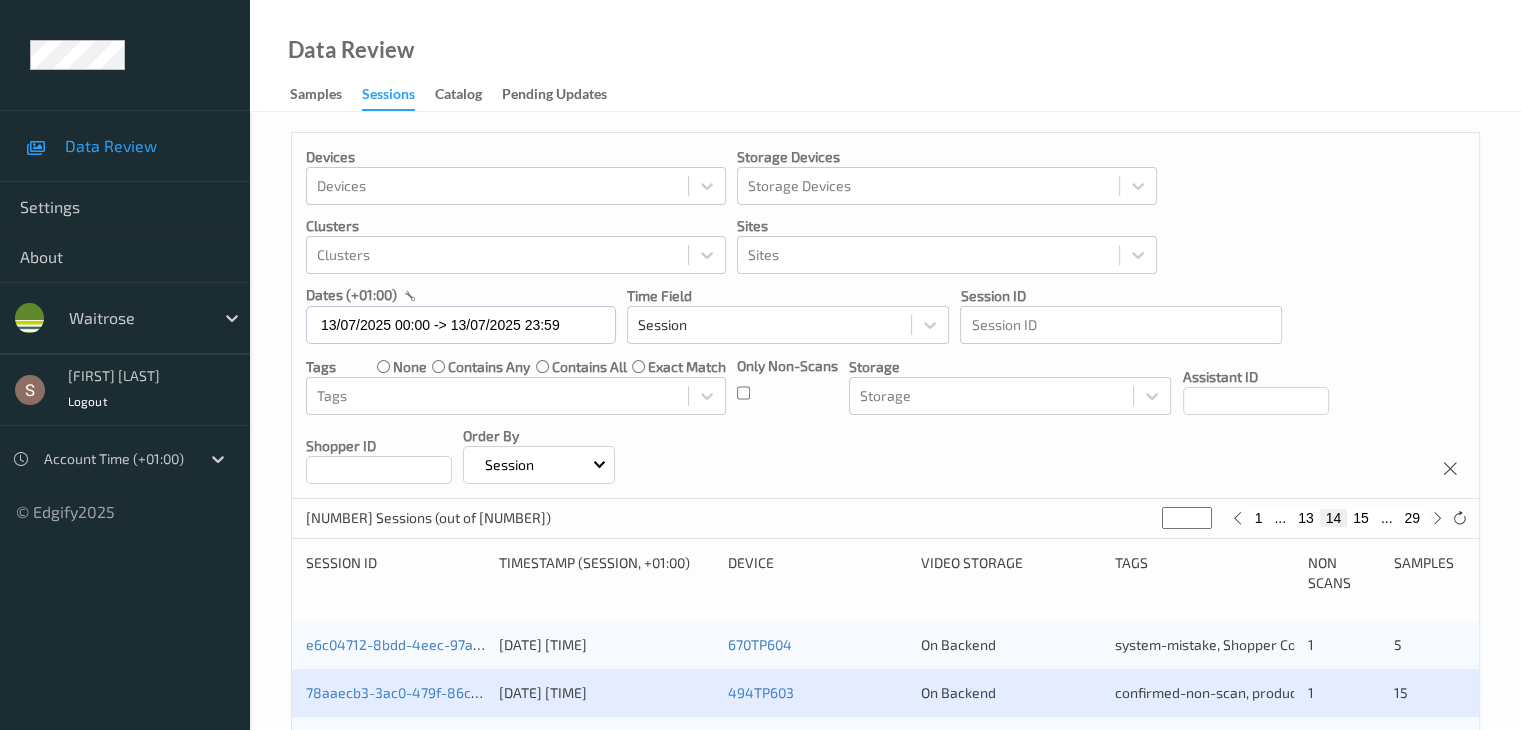 scroll, scrollTop: 400, scrollLeft: 0, axis: vertical 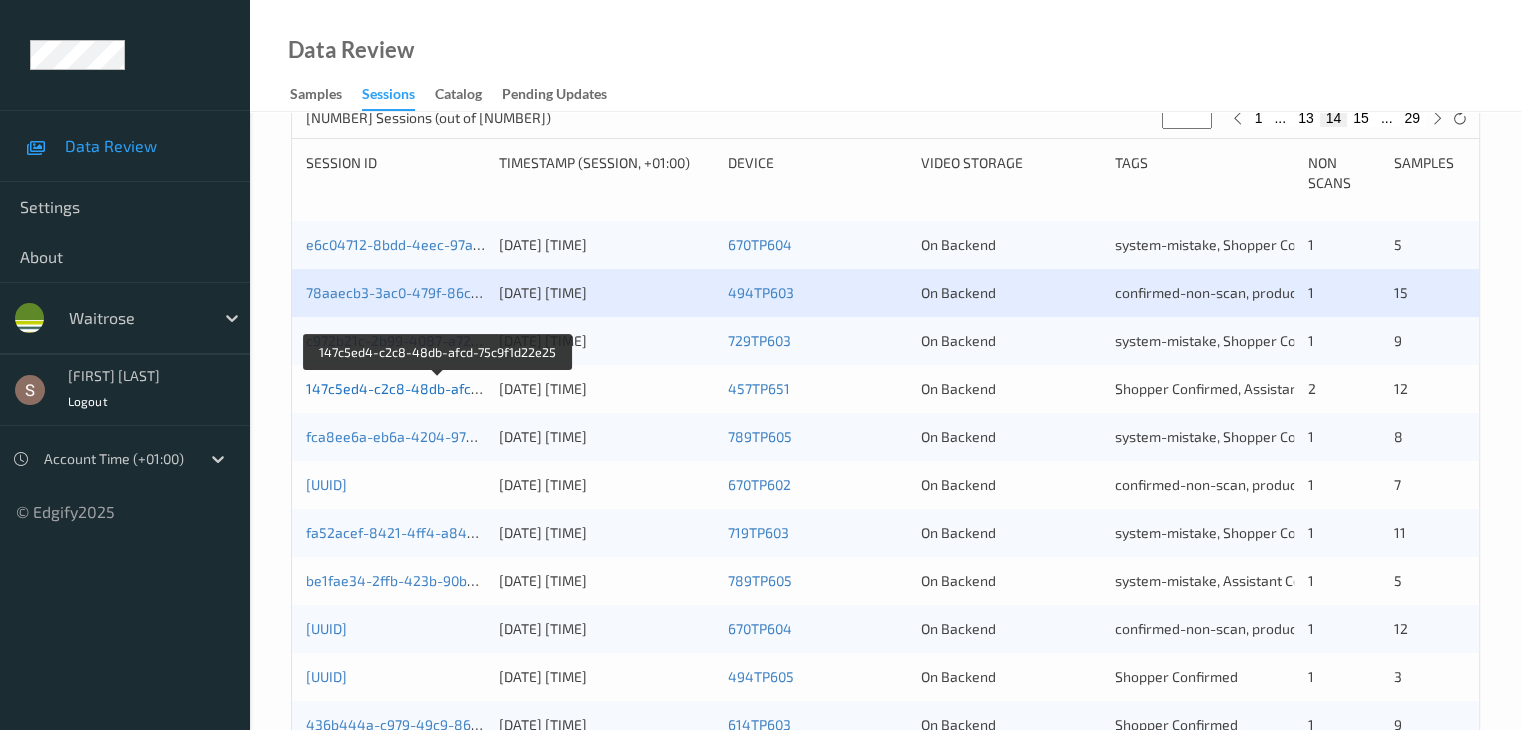click on "147c5ed4-c2c8-48db-afcd-75c9f1d22e25" at bounding box center [439, 388] 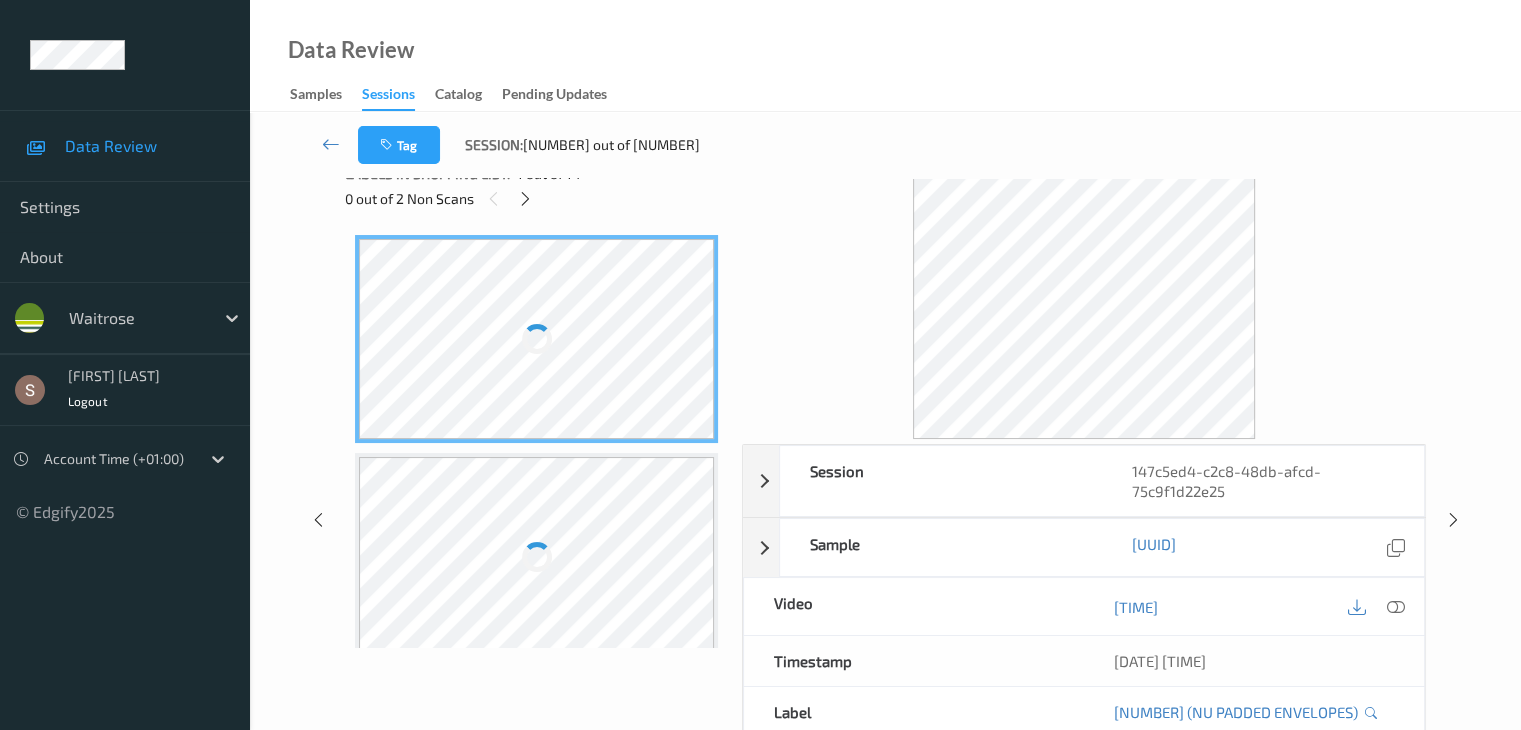 scroll, scrollTop: 0, scrollLeft: 0, axis: both 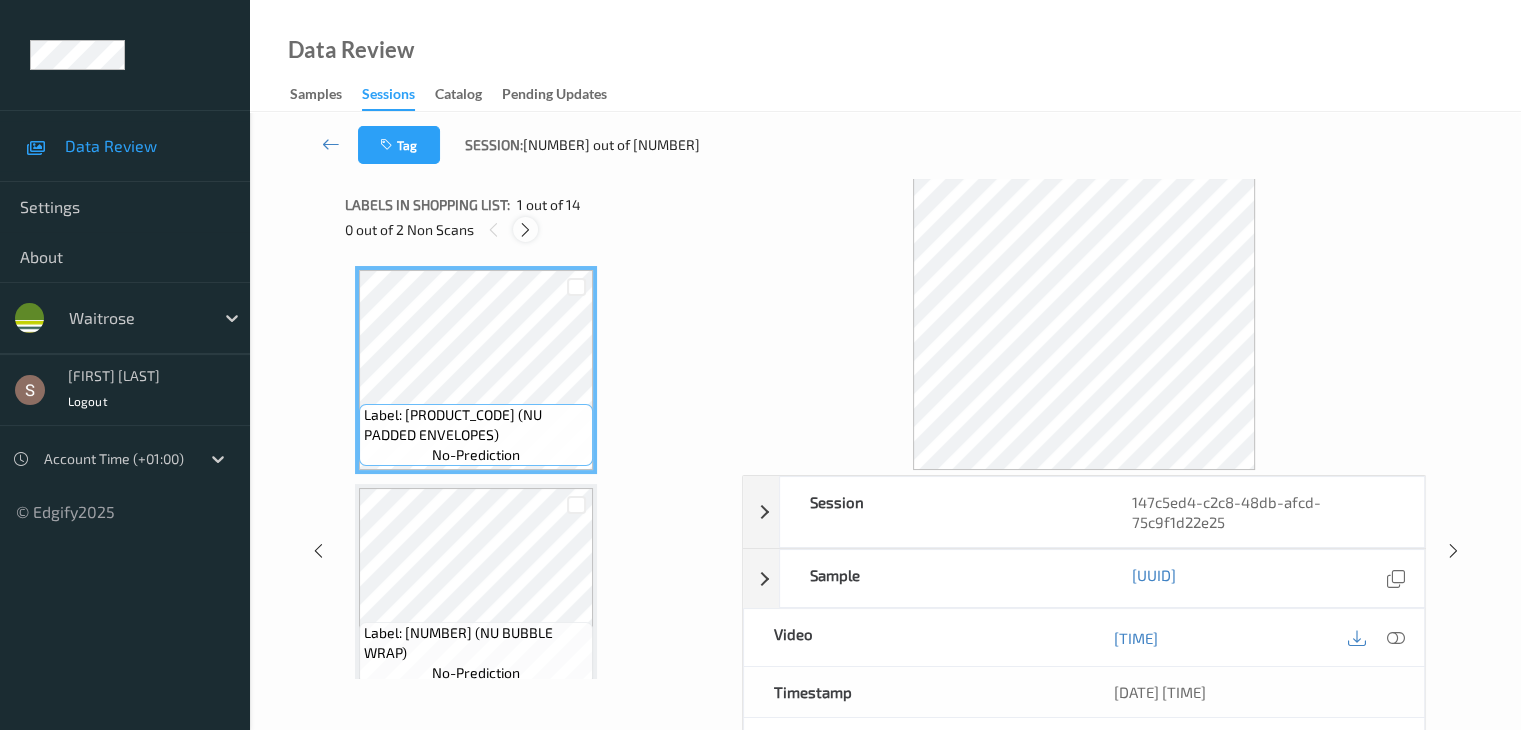 click at bounding box center [525, 230] 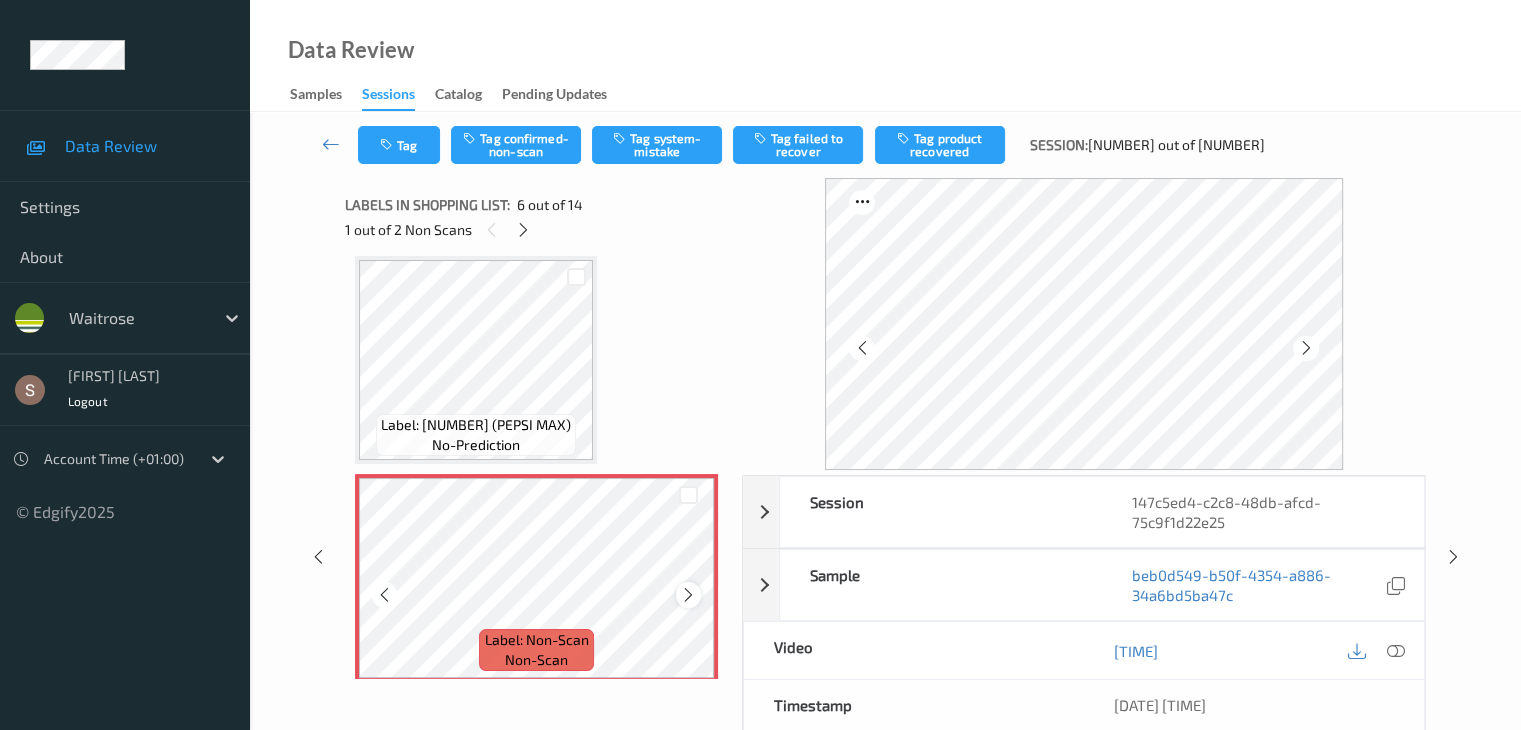 click at bounding box center [688, 595] 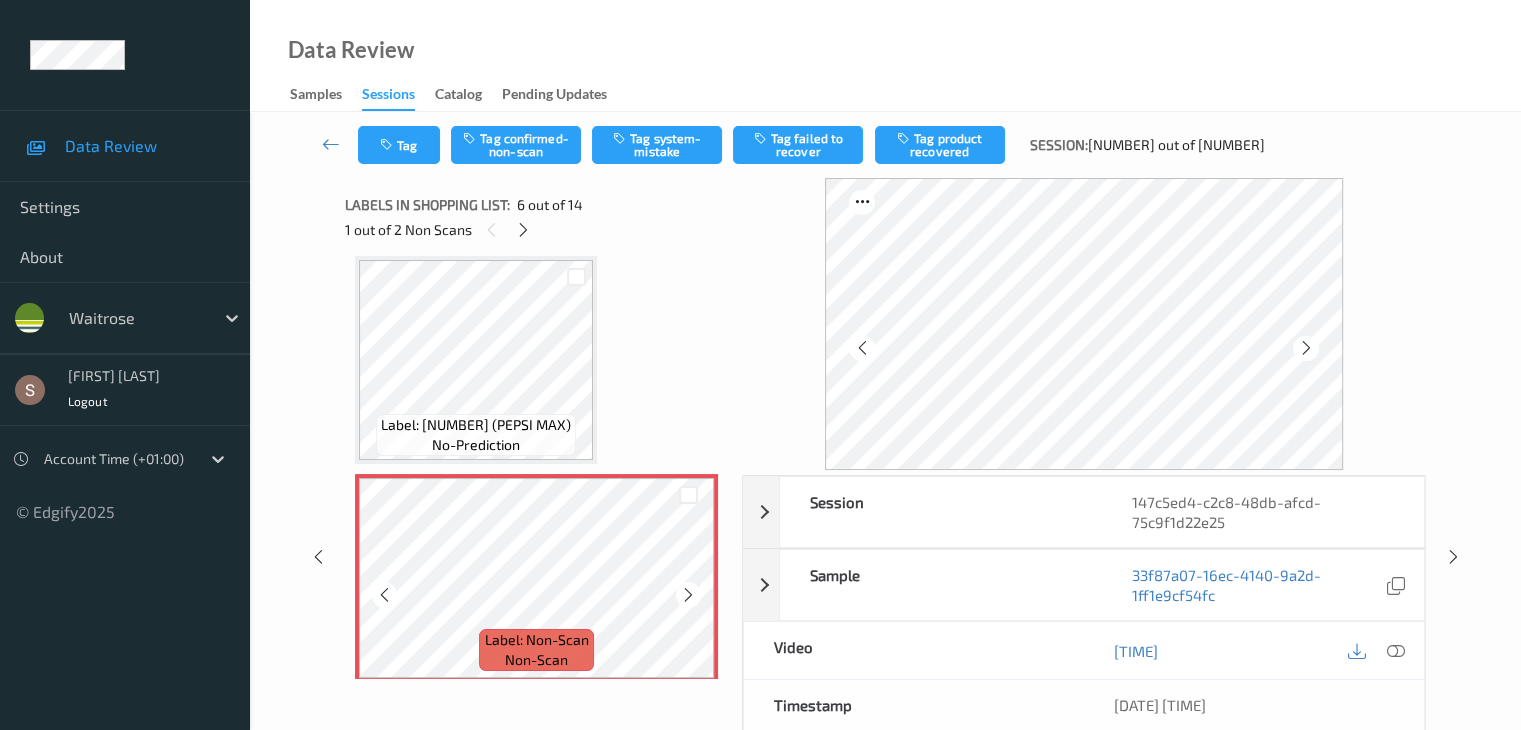 click at bounding box center (688, 595) 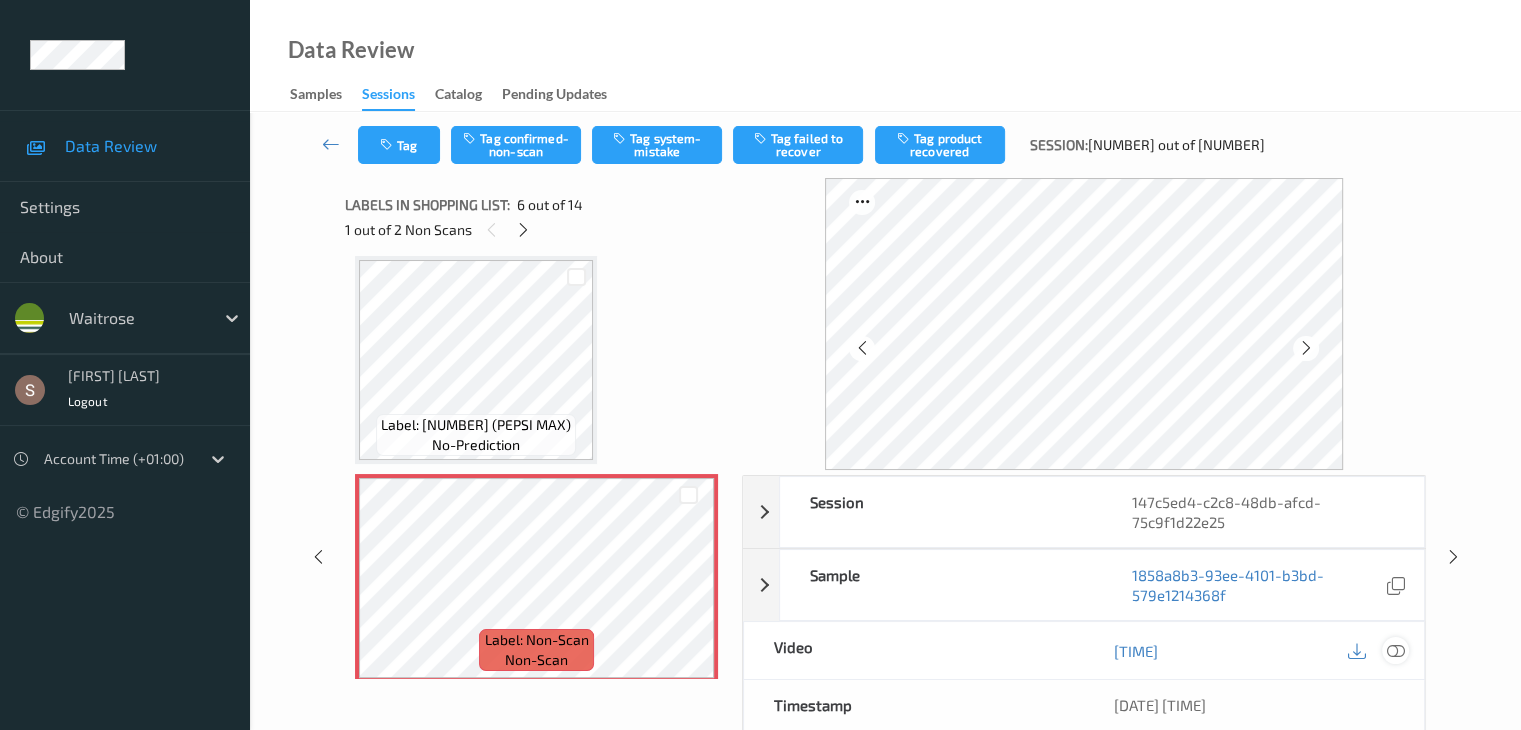 click at bounding box center (1395, 651) 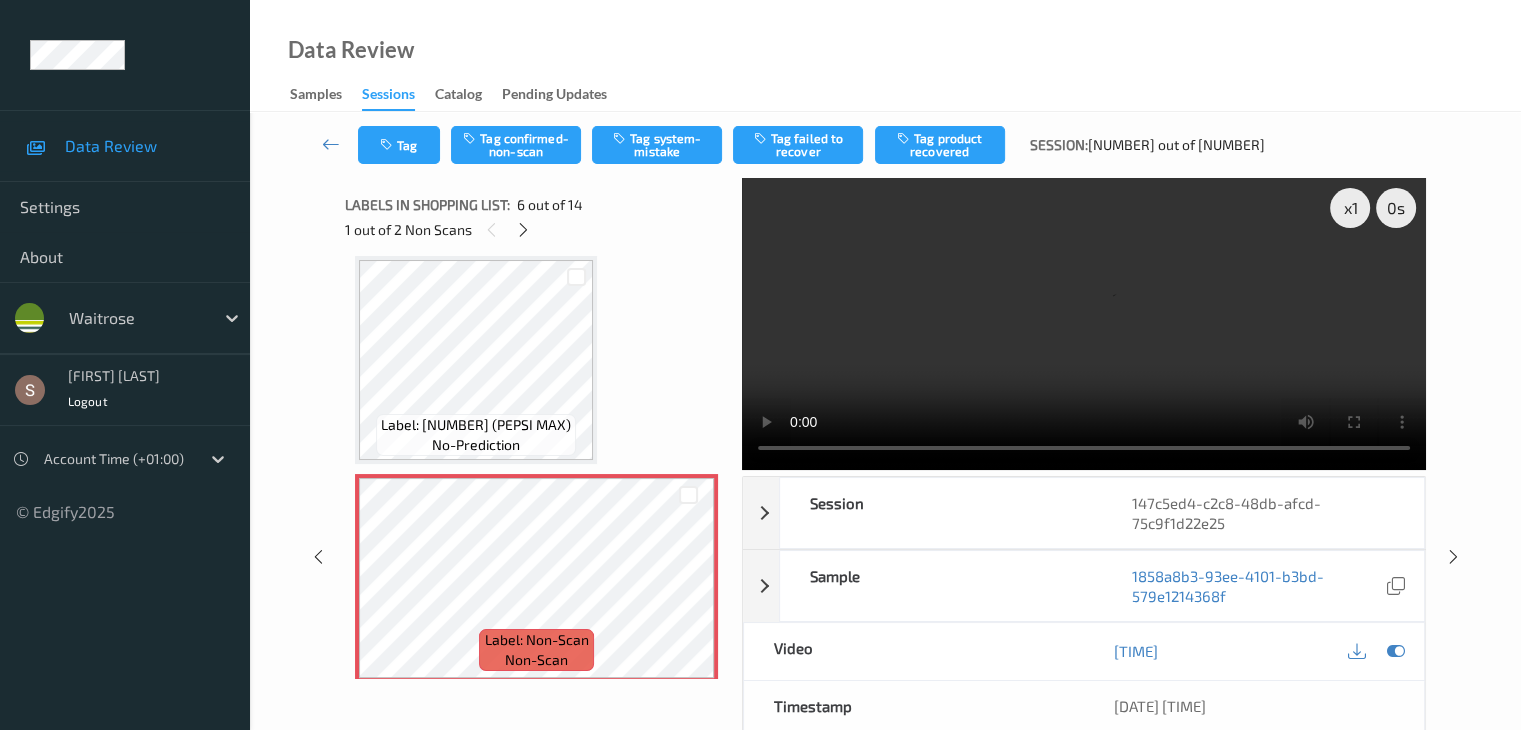 click at bounding box center [1084, 324] 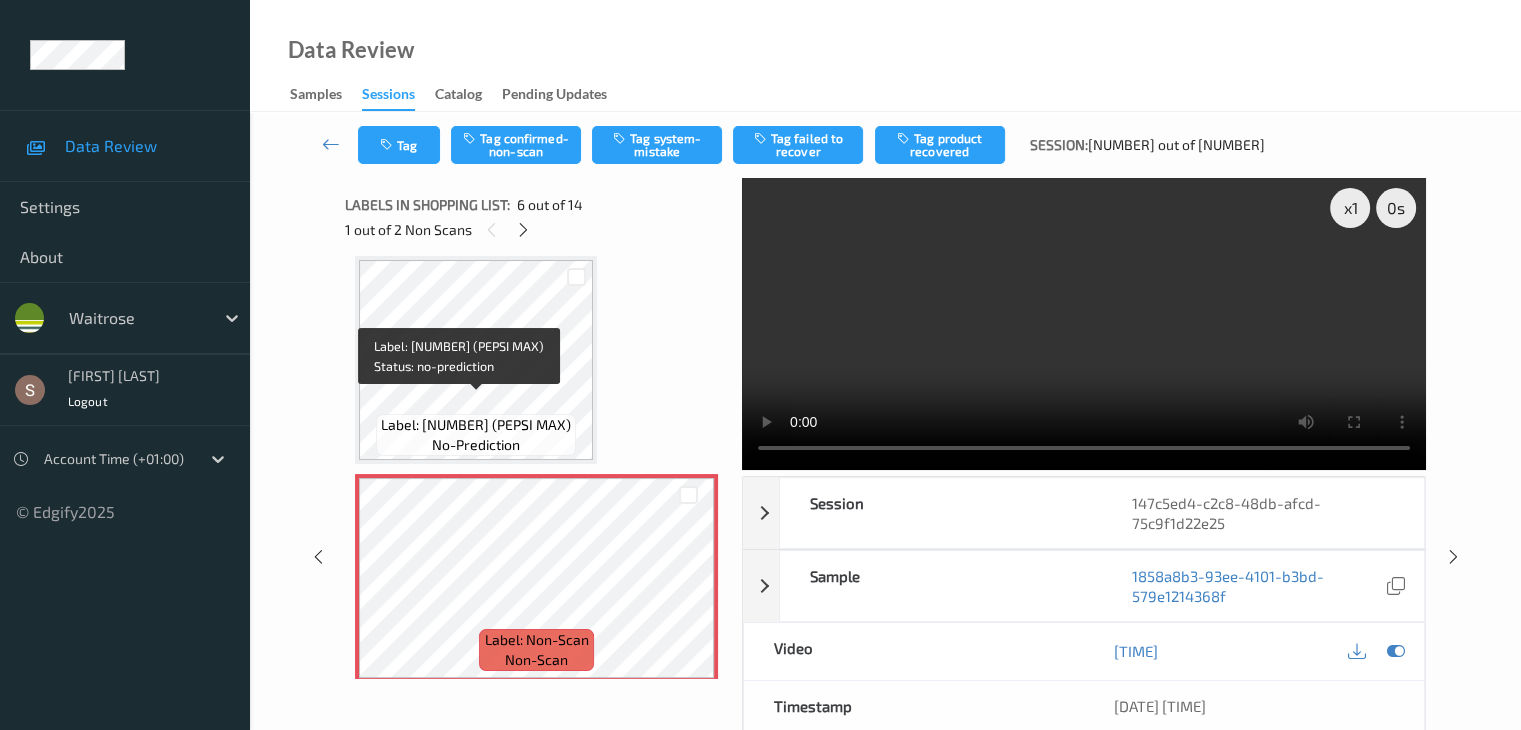 click on "Label: [NUMBER] (PEPSI MAX)" at bounding box center (476, 425) 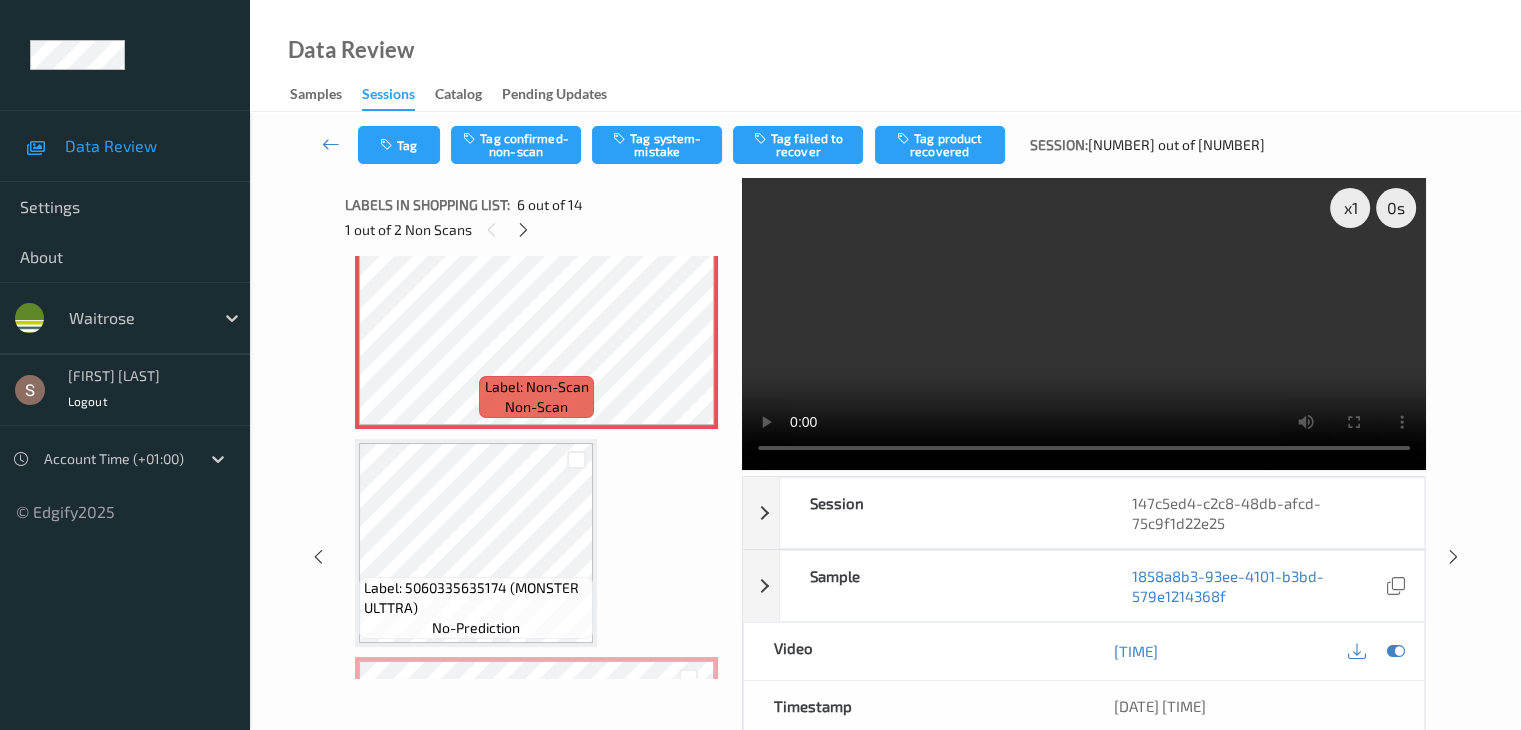 scroll, scrollTop: 1182, scrollLeft: 0, axis: vertical 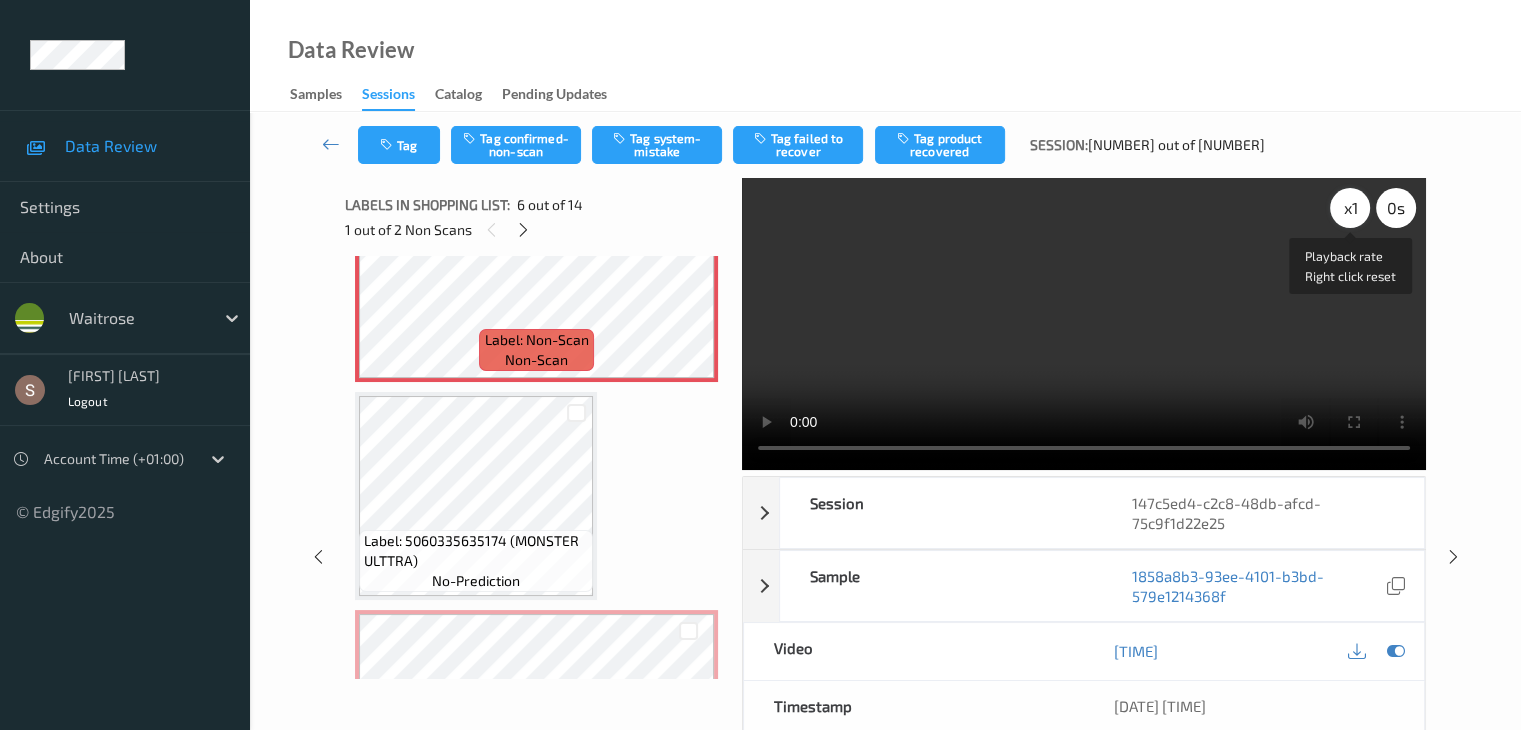 click on "x 1" at bounding box center (1350, 208) 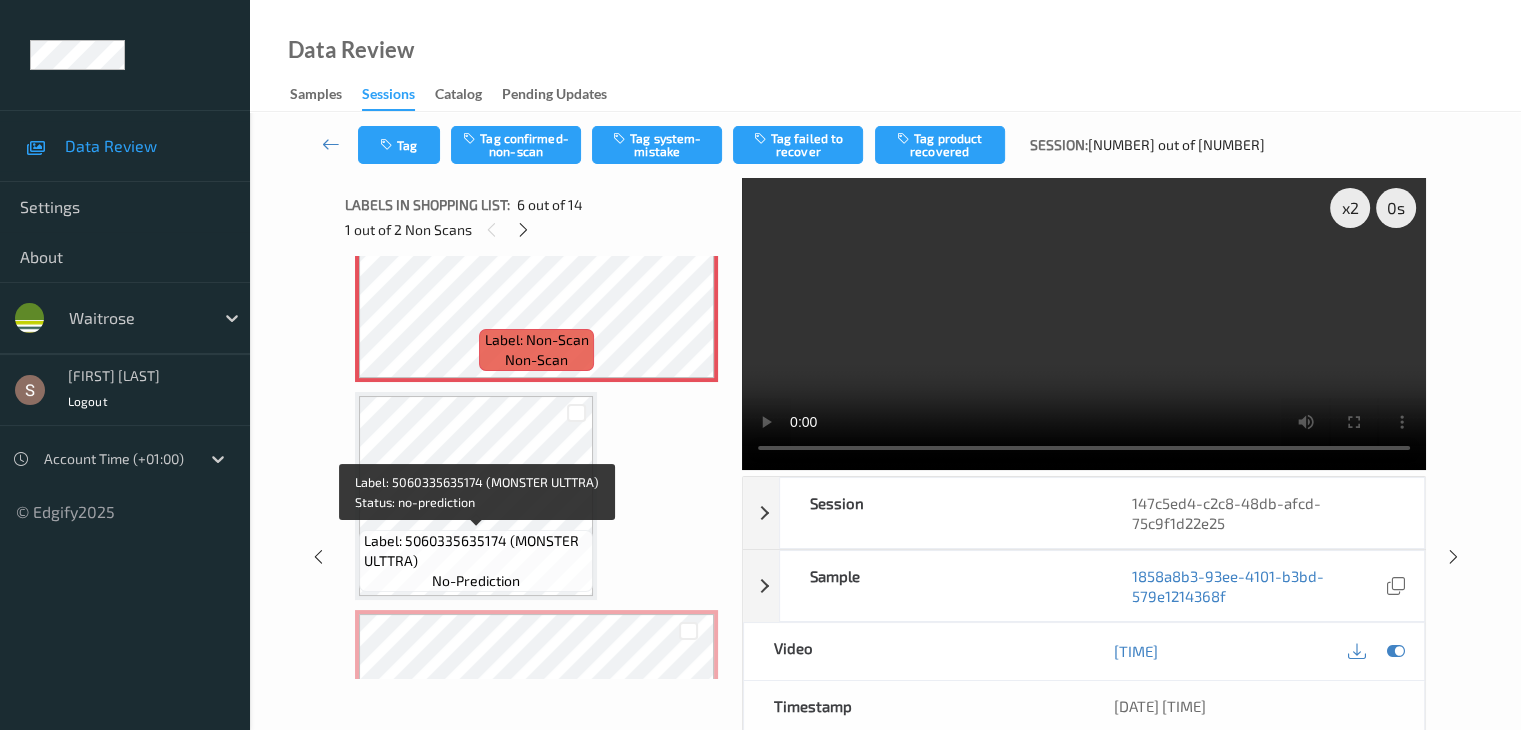 click on "Label: 5060335635174 (MONSTER ULTTRA)" at bounding box center (476, 551) 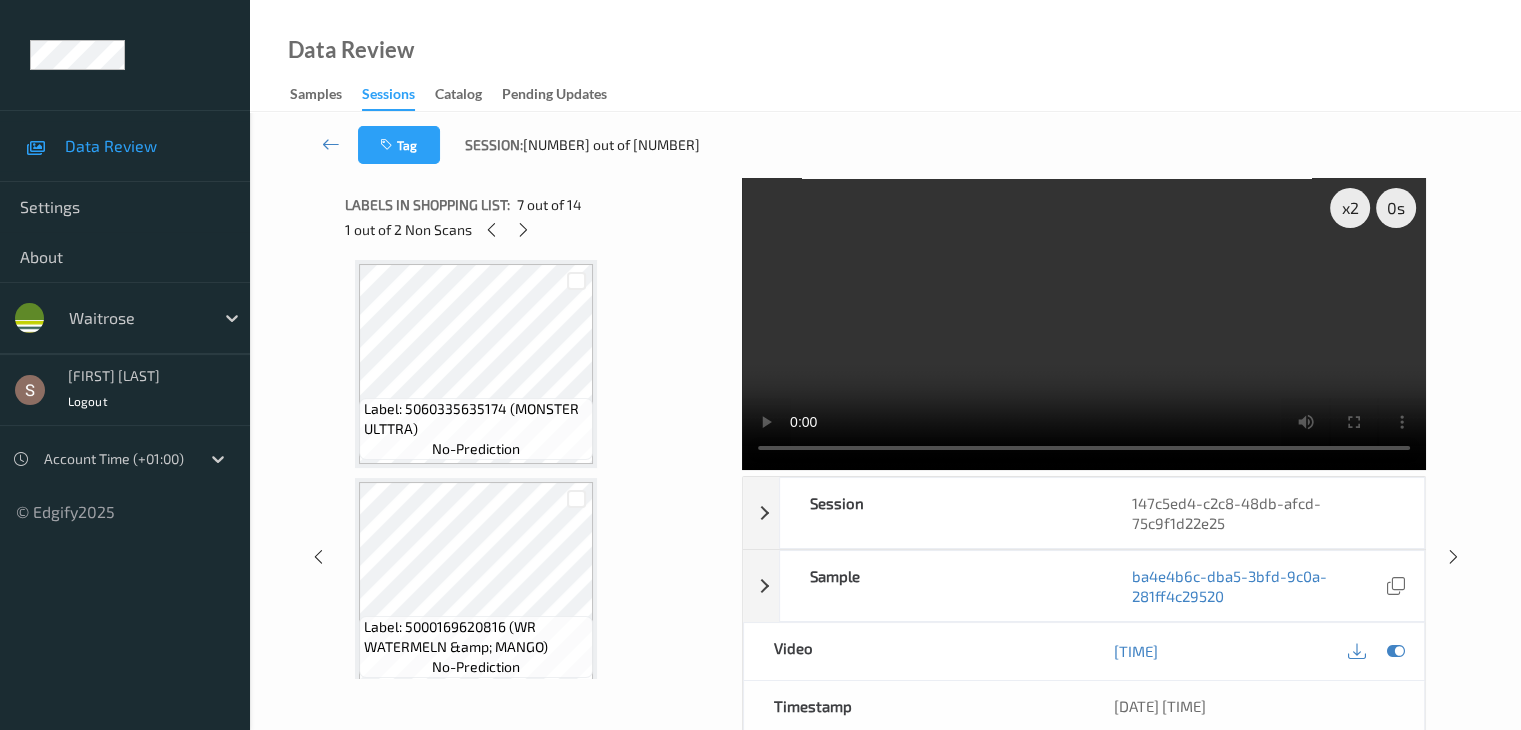 scroll, scrollTop: 1782, scrollLeft: 0, axis: vertical 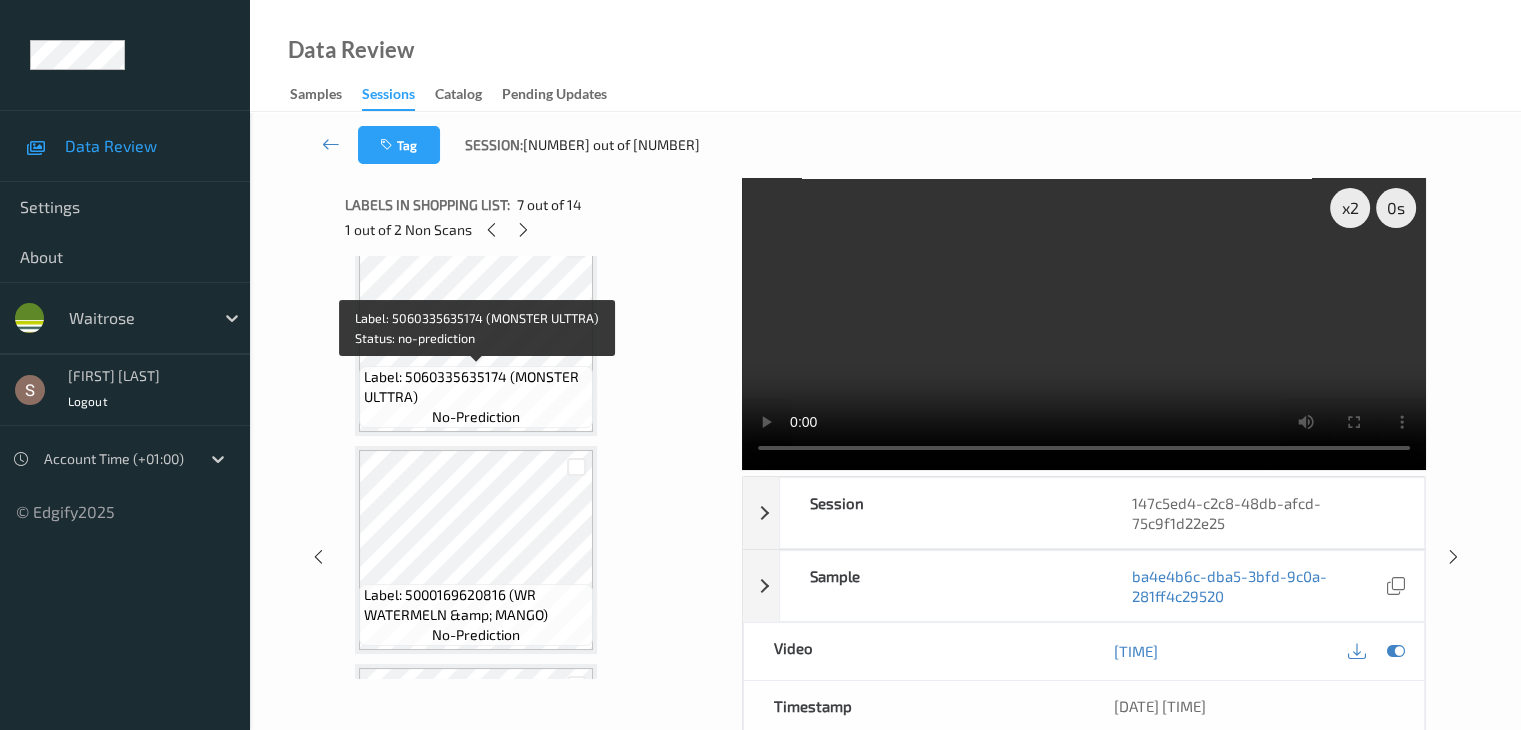 click on "Label: 5060335635174 (MONSTER ULTTRA)" at bounding box center (476, 387) 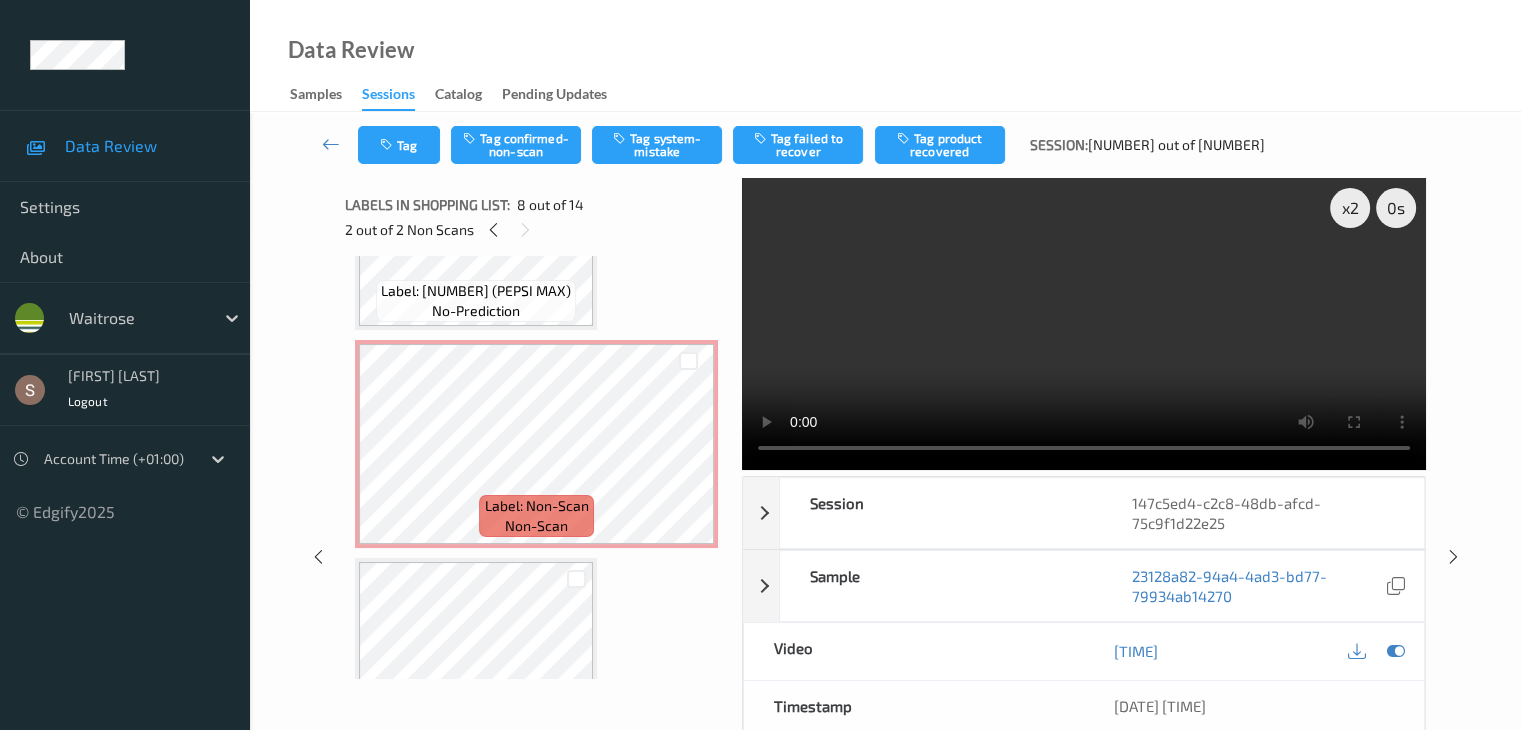 scroll, scrollTop: 982, scrollLeft: 0, axis: vertical 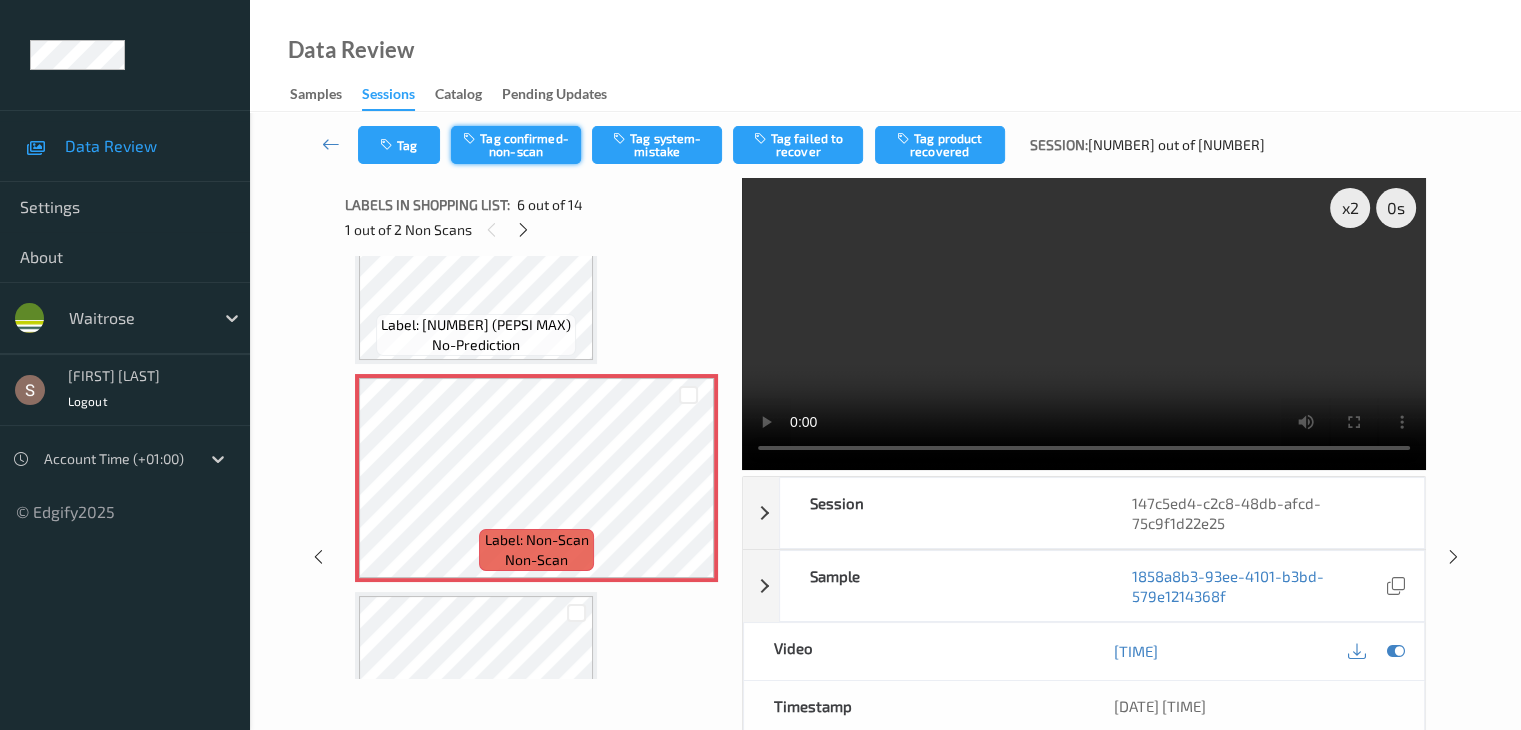 click on "Tag   confirmed-non-scan" at bounding box center [516, 145] 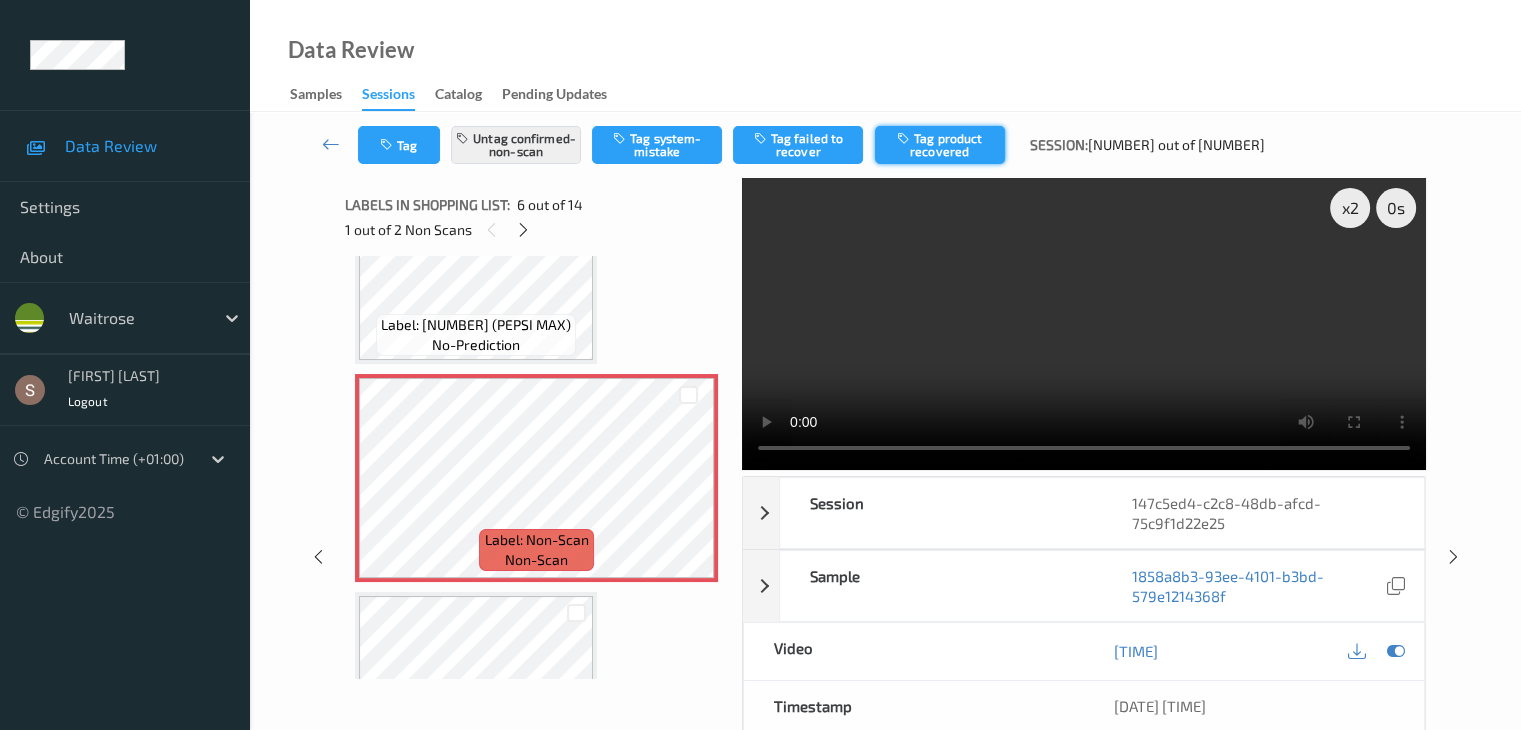 click on "Tag   product recovered" at bounding box center (940, 145) 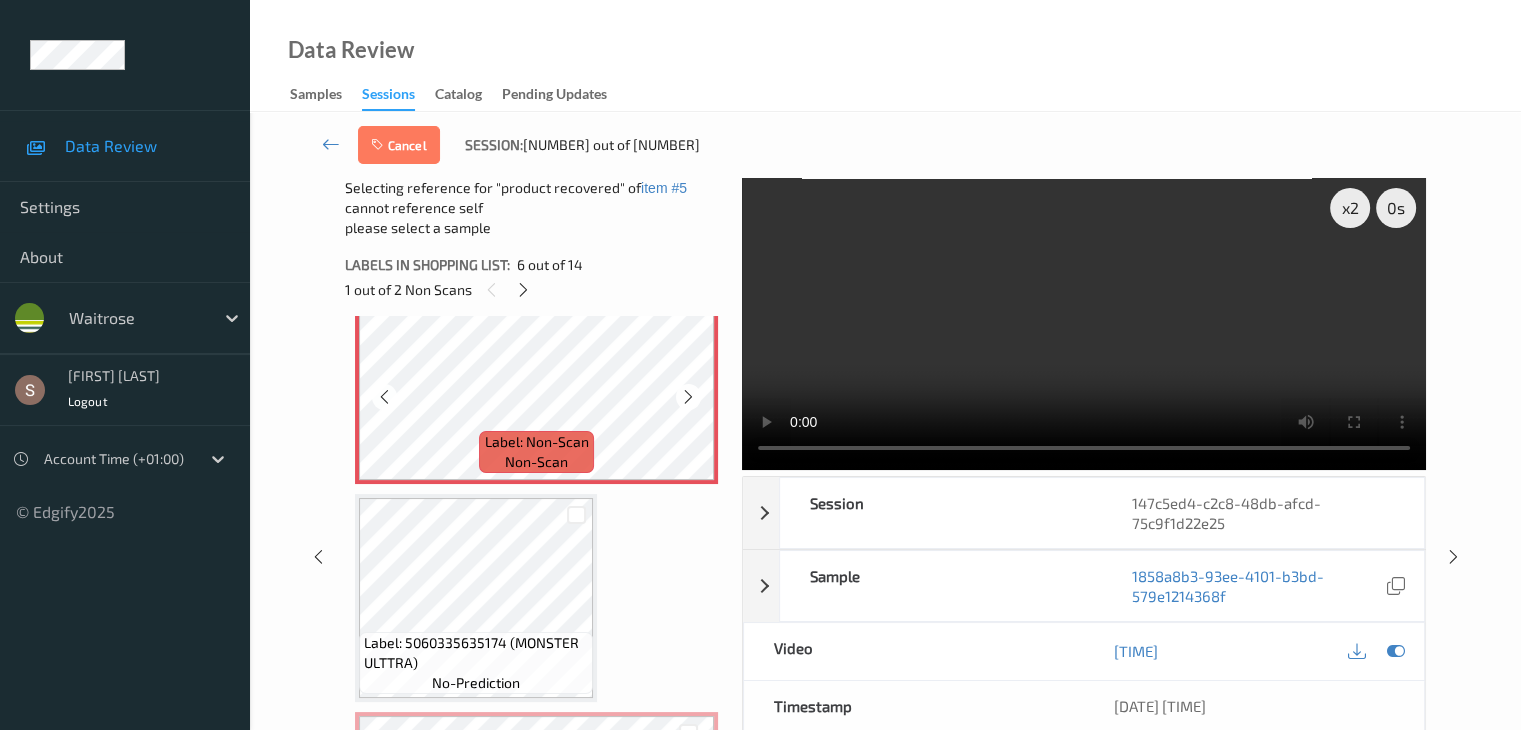 scroll, scrollTop: 1282, scrollLeft: 0, axis: vertical 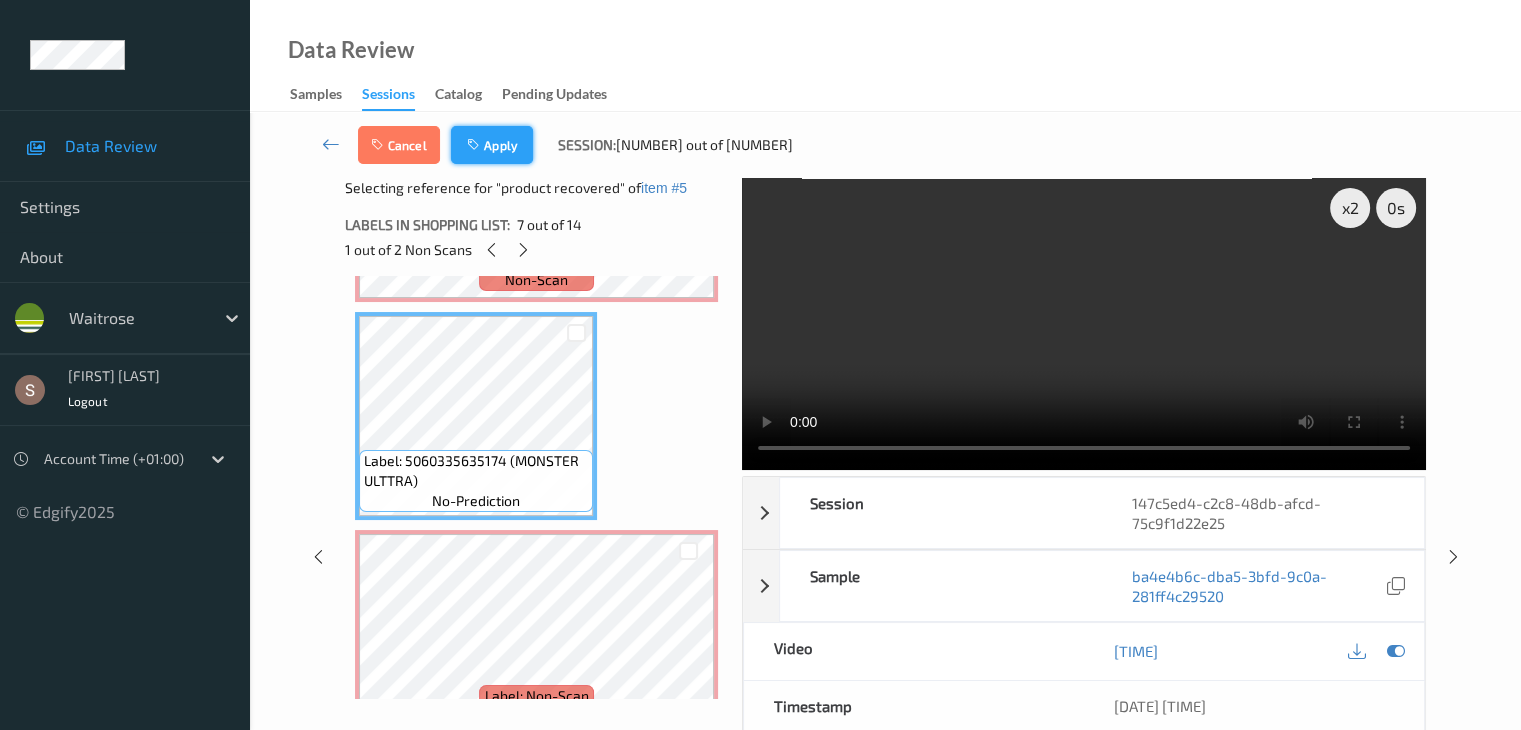 click on "Apply" at bounding box center (492, 145) 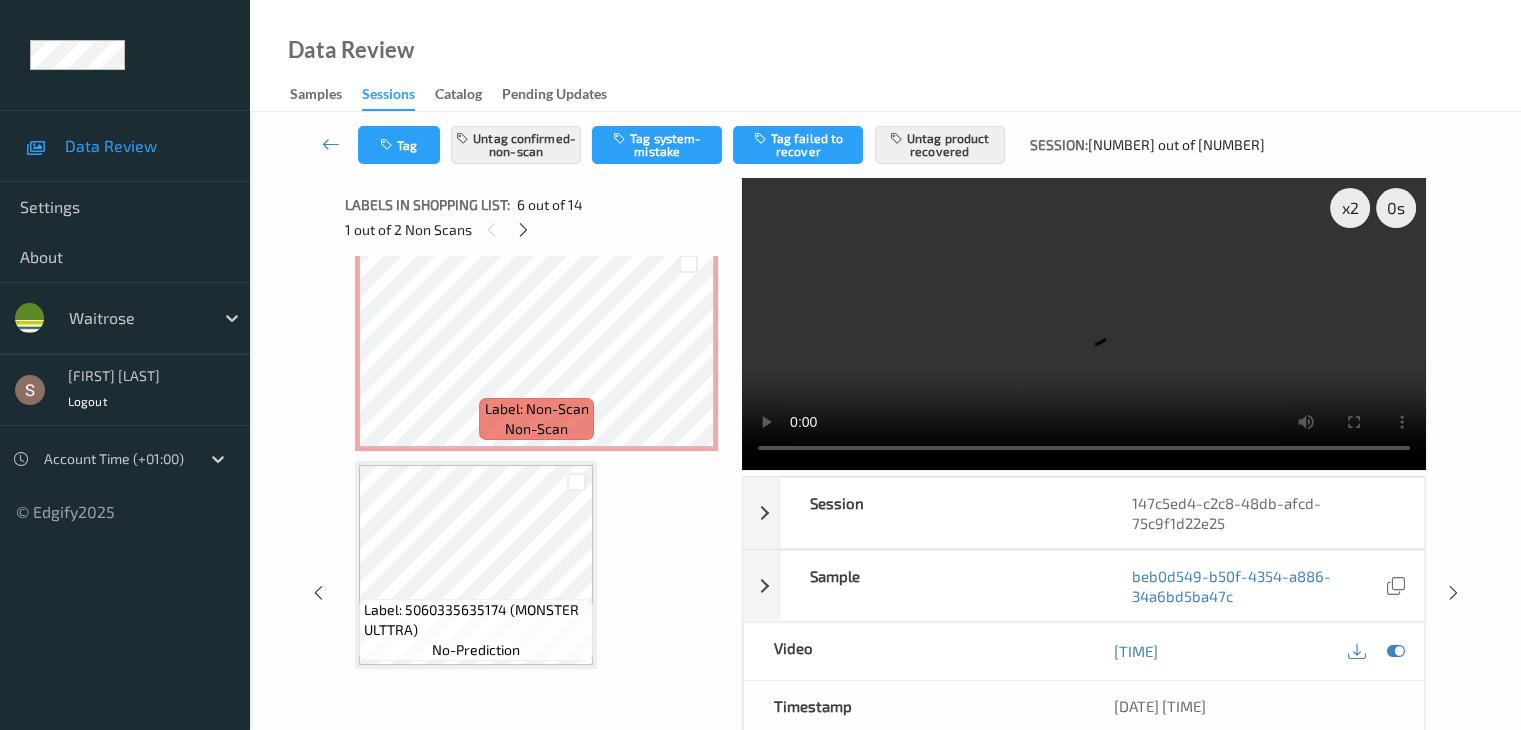 scroll, scrollTop: 1582, scrollLeft: 0, axis: vertical 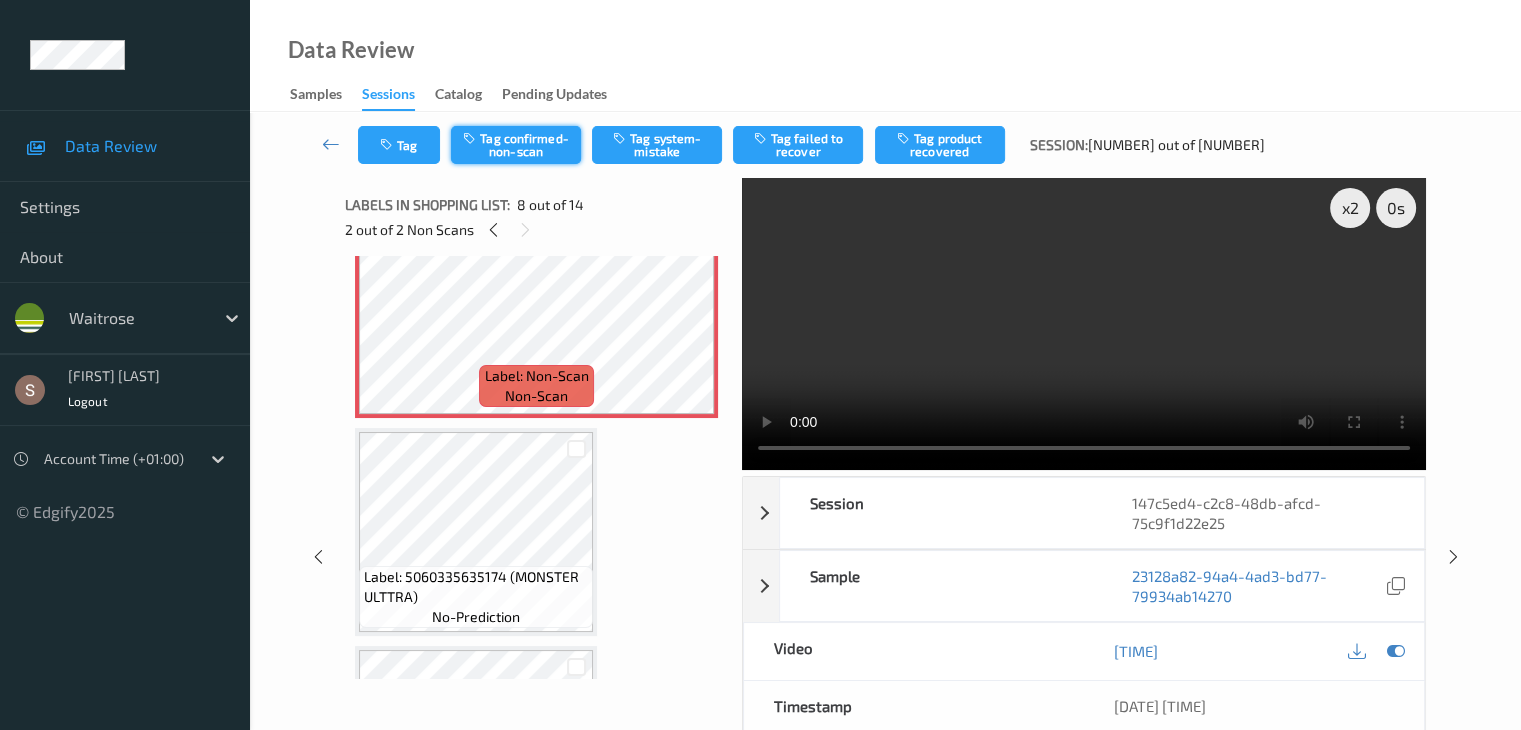 click on "Tag   confirmed-non-scan" at bounding box center [516, 145] 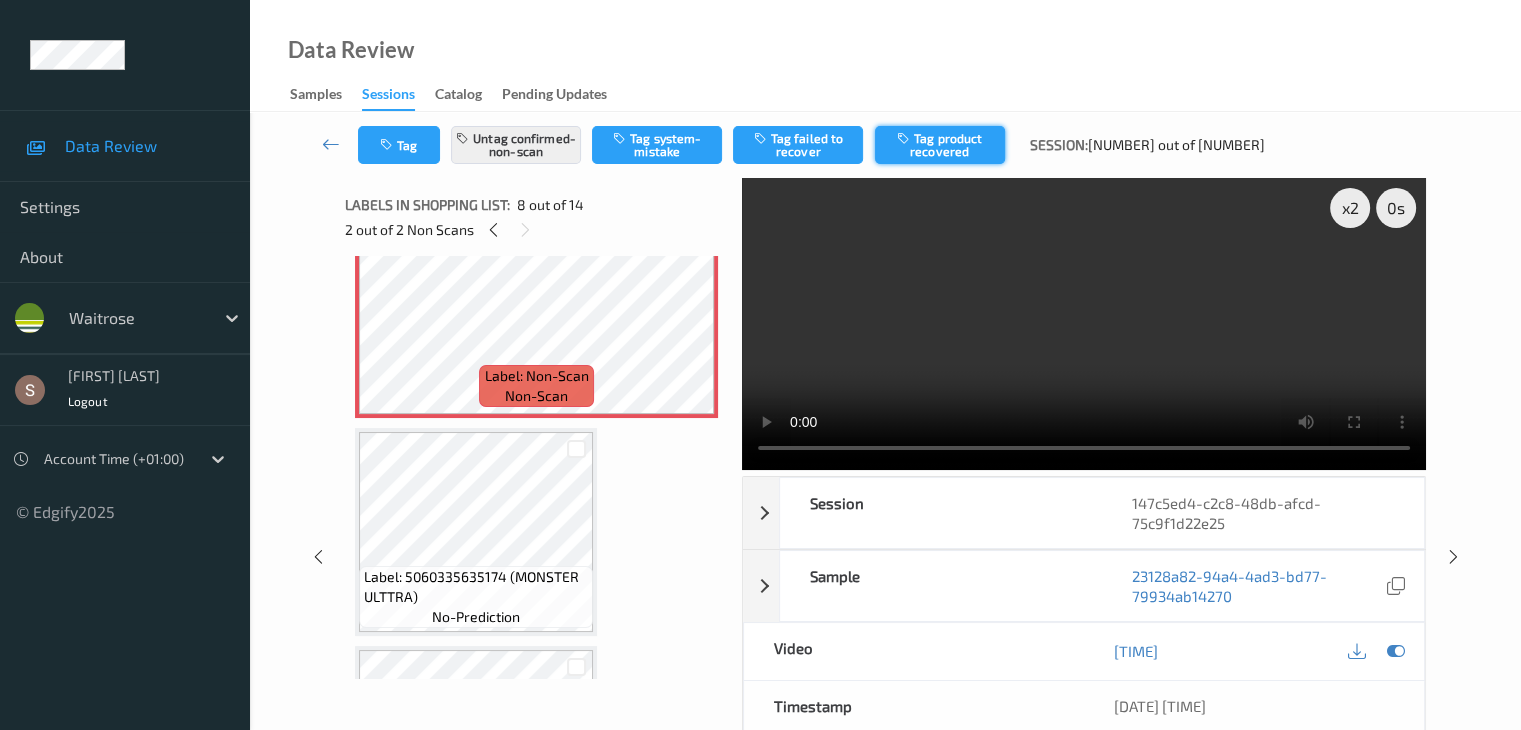 click on "Tag   product recovered" at bounding box center [940, 145] 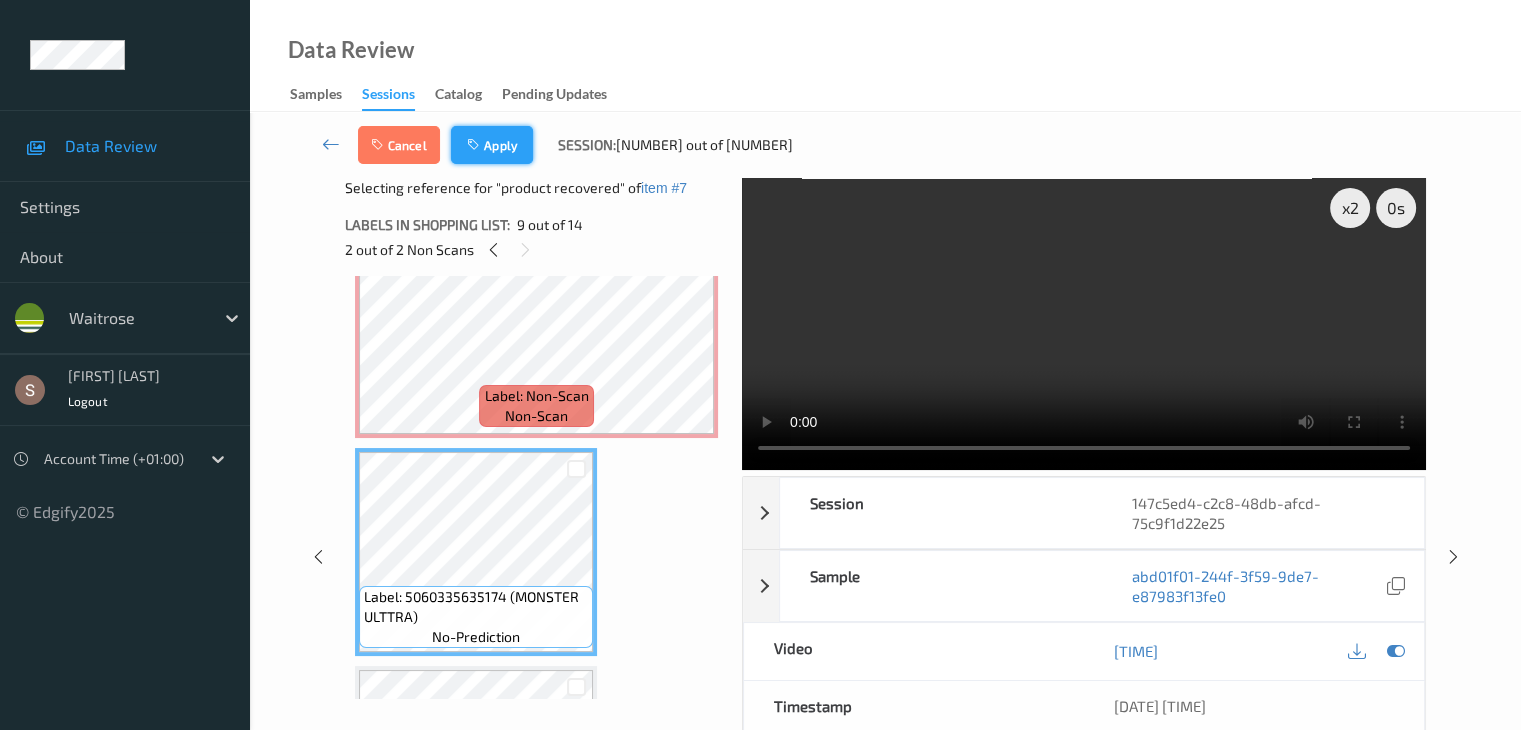 click on "Apply" at bounding box center [492, 145] 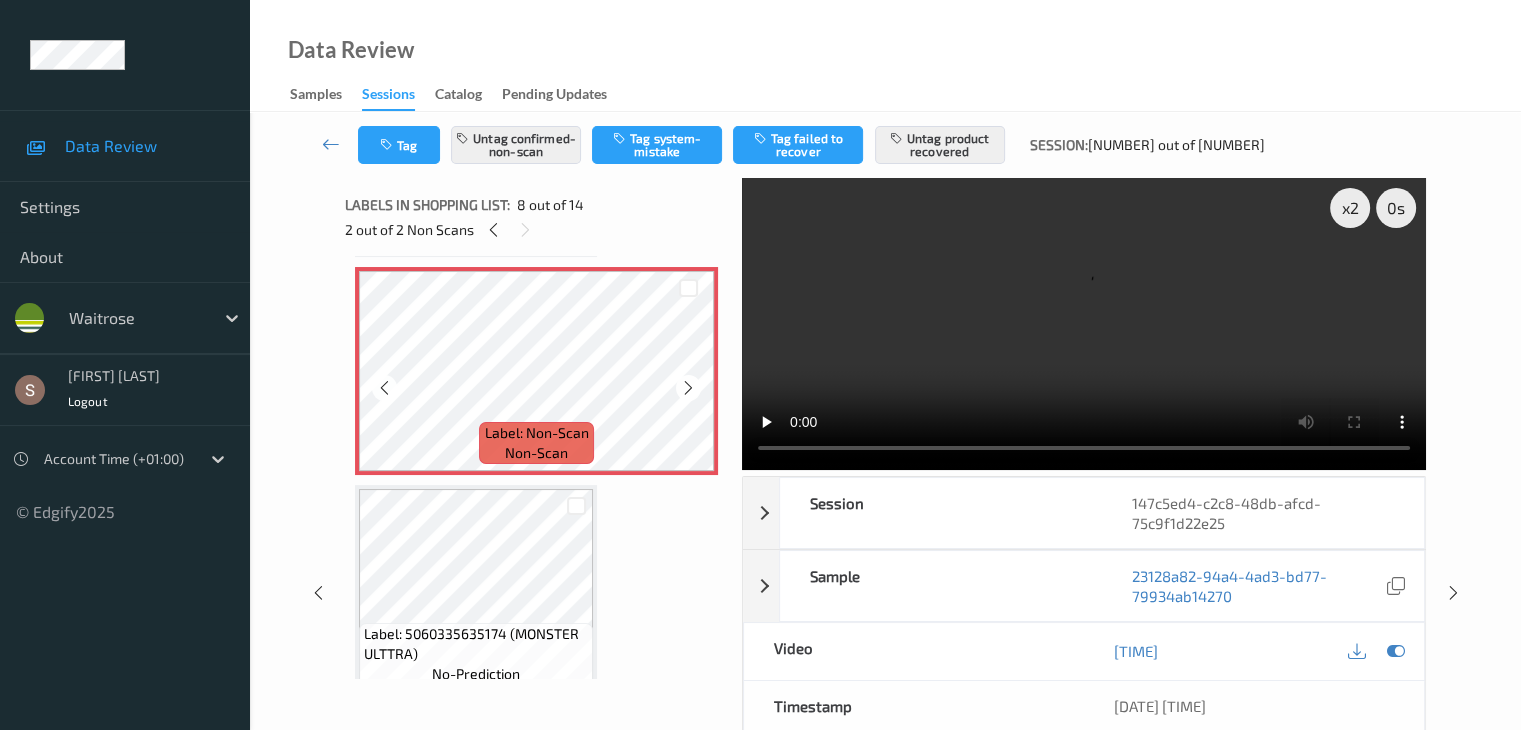 scroll, scrollTop: 1618, scrollLeft: 0, axis: vertical 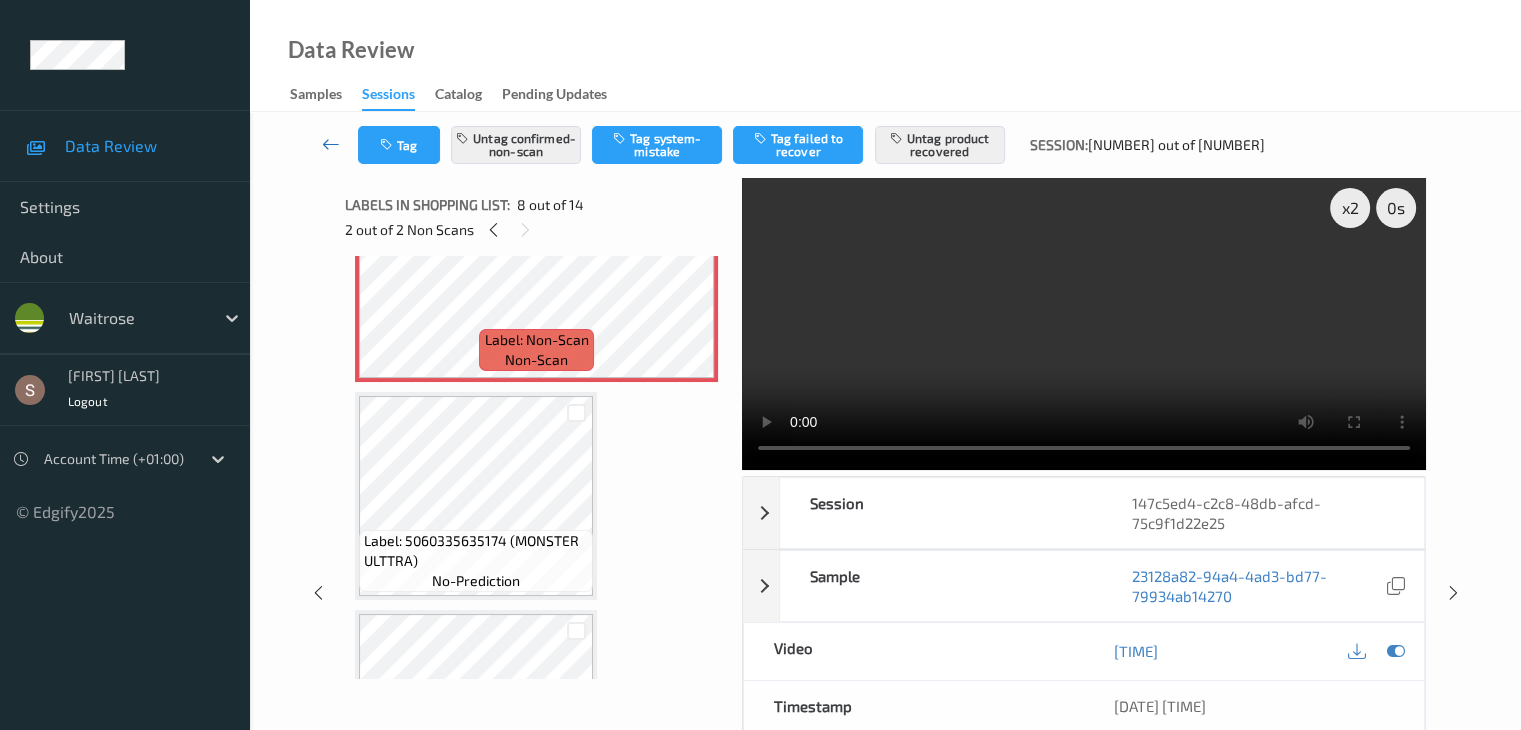 click at bounding box center [331, 144] 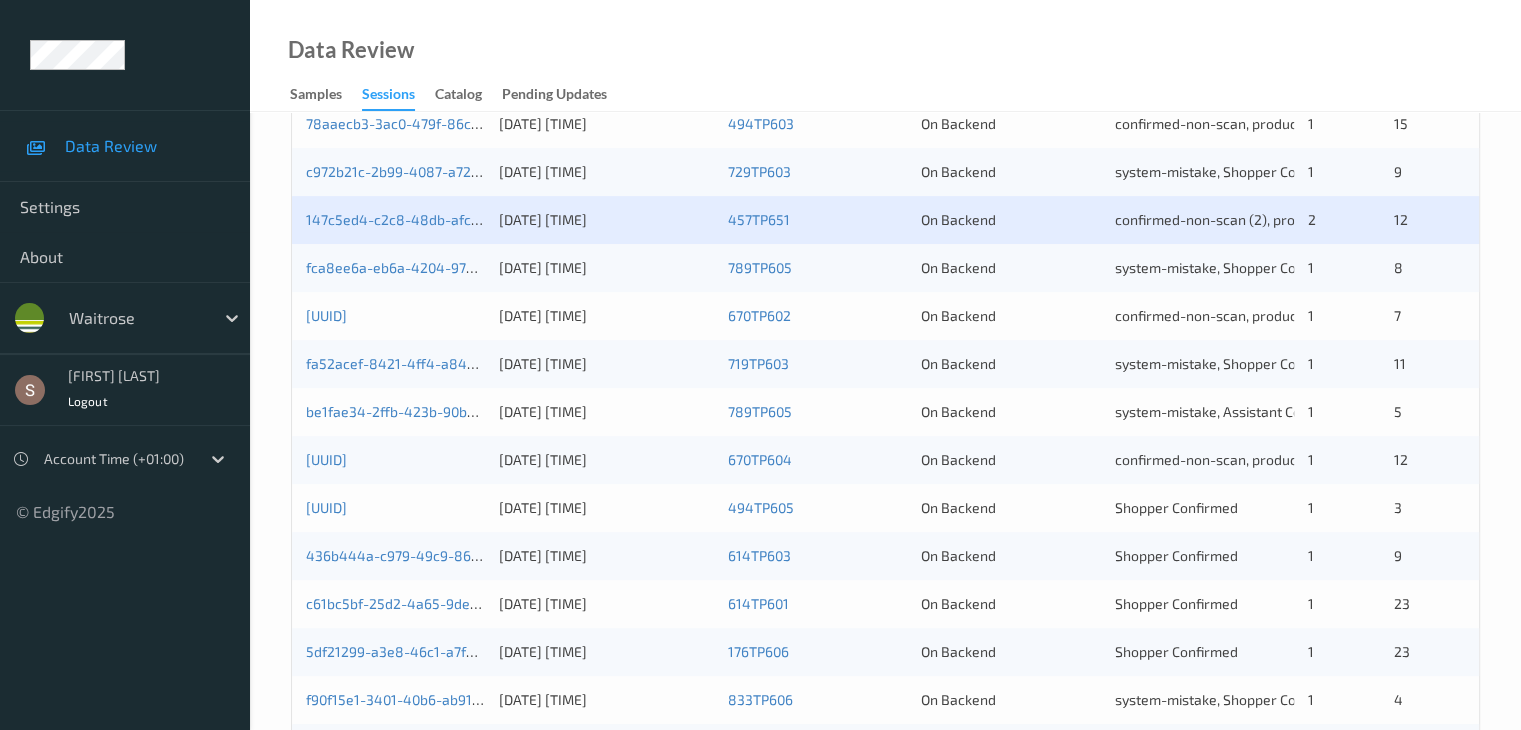 scroll, scrollTop: 600, scrollLeft: 0, axis: vertical 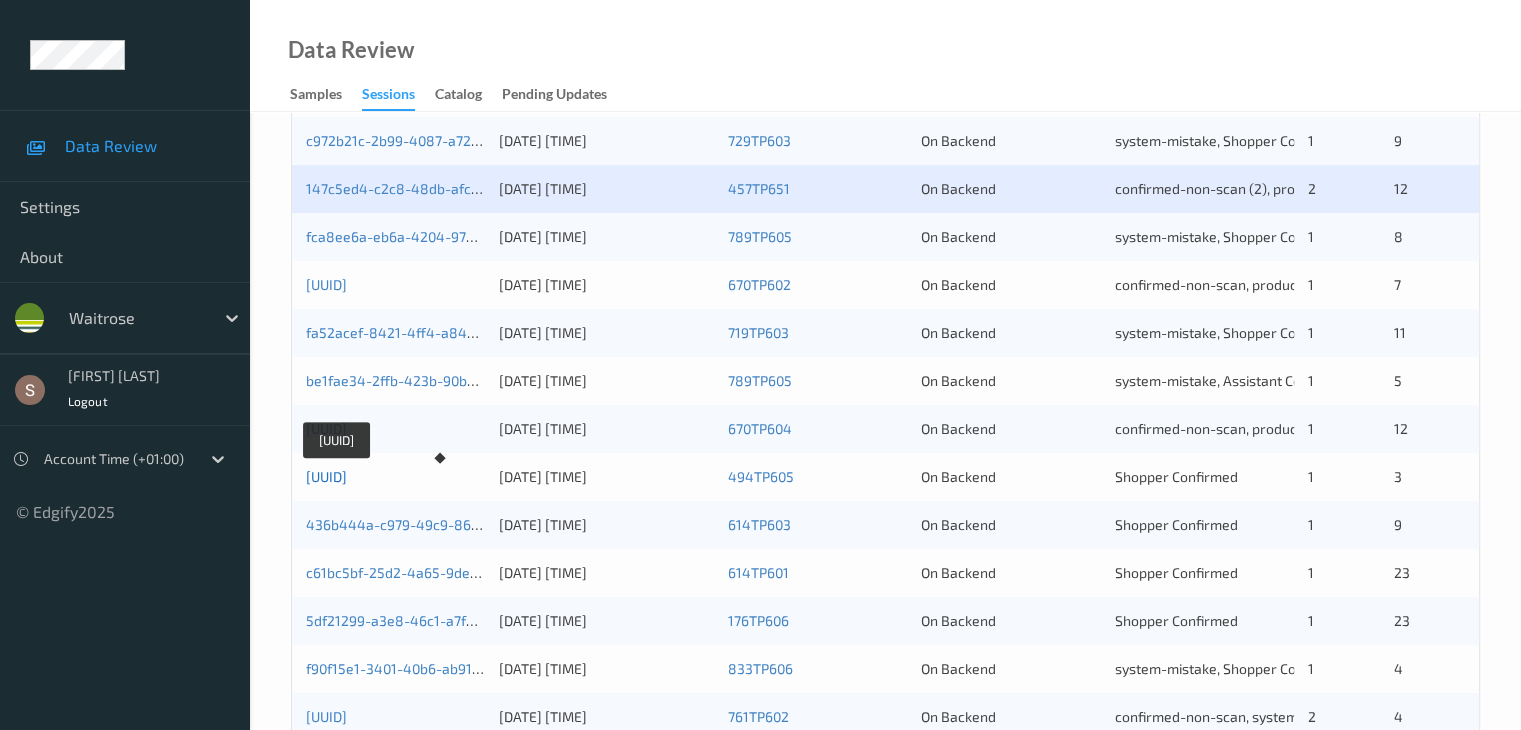click on "[UUID]" at bounding box center [326, 476] 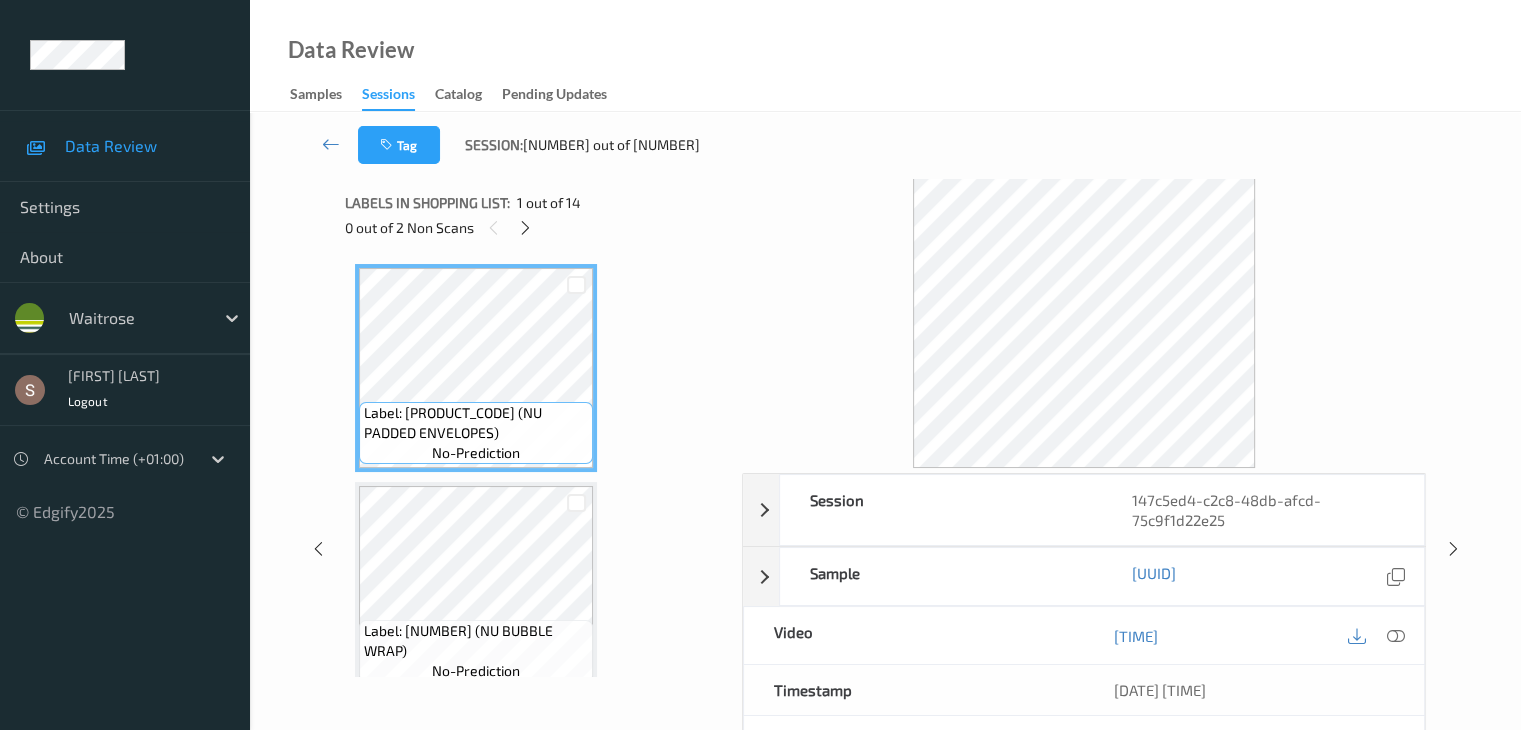 scroll, scrollTop: 0, scrollLeft: 0, axis: both 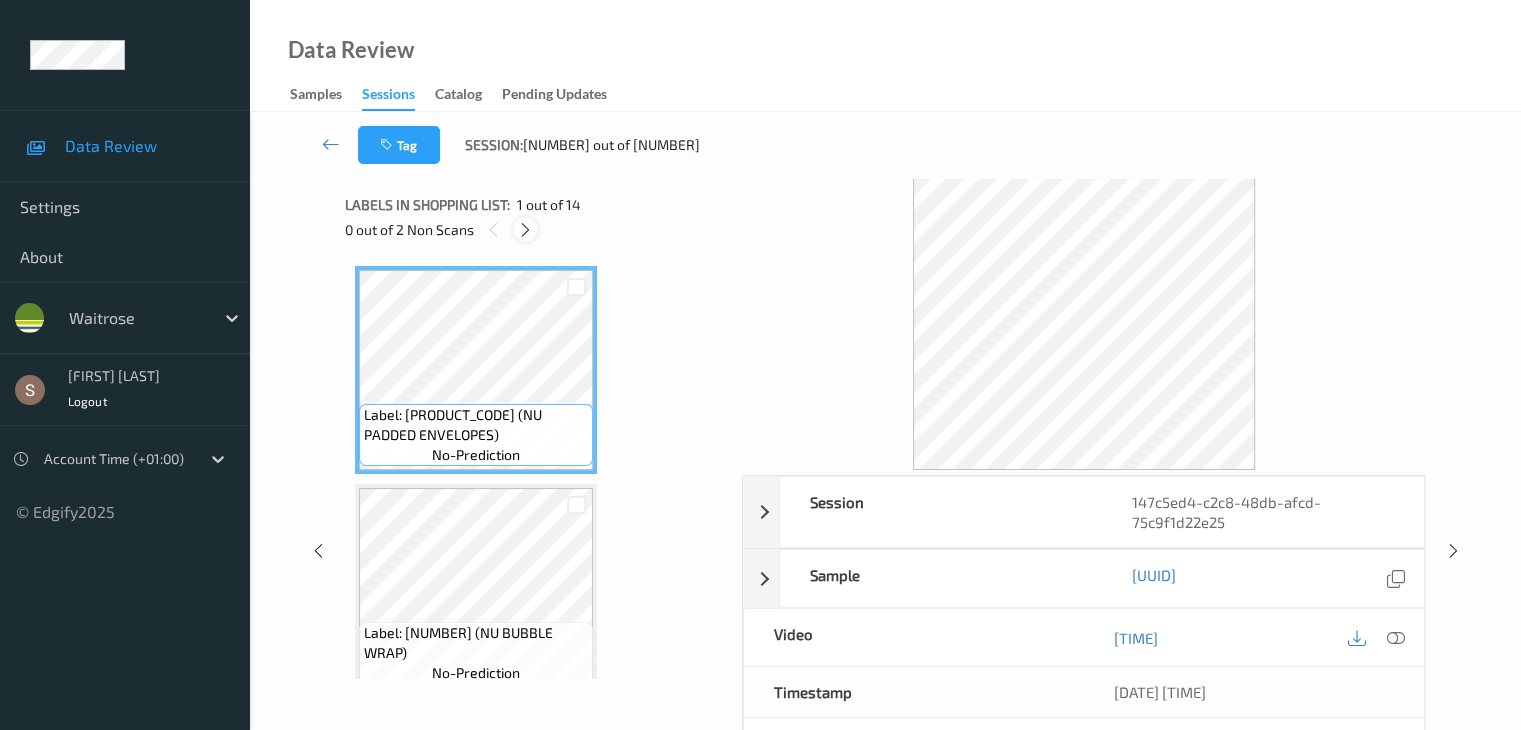 click at bounding box center [525, 229] 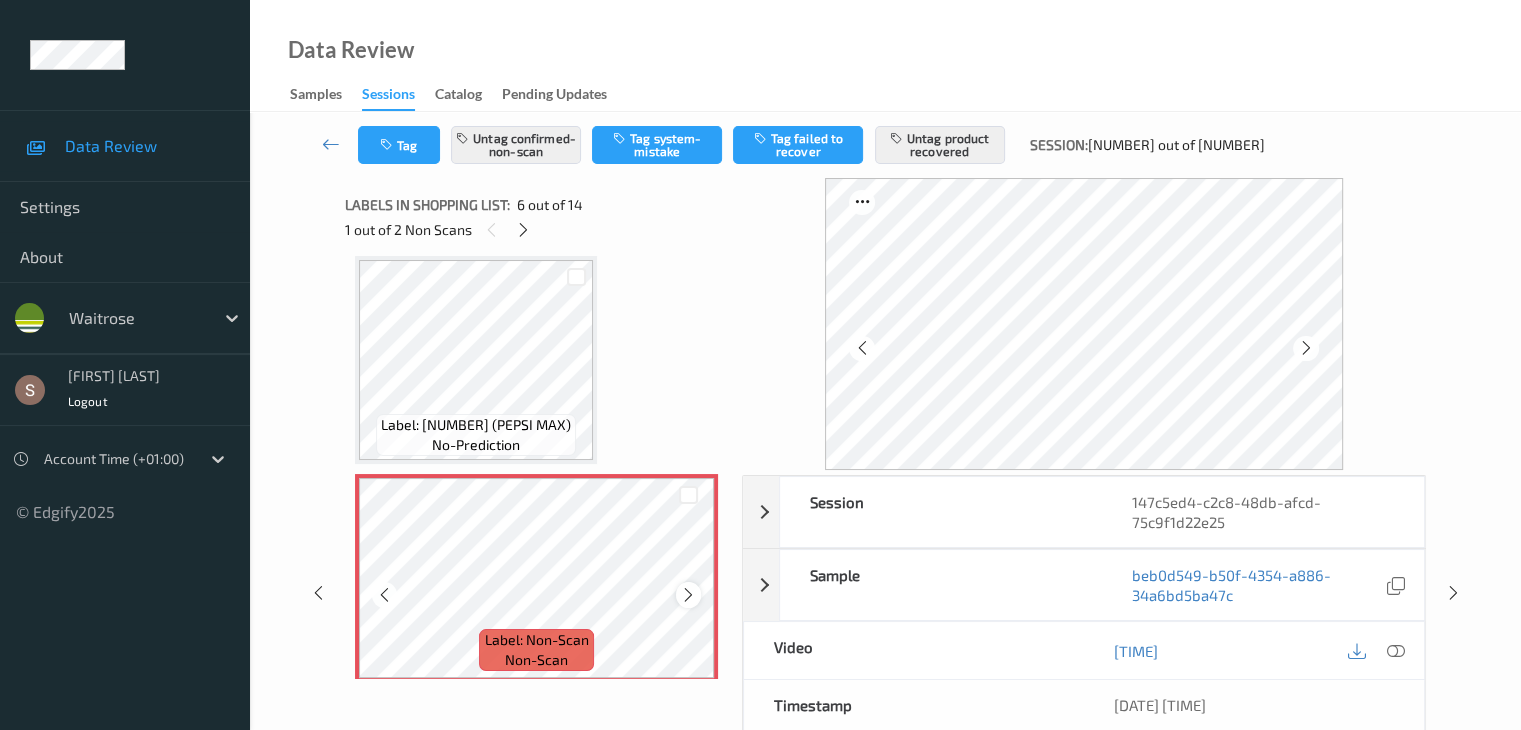 click at bounding box center (688, 594) 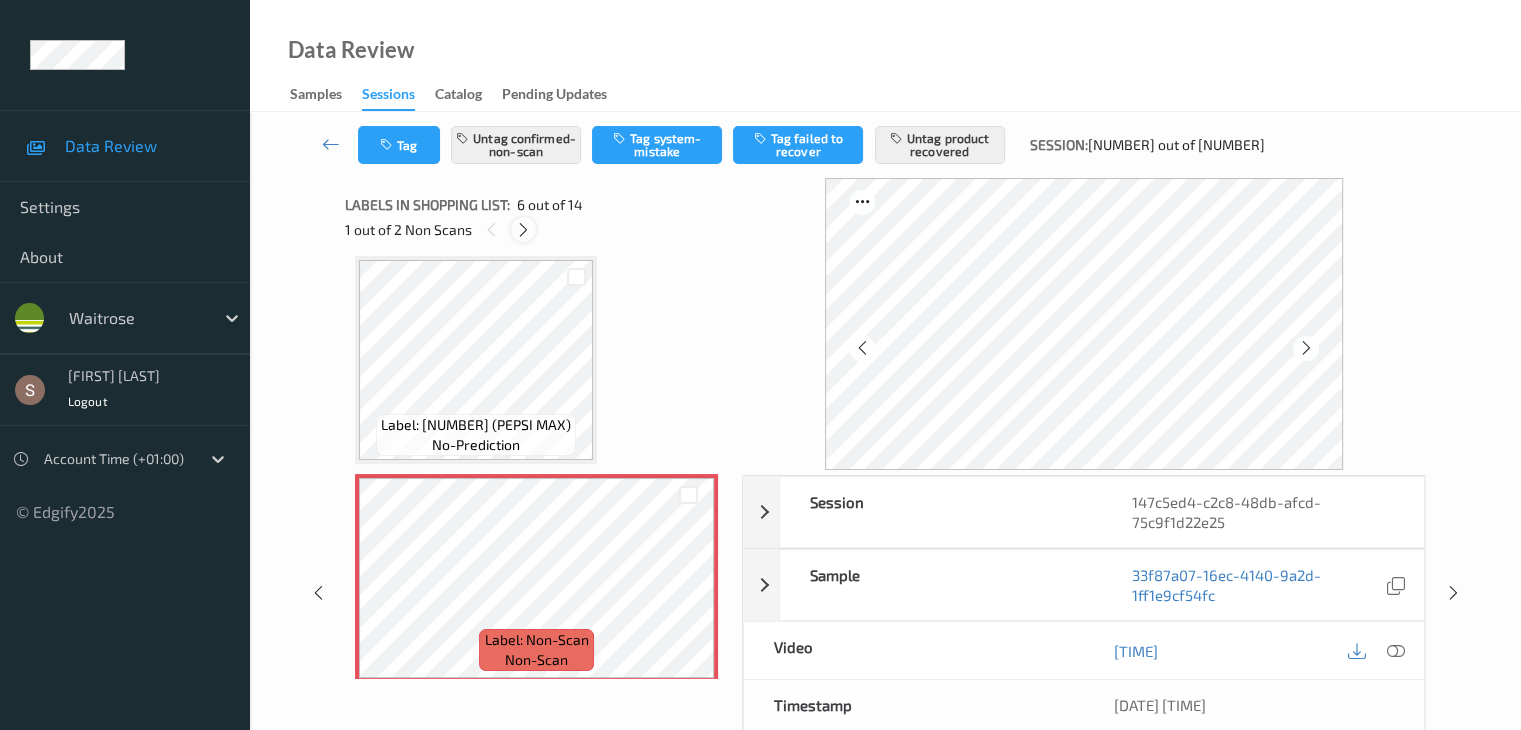 click at bounding box center [523, 230] 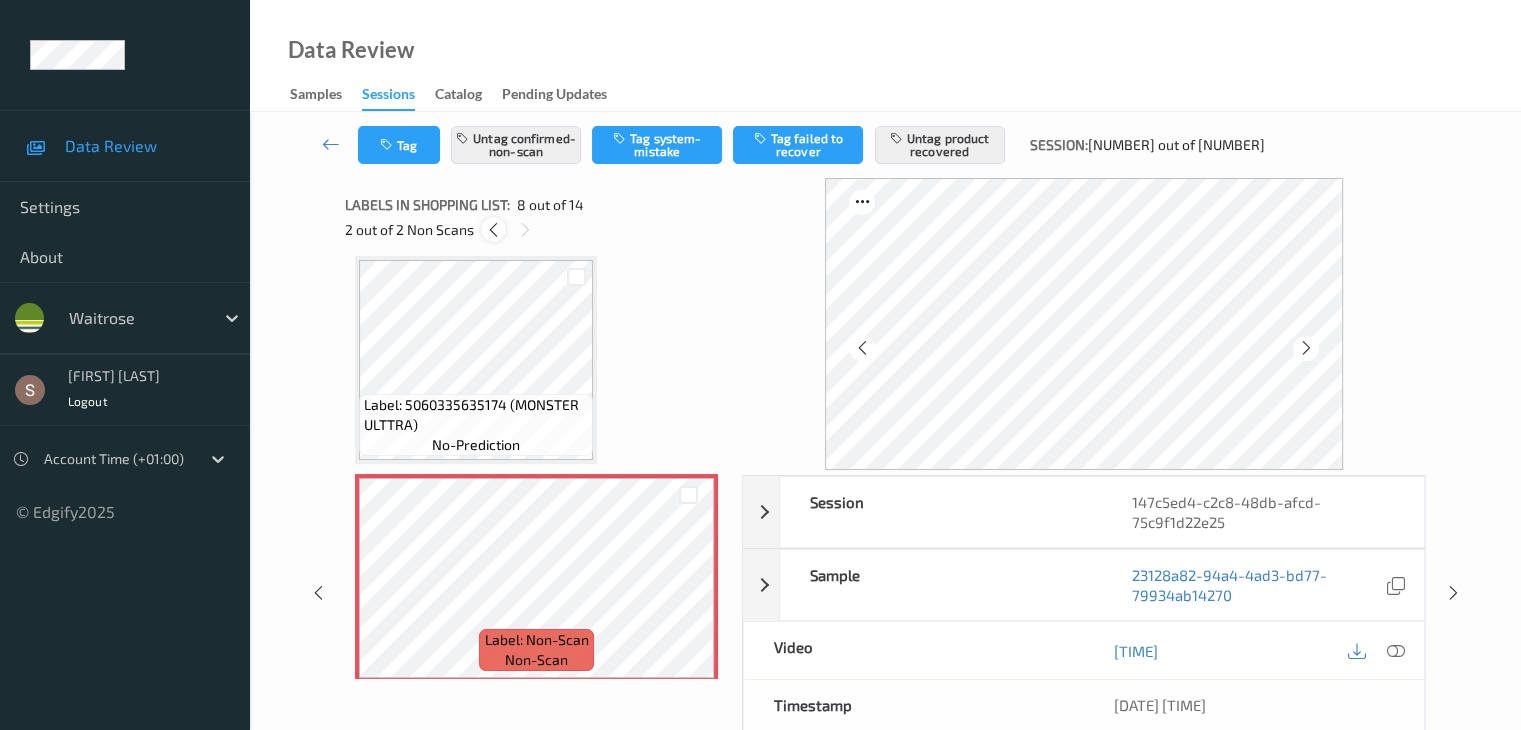click at bounding box center [493, 230] 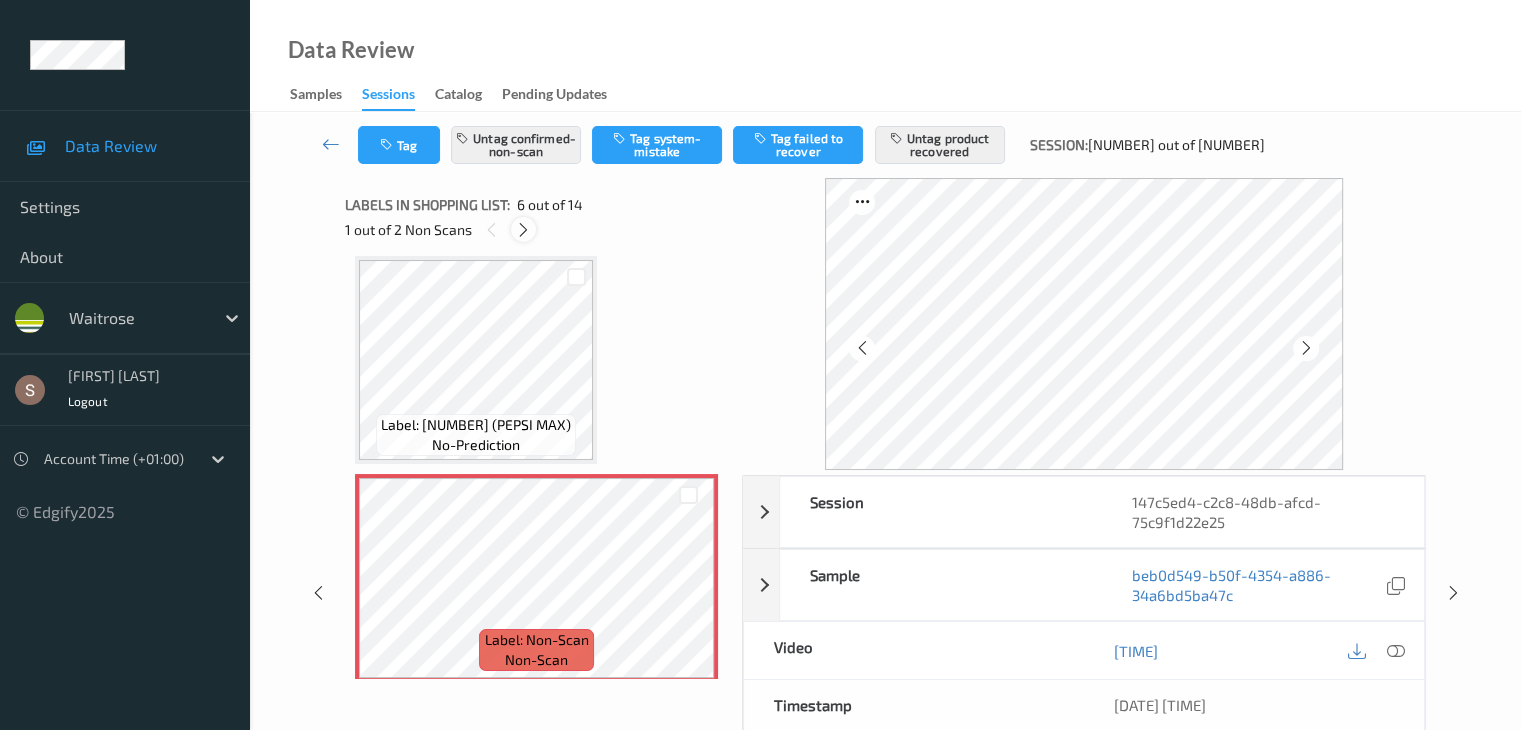 click at bounding box center [523, 229] 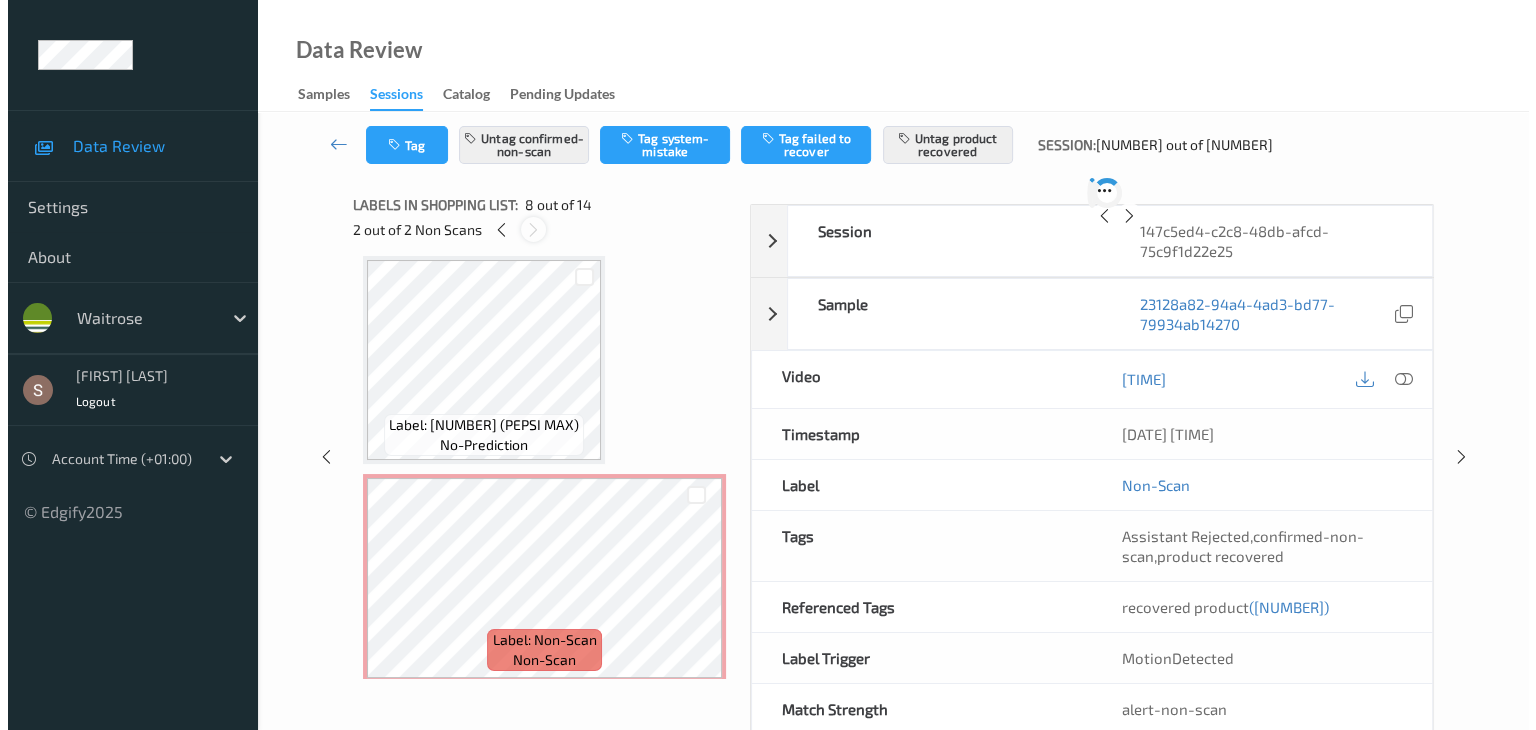 scroll, scrollTop: 1318, scrollLeft: 0, axis: vertical 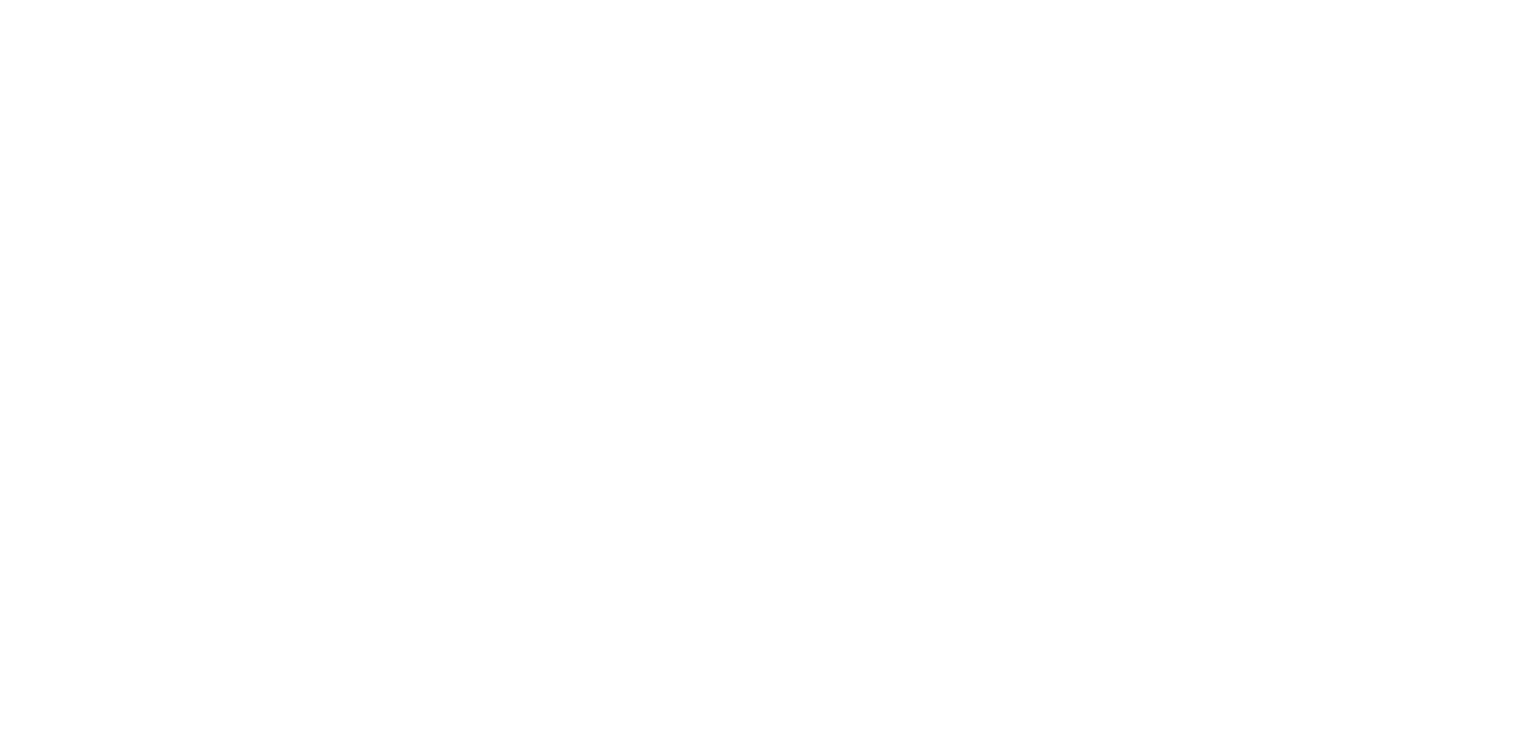 drag, startPoint x: 433, startPoint y: 329, endPoint x: 646, endPoint y: 333, distance: 213.03755 